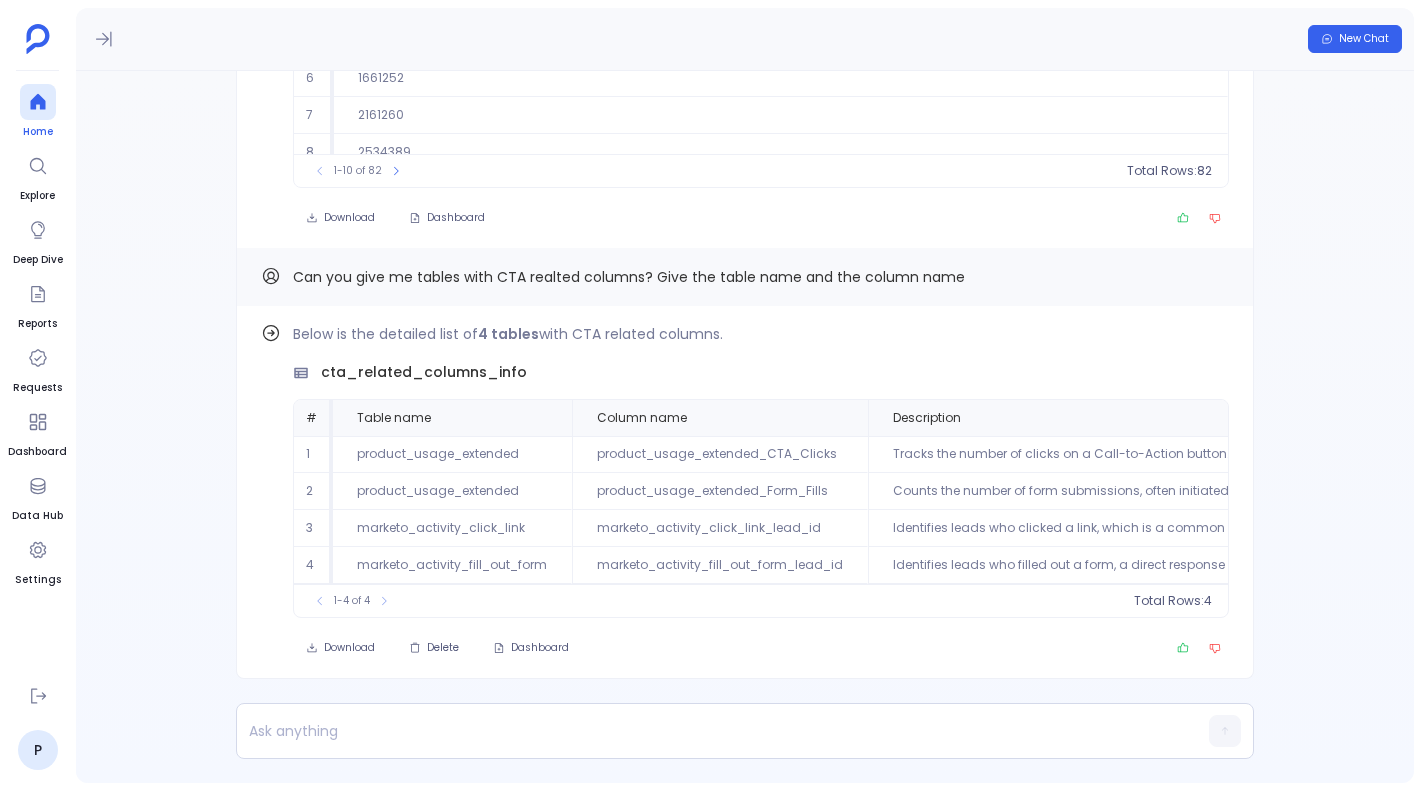 scroll, scrollTop: 0, scrollLeft: 0, axis: both 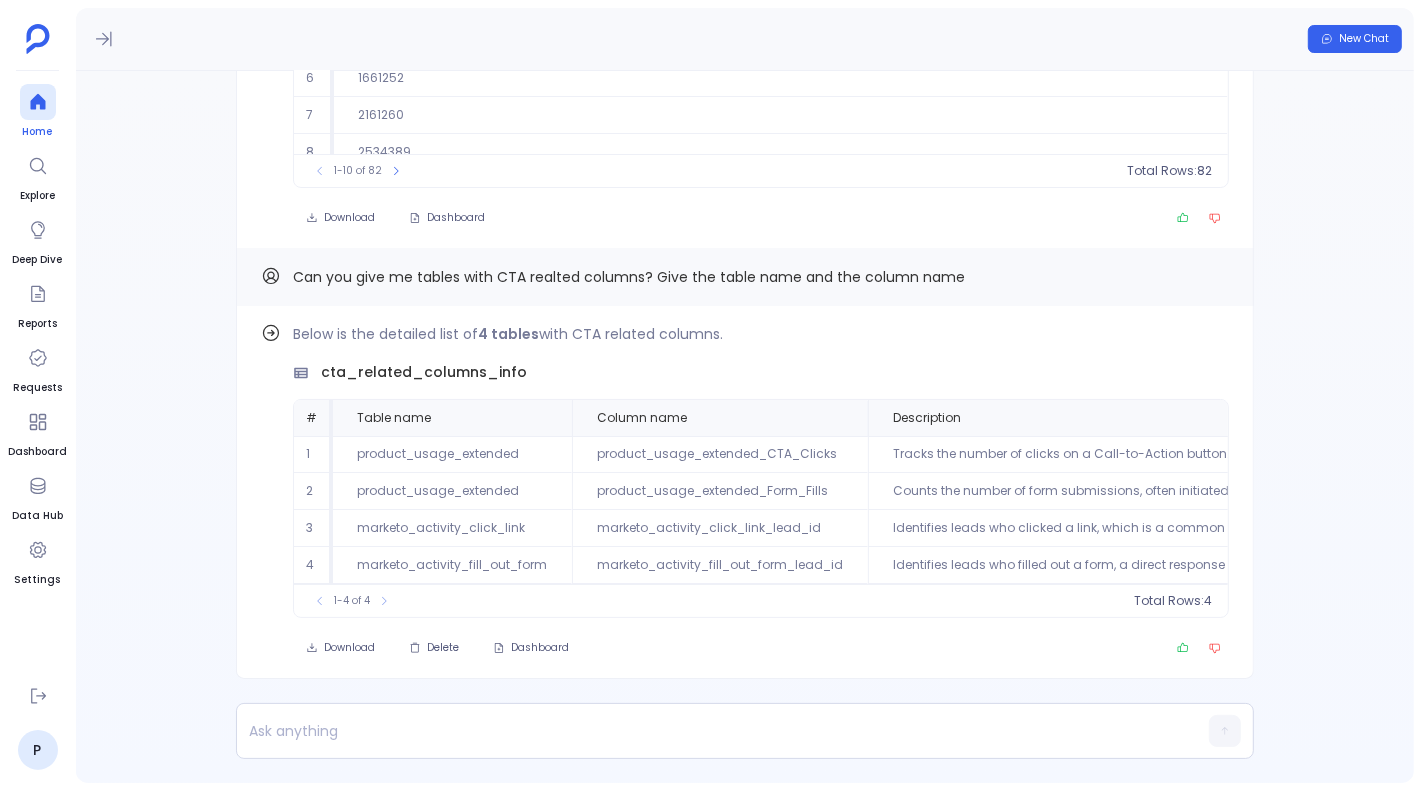 click at bounding box center (38, 102) 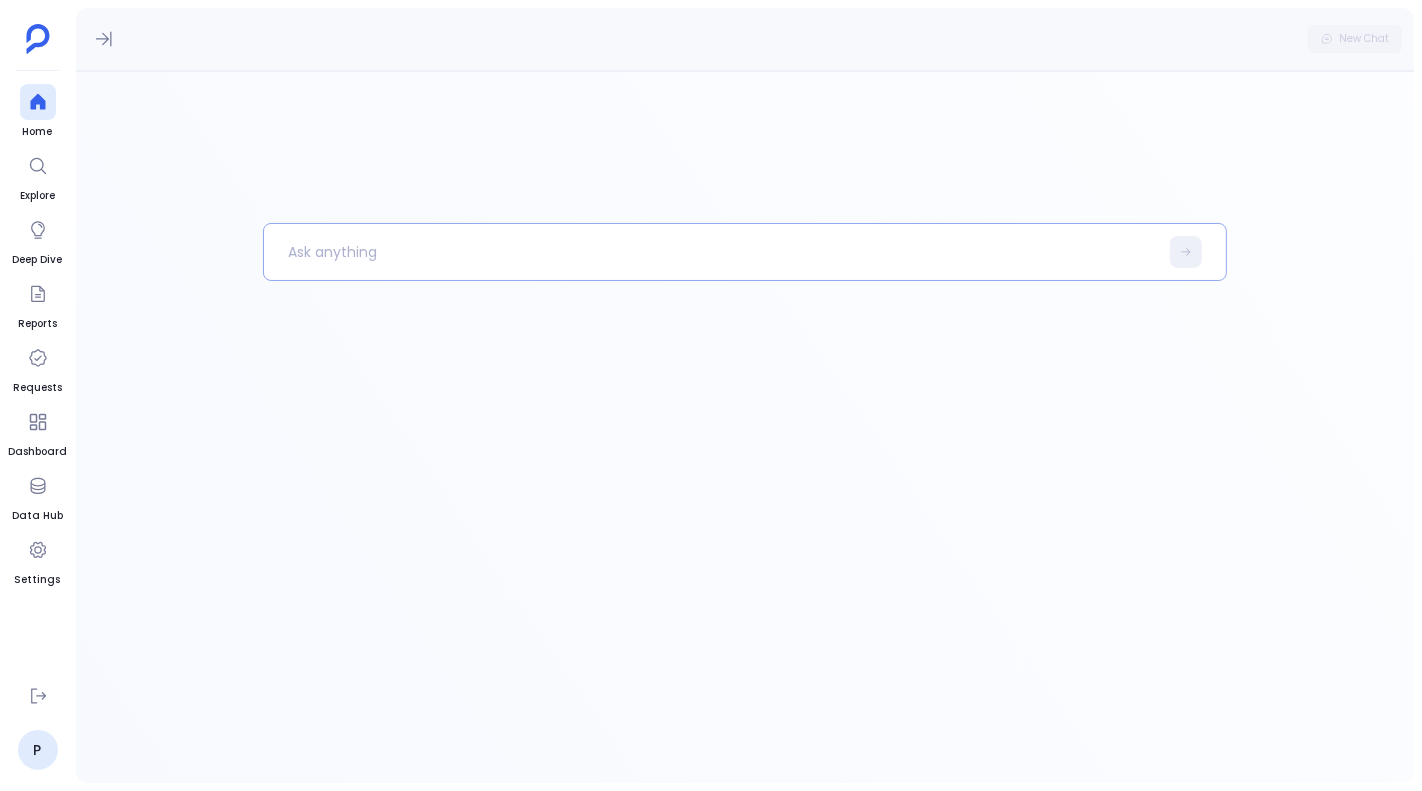 click at bounding box center [710, 252] 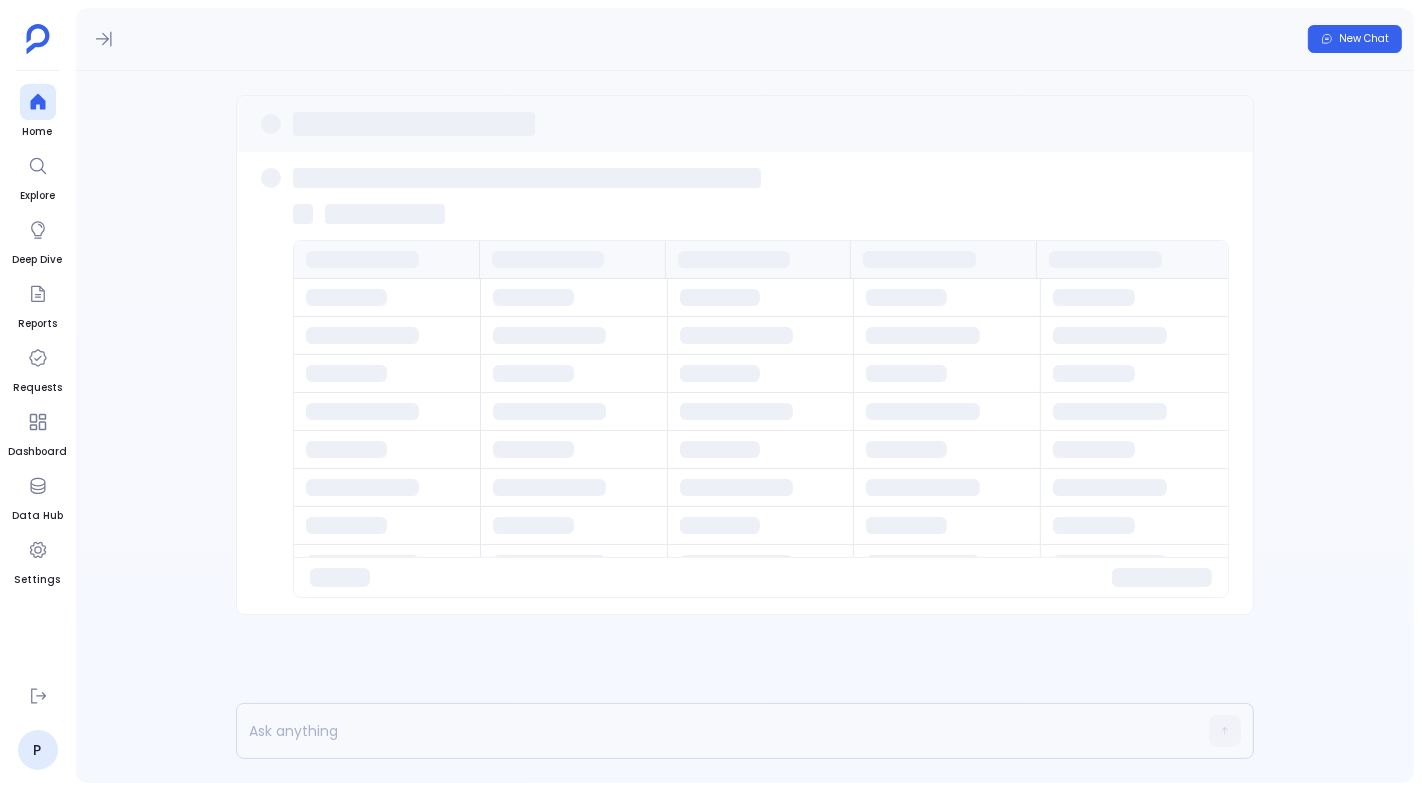 click at bounding box center [745, 395] 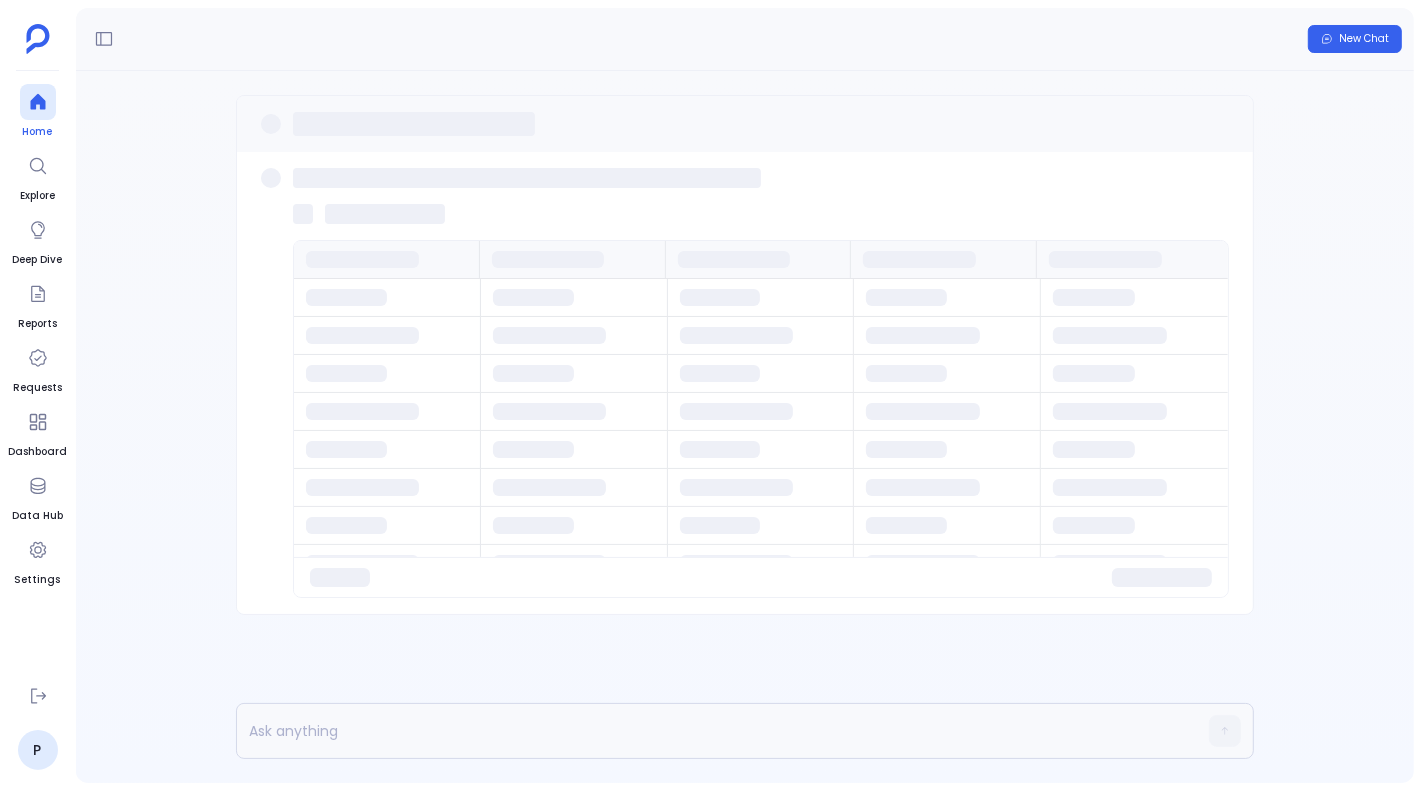 click 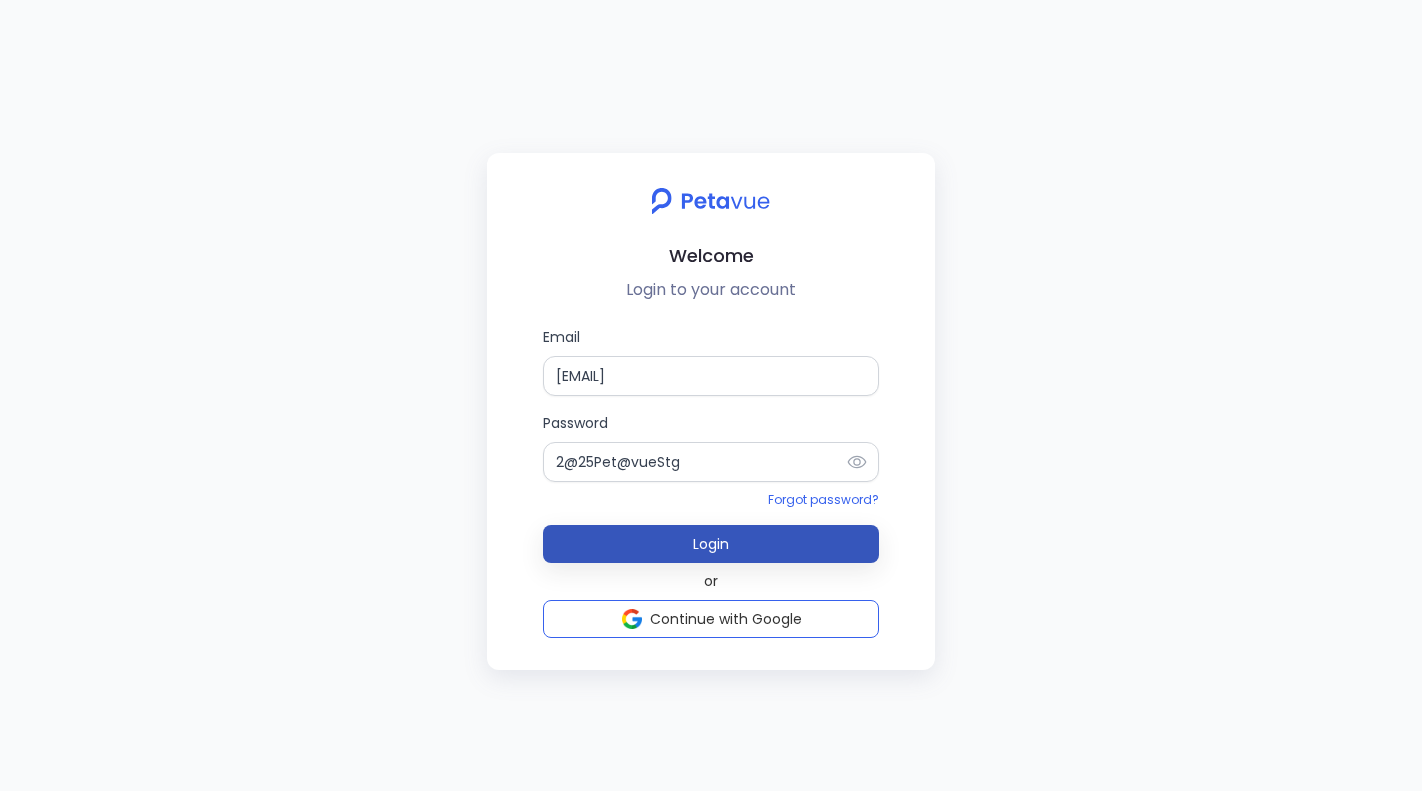 scroll, scrollTop: 0, scrollLeft: 0, axis: both 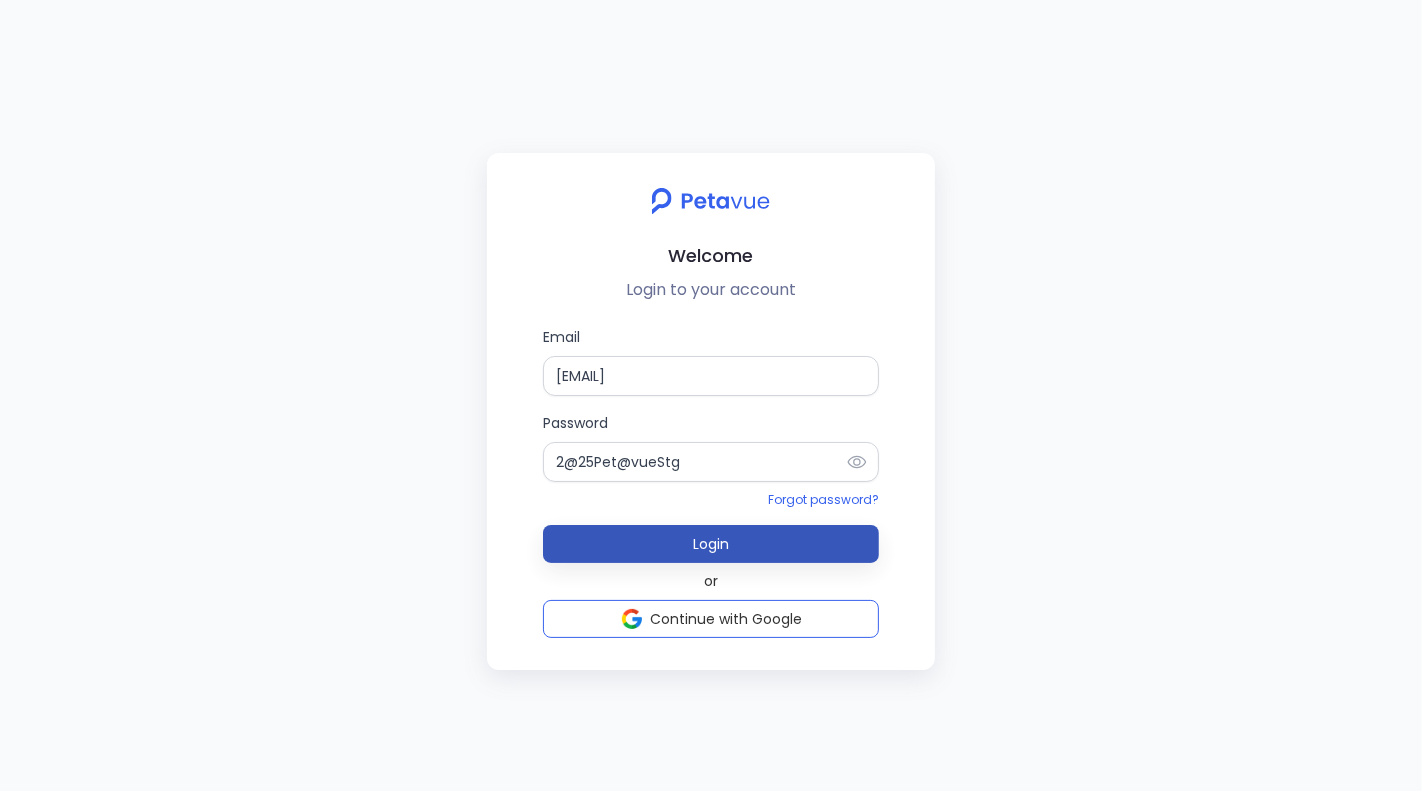 click on "Login" at bounding box center [711, 544] 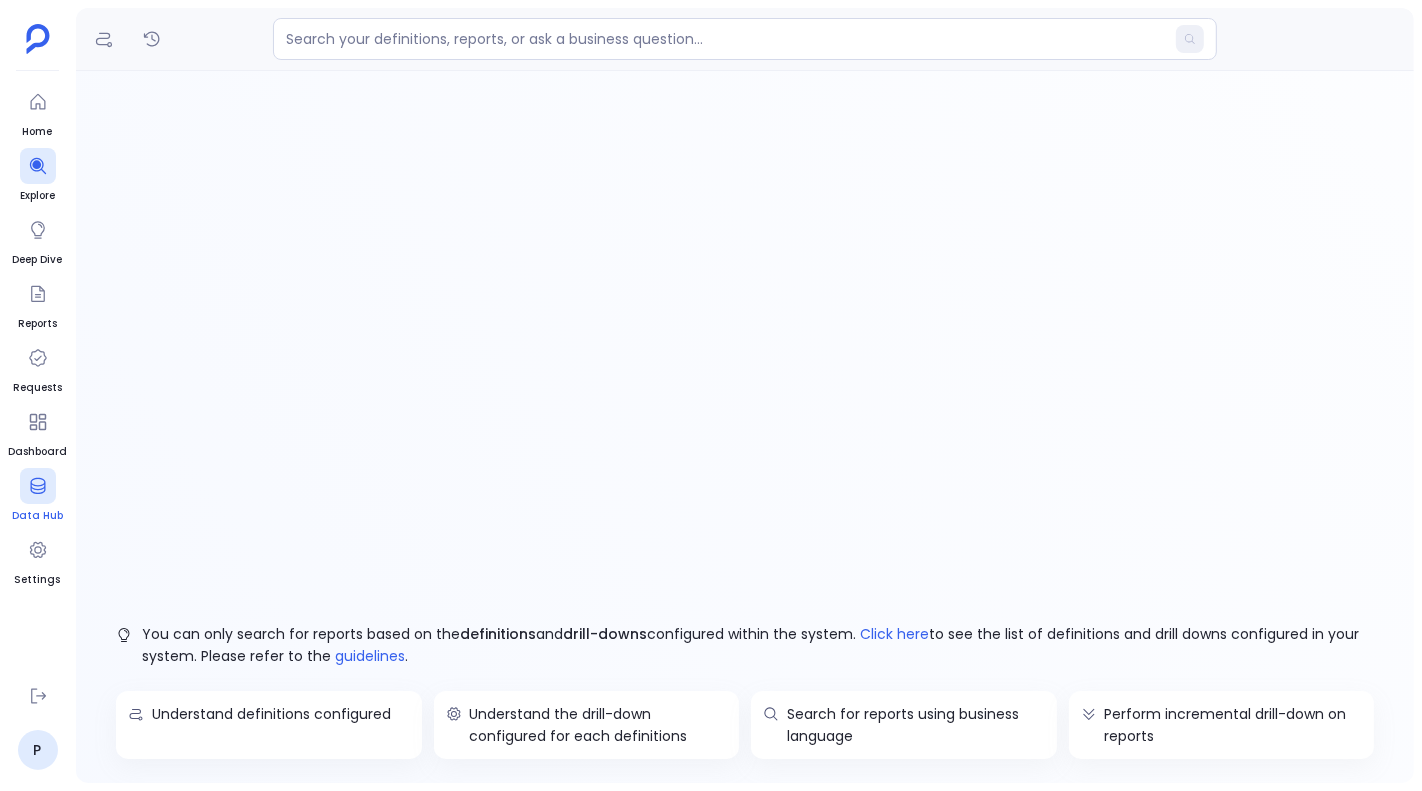 click on "Data Hub" at bounding box center (37, 516) 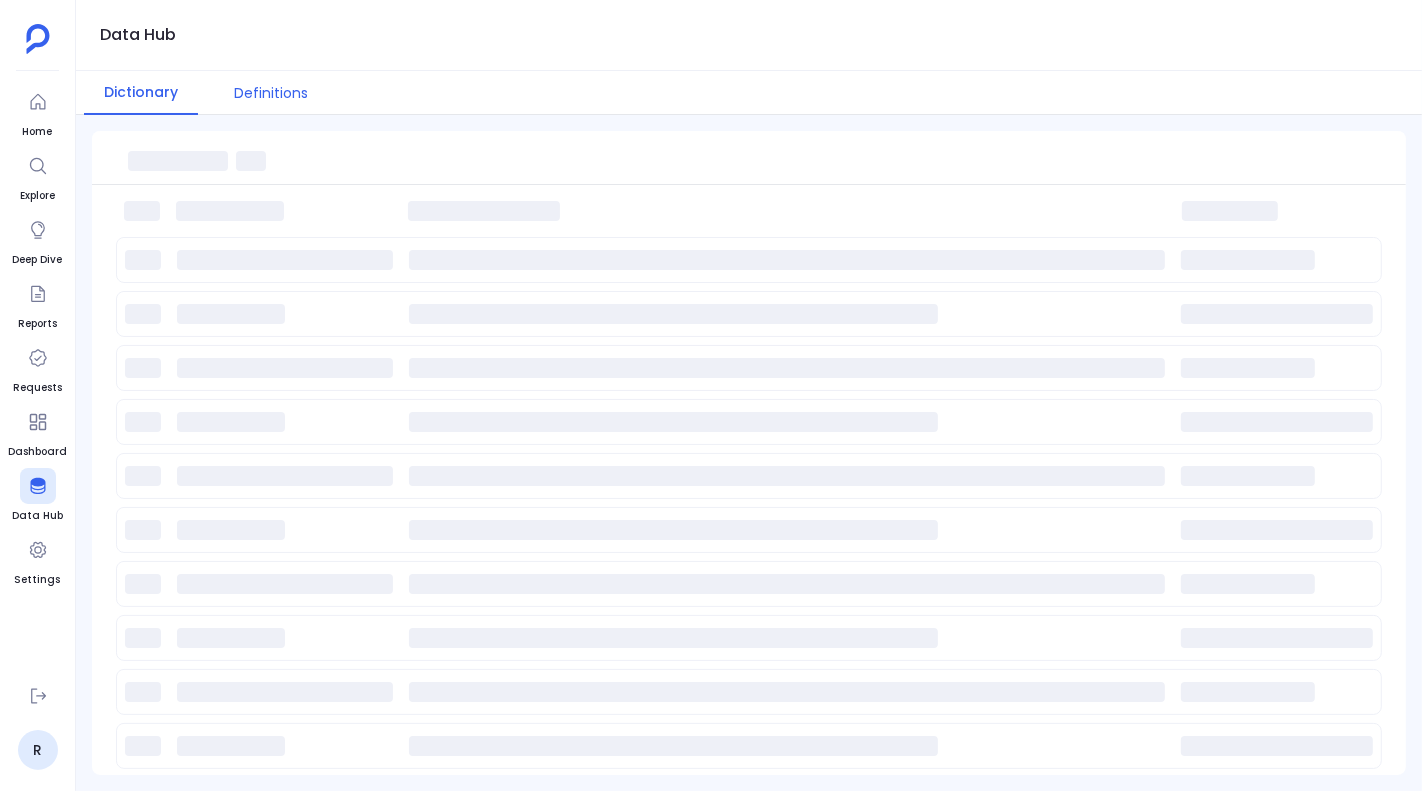 click on "Definitions" at bounding box center (271, 93) 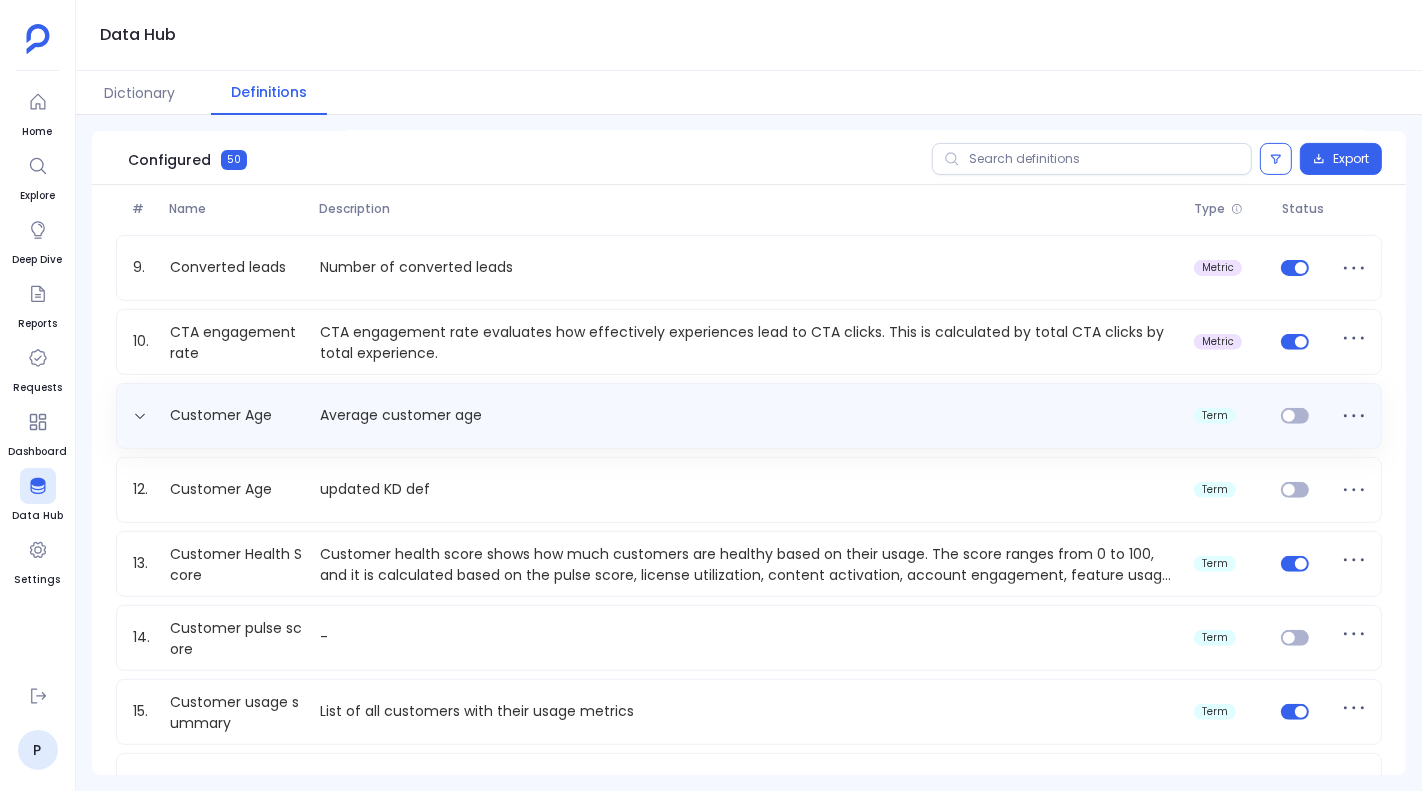 scroll, scrollTop: 581, scrollLeft: 0, axis: vertical 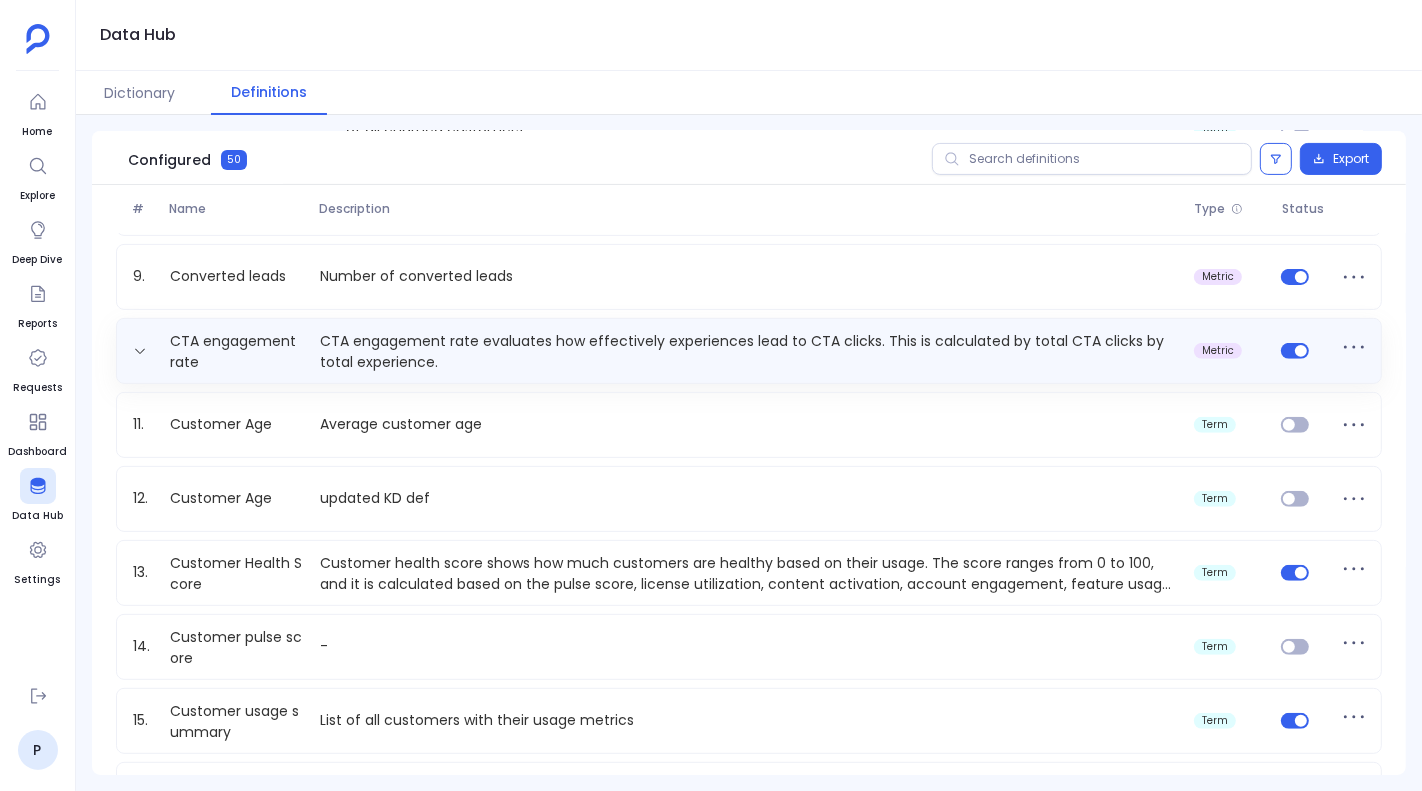 click on "CTA engagement rate evaluates how effectively experiences lead to CTA clicks. This is calculated by total CTA clicks by total experience." at bounding box center (749, 351) 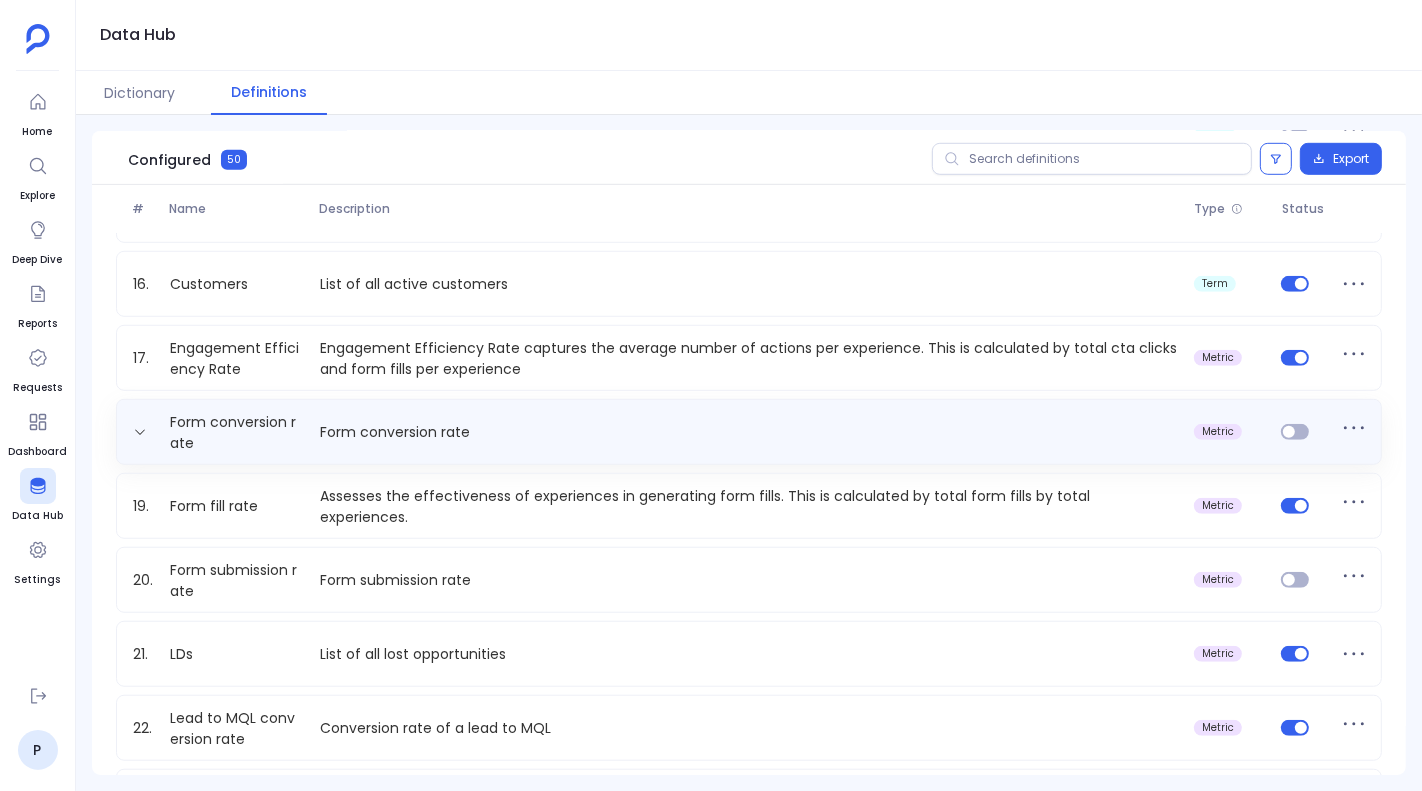 scroll, scrollTop: 1181, scrollLeft: 0, axis: vertical 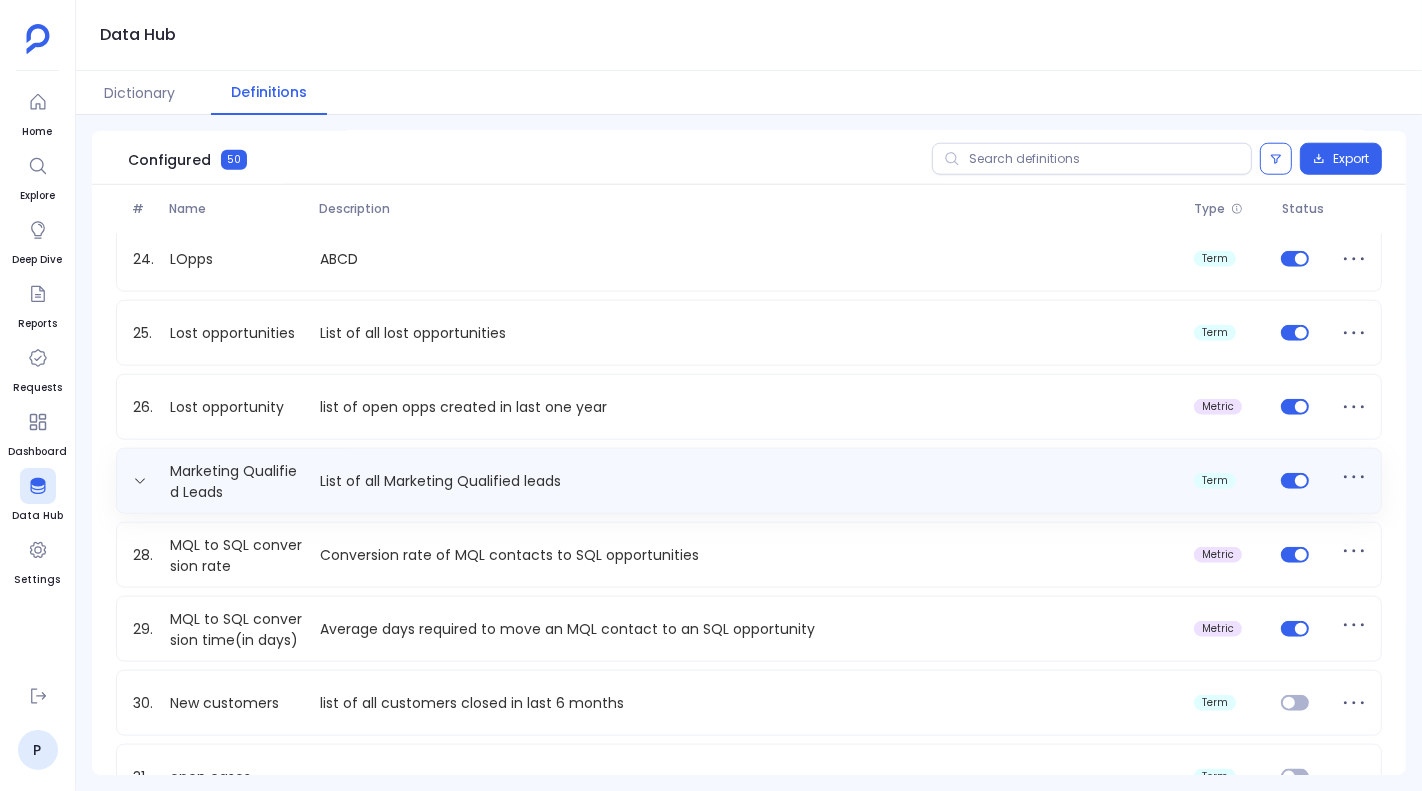 click on "Marketing Qualified Leads List of all Marketing Qualified leads term" at bounding box center [749, 481] 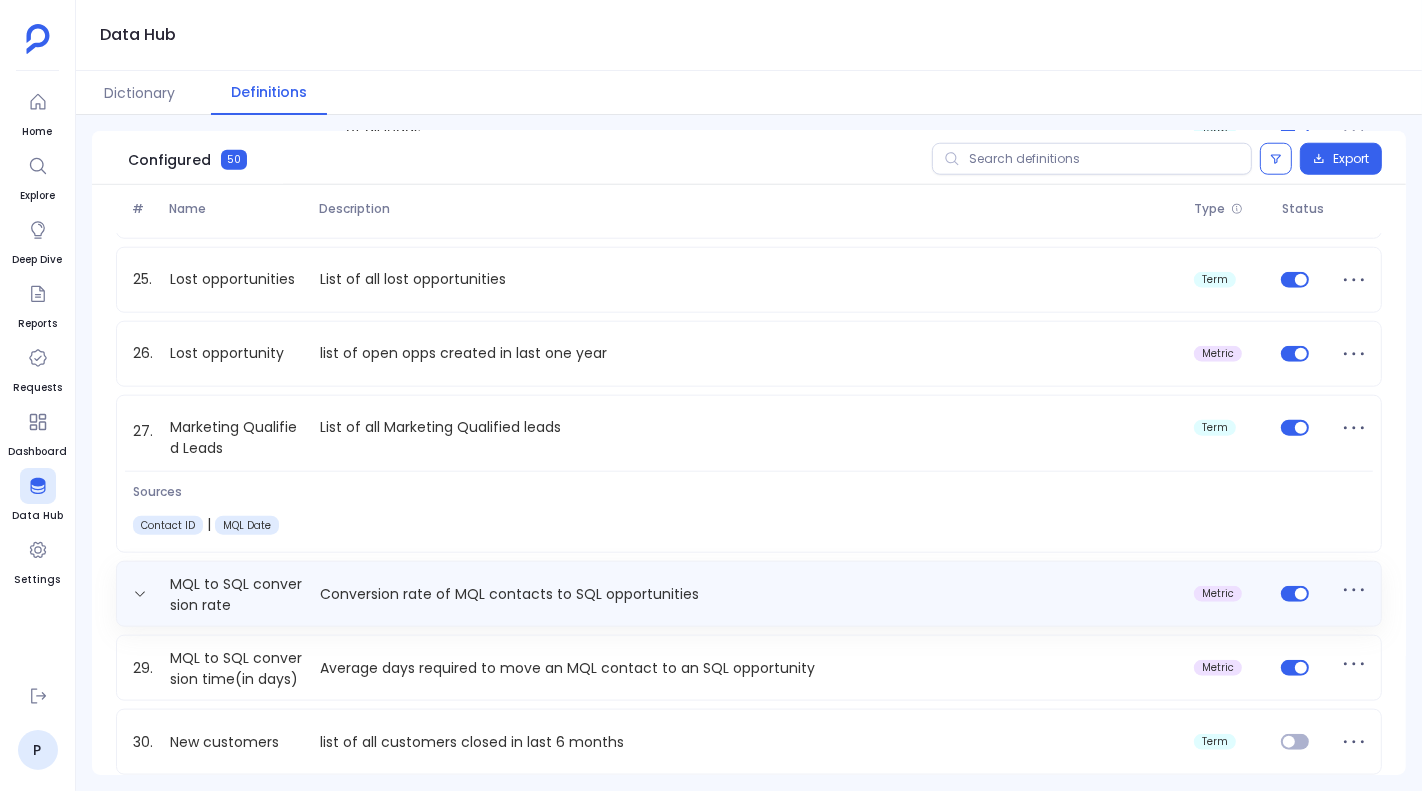 scroll, scrollTop: 1770, scrollLeft: 0, axis: vertical 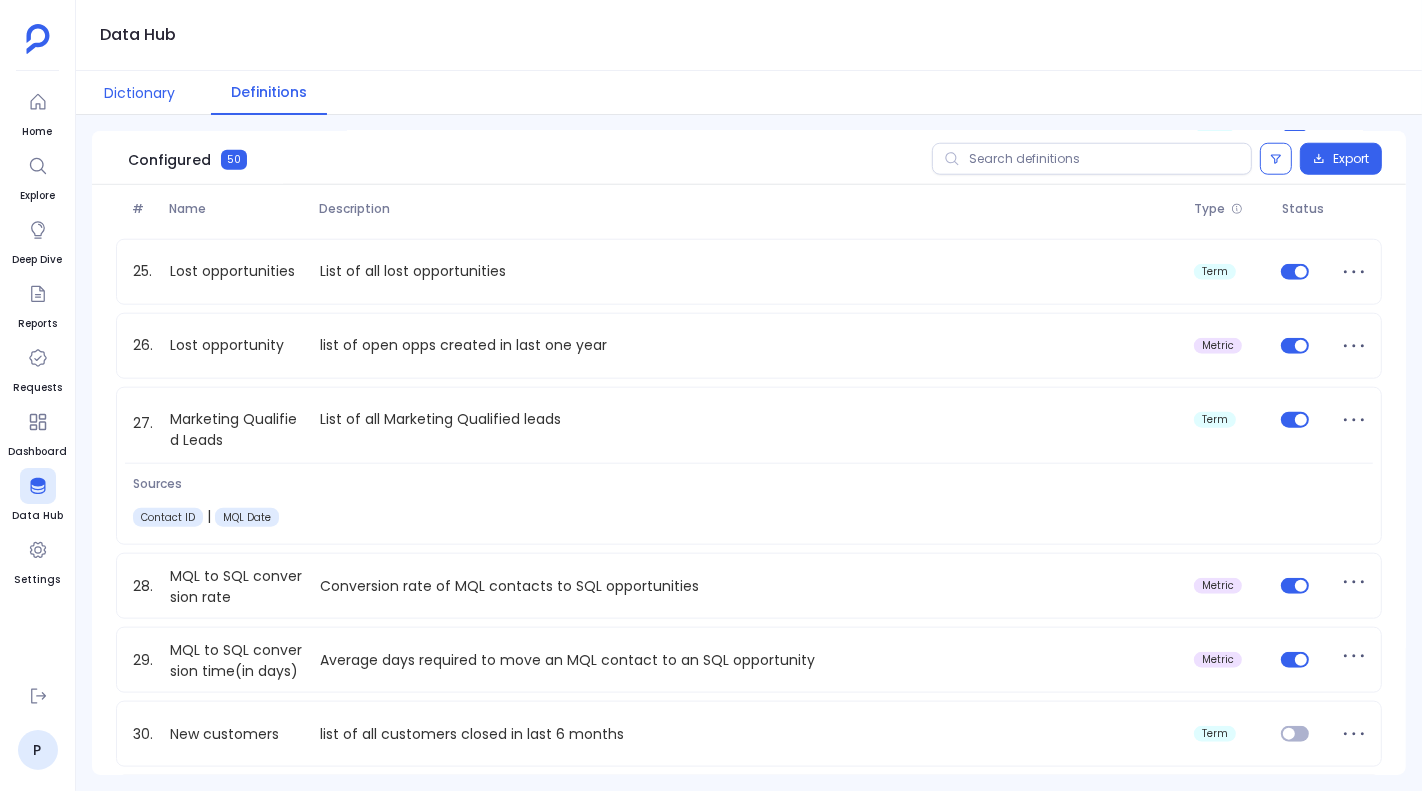 click on "Dictionary" at bounding box center [139, 93] 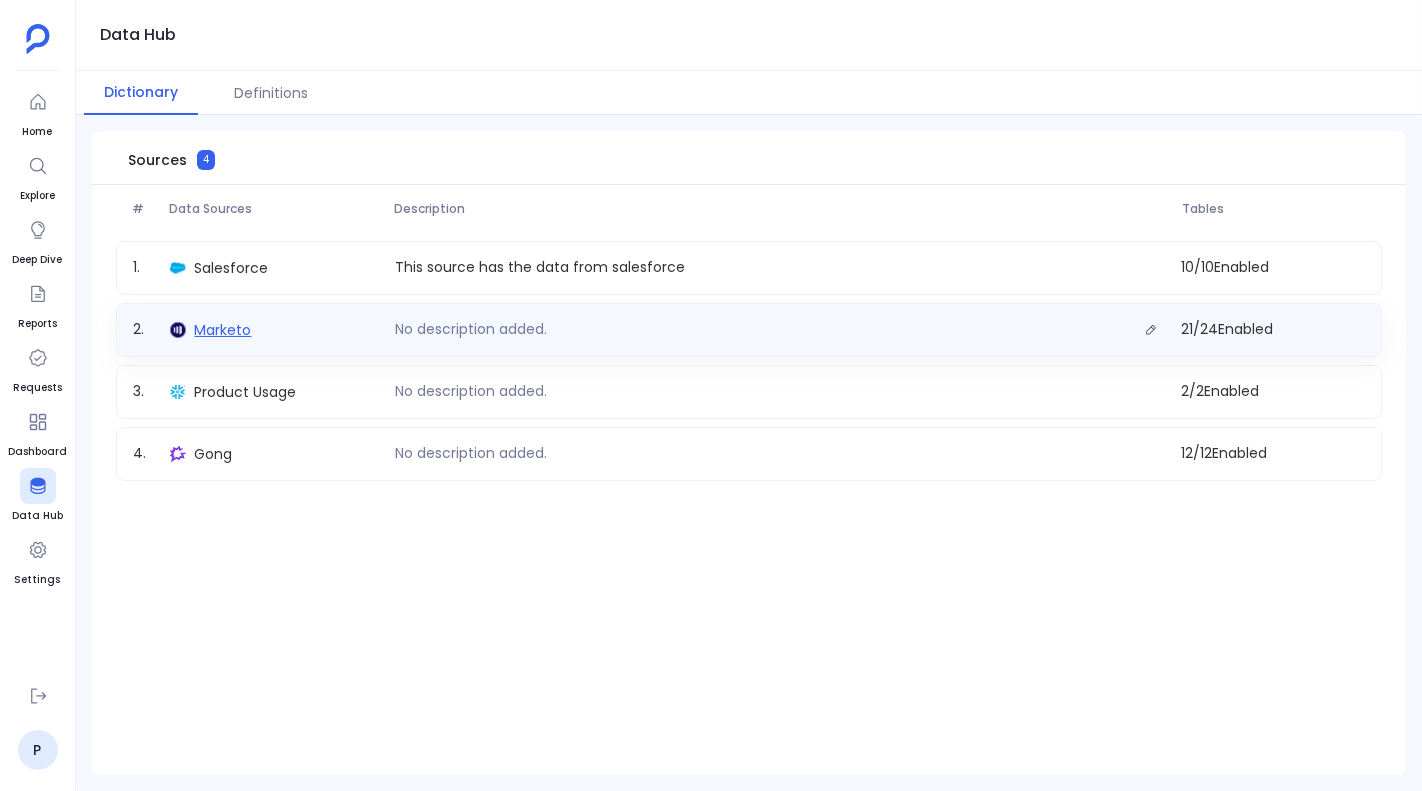 click on "Marketo" at bounding box center [222, 330] 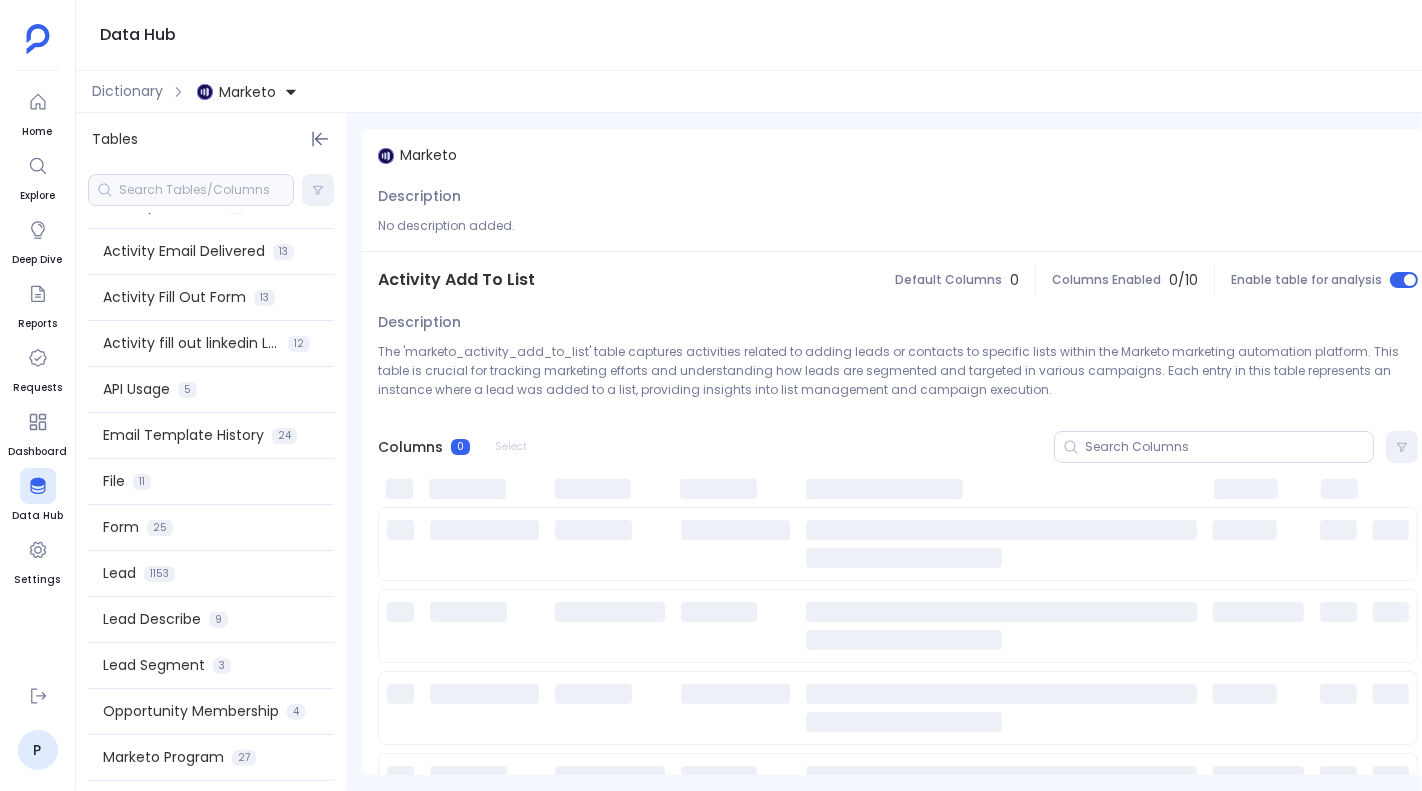scroll, scrollTop: 421, scrollLeft: 0, axis: vertical 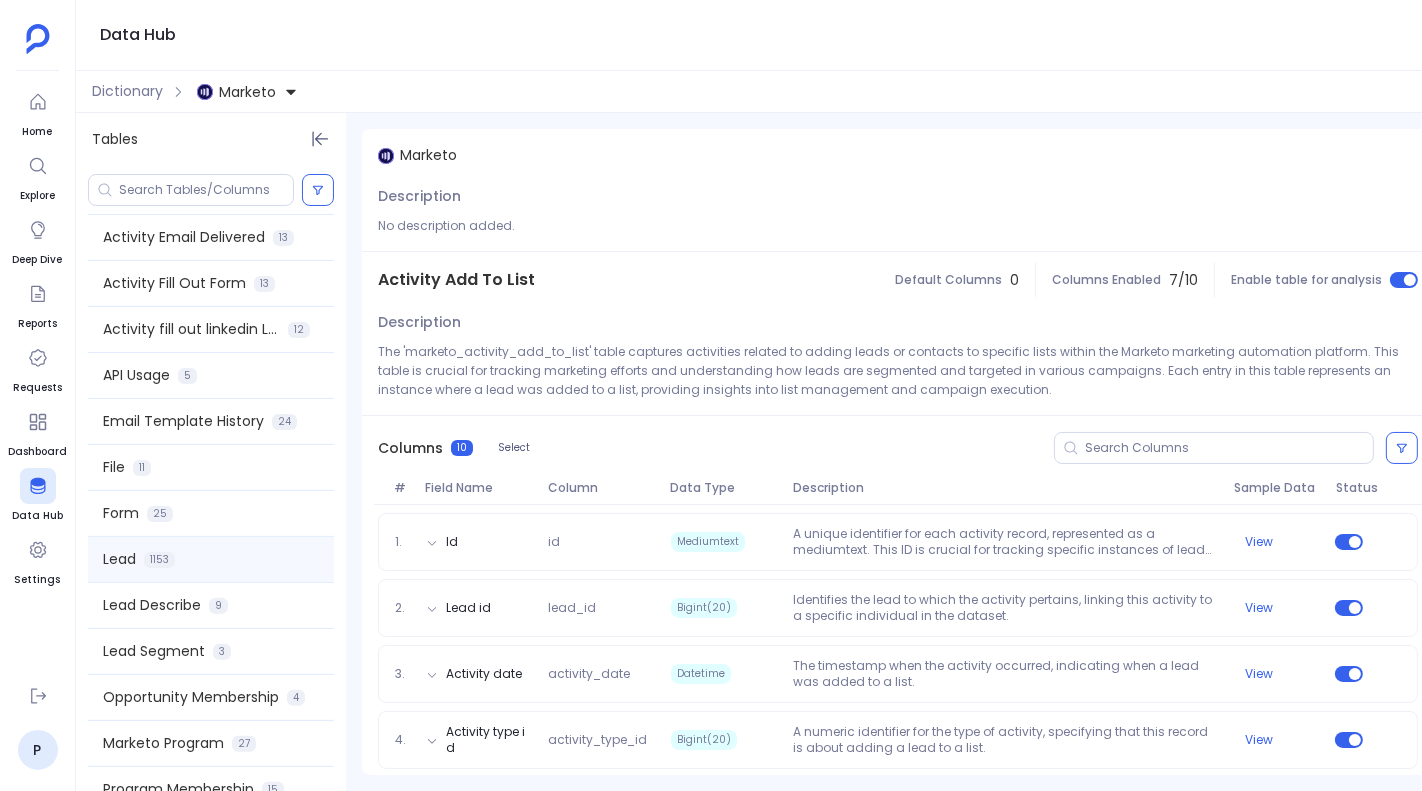 click on "Lead 1153" at bounding box center [211, 559] 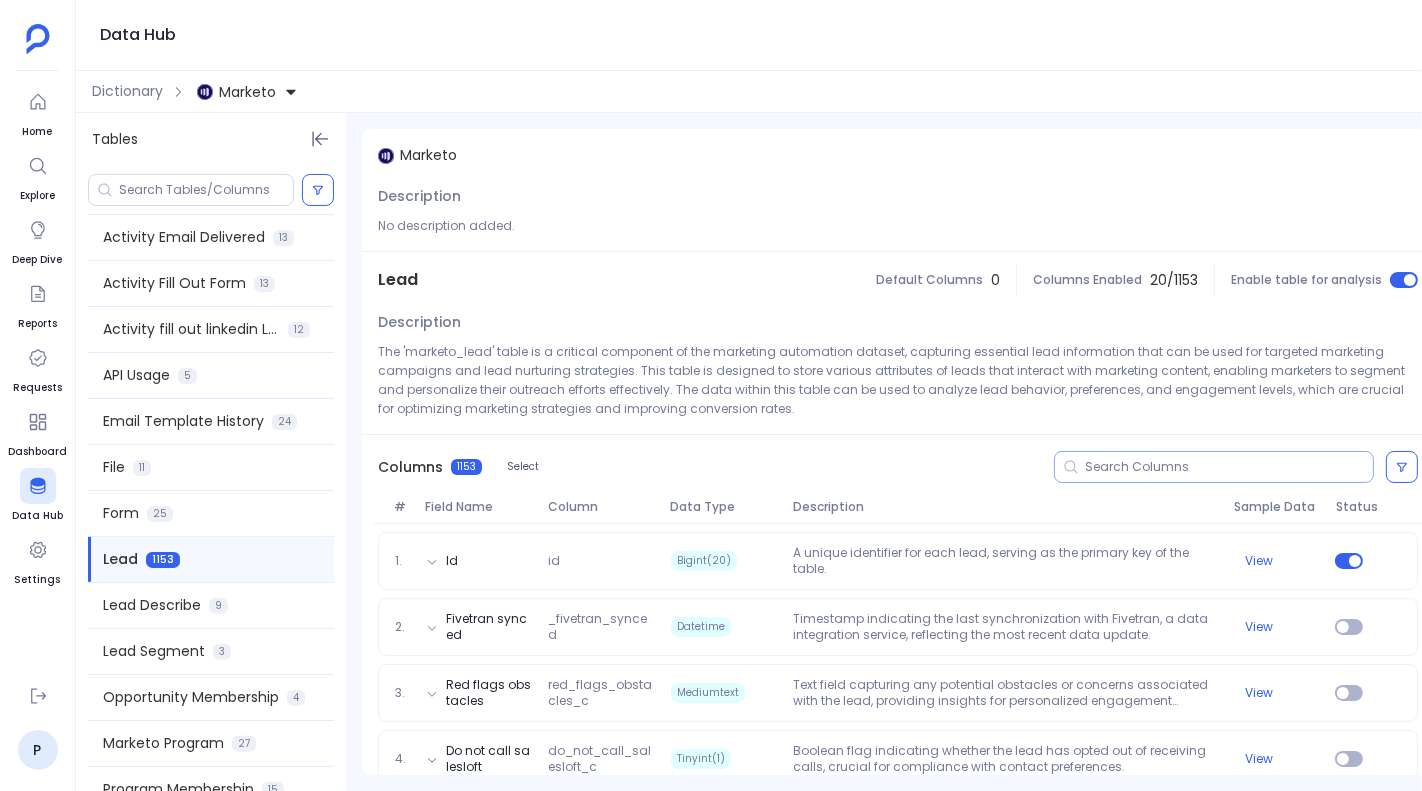 click at bounding box center (1229, 467) 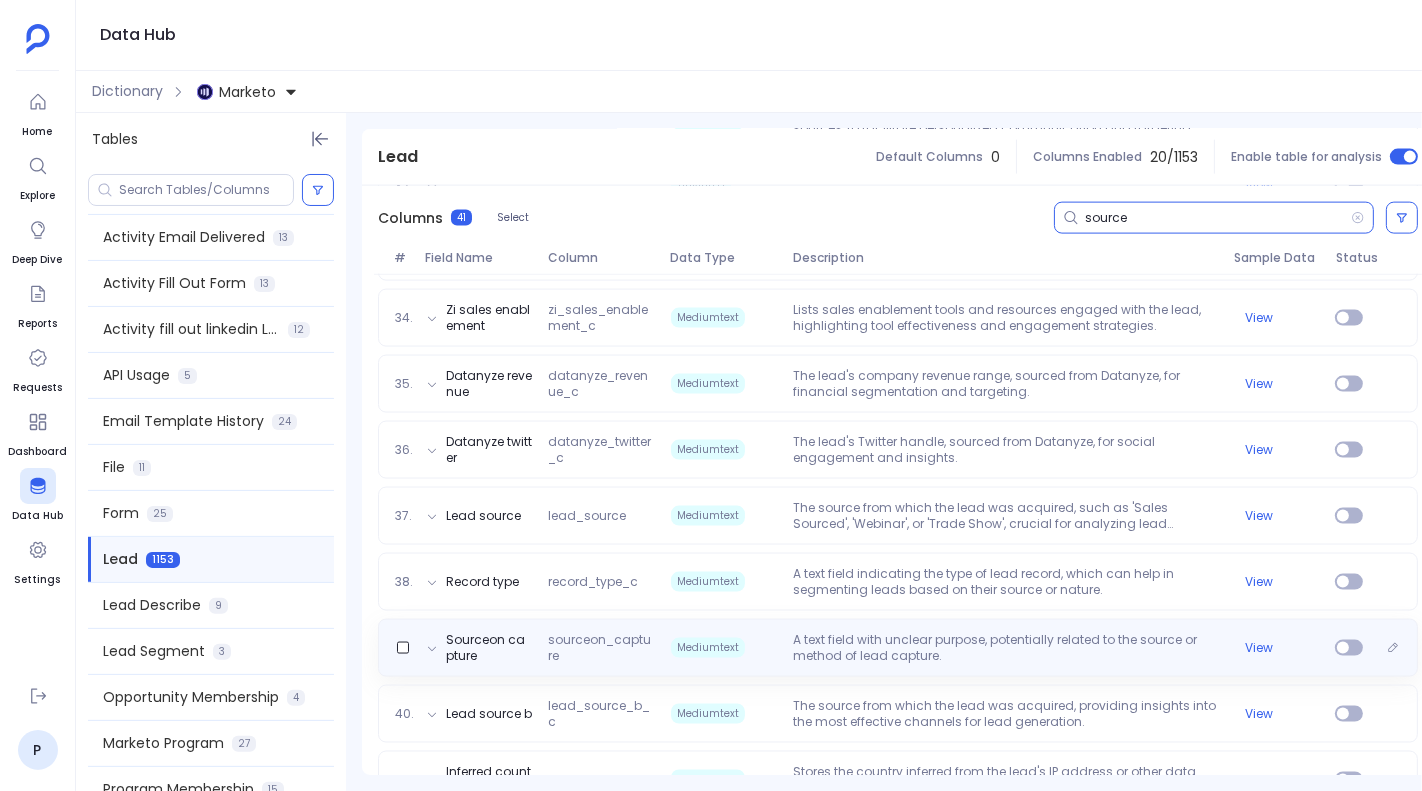scroll, scrollTop: 2470, scrollLeft: 0, axis: vertical 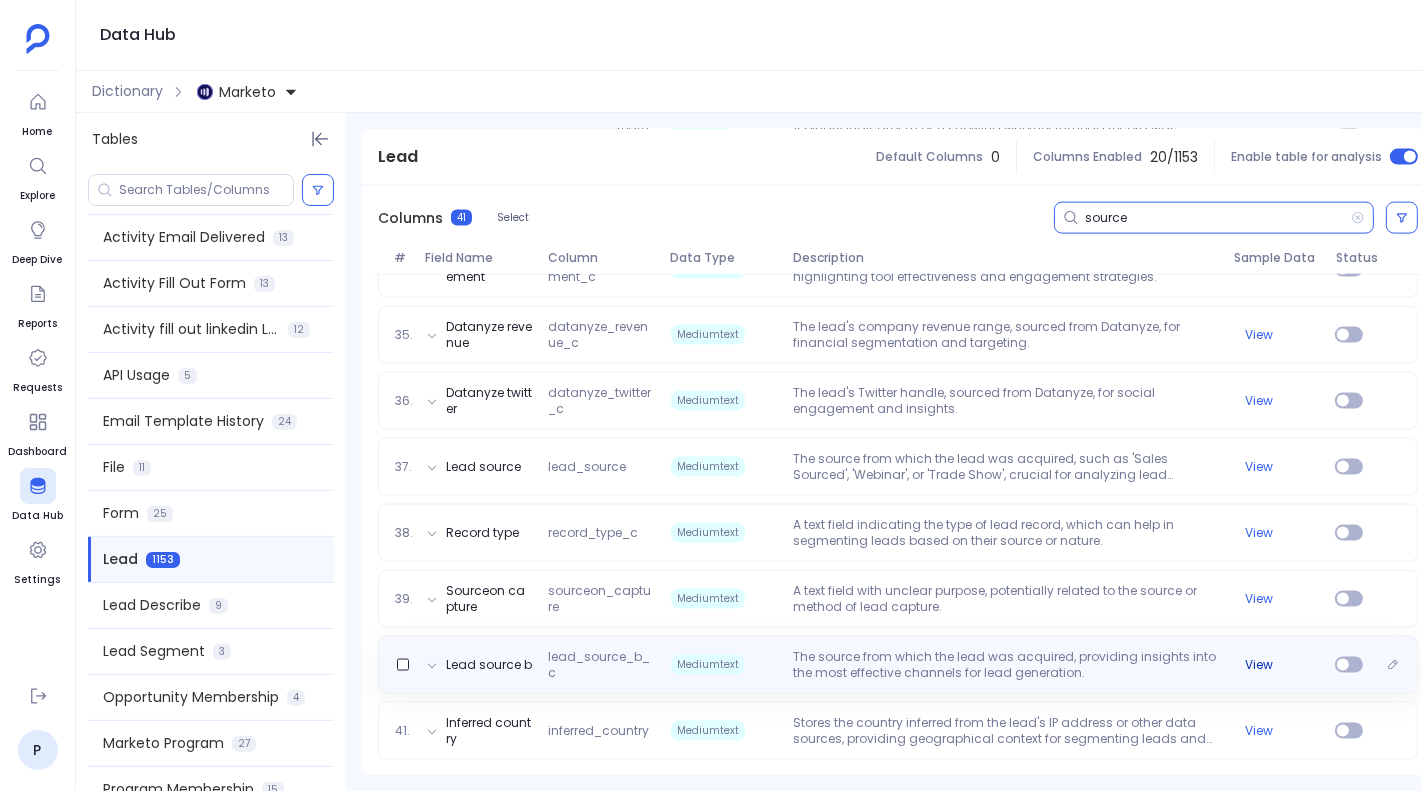 type on "source" 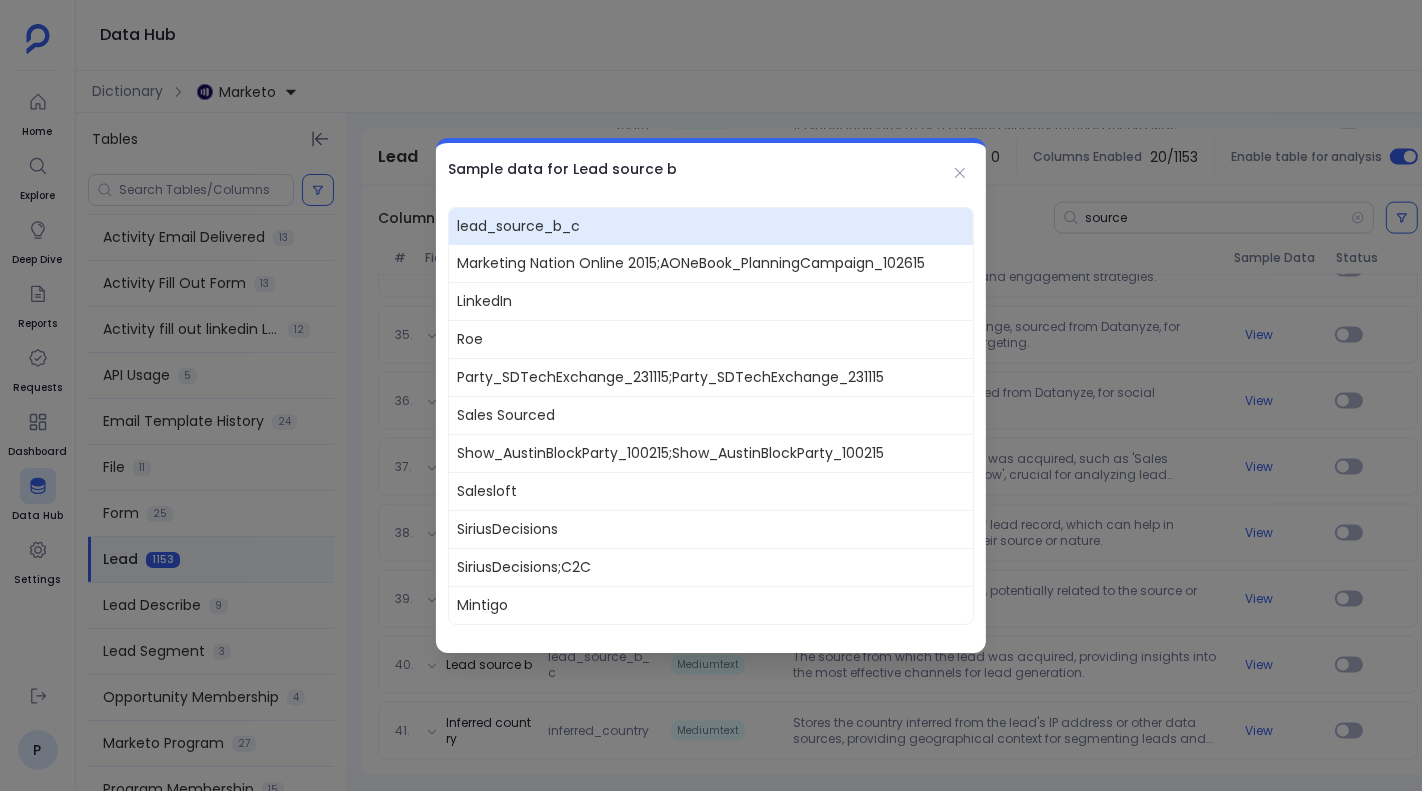 click at bounding box center (711, 395) 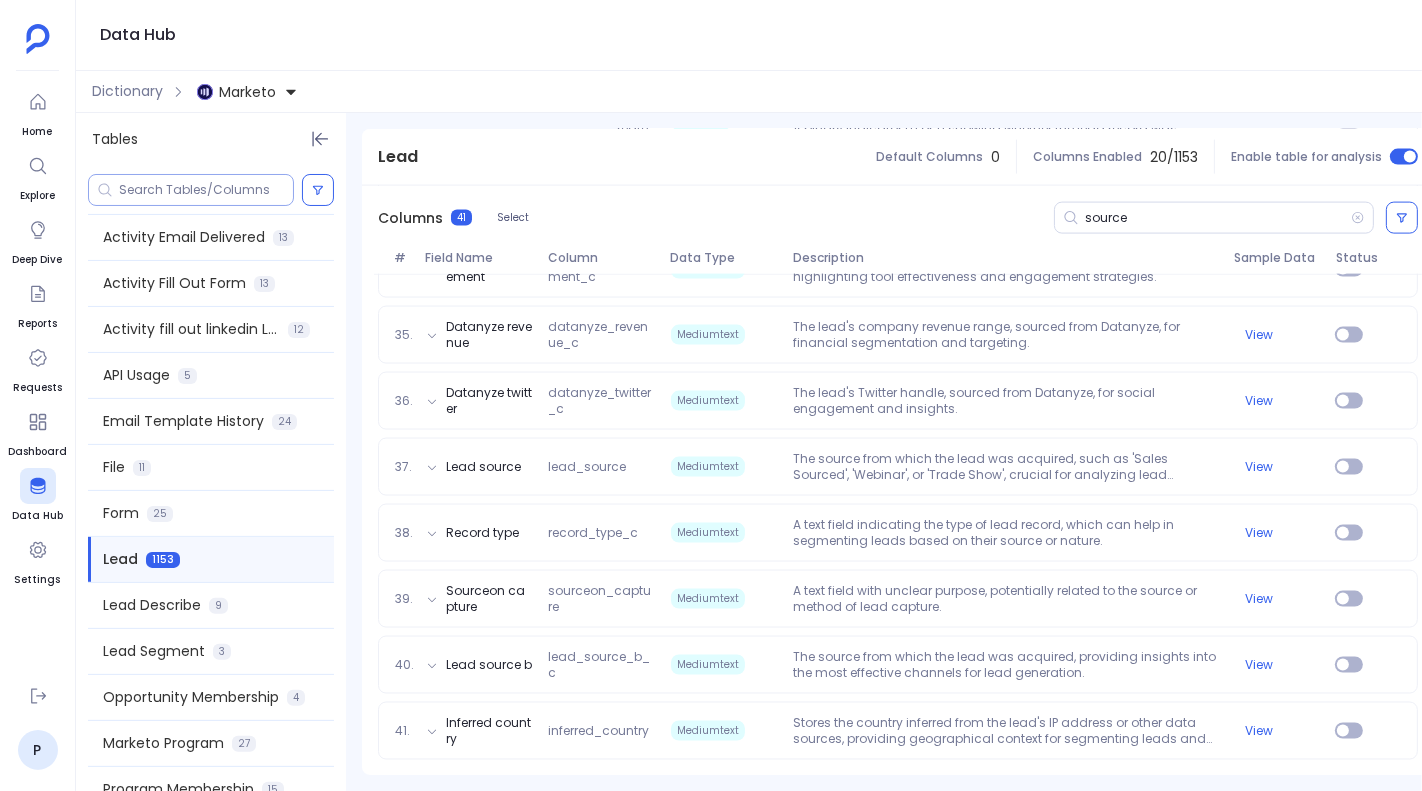 click at bounding box center [206, 190] 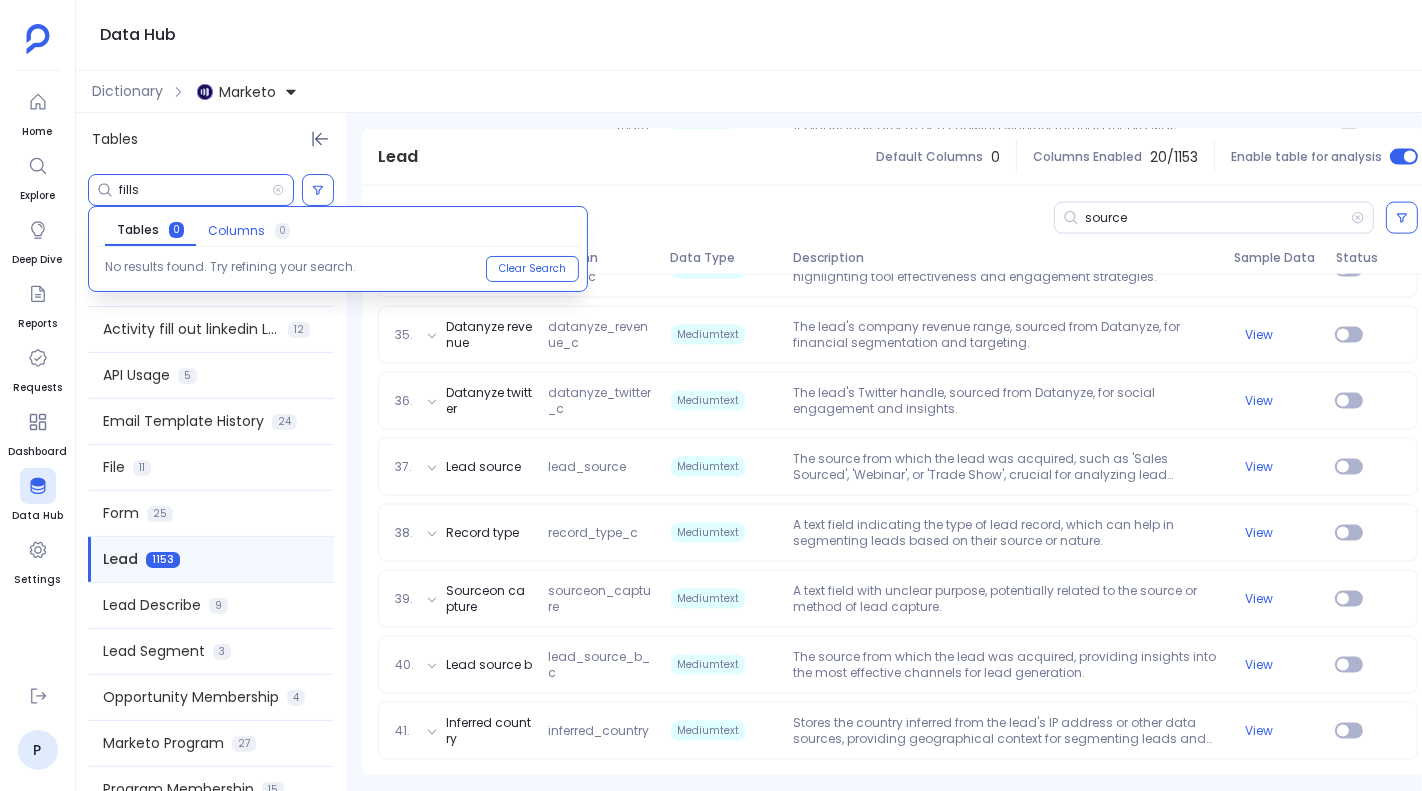 click on "Columns" at bounding box center [236, 231] 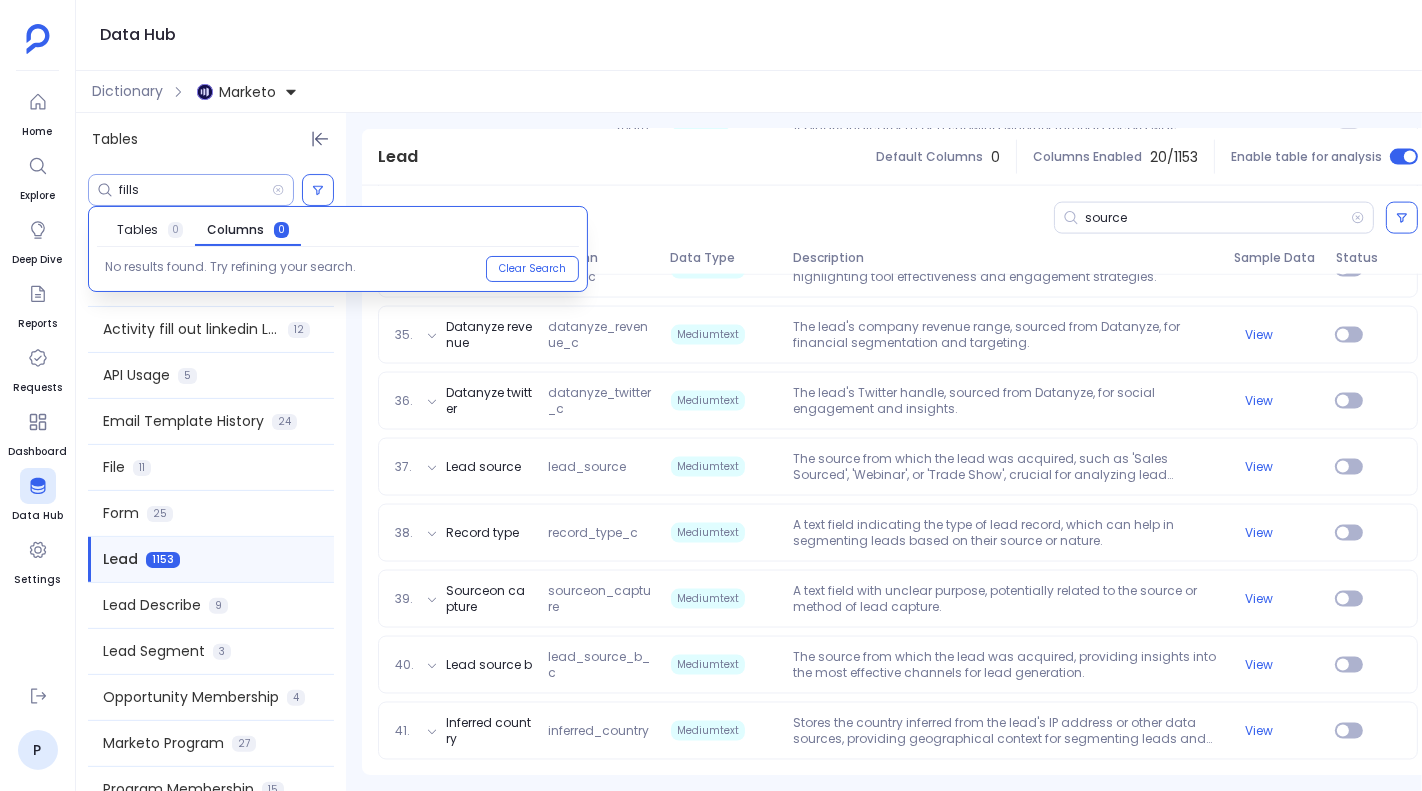 click on "fills" at bounding box center [195, 190] 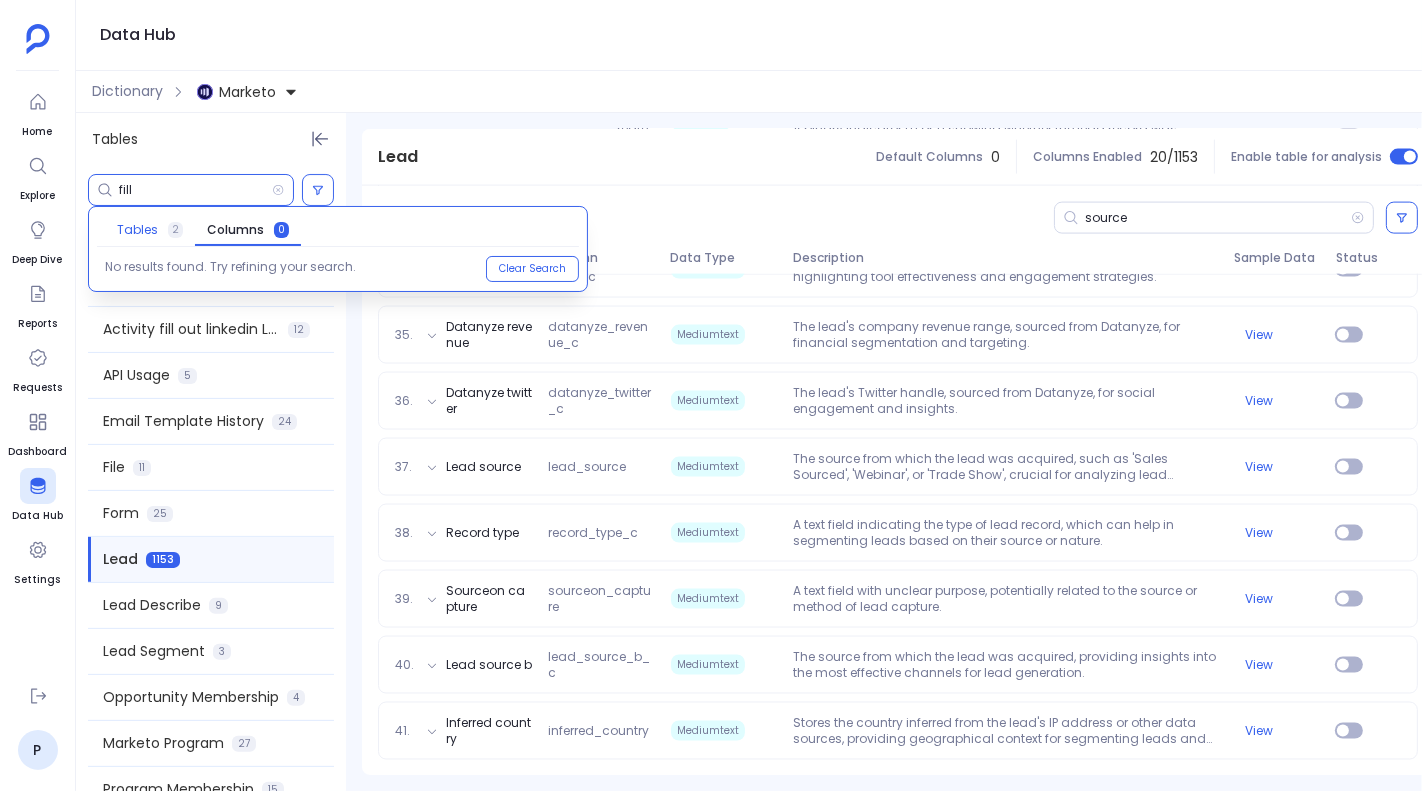 type on "fill" 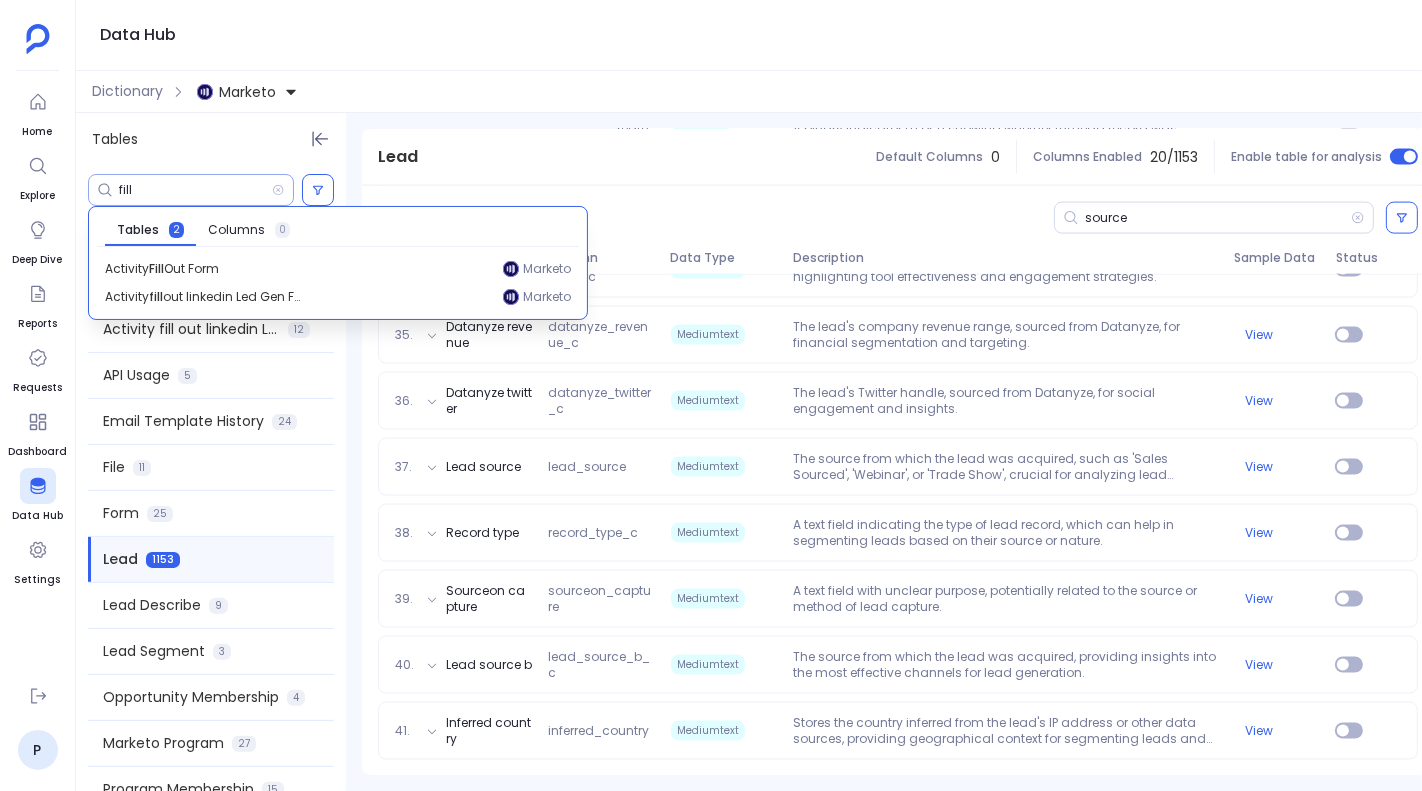 click on "fill" at bounding box center (195, 190) 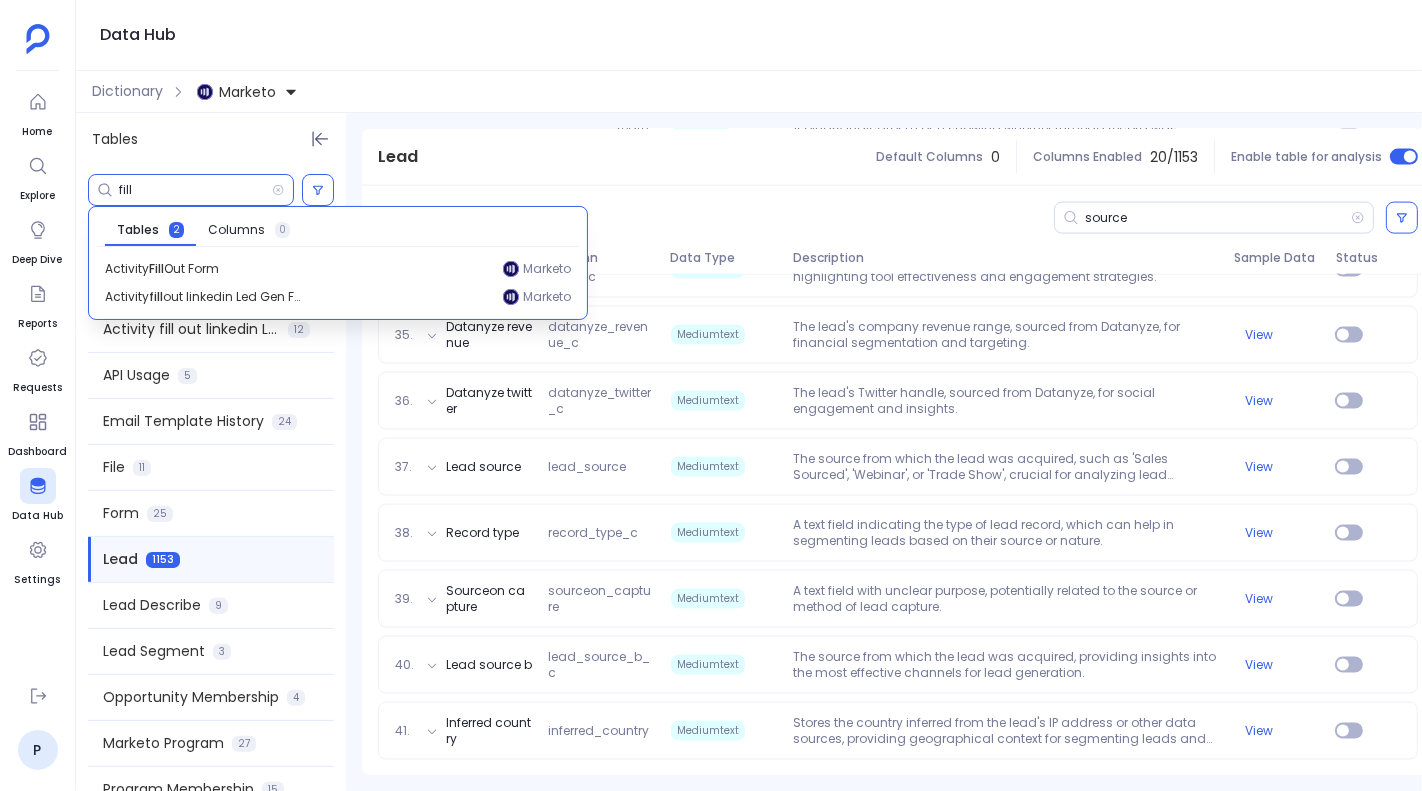 click on "fill" at bounding box center (195, 190) 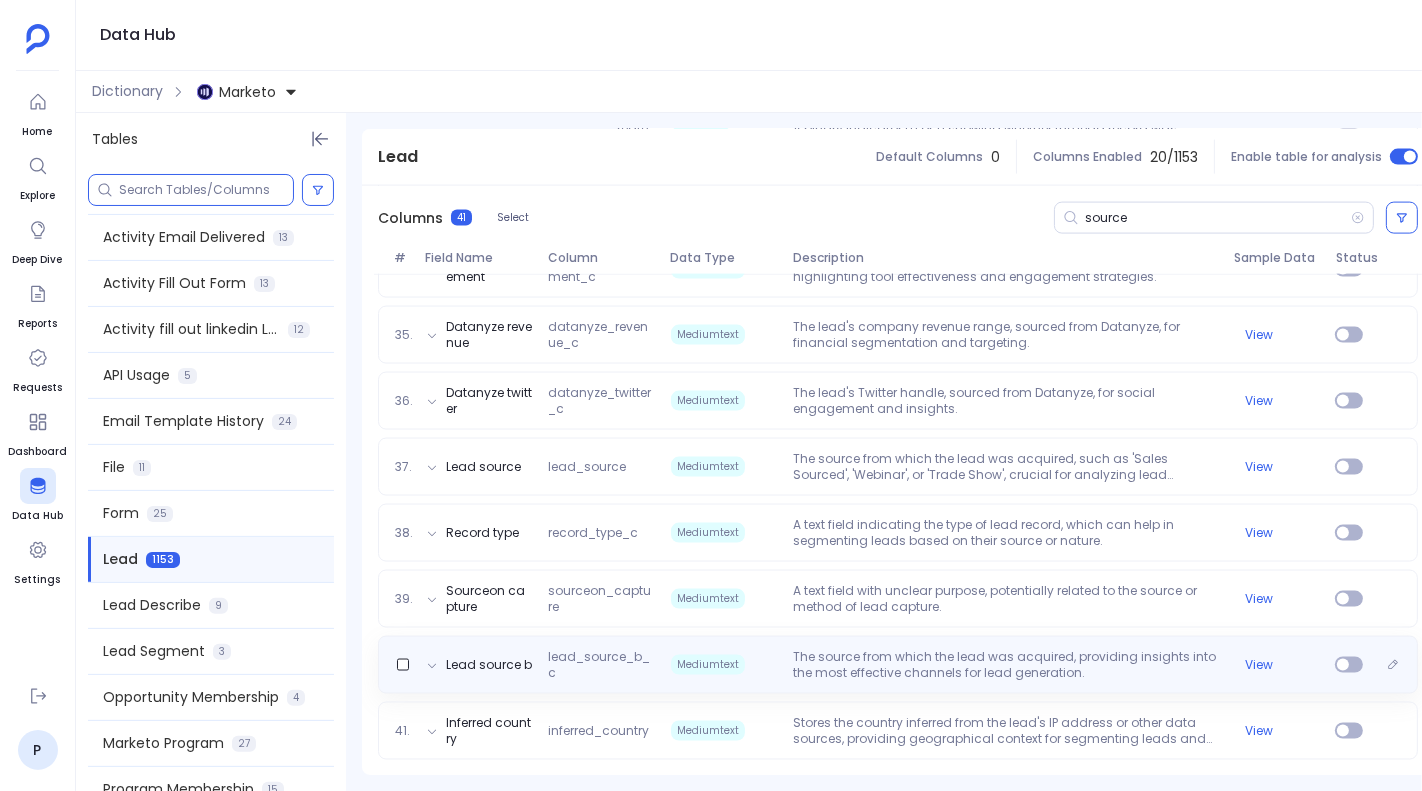 type 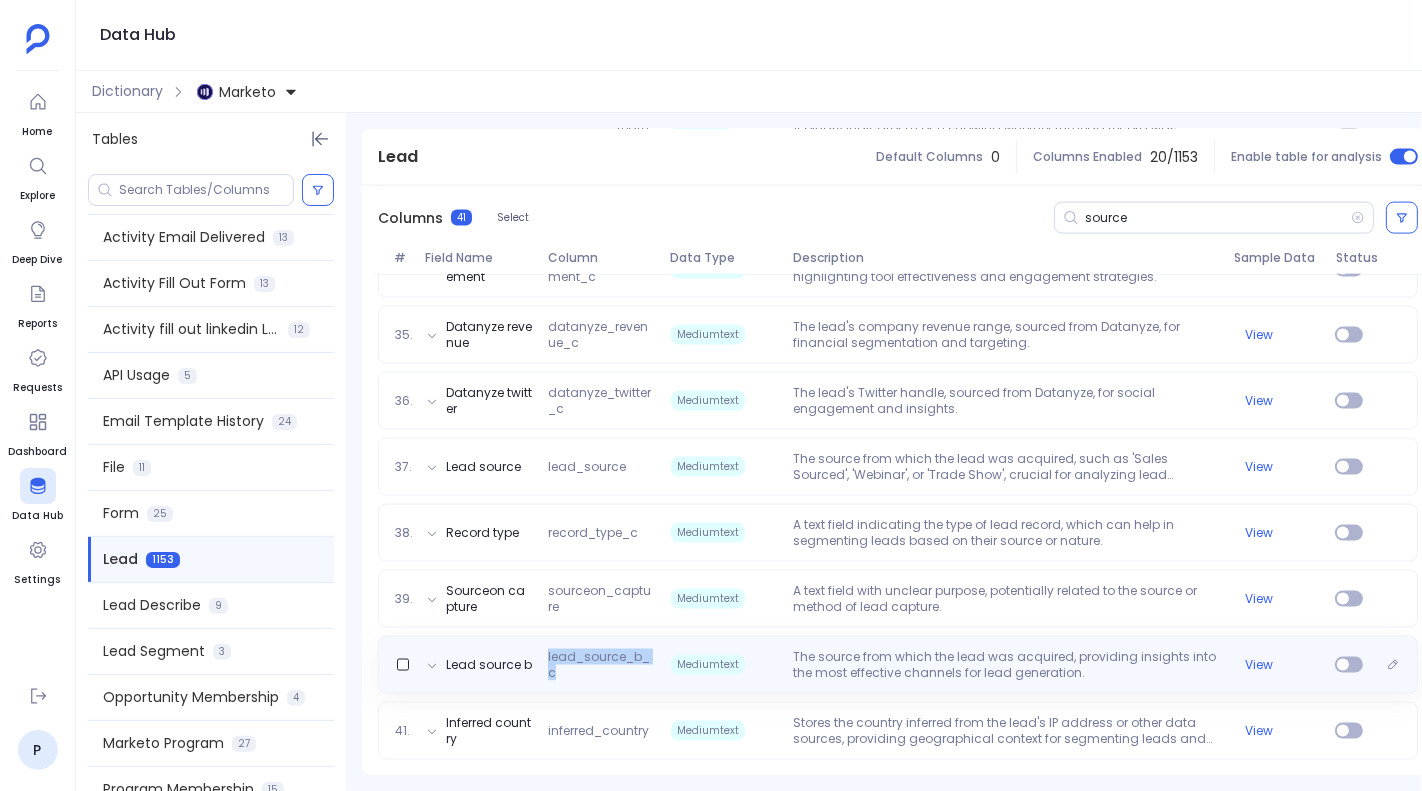drag, startPoint x: 548, startPoint y: 656, endPoint x: 569, endPoint y: 678, distance: 30.413813 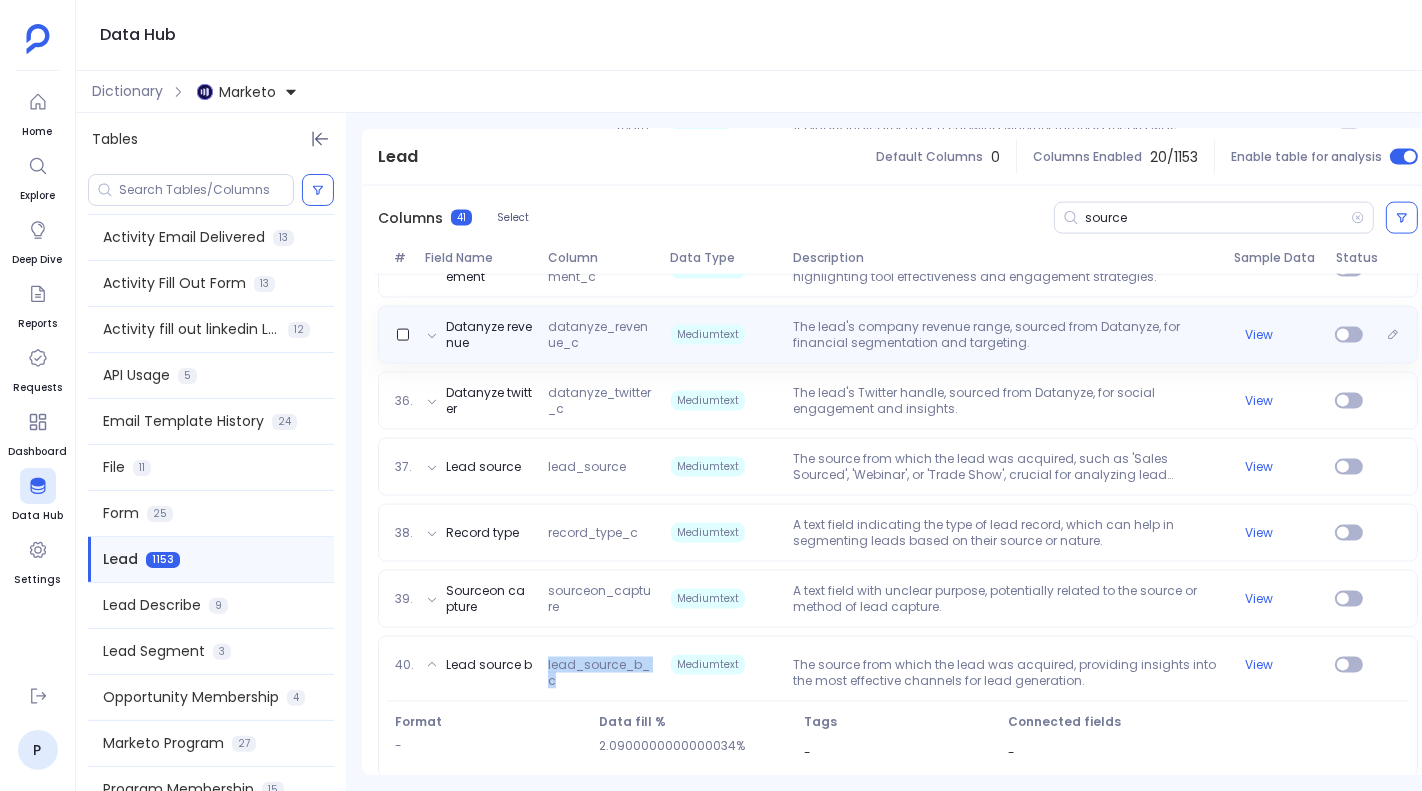 copy on "lead_source_b_c" 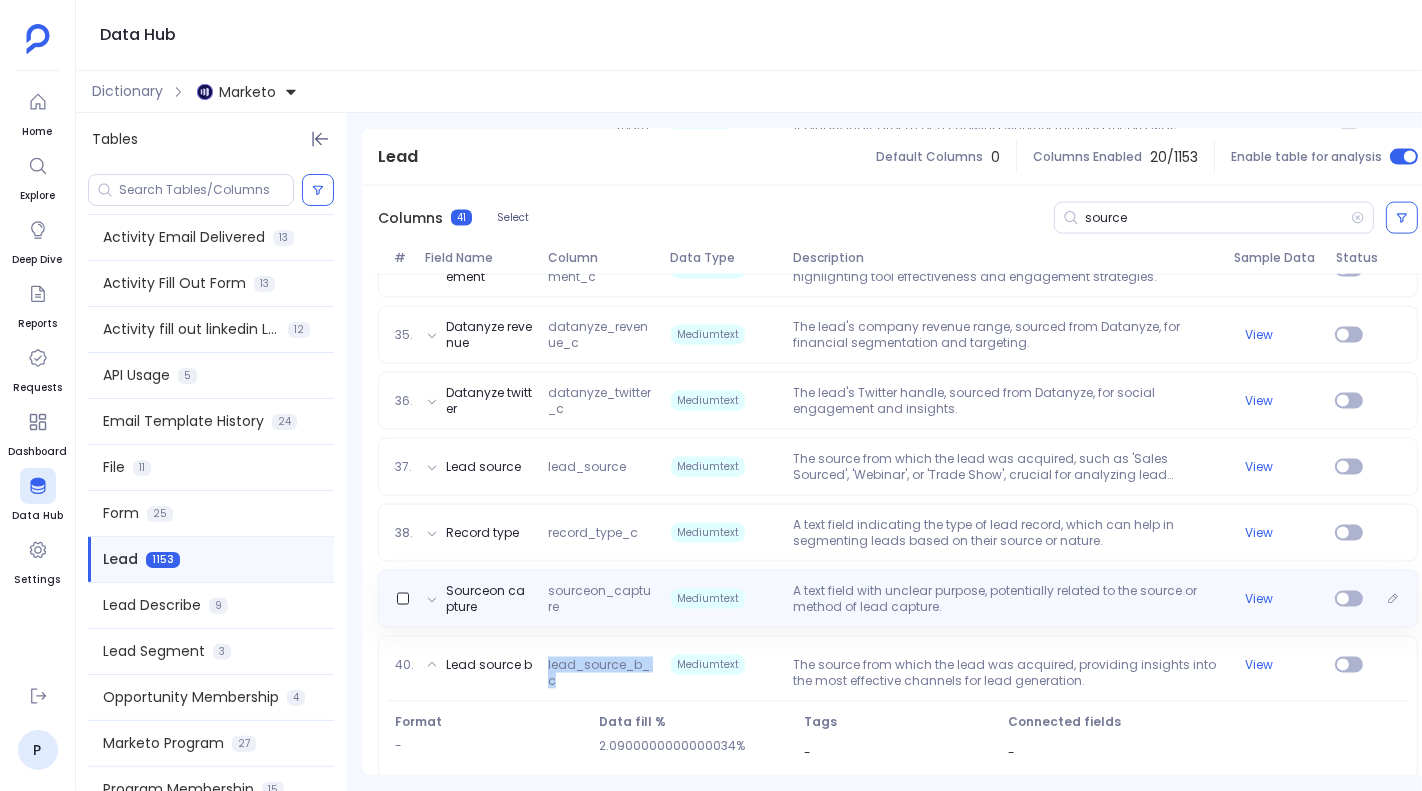 copy on "lead_source_b_c" 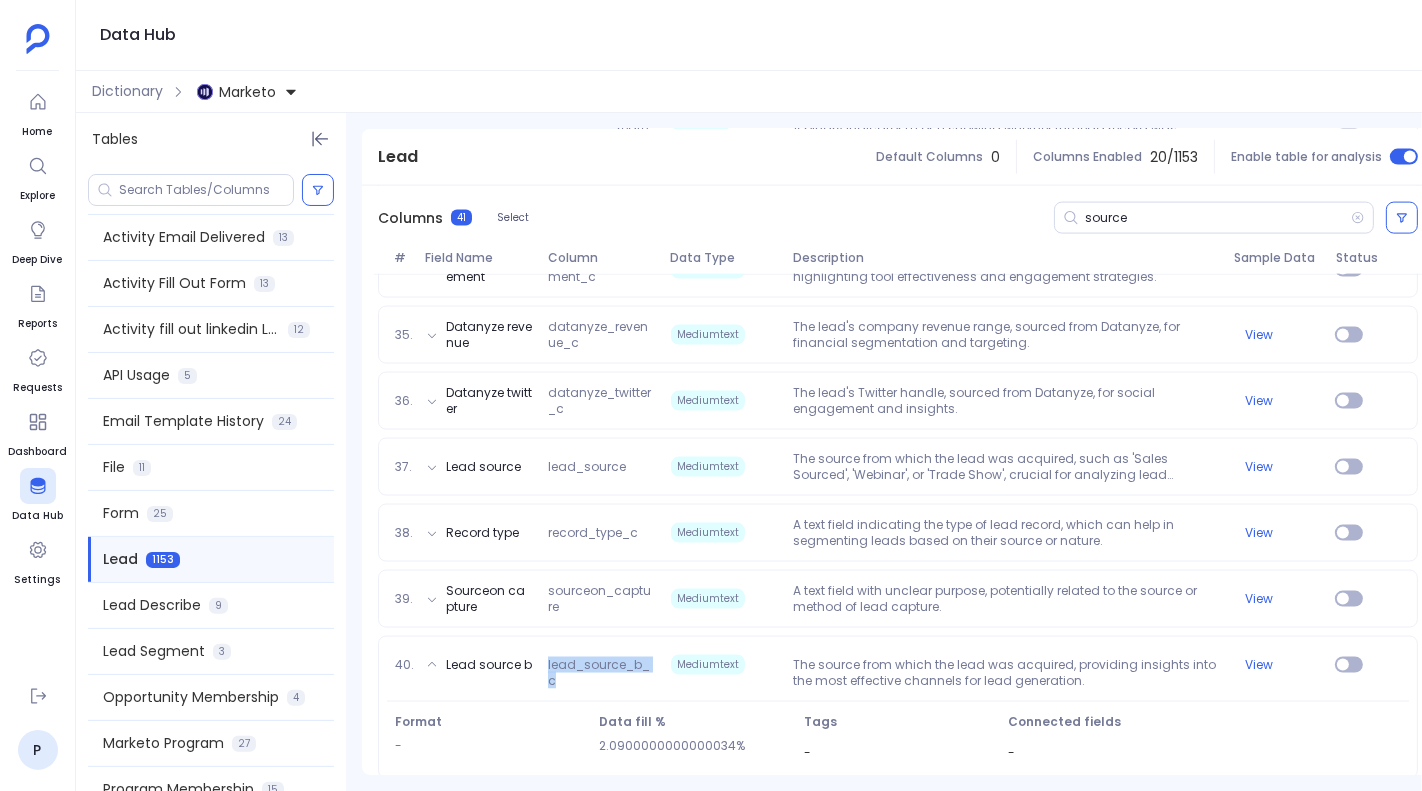 click on "Marketo" at bounding box center [247, 92] 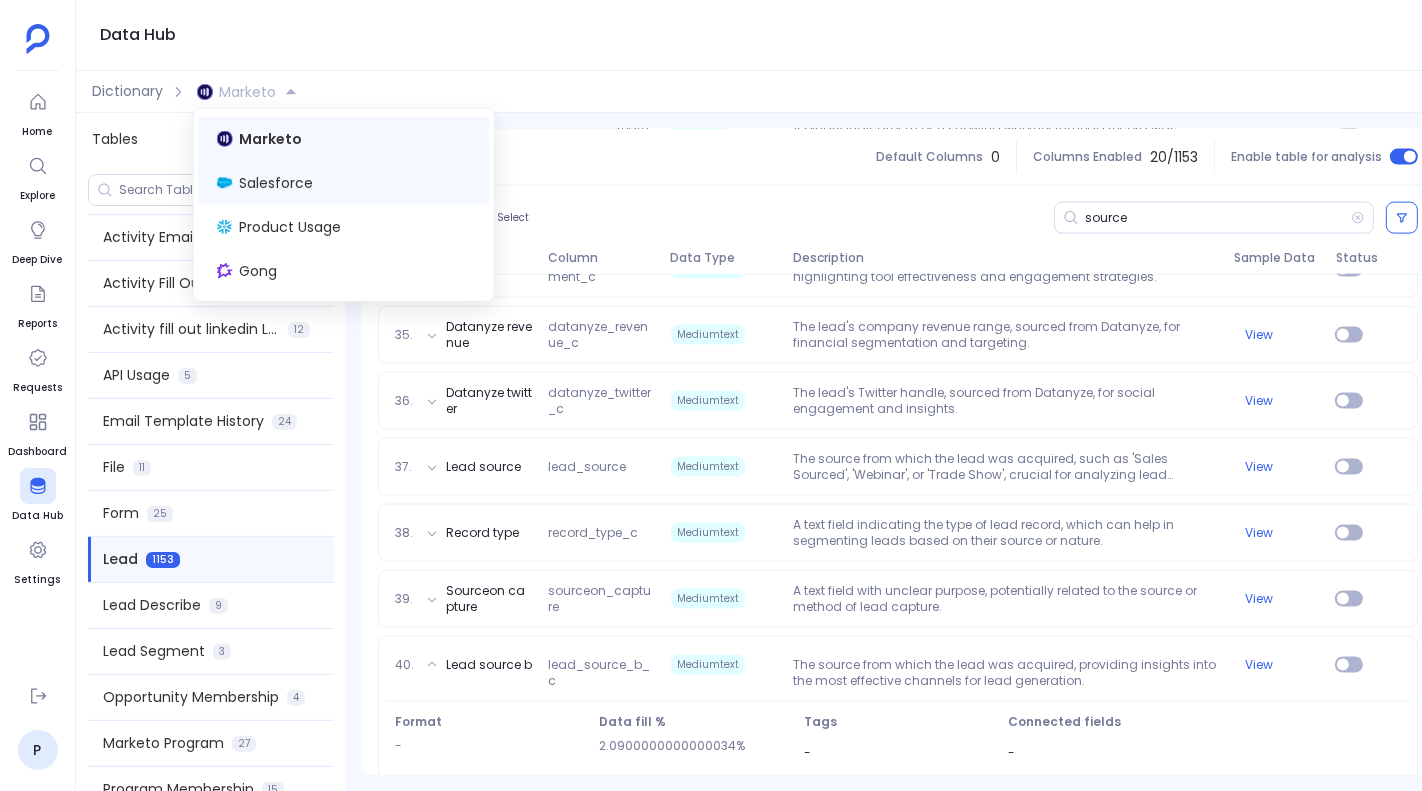 click on "Salesforce" at bounding box center (276, 183) 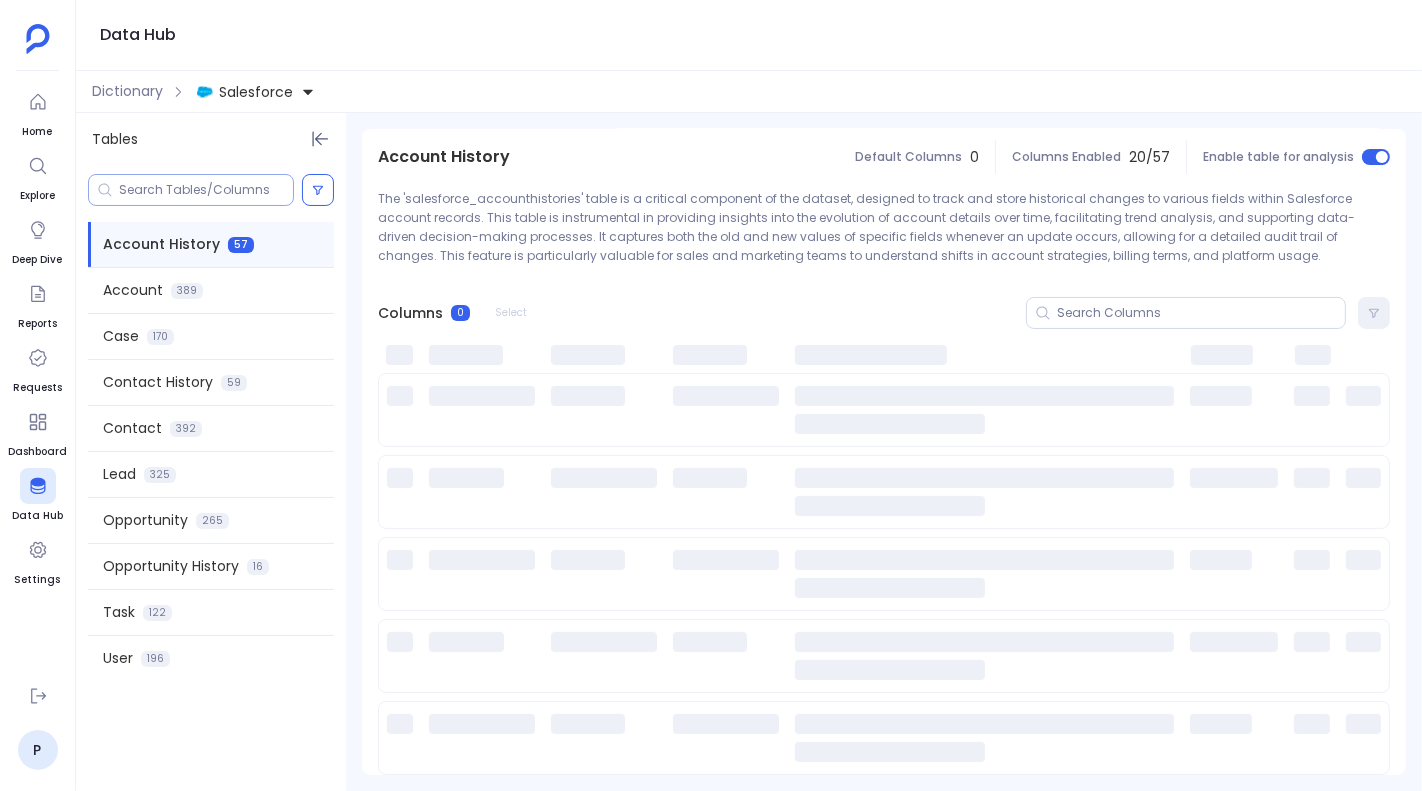 scroll, scrollTop: 0, scrollLeft: 0, axis: both 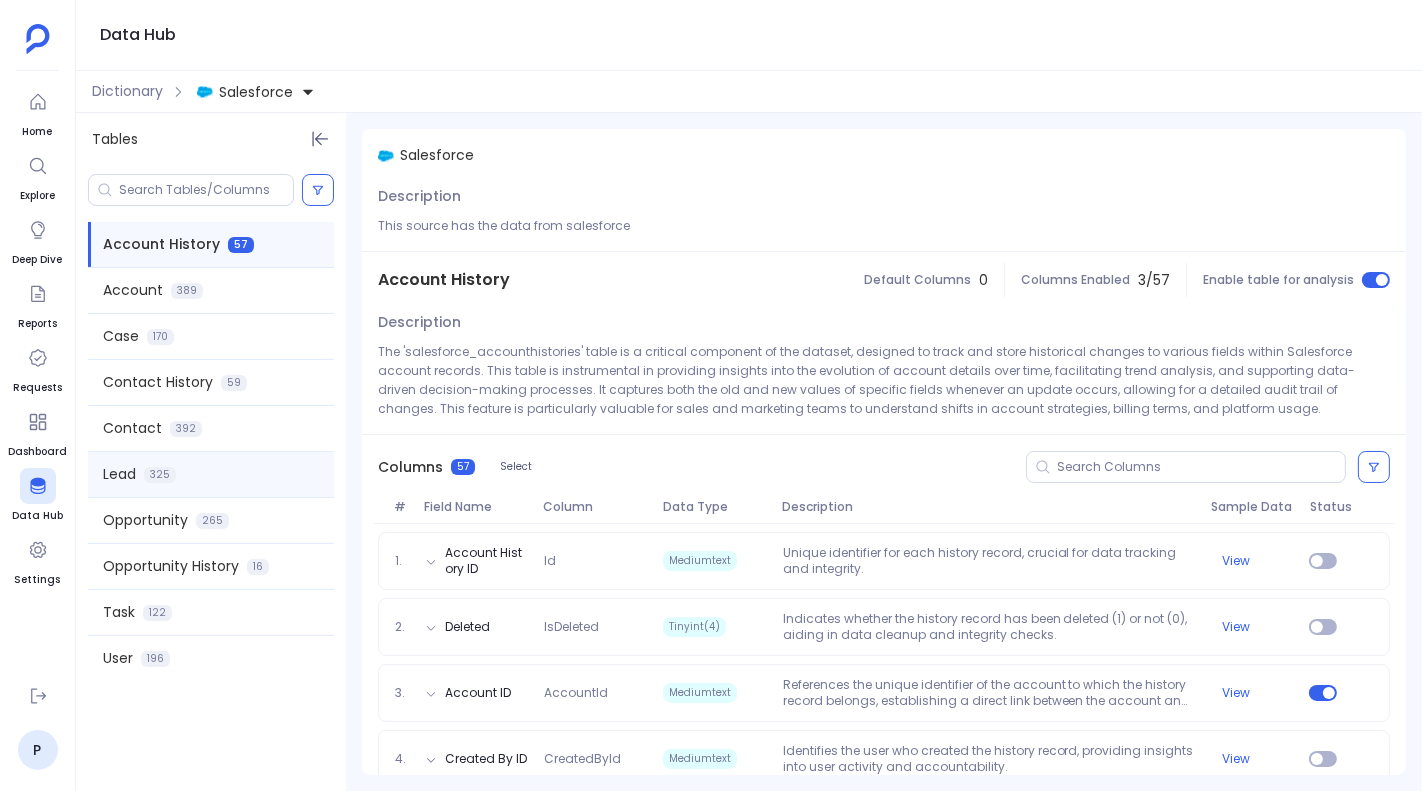 click on "Lead" at bounding box center [119, 474] 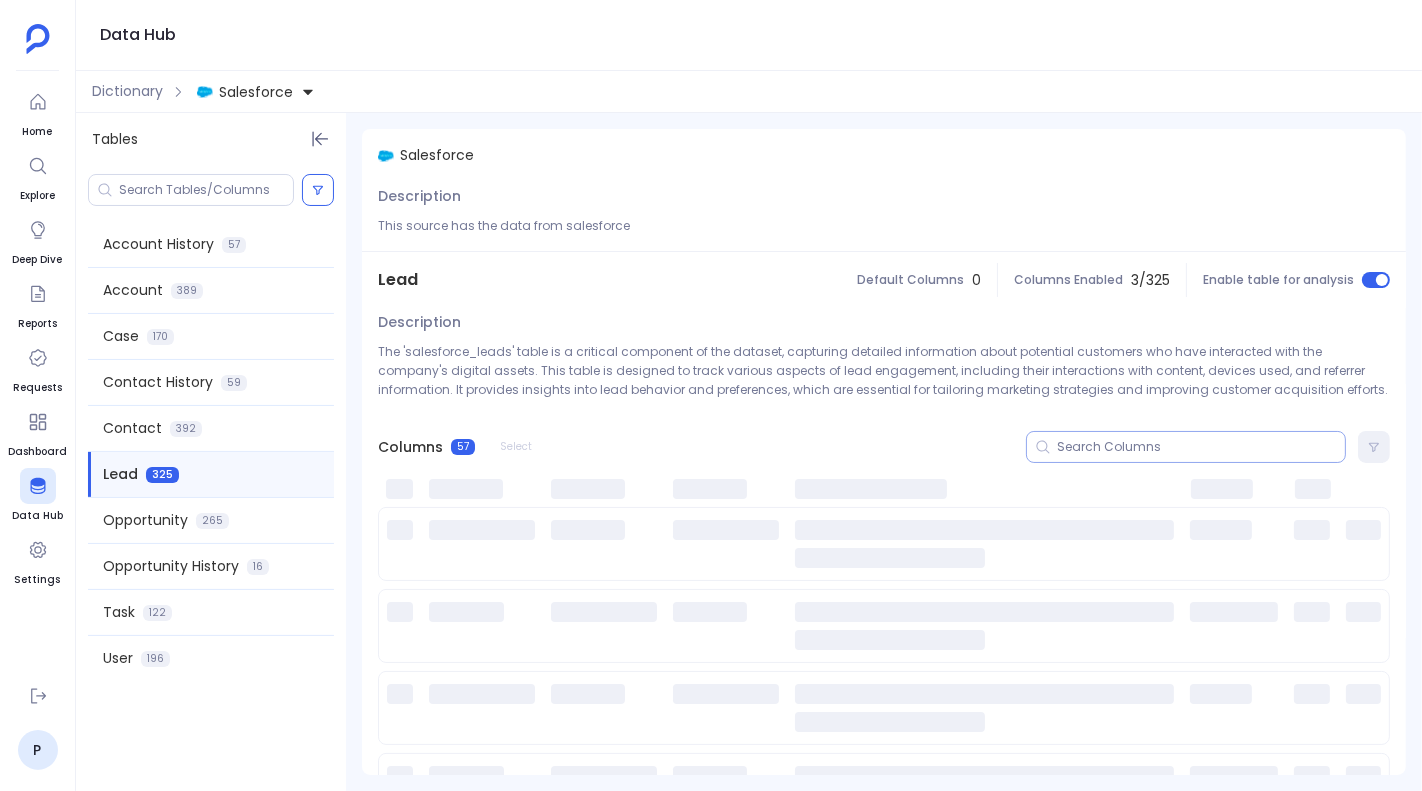 click at bounding box center [1201, 447] 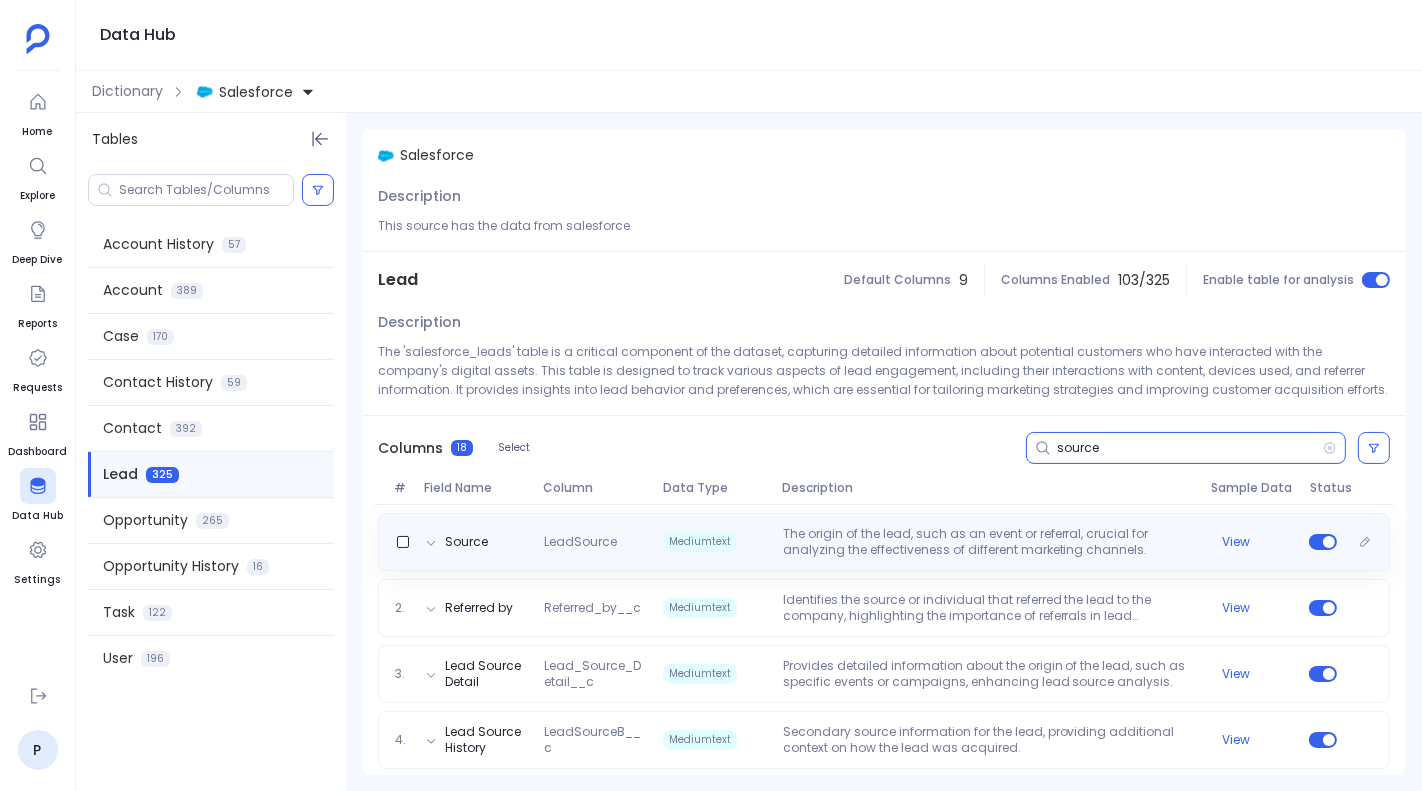 type on "source" 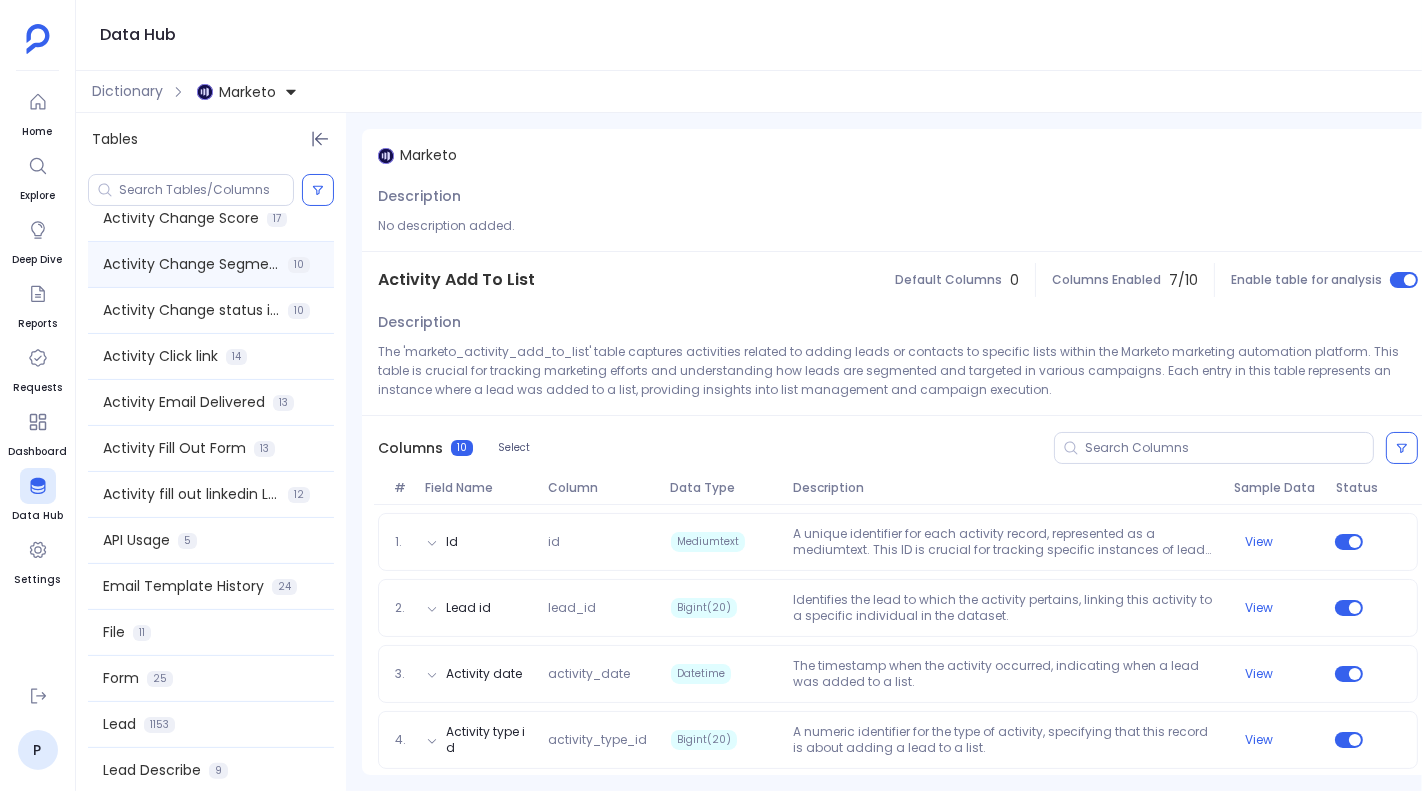 scroll, scrollTop: 331, scrollLeft: 0, axis: vertical 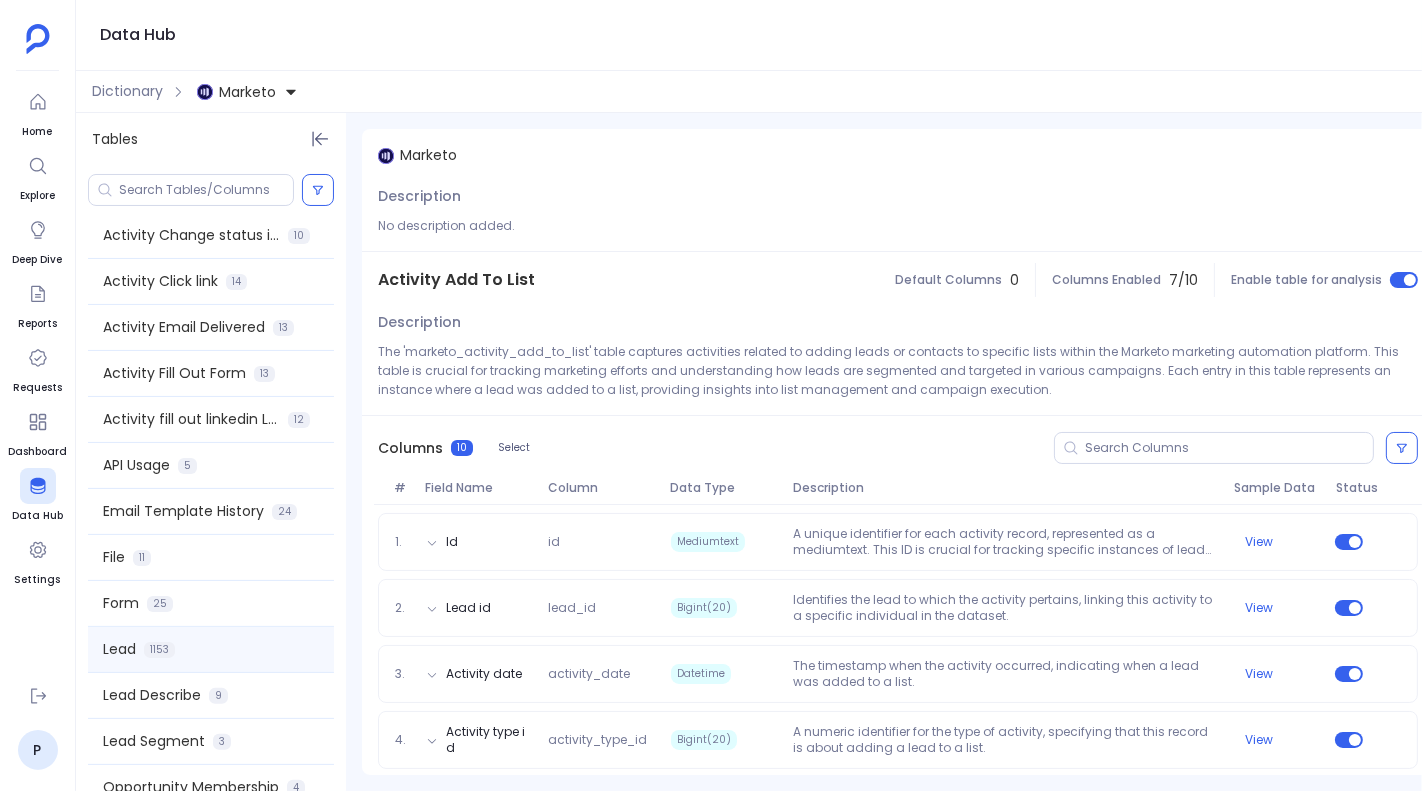 click on "Lead 1153" at bounding box center (211, 649) 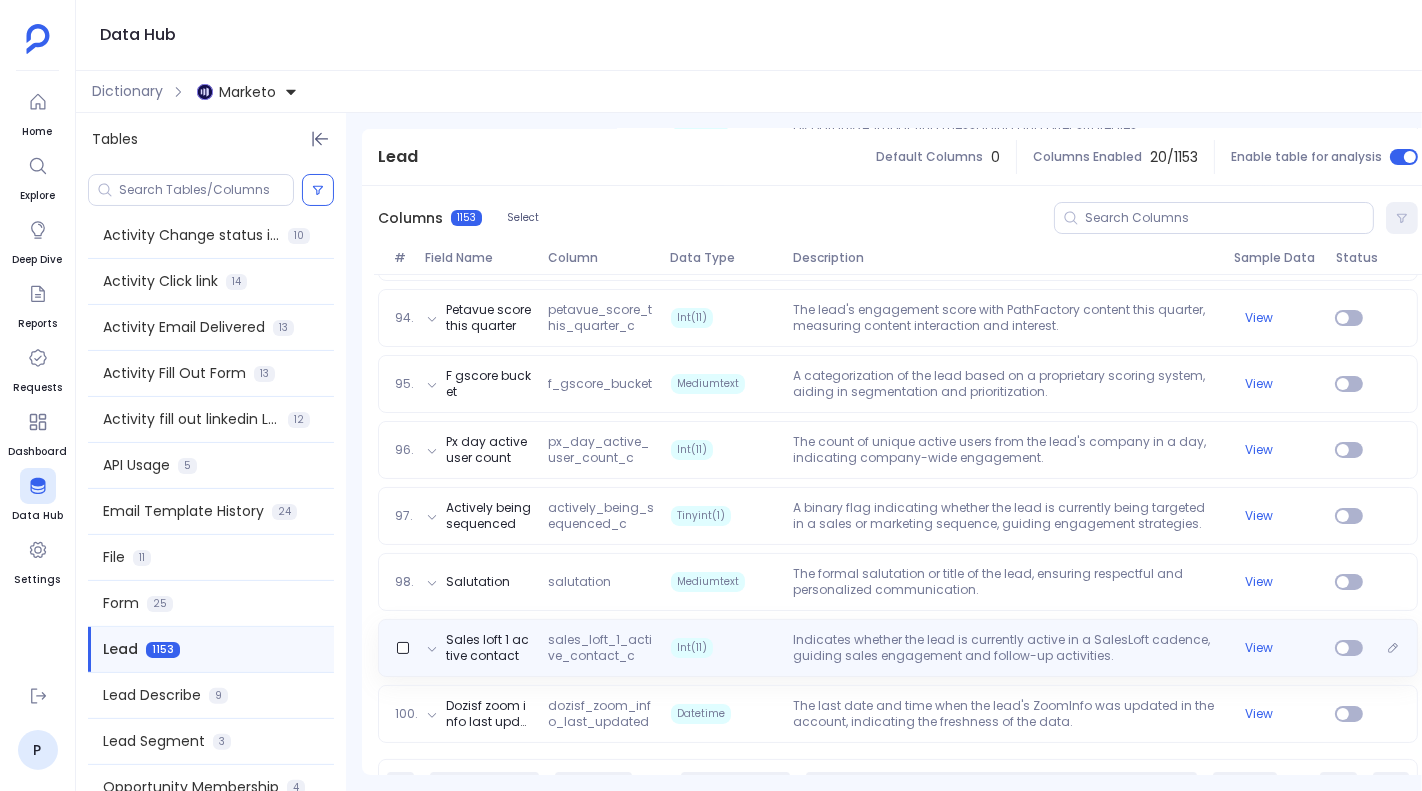scroll, scrollTop: 6761, scrollLeft: 0, axis: vertical 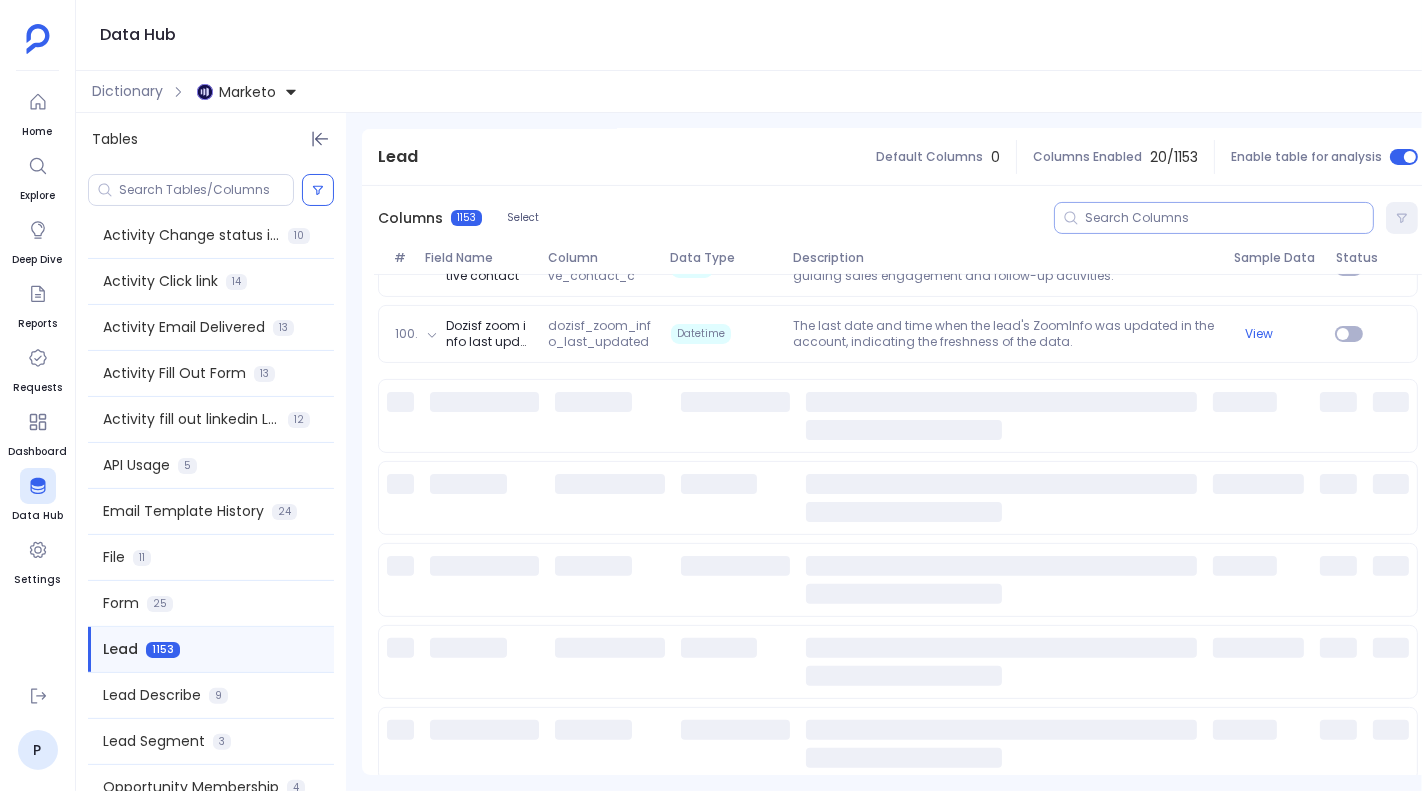 click at bounding box center (1229, 218) 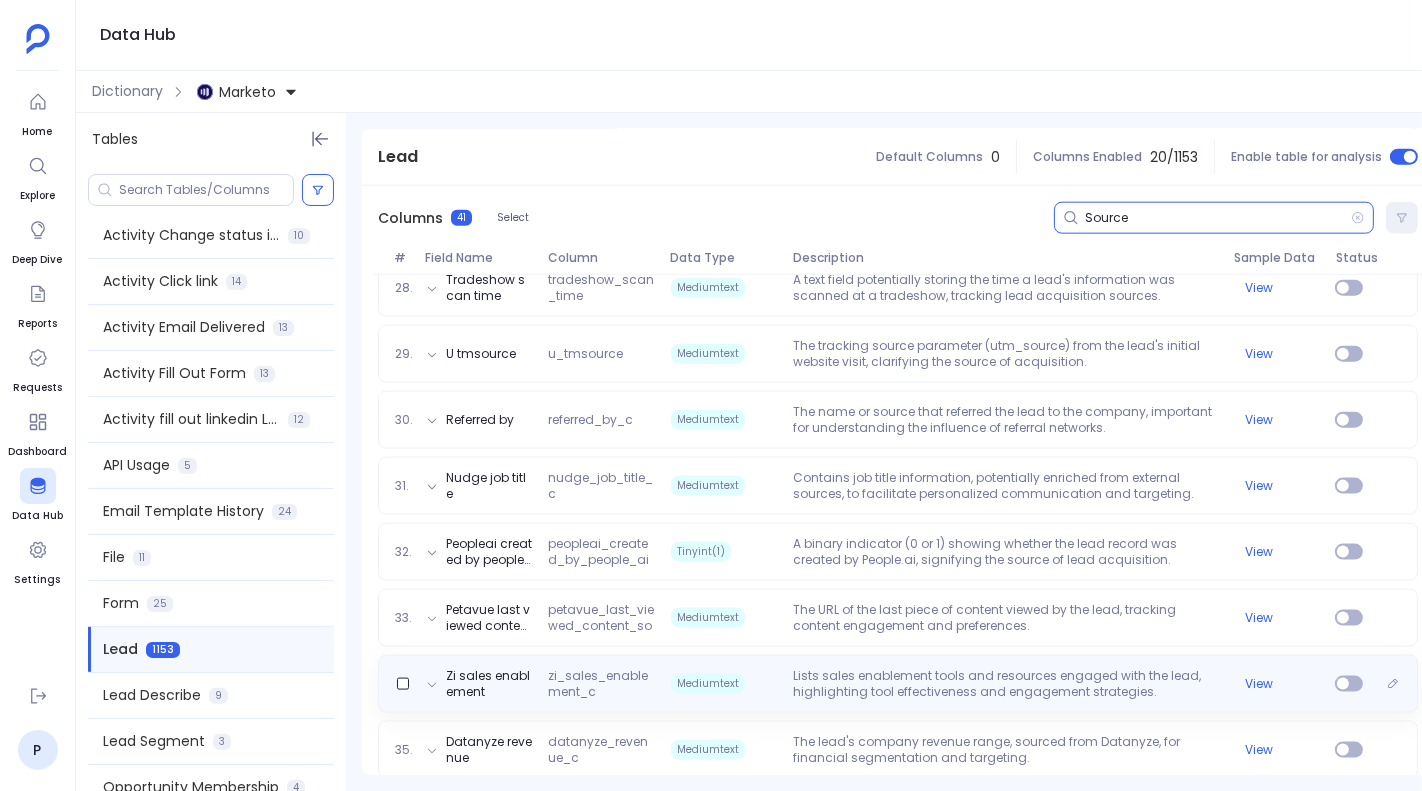 scroll, scrollTop: 2470, scrollLeft: 0, axis: vertical 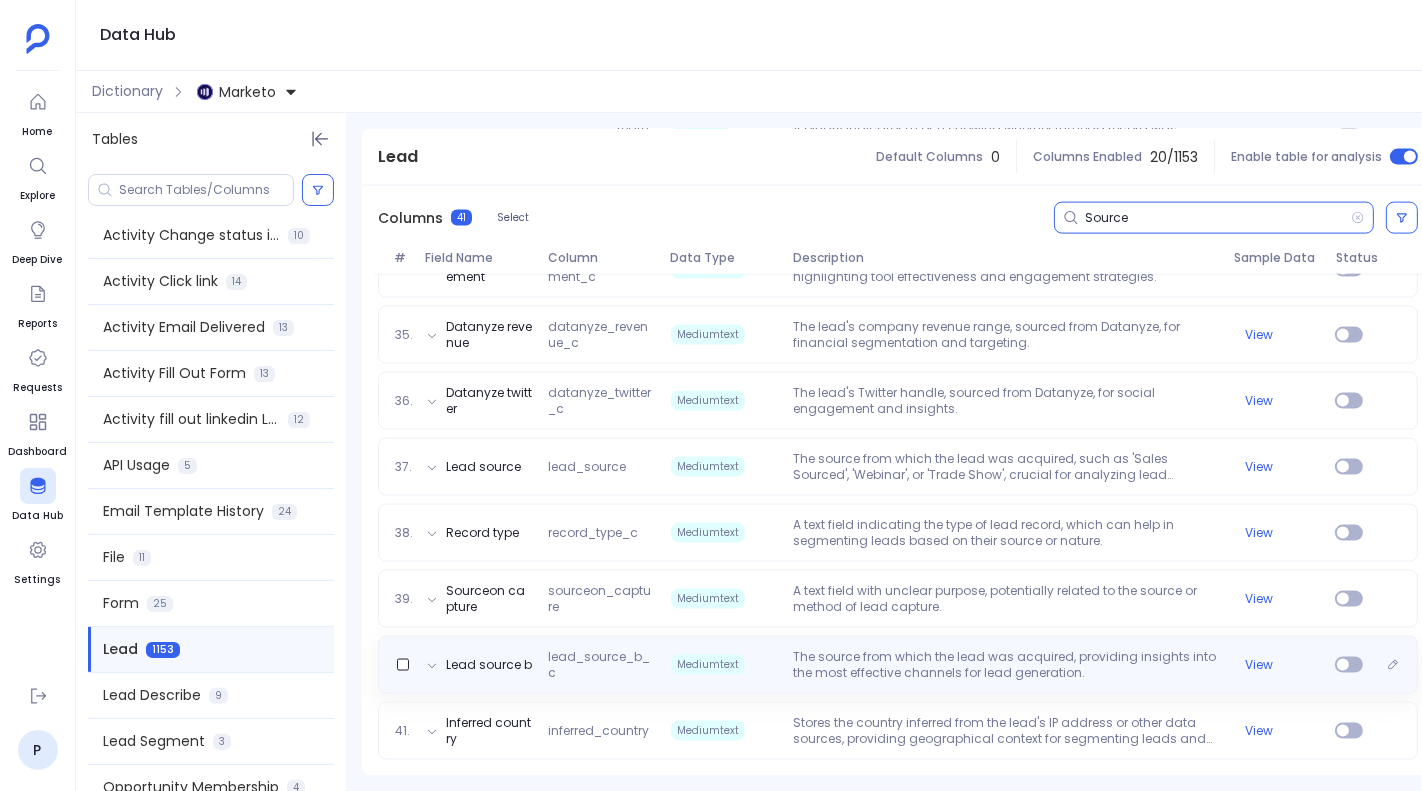 type on "Source" 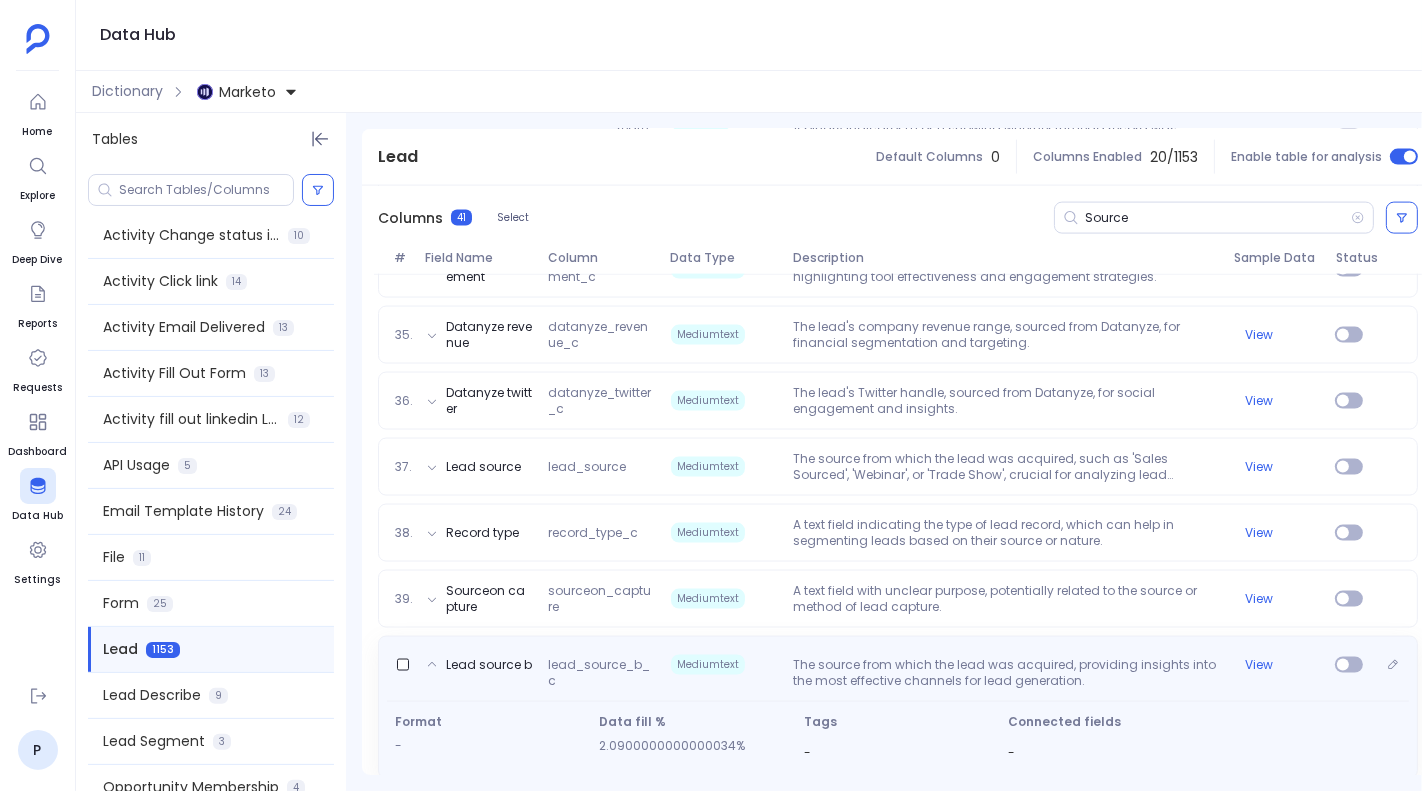 scroll, scrollTop: 2510, scrollLeft: 0, axis: vertical 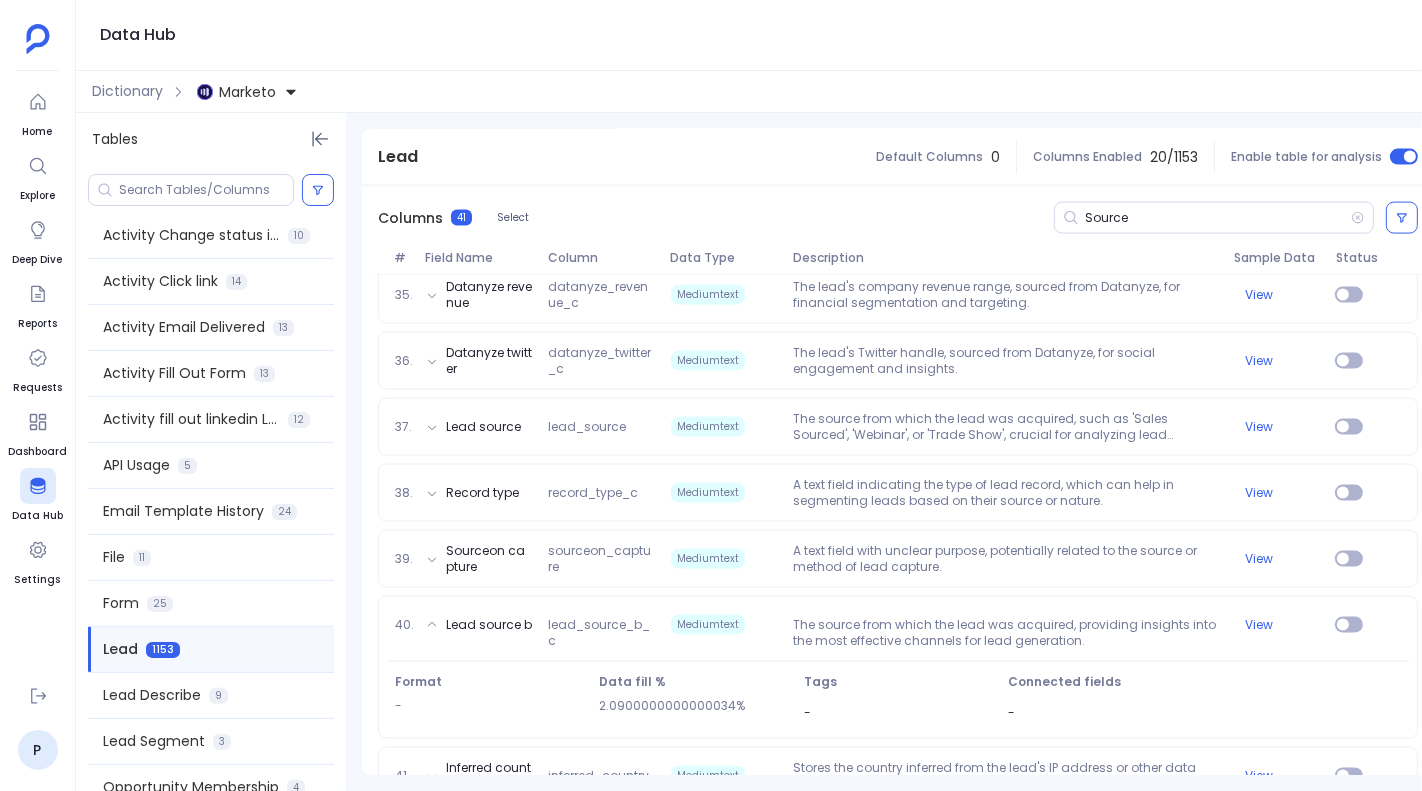 click on "Marketo" at bounding box center (247, 92) 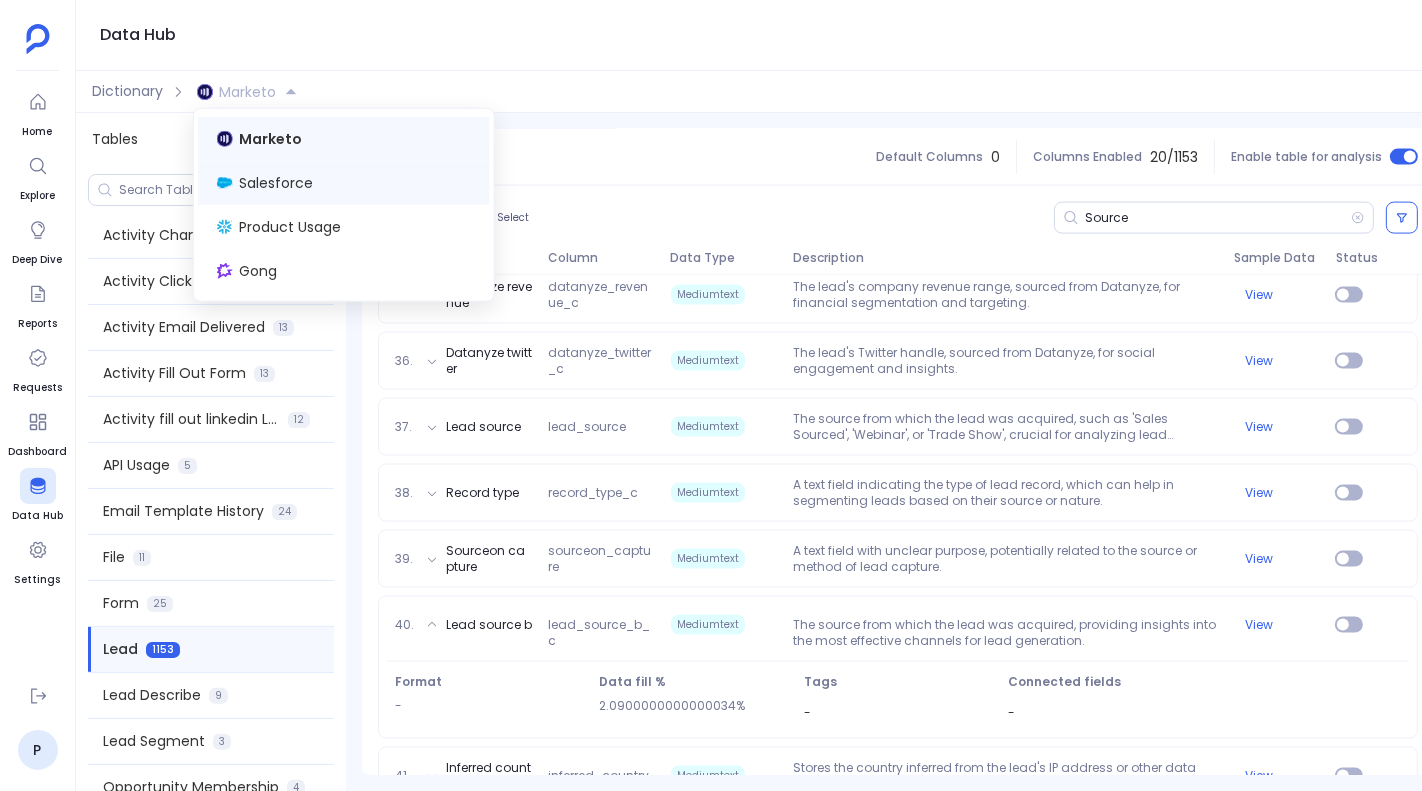 click on "Salesforce" at bounding box center [276, 183] 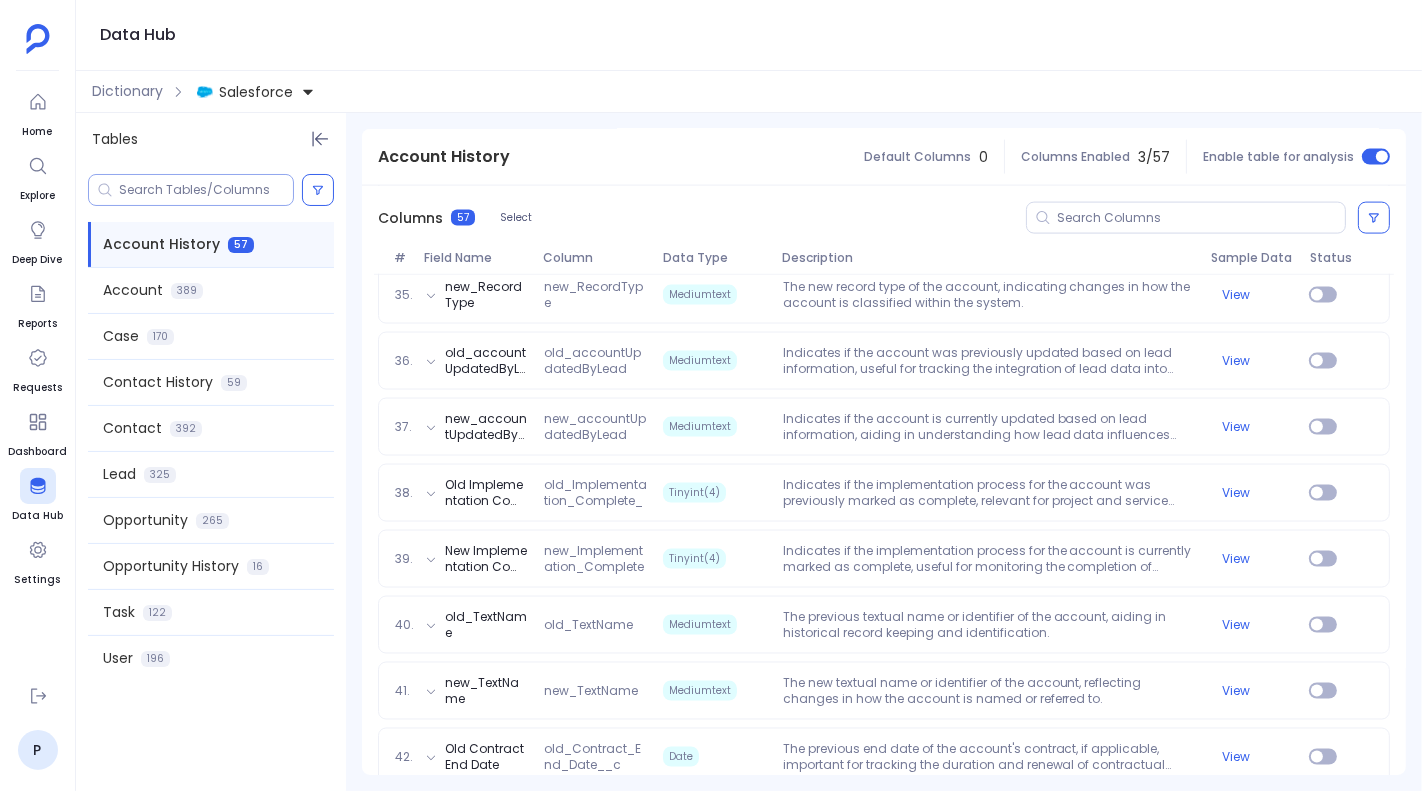 scroll, scrollTop: 0, scrollLeft: 0, axis: both 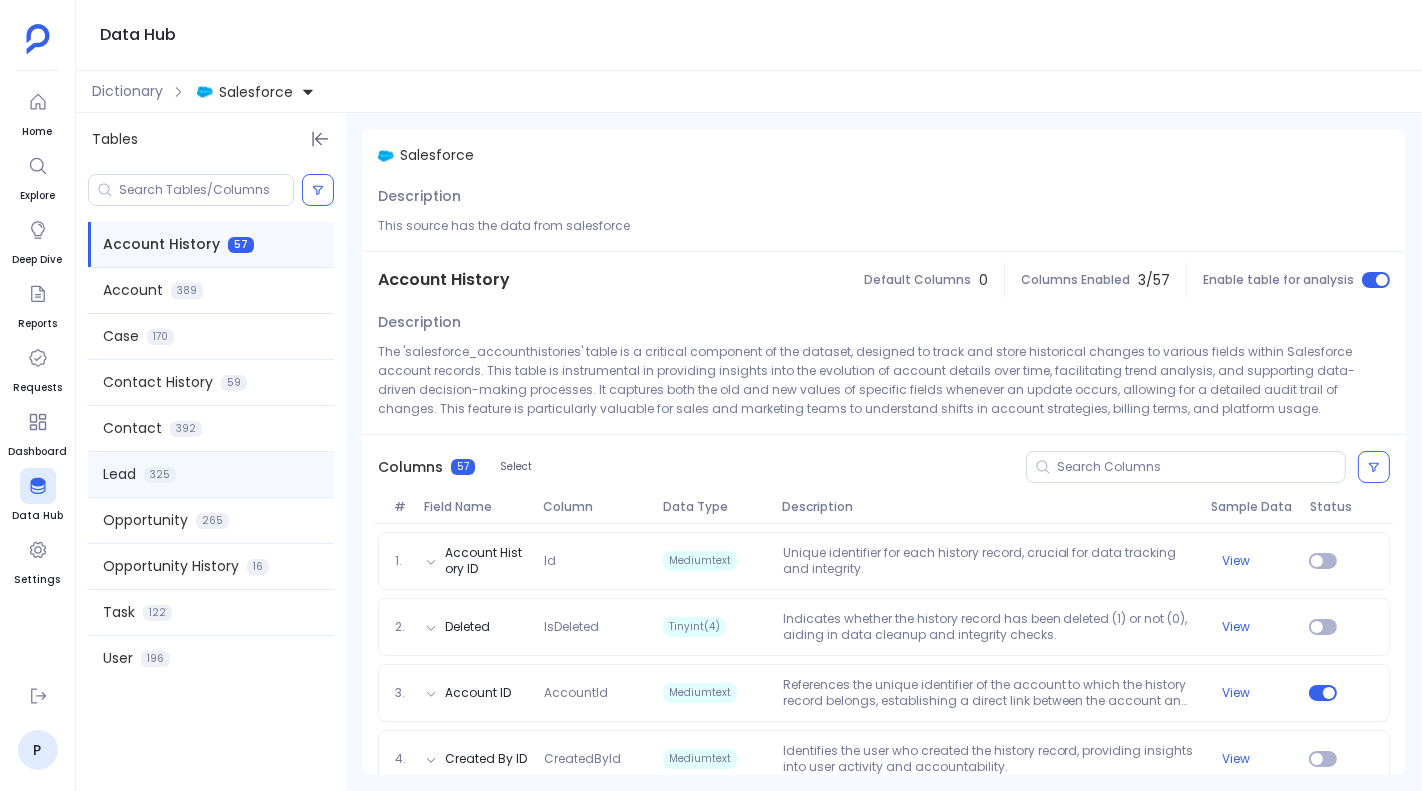 click on "Lead" at bounding box center (119, 474) 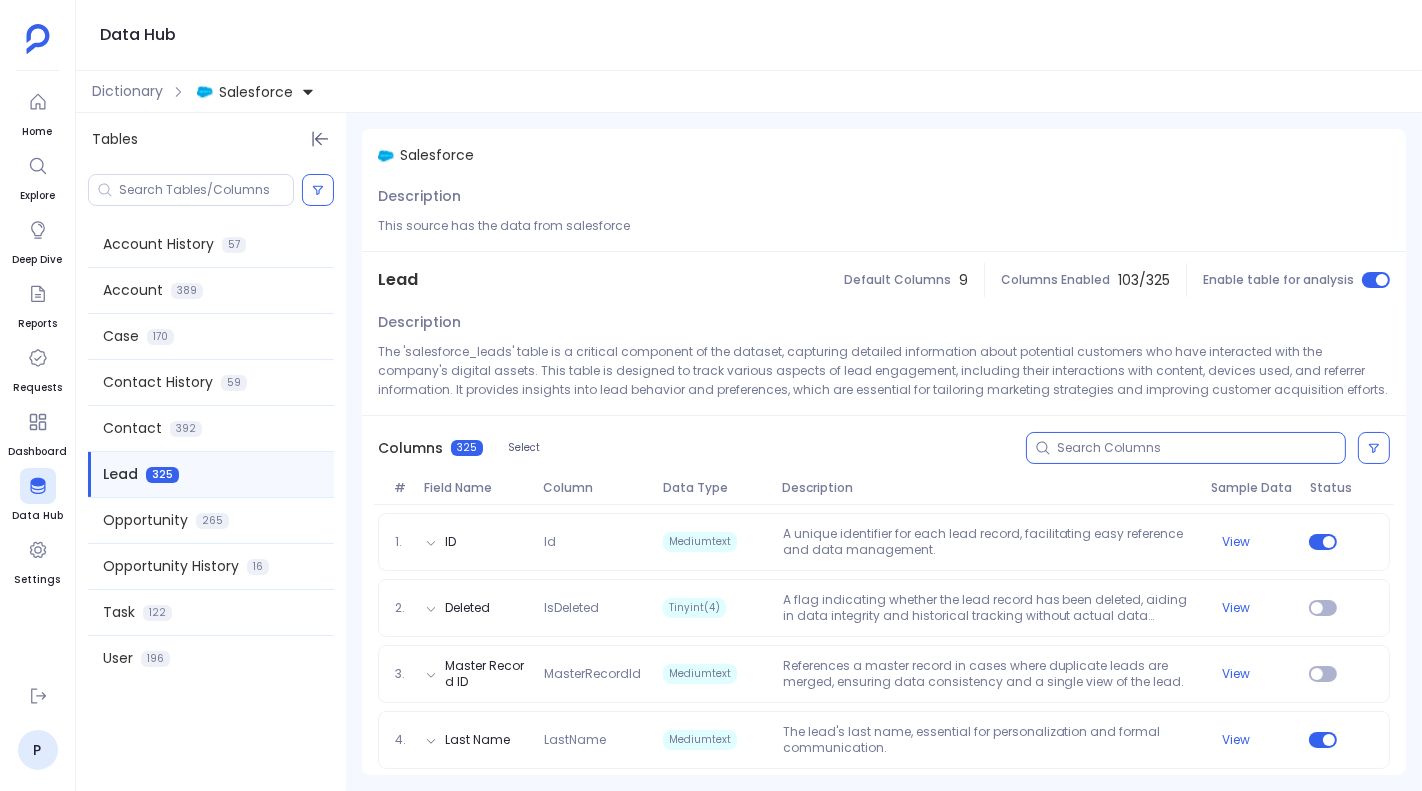 click at bounding box center [1201, 448] 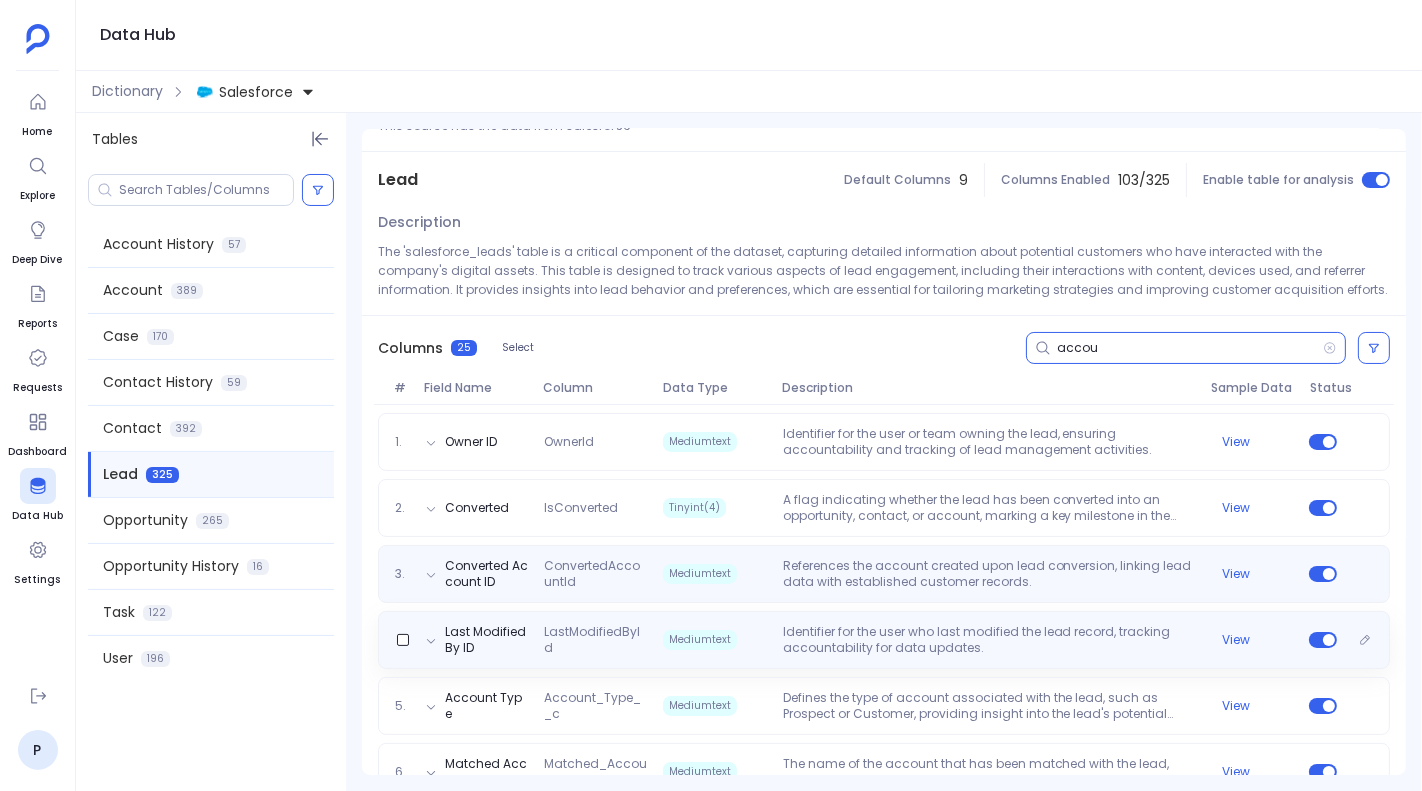 scroll, scrollTop: 120, scrollLeft: 0, axis: vertical 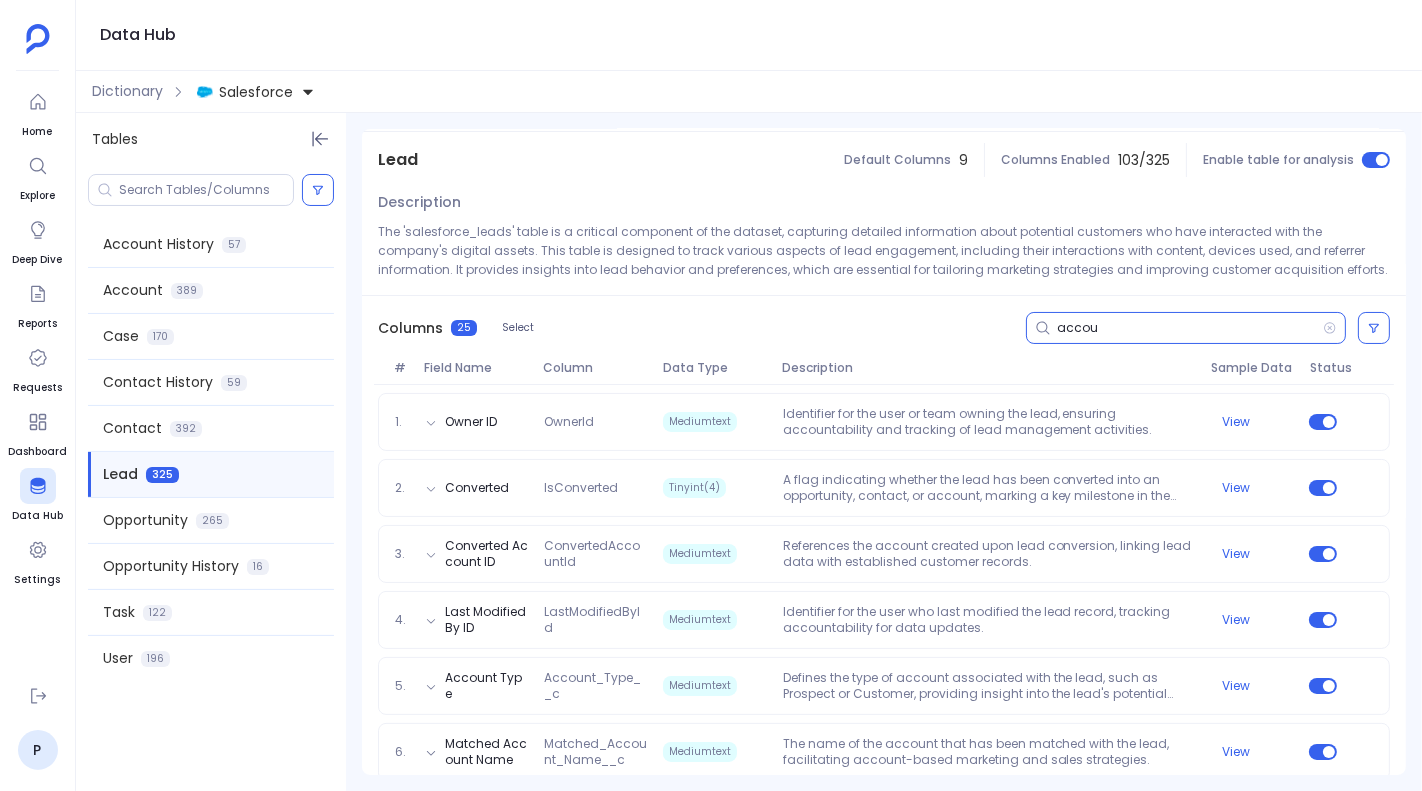 type on "accou" 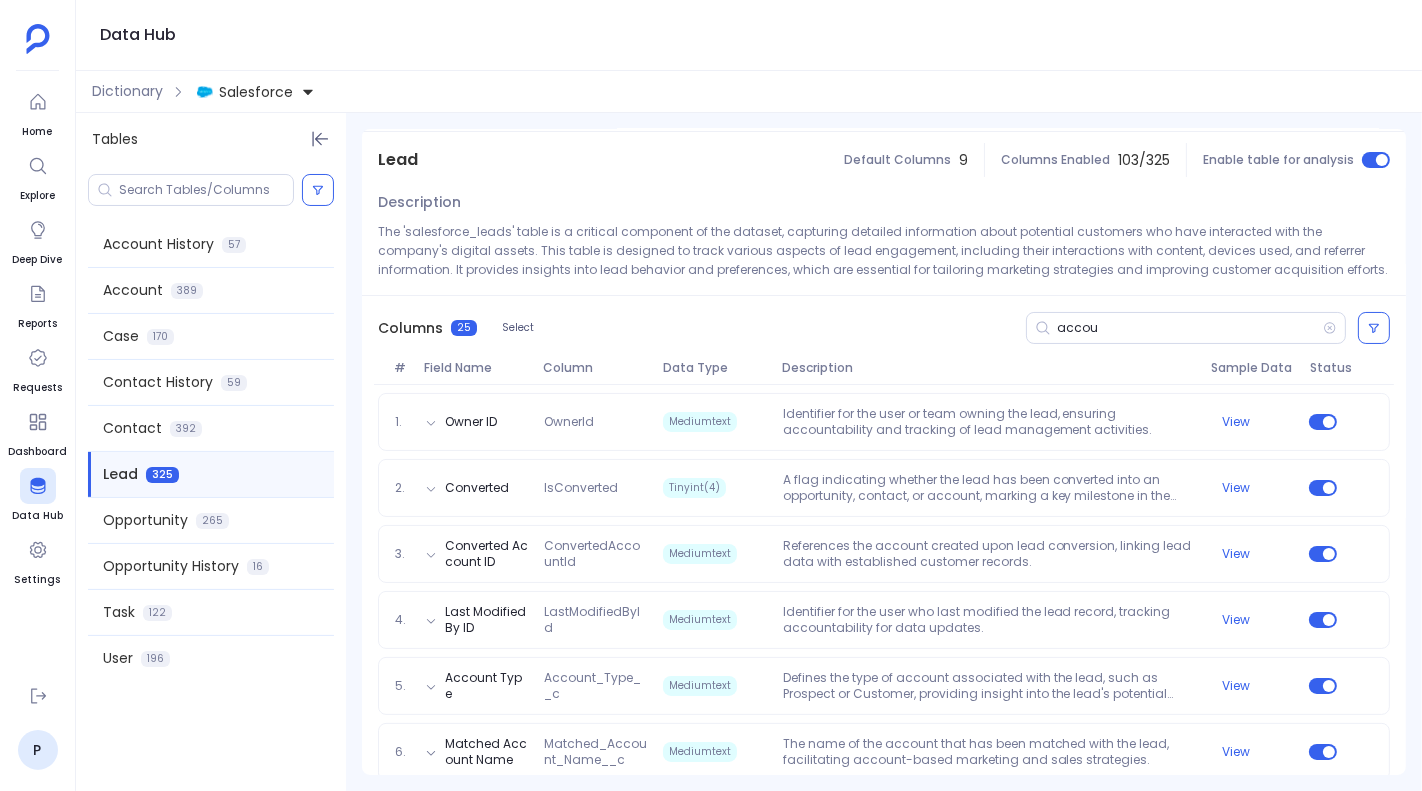 click on "Salesforce" at bounding box center [256, 92] 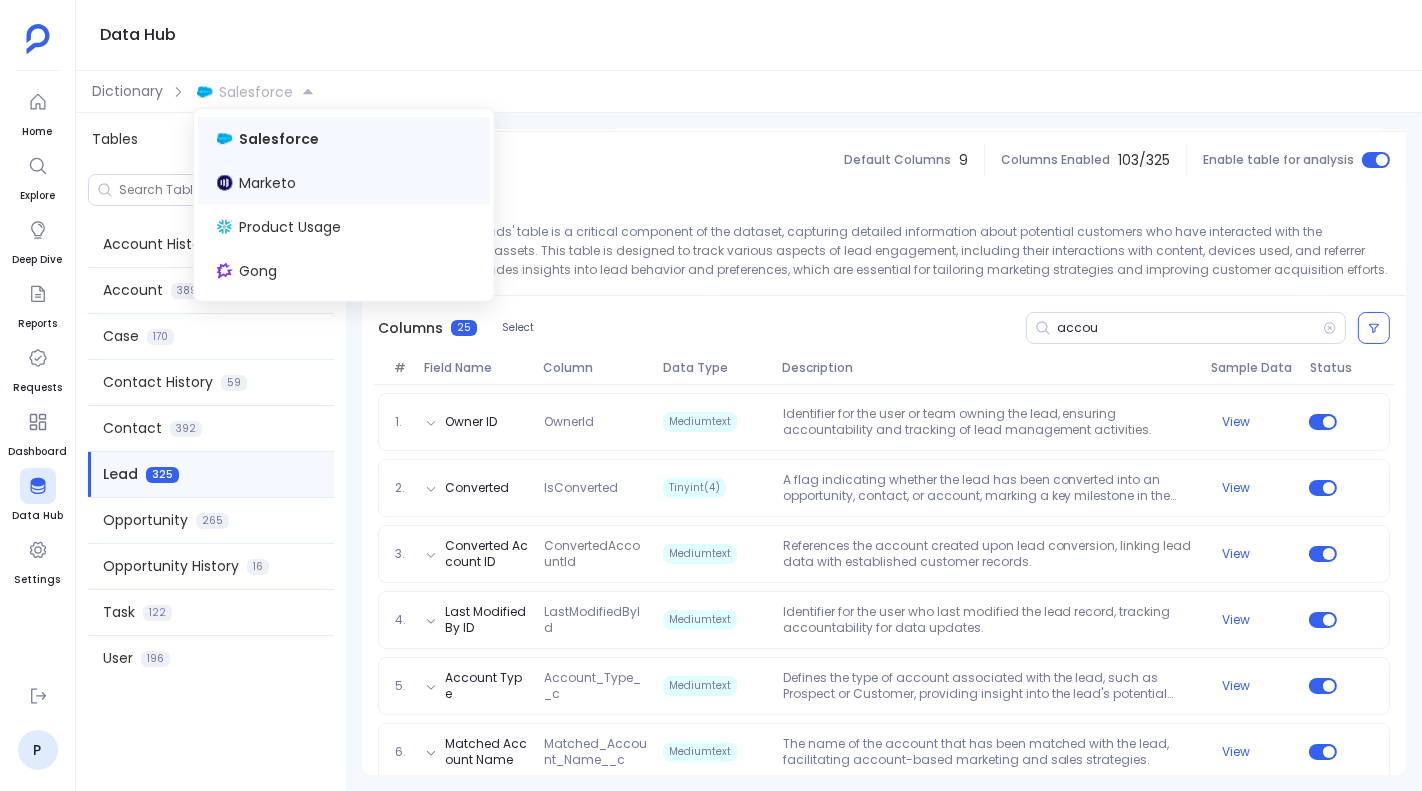click on "Marketo" at bounding box center [344, 183] 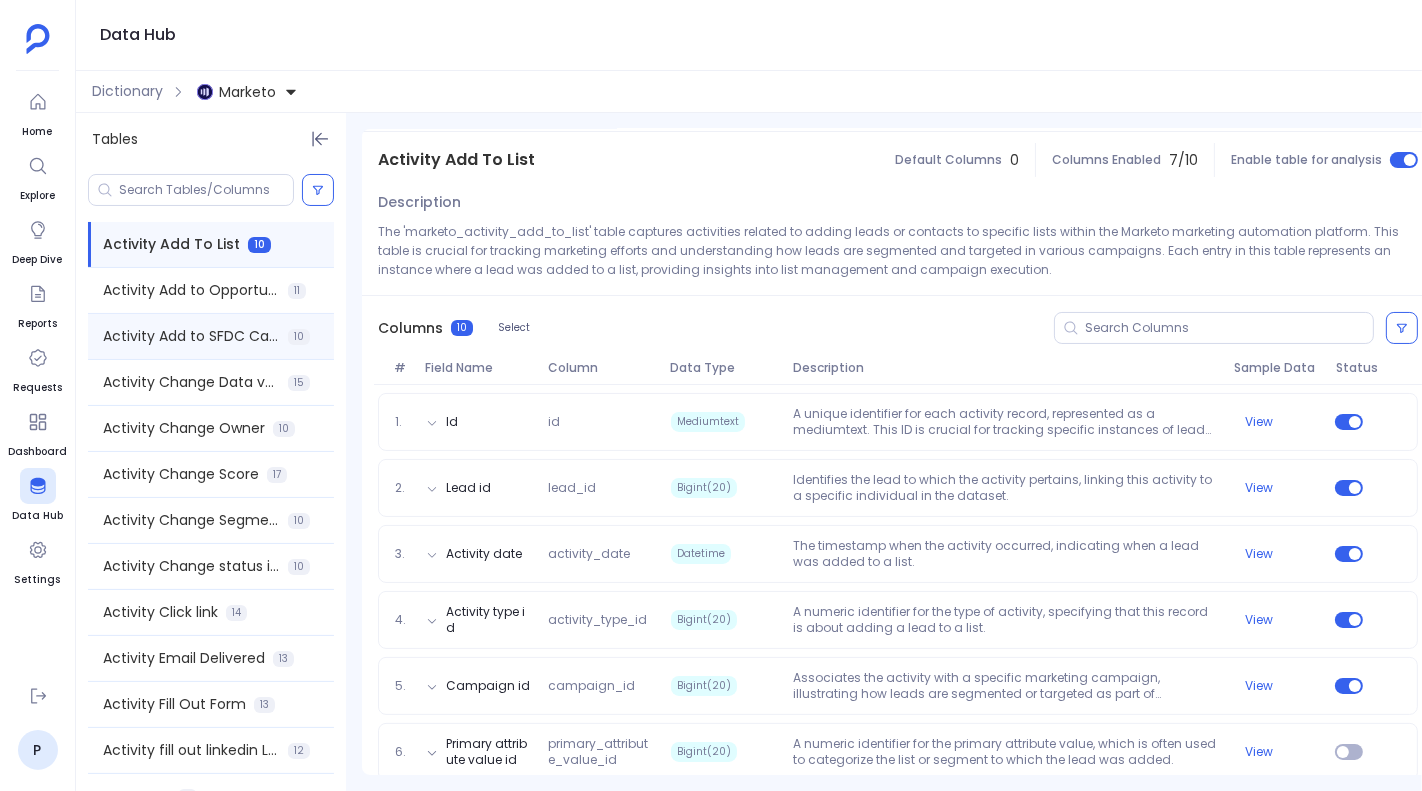 scroll, scrollTop: 0, scrollLeft: 0, axis: both 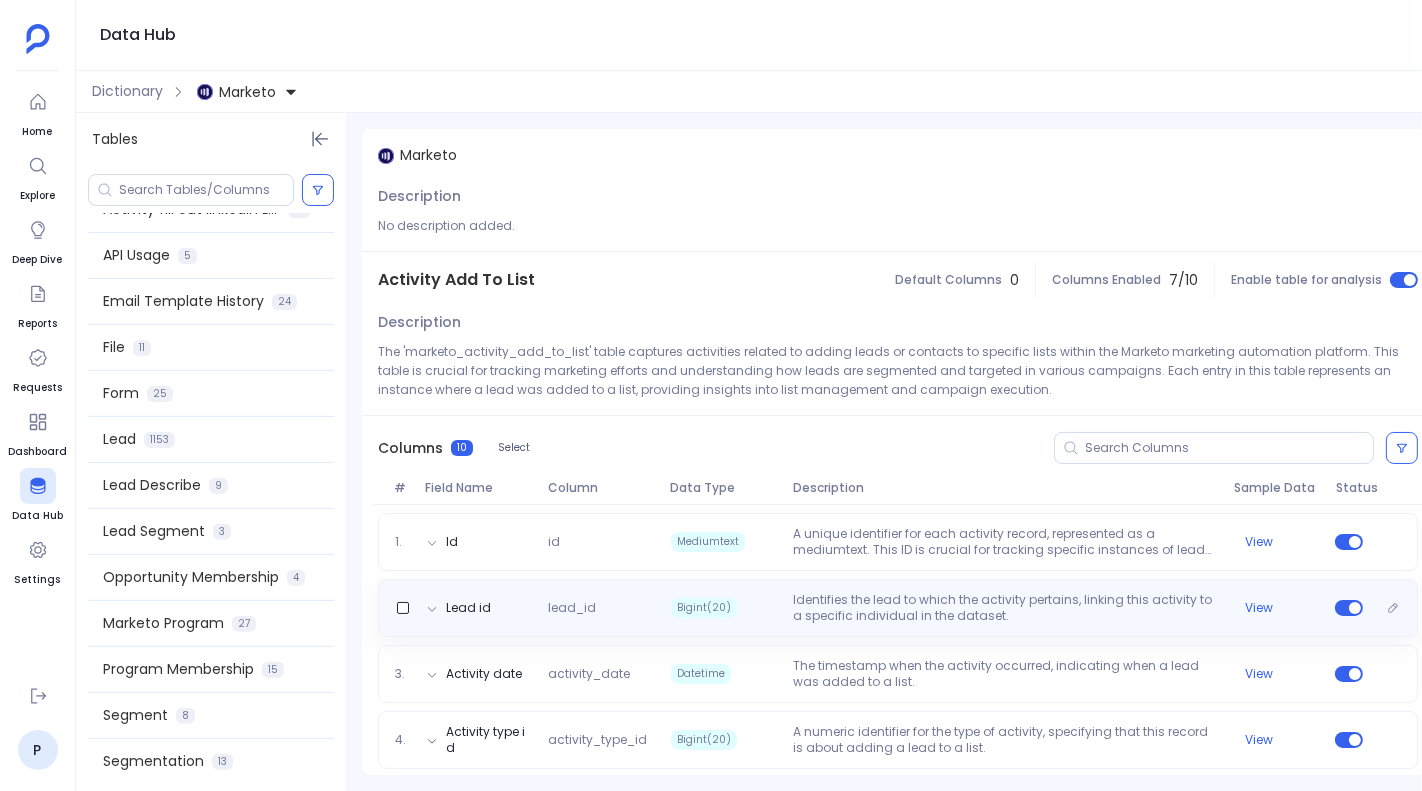 click on "Identifies the lead to which the activity pertains, linking this activity to a specific individual in the dataset." at bounding box center (1005, 608) 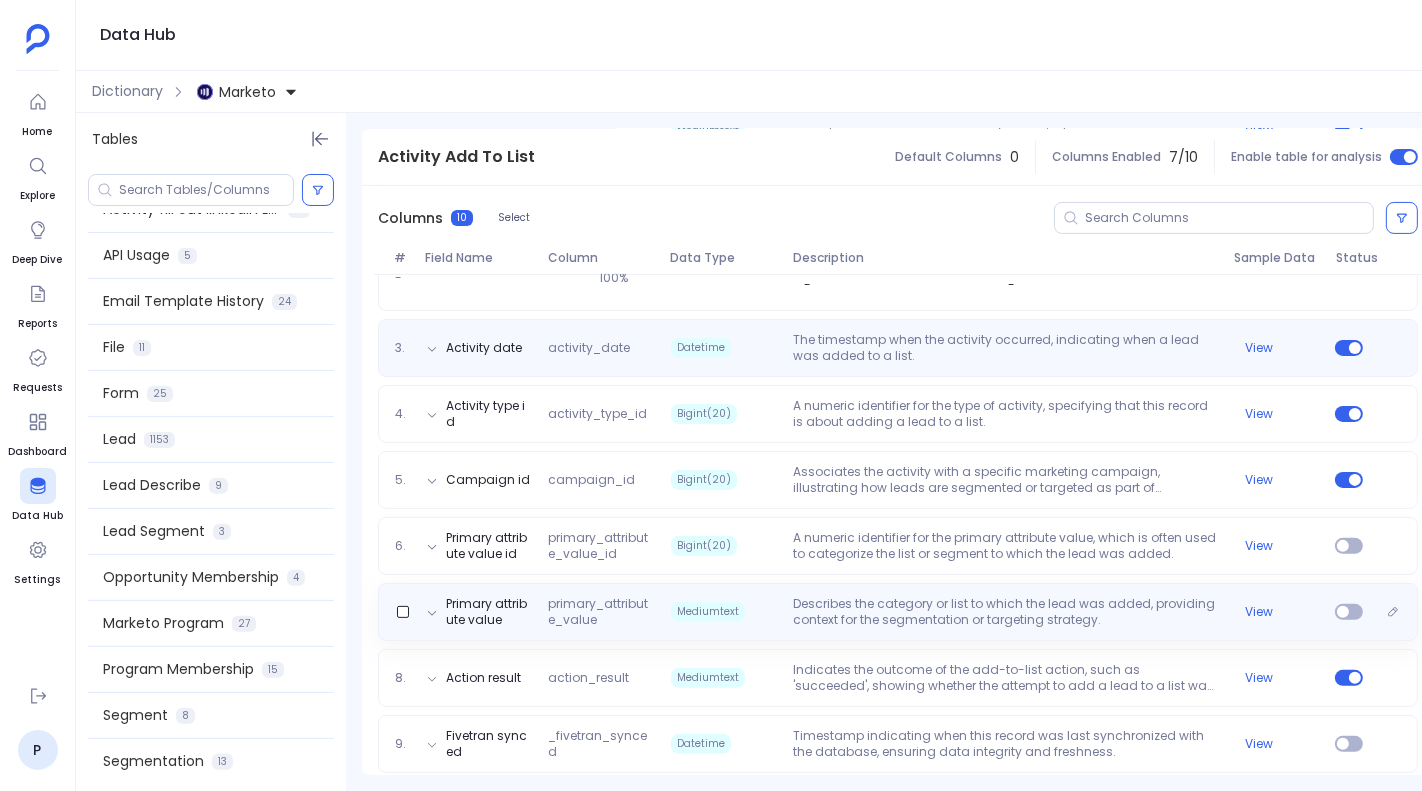 scroll, scrollTop: 412, scrollLeft: 0, axis: vertical 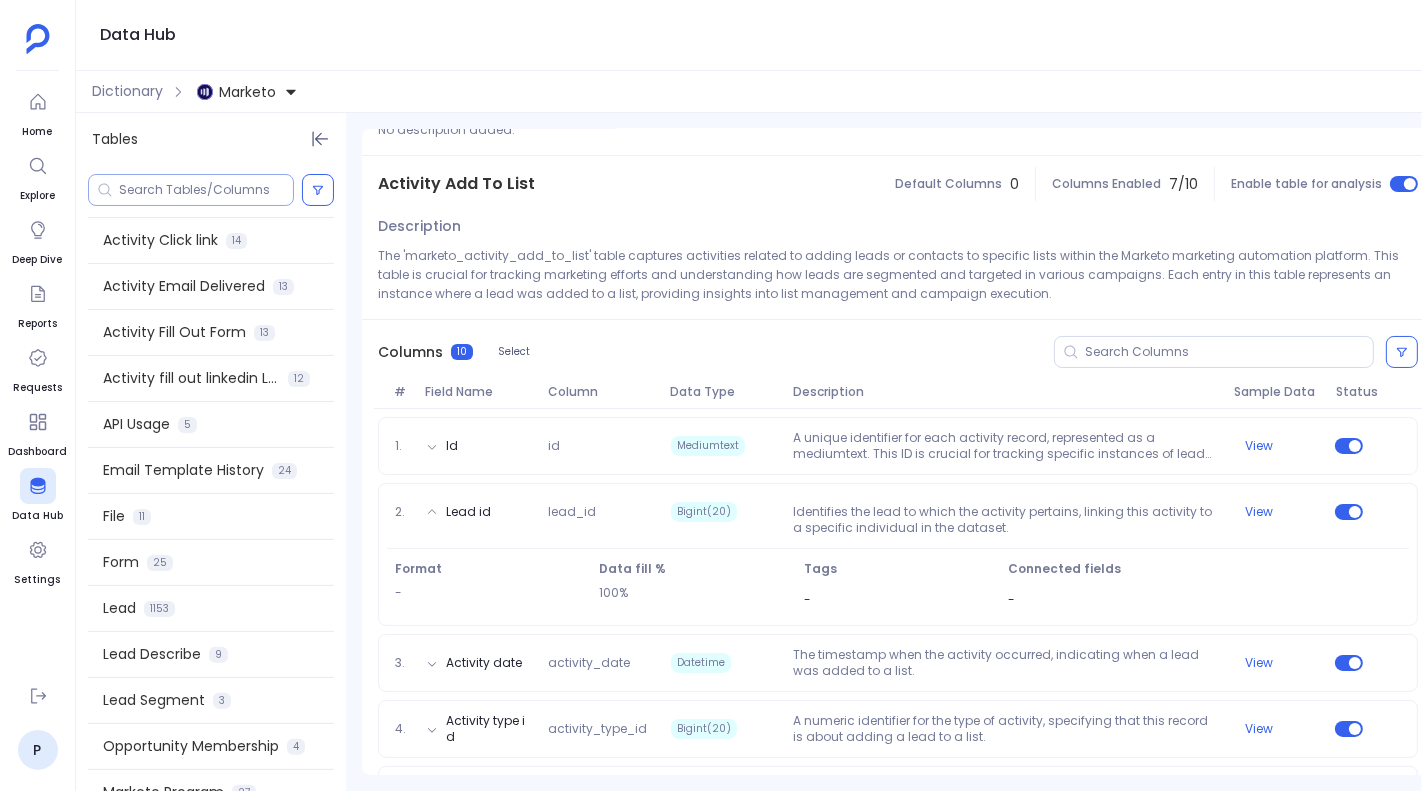 click at bounding box center (191, 190) 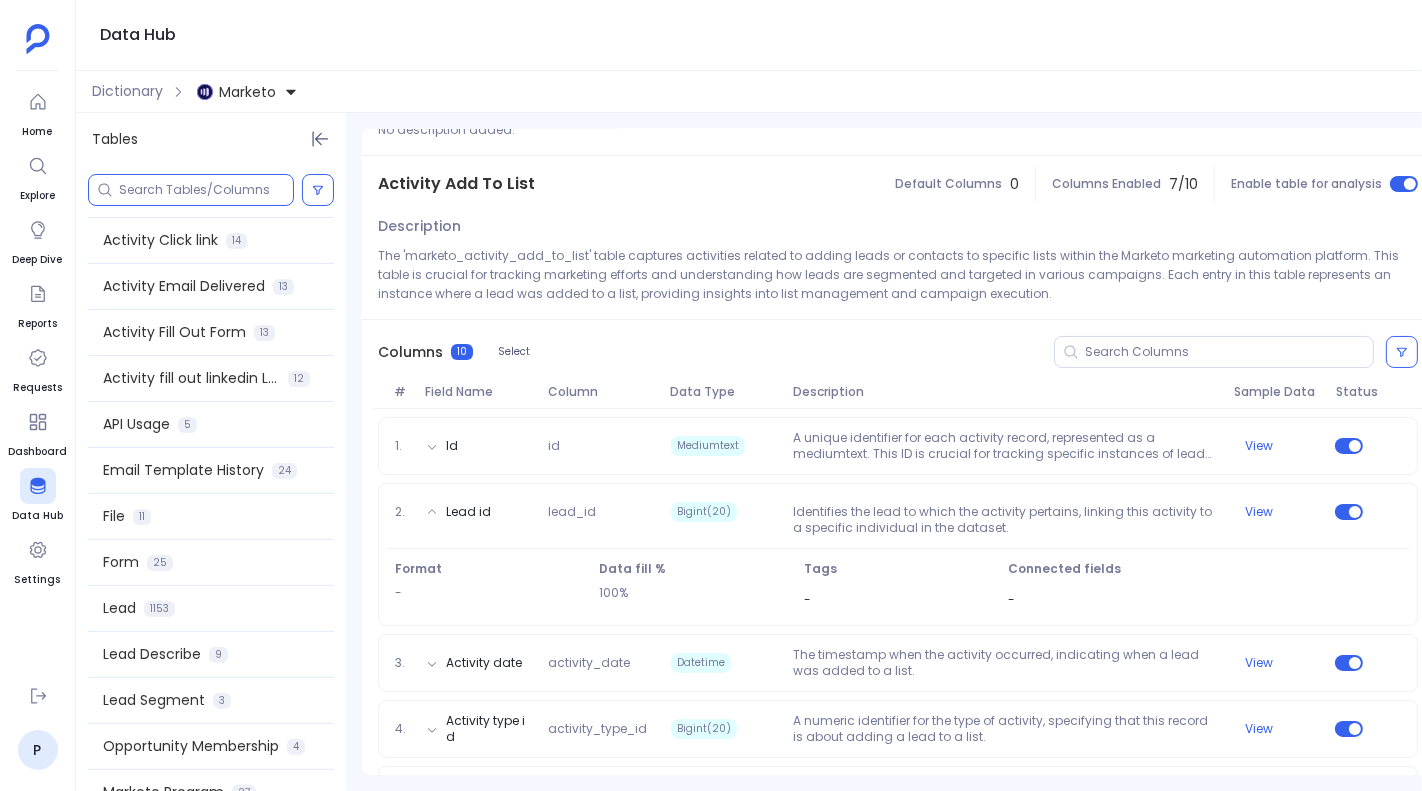 click at bounding box center [206, 190] 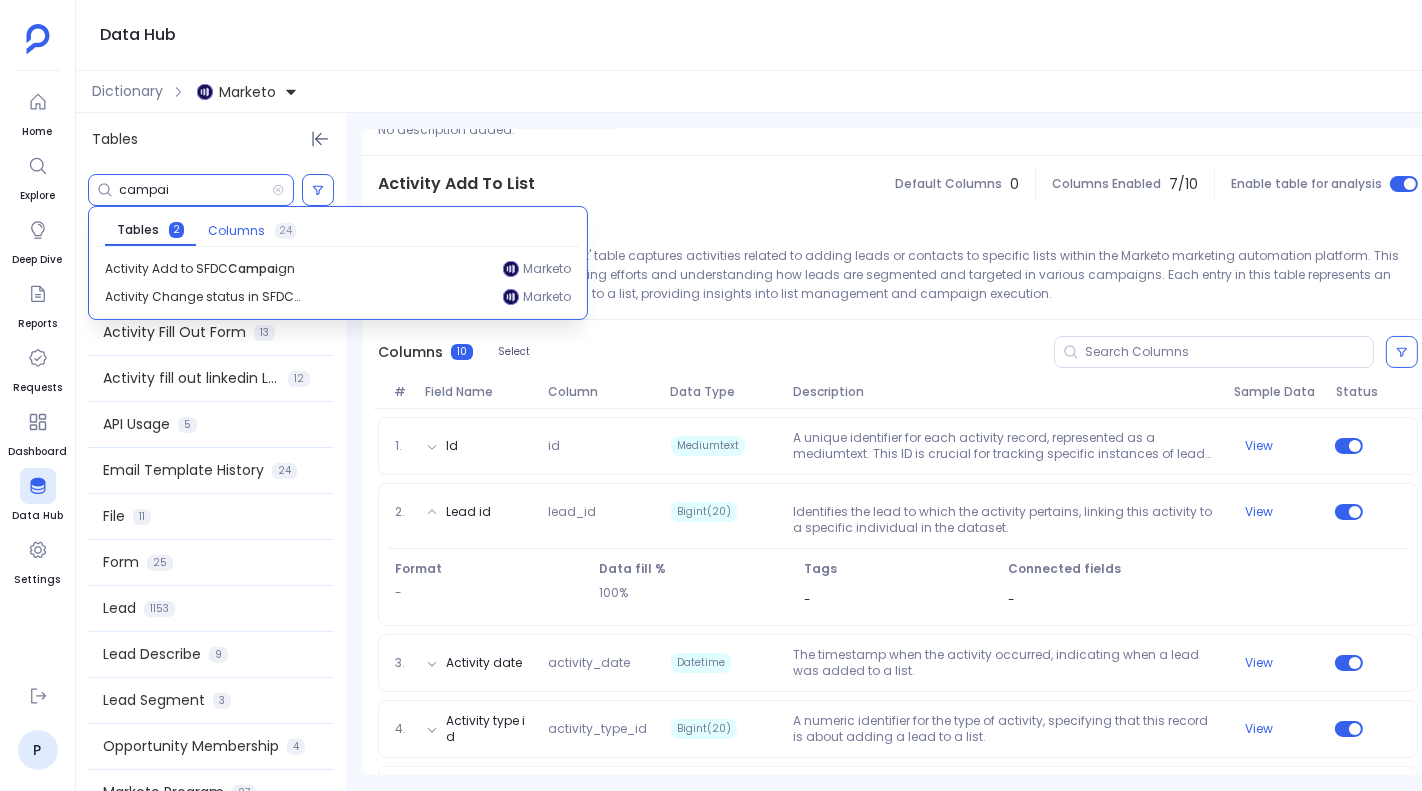 type on "campai" 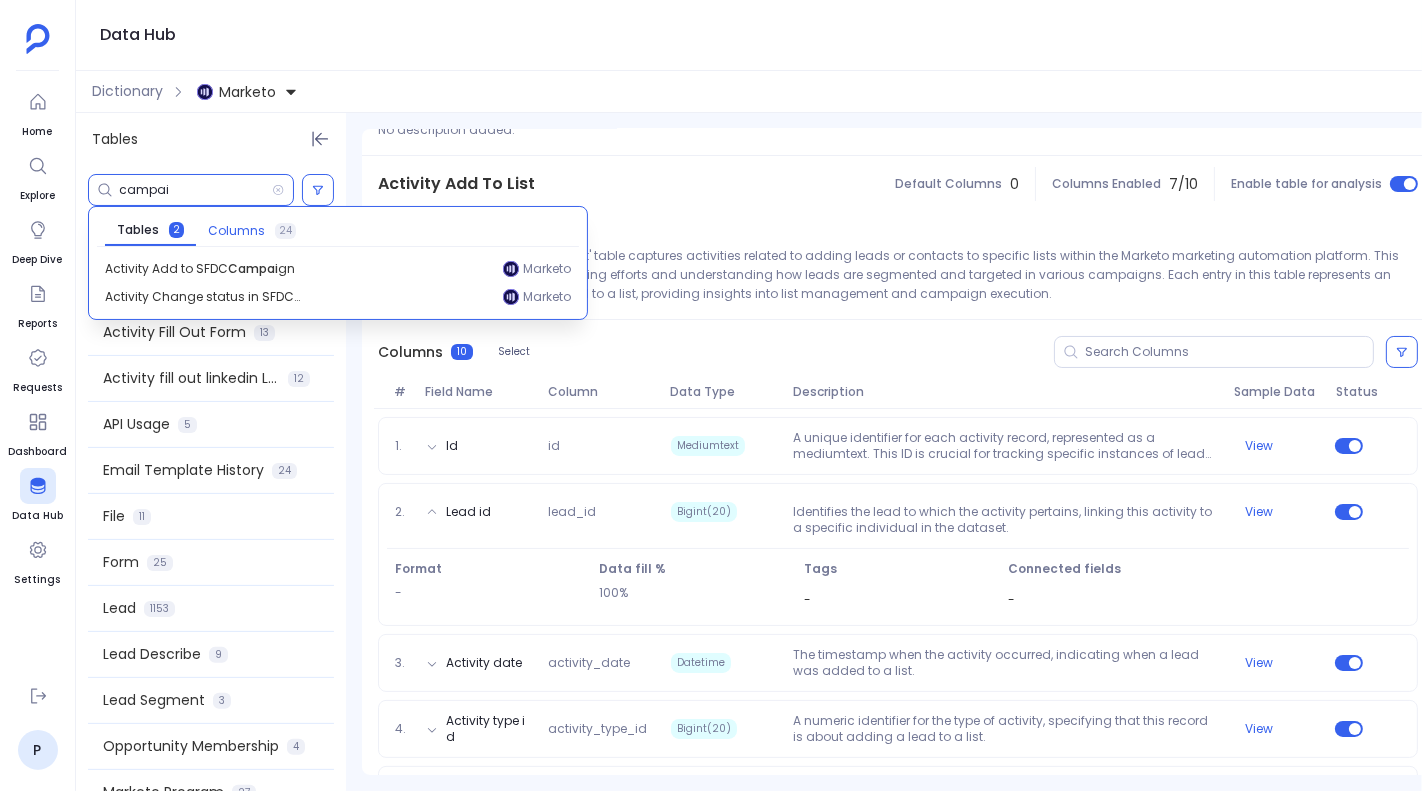 click on "Columns" at bounding box center [236, 231] 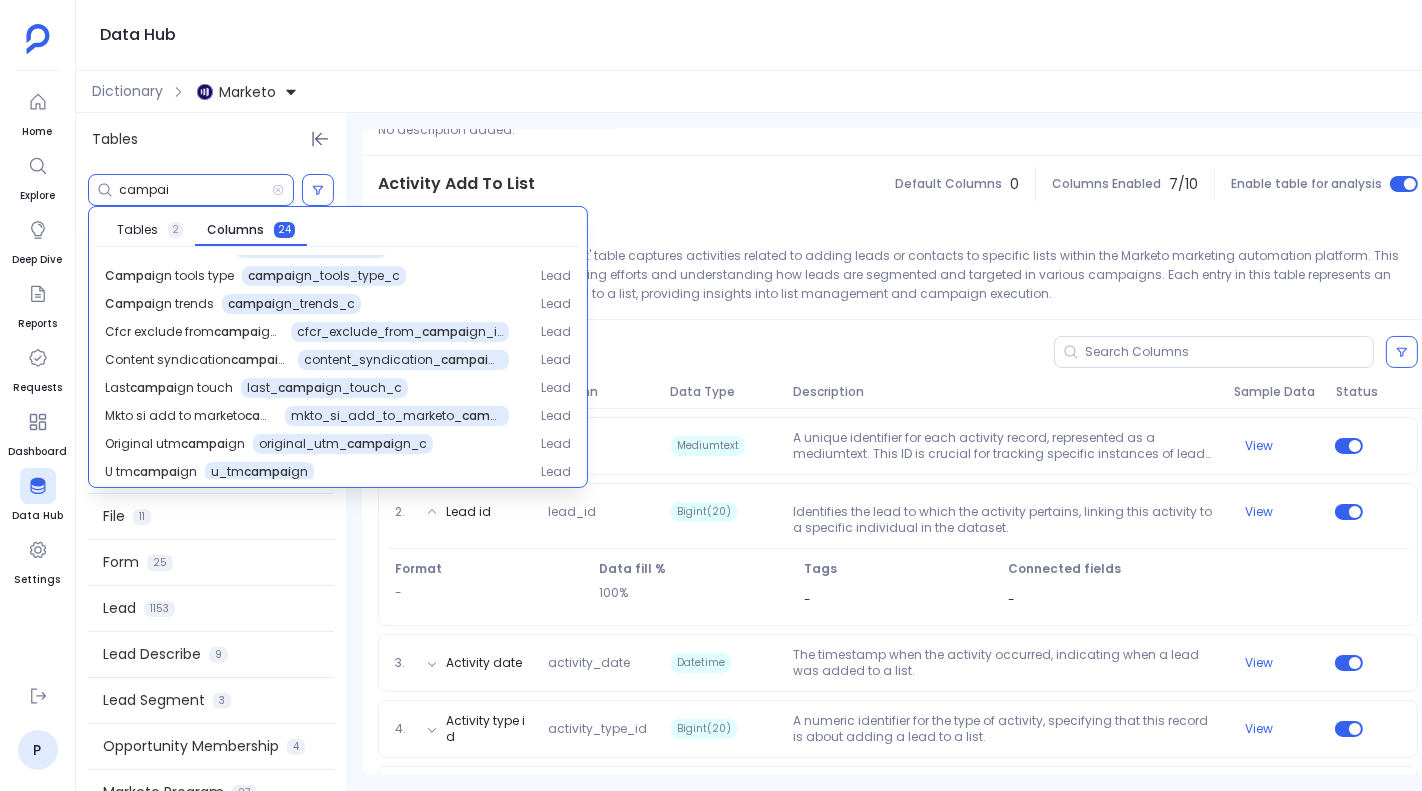 scroll, scrollTop: 447, scrollLeft: 0, axis: vertical 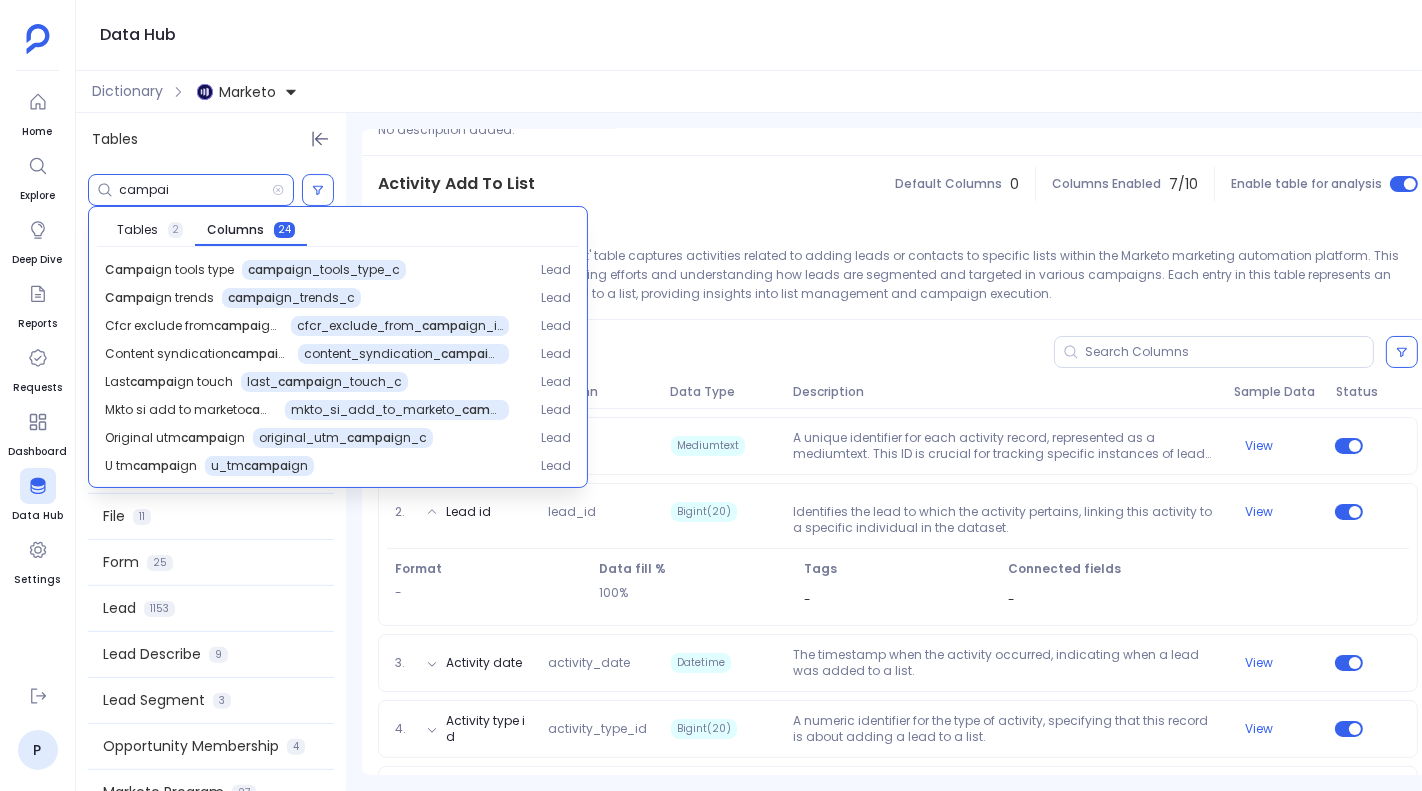 click on "Activity Add To List Default Columns 0 Columns Enabled 7 / 10 Enable table for analysis" at bounding box center [898, 184] 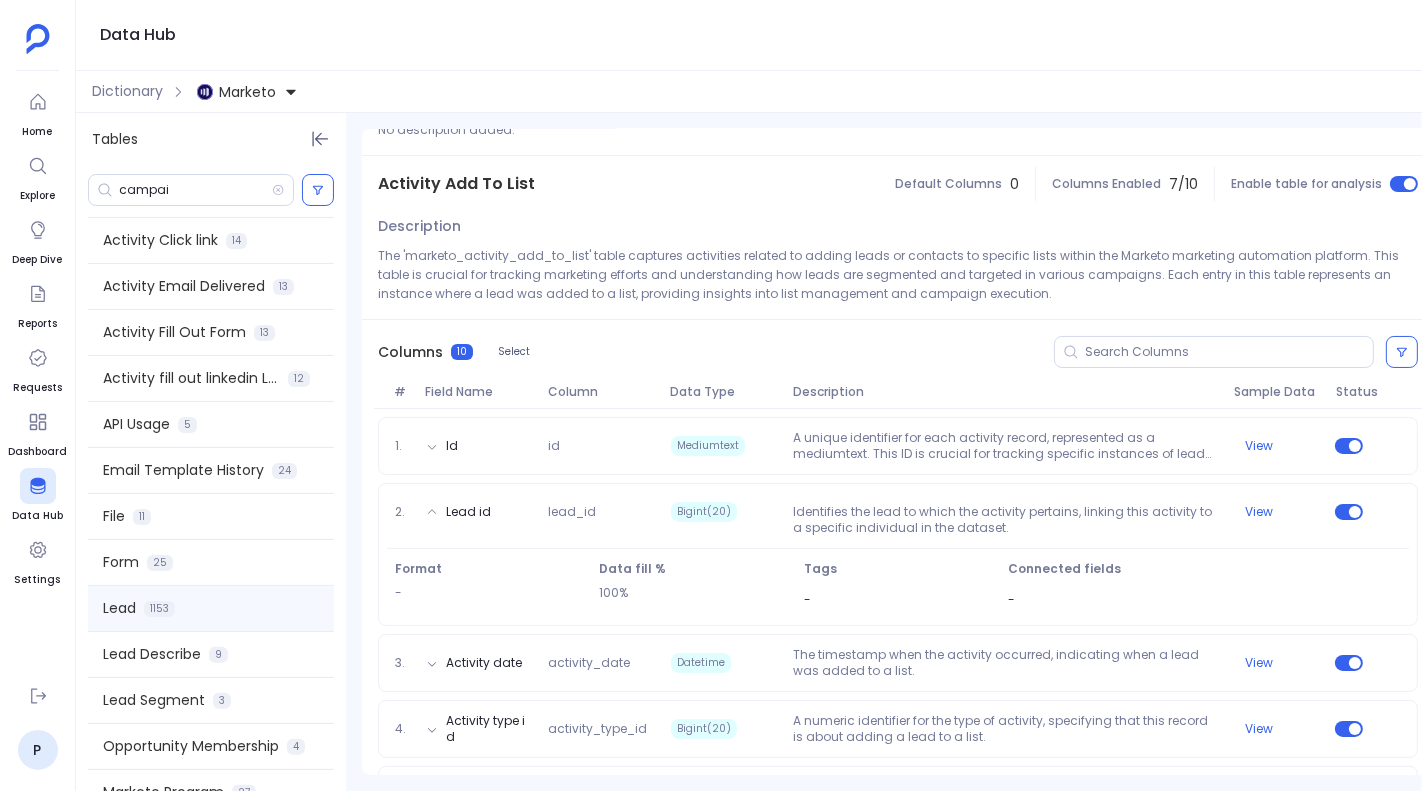 click on "Lead 1153" at bounding box center (211, 608) 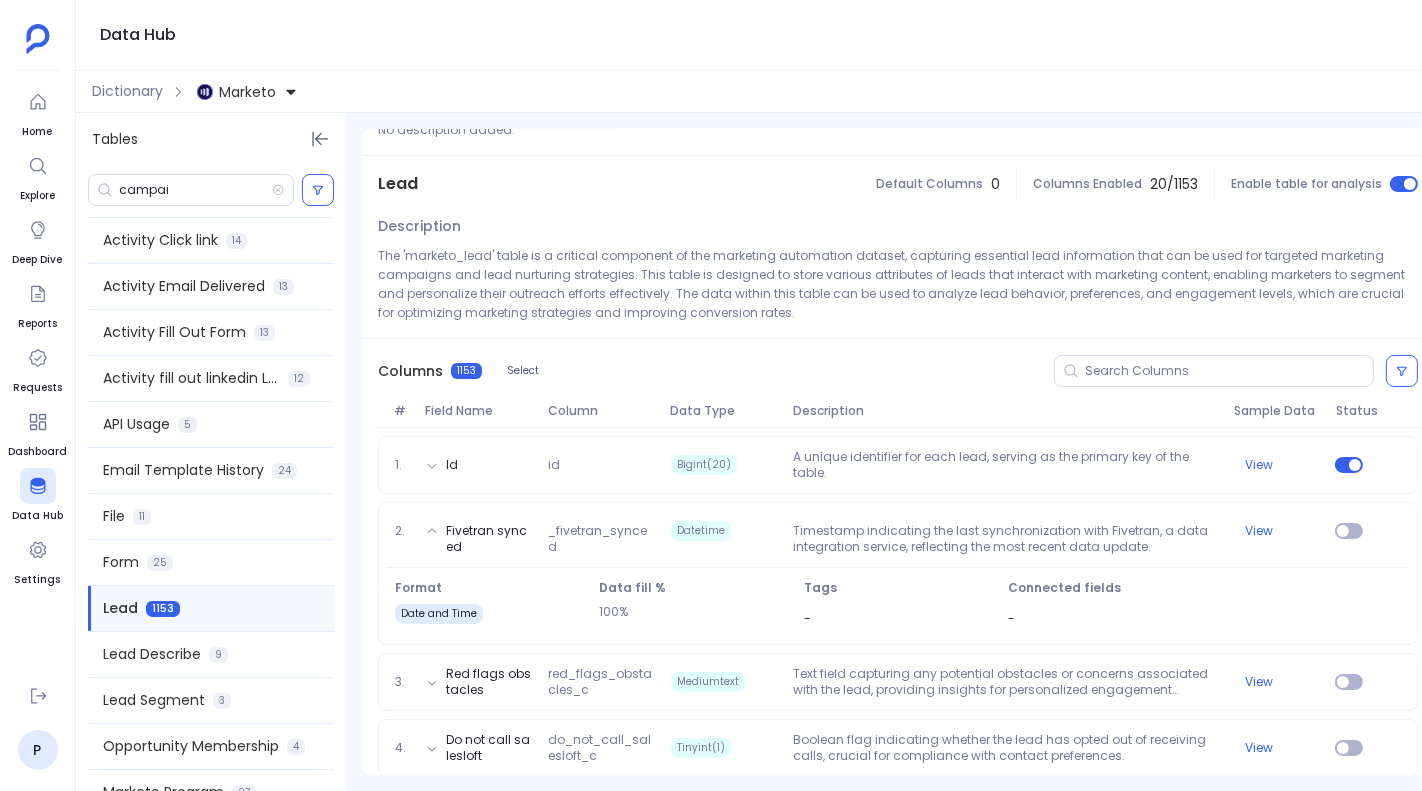 scroll, scrollTop: 0, scrollLeft: 0, axis: both 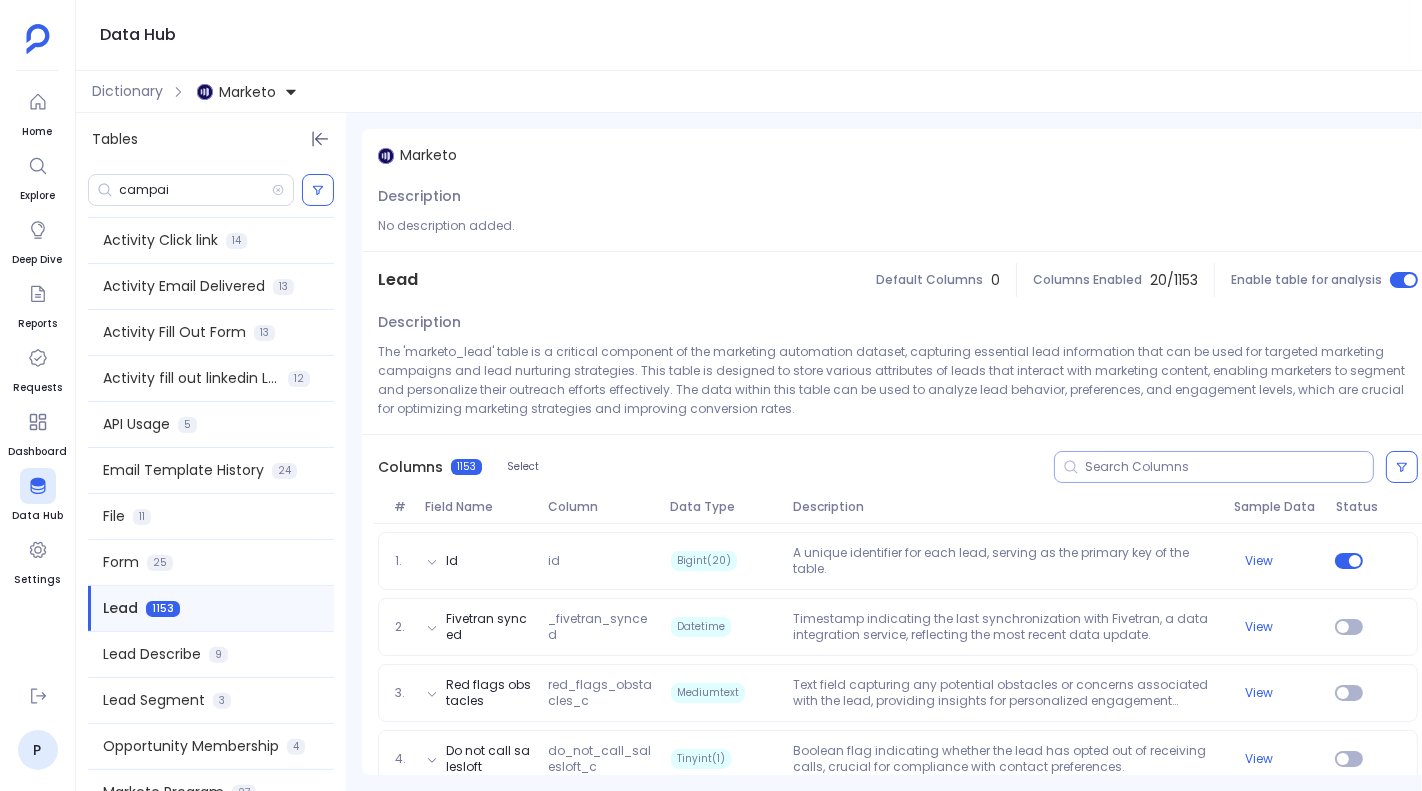 click at bounding box center [1229, 467] 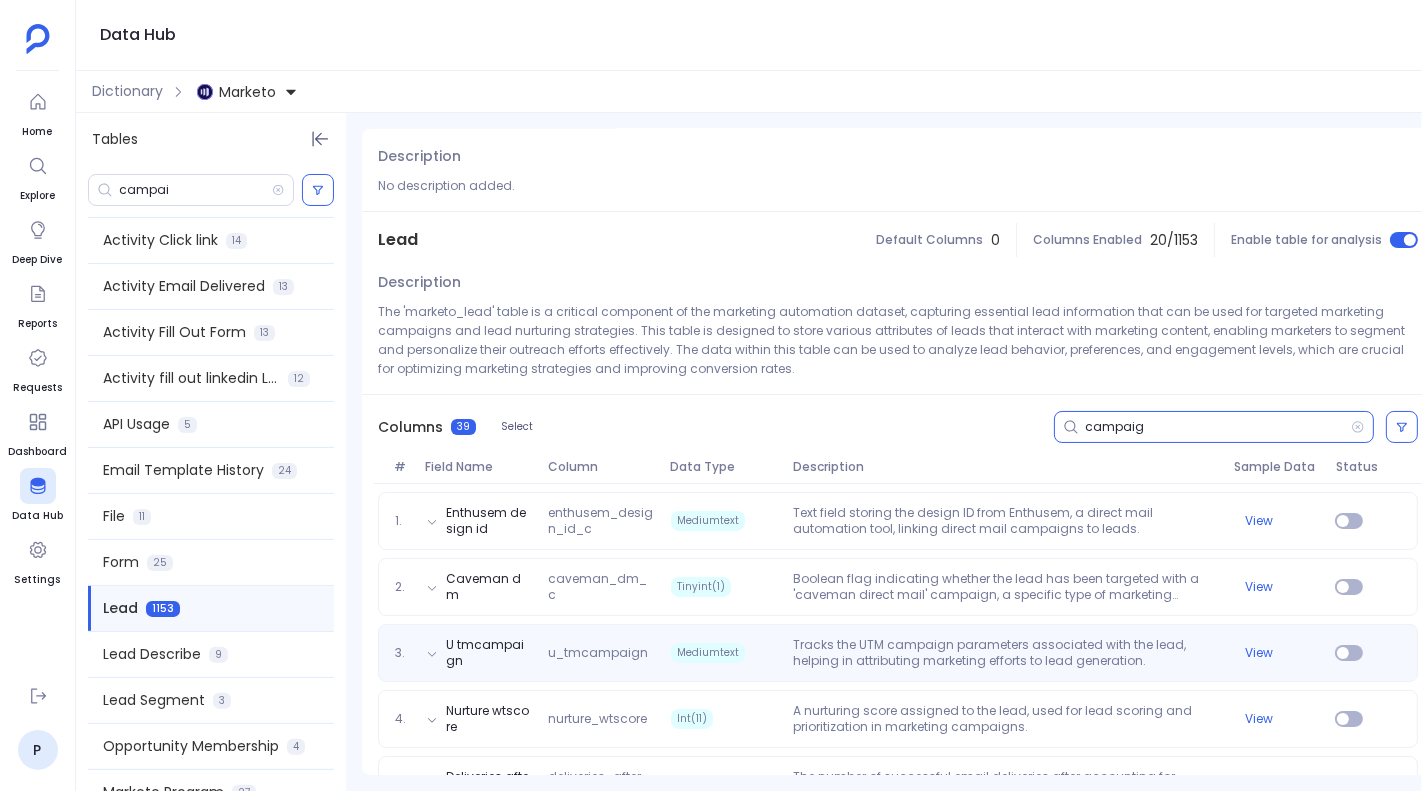 scroll, scrollTop: 0, scrollLeft: 0, axis: both 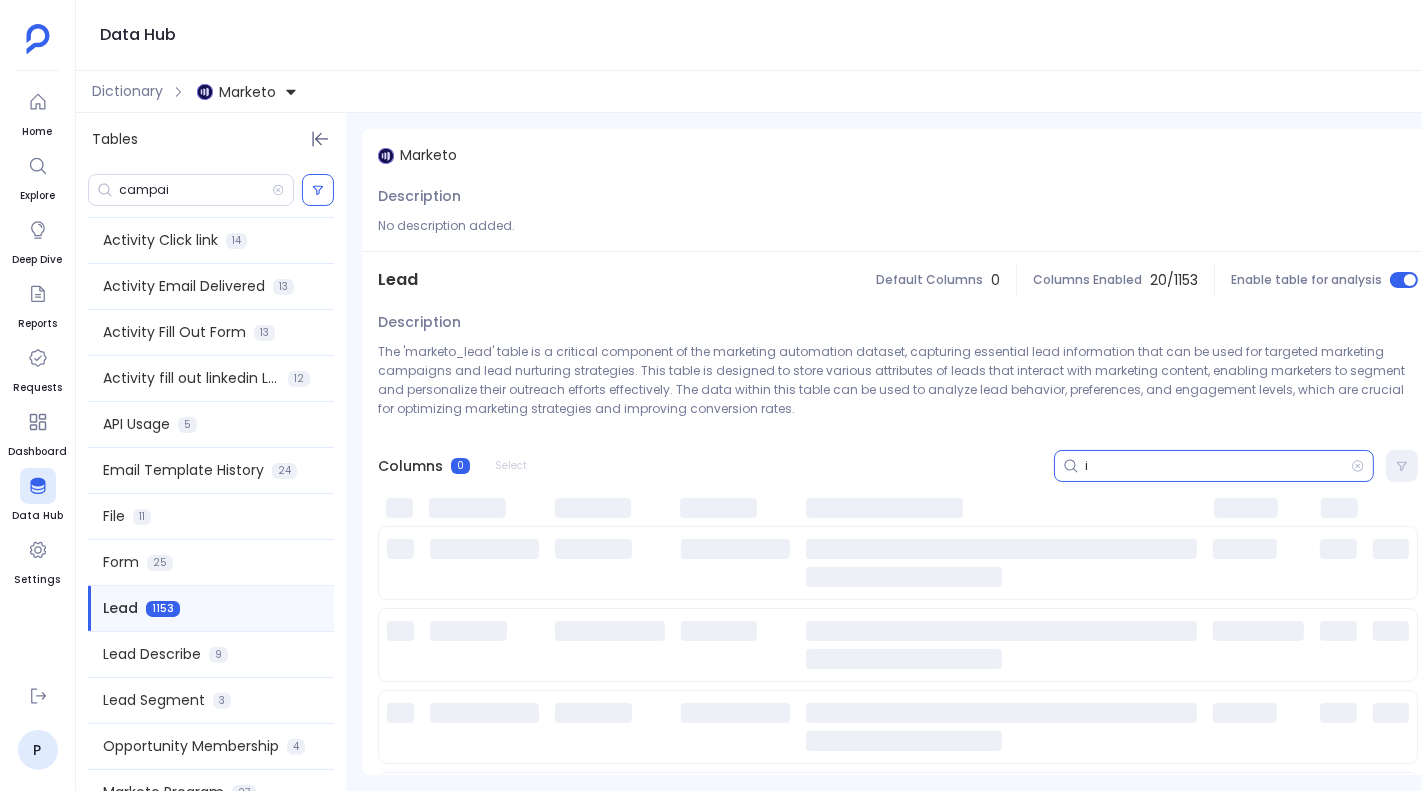 type on "id" 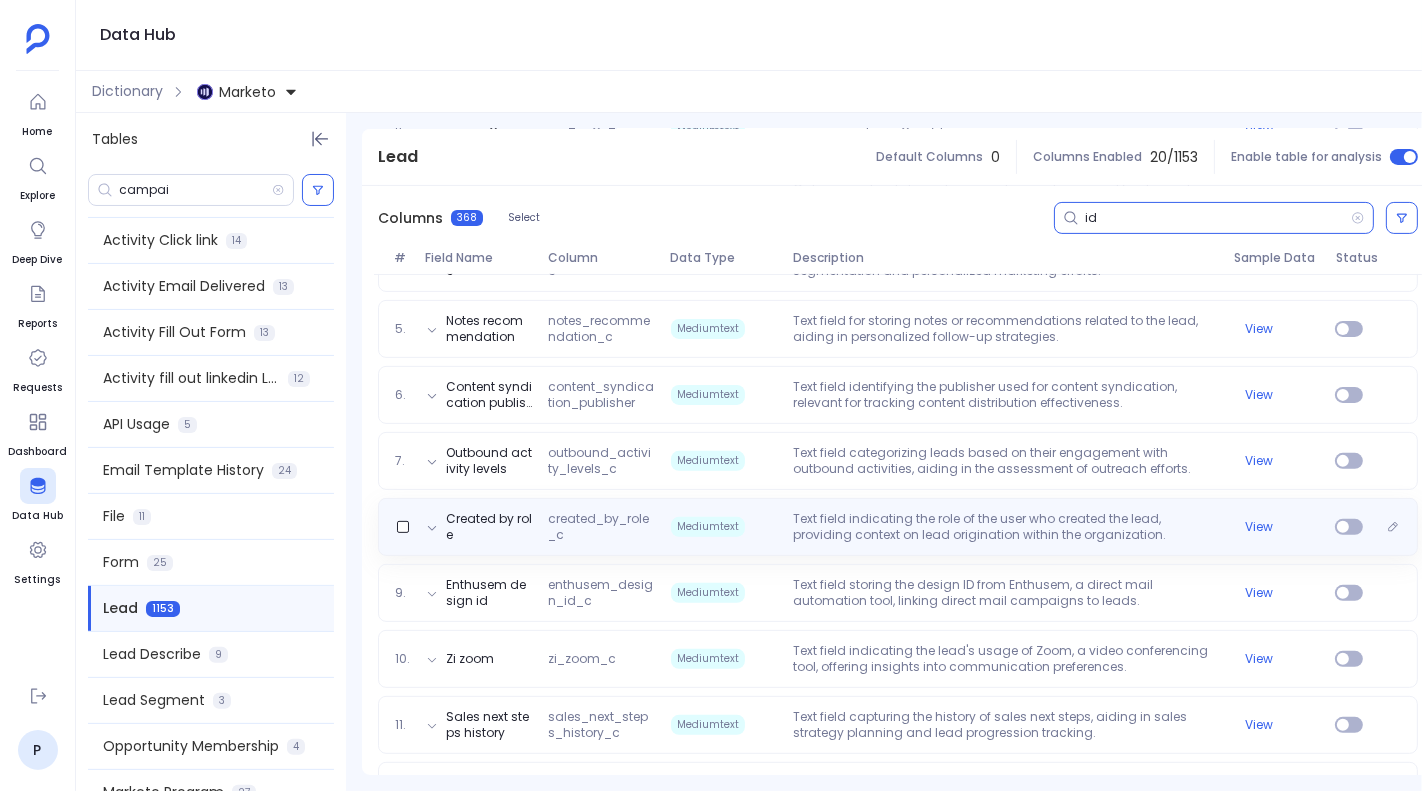 scroll, scrollTop: 0, scrollLeft: 0, axis: both 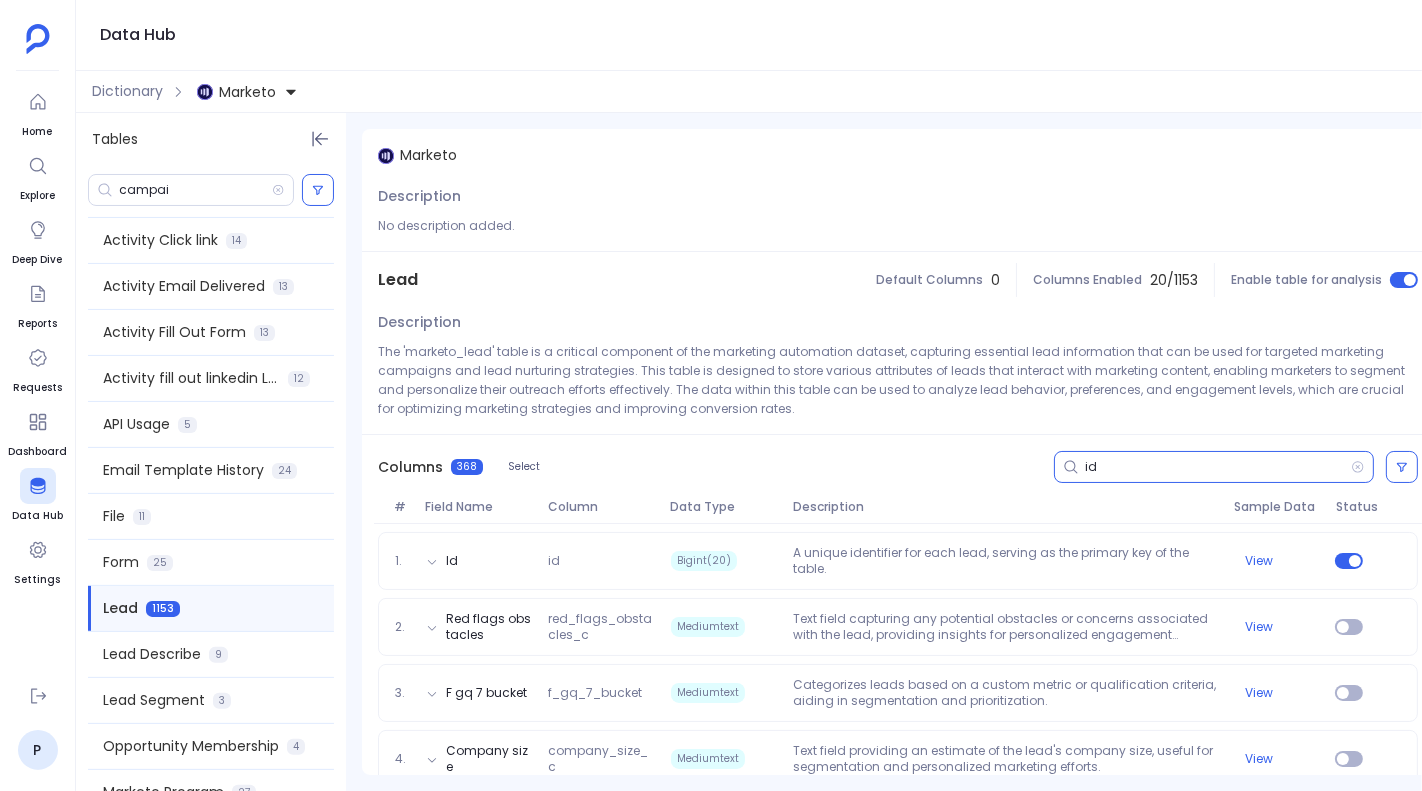 click on "id" at bounding box center [1218, 467] 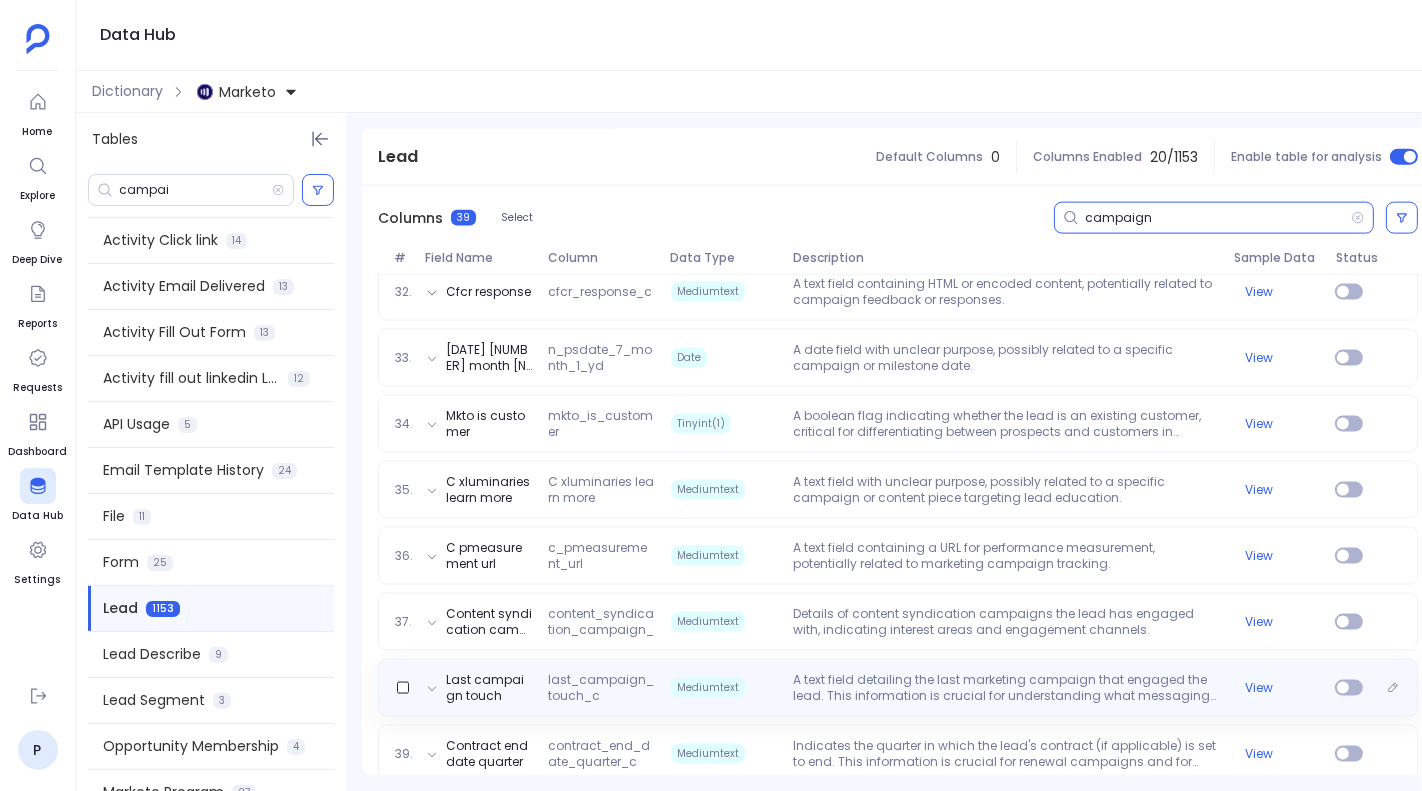 scroll, scrollTop: 2337, scrollLeft: 0, axis: vertical 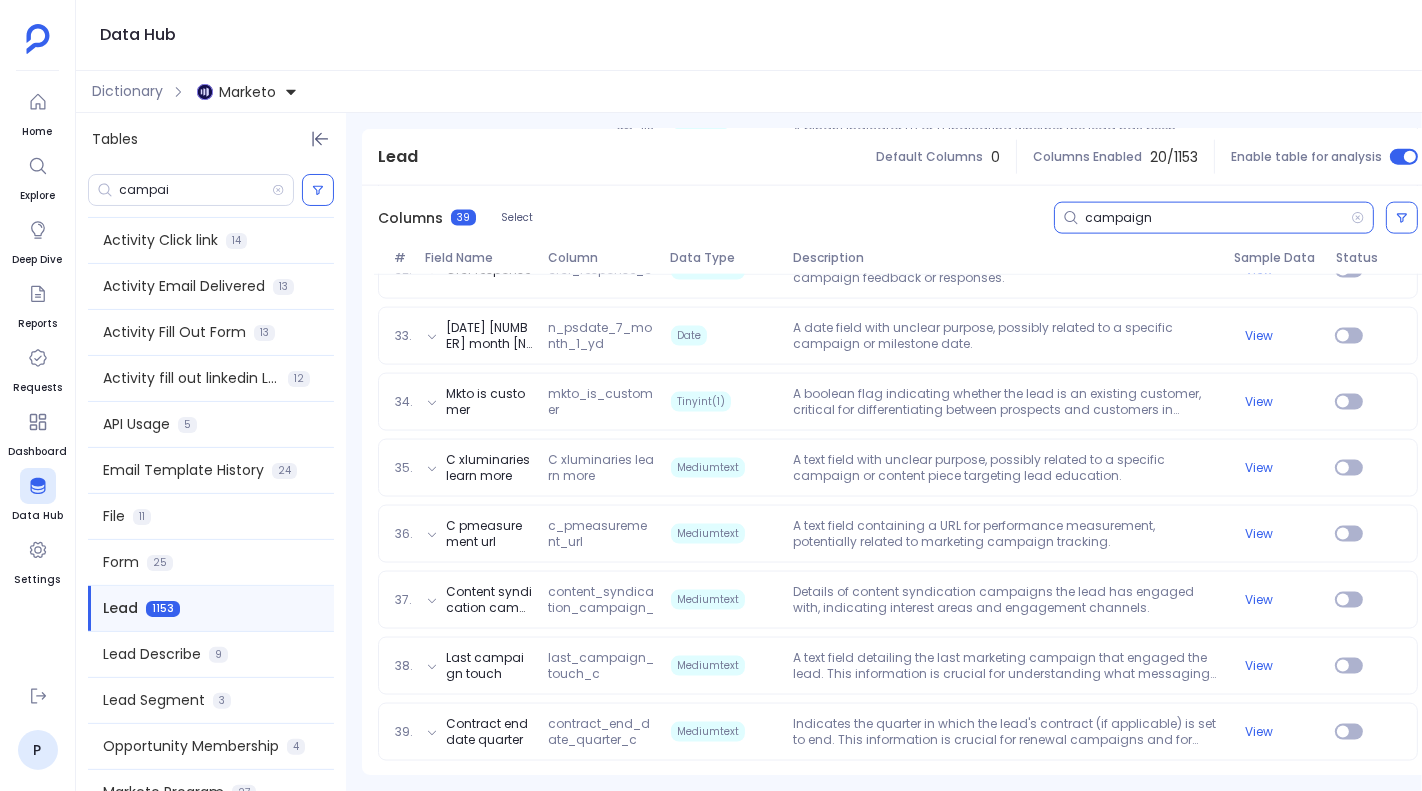 type on "campaign" 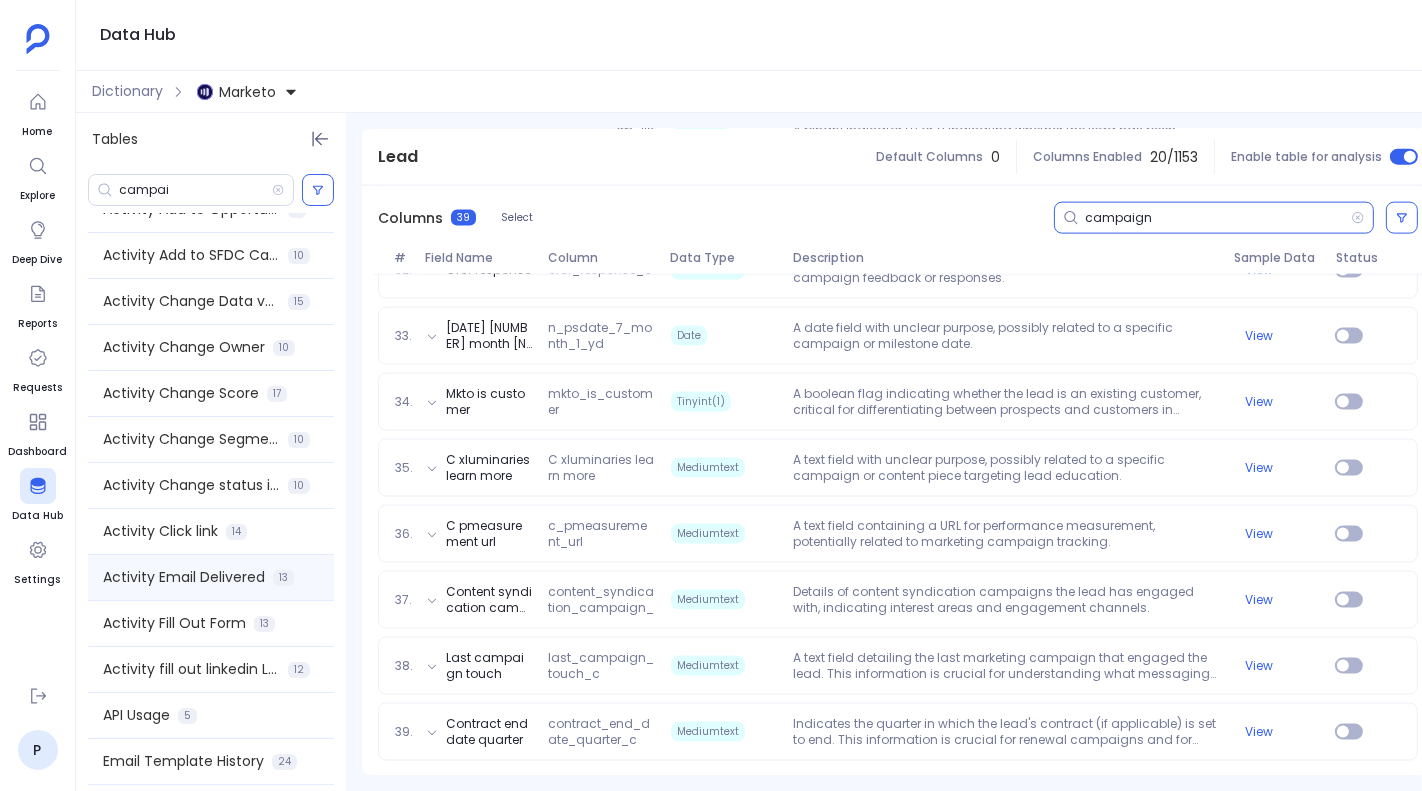 scroll, scrollTop: 0, scrollLeft: 0, axis: both 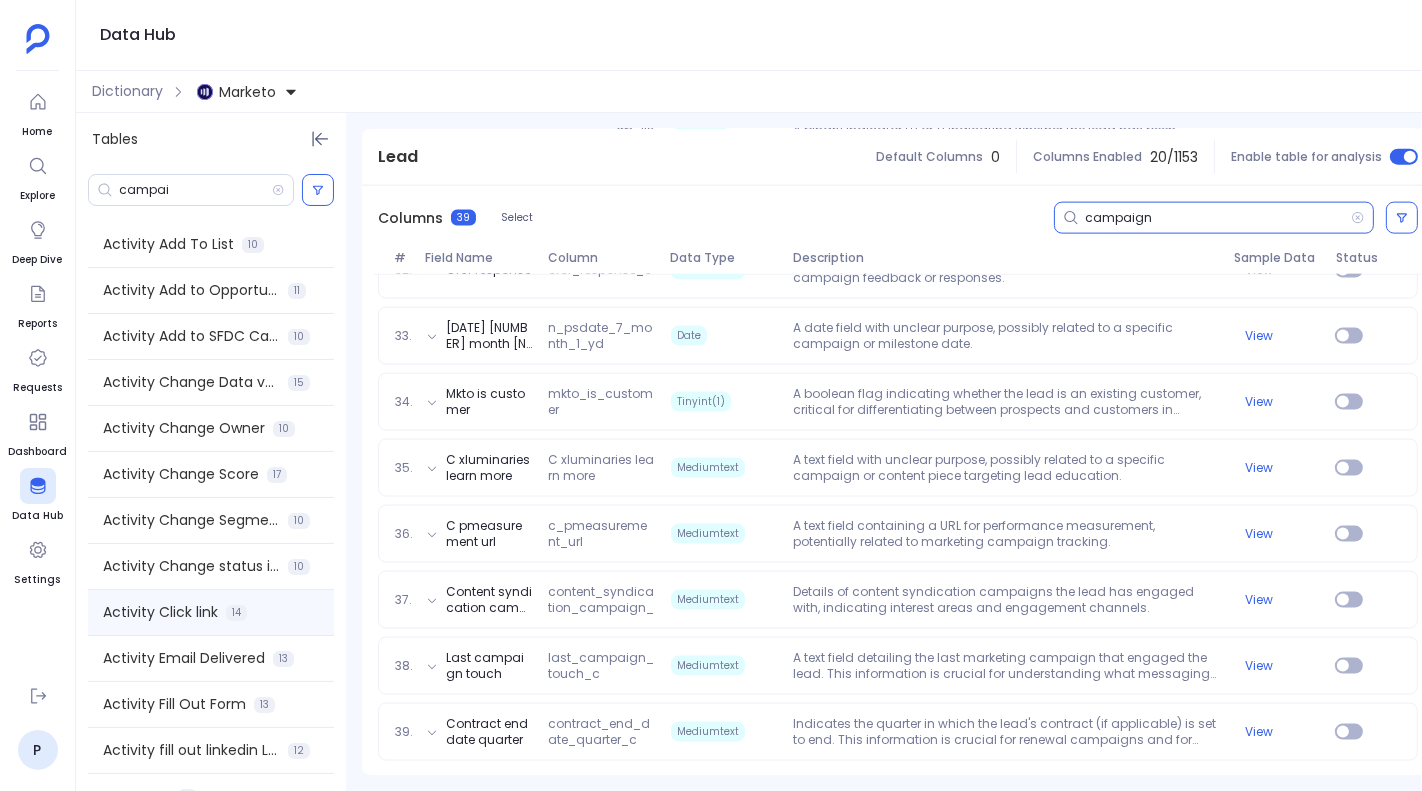 click on "Activity Click link 14" at bounding box center [211, 612] 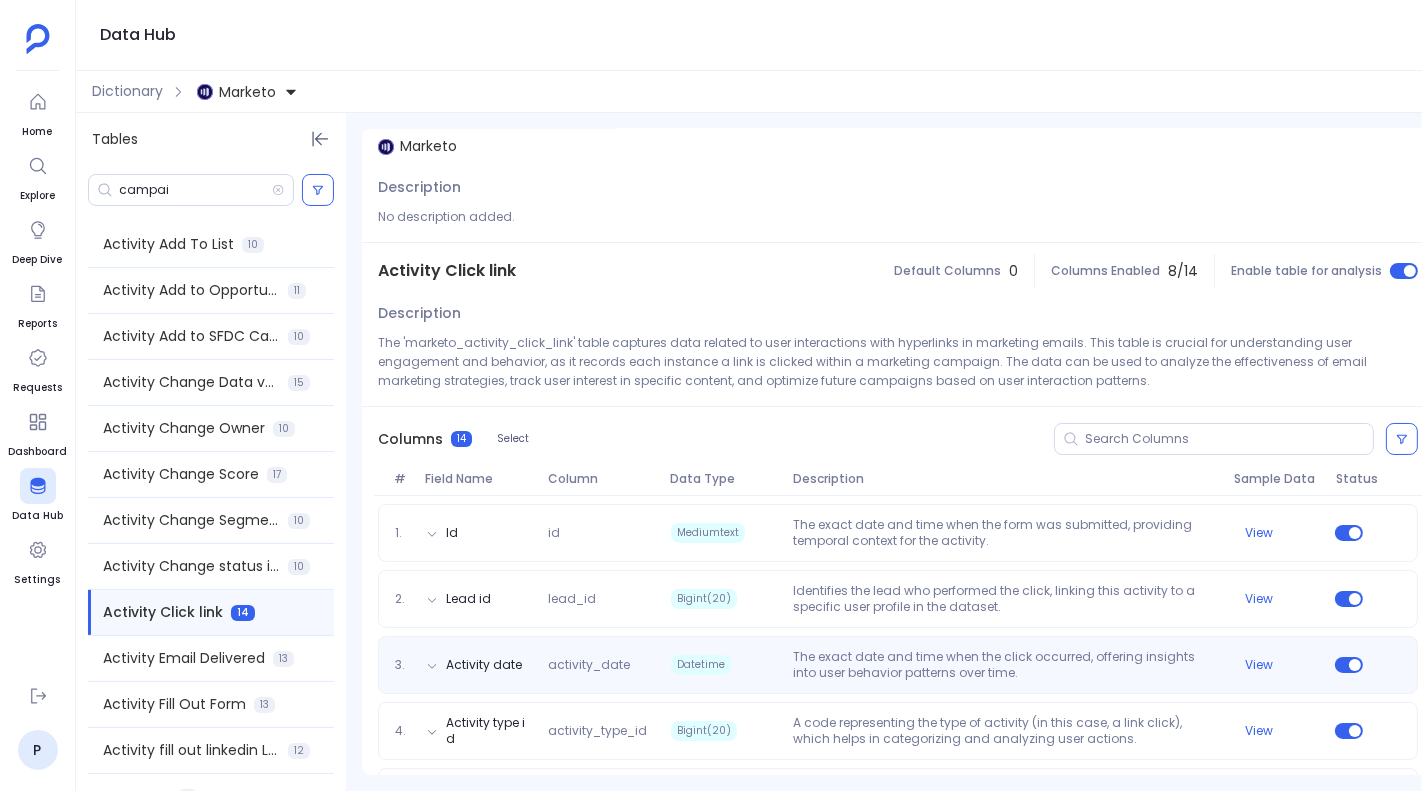 scroll, scrollTop: 0, scrollLeft: 0, axis: both 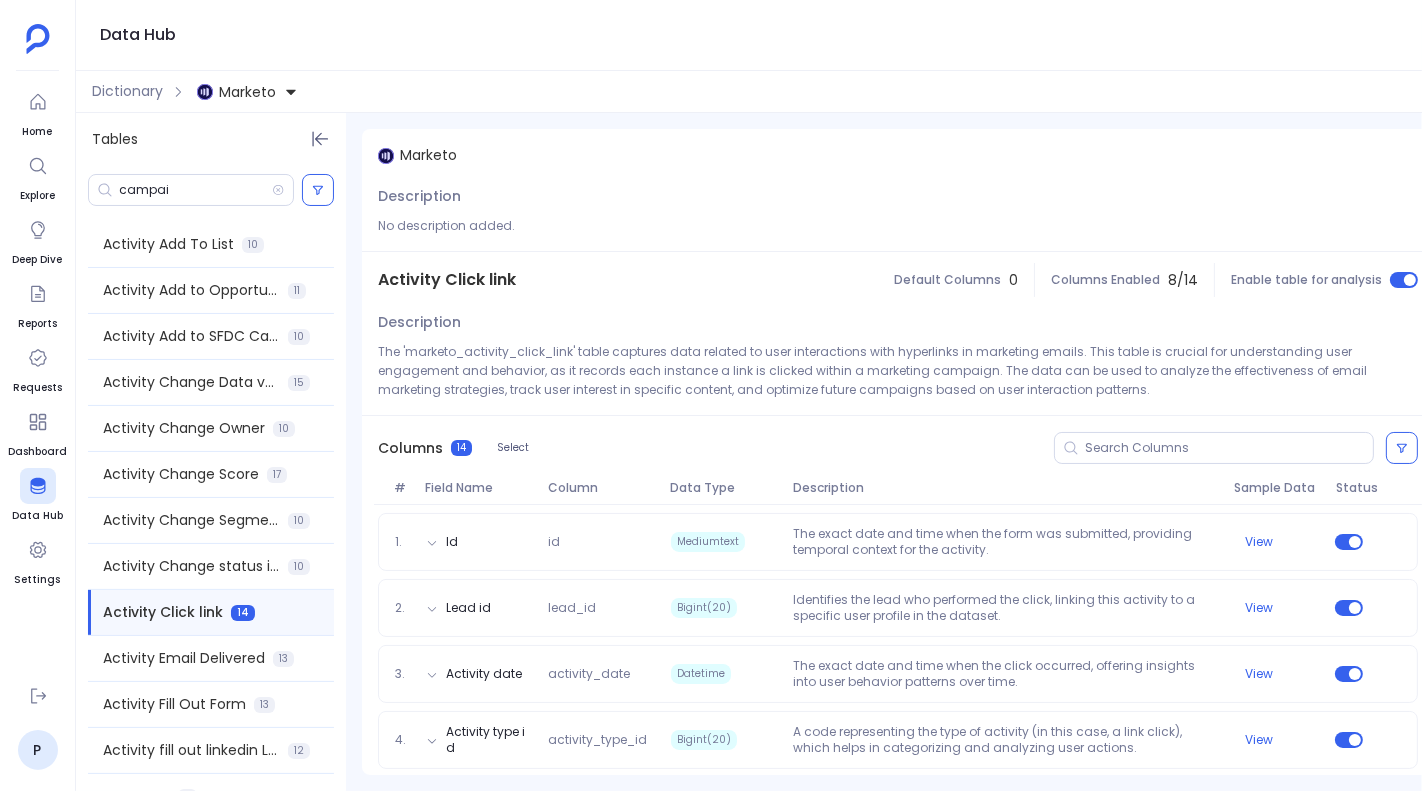 click on "Marketo" at bounding box center [247, 92] 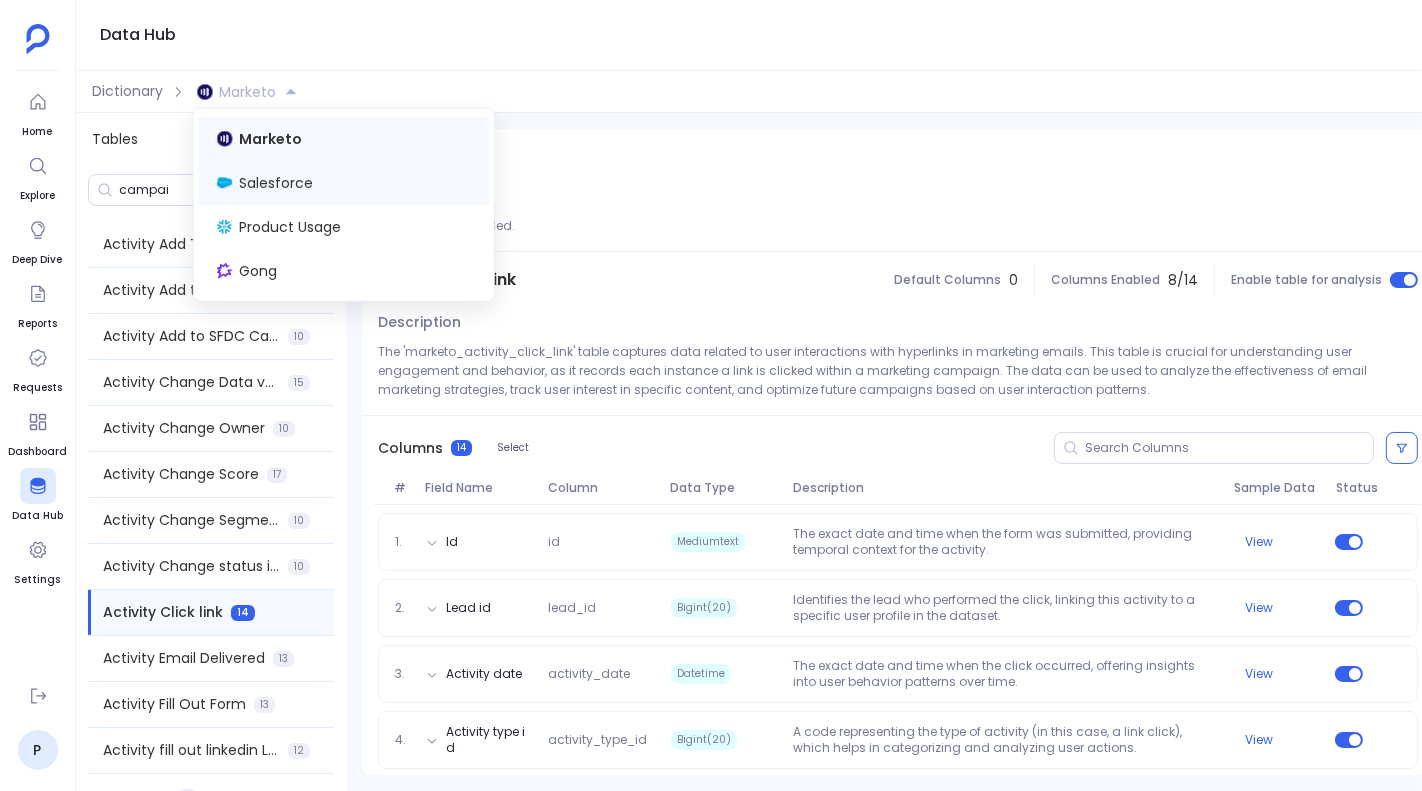 click on "Salesforce" at bounding box center (344, 183) 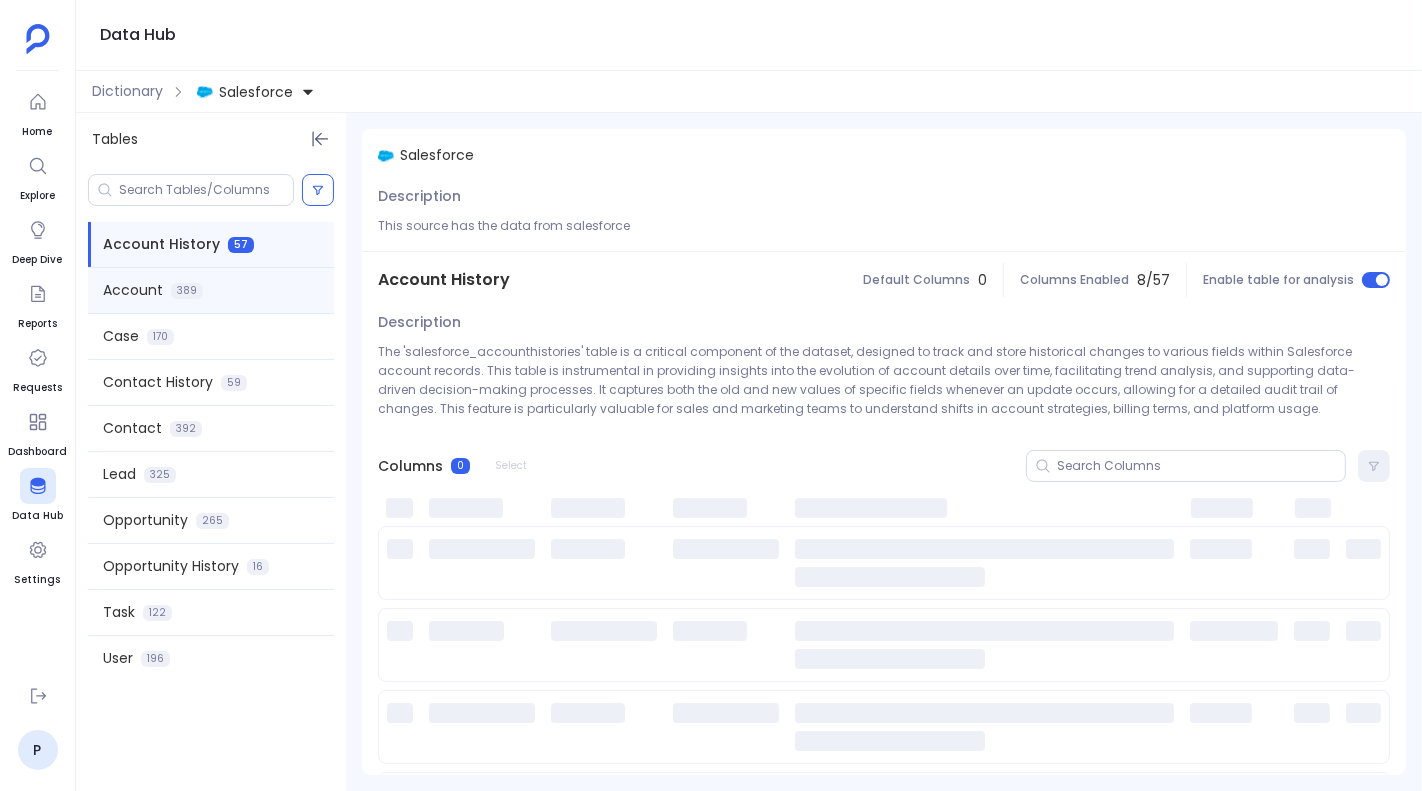 click on "Account 389" at bounding box center [211, 290] 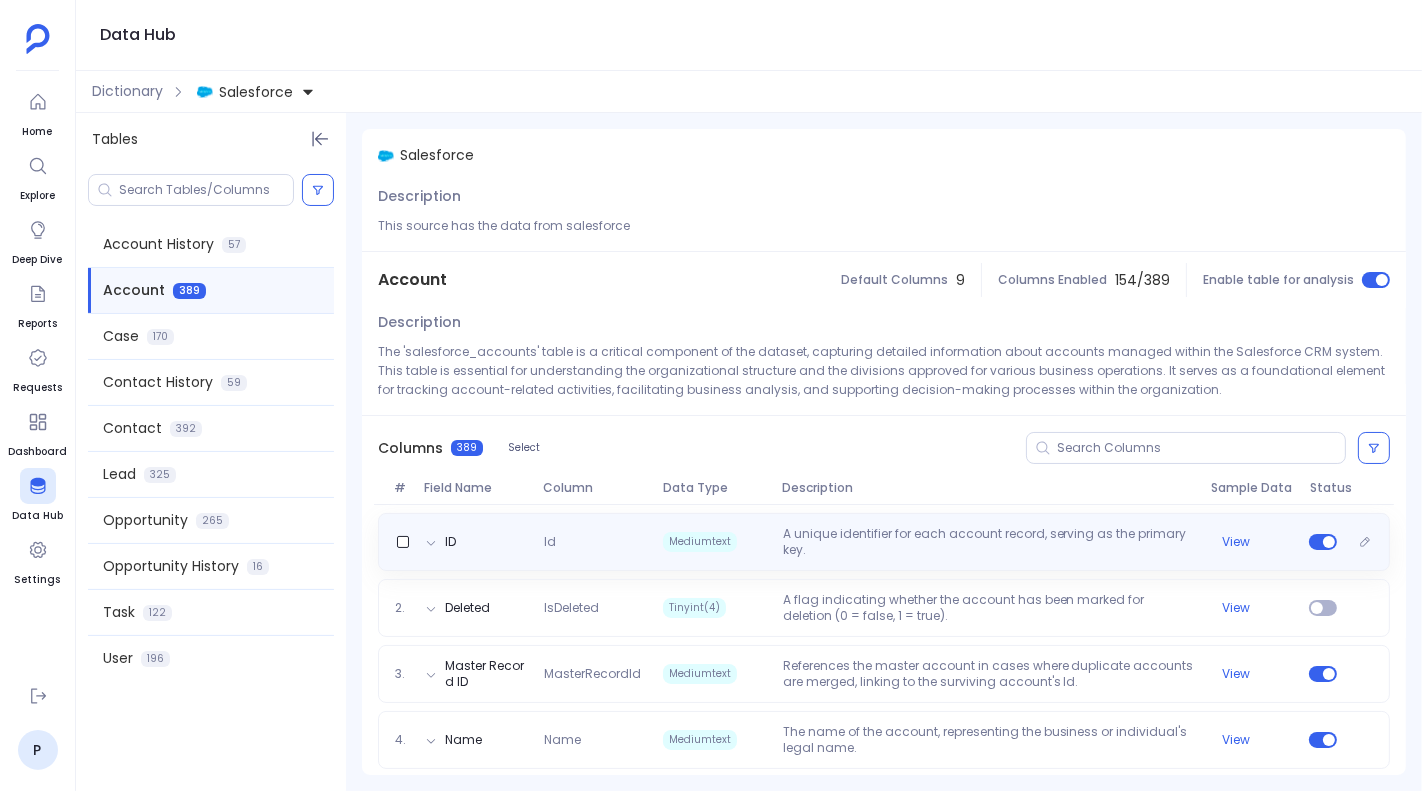 click on "ID Id Mediumtext A unique identifier for each account record, serving as the primary key. View" at bounding box center (884, 542) 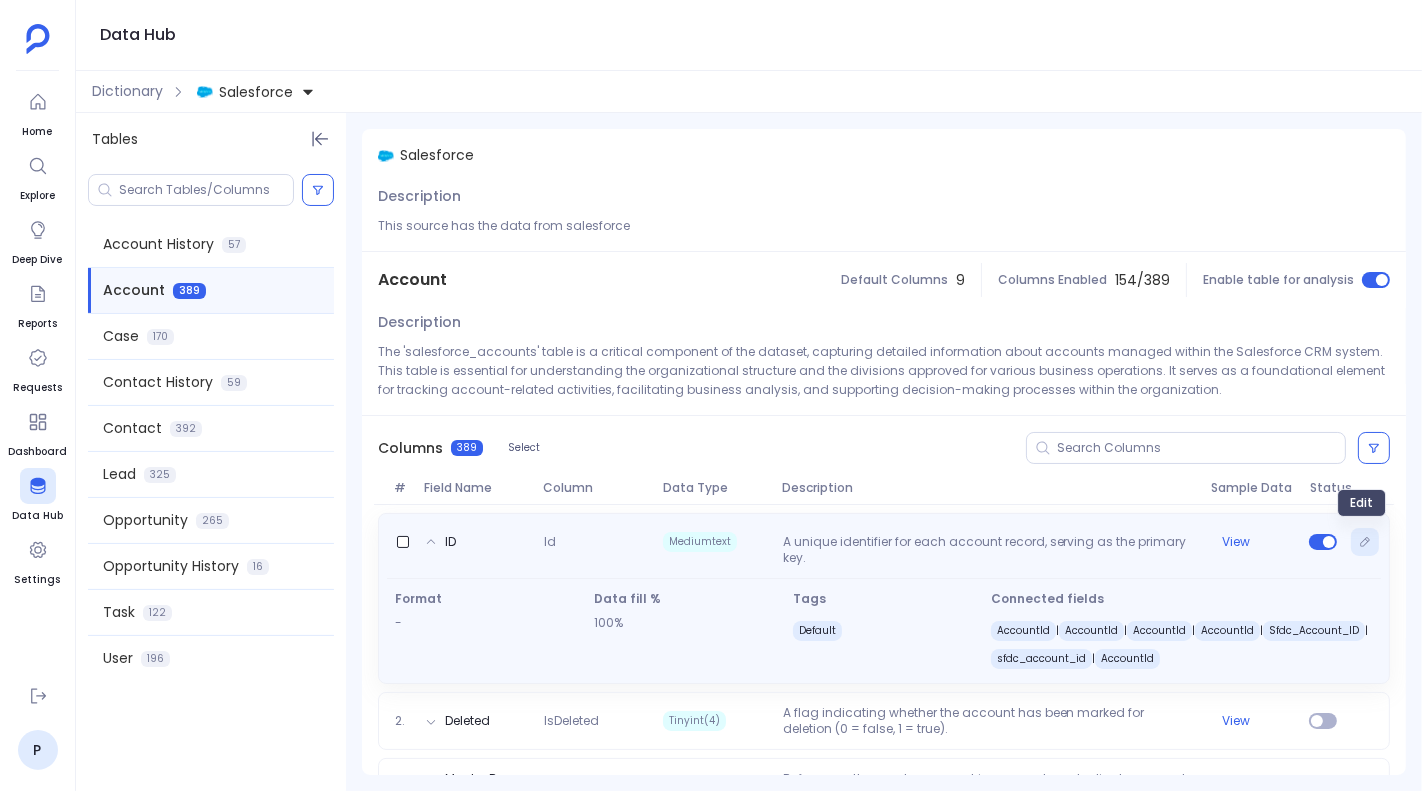 click at bounding box center (1365, 542) 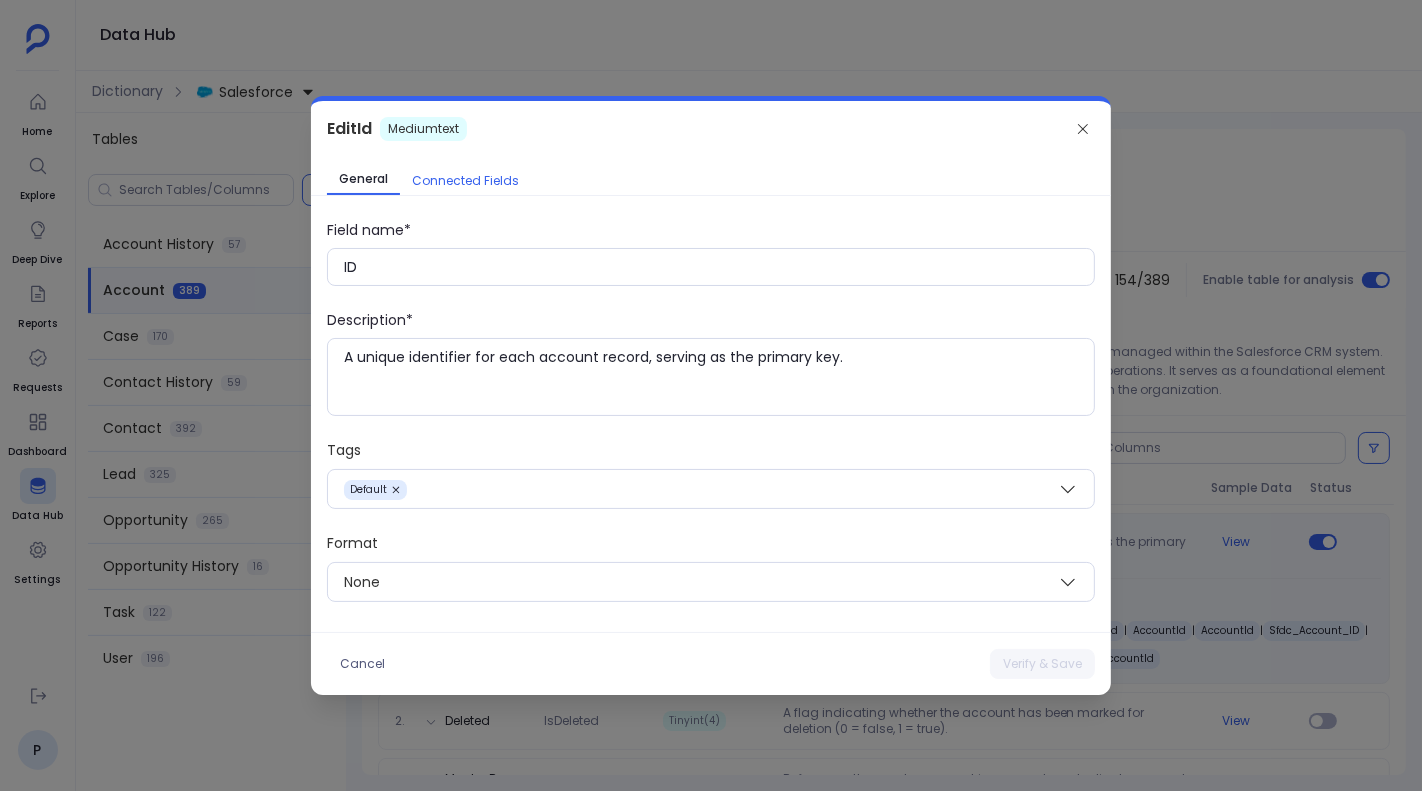 click on "Connected Fields" at bounding box center (465, 181) 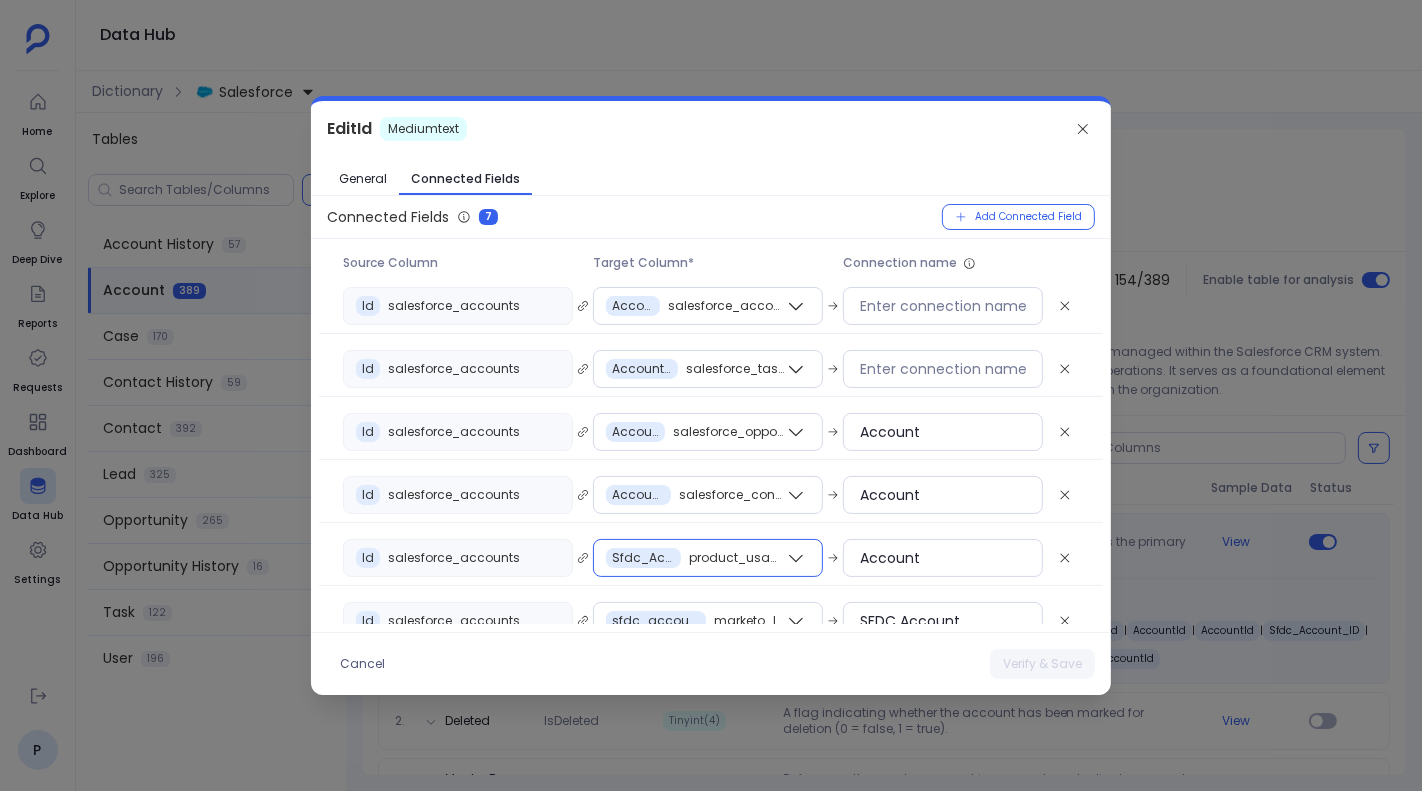 scroll, scrollTop: 83, scrollLeft: 0, axis: vertical 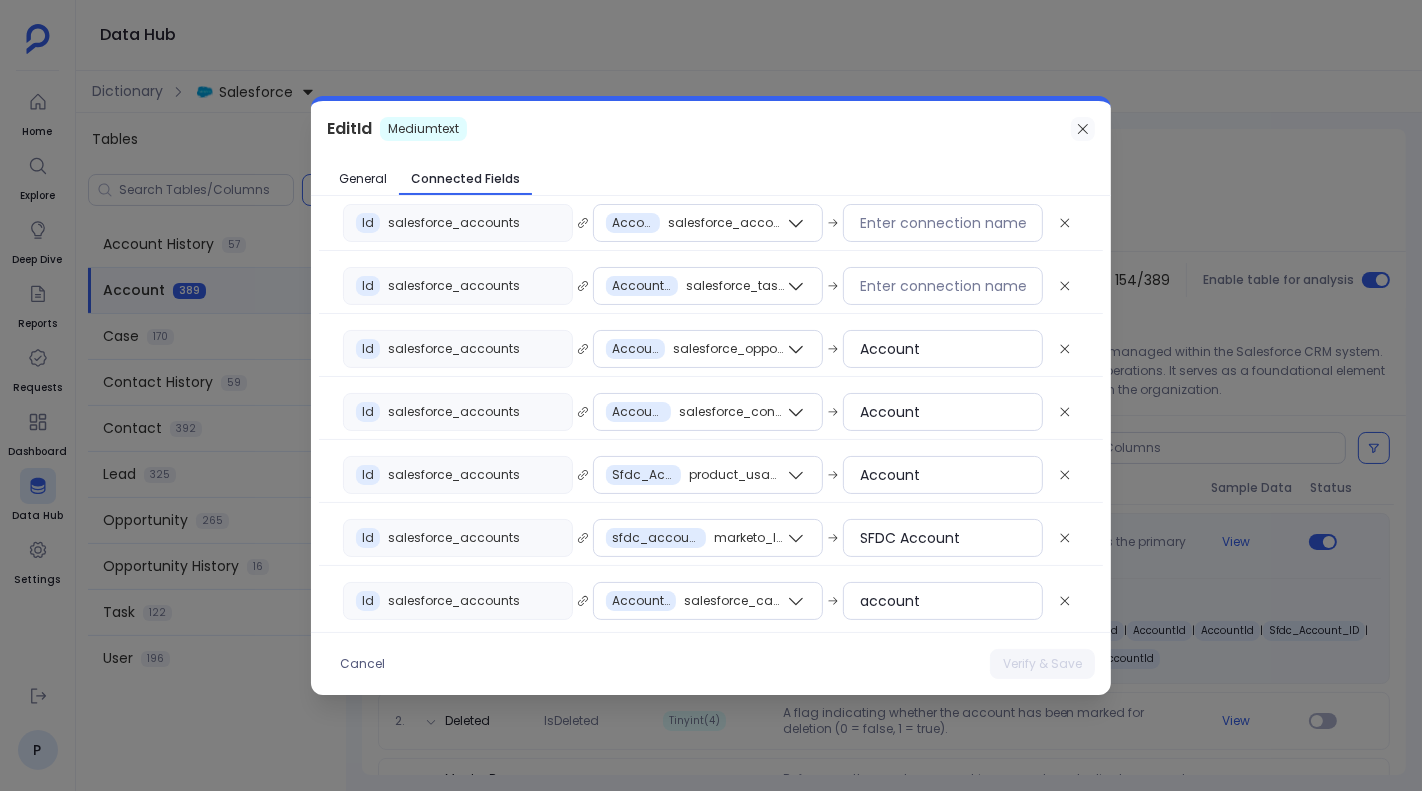 click 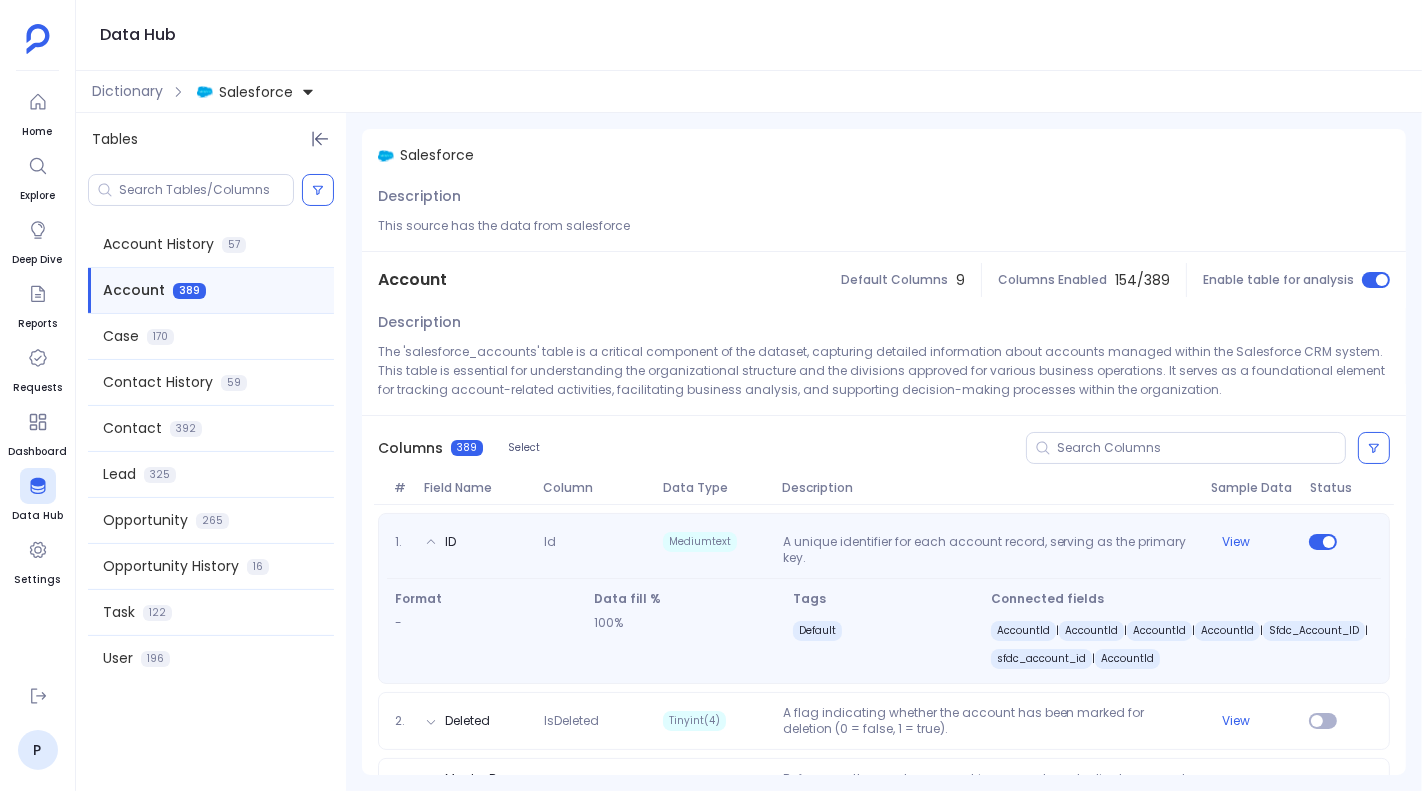 scroll, scrollTop: 0, scrollLeft: 0, axis: both 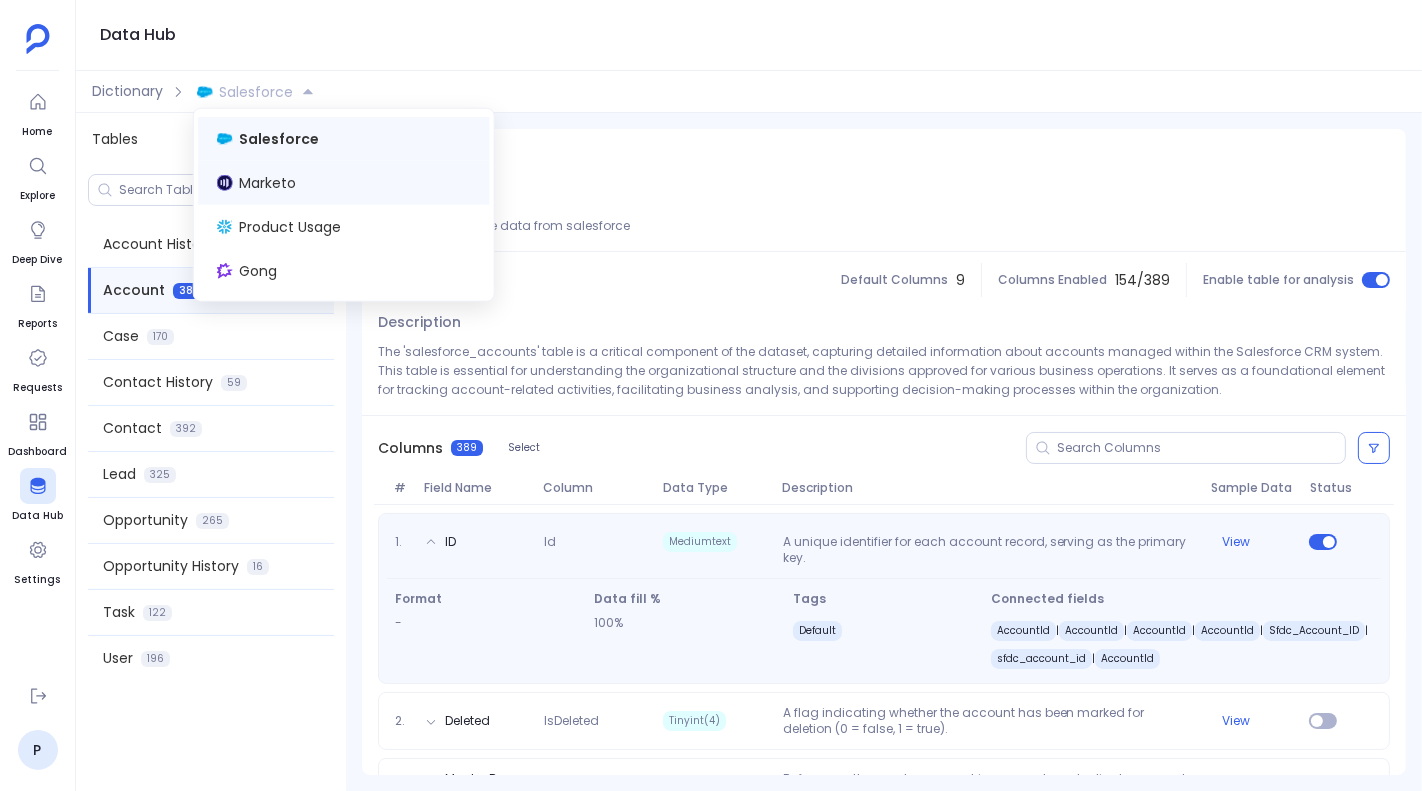 click on "Marketo" at bounding box center [267, 183] 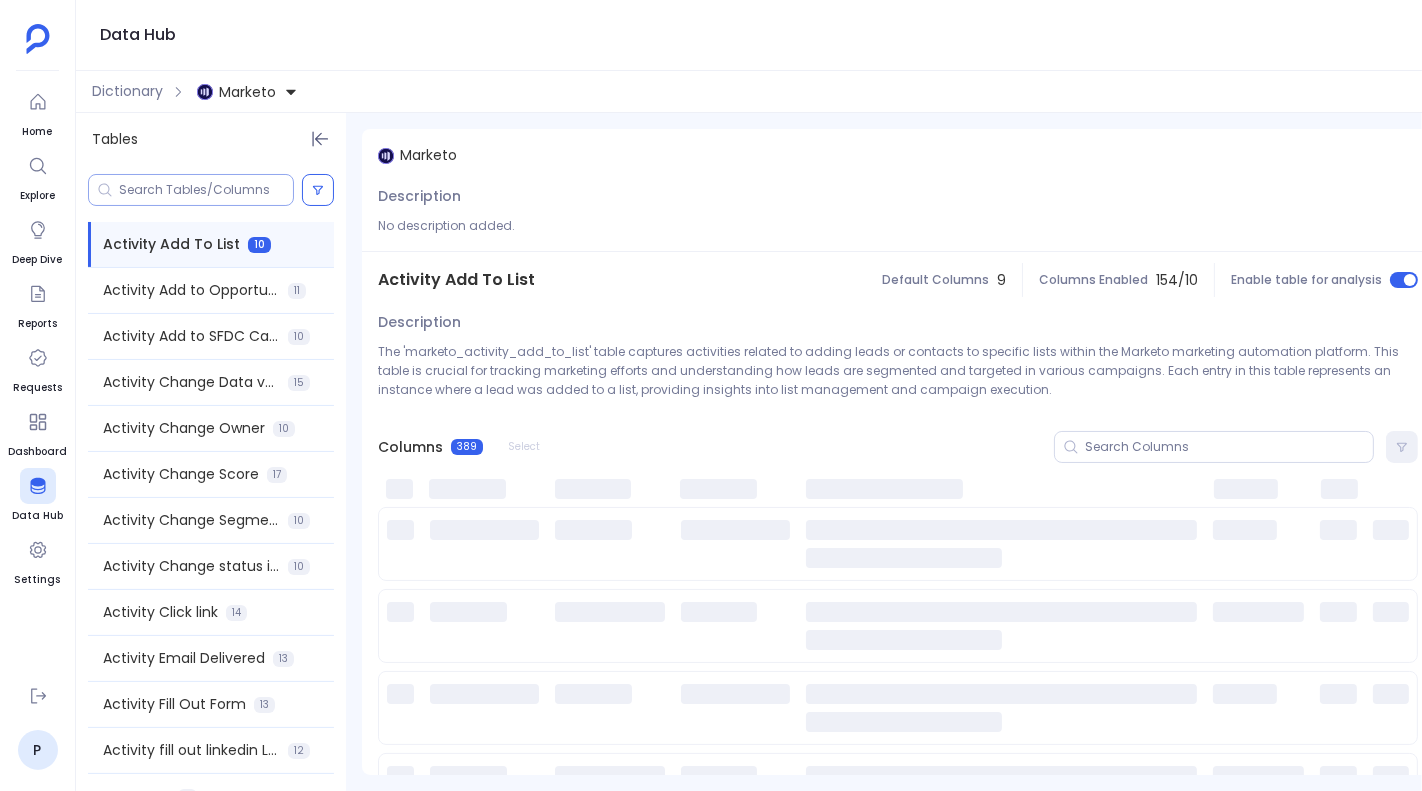 click at bounding box center [206, 190] 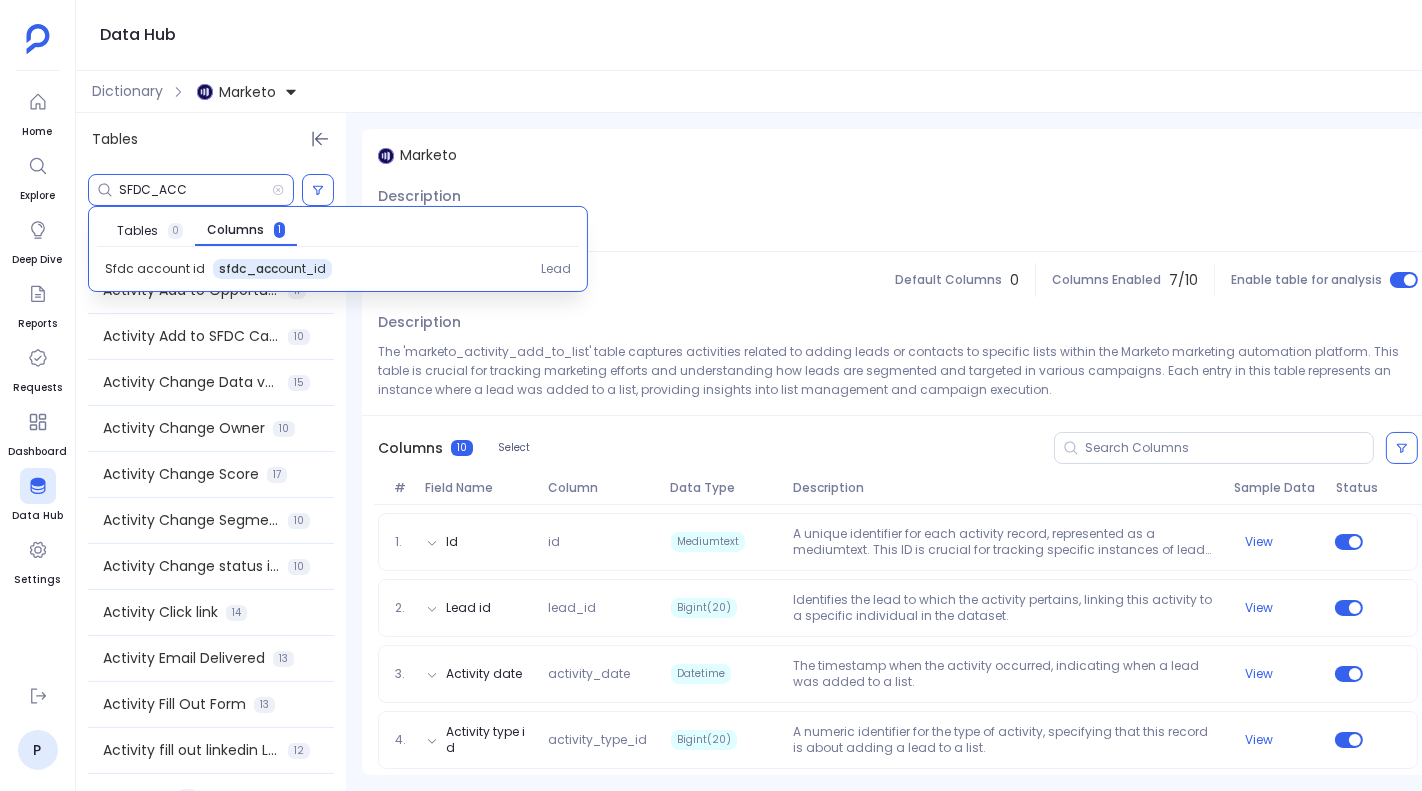 click on "SFDC_ACC" at bounding box center (195, 190) 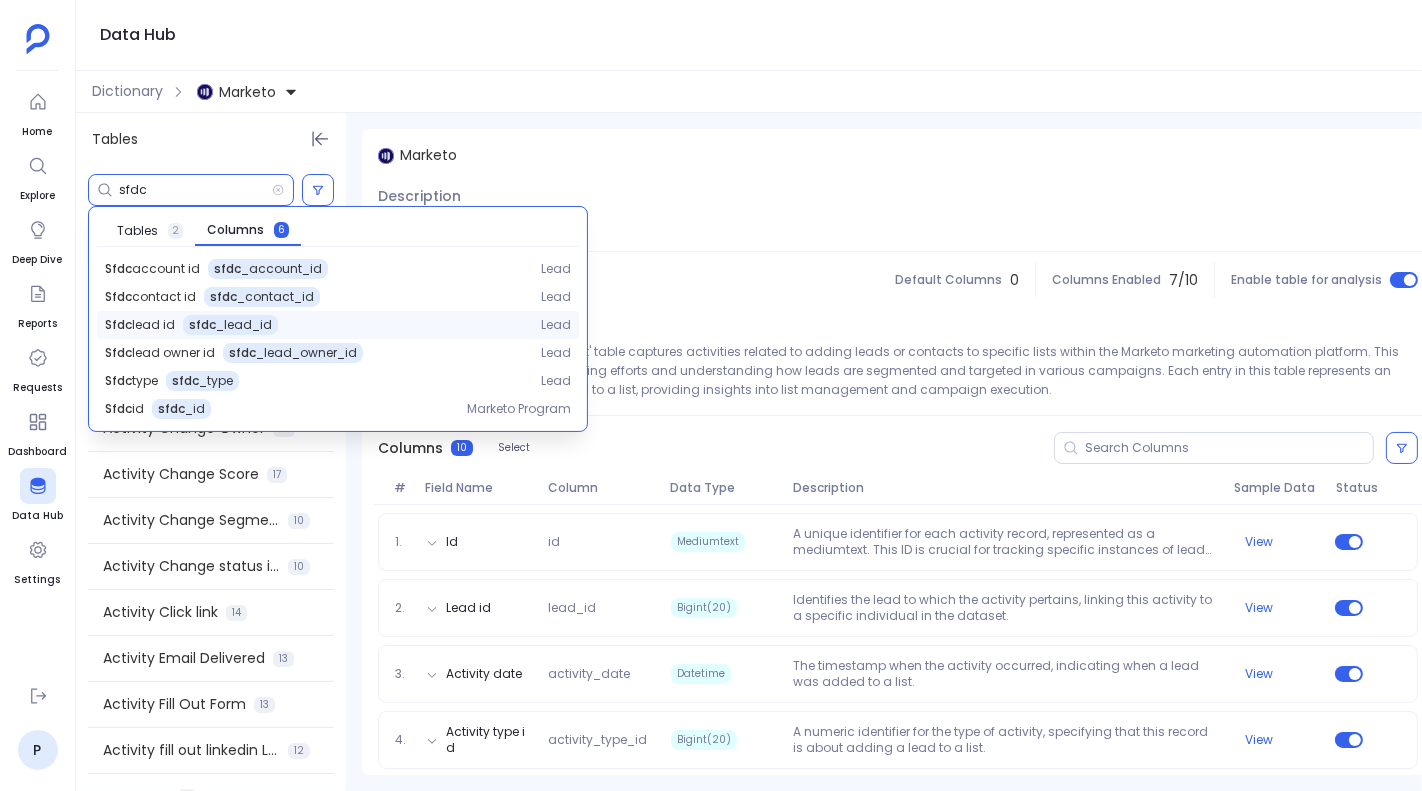 type on "sfdc" 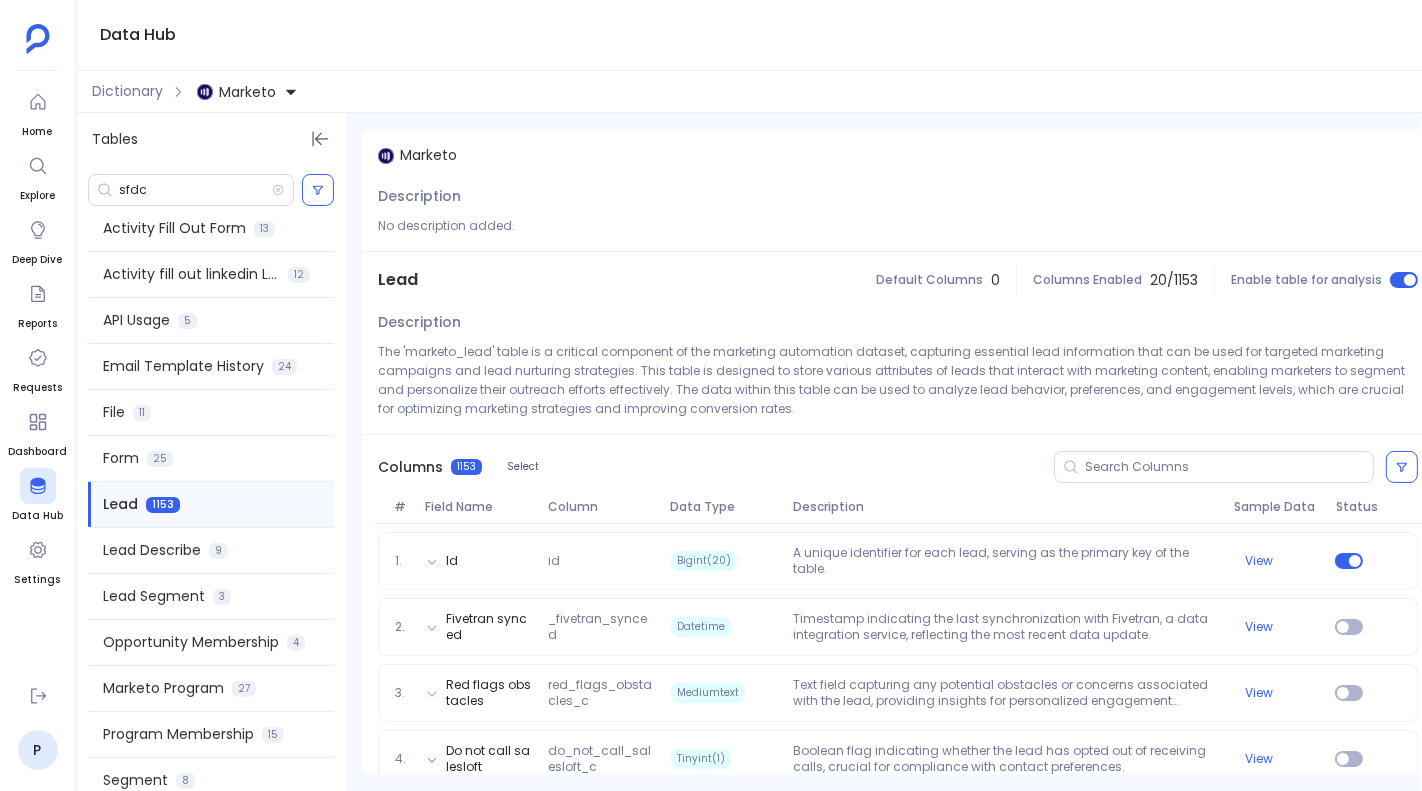scroll, scrollTop: 476, scrollLeft: 0, axis: vertical 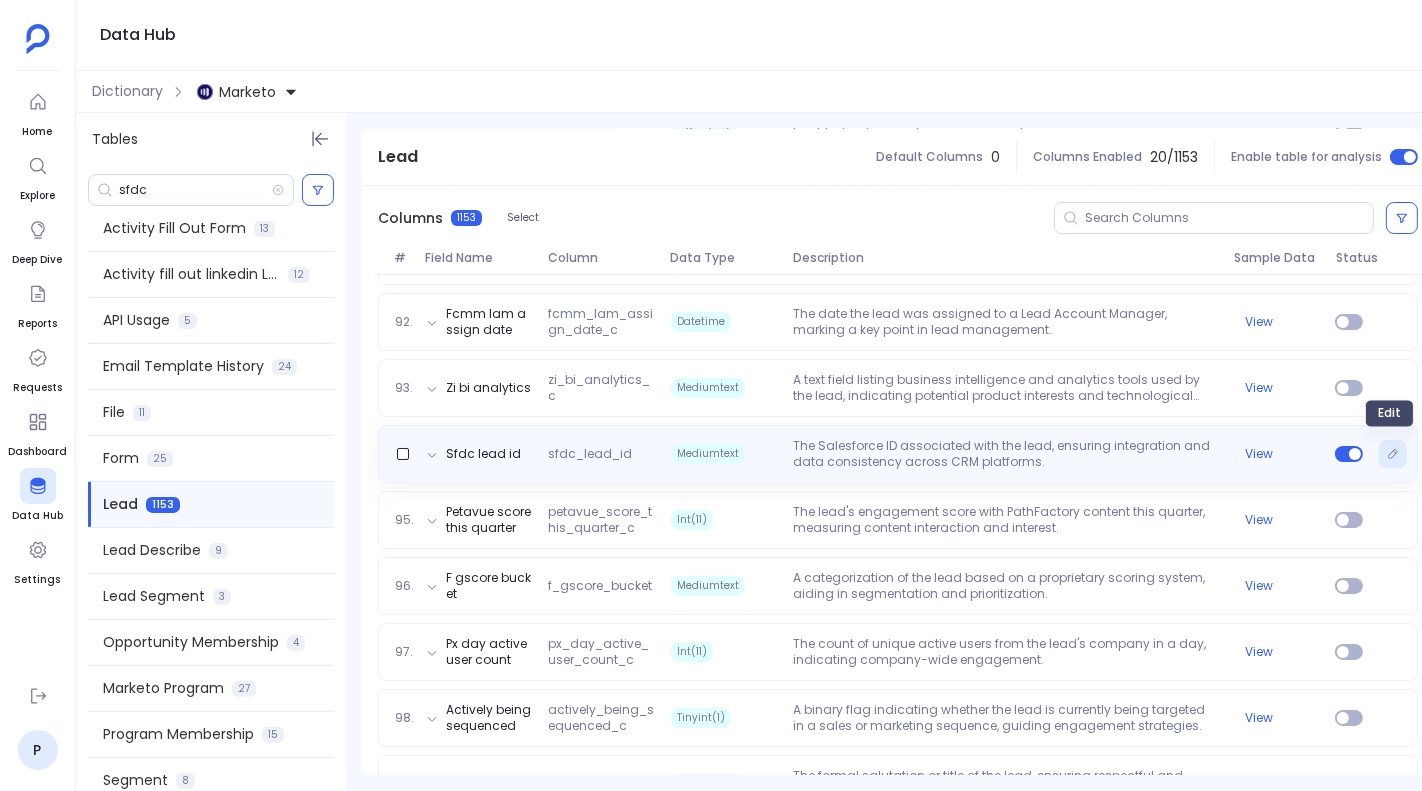 click at bounding box center [1393, 454] 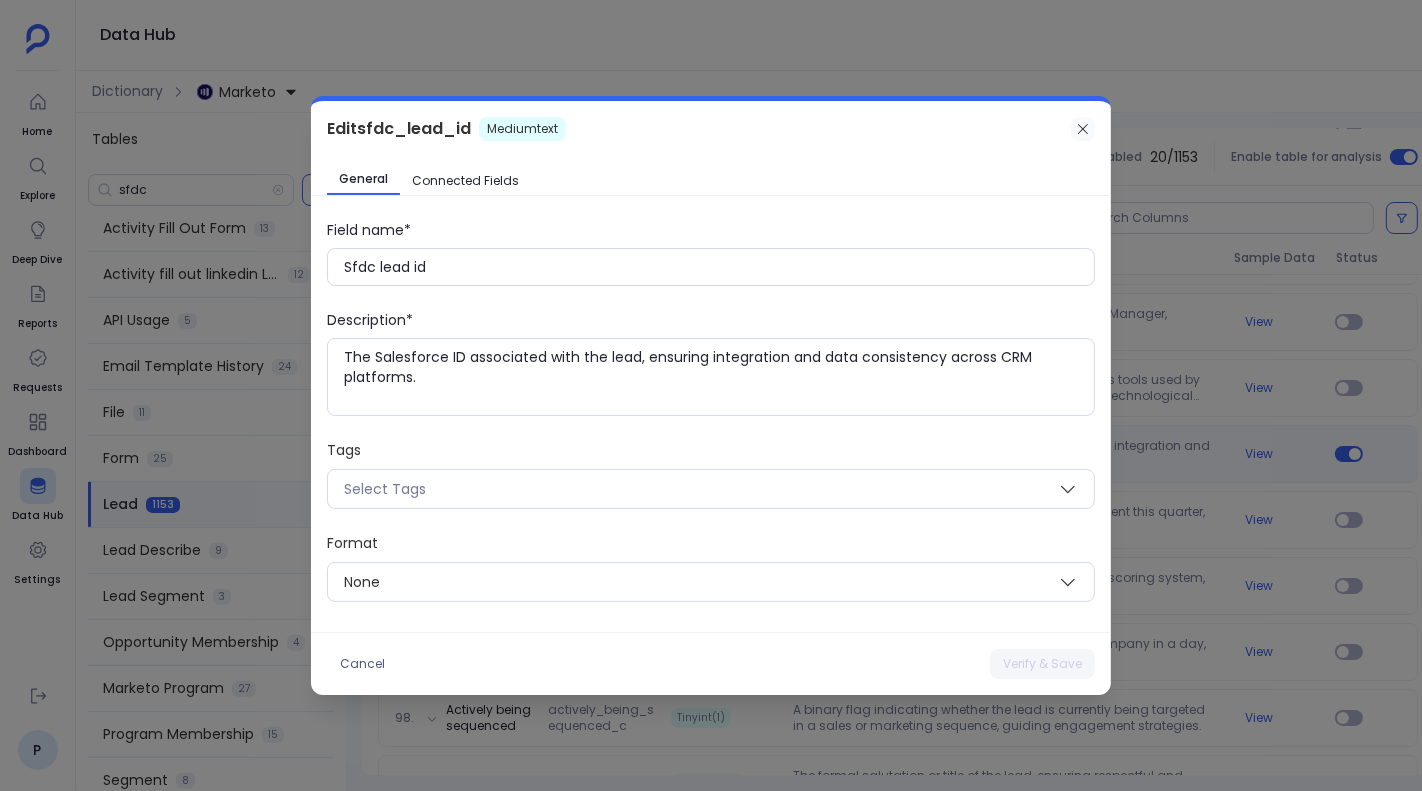 click 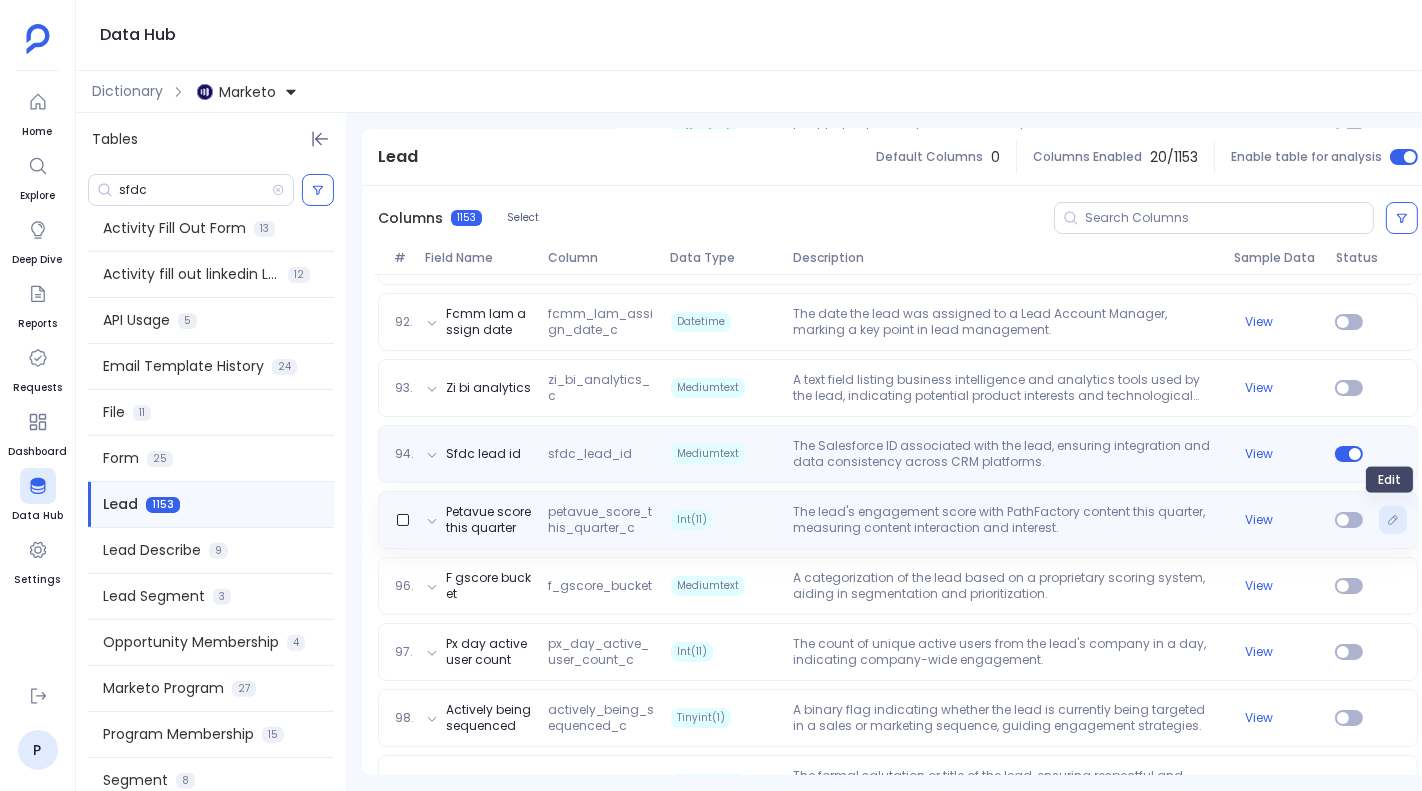 click 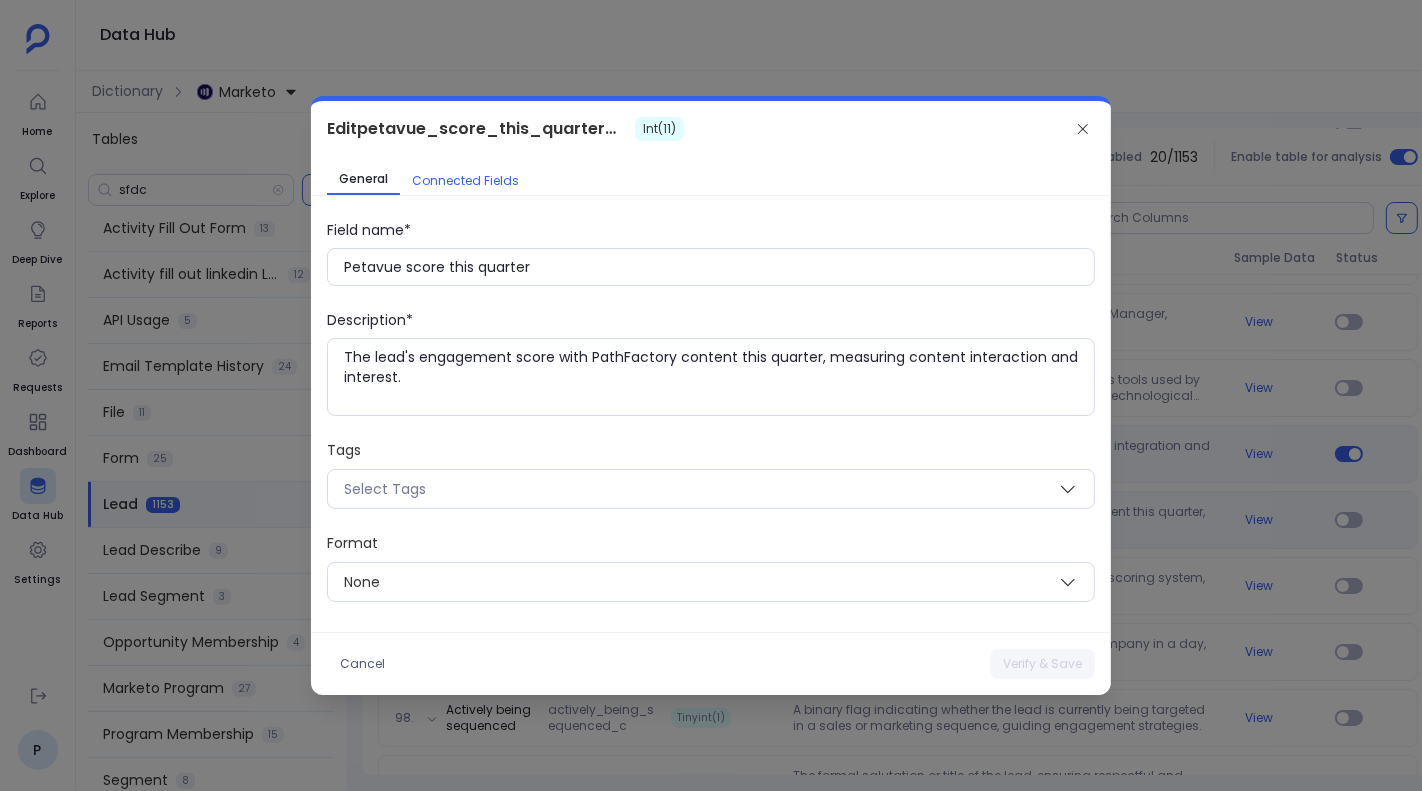 click on "Connected Fields" at bounding box center (465, 181) 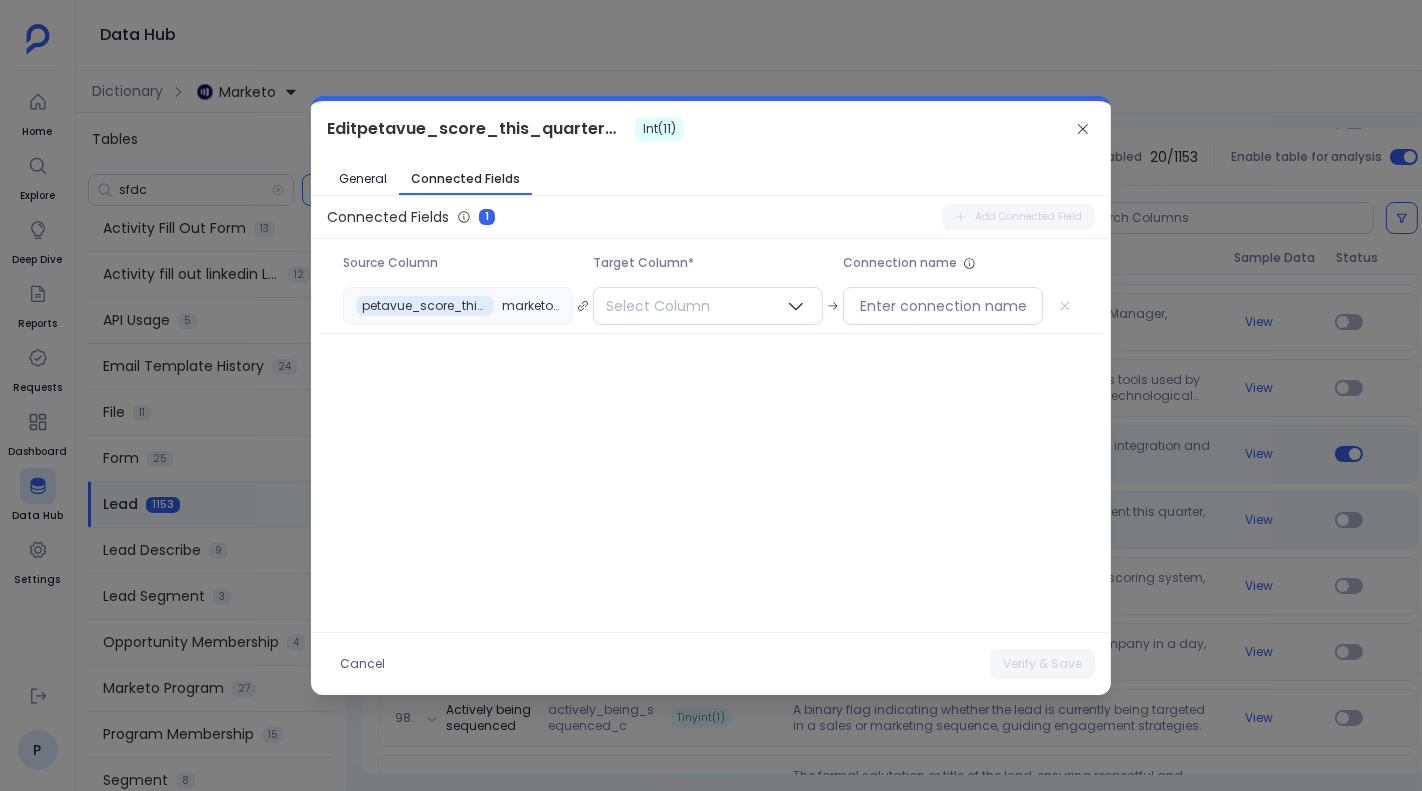 click on "petavue_score_this_quarter_c marketo_lead Select Column" at bounding box center [711, 306] 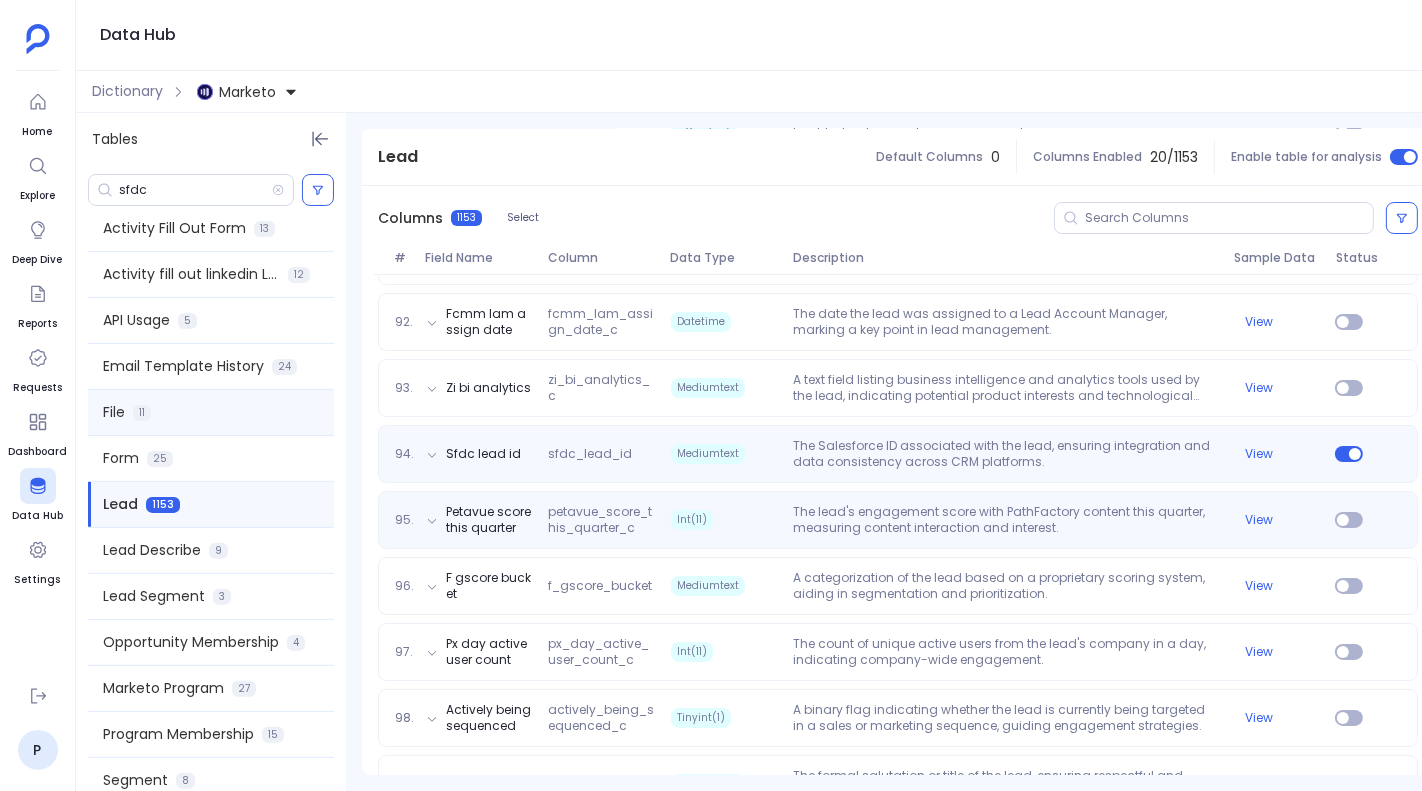 scroll, scrollTop: 541, scrollLeft: 0, axis: vertical 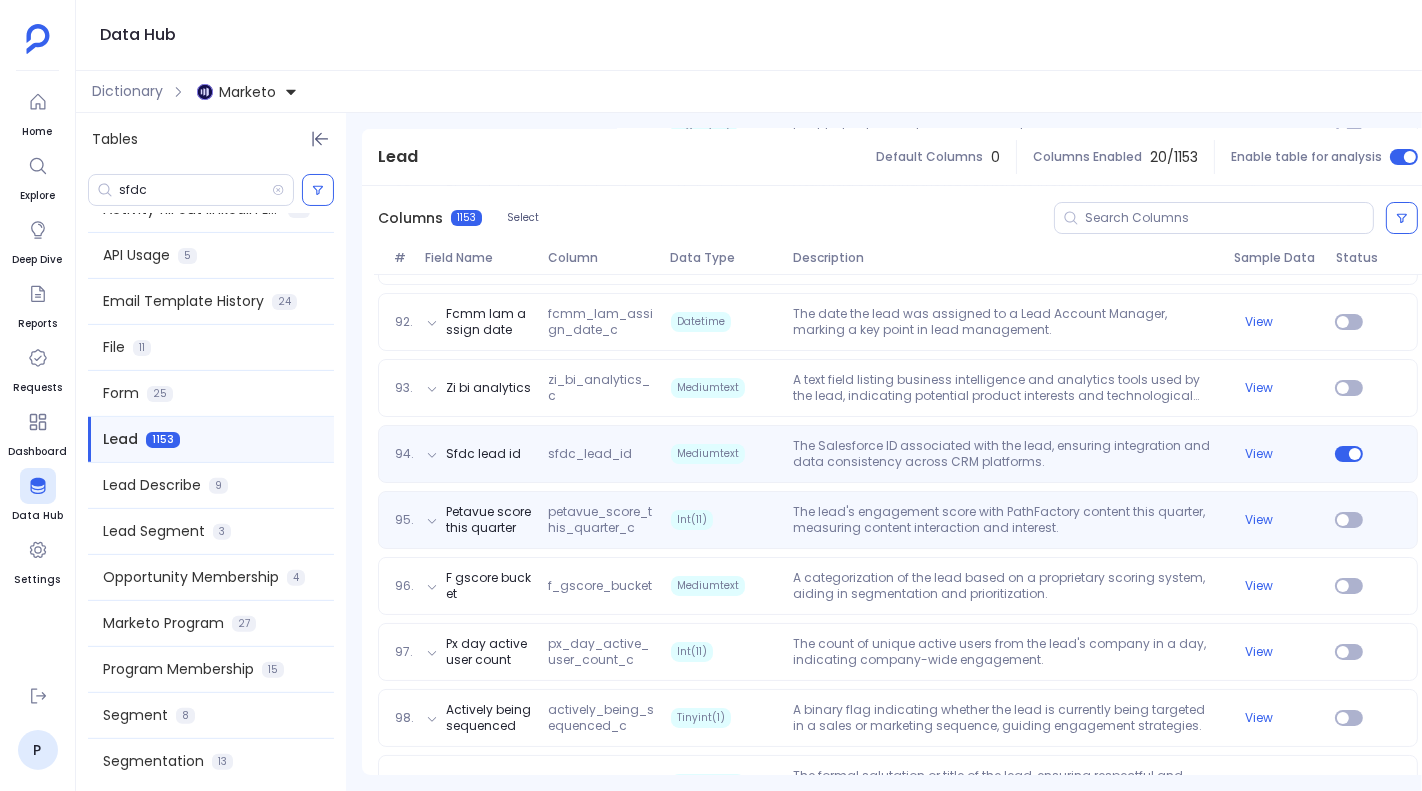 click on "Lead 1153" at bounding box center (211, 439) 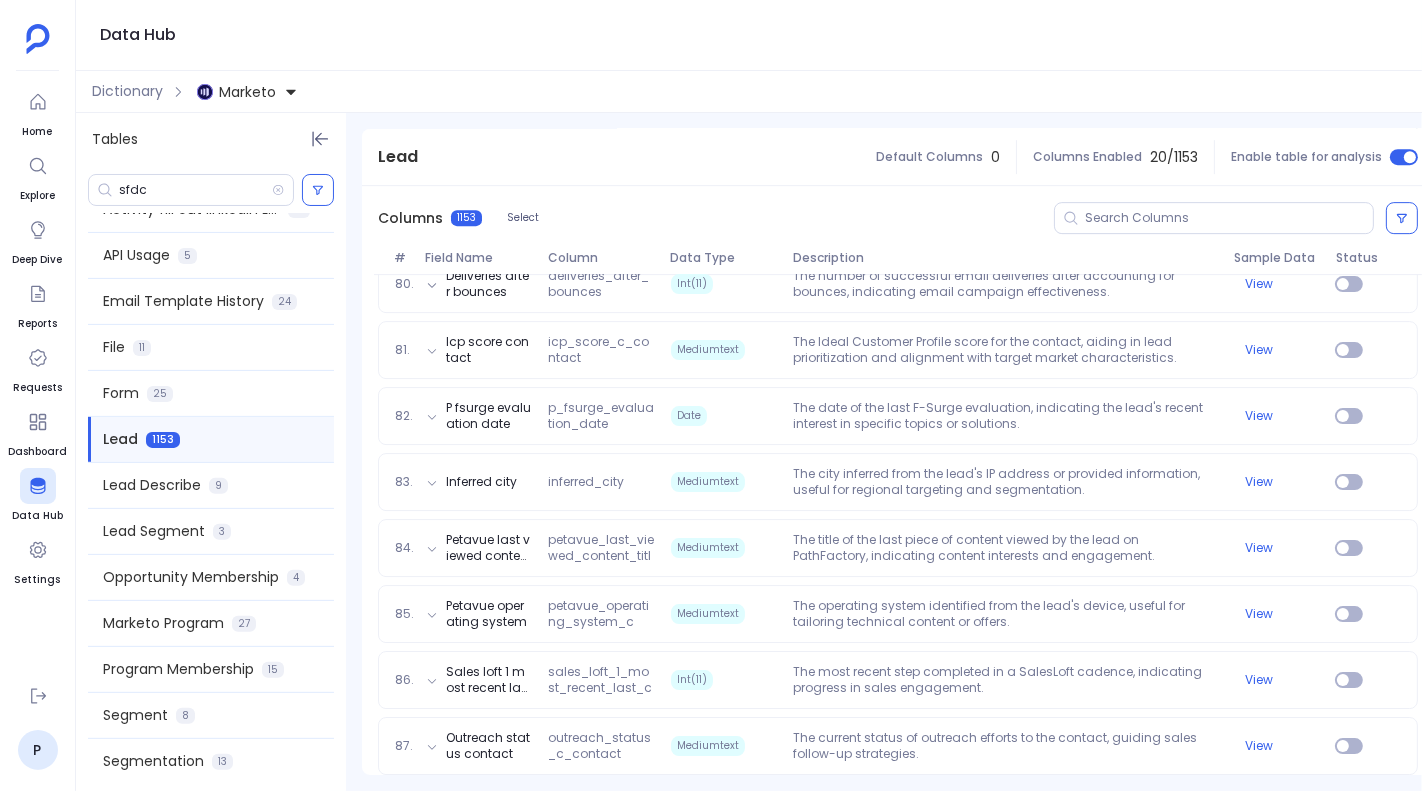 scroll, scrollTop: 4374, scrollLeft: 0, axis: vertical 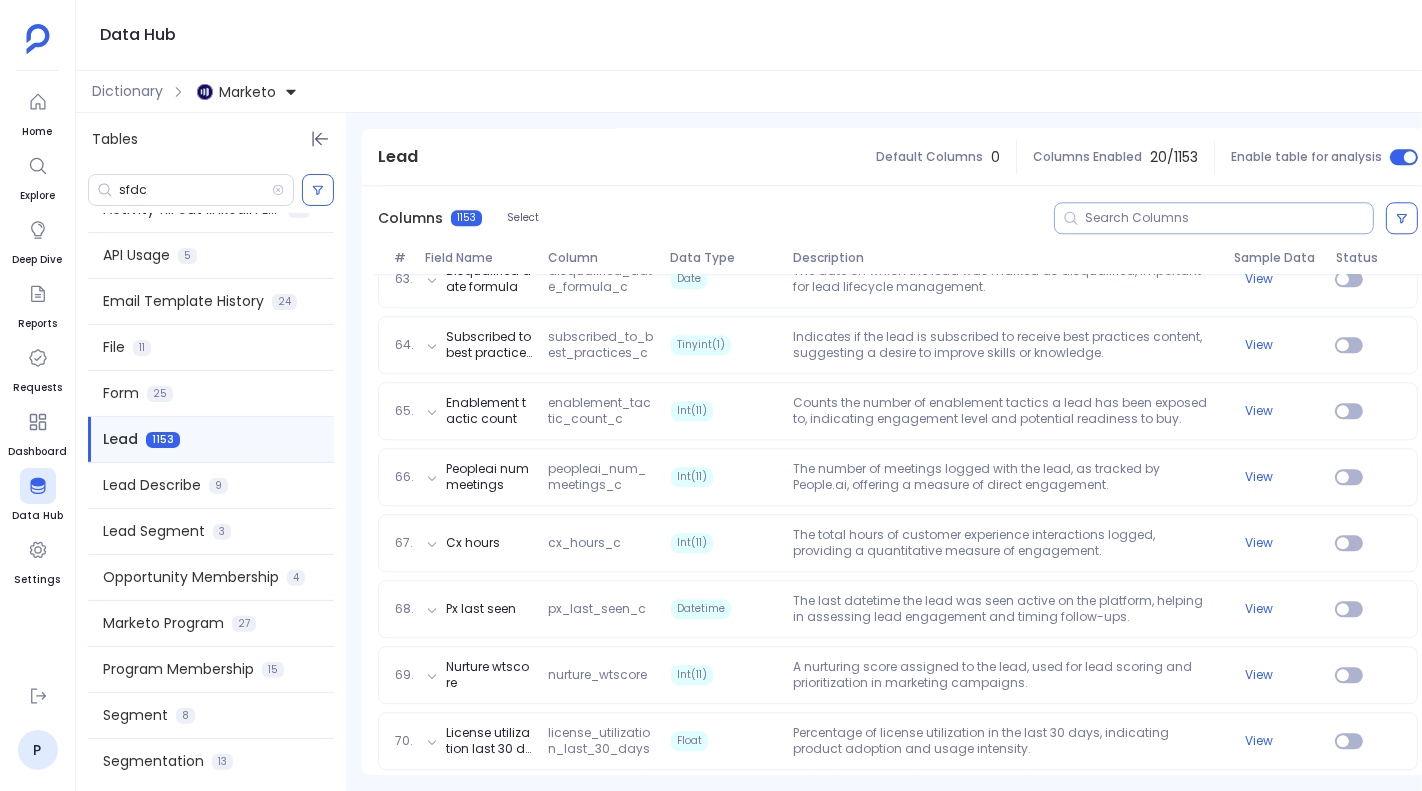click at bounding box center (1229, 218) 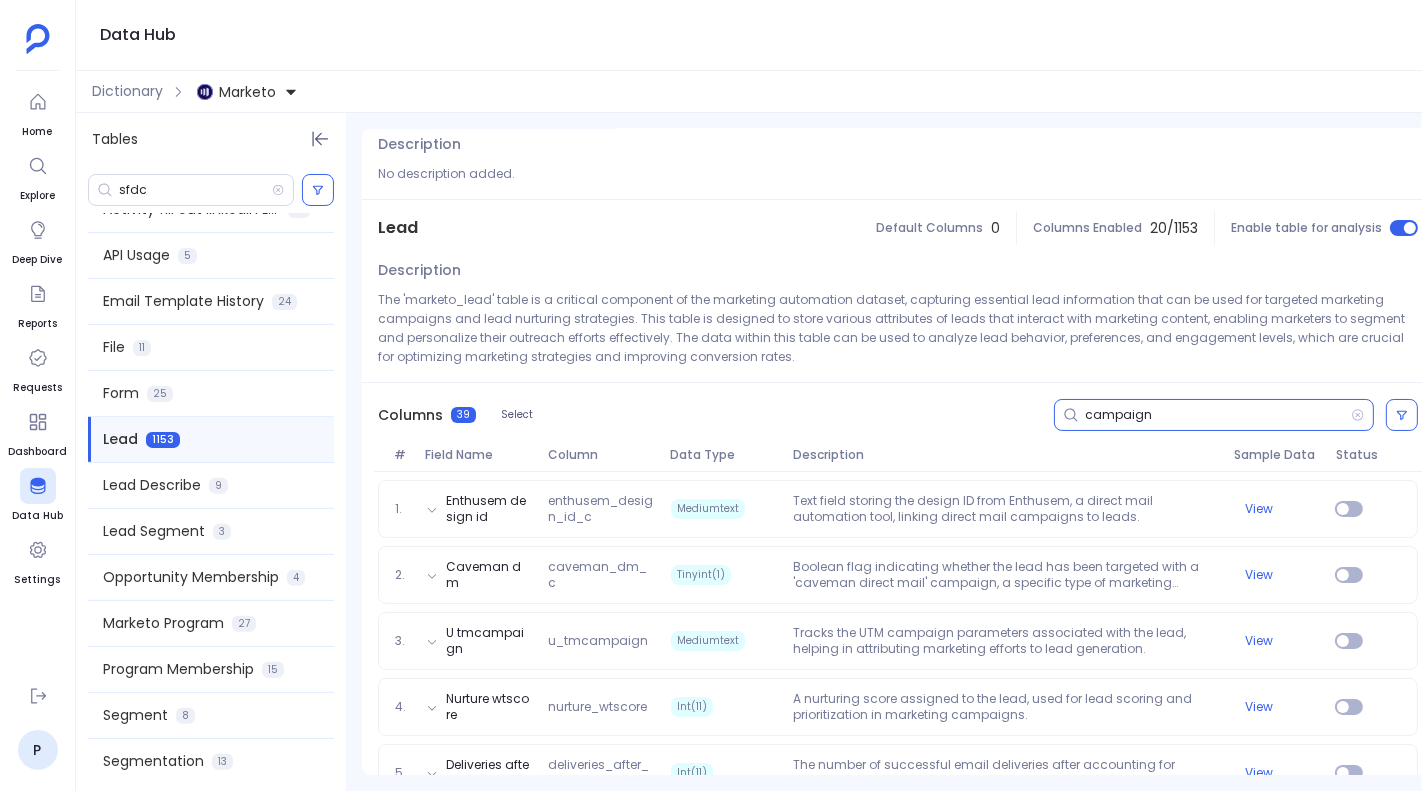 scroll, scrollTop: 137, scrollLeft: 0, axis: vertical 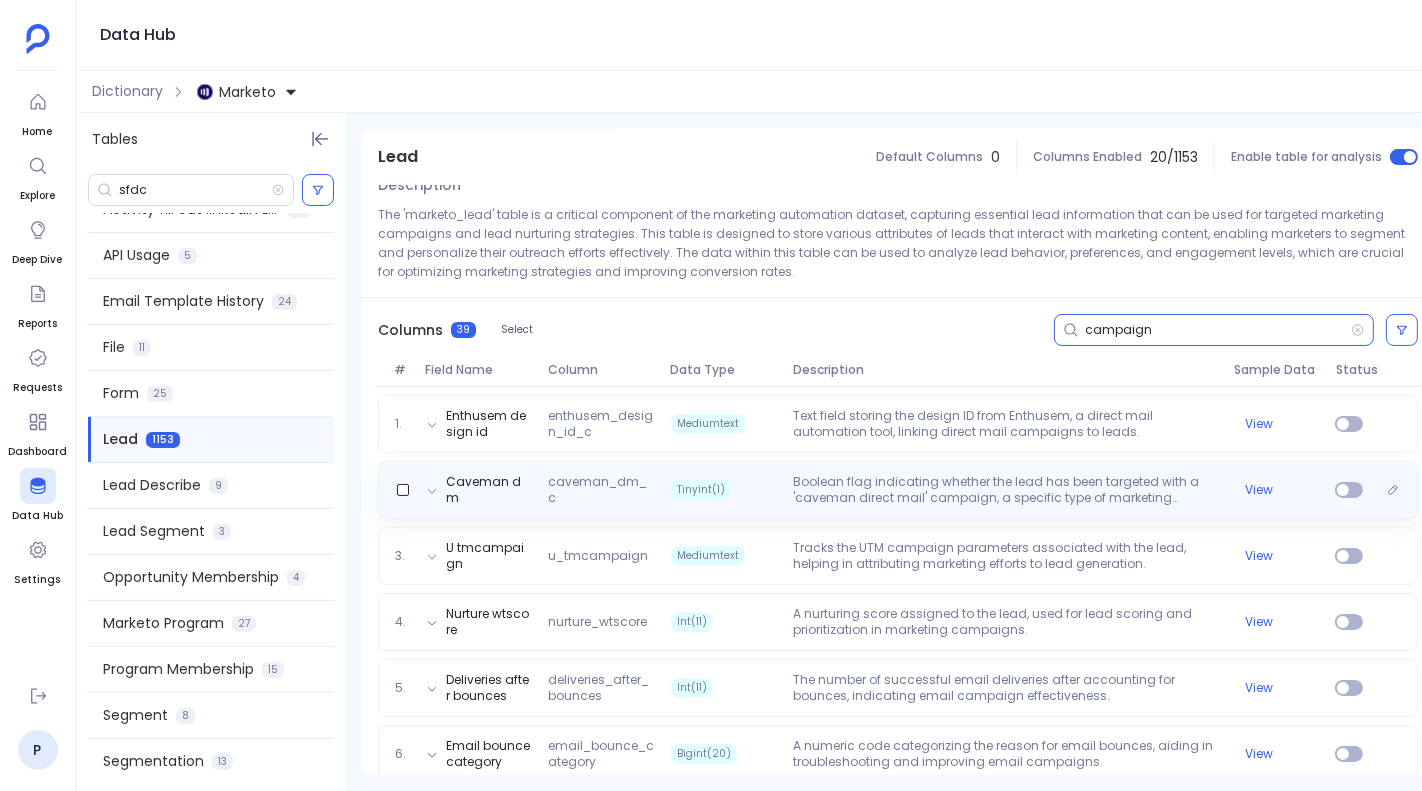 type on "campaign" 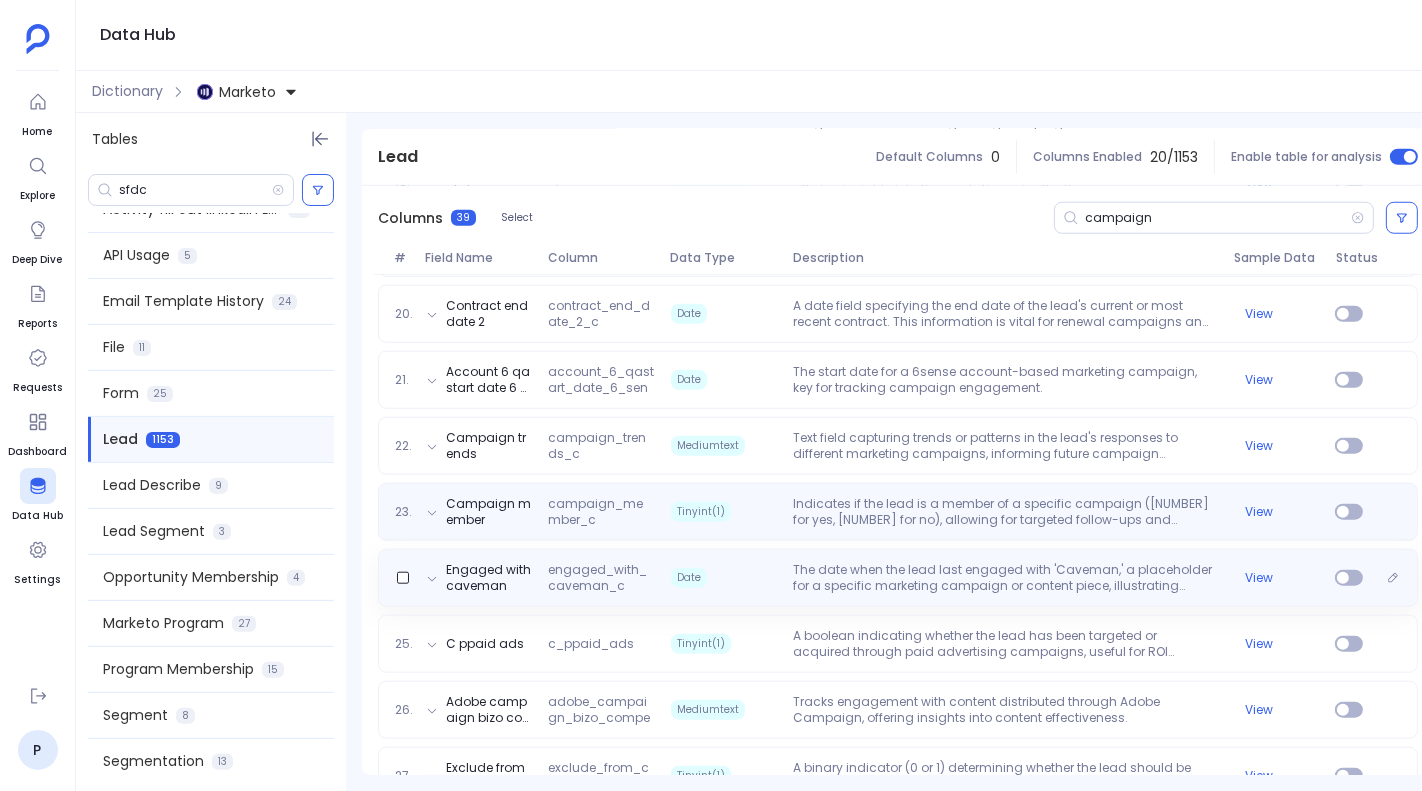 scroll, scrollTop: 1502, scrollLeft: 0, axis: vertical 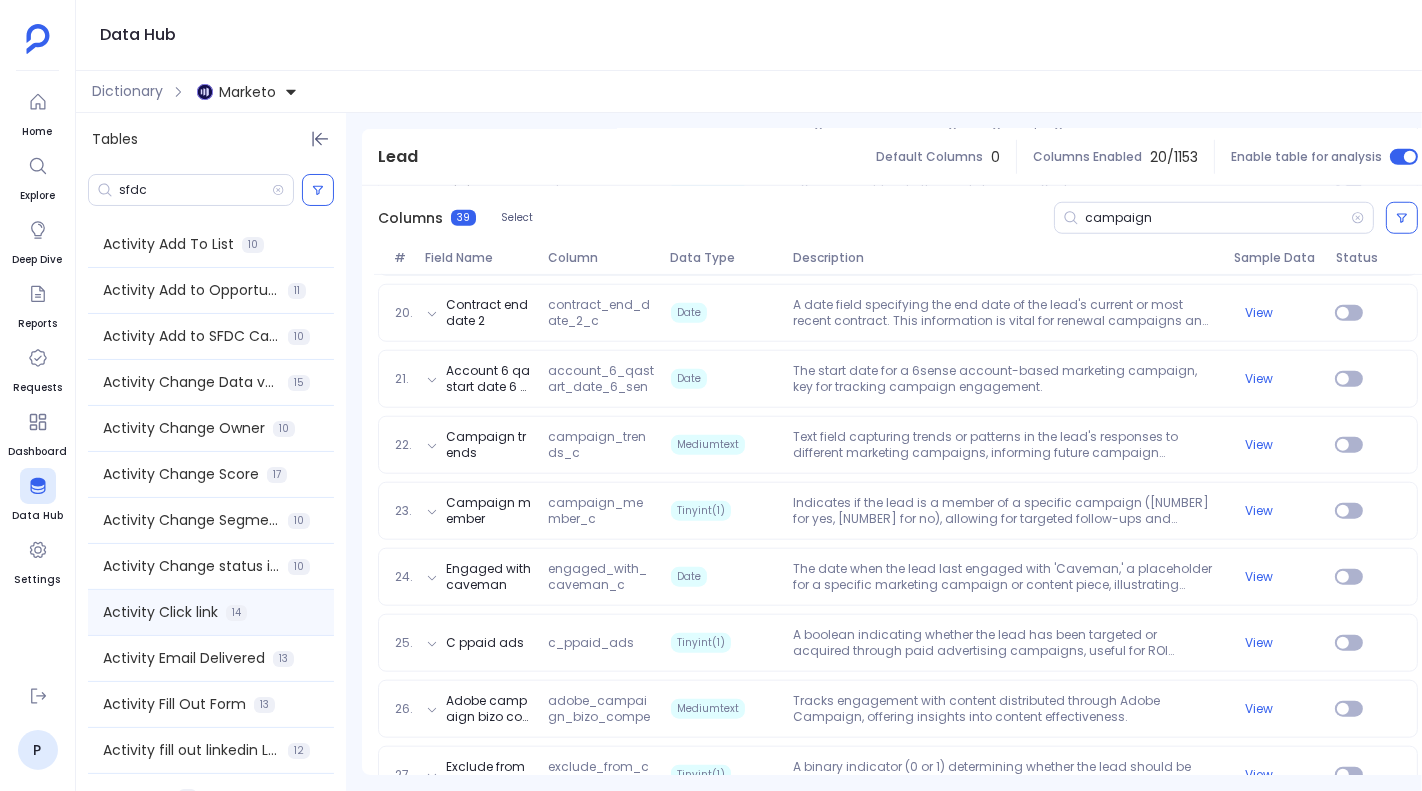 click on "Activity Click link 14" at bounding box center [211, 612] 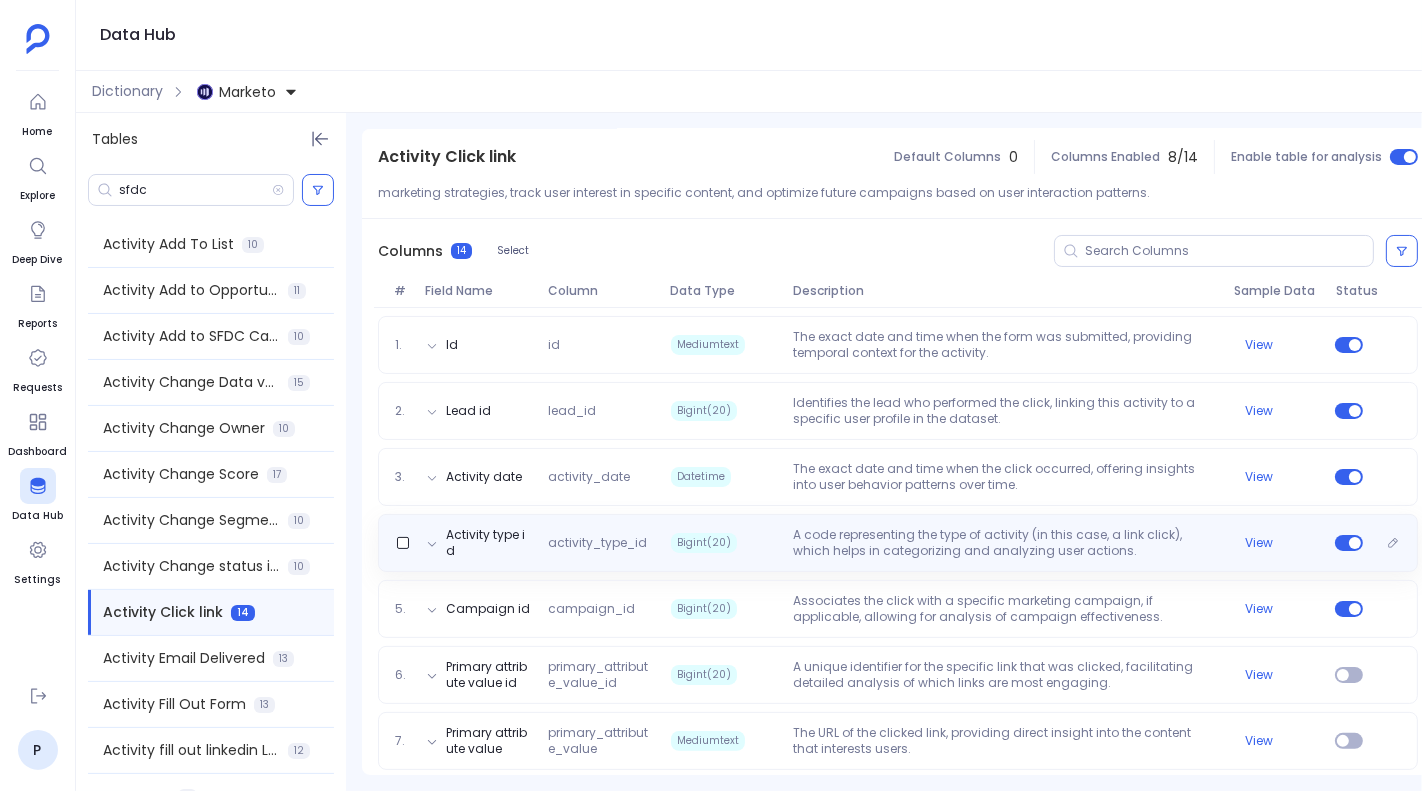 scroll, scrollTop: 195, scrollLeft: 0, axis: vertical 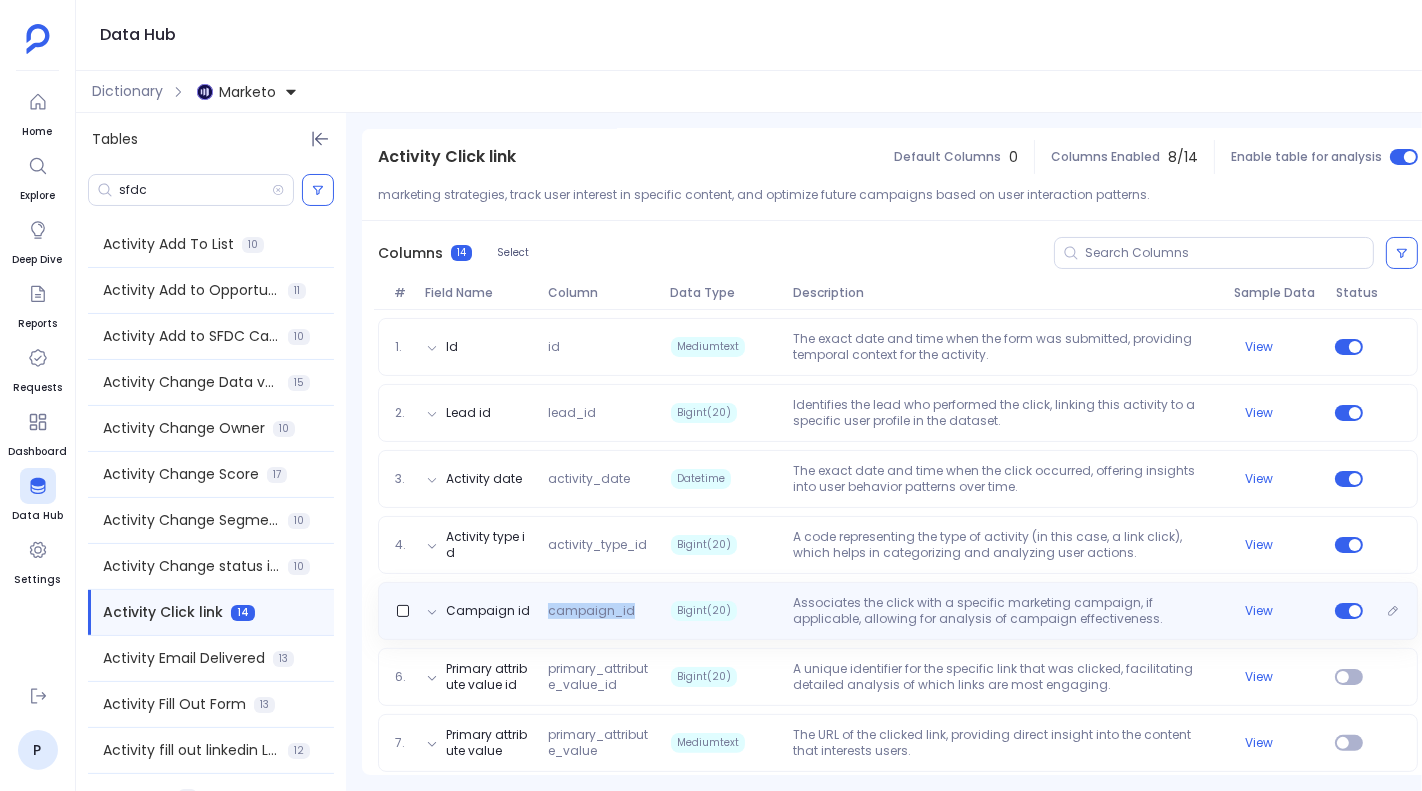drag, startPoint x: 550, startPoint y: 609, endPoint x: 630, endPoint y: 613, distance: 80.09994 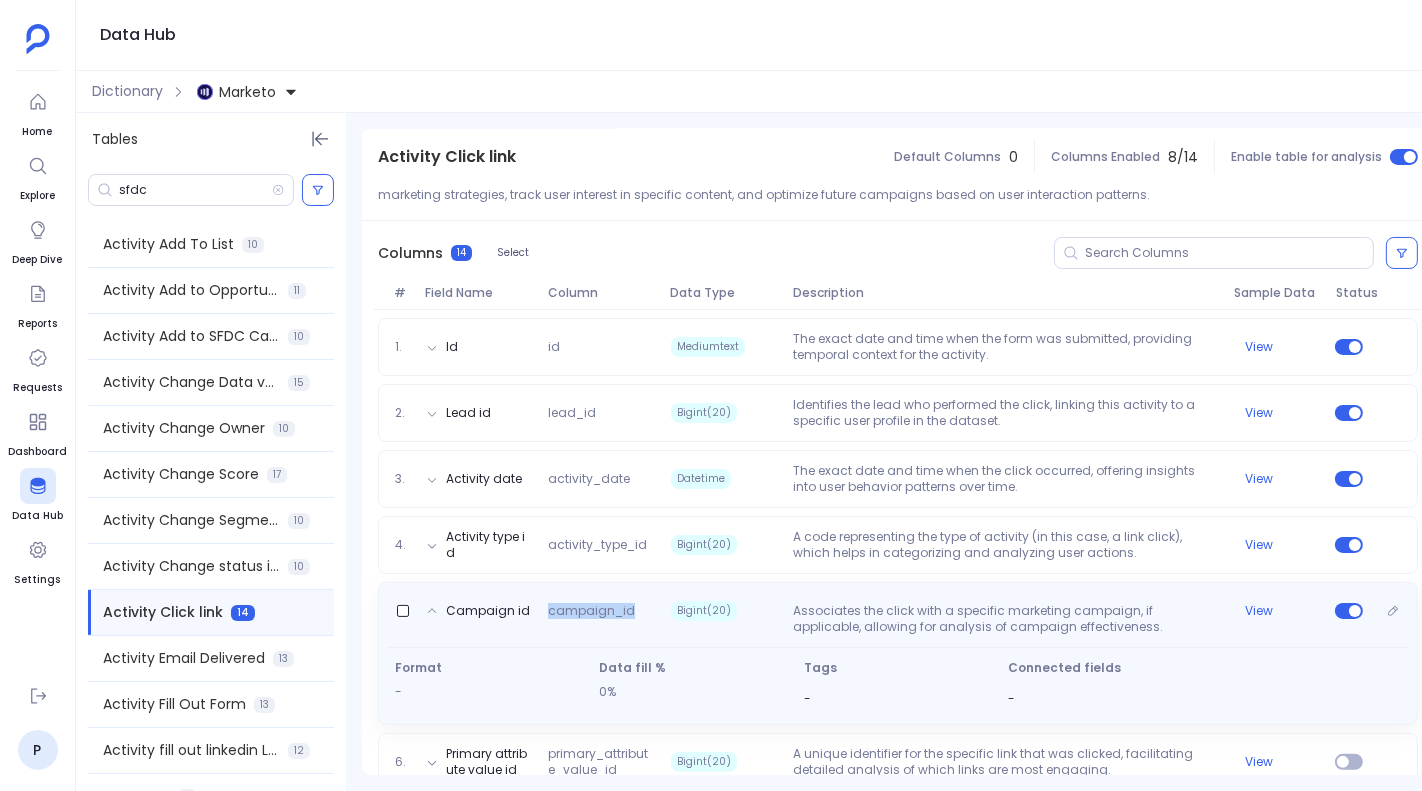 copy on "campaign_id" 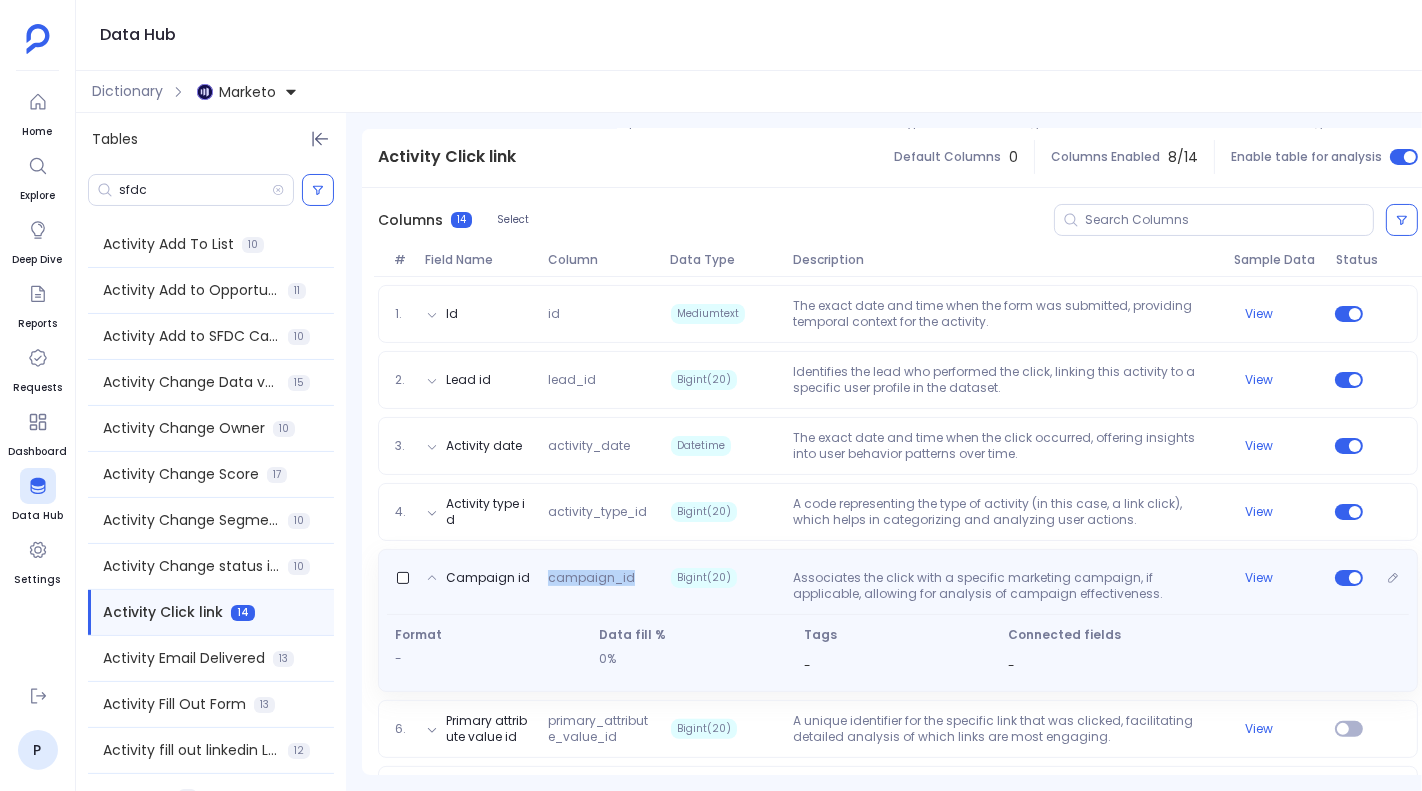 scroll, scrollTop: 278, scrollLeft: 0, axis: vertical 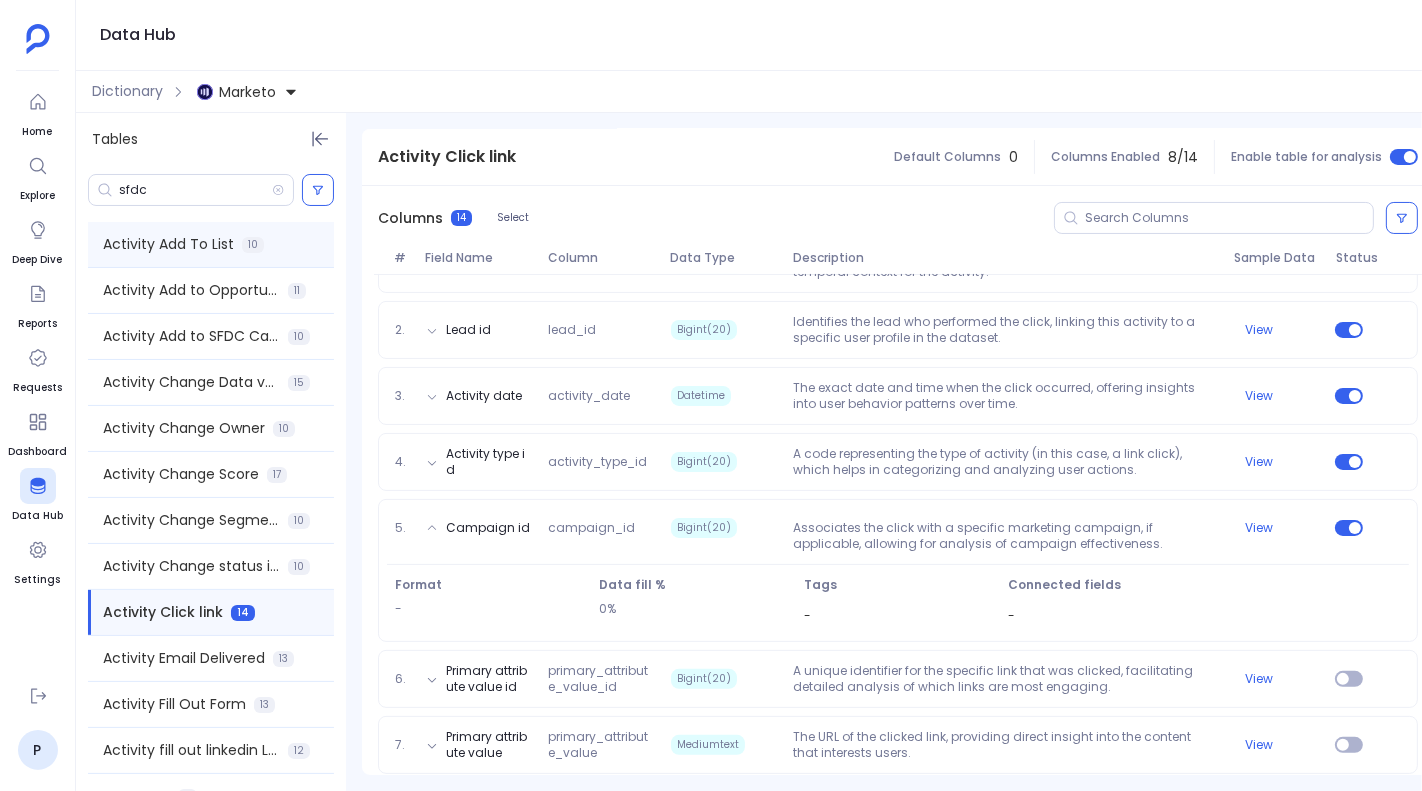 click on "Activity Add To List 10" at bounding box center (211, 244) 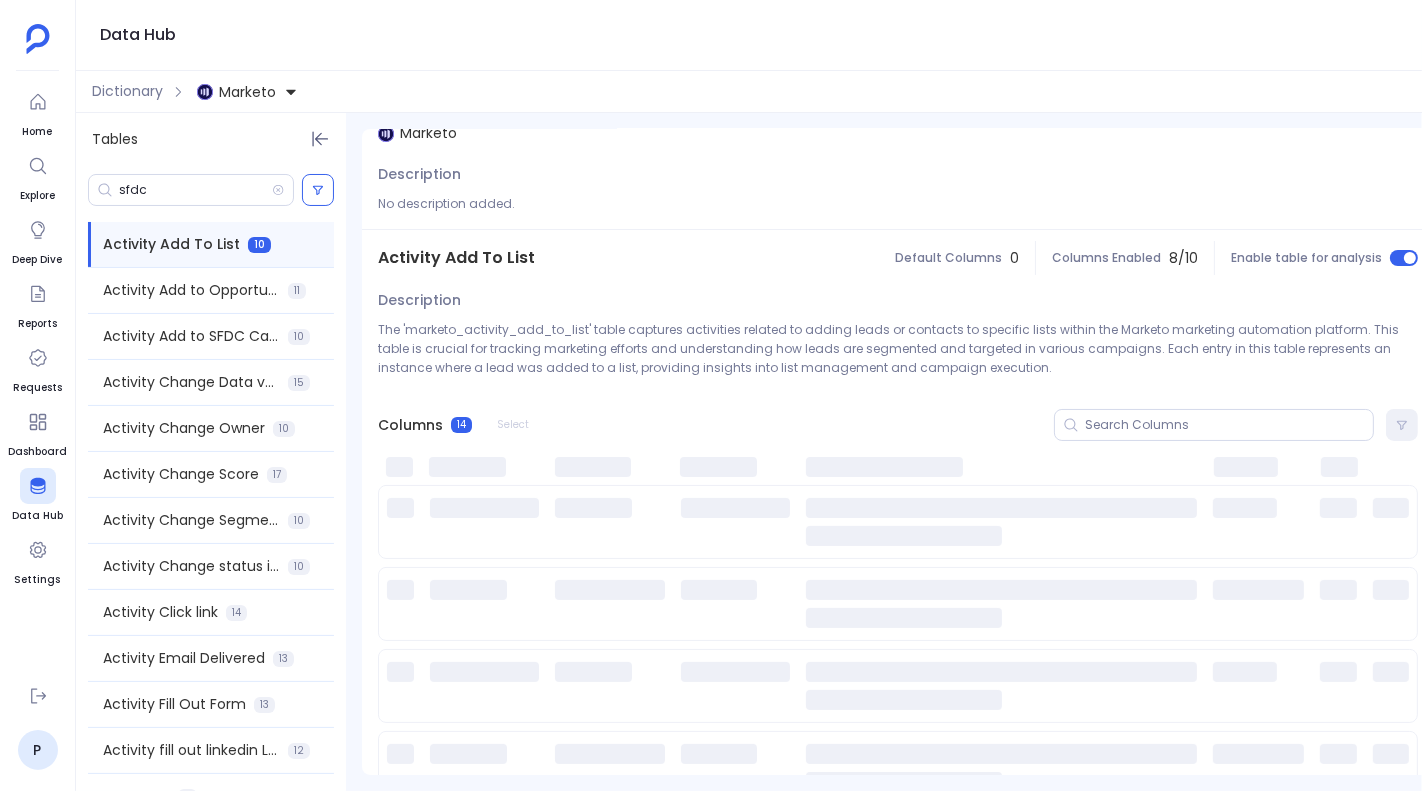 scroll, scrollTop: 0, scrollLeft: 0, axis: both 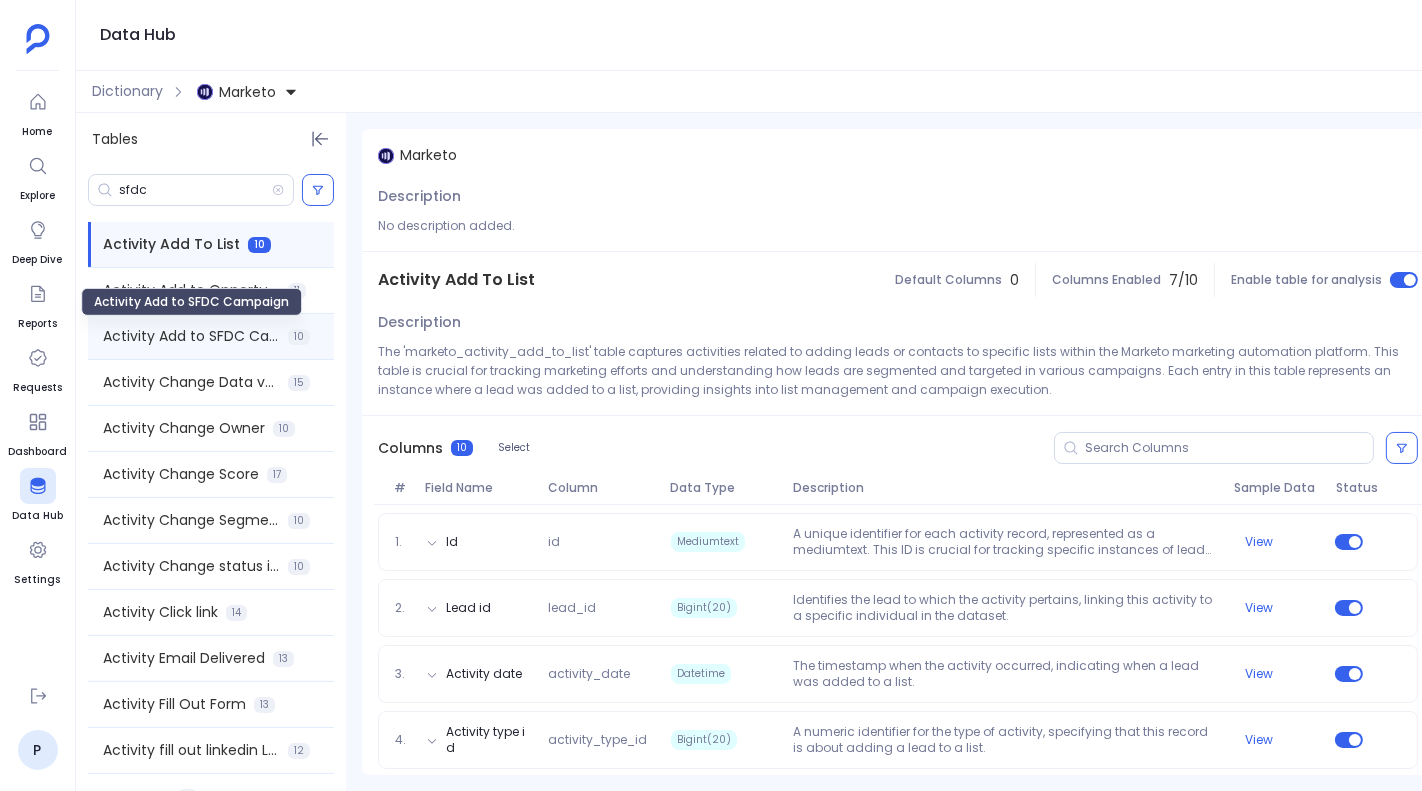 click on "Activity Add to SFDC Campaign" at bounding box center (191, 336) 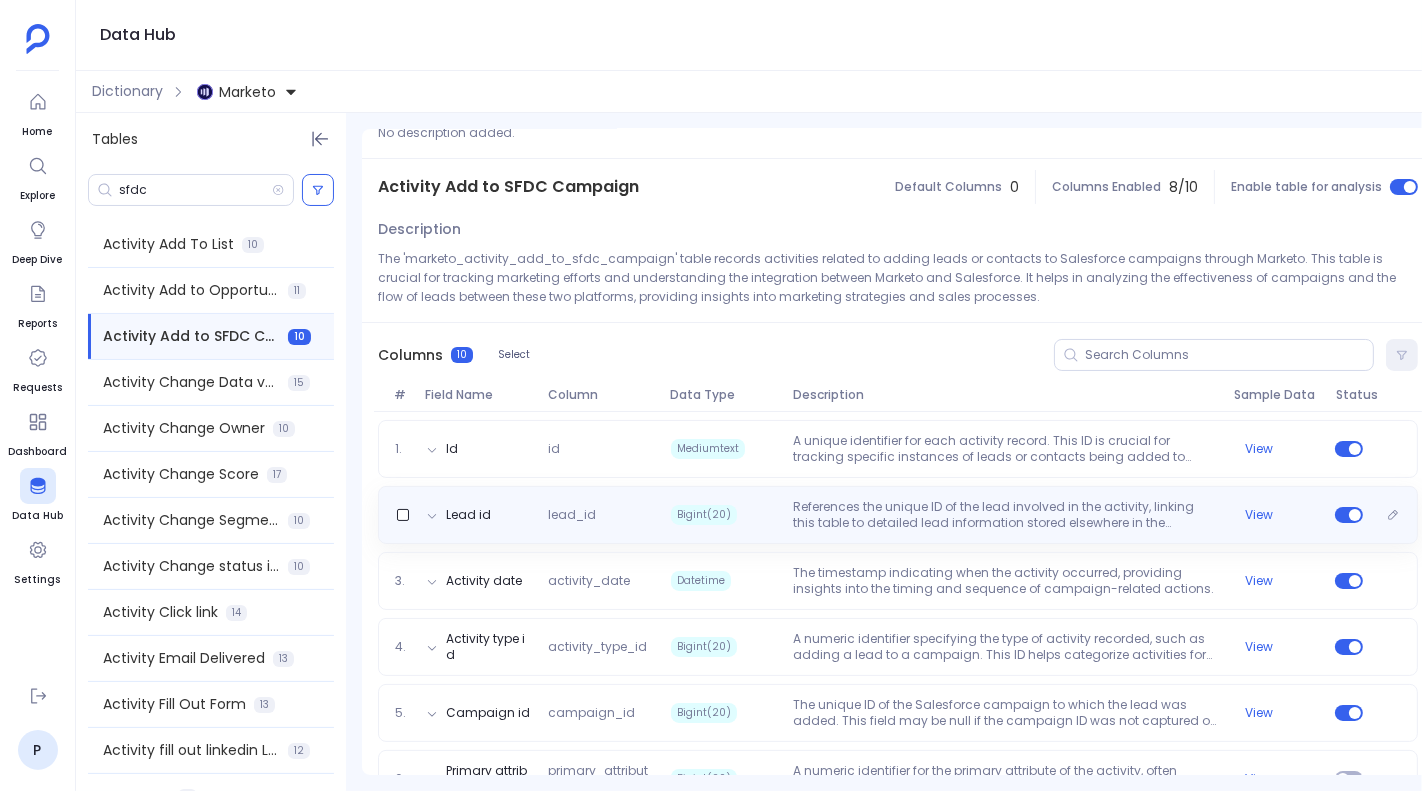 scroll, scrollTop: 95, scrollLeft: 0, axis: vertical 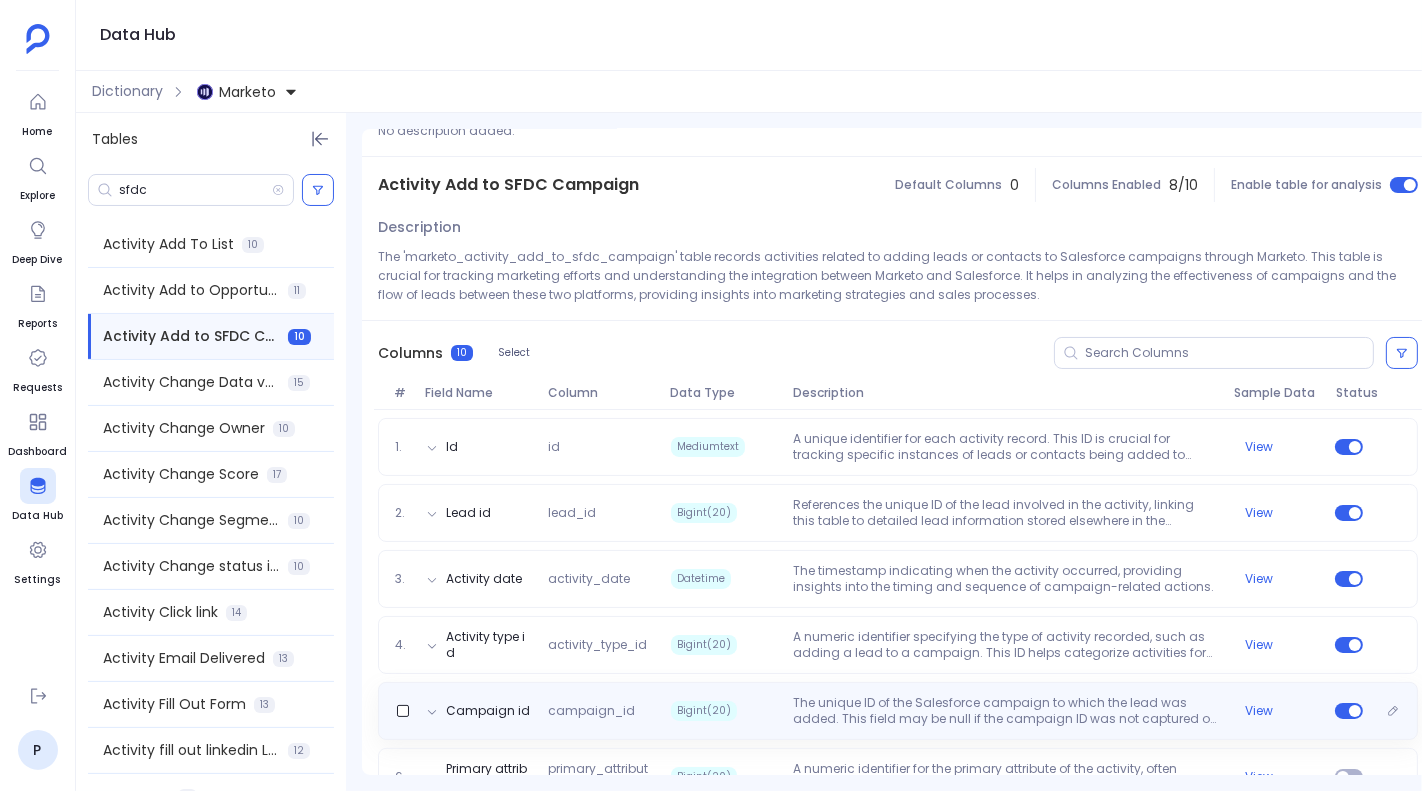click on "campaign_id" at bounding box center (601, 711) 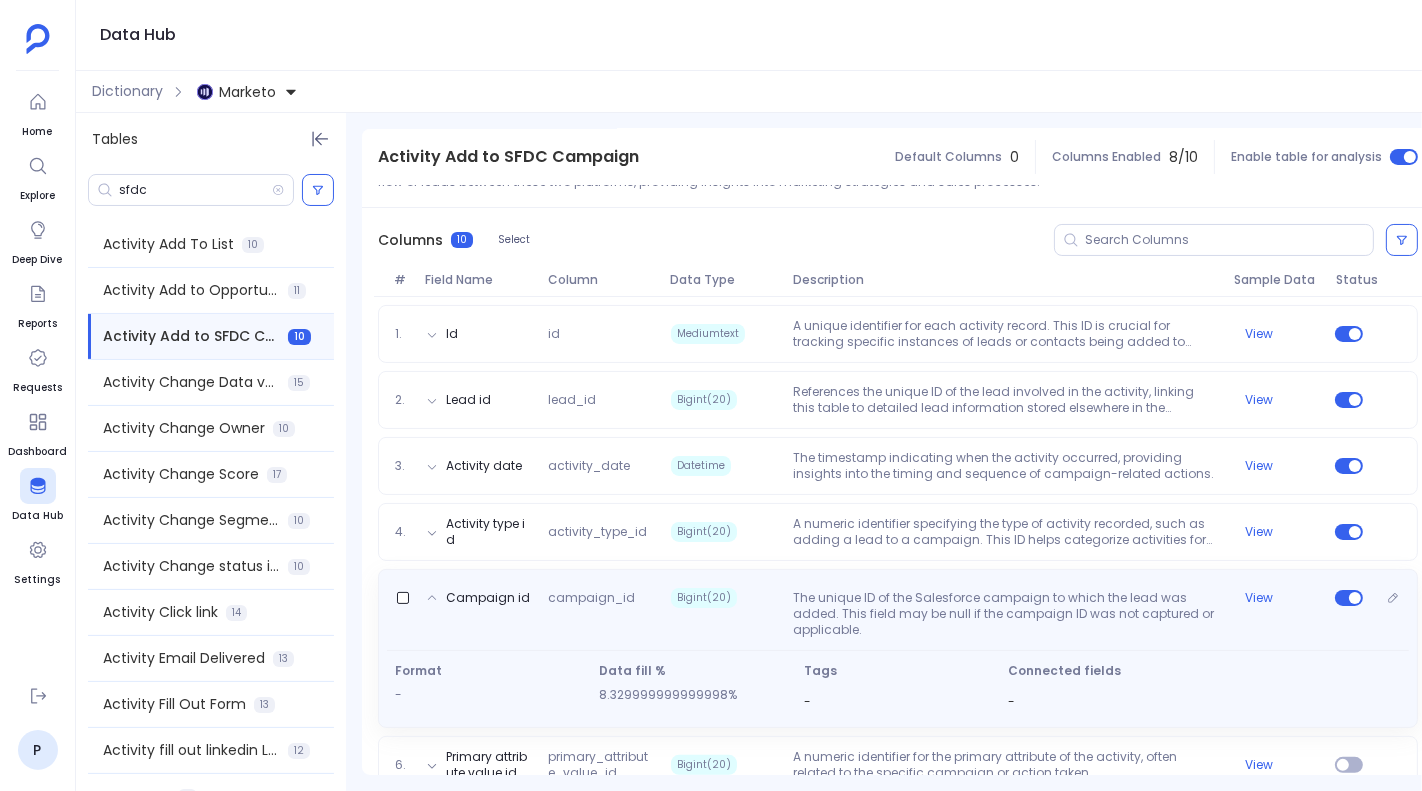 scroll, scrollTop: 210, scrollLeft: 0, axis: vertical 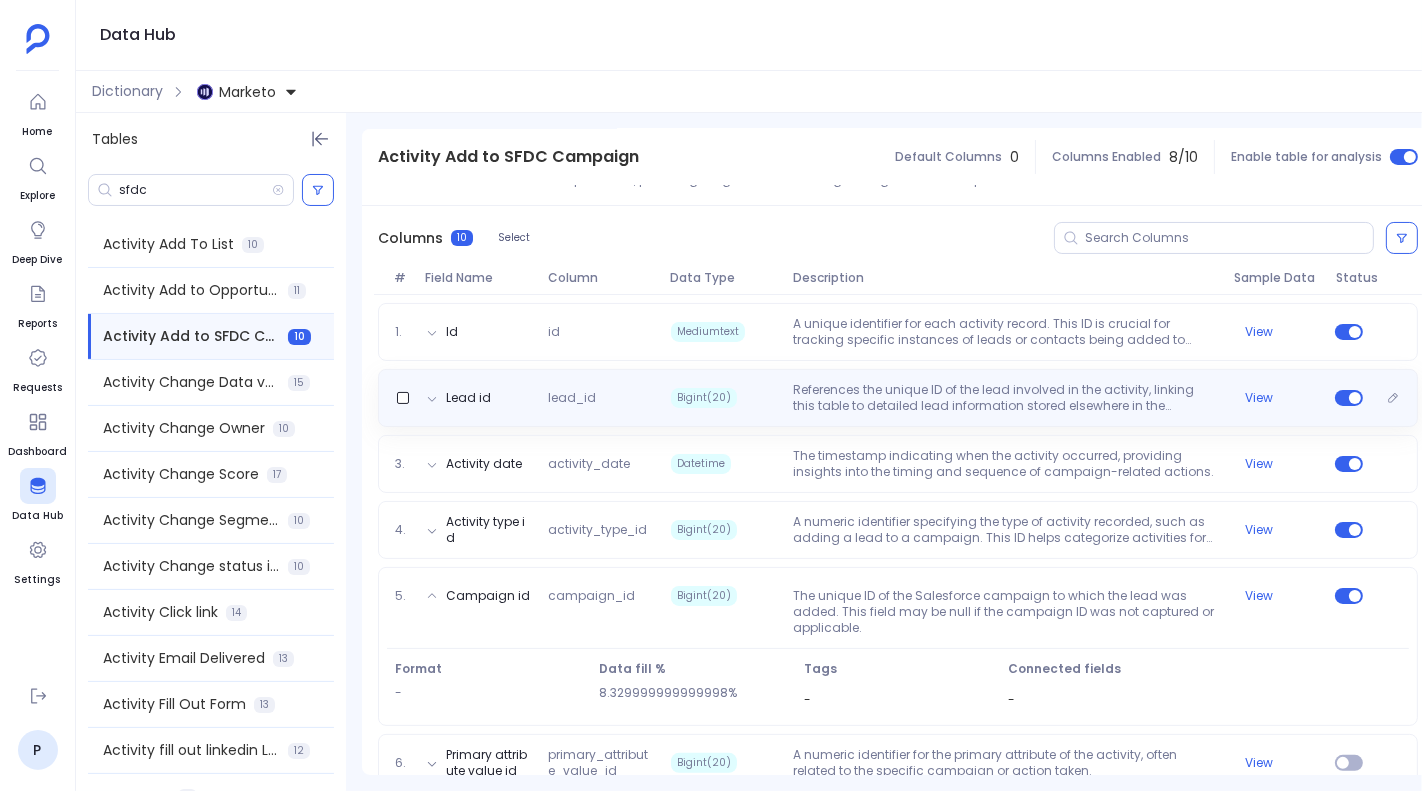 click on "Lead id lead_id Bigint(20) References the unique ID of the lead involved in the activity, linking this table to detailed lead information stored elsewhere in the dataset. View" at bounding box center [898, 398] 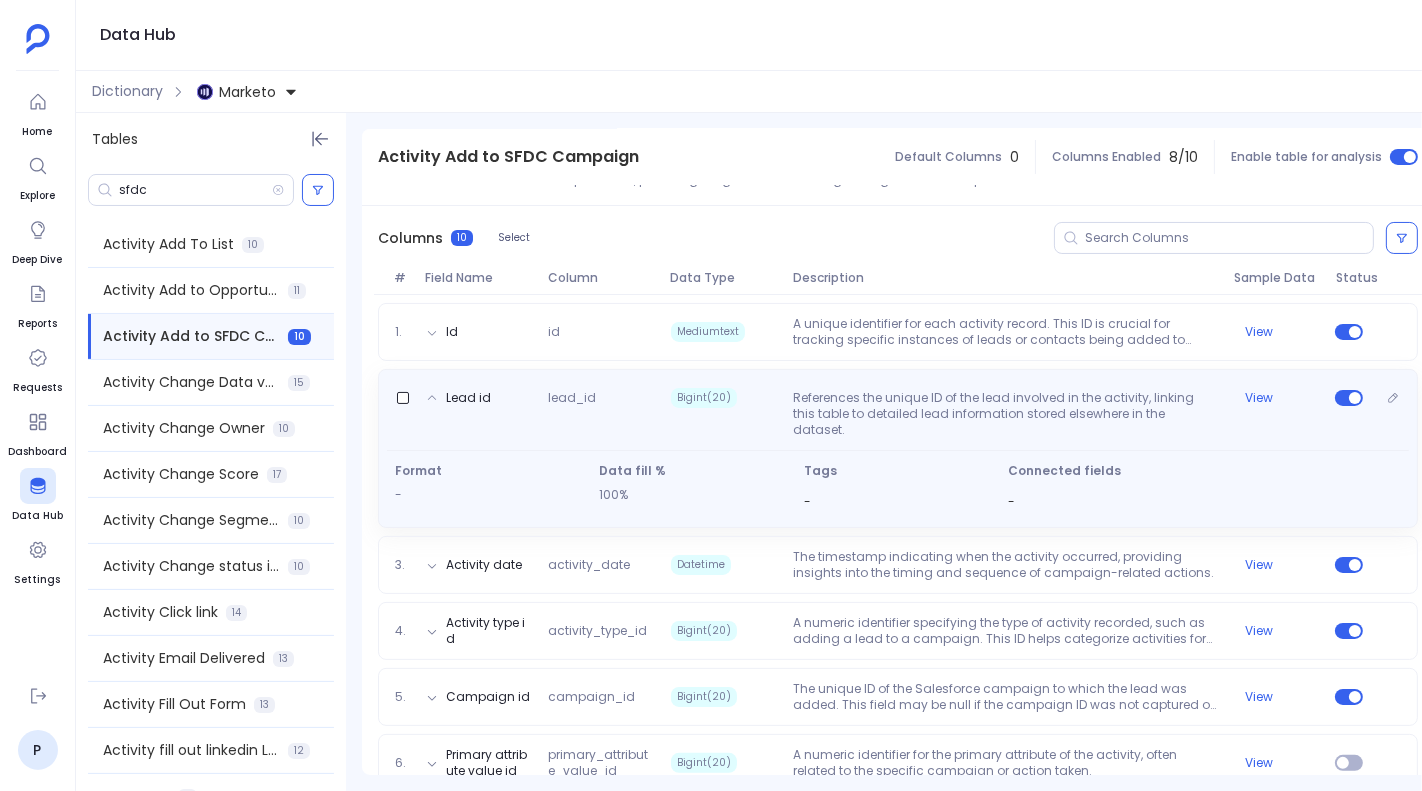 scroll, scrollTop: 360, scrollLeft: 0, axis: vertical 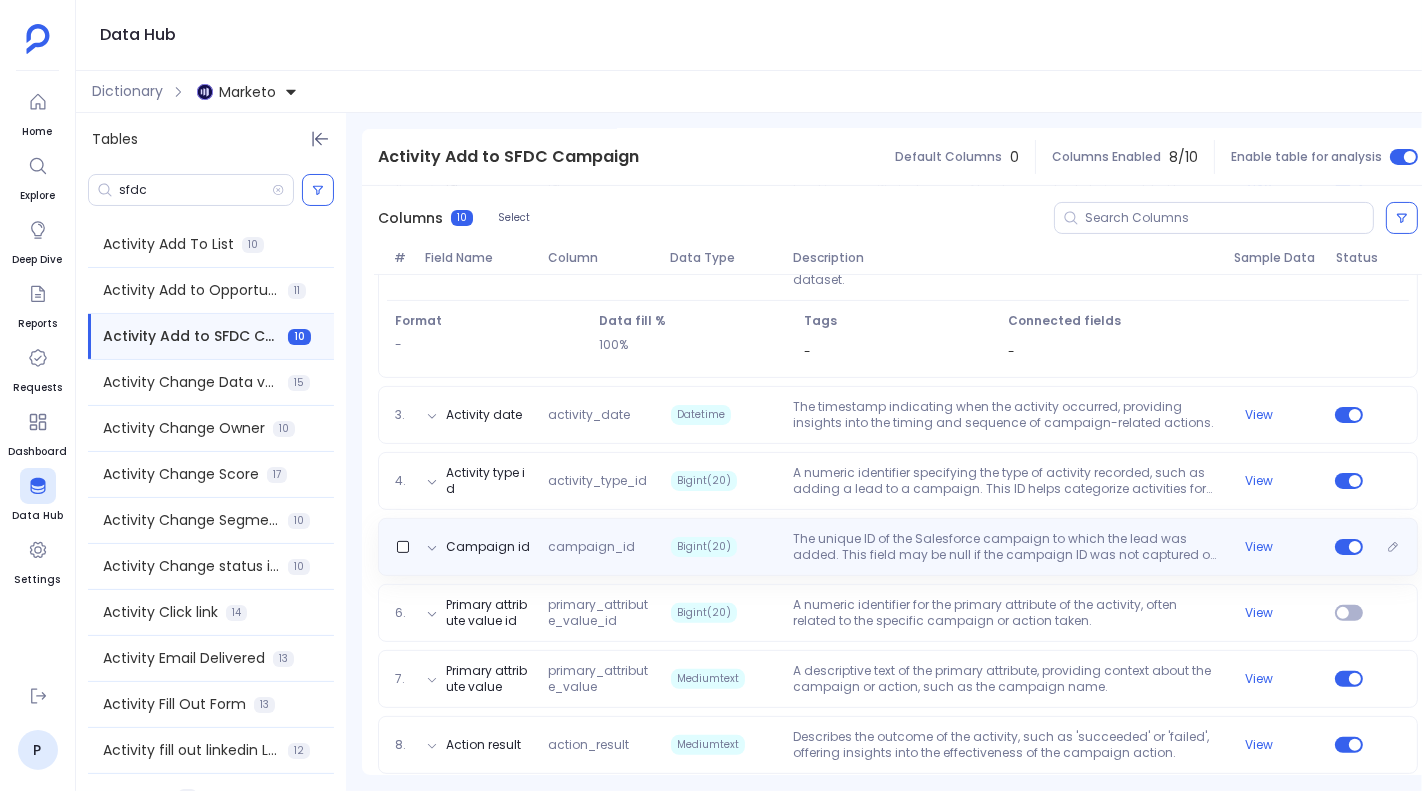 click on "Campaign id campaign_id Bigint(20) The unique ID of the Salesforce campaign to which the lead was added. This field may be null if the campaign ID was not captured or applicable. View" at bounding box center (898, 547) 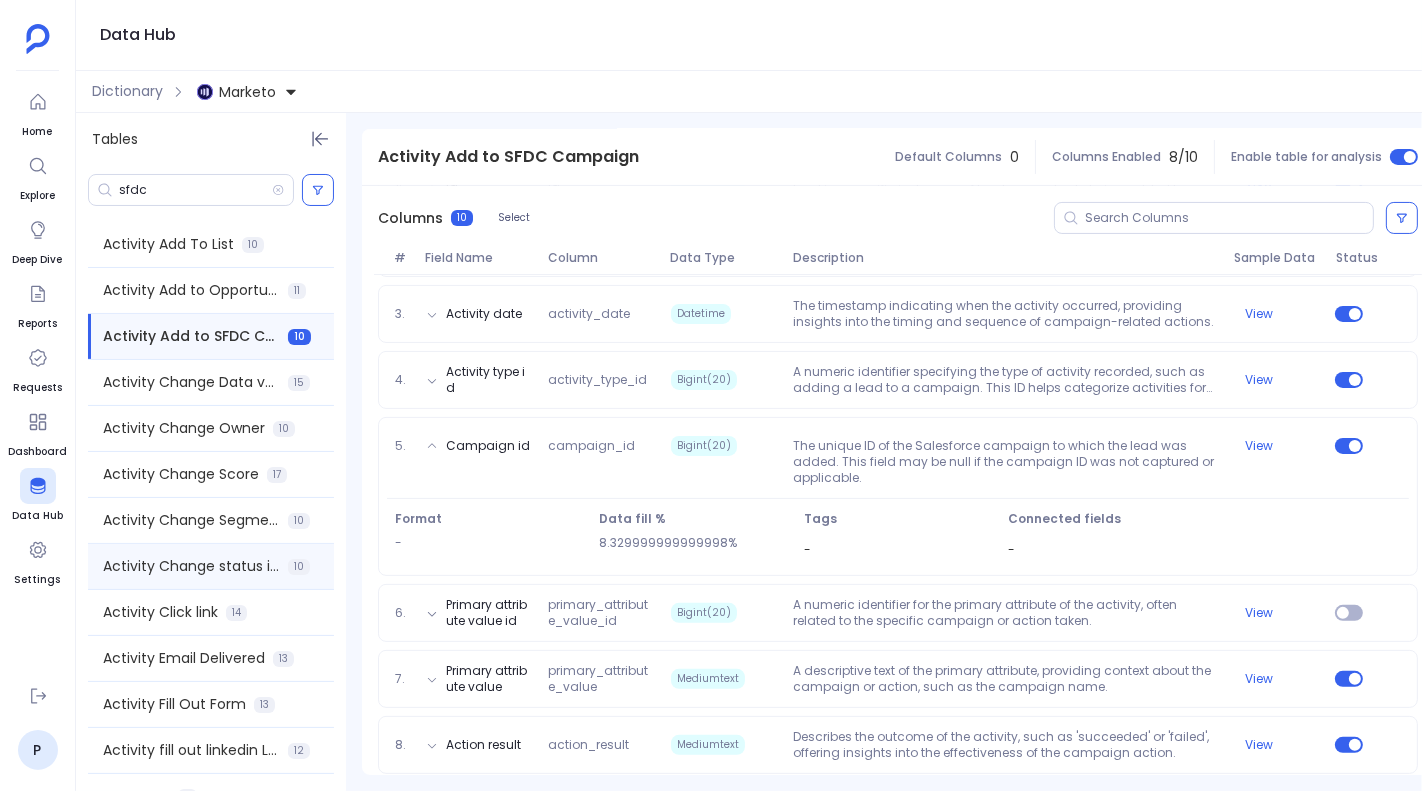 scroll, scrollTop: 97, scrollLeft: 0, axis: vertical 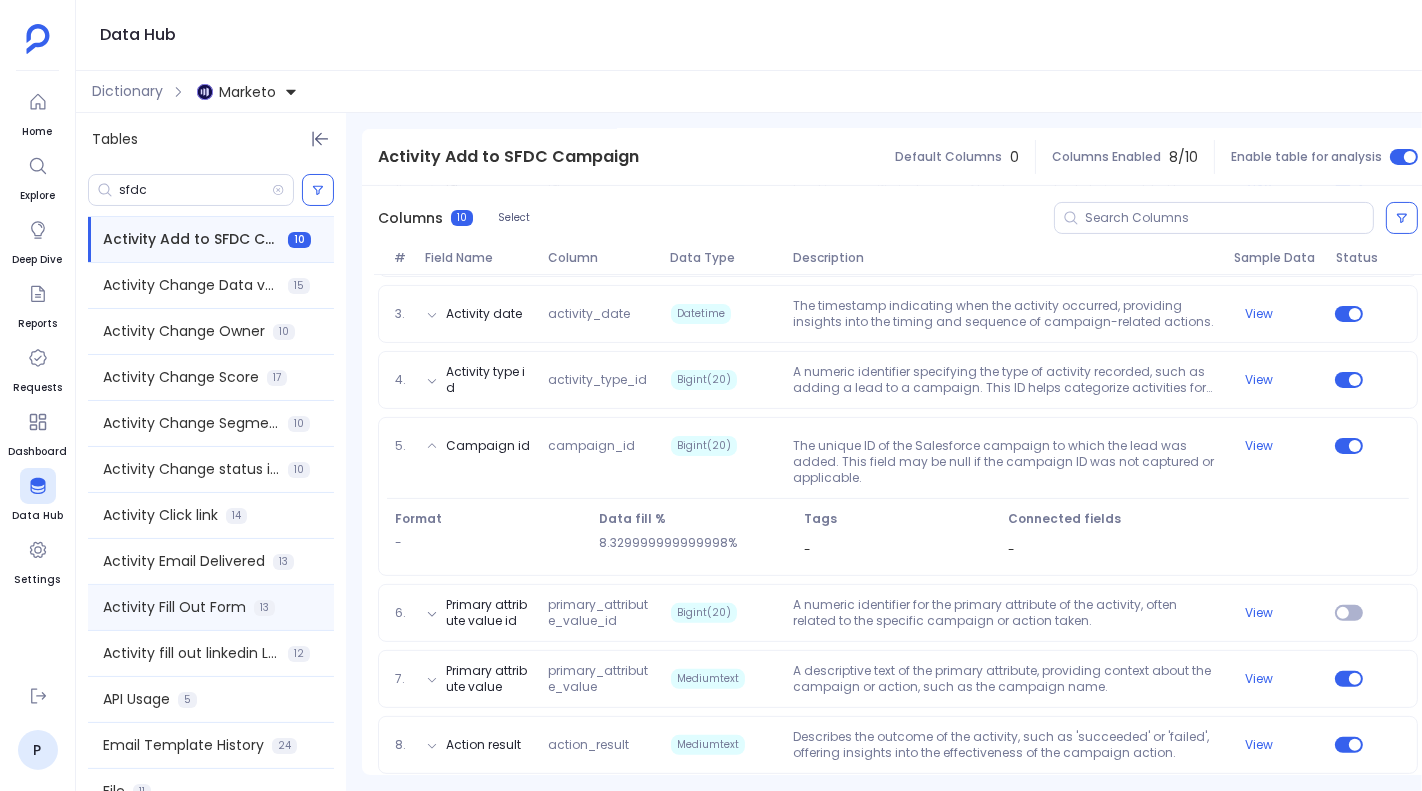 click on "Activity Fill Out Form" at bounding box center (174, 607) 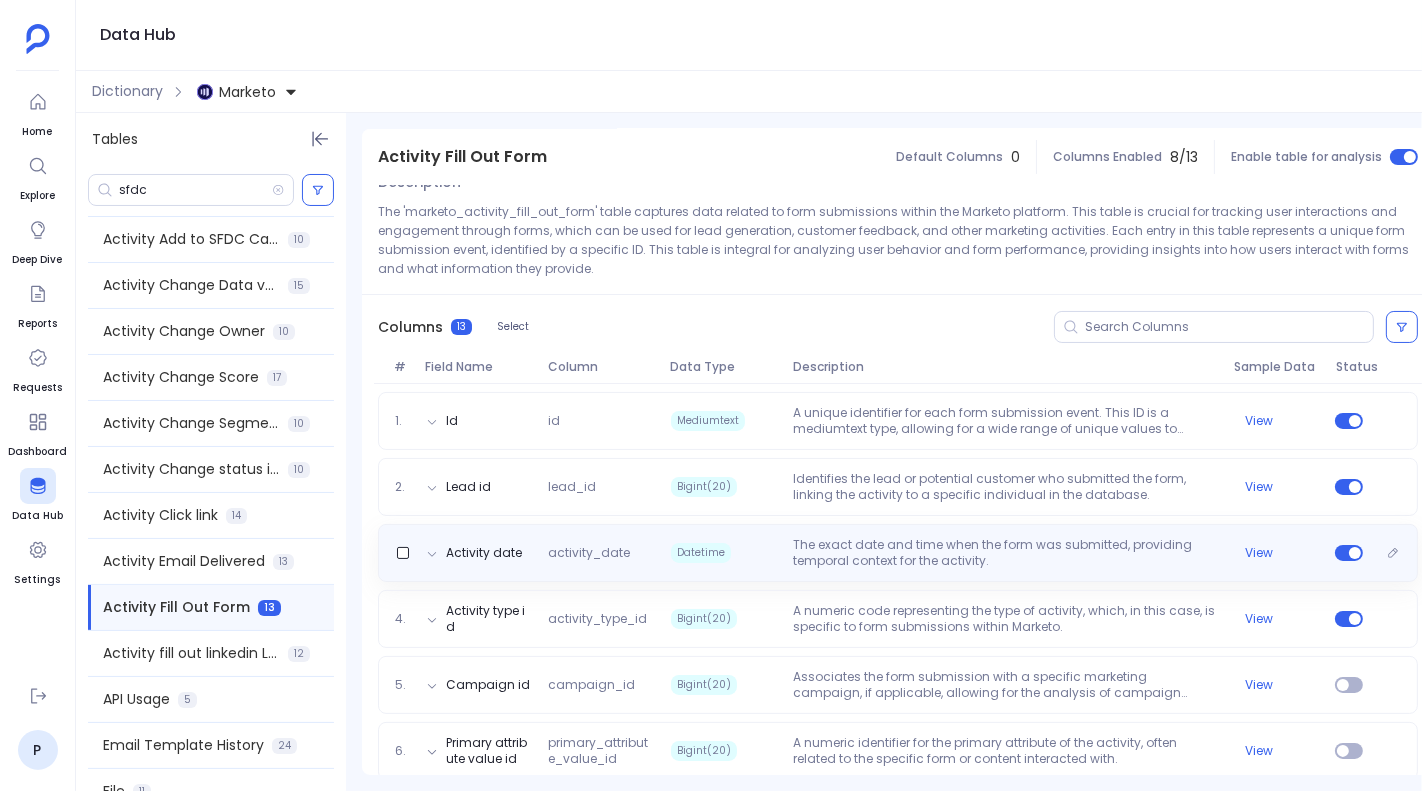 scroll, scrollTop: 147, scrollLeft: 0, axis: vertical 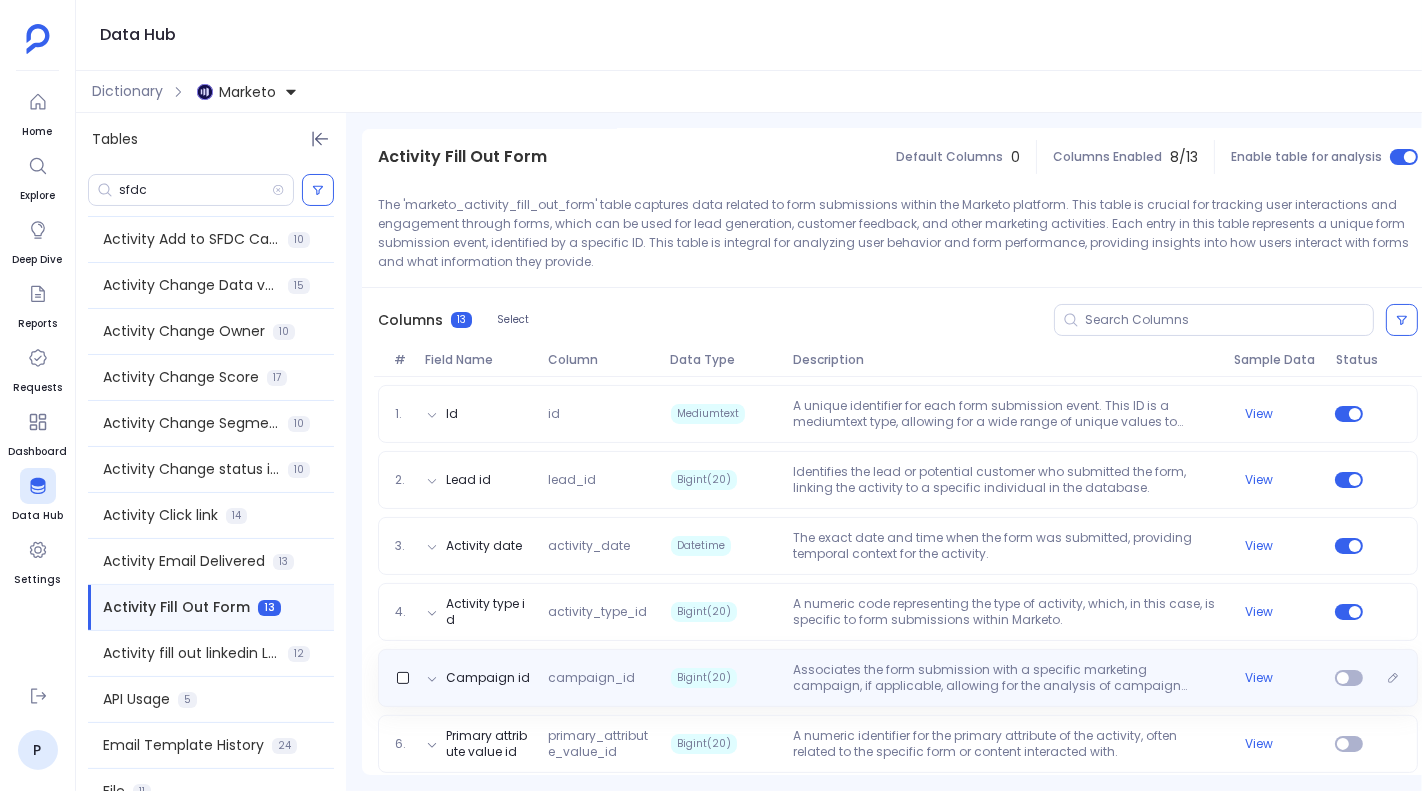 click on "Associates the form submission with a specific marketing campaign, if applicable, allowing for the analysis of campaign effectiveness." at bounding box center (1005, 678) 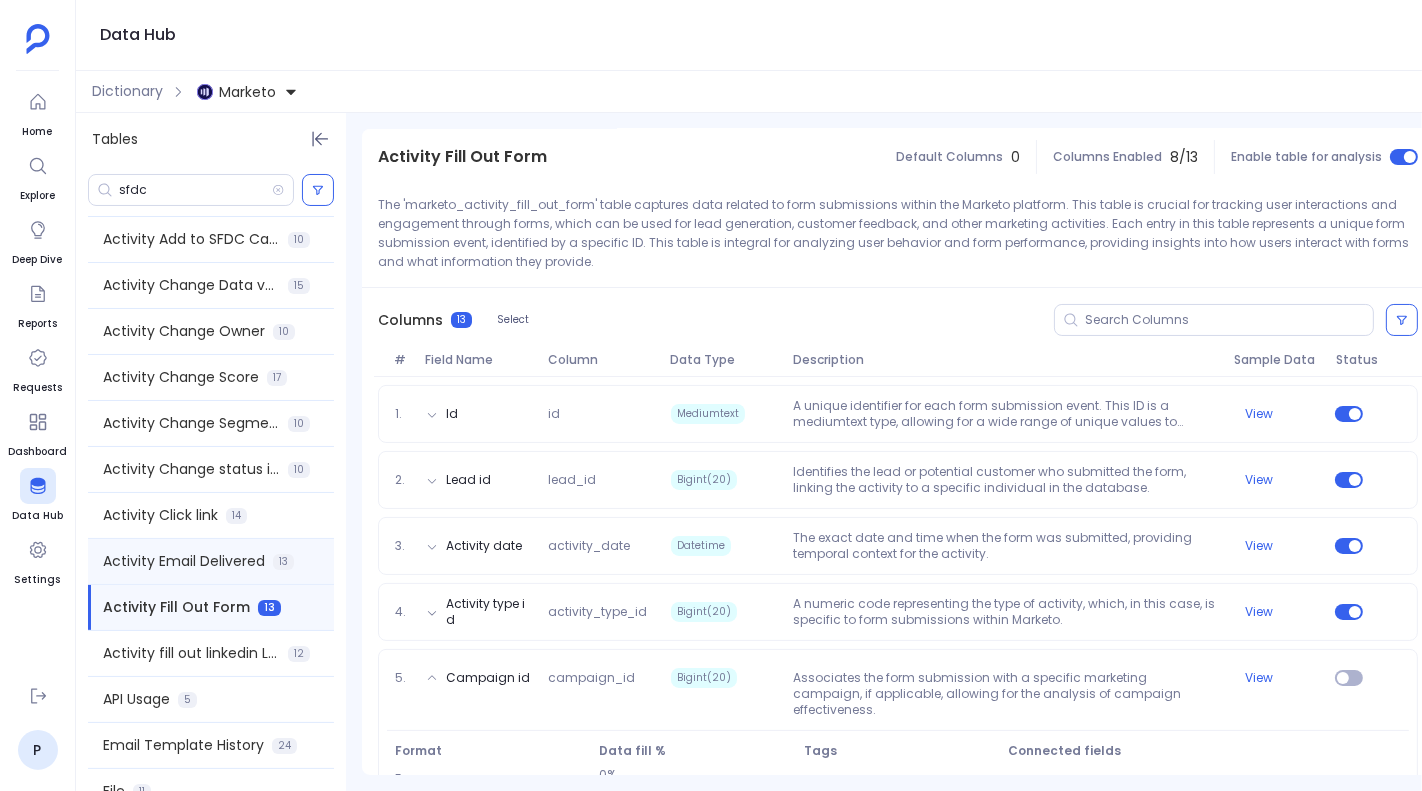 click on "Activity Email Delivered" at bounding box center (184, 561) 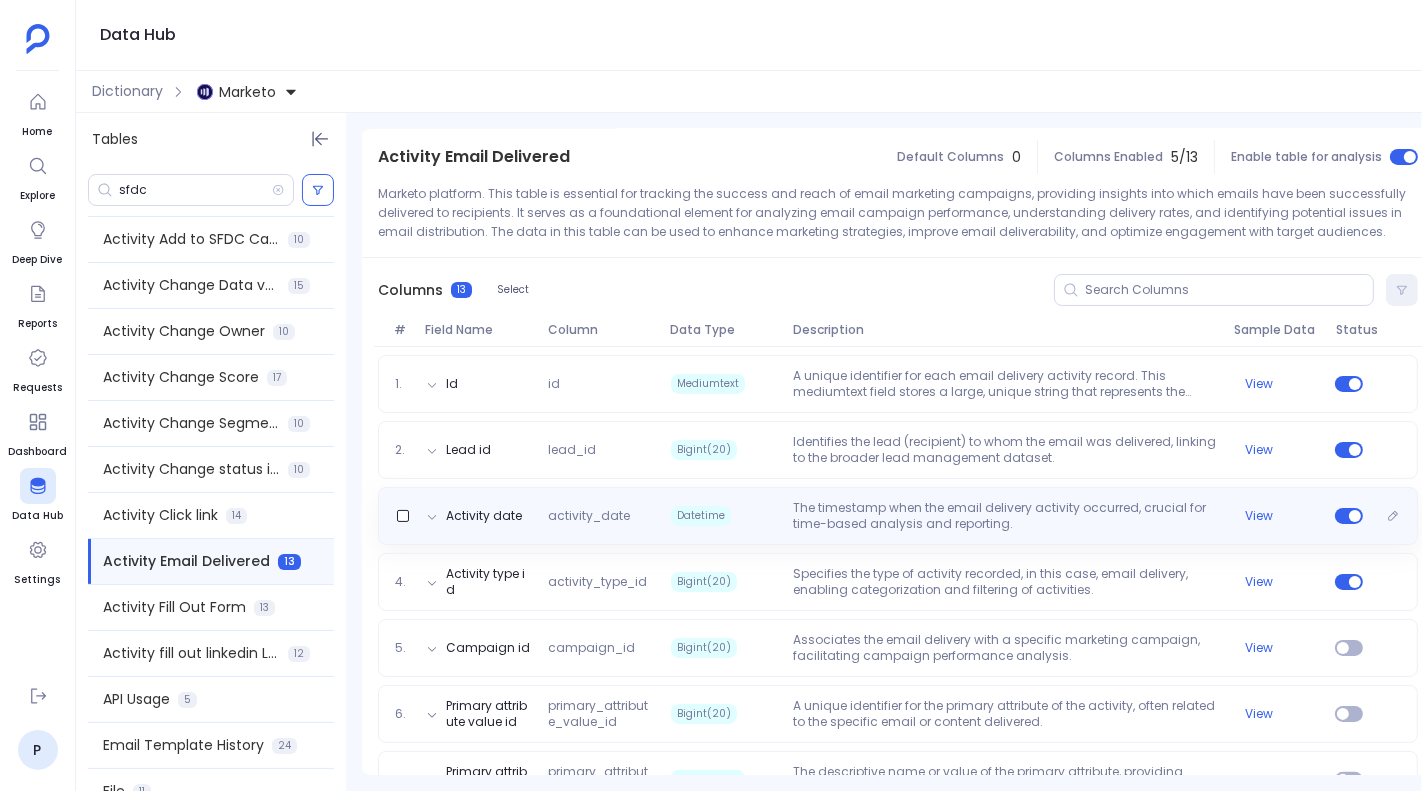 scroll, scrollTop: 183, scrollLeft: 0, axis: vertical 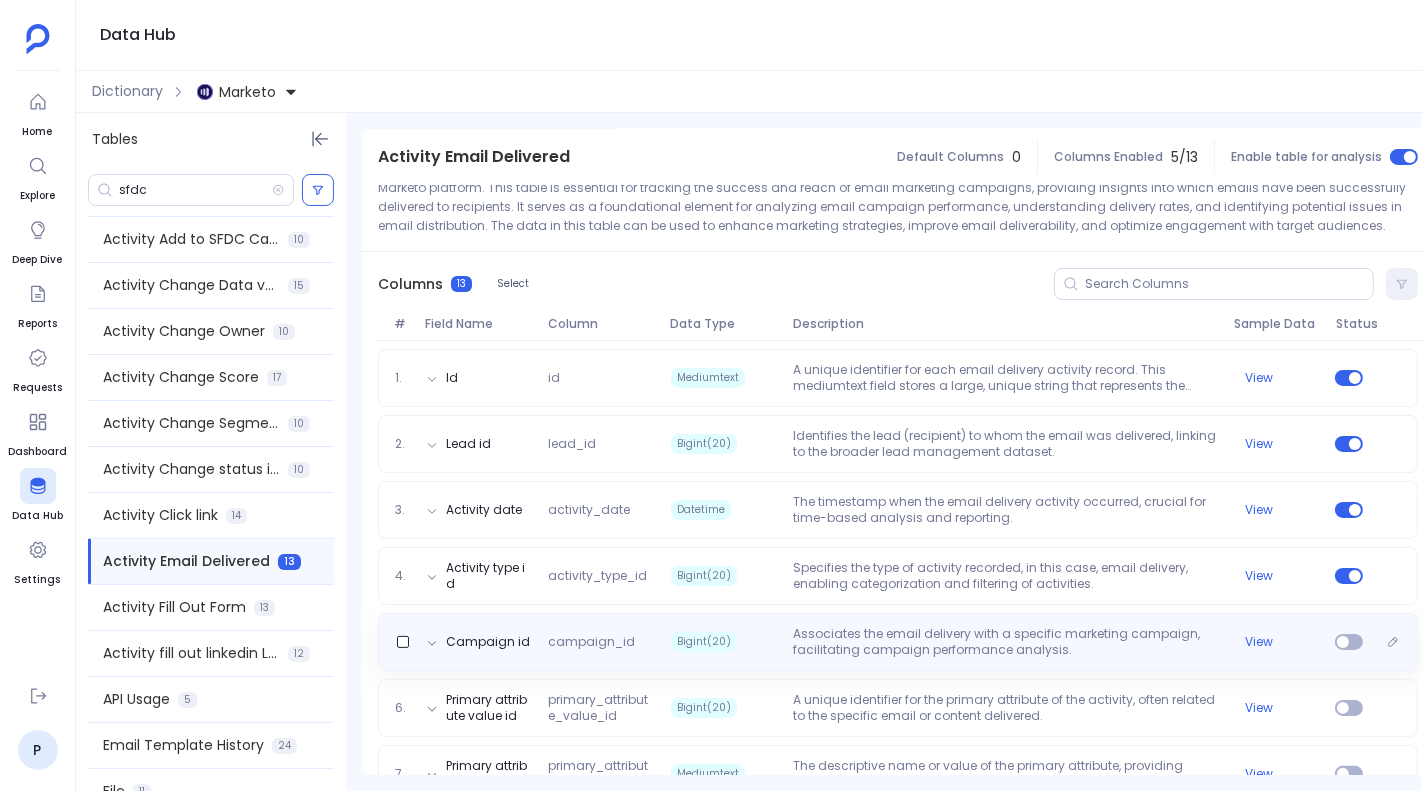 click on "Campaign id campaign_id Bigint(20) Associates the email delivery with a specific marketing campaign, facilitating campaign performance analysis. View" at bounding box center [898, 642] 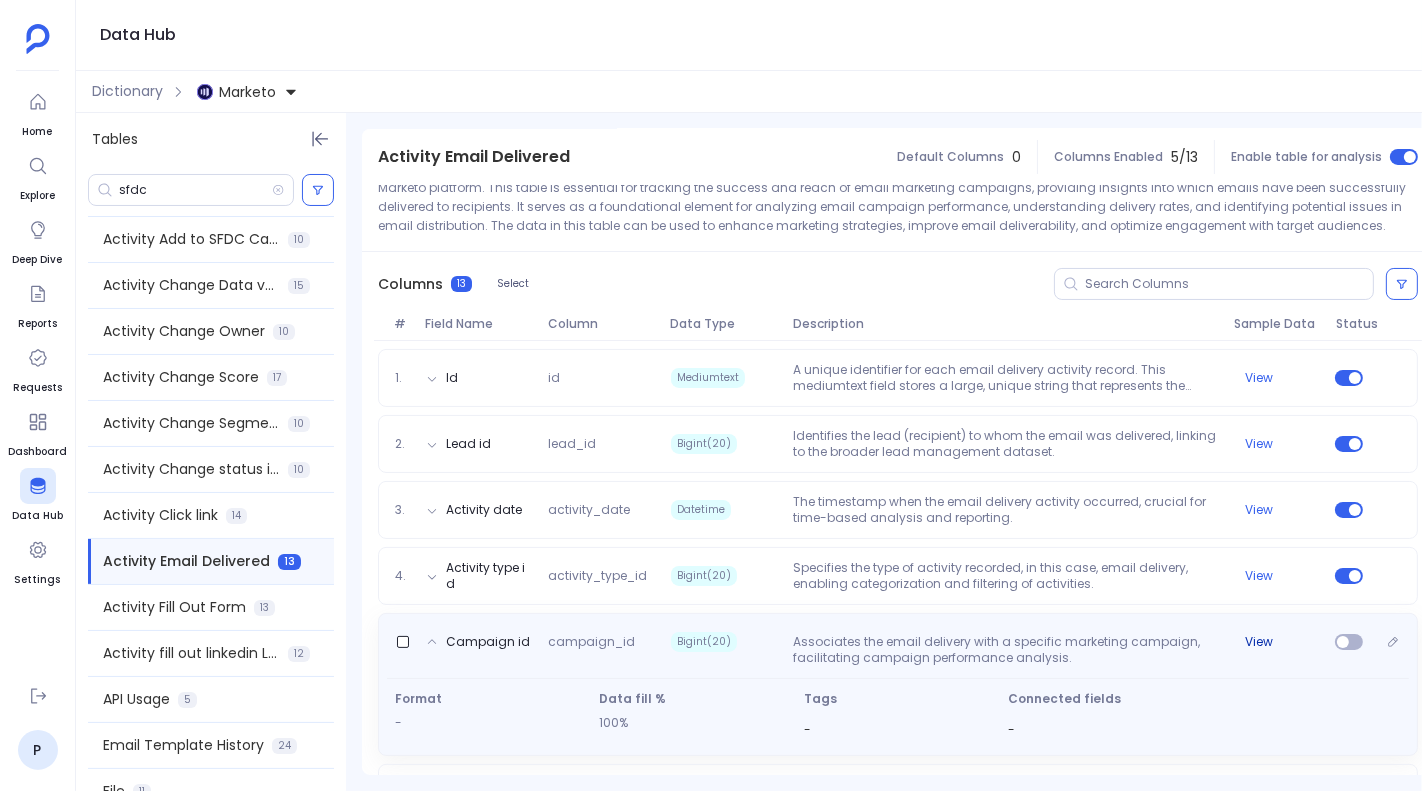 click on "View" at bounding box center (1259, 642) 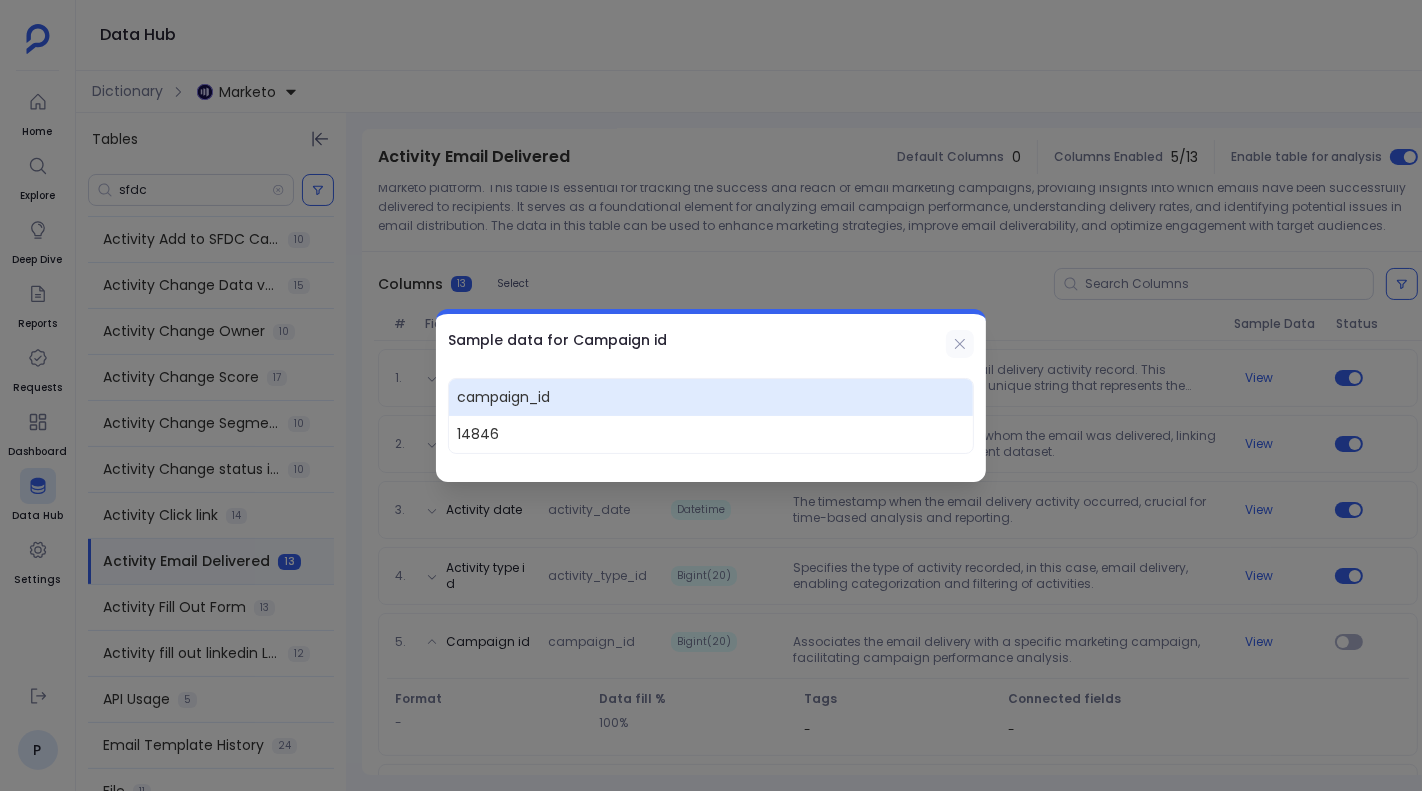 click 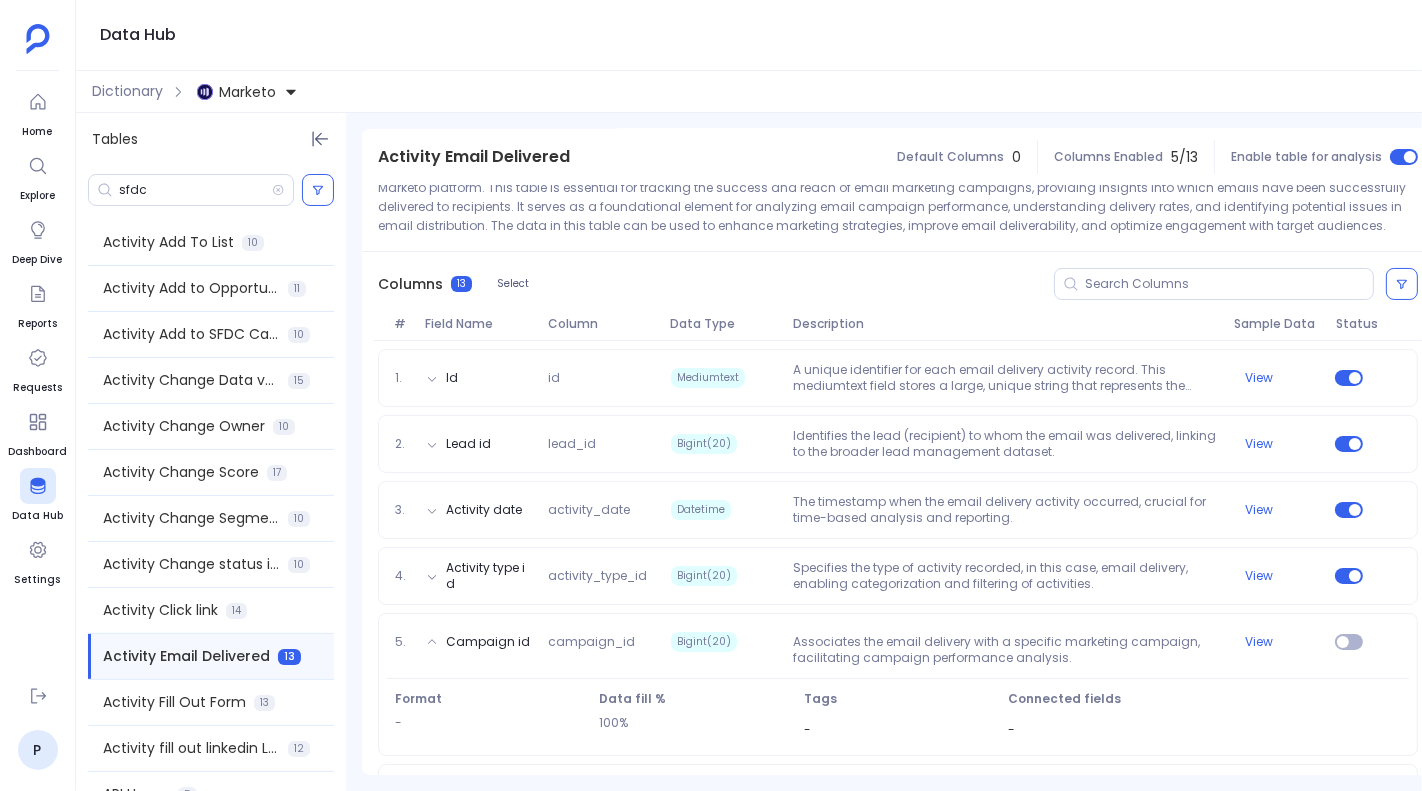 scroll, scrollTop: 0, scrollLeft: 0, axis: both 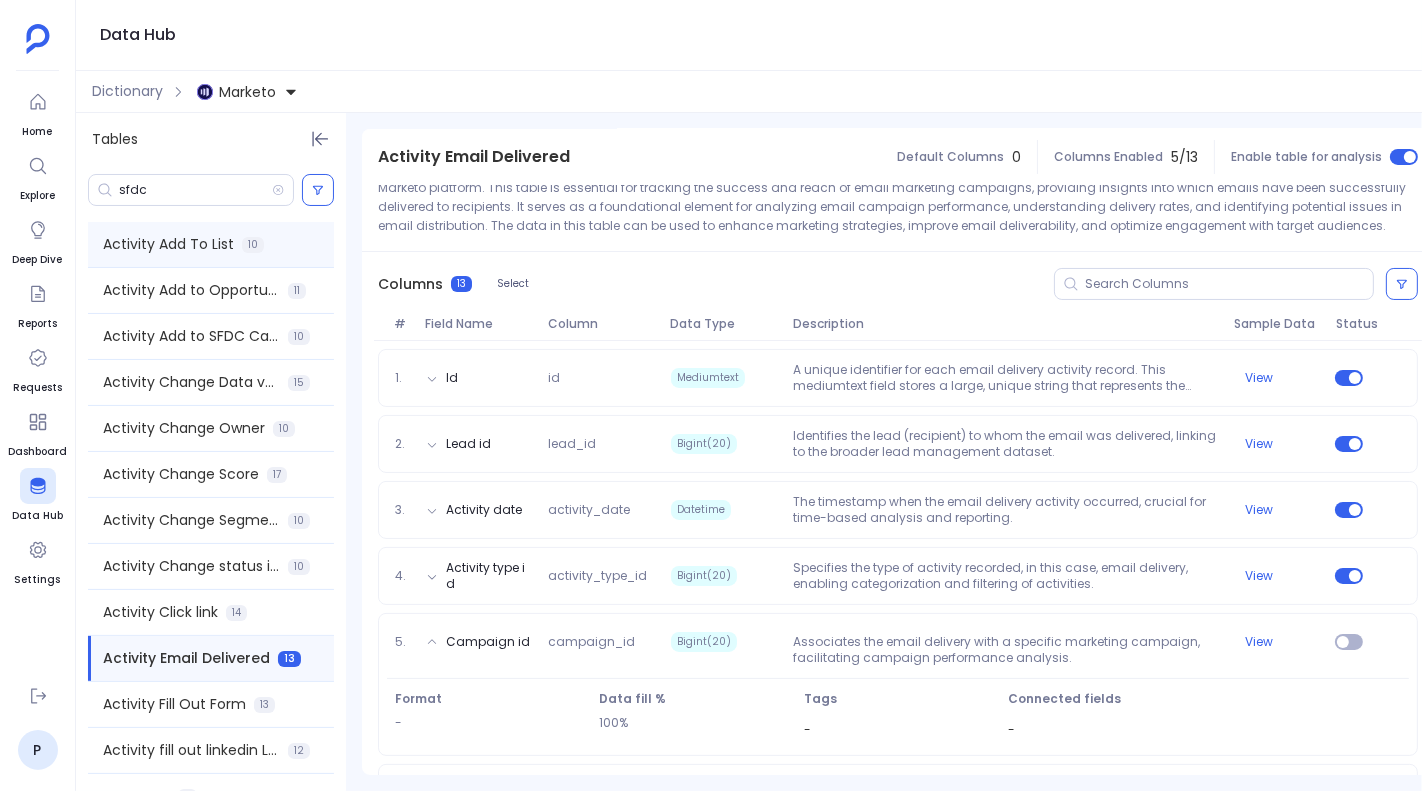 click on "Activity Add To List" at bounding box center (168, 244) 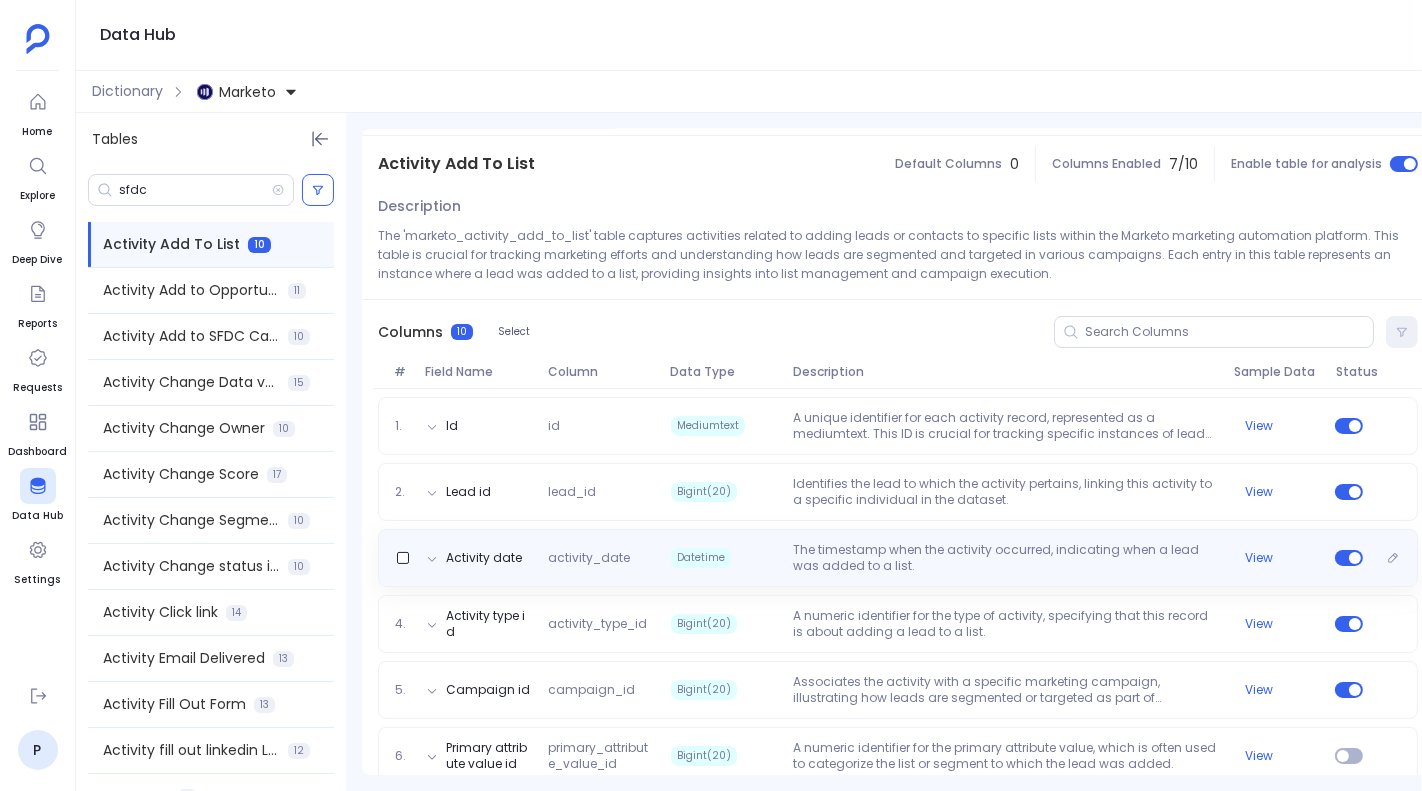 scroll, scrollTop: 117, scrollLeft: 0, axis: vertical 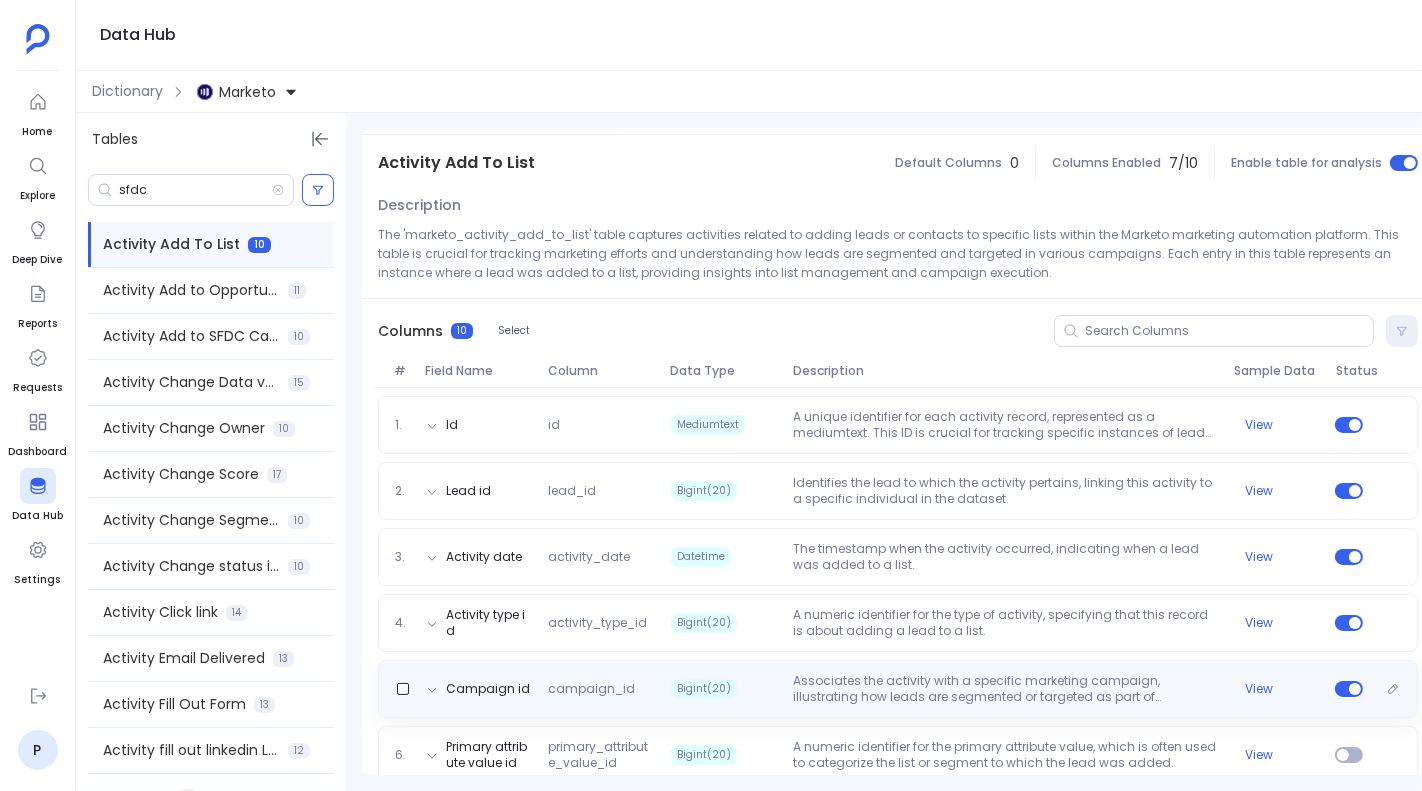 click on "Associates the activity with a specific marketing campaign, illustrating how leads are segmented or targeted as part of marketing efforts." at bounding box center (1005, 689) 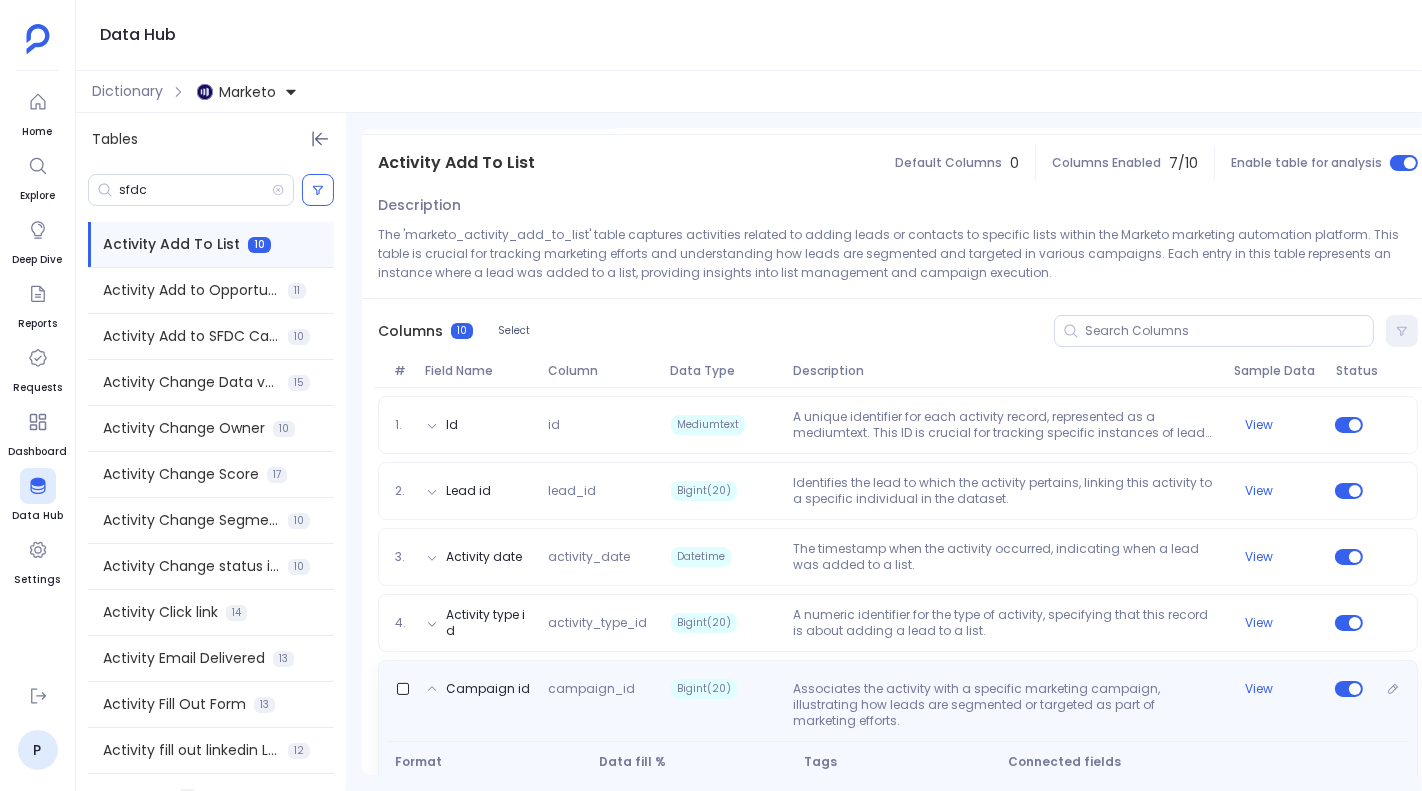 scroll, scrollTop: 221, scrollLeft: 0, axis: vertical 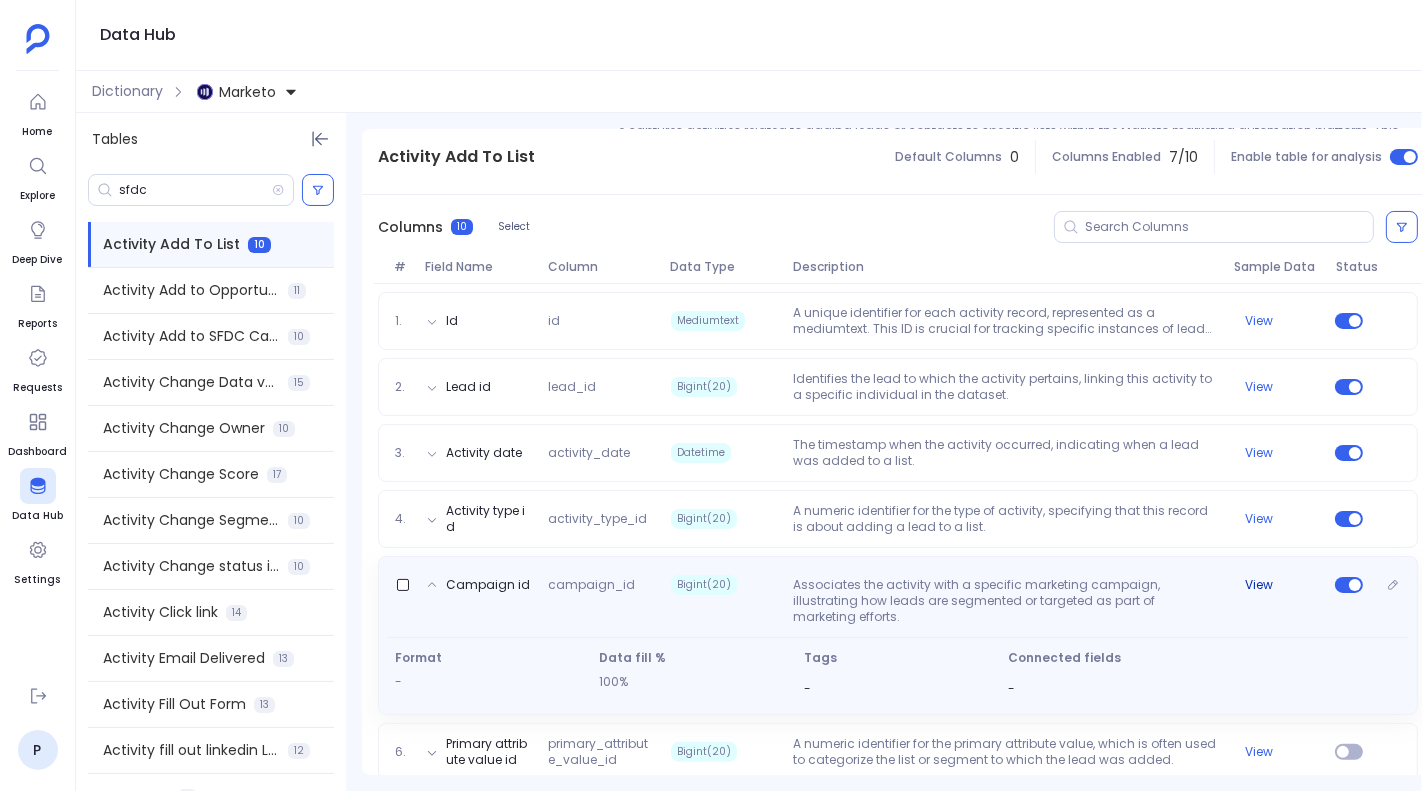 click on "View" at bounding box center (1259, 585) 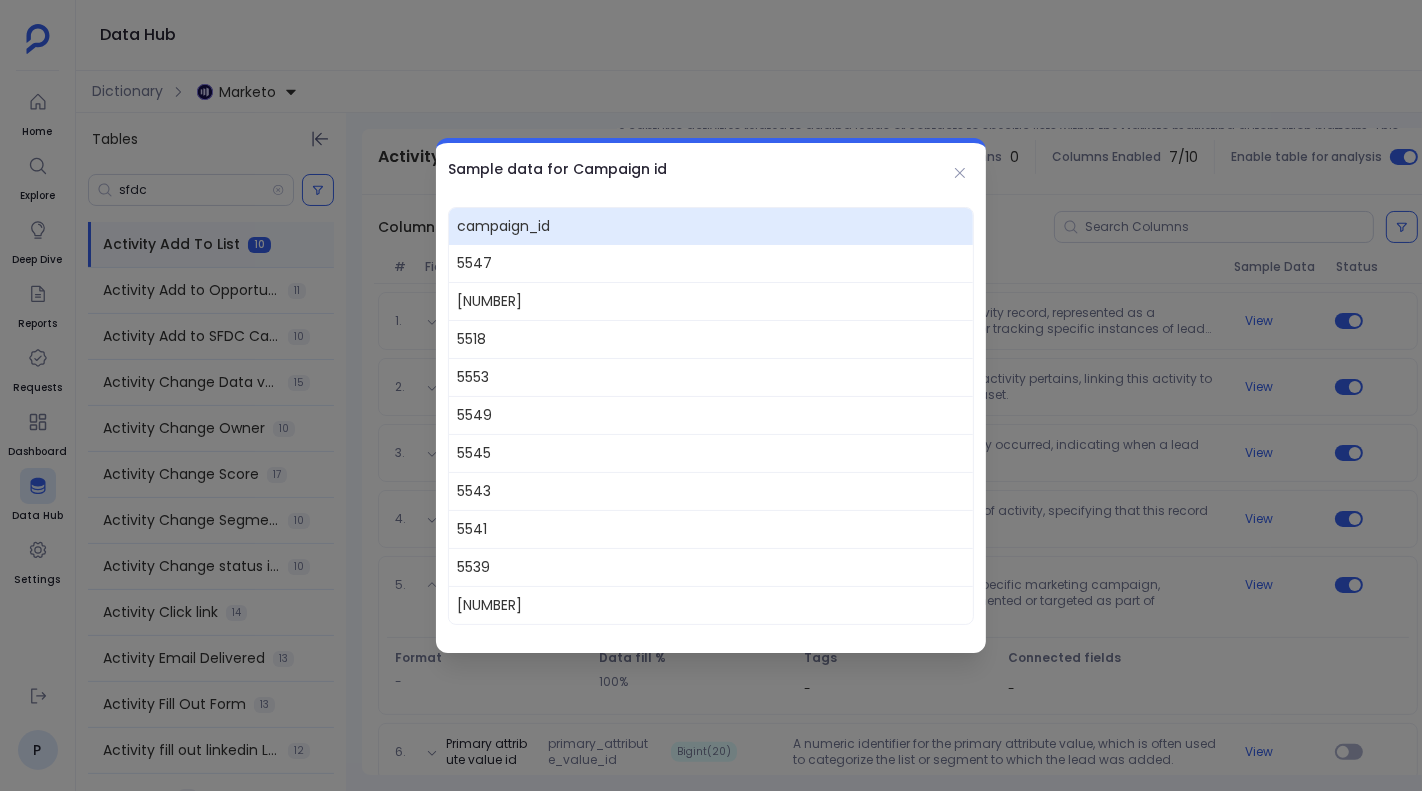 click at bounding box center (711, 395) 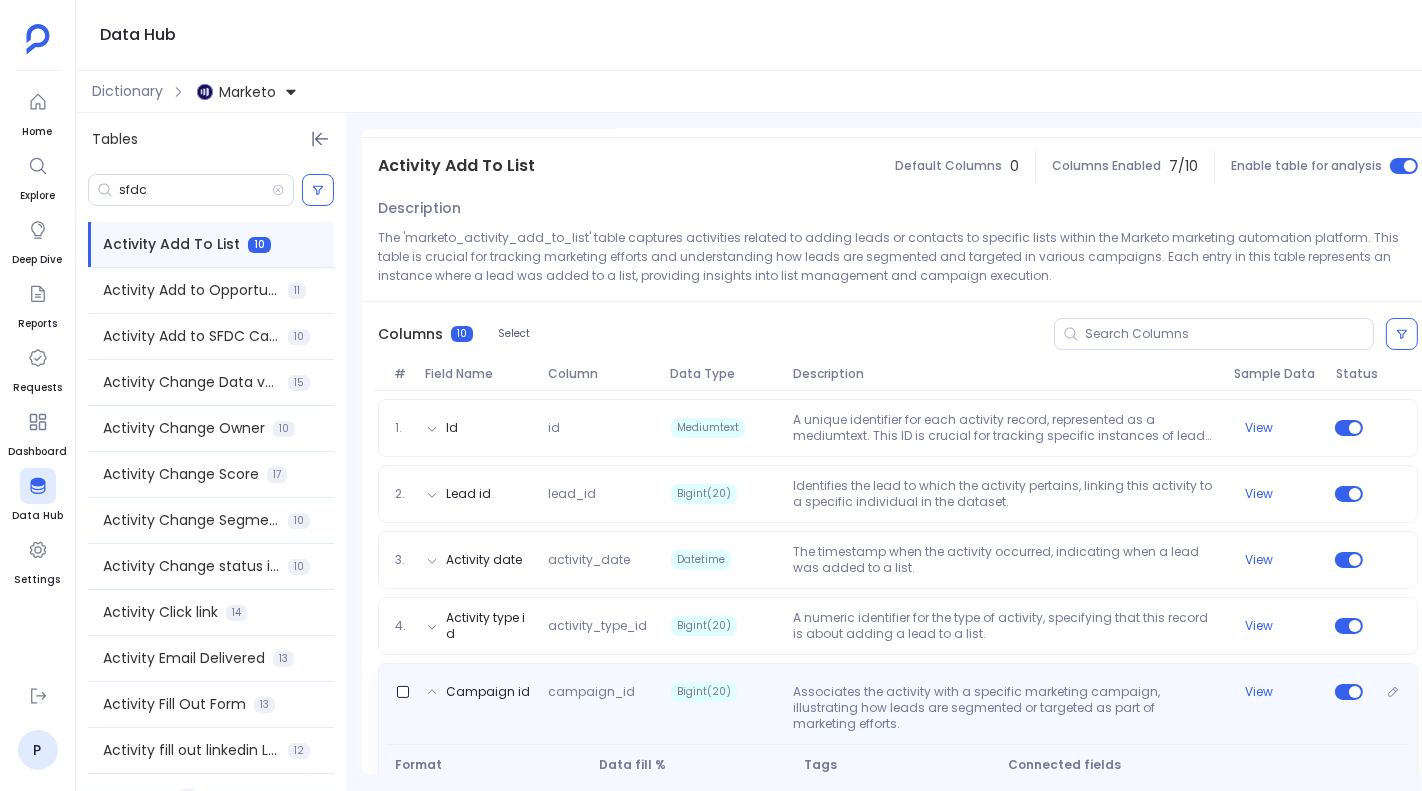 scroll, scrollTop: 113, scrollLeft: 0, axis: vertical 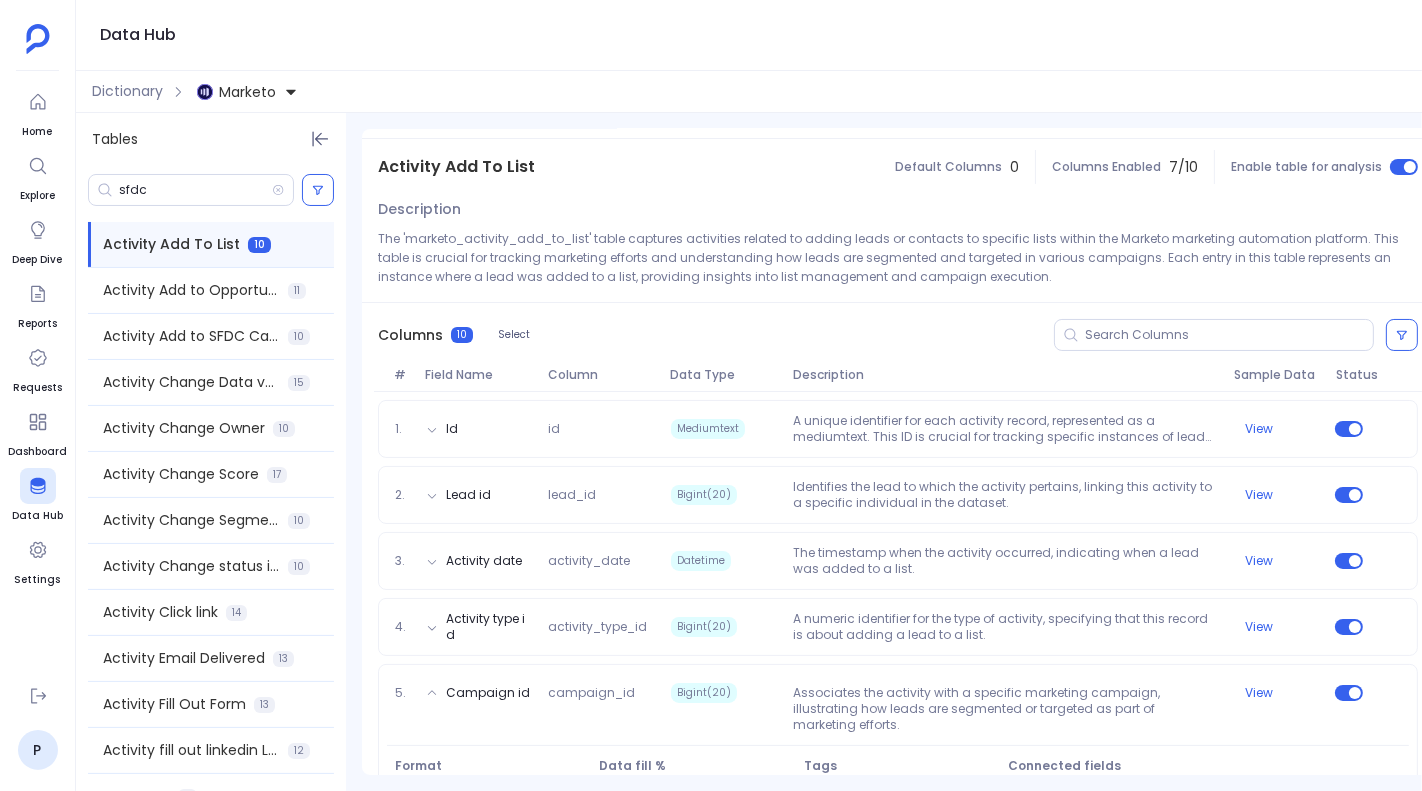 click on "Marketo" at bounding box center [247, 92] 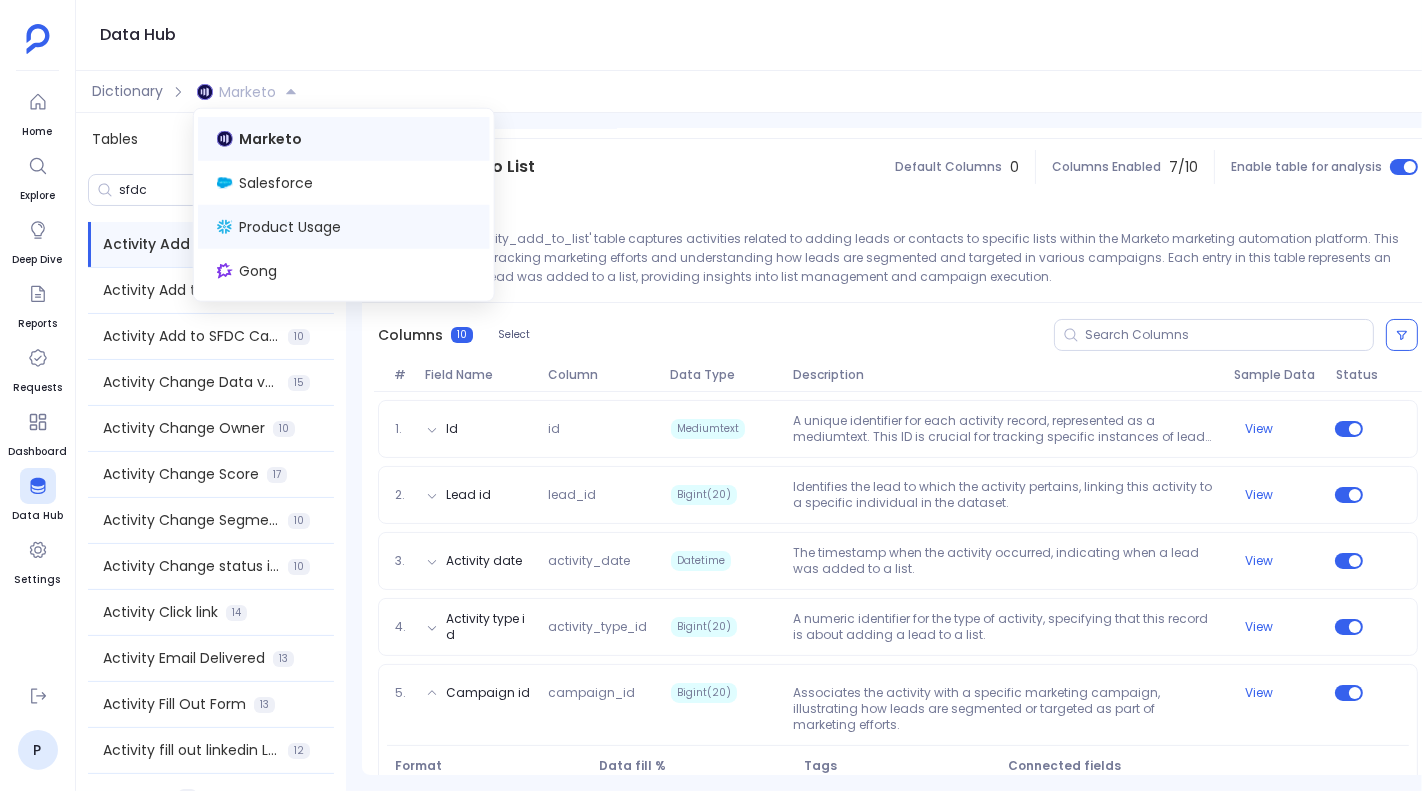 click on "Product Usage" at bounding box center (290, 227) 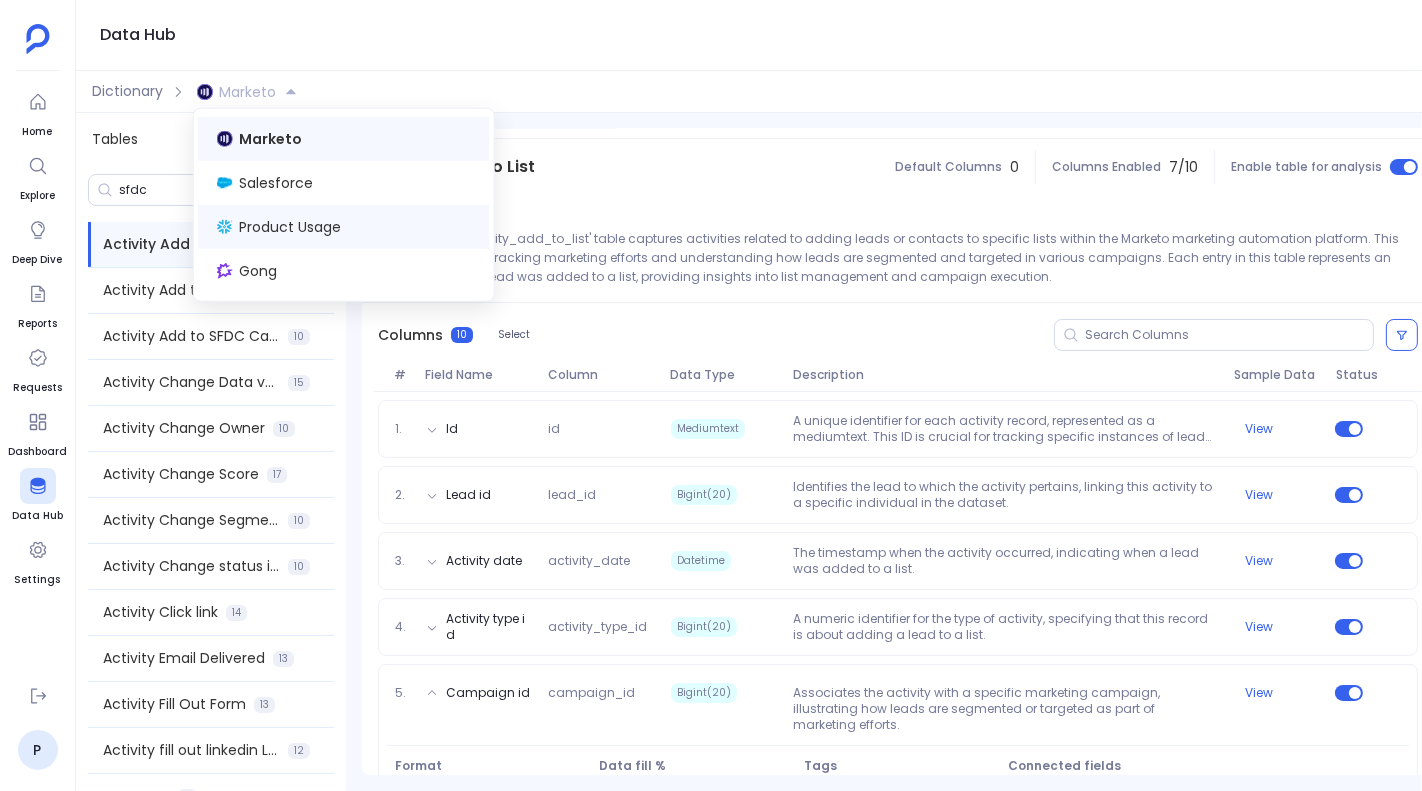 type 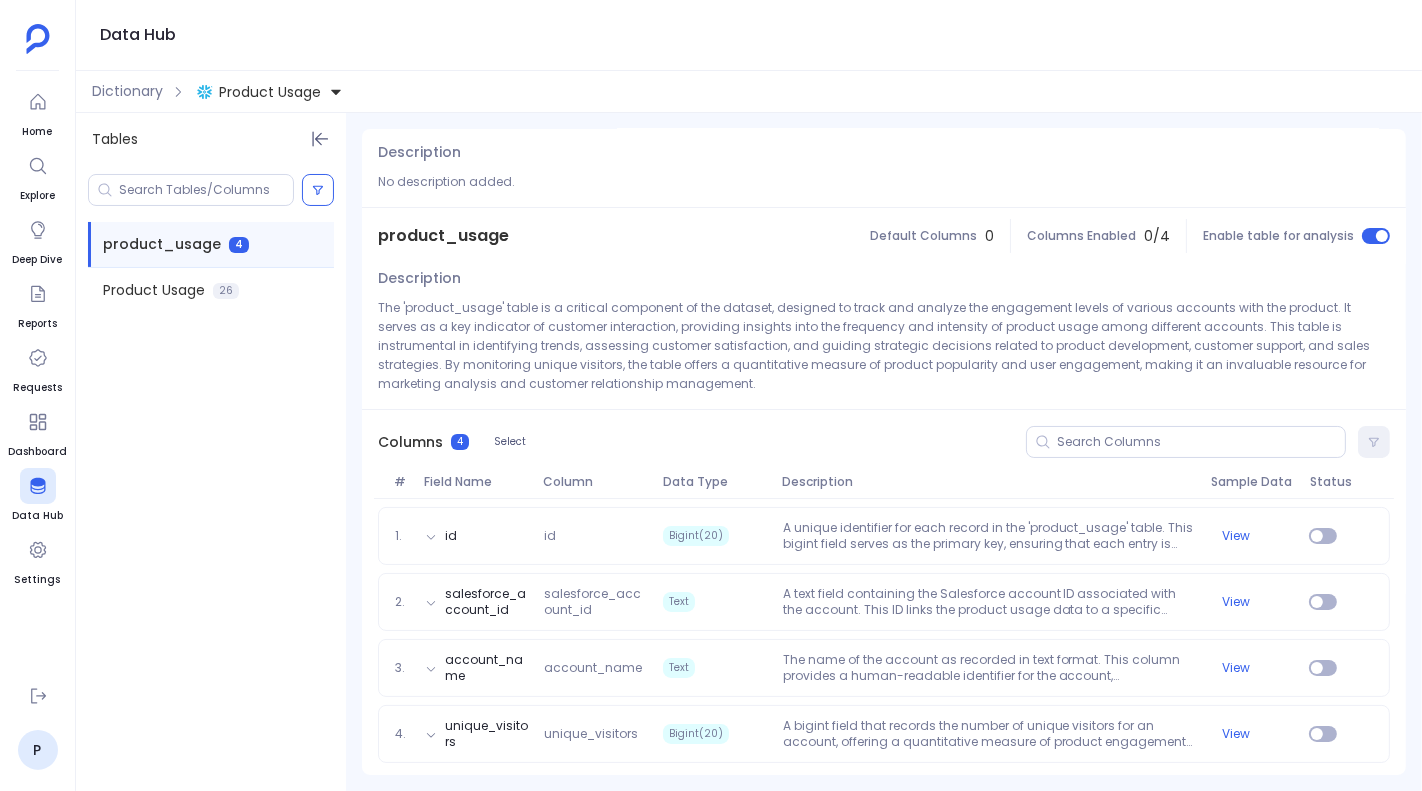 scroll, scrollTop: 47, scrollLeft: 0, axis: vertical 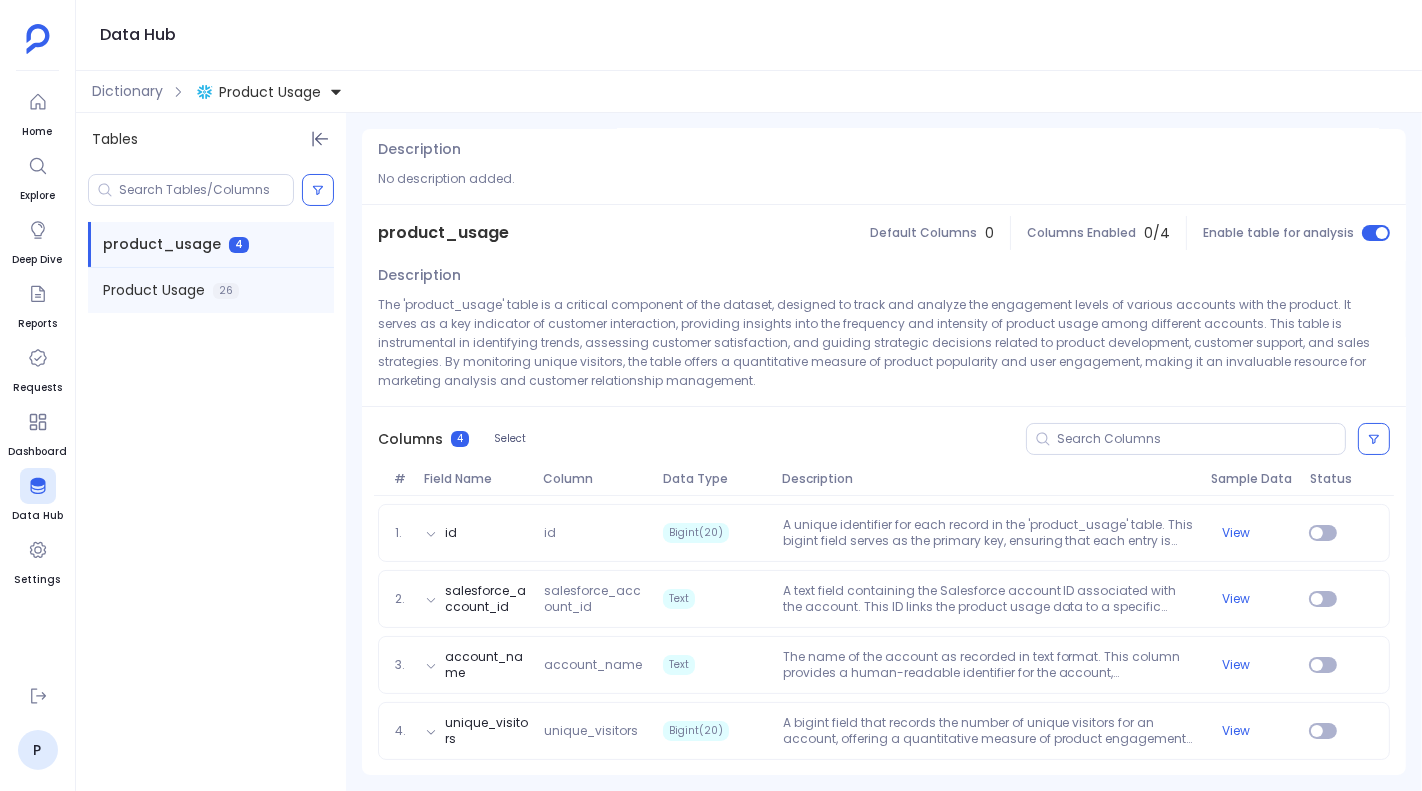 click on "Product Usage" at bounding box center (154, 290) 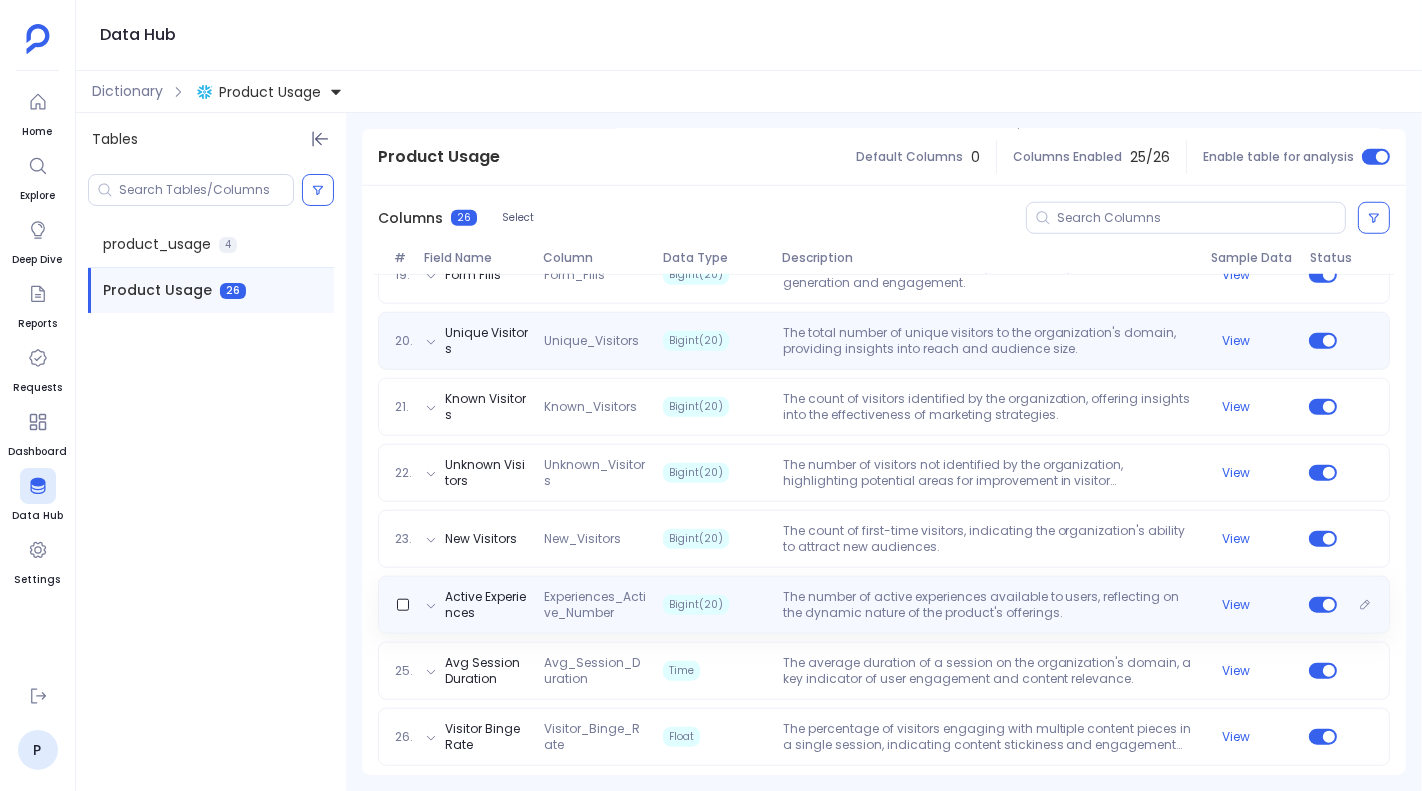 scroll, scrollTop: 1480, scrollLeft: 0, axis: vertical 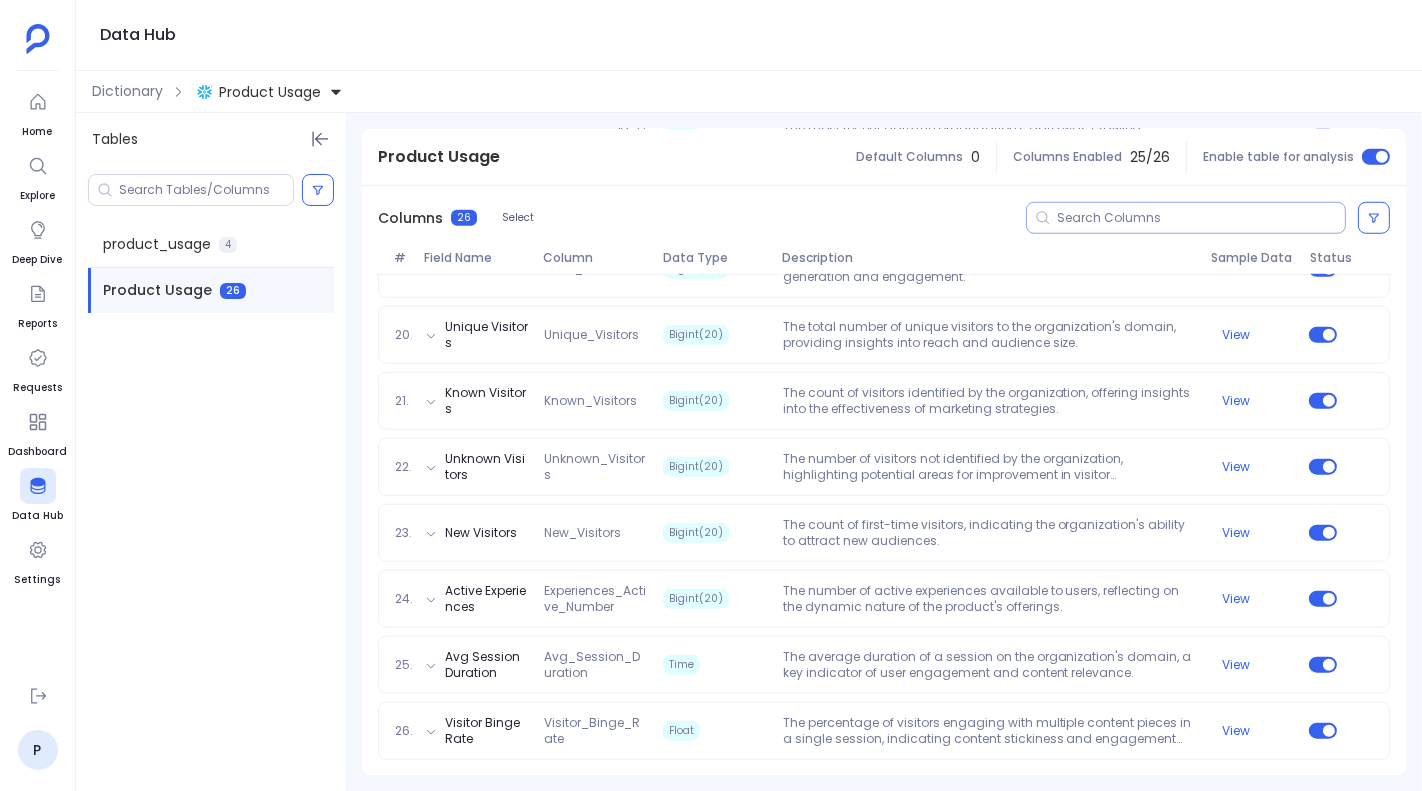 click at bounding box center [1201, 218] 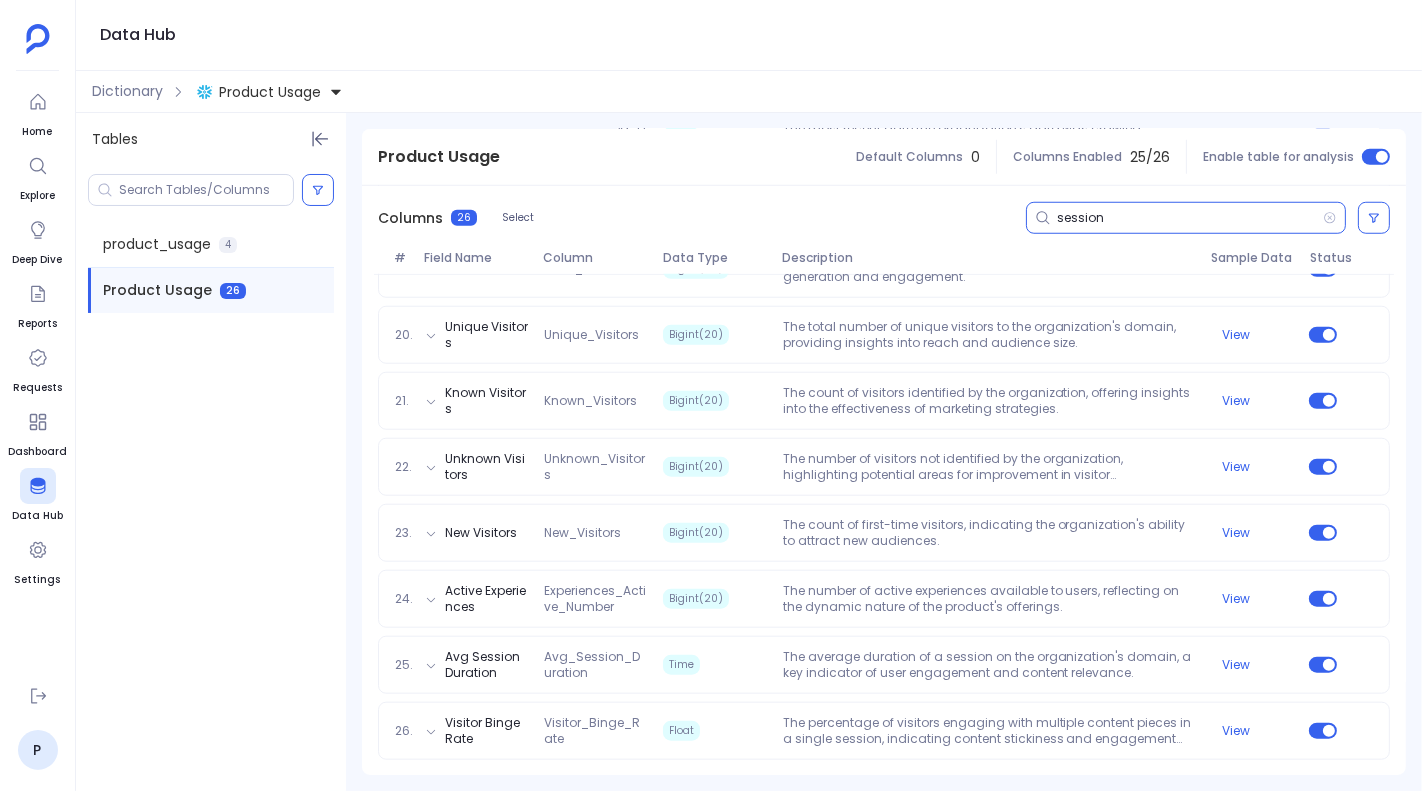 type on "sessions" 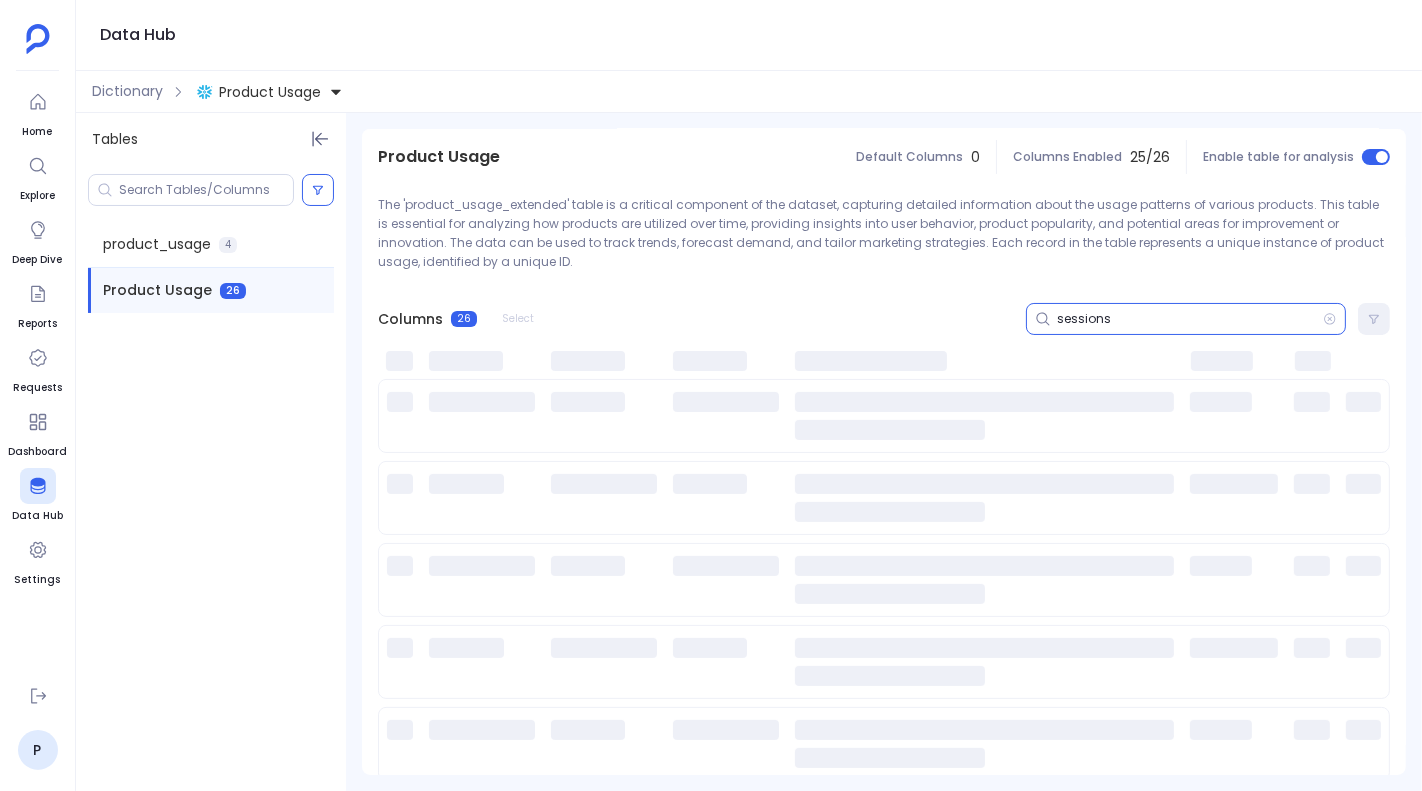 scroll, scrollTop: 0, scrollLeft: 0, axis: both 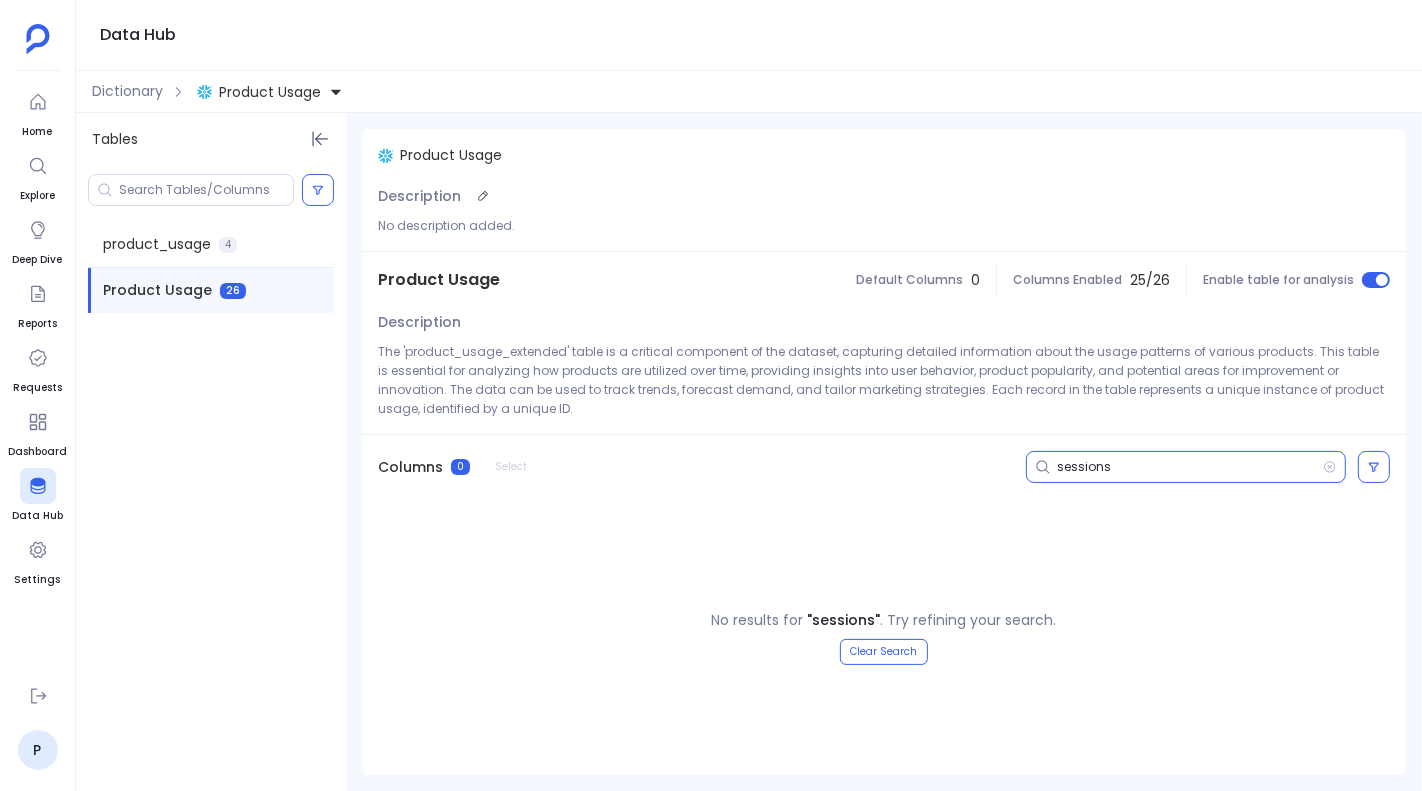 type 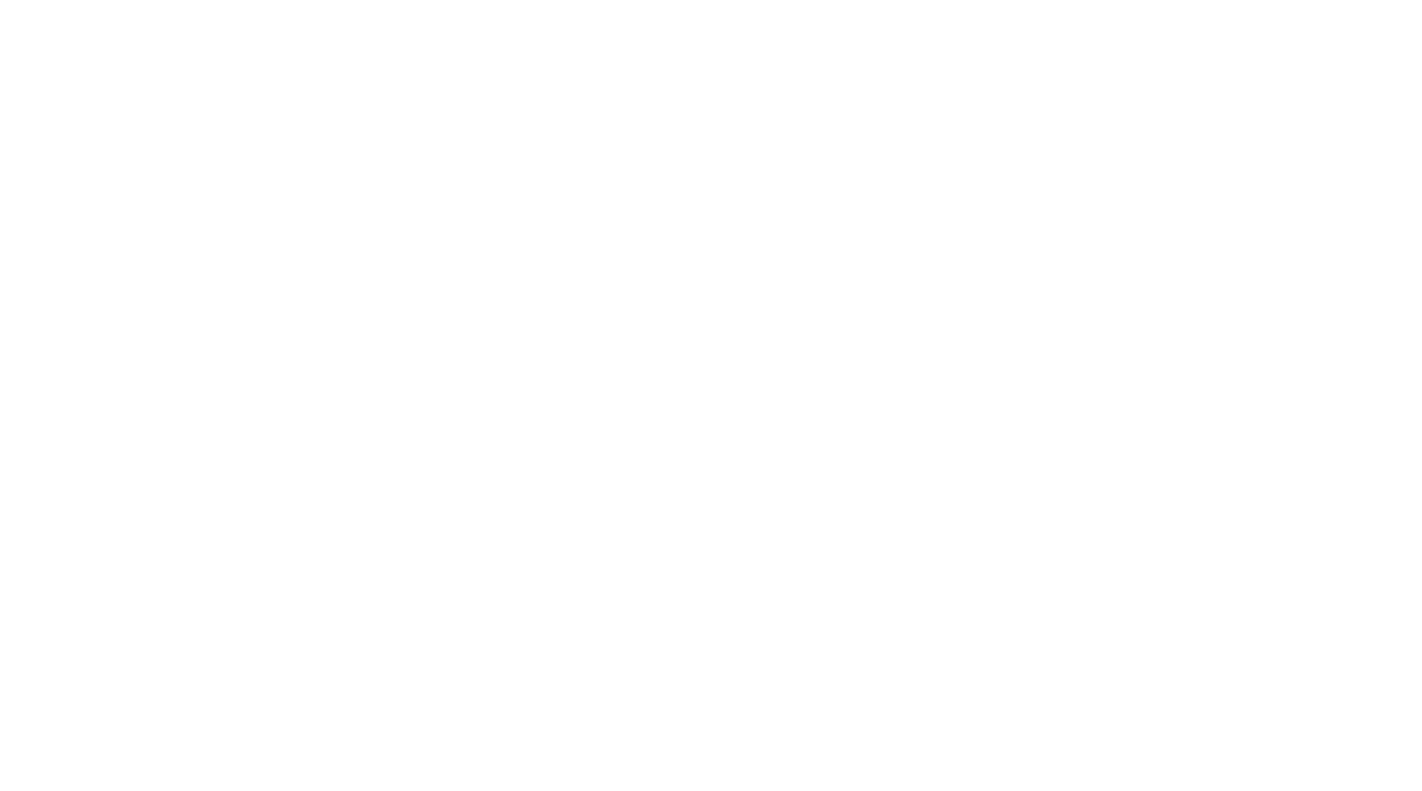 scroll, scrollTop: 0, scrollLeft: 0, axis: both 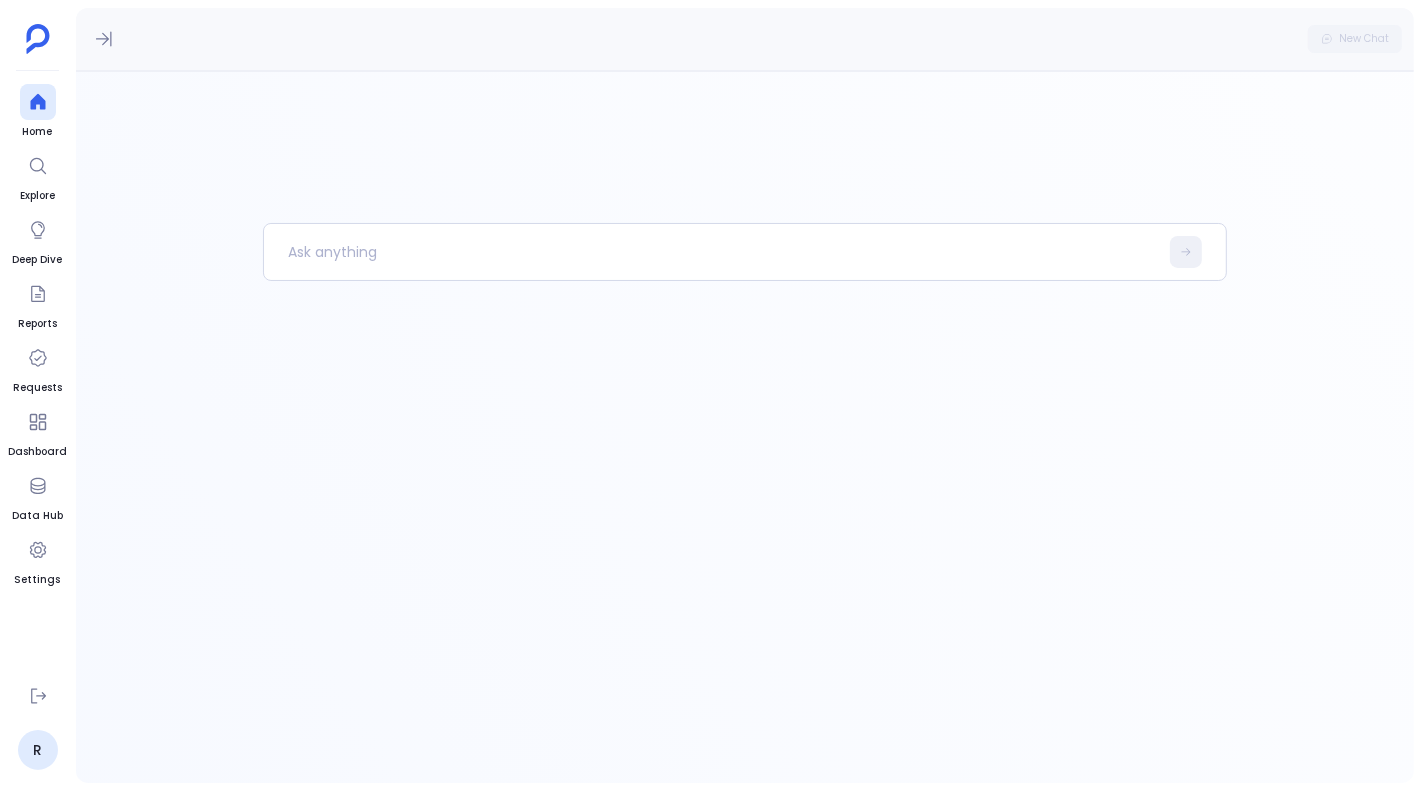 click 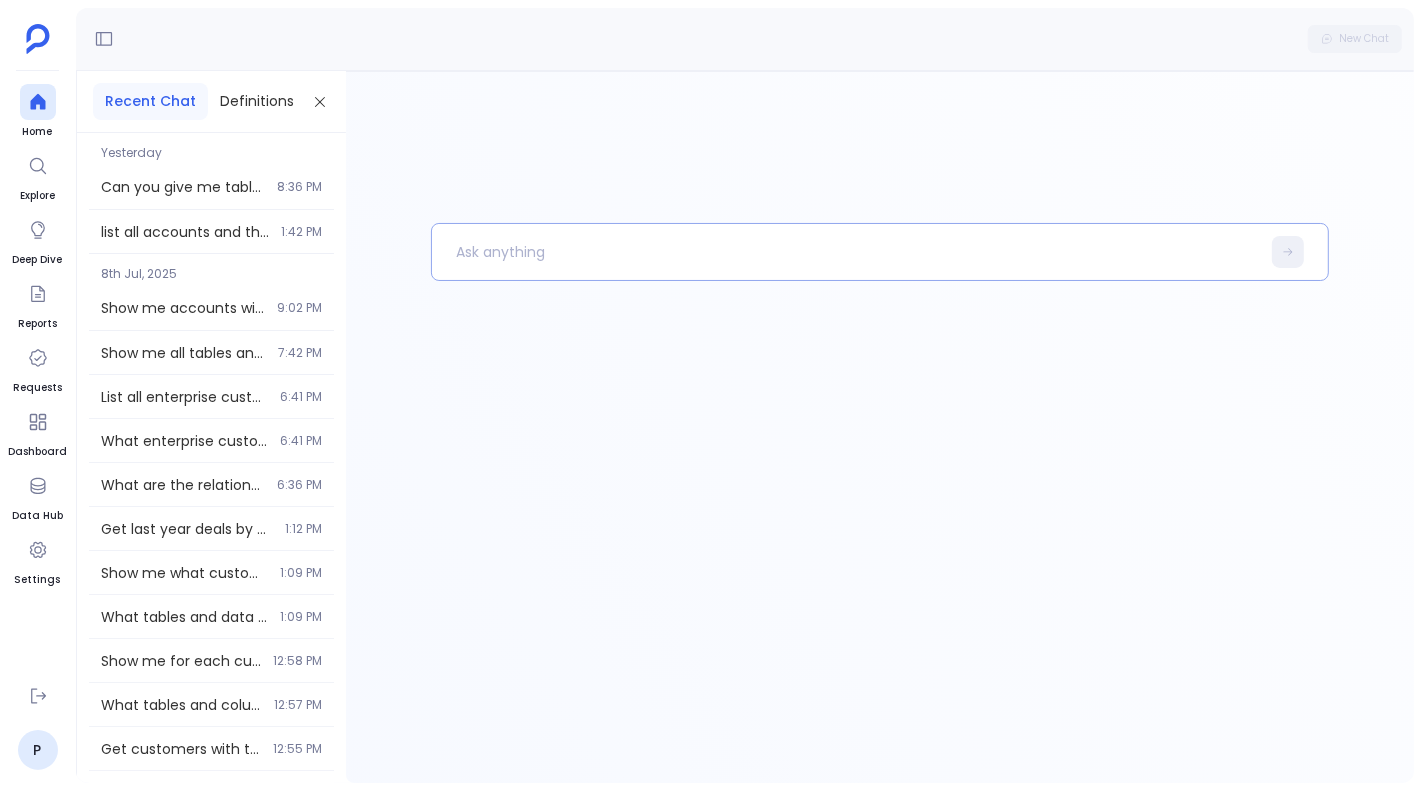click at bounding box center (845, 252) 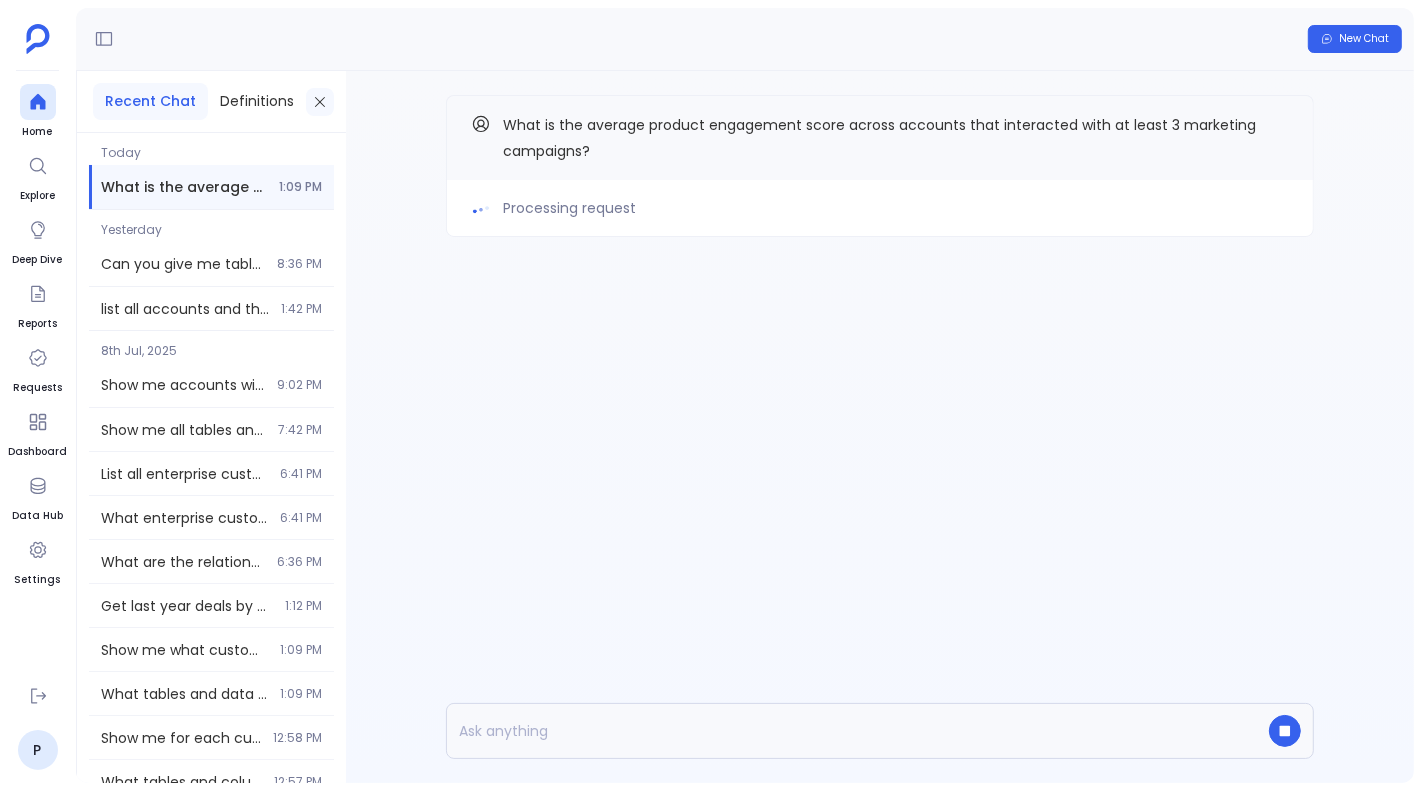 click at bounding box center (320, 102) 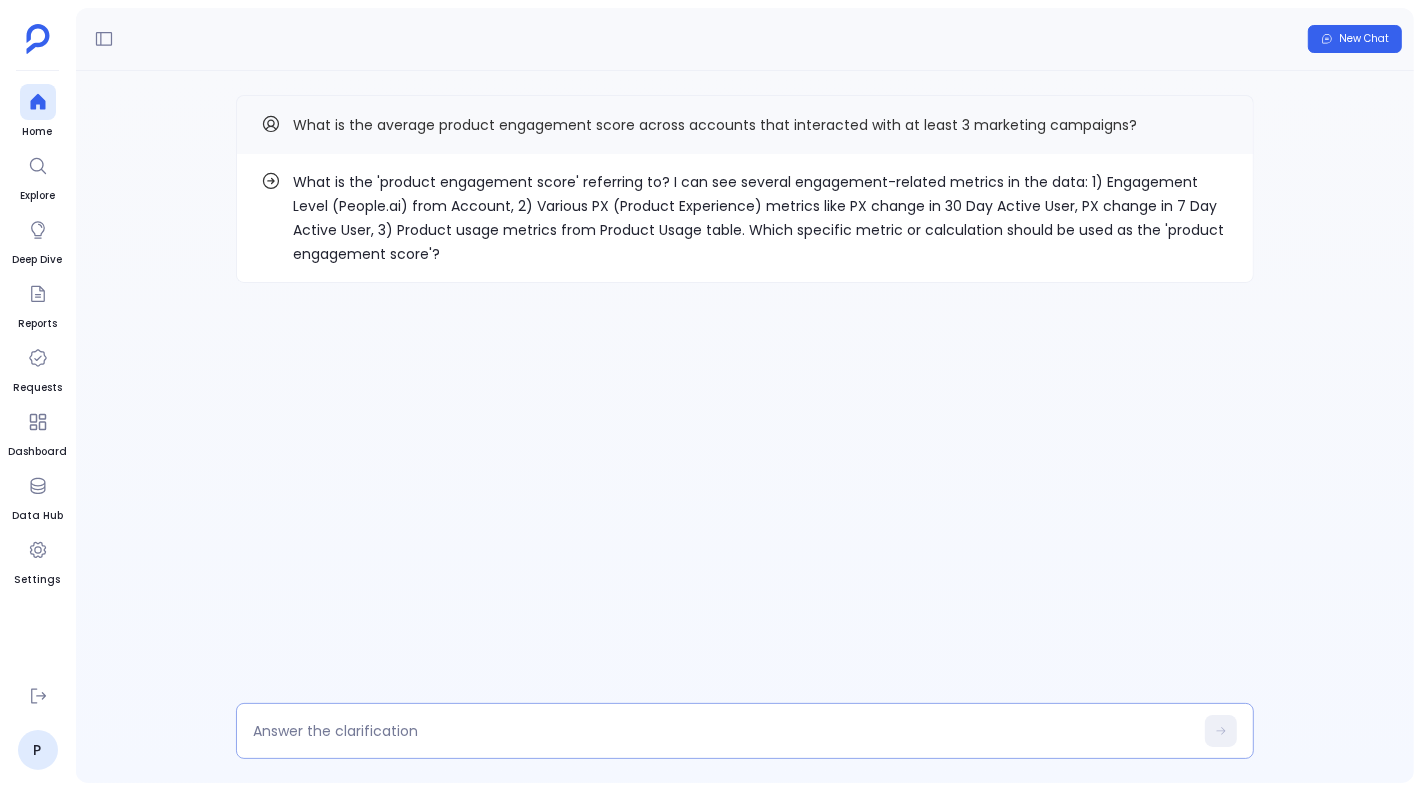 click at bounding box center [723, 731] 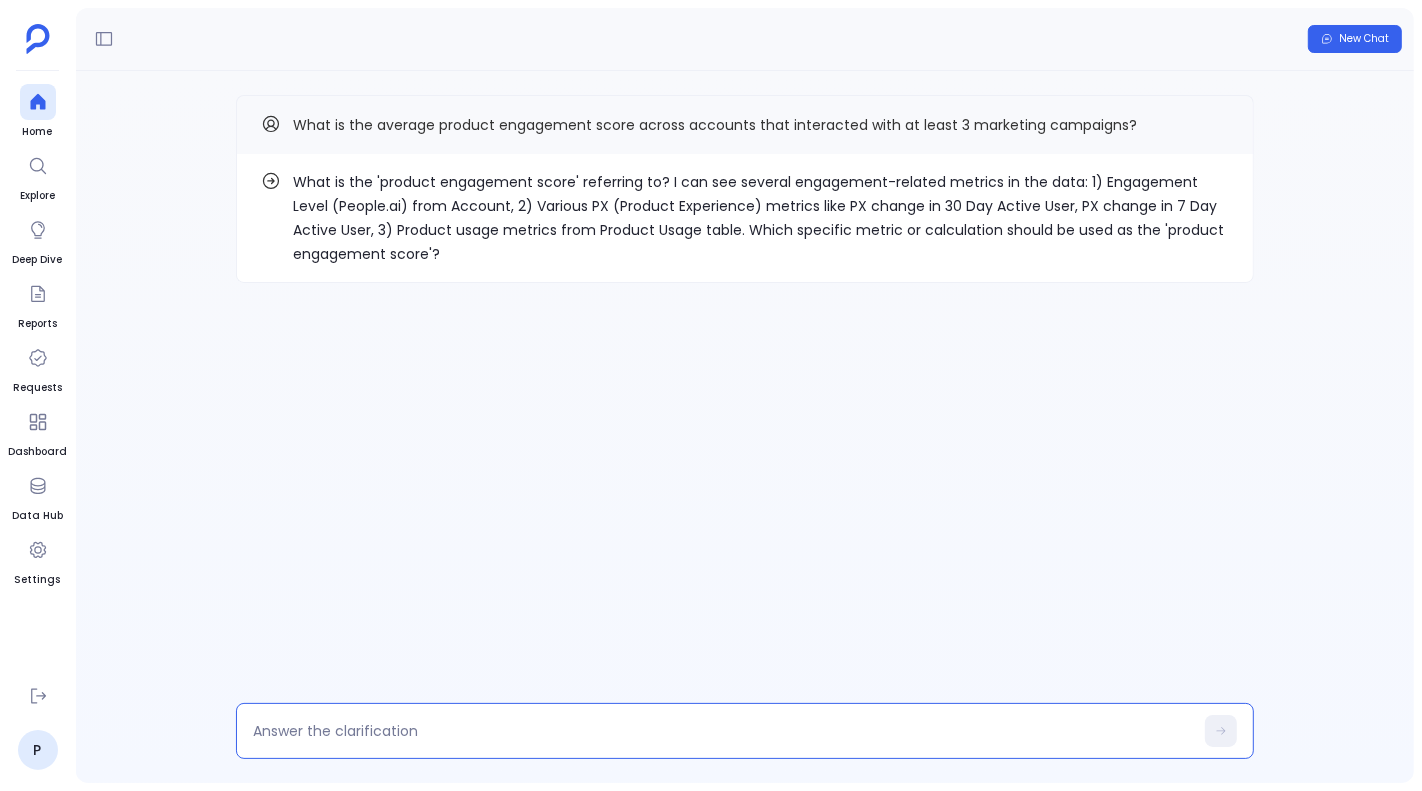 type on "SUM(product_usage_extended.CTA_Clicks_Last_90 + product_usage_extended.Form_Fills_Last_90 + product_usage_extended.Experiences_Last_90)" 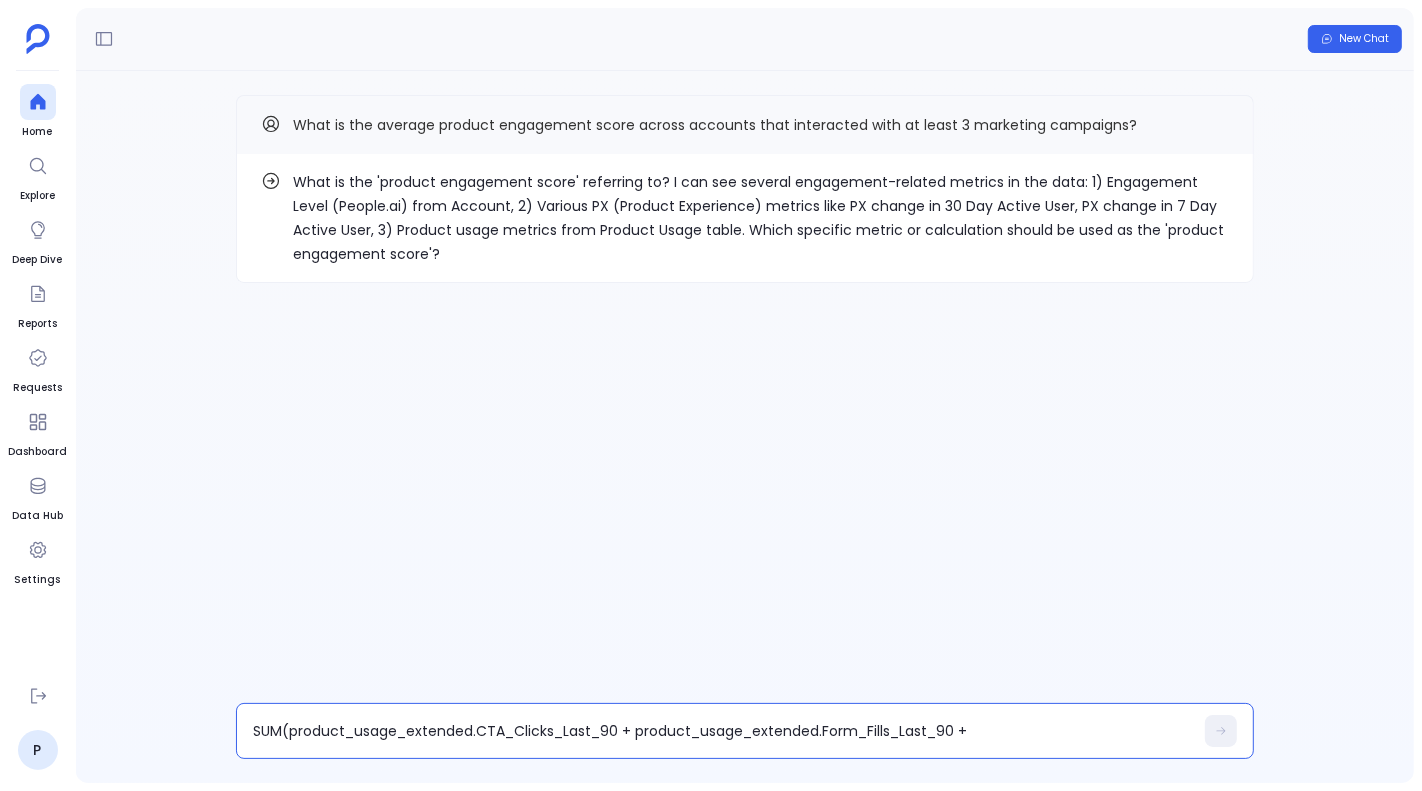 scroll, scrollTop: 0, scrollLeft: 0, axis: both 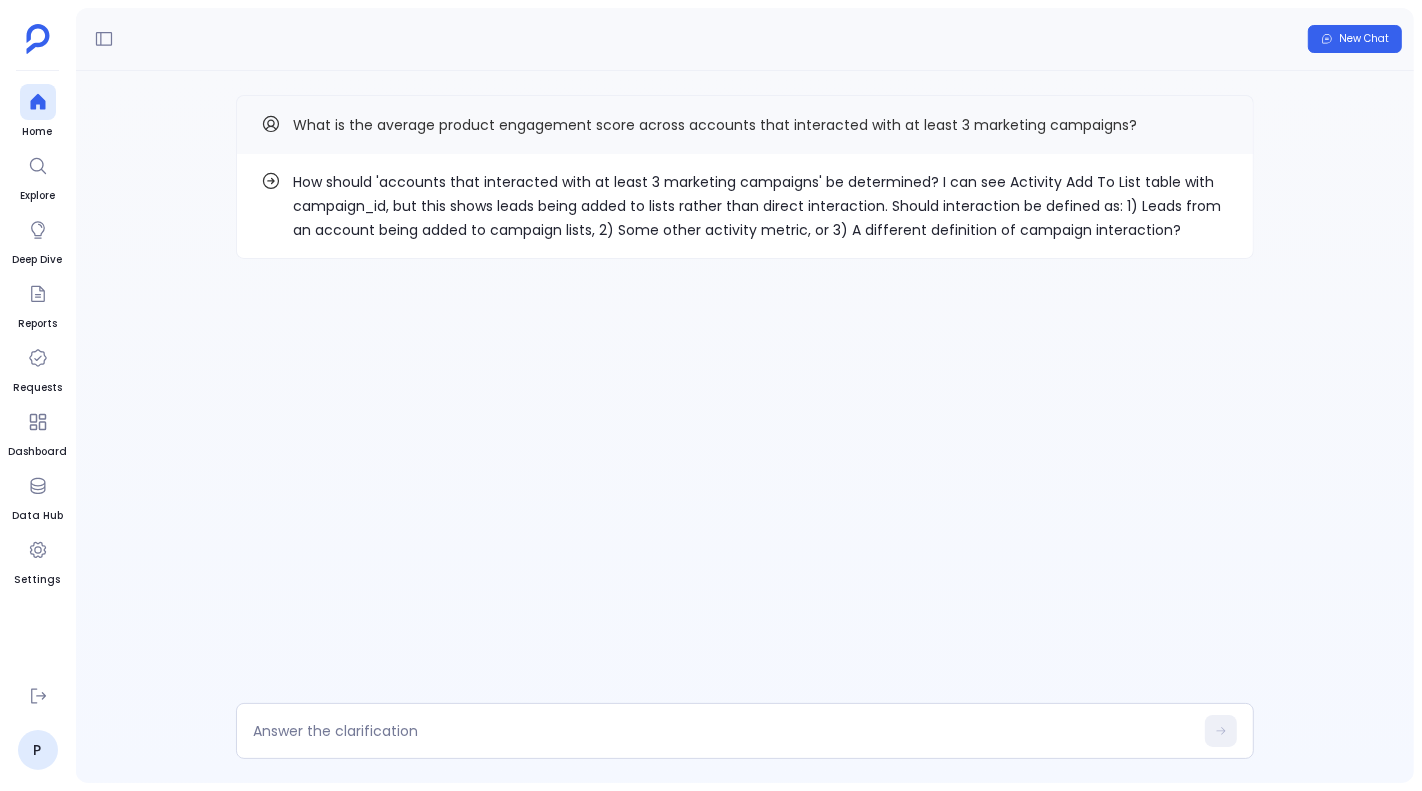 drag, startPoint x: 378, startPoint y: 182, endPoint x: 748, endPoint y: 183, distance: 370.00134 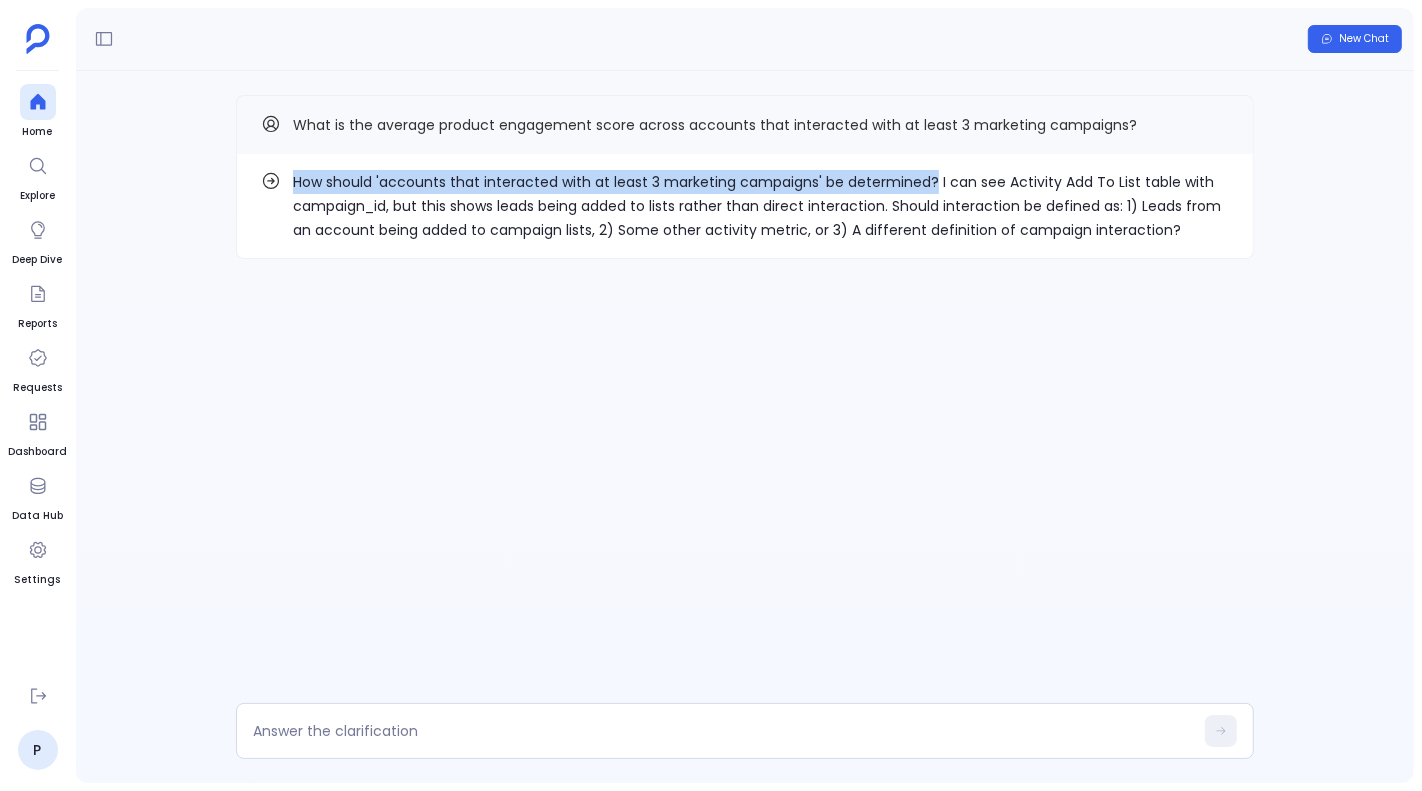 drag, startPoint x: 294, startPoint y: 183, endPoint x: 931, endPoint y: 186, distance: 637.0071 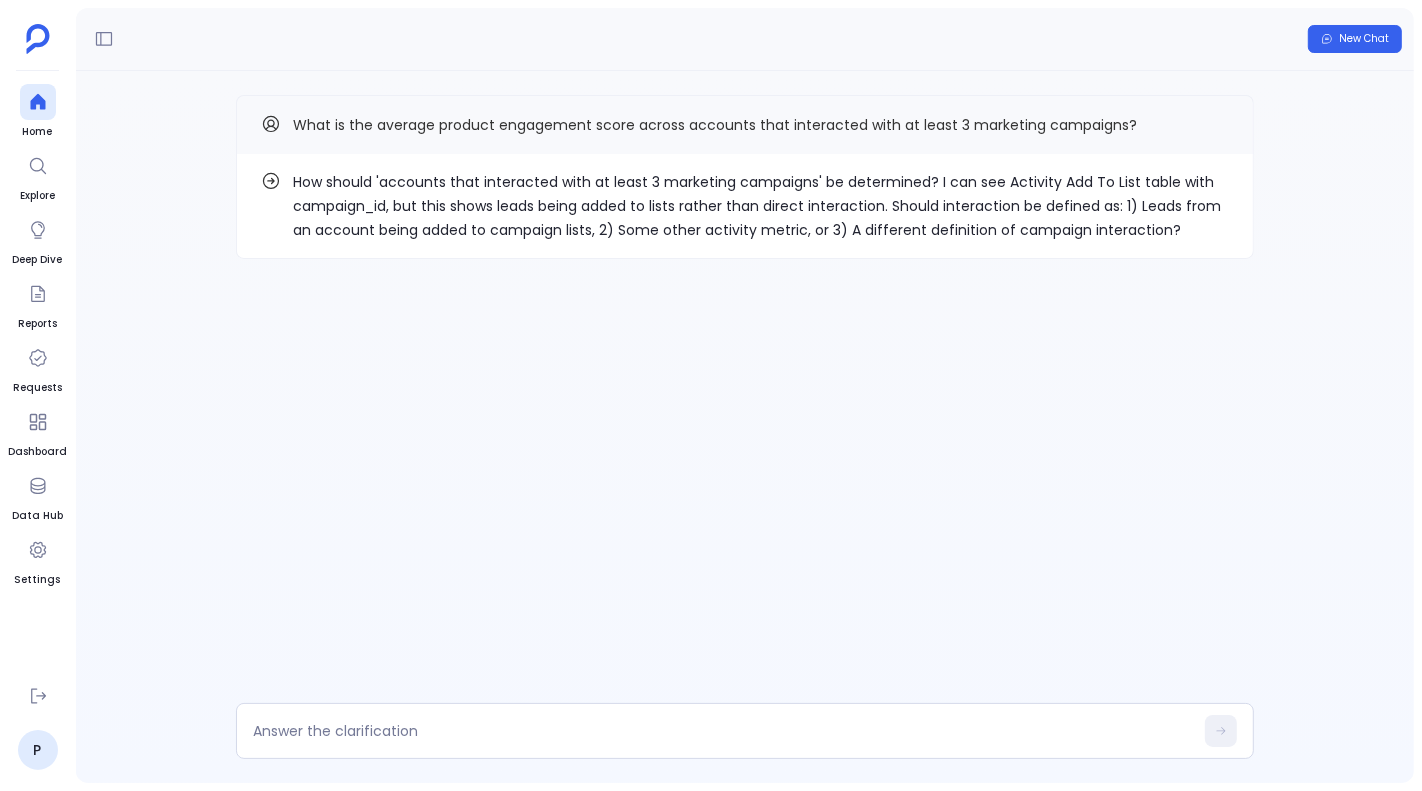 click on "How should 'accounts that interacted with at least 3 marketing campaigns' be determined? I can see Activity Add To List table with campaign_id, but this shows leads being added to lists rather than direct interaction. Should interaction be defined as: 1) Leads from an account being added to campaign lists, 2) Some other activity metric, or 3) A different definition of campaign interaction? What is the average product engagement score across accounts that interacted with at least 3 marketing campaigns?" at bounding box center (745, 217) 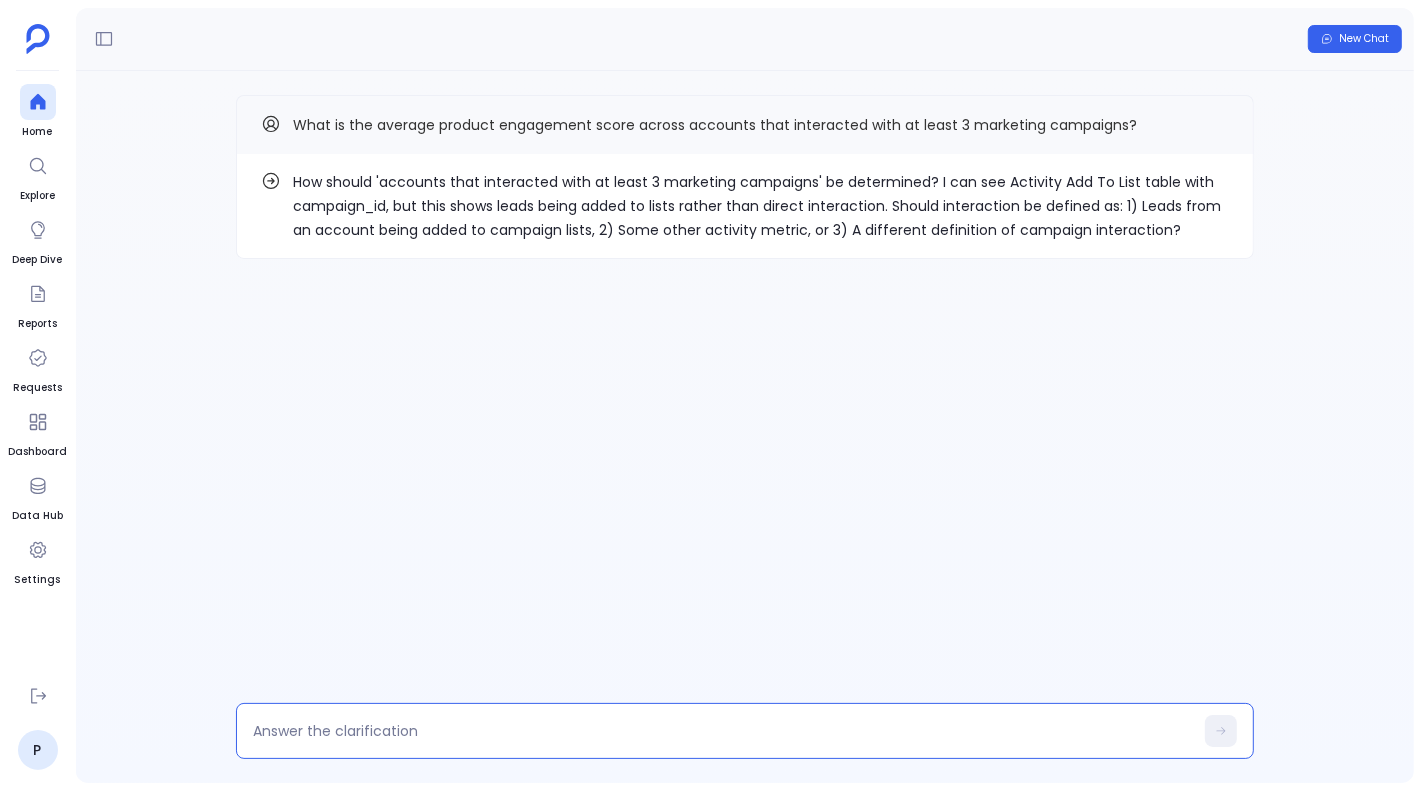 click at bounding box center [723, 731] 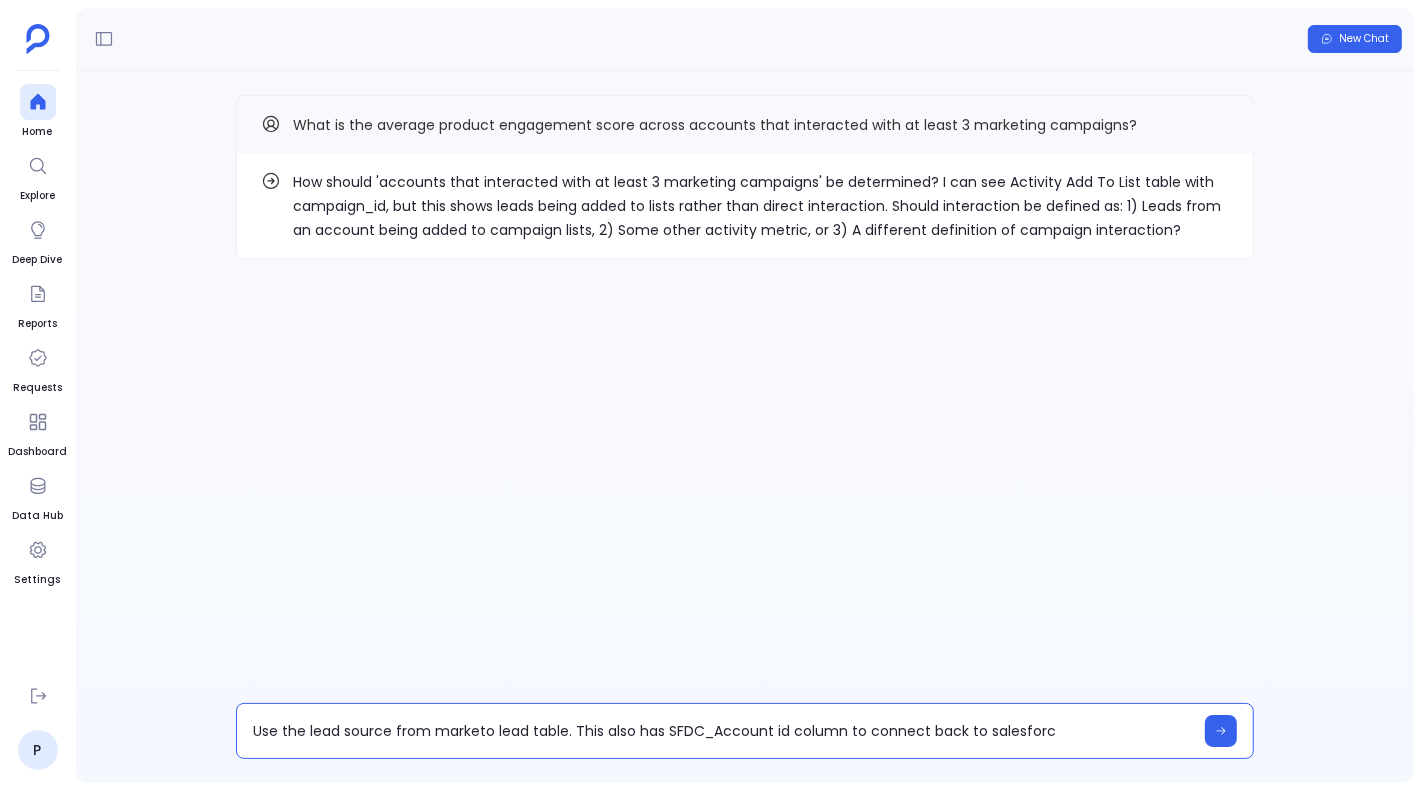 type on "Use the lead source from marketo lead table. This also has SFDC_Account id column to connect back to salesforce" 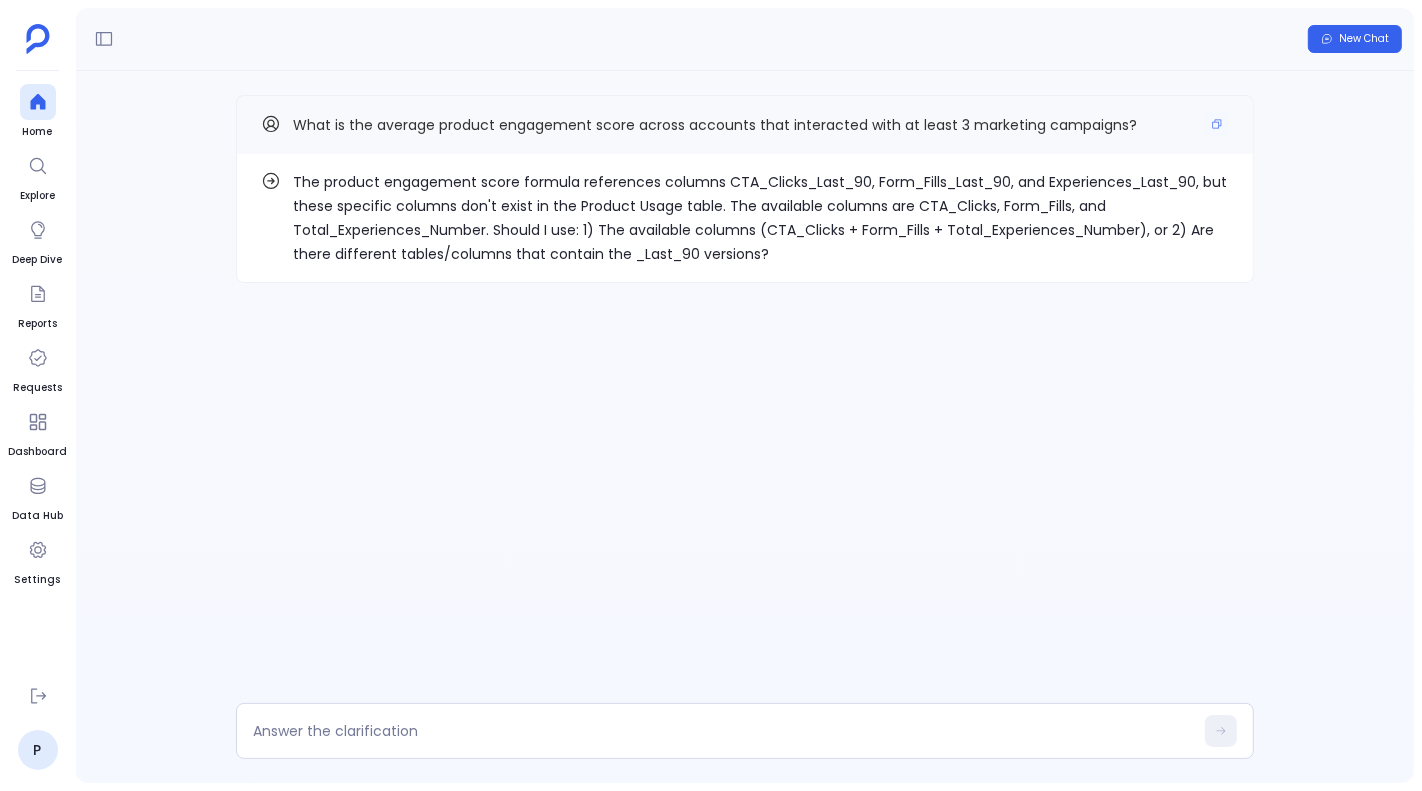 drag, startPoint x: 437, startPoint y: 126, endPoint x: 534, endPoint y: 127, distance: 97.00516 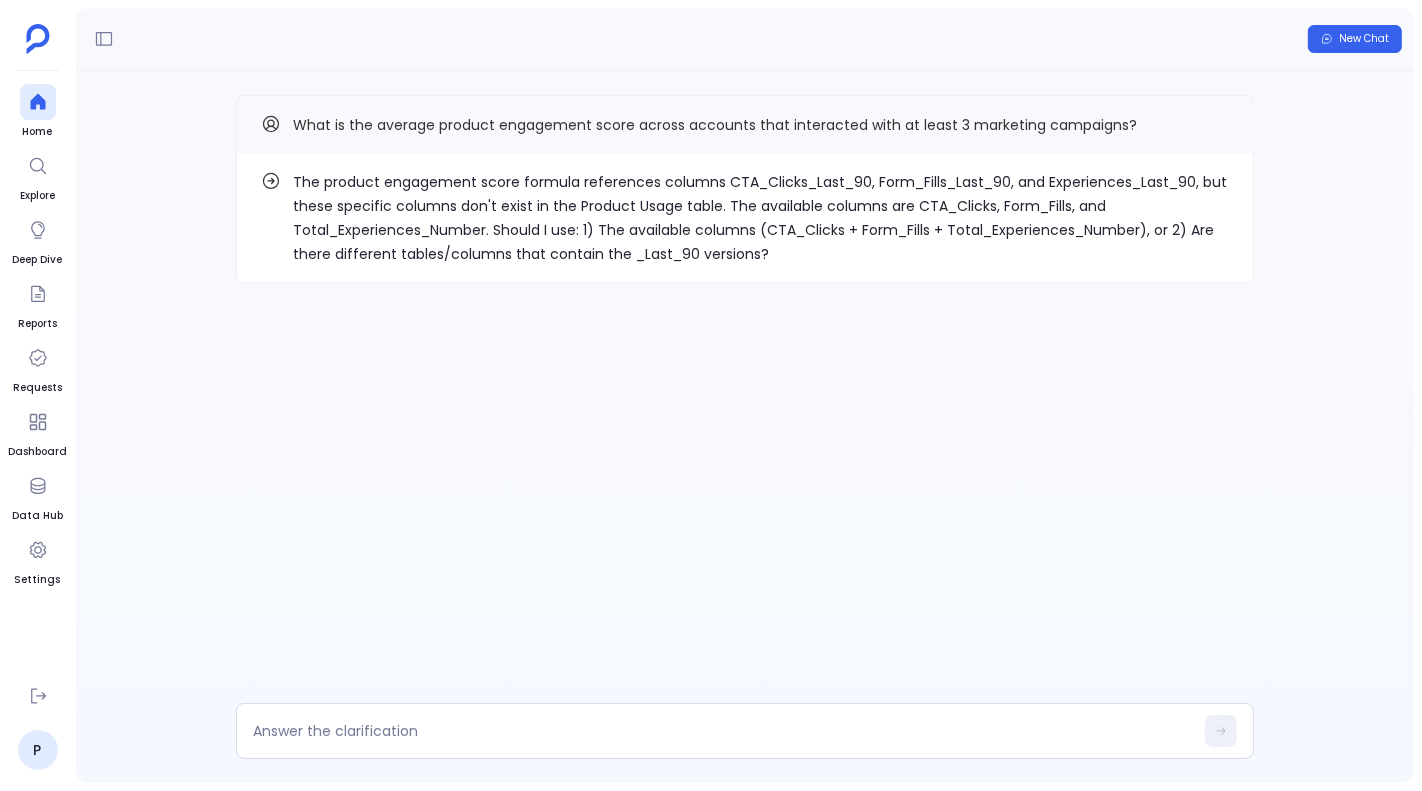 drag, startPoint x: 296, startPoint y: 186, endPoint x: 495, endPoint y: 181, distance: 199.0628 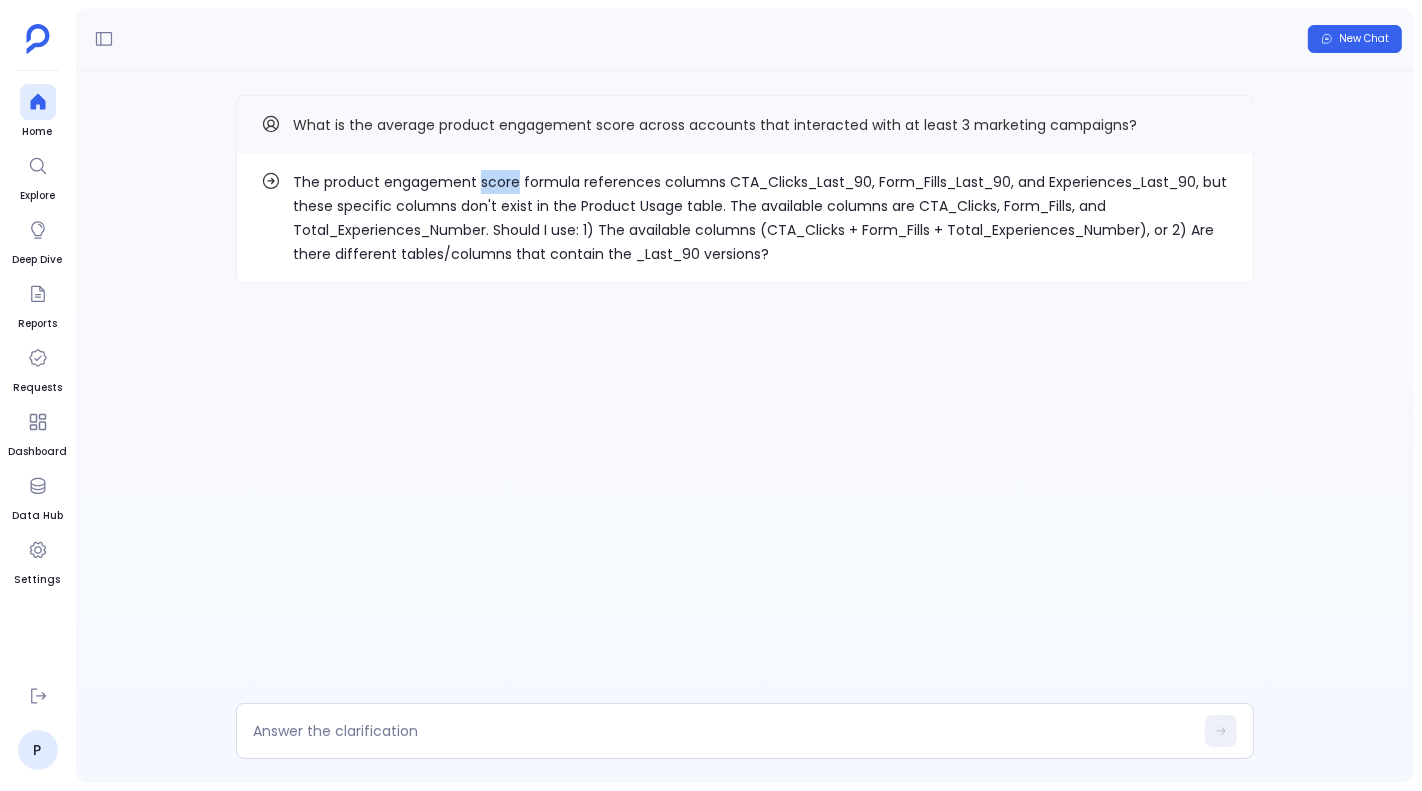 click on "The product engagement score formula references columns CTA_Clicks_Last_90, Form_Fills_Last_90, and Experiences_Last_90, but these specific columns don't exist in the Product Usage table. The available columns are CTA_Clicks, Form_Fills, and Total_Experiences_Number. Should I use: 1) The available columns (CTA_Clicks + Form_Fills + Total_Experiences_Number), or 2) Are there different tables/columns that contain the _Last_90 versions?" at bounding box center (761, 218) 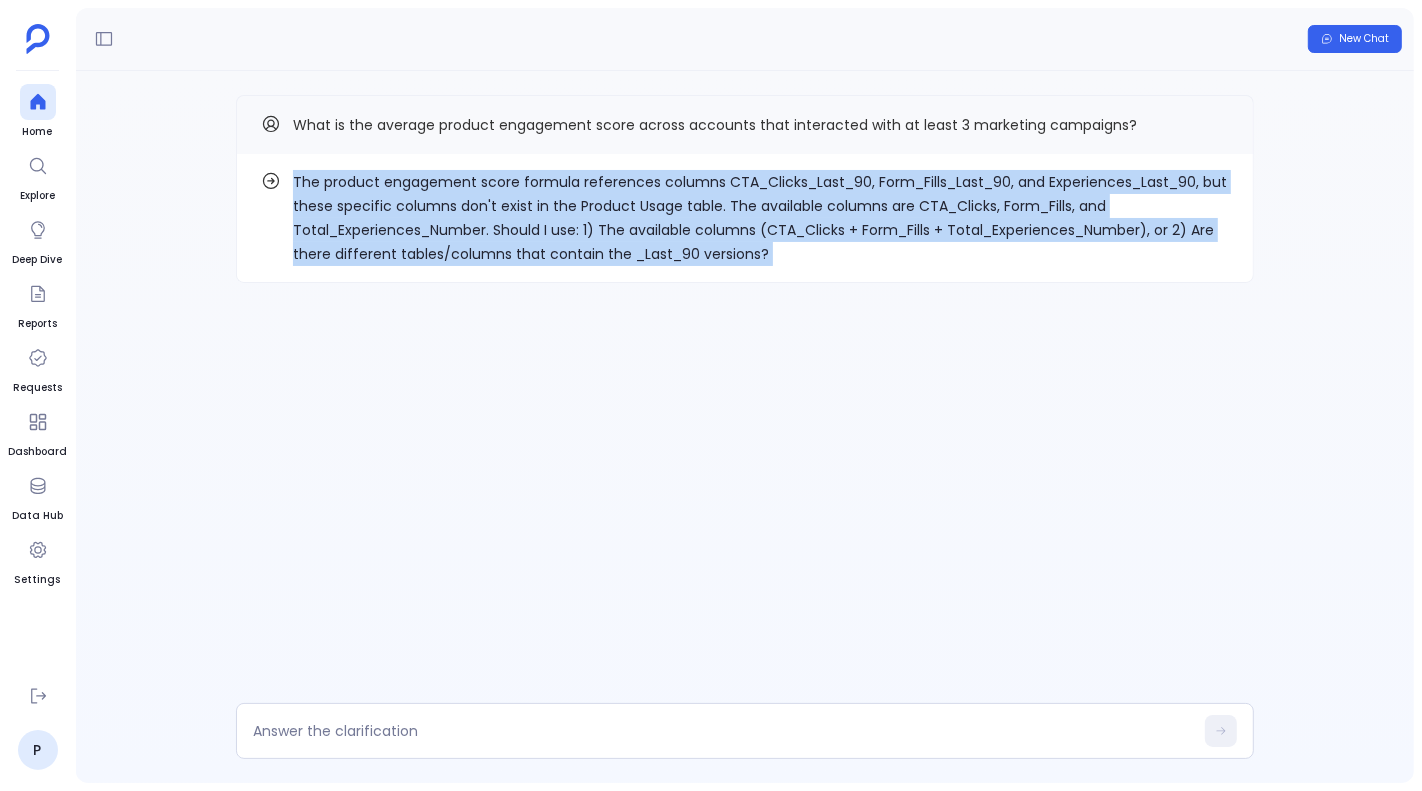 click on "The product engagement score formula references columns CTA_Clicks_Last_90, Form_Fills_Last_90, and Experiences_Last_90, but these specific columns don't exist in the Product Usage table. The available columns are CTA_Clicks, Form_Fills, and Total_Experiences_Number. Should I use: 1) The available columns (CTA_Clicks + Form_Fills + Total_Experiences_Number), or 2) Are there different tables/columns that contain the _Last_90 versions?" at bounding box center (761, 218) 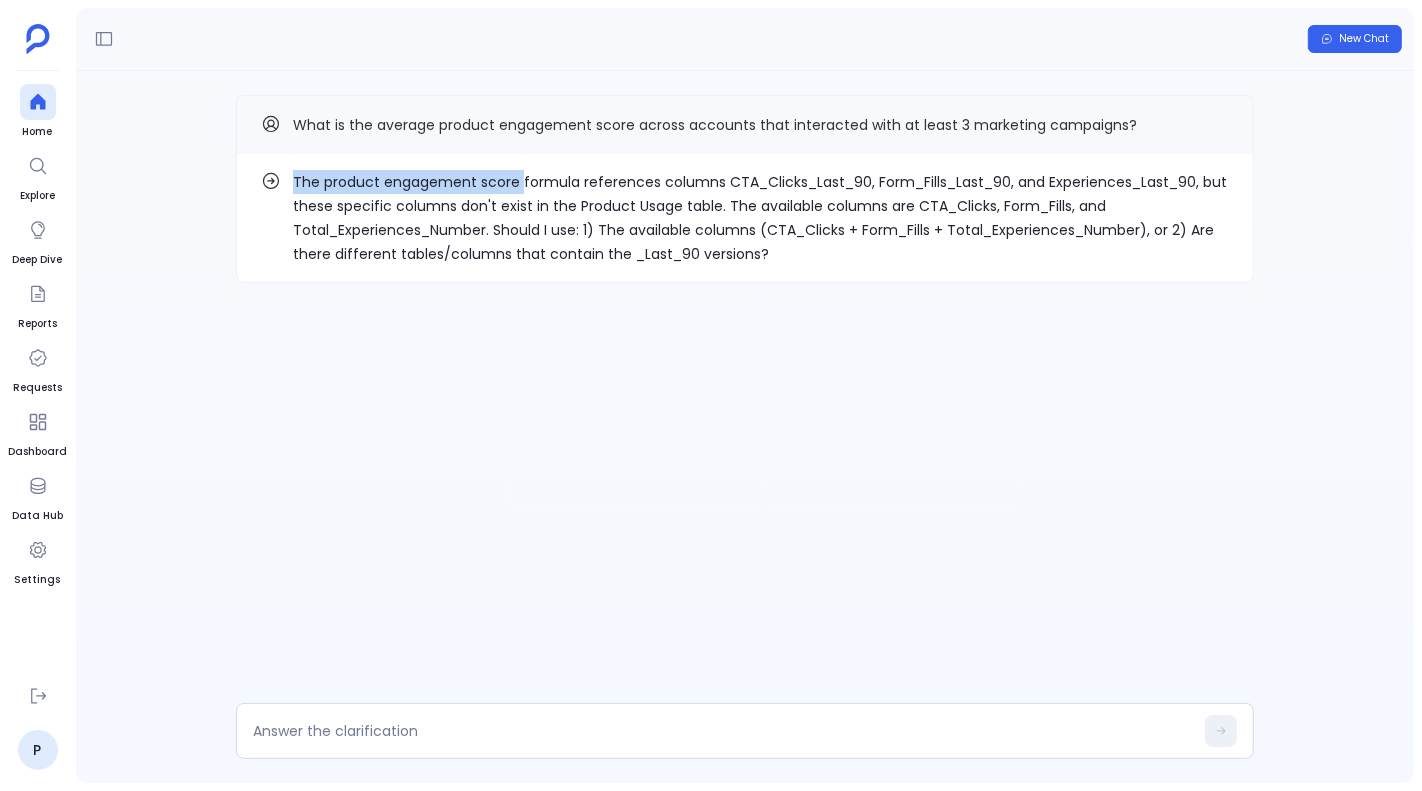 drag, startPoint x: 515, startPoint y: 181, endPoint x: 239, endPoint y: 181, distance: 276 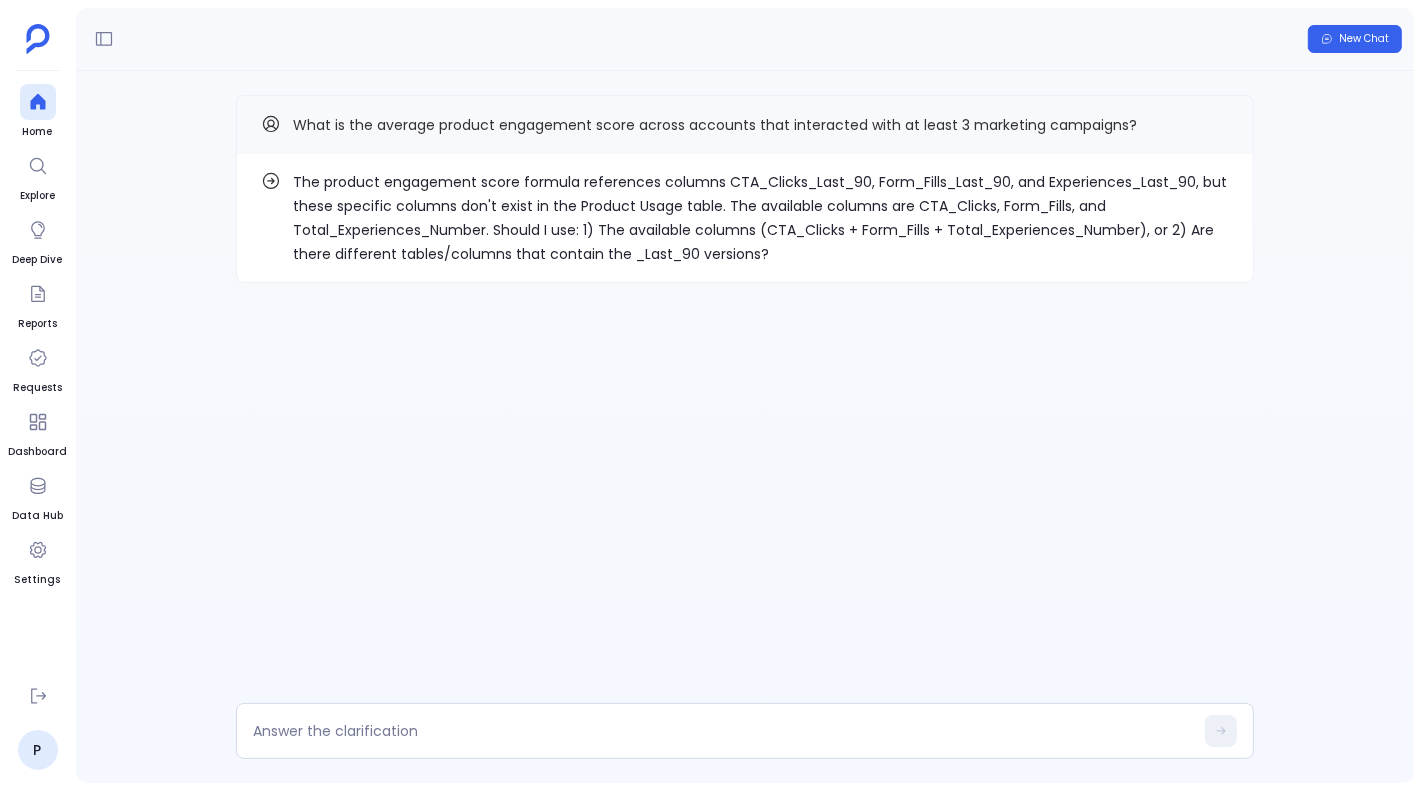 click on "The product engagement score formula references columns CTA_Clicks_Last_90, Form_Fills_Last_90, and Experiences_Last_90, but these specific columns don't exist in the Product Usage table. The available columns are CTA_Clicks, Form_Fills, and Total_Experiences_Number. Should I use: 1) The available columns (CTA_Clicks + Form_Fills + Total_Experiences_Number), or 2) Are there different tables/columns that contain the _Last_90 versions?" at bounding box center (761, 218) 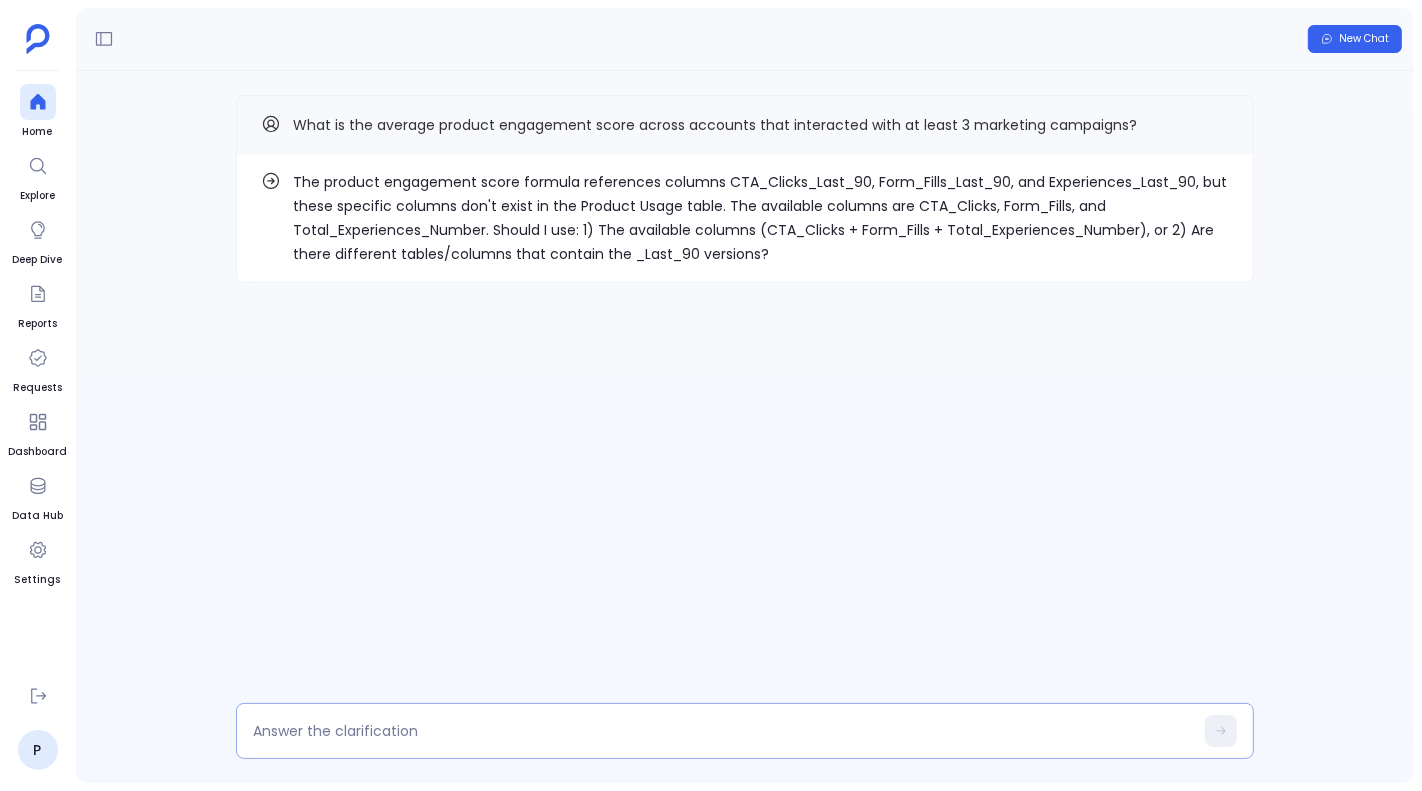 click at bounding box center [745, 731] 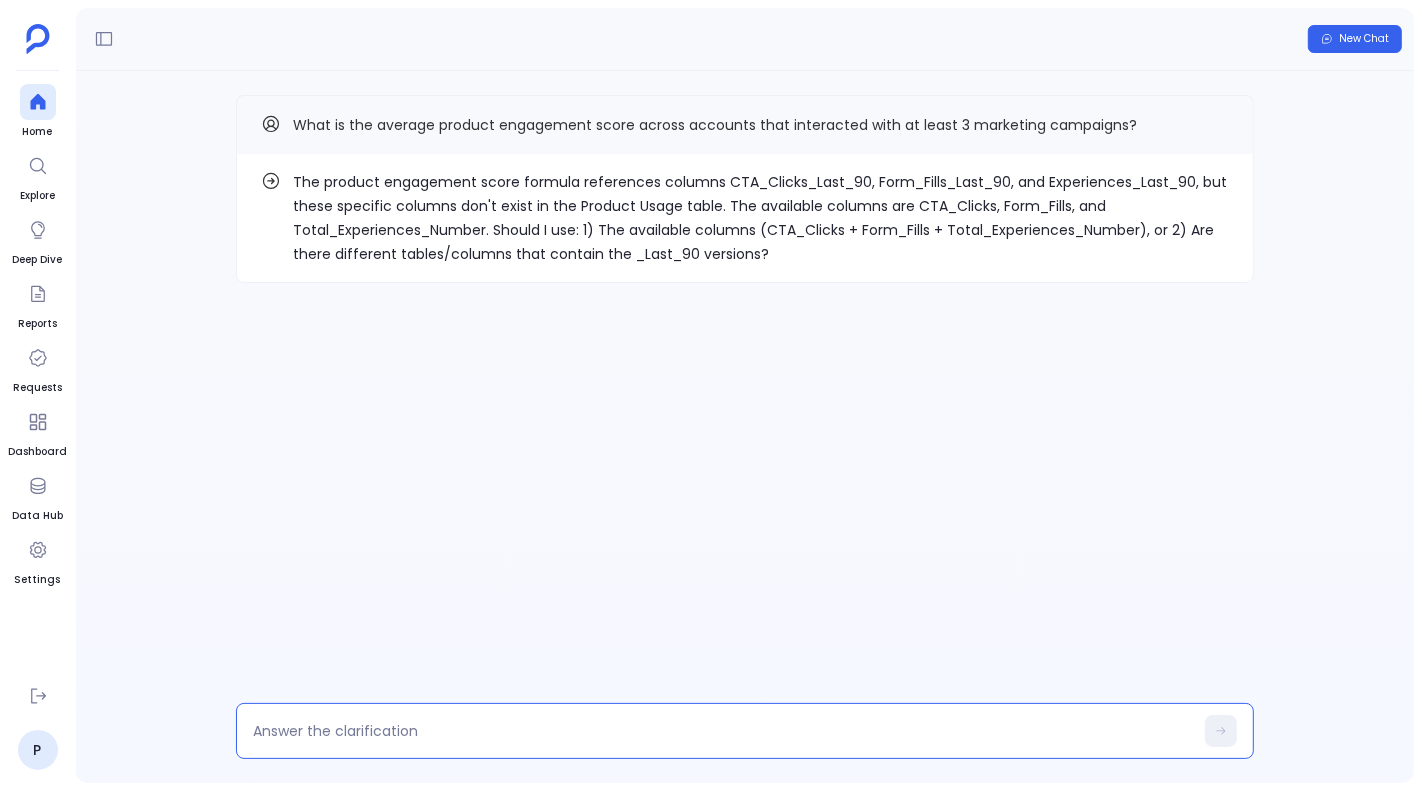 click at bounding box center [723, 731] 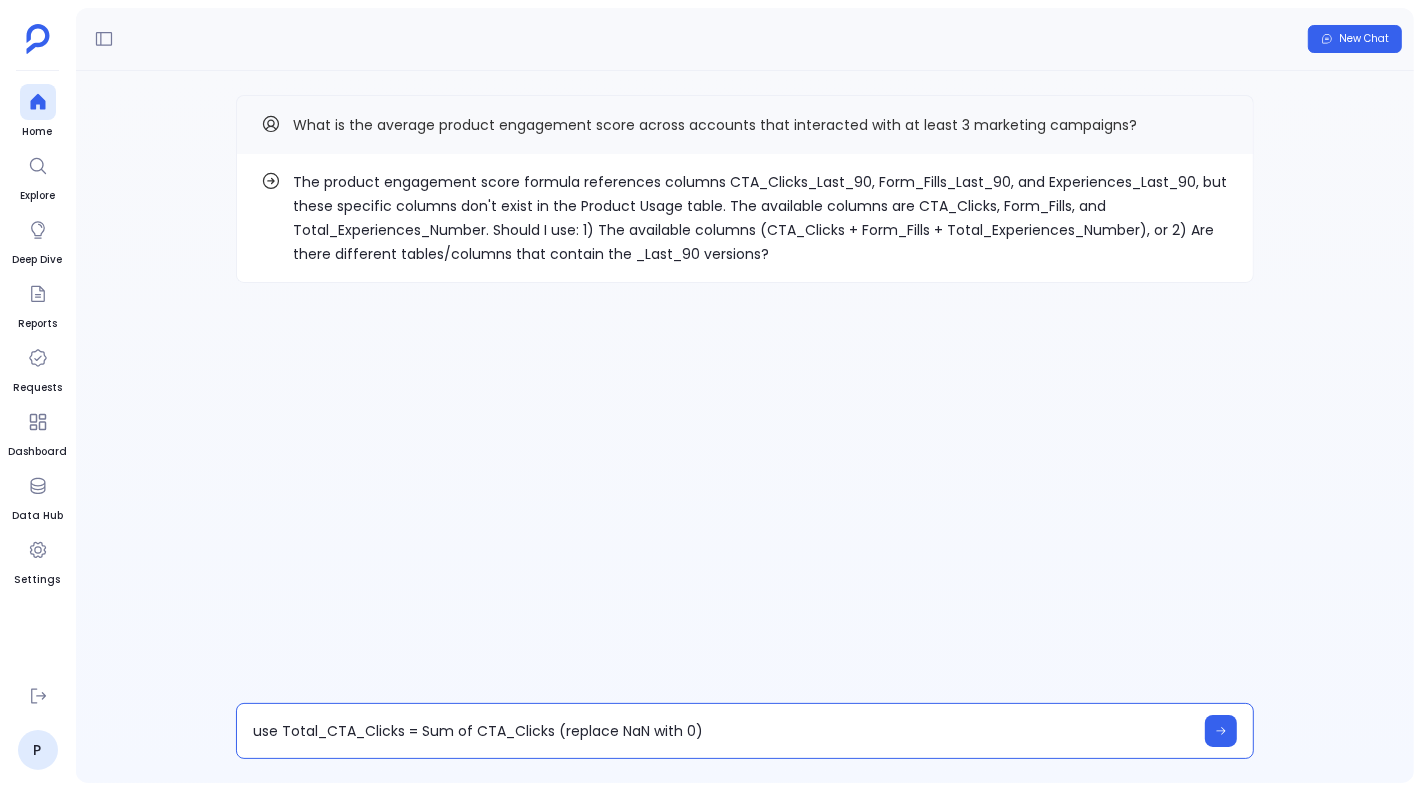 scroll, scrollTop: 0, scrollLeft: 0, axis: both 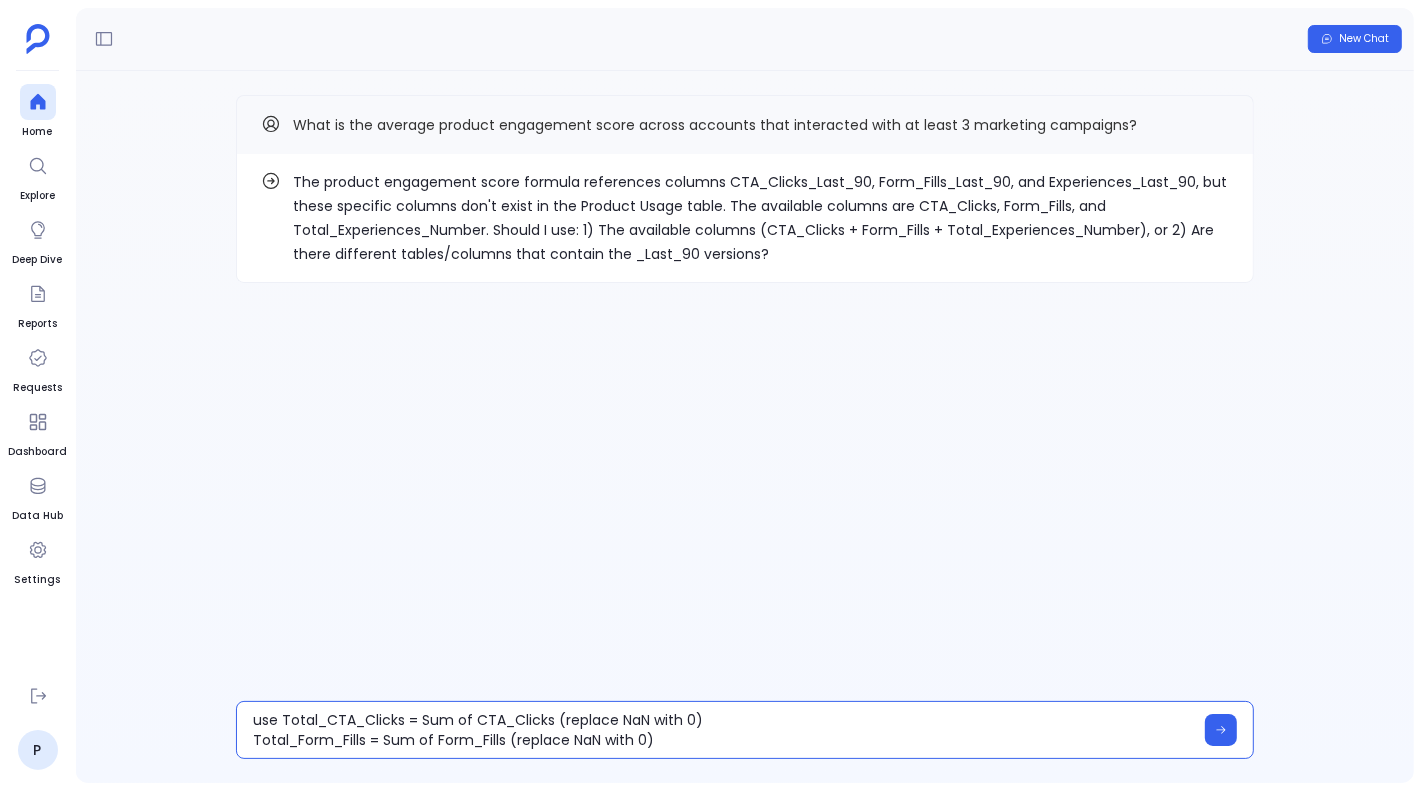 drag, startPoint x: 280, startPoint y: 721, endPoint x: 423, endPoint y: 721, distance: 143 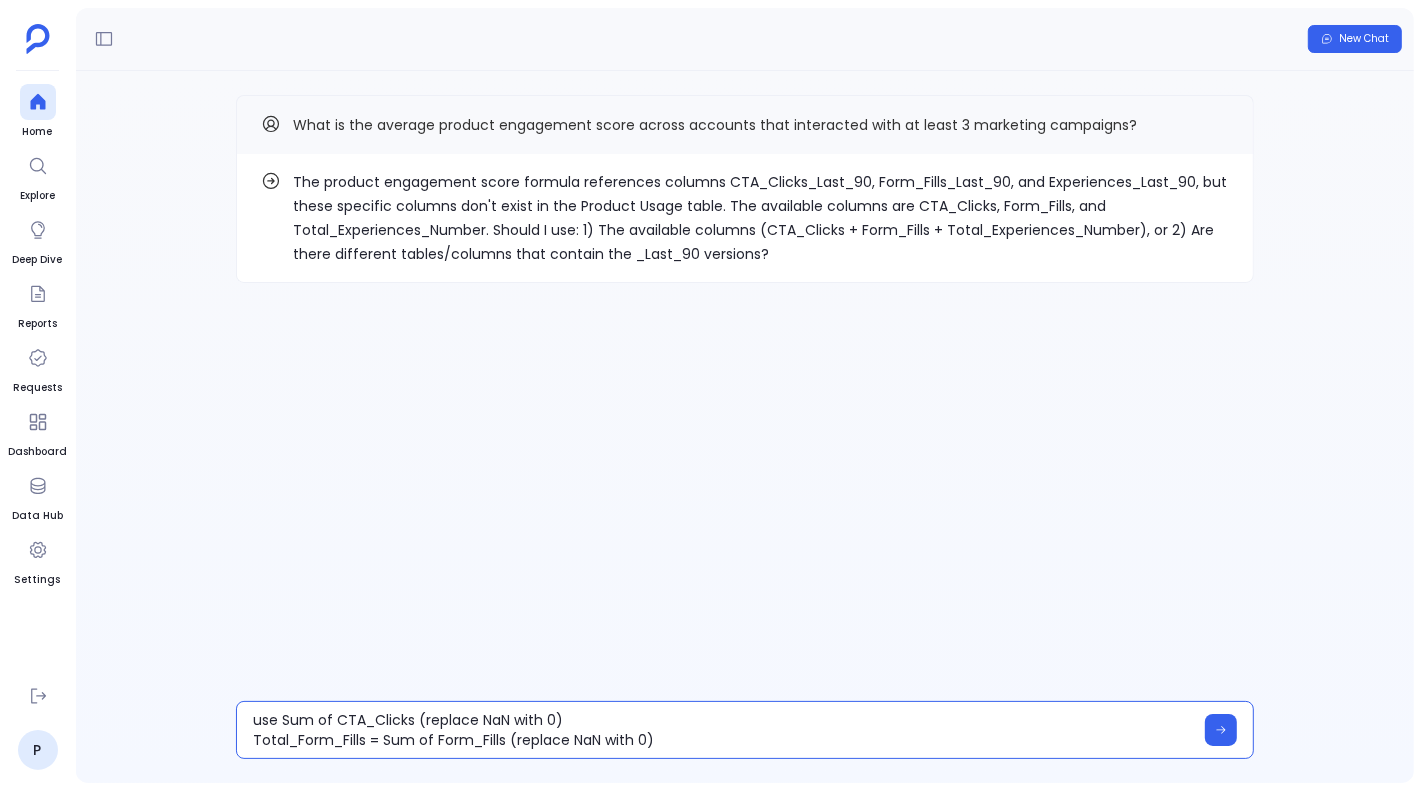drag, startPoint x: 387, startPoint y: 738, endPoint x: 242, endPoint y: 738, distance: 145 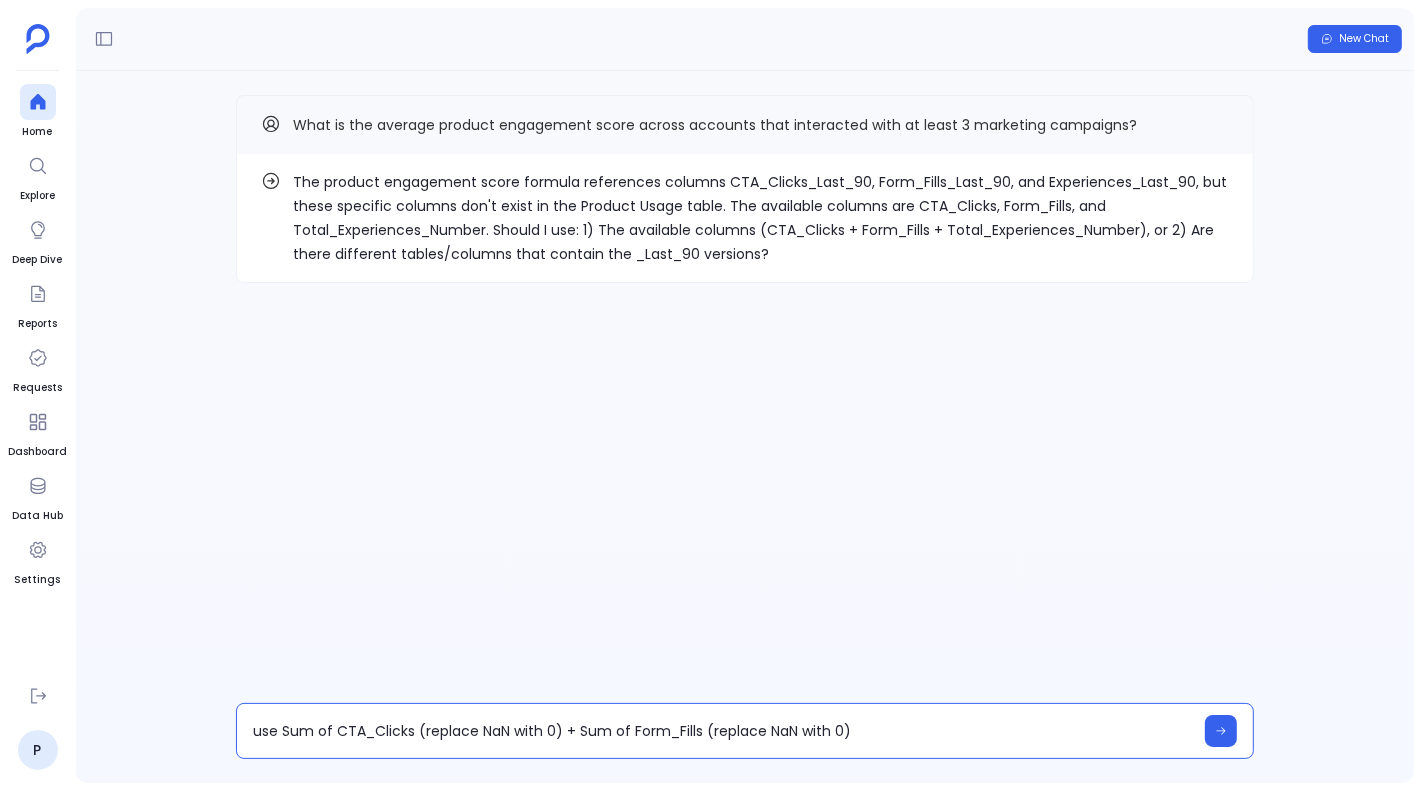 click on "use Sum of CTA_Clicks (replace NaN with 0) + Sum of Form_Fills (replace NaN with 0)" at bounding box center (723, 731) 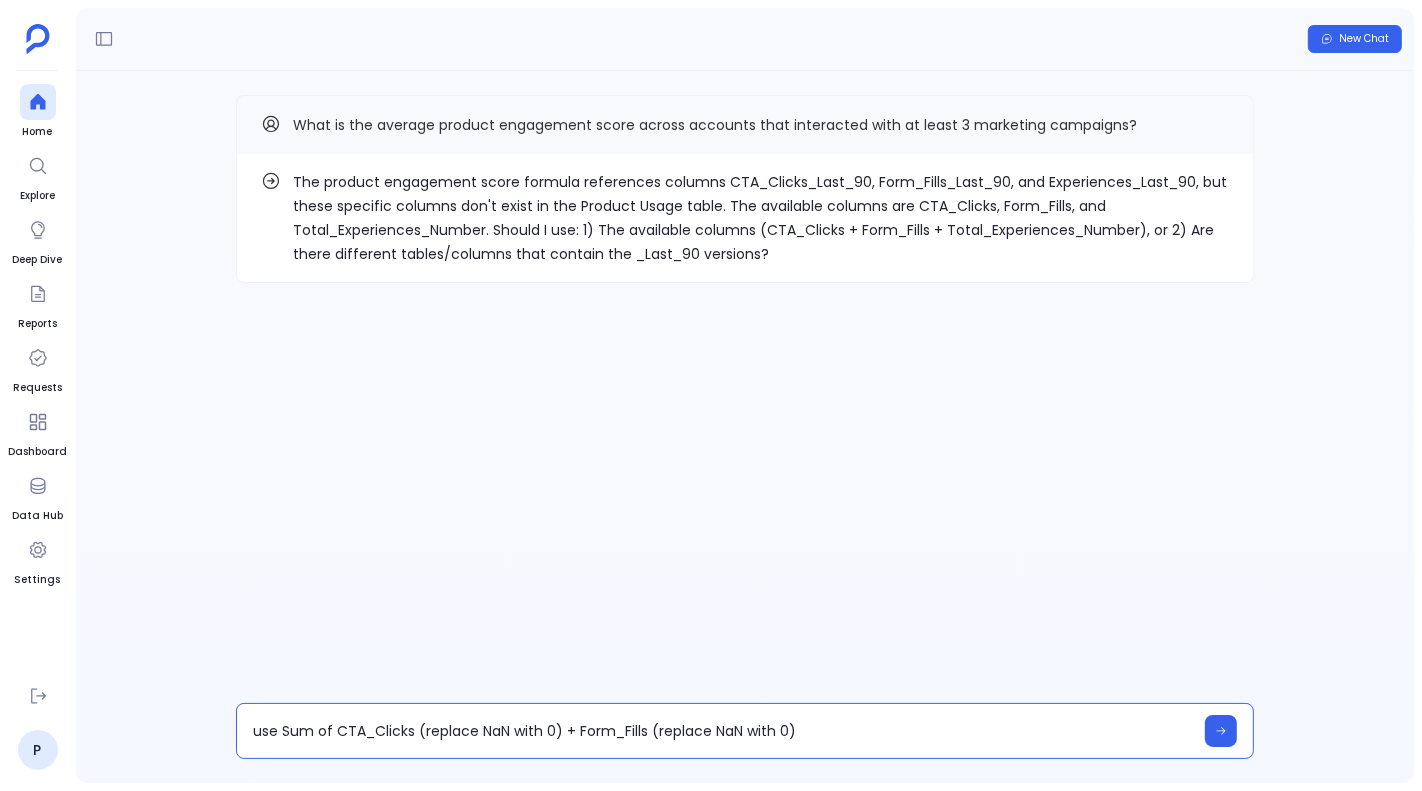click on "use Sum of CTA_Clicks (replace NaN with 0) + Form_Fills (replace NaN with 0)" at bounding box center (723, 731) 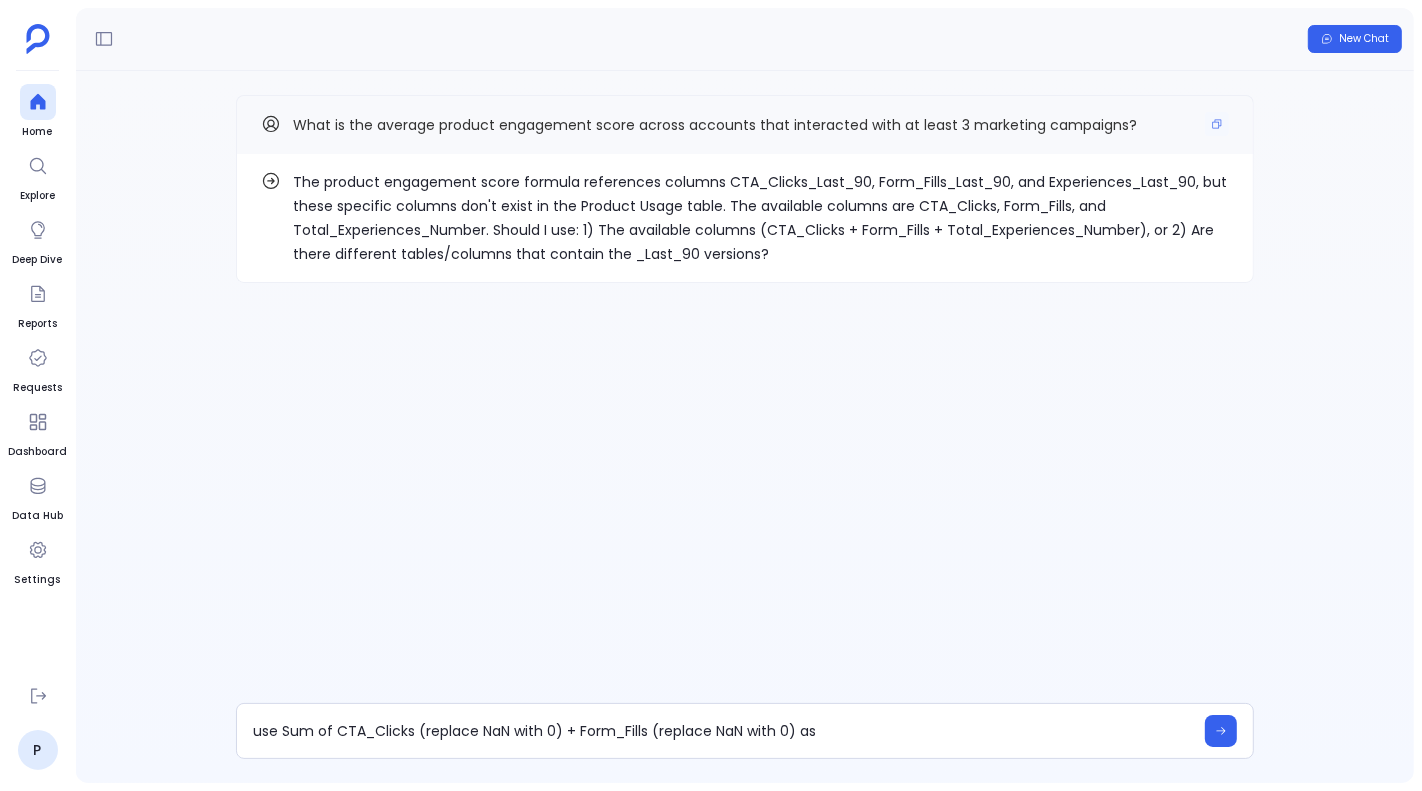 drag, startPoint x: 439, startPoint y: 125, endPoint x: 539, endPoint y: 125, distance: 100 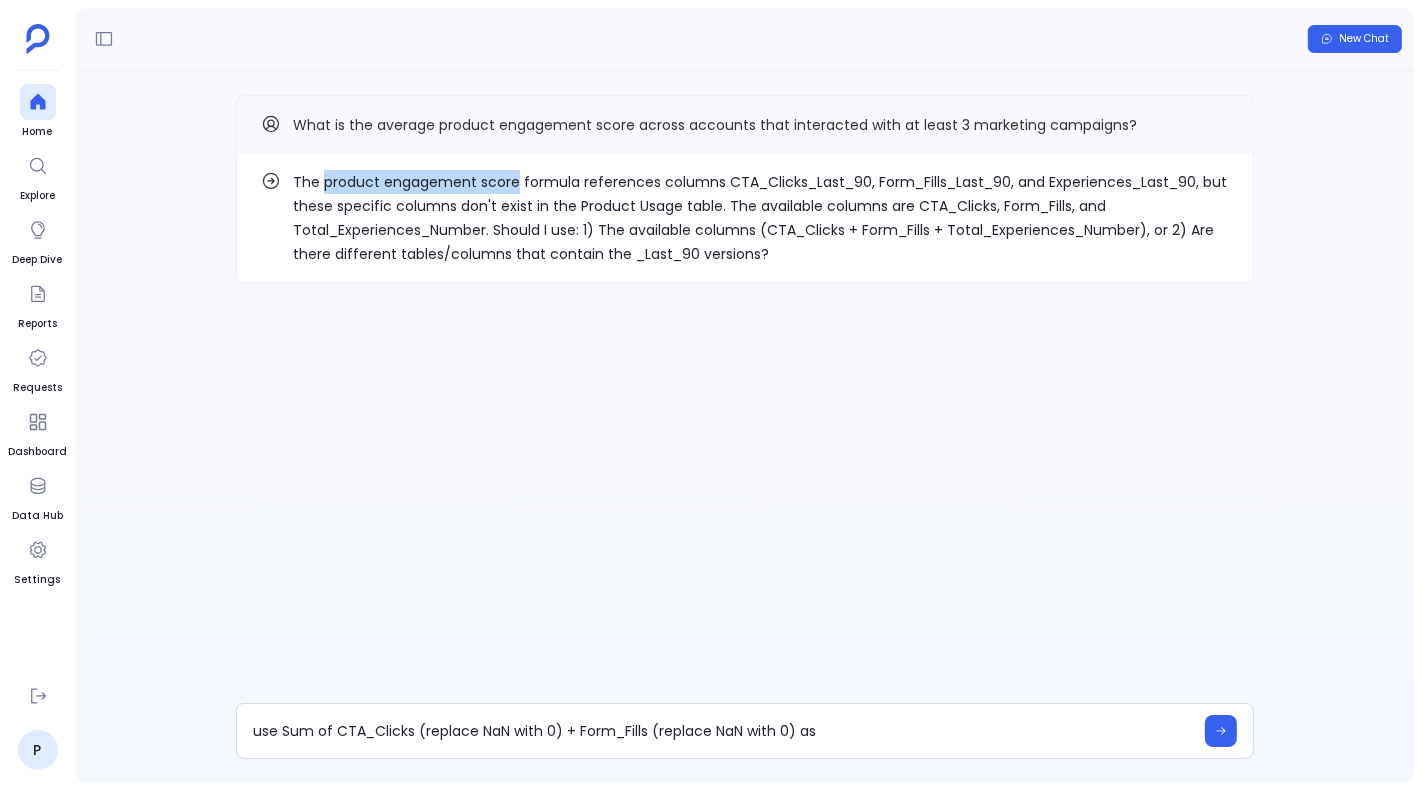 drag, startPoint x: 323, startPoint y: 183, endPoint x: 512, endPoint y: 182, distance: 189.00264 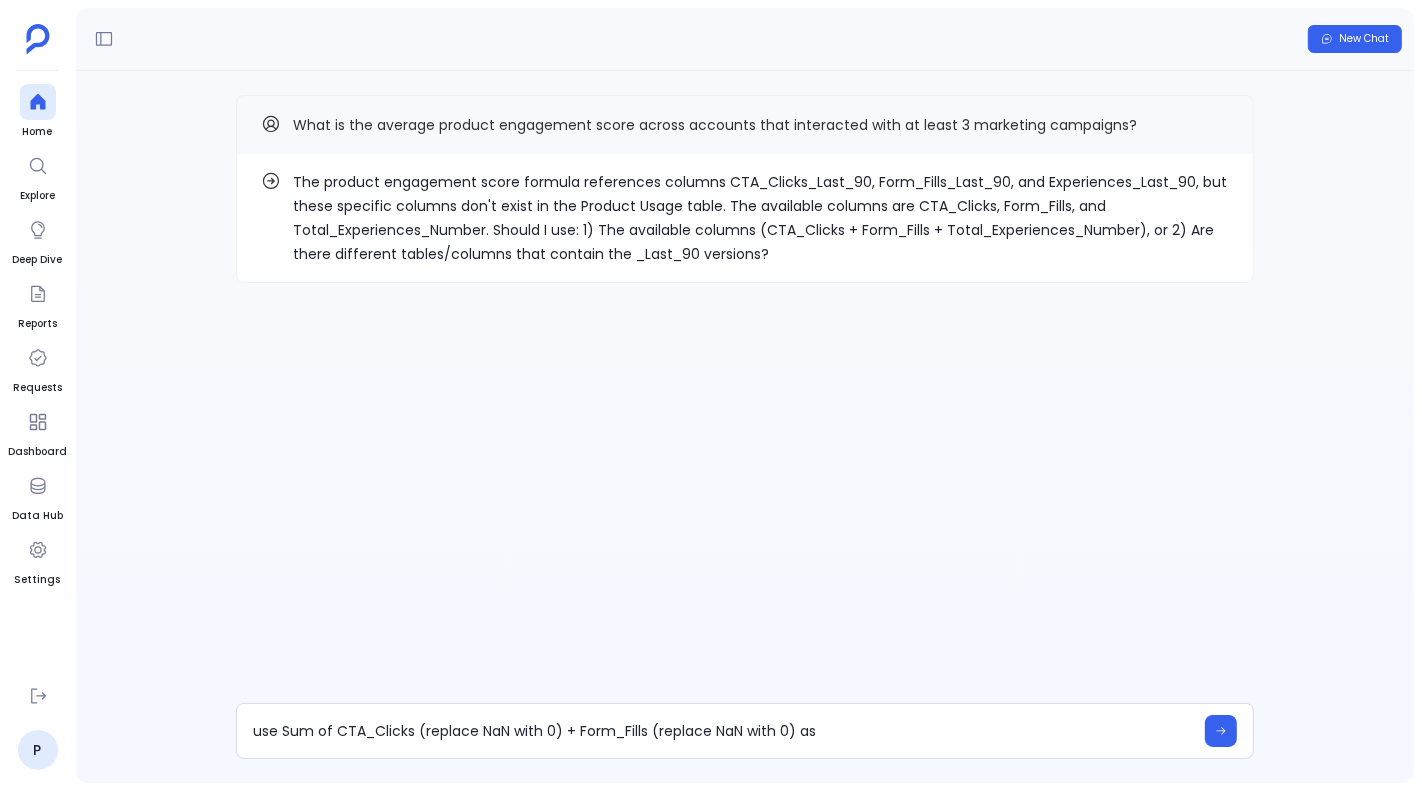 click on "The product engagement score formula references columns CTA_Clicks_Last_90, Form_Fills_Last_90, and Experiences_Last_90, but these specific columns don't exist in the Product Usage table. The available columns are CTA_Clicks, Form_Fills, and Total_Experiences_Number. Should I use: 1) The available columns (CTA_Clicks + Form_Fills + Total_Experiences_Number), or 2) Are there different tables/columns that contain the _Last_90 versions? What is the average product engagement score across accounts that interacted with at least 3 marketing campaigns? use Sum of CTA_Clicks (replace NaN with 0) + Form_Fills (replace NaN with 0) as" at bounding box center (745, 427) 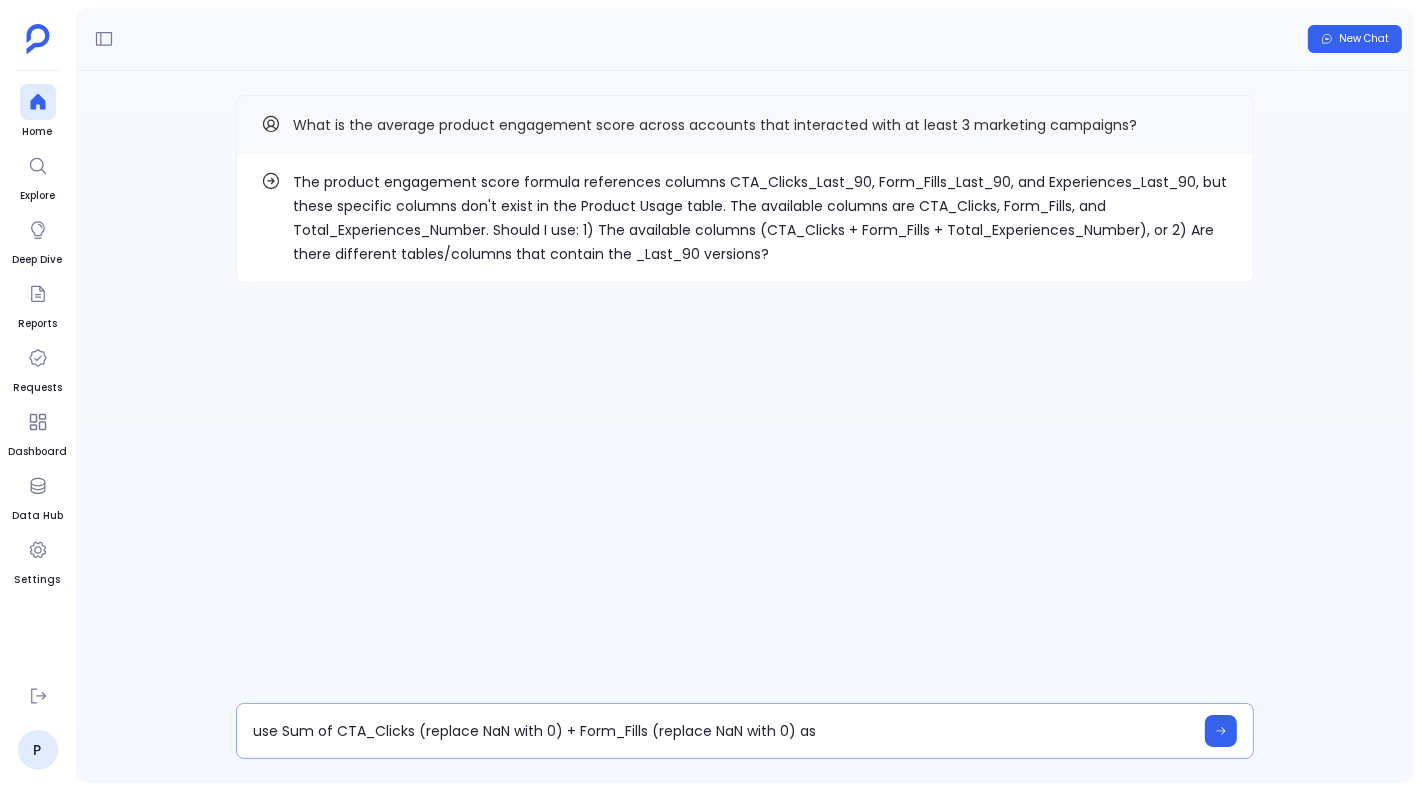 click on "use Sum of CTA_Clicks (replace NaN with 0) + Form_Fills (replace NaN with 0) as" at bounding box center [723, 731] 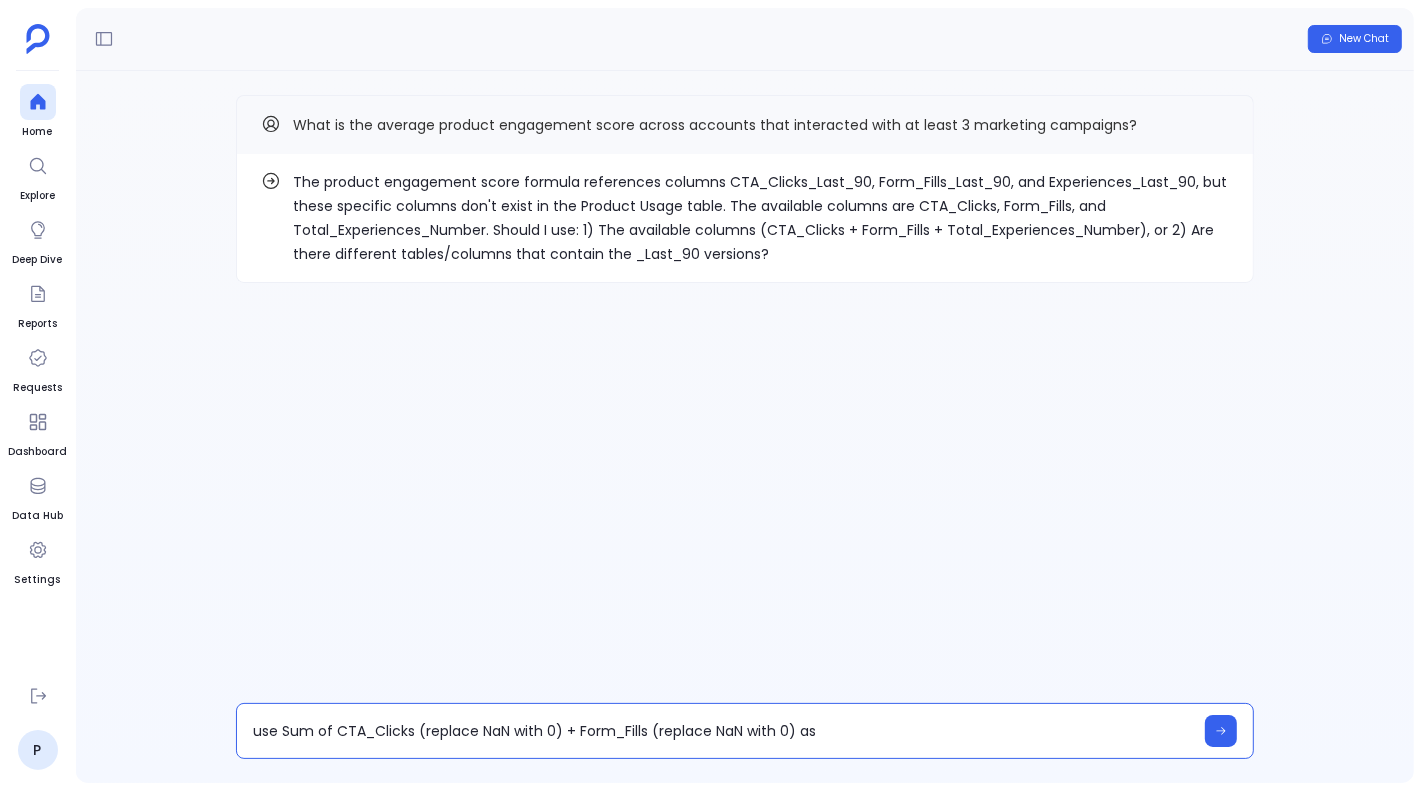 type on "use Sum of CTA_Clicks (replace NaN with 0) + Form_Fills (replace NaN with 0) as product engagement score" 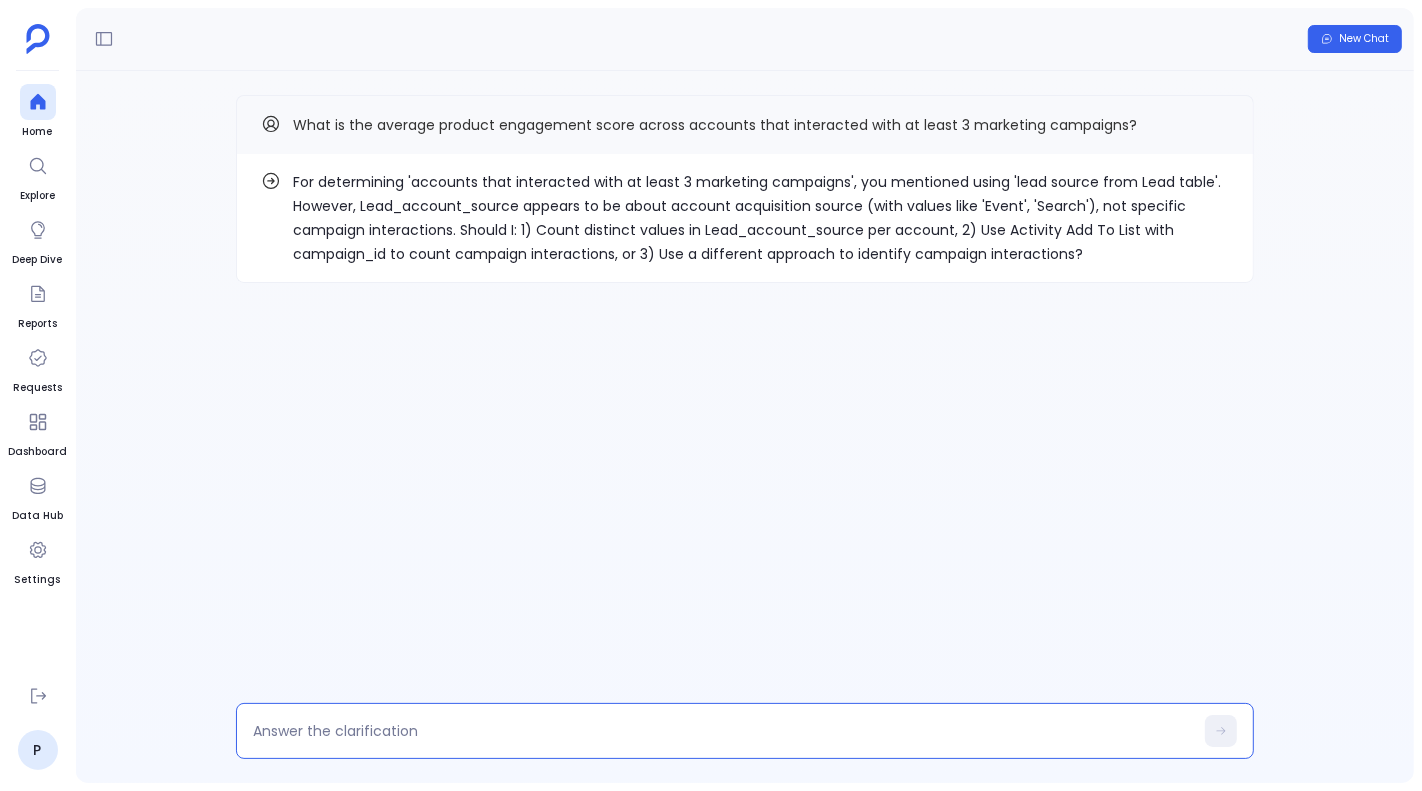 click at bounding box center [723, 731] 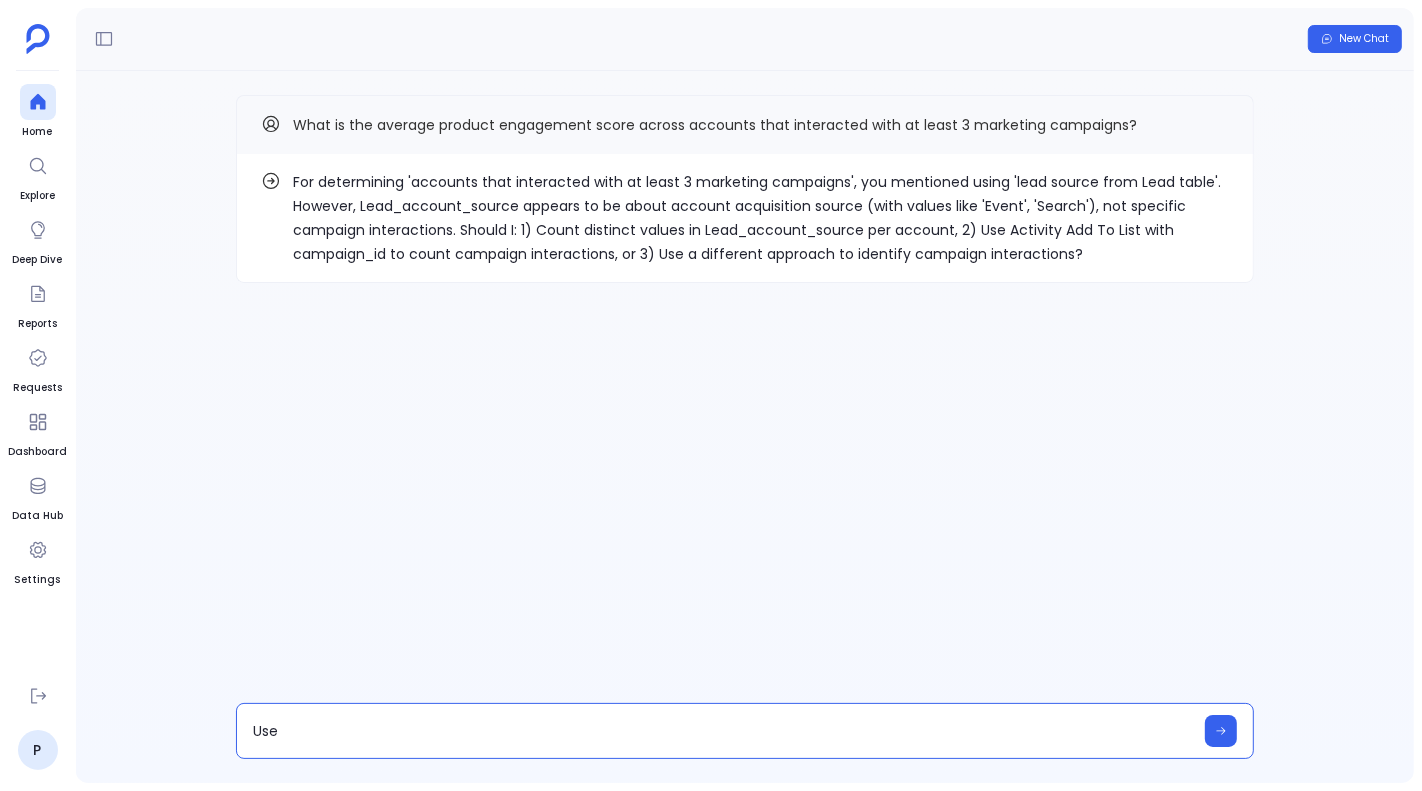 type on "Use lead_source_b_c" 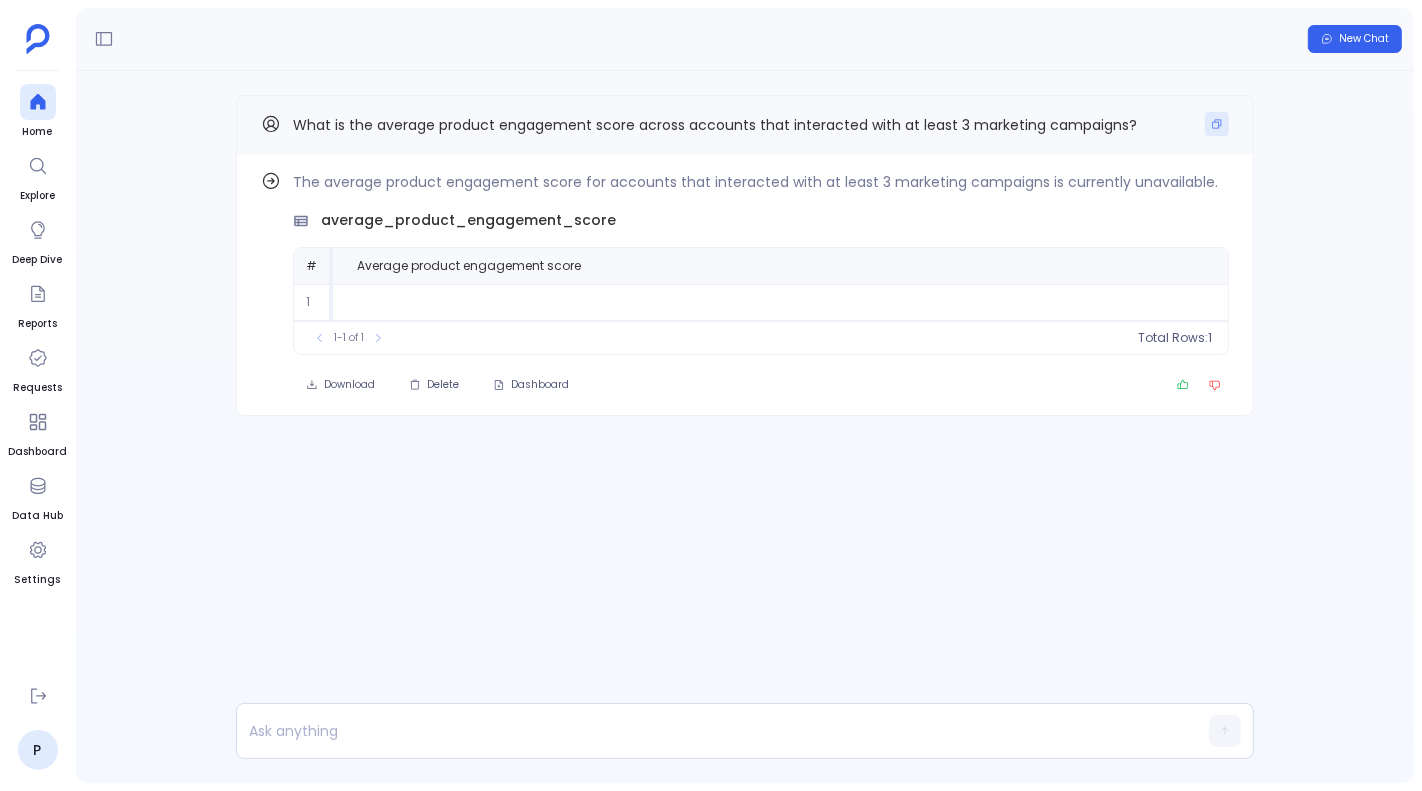 click 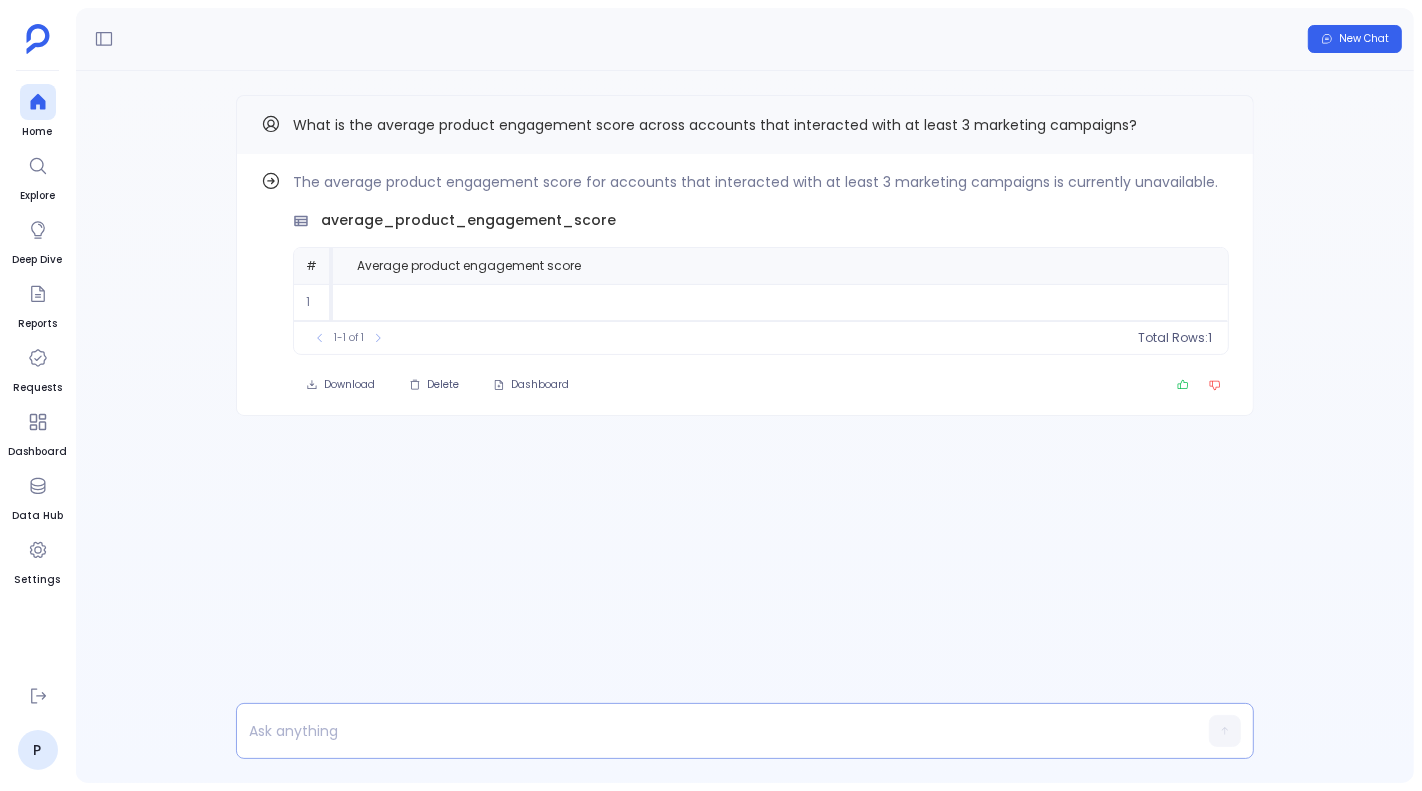 click at bounding box center [706, 731] 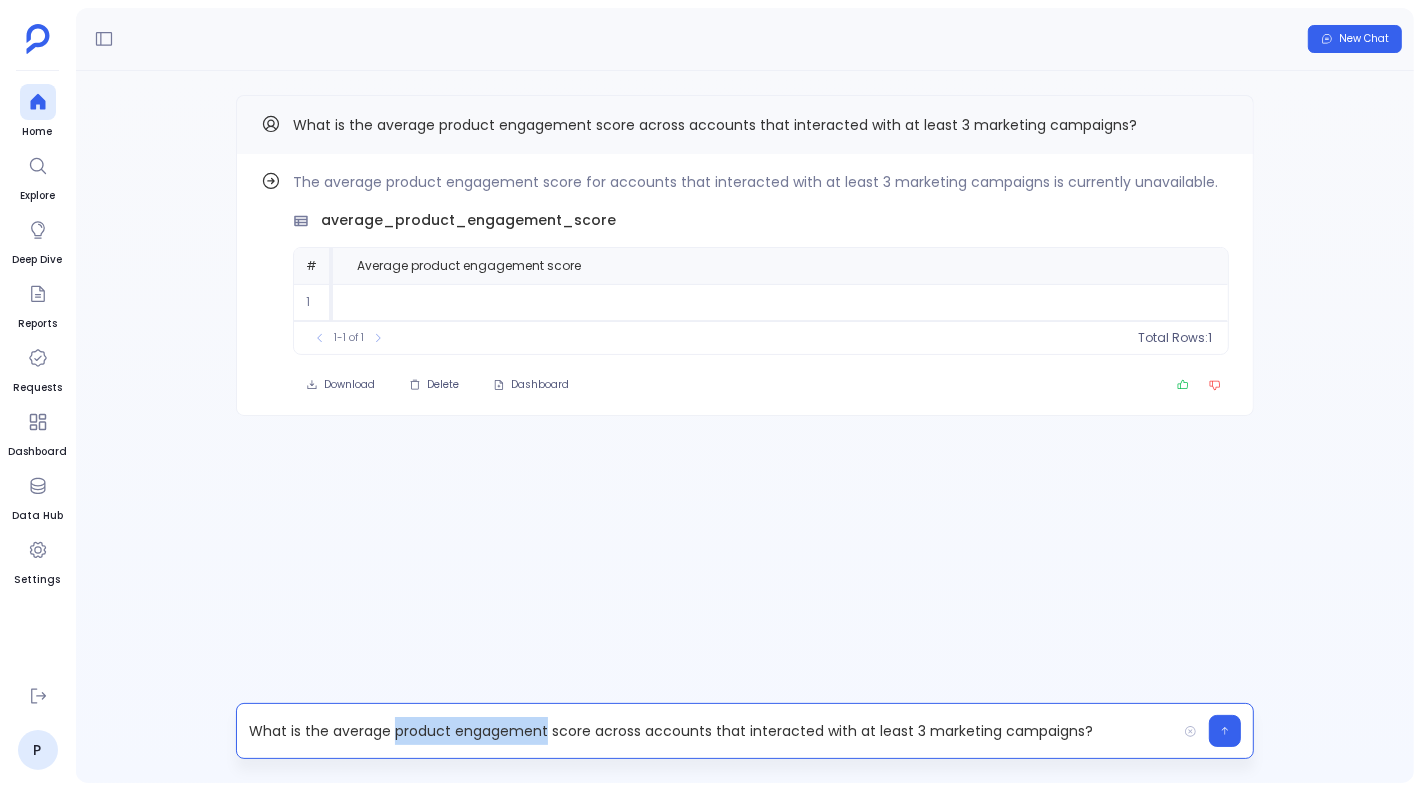 drag, startPoint x: 394, startPoint y: 732, endPoint x: 542, endPoint y: 732, distance: 148 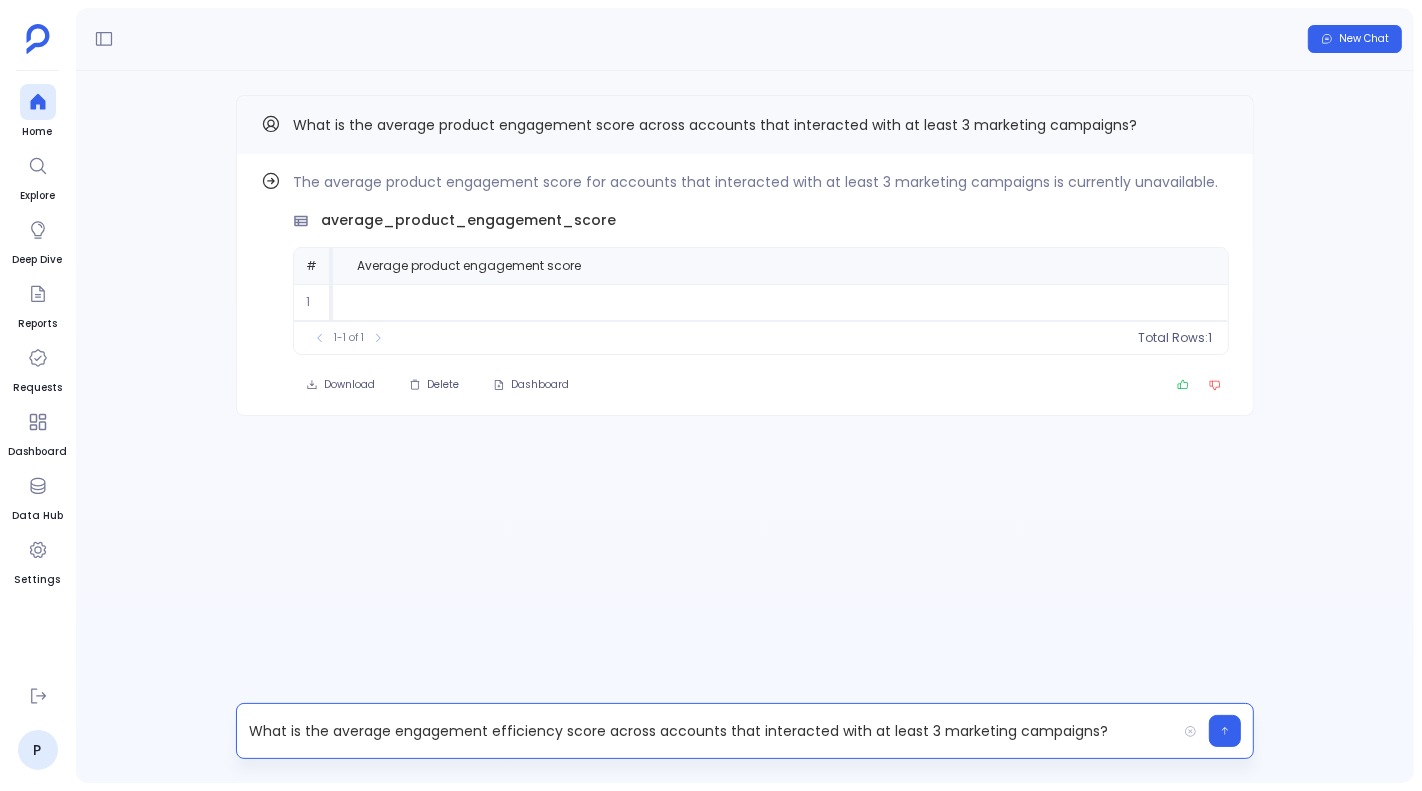 click on "What is the average engagement efficiency score across accounts that interacted with at least 3 marketing campaigns?" at bounding box center [706, 731] 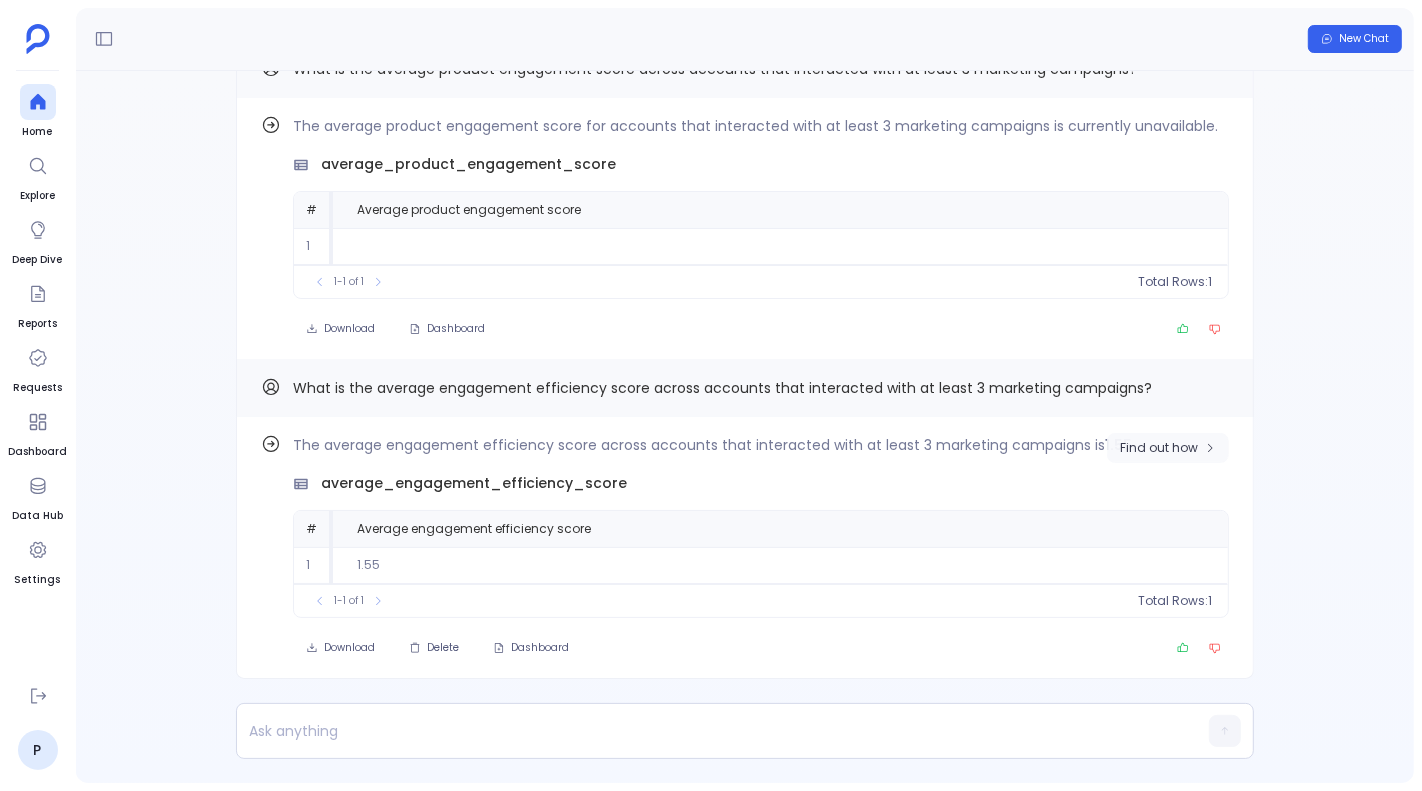click on "Find out how" at bounding box center (1159, 448) 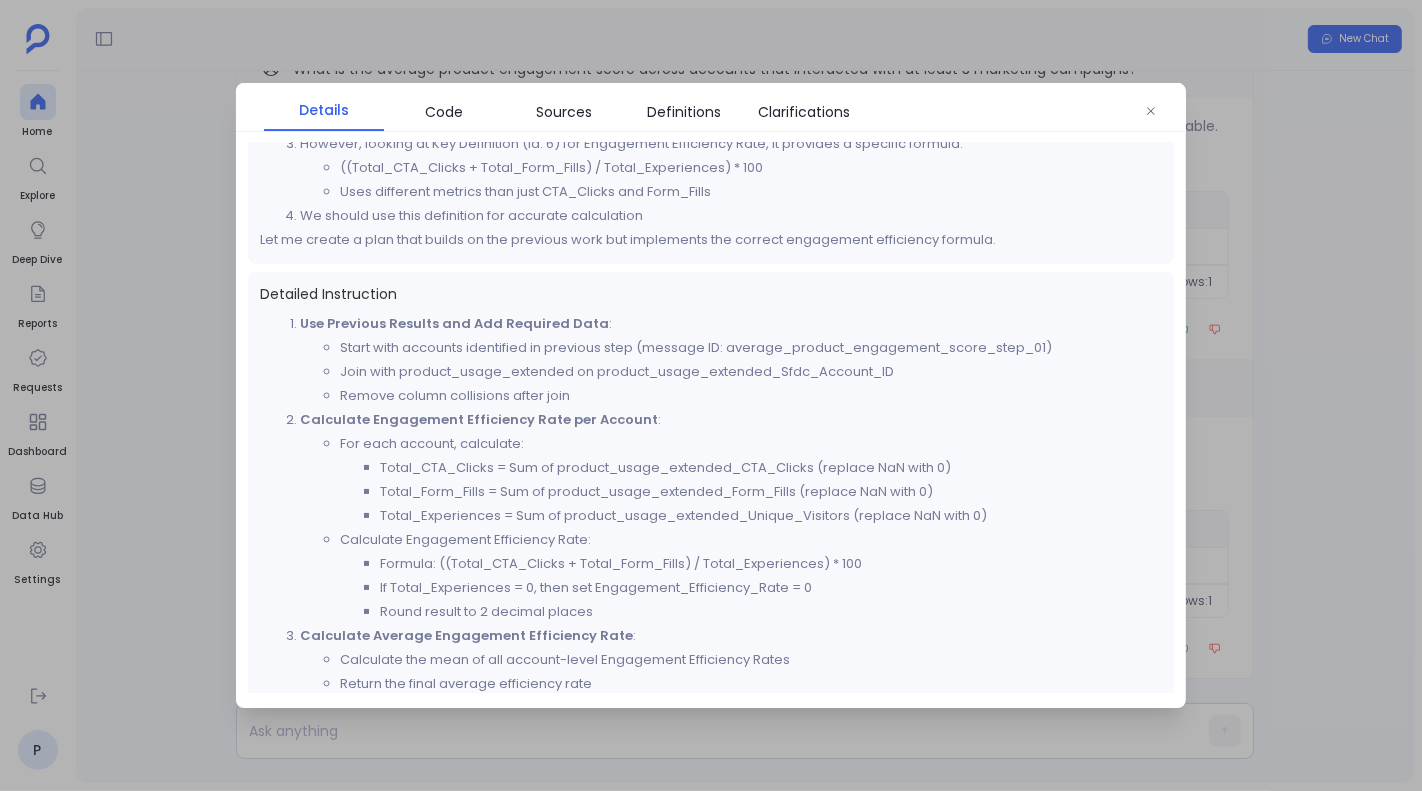 scroll, scrollTop: 247, scrollLeft: 0, axis: vertical 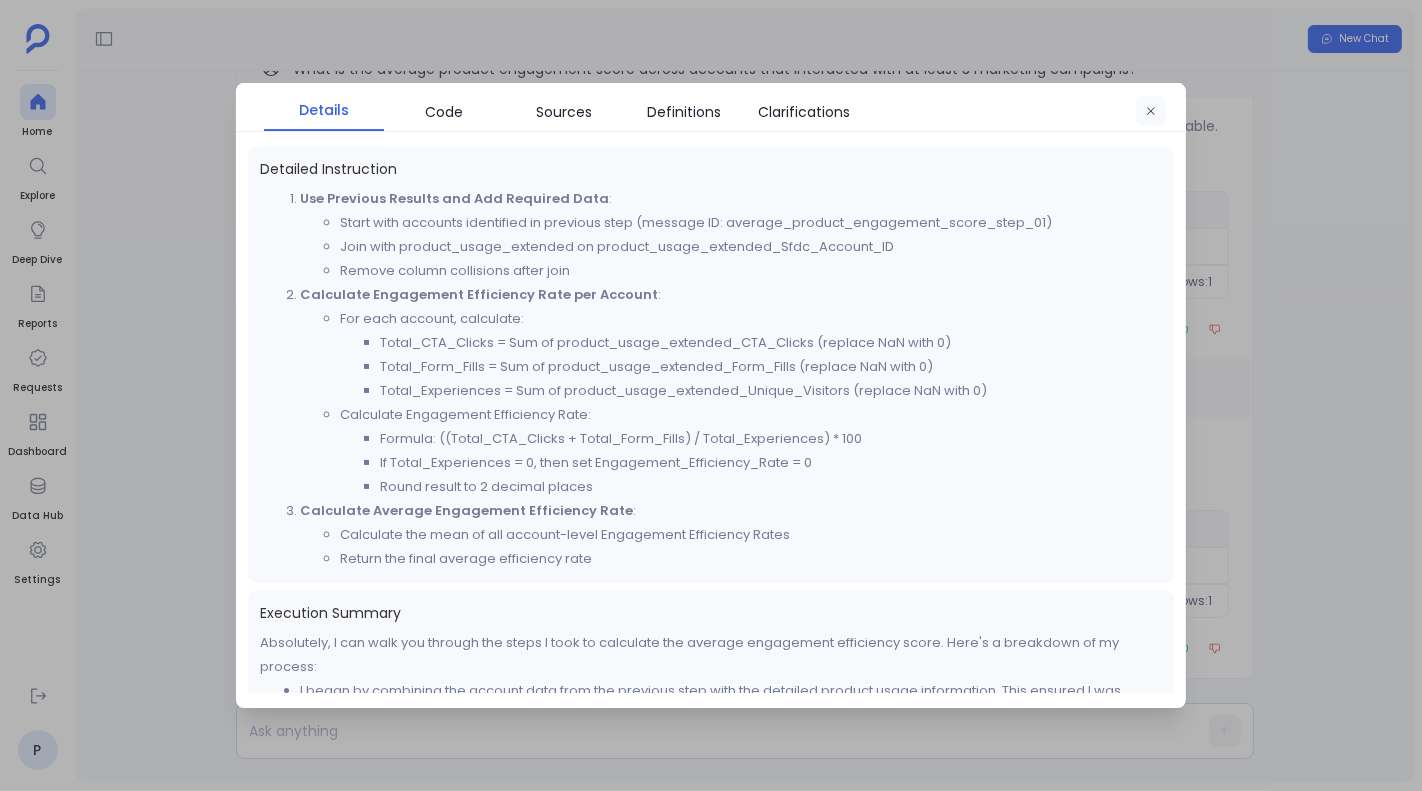 click 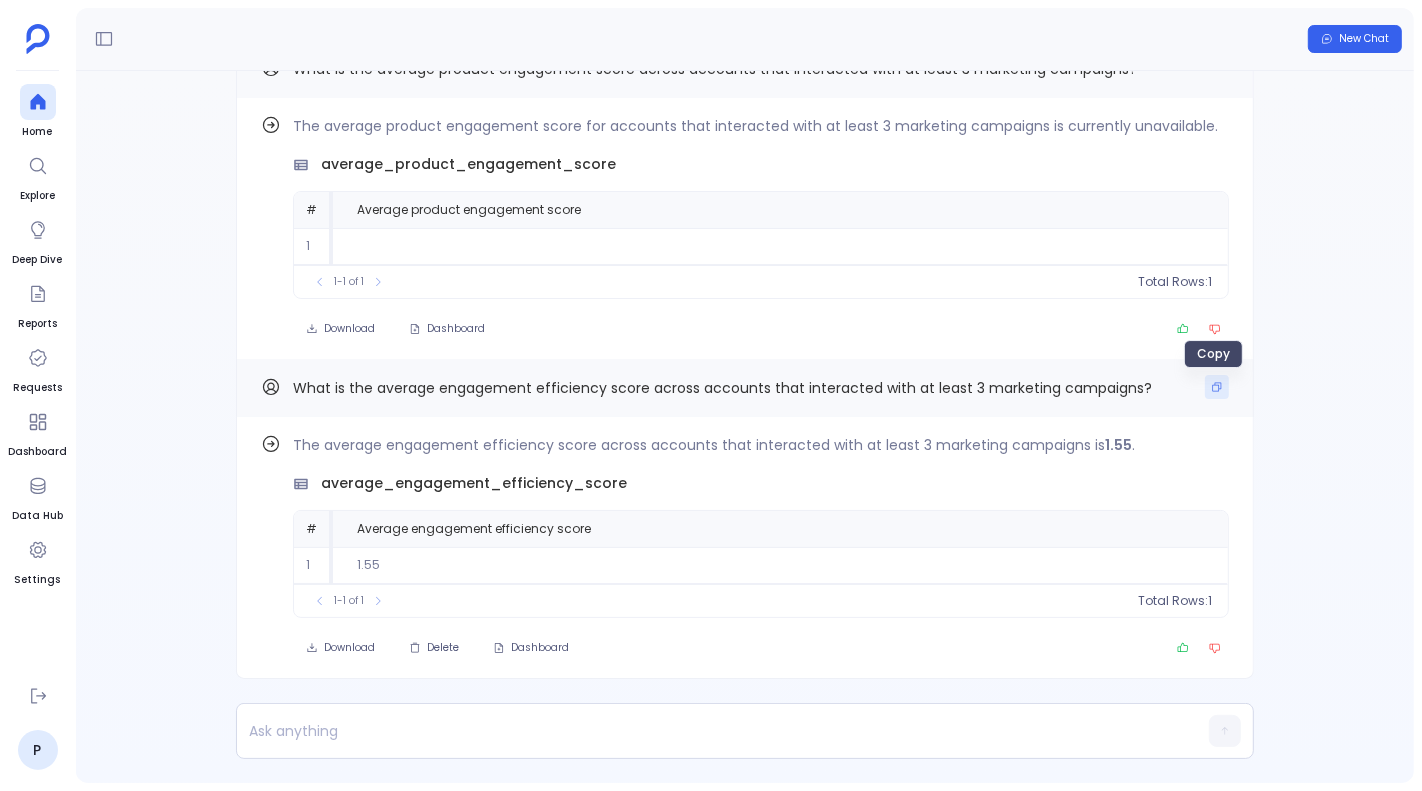click at bounding box center [1217, 387] 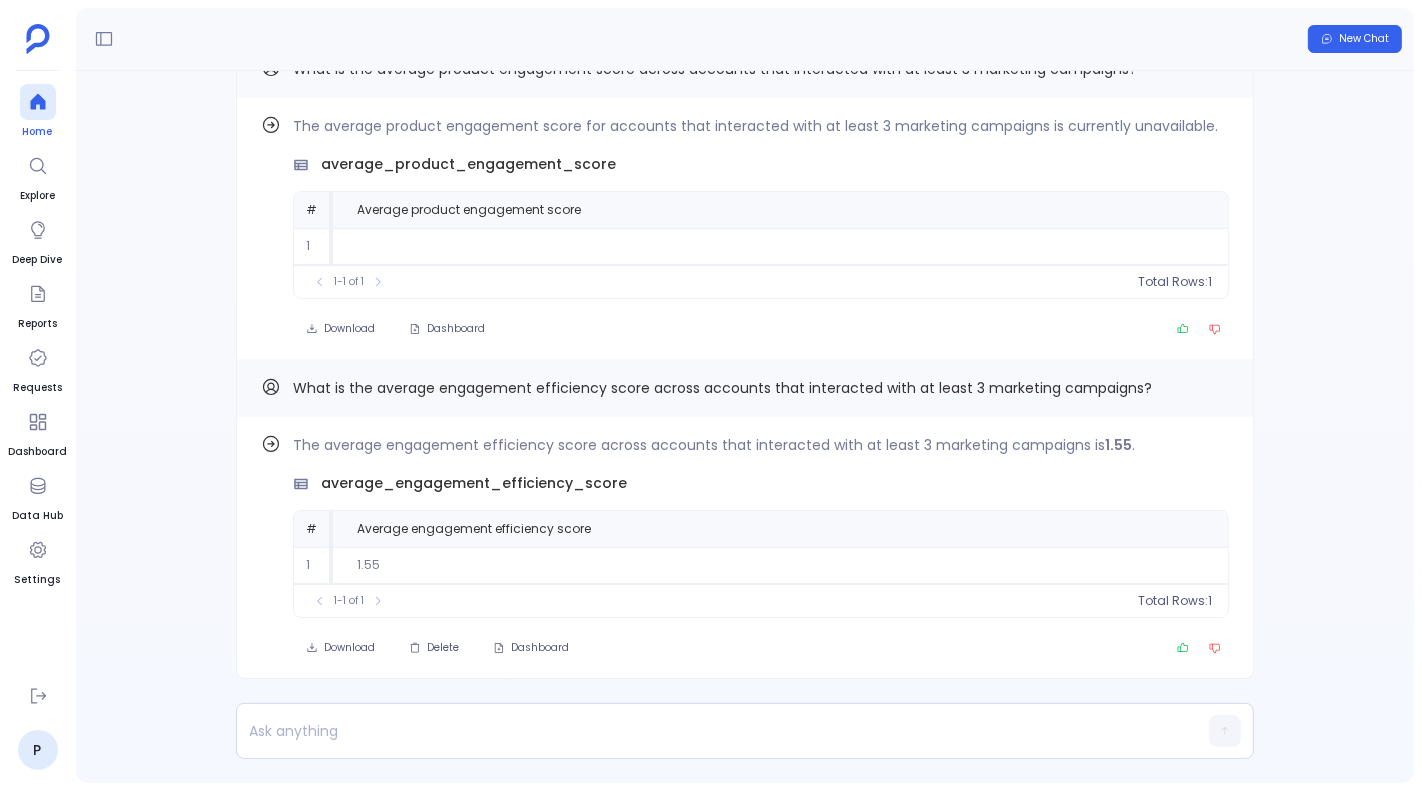 click at bounding box center [38, 102] 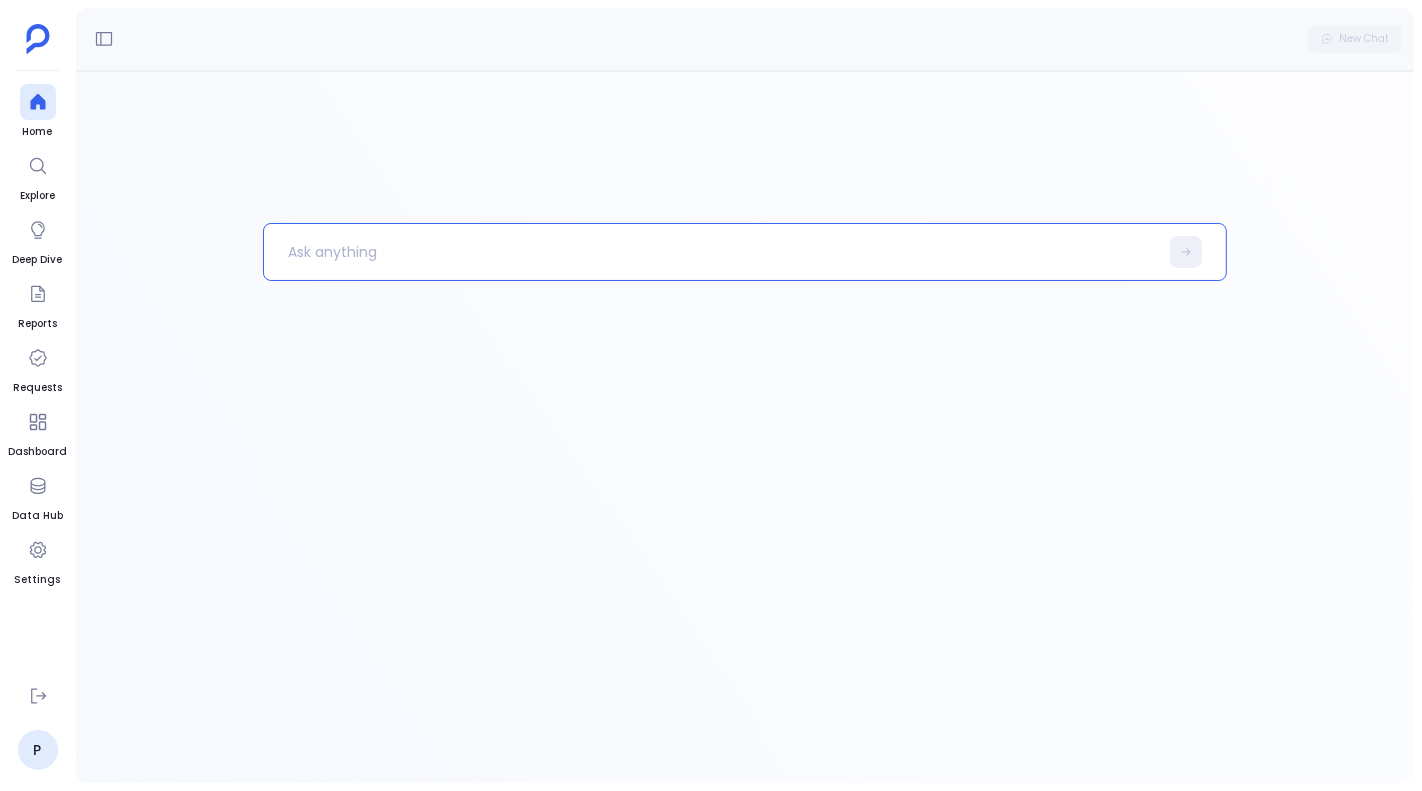 click at bounding box center (710, 252) 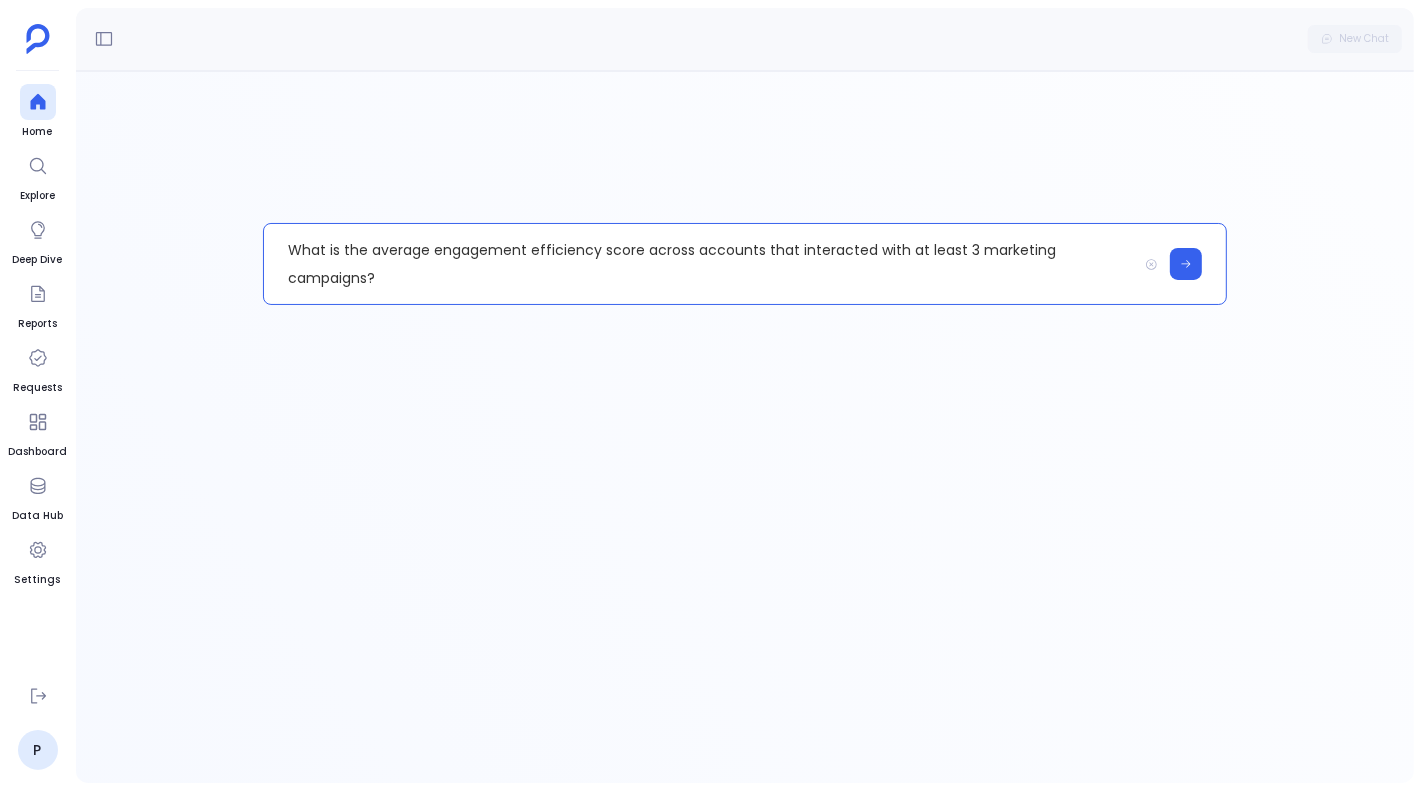 click on "What is the average engagement efficiency score across accounts that interacted with at least 3 marketing campaigns?" at bounding box center [700, 264] 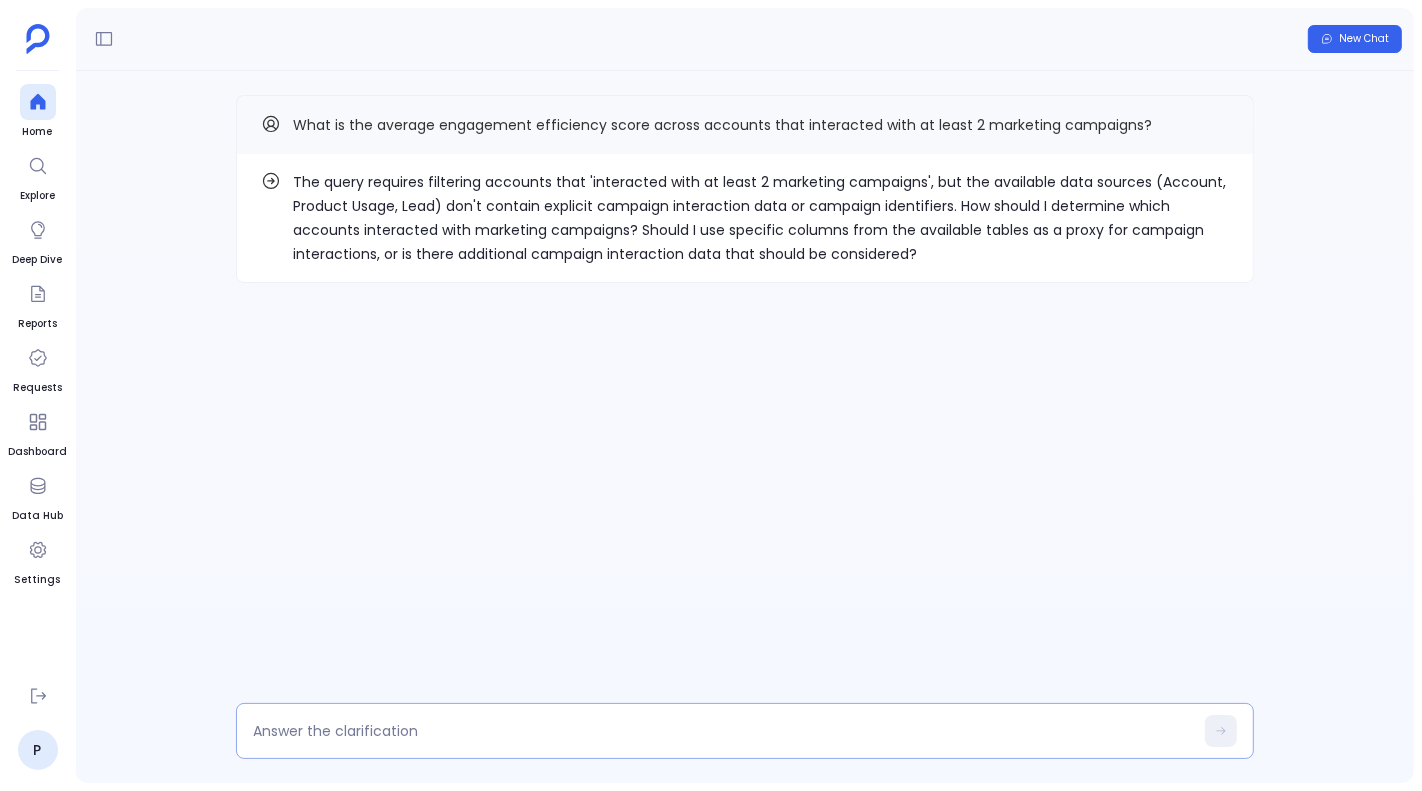 click at bounding box center (745, 731) 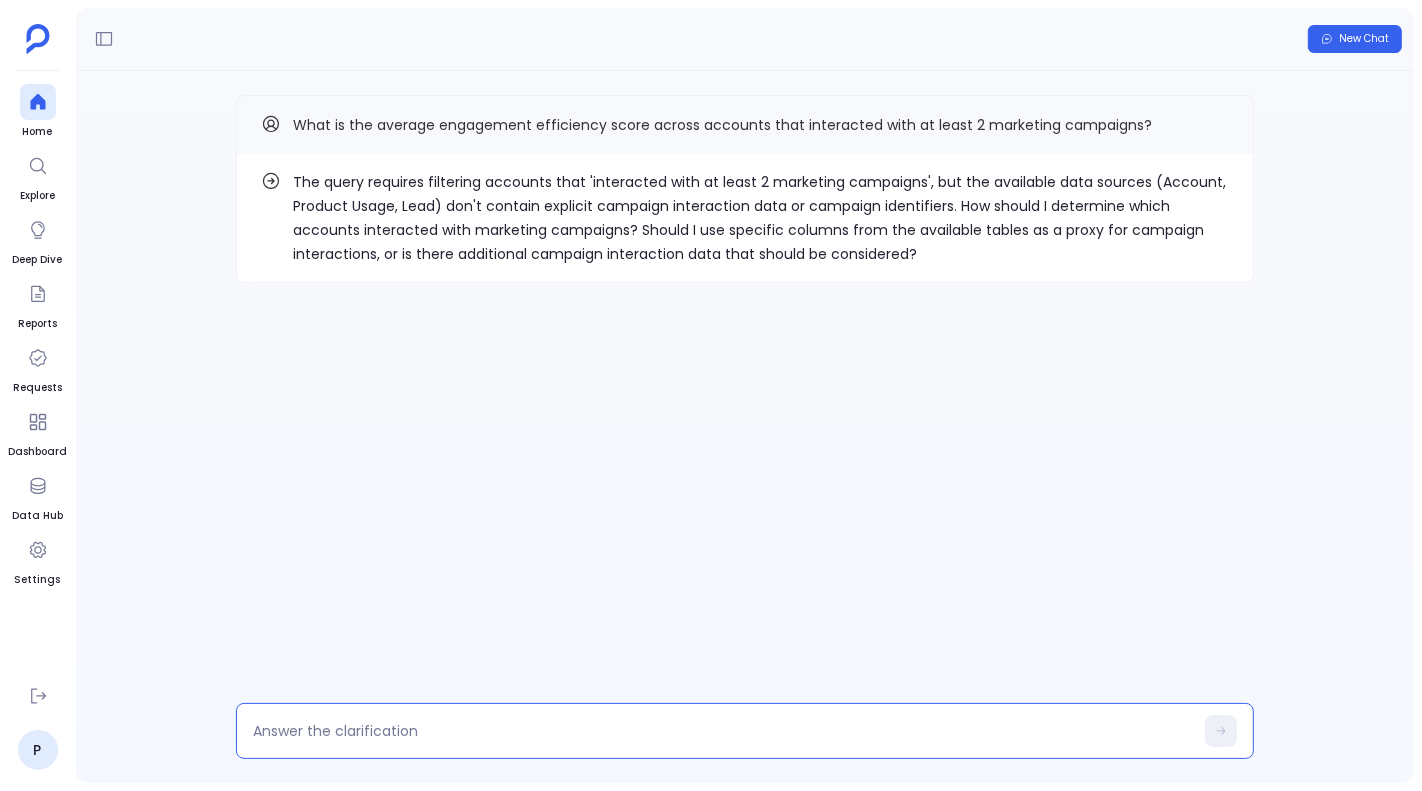 click at bounding box center (723, 731) 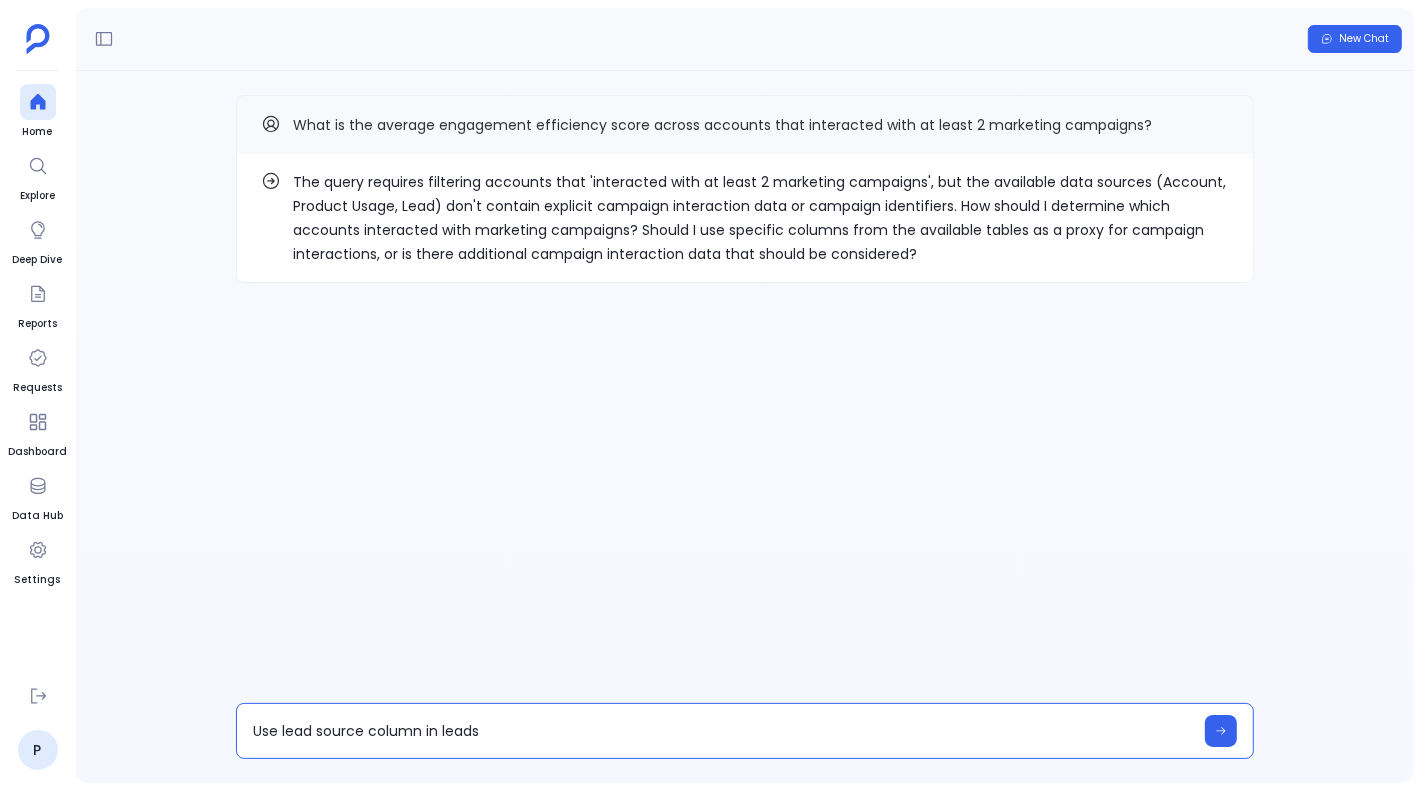 click on "Use lead source column in leads" at bounding box center (723, 731) 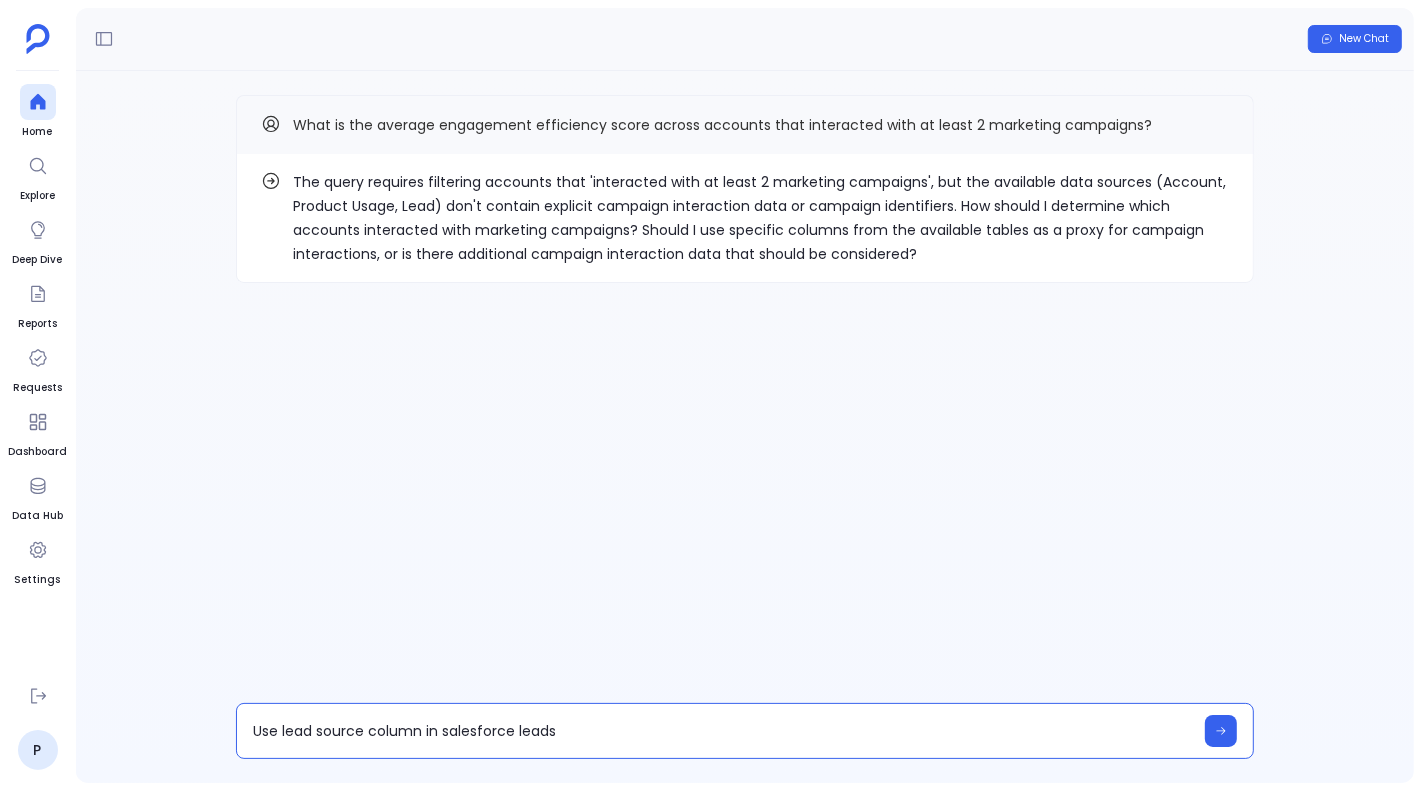 click on "Use lead source column in salesforce leads" at bounding box center (723, 731) 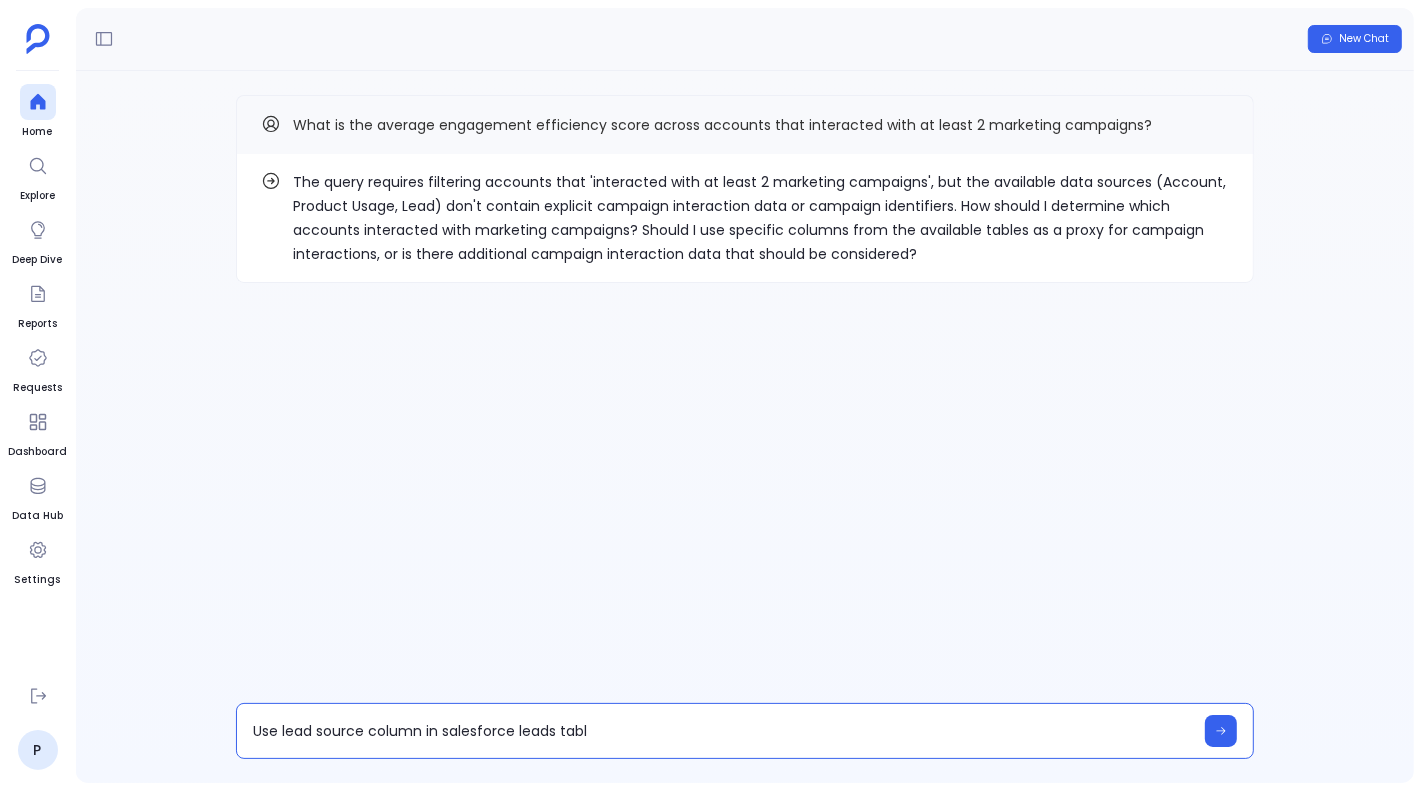 type on "Use lead source column in salesforce leads table" 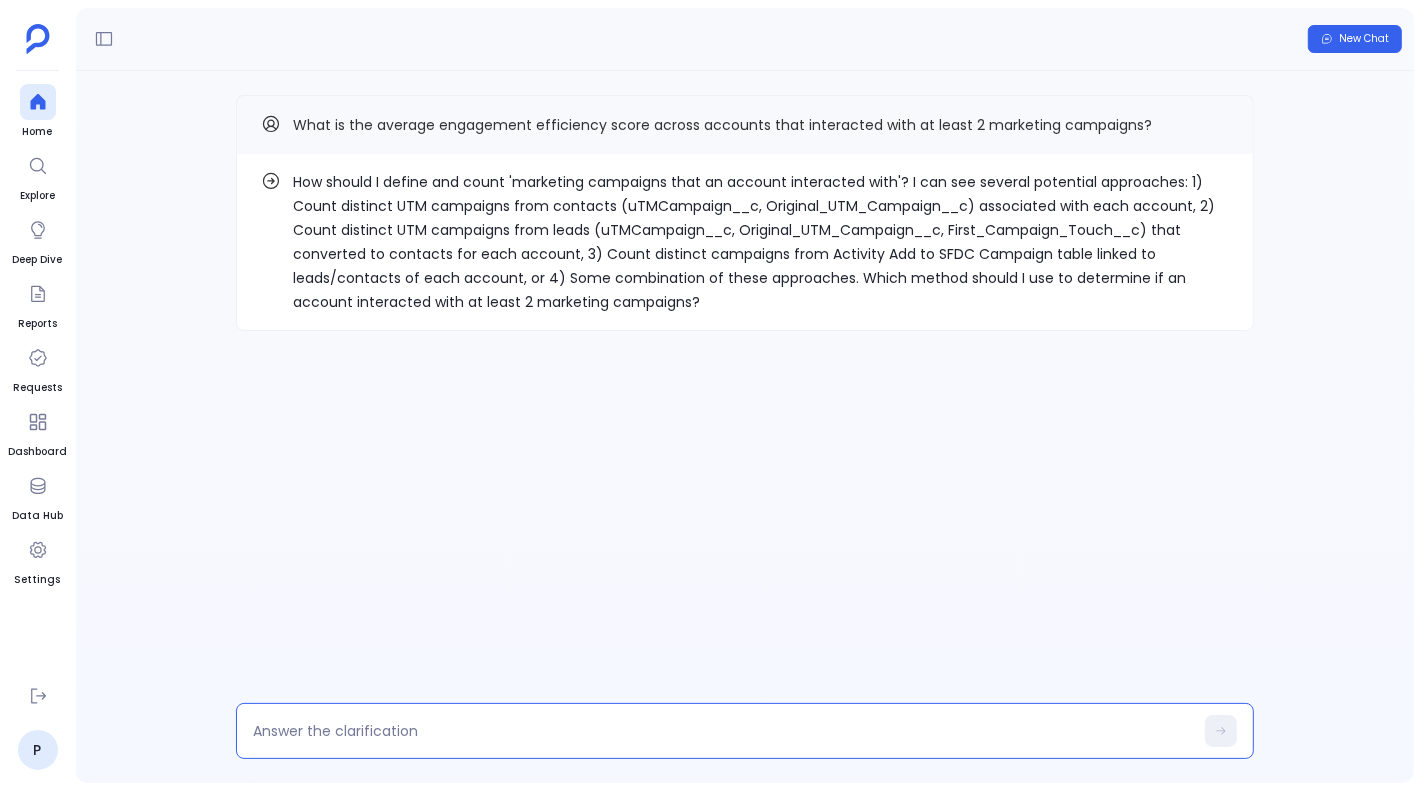 click at bounding box center [723, 731] 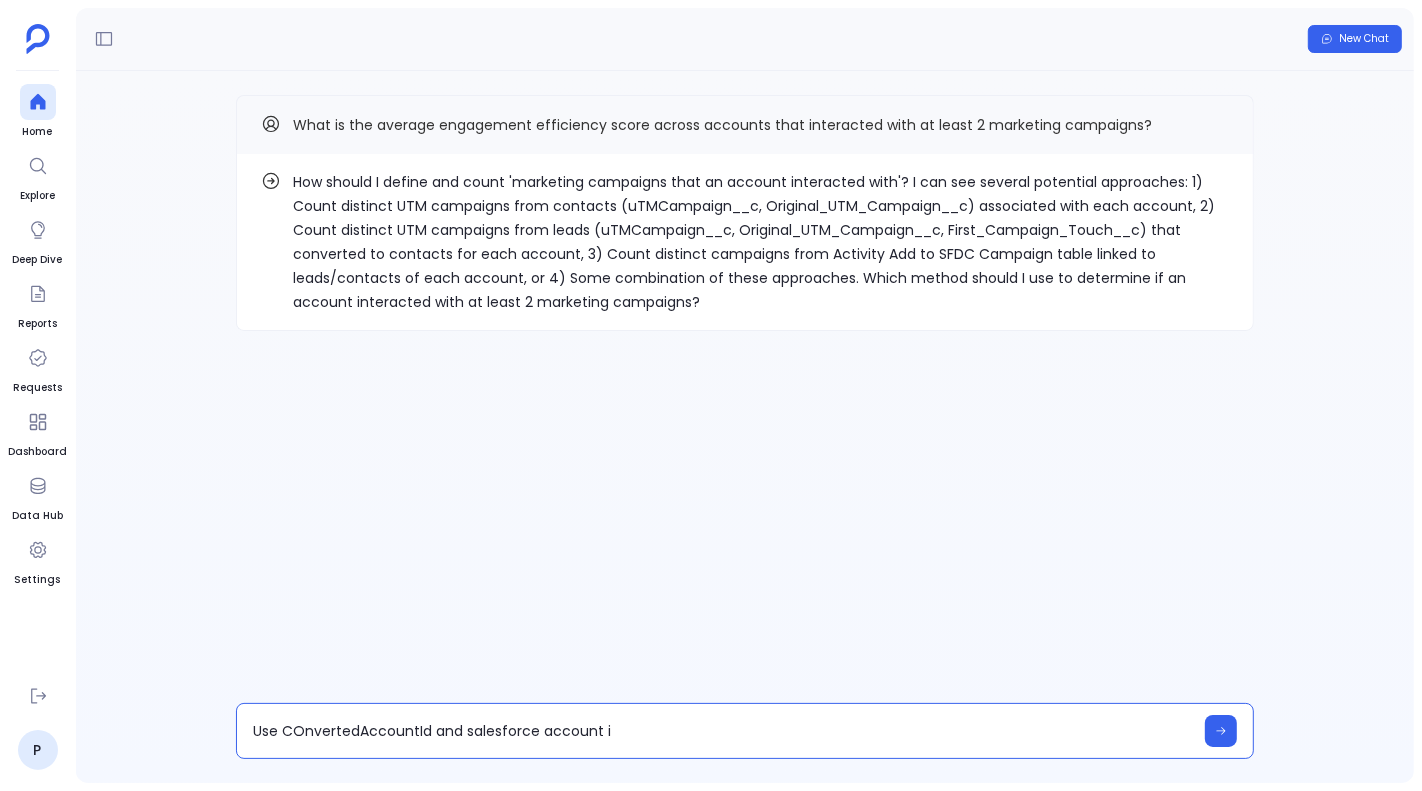 type on "Use COnvertedAccountId and salesforce account id" 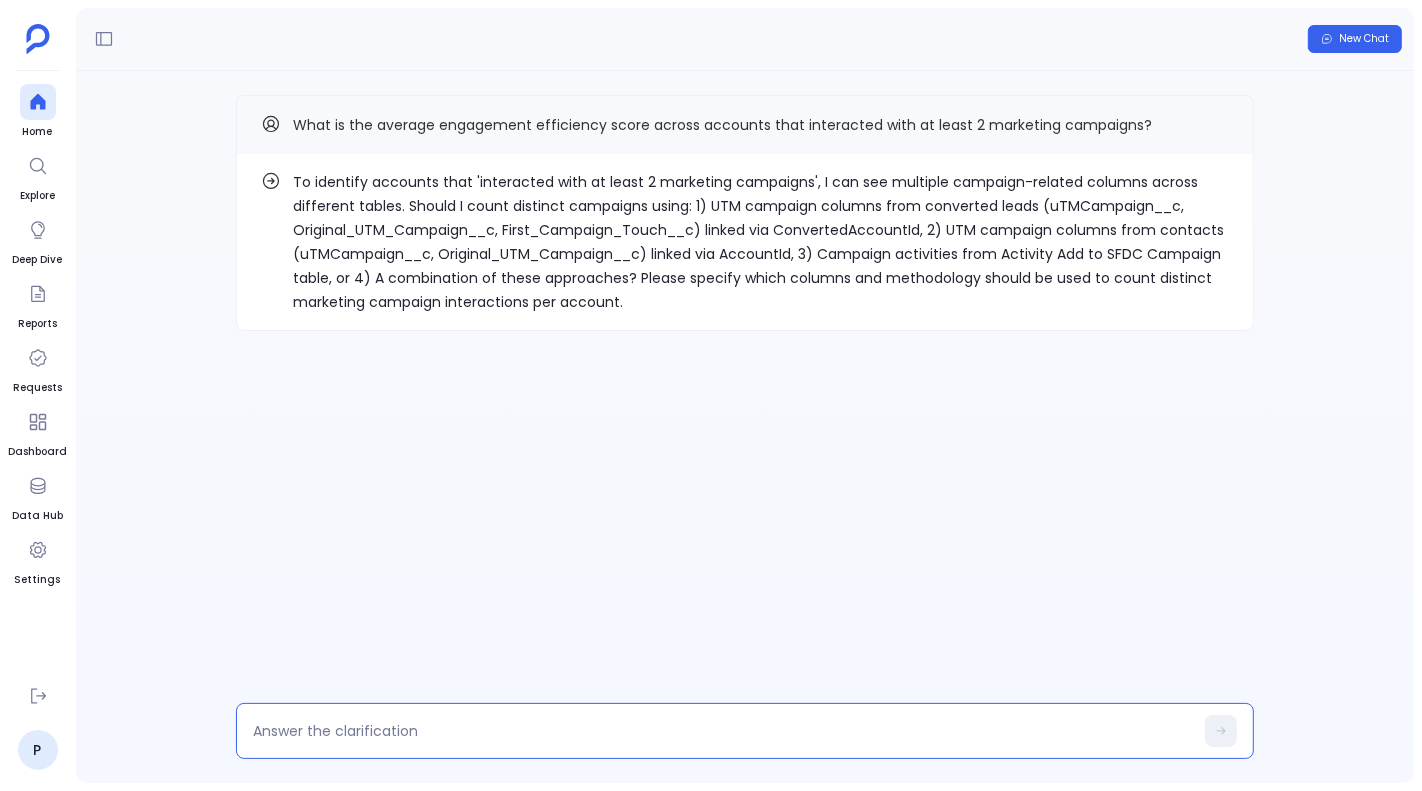 click at bounding box center (723, 731) 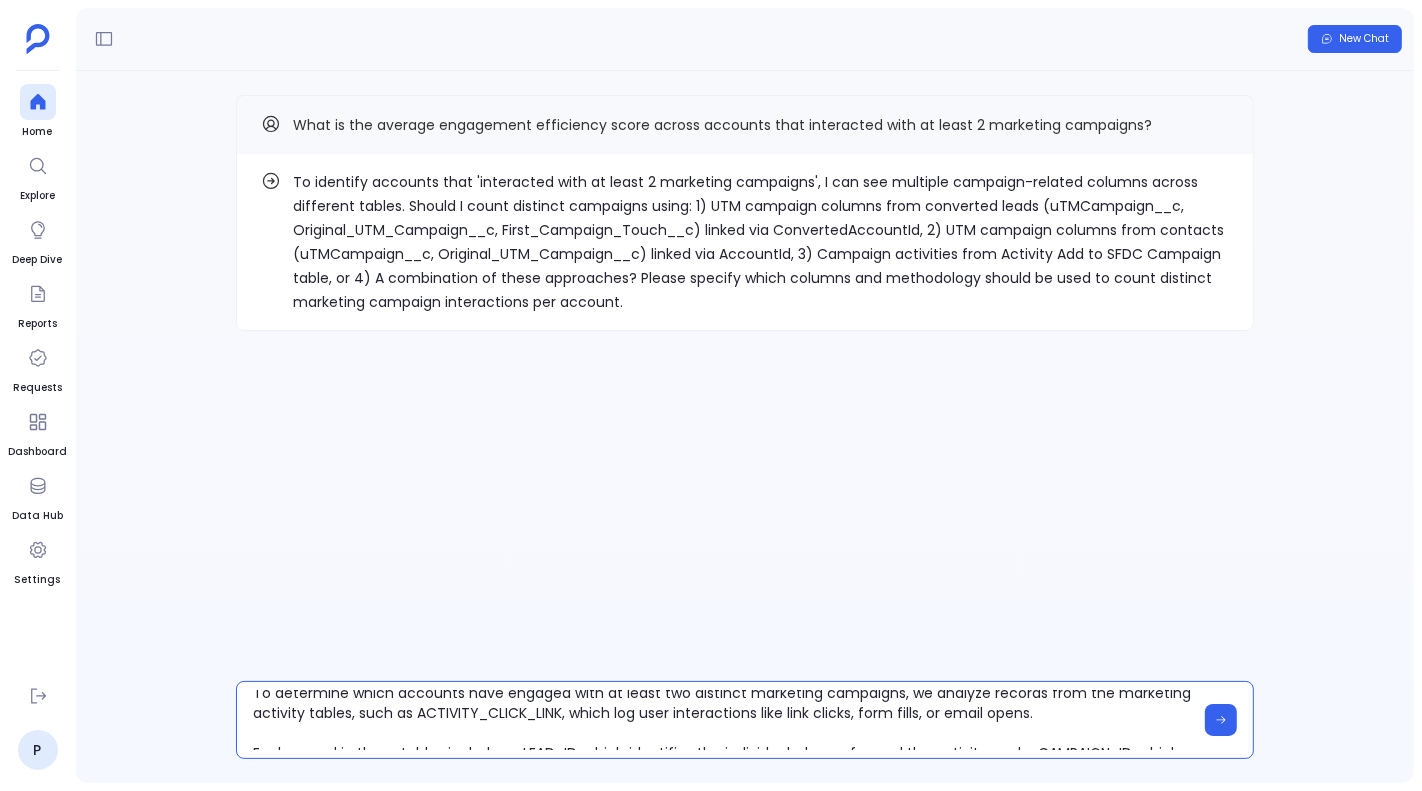 scroll, scrollTop: 0, scrollLeft: 0, axis: both 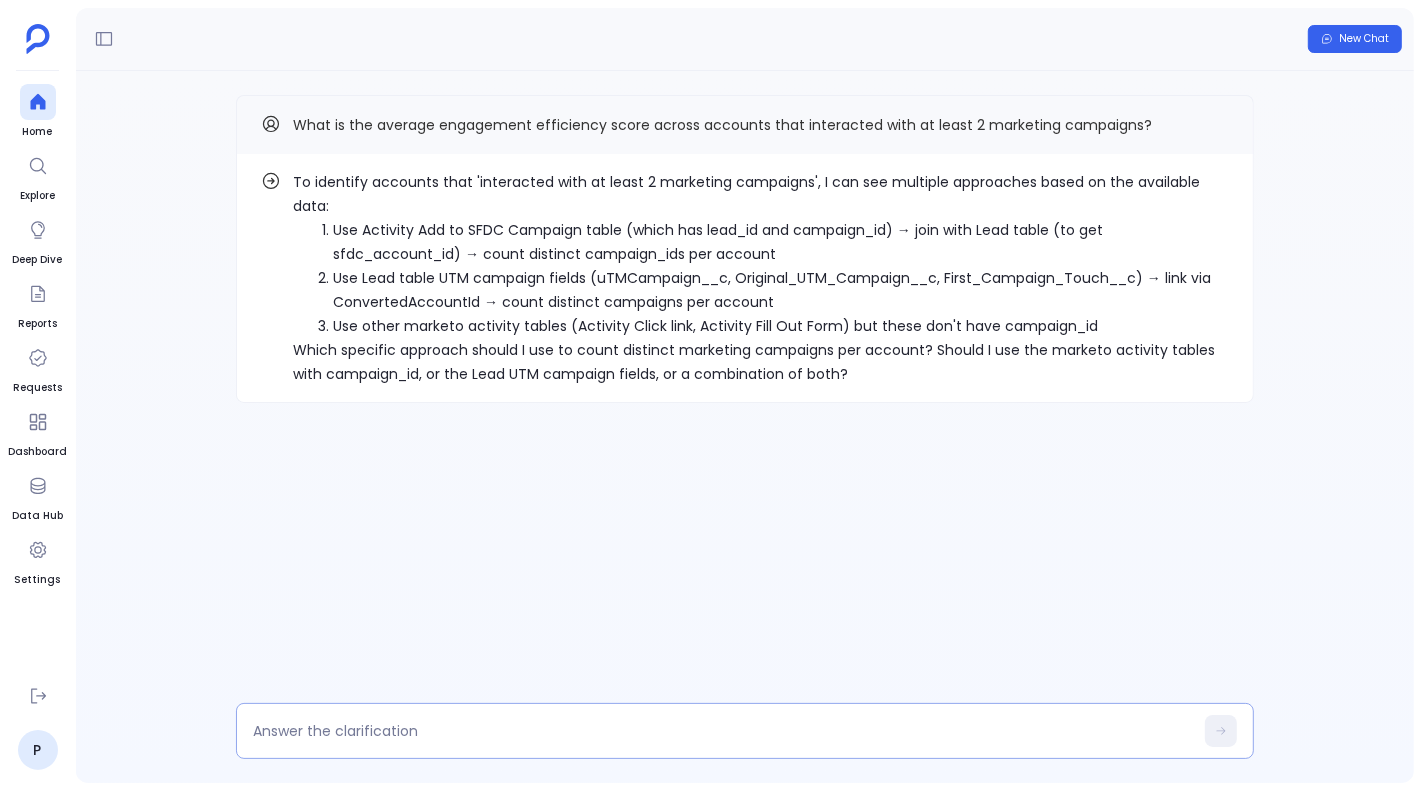 click at bounding box center (723, 731) 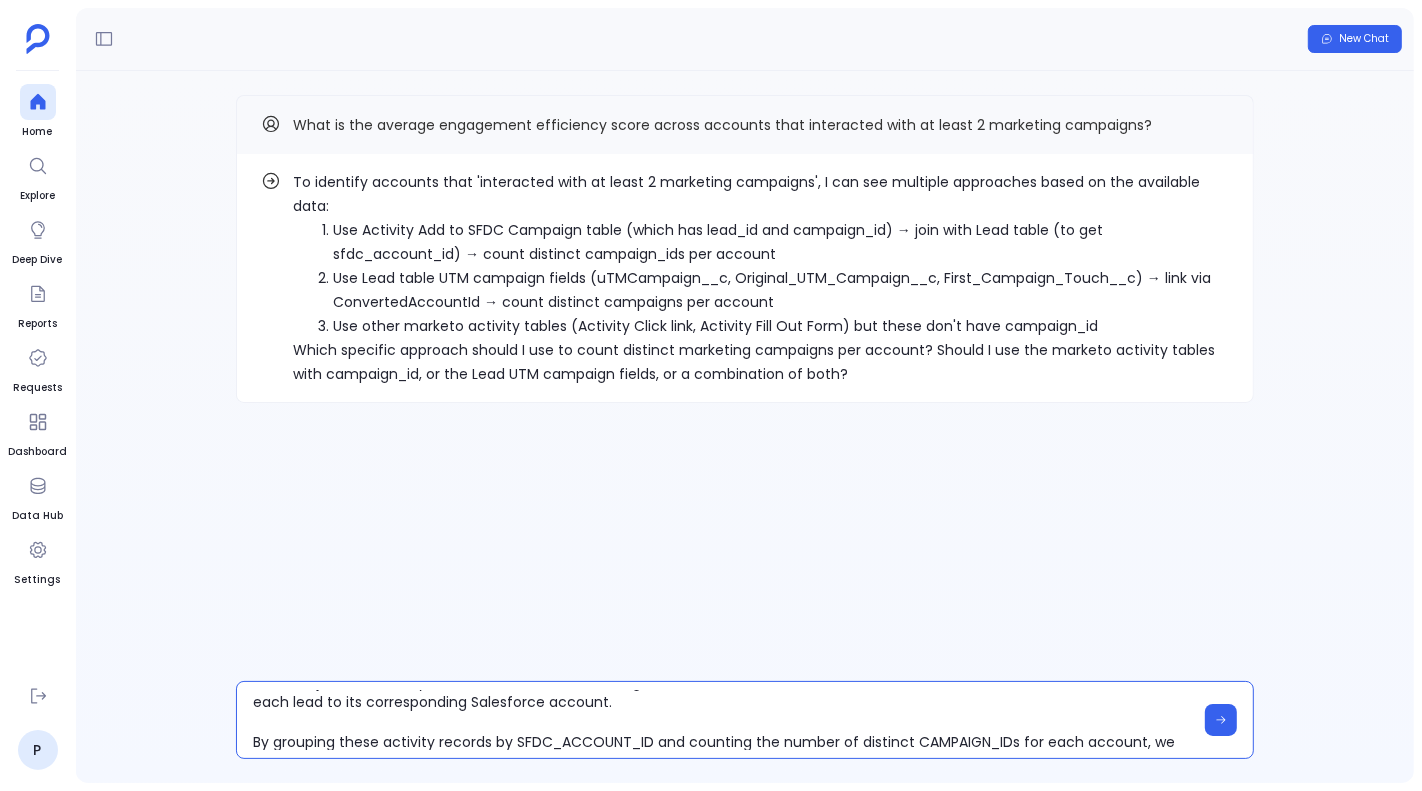 scroll, scrollTop: 0, scrollLeft: 0, axis: both 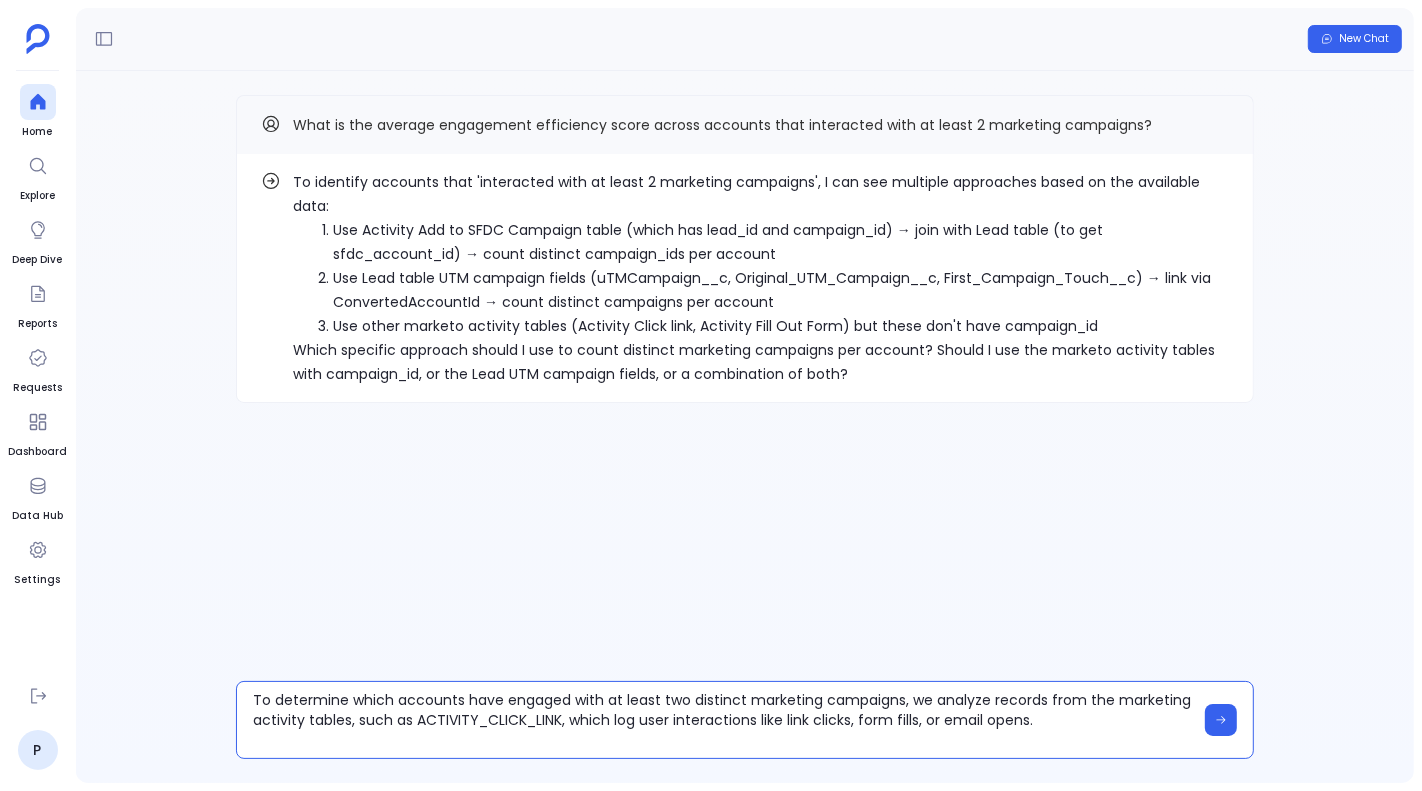 type on "To determine which accounts have engaged with at least two distinct marketing campaigns, we analyze records from the marketing activity tables, such as ACTIVITY_CLICK_LINK, which log user interactions like link clicks, form fills, or email opens.
Each record in these tables includes a LEAD_ID, which identifies the individual who performed the activity, and a CAMPAIGN_ID, which indicates which campaign the activity was associated with.
We then join this activity data with the LEAD table using the LEAD_ID. The LEAD table contains the SFDC_ACCOUNT_ID, which connects each lead to its corresponding Salesforce account.
By grouping these activity records by SFDC_ACCOUNT_ID and counting the number of distinct CAMPAIGN_IDs for each account, we can identify accounts that are associated with multiple campaign interactions. If an account is linked to two or more unique campaign IDs through its leads’ activities, we consider it to have engaged with at least two marketing campaigns." 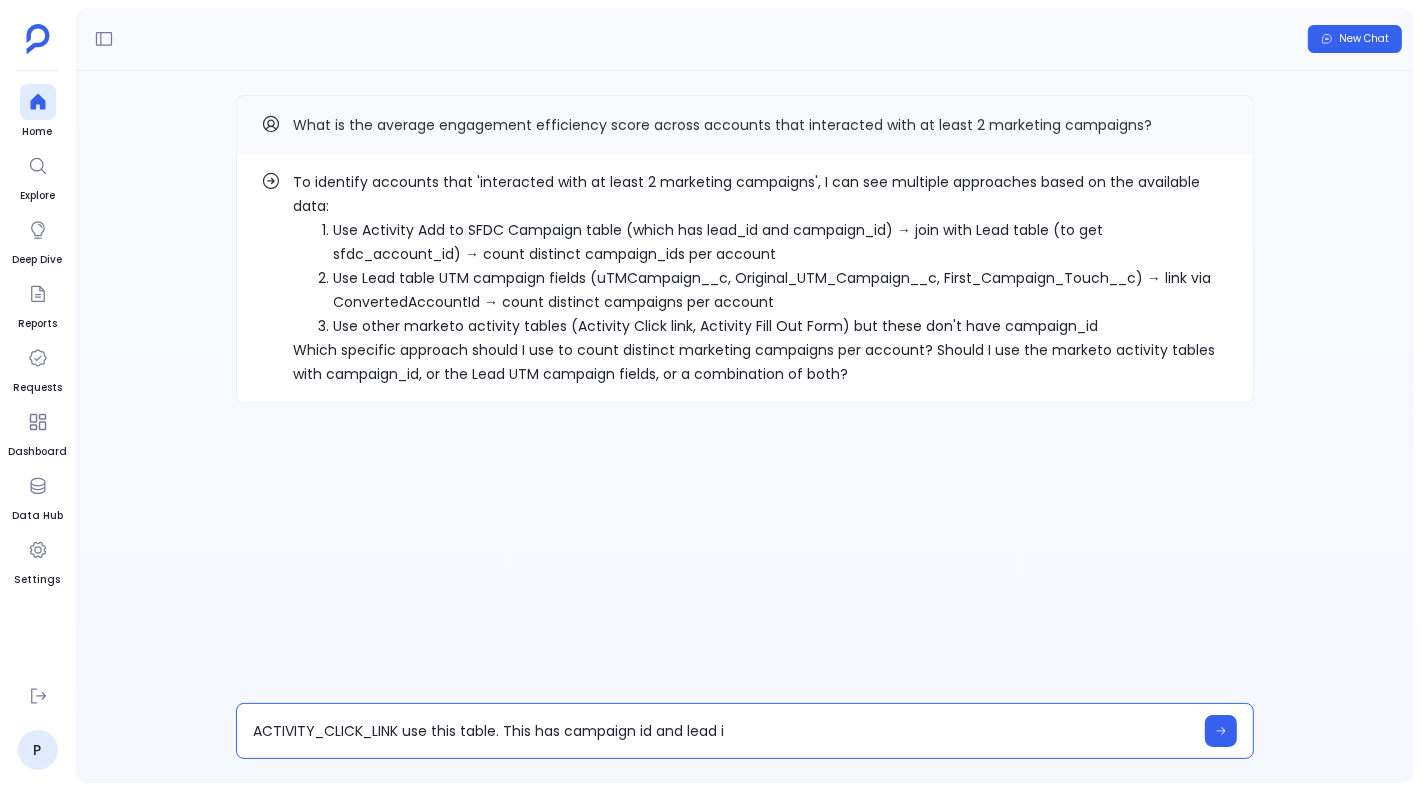 type on "ACTIVITY_CLICK_LINK use this table. This has campaign id and lead id" 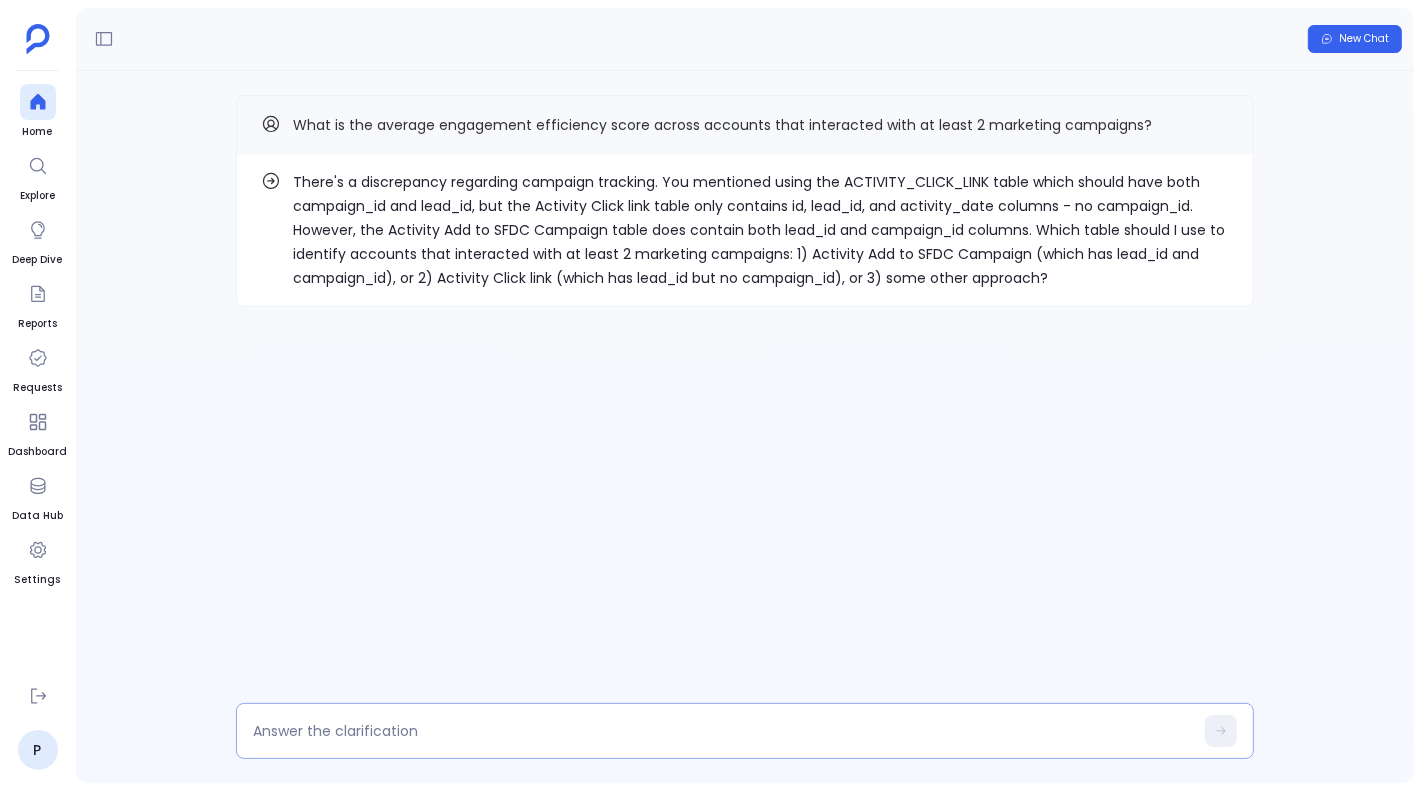 click at bounding box center (723, 731) 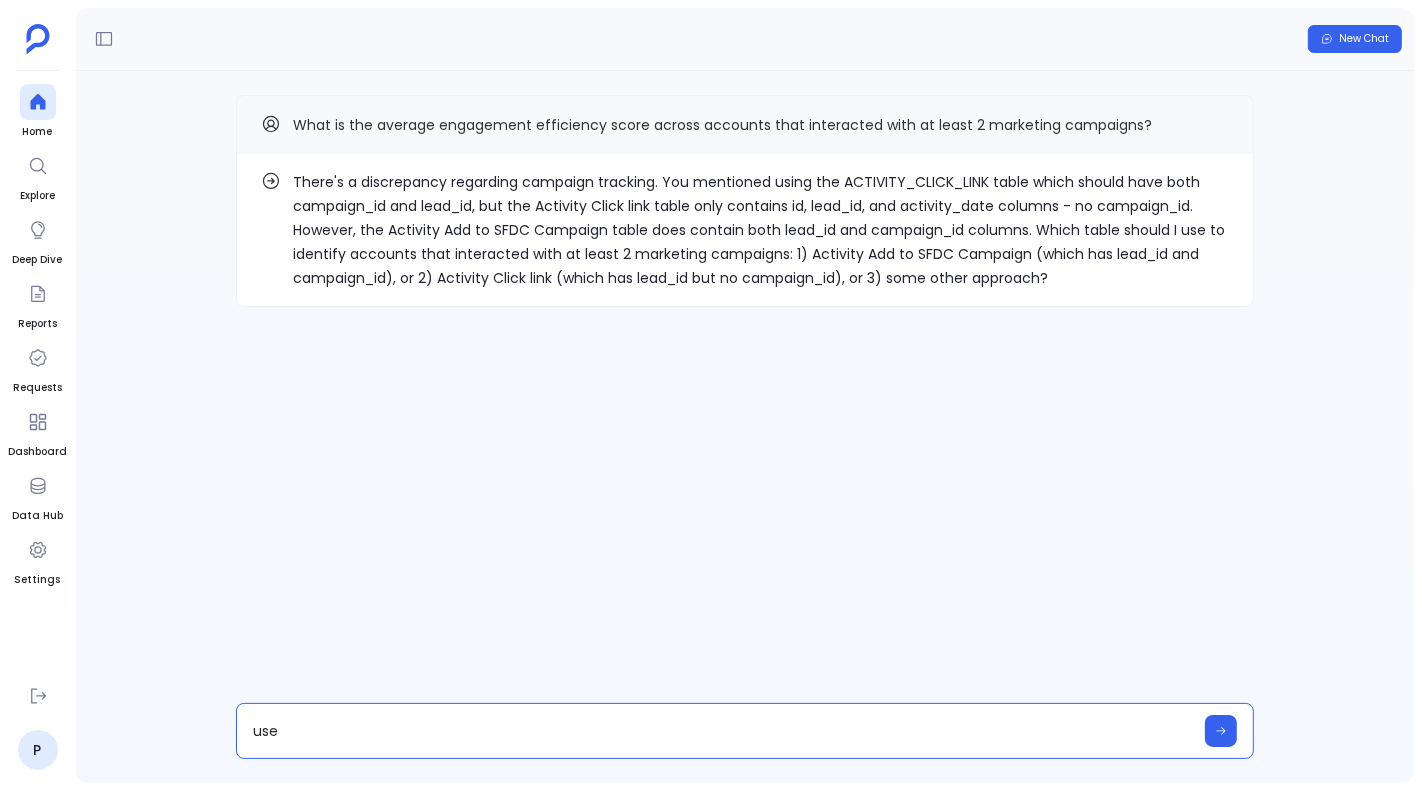 type on "use 1" 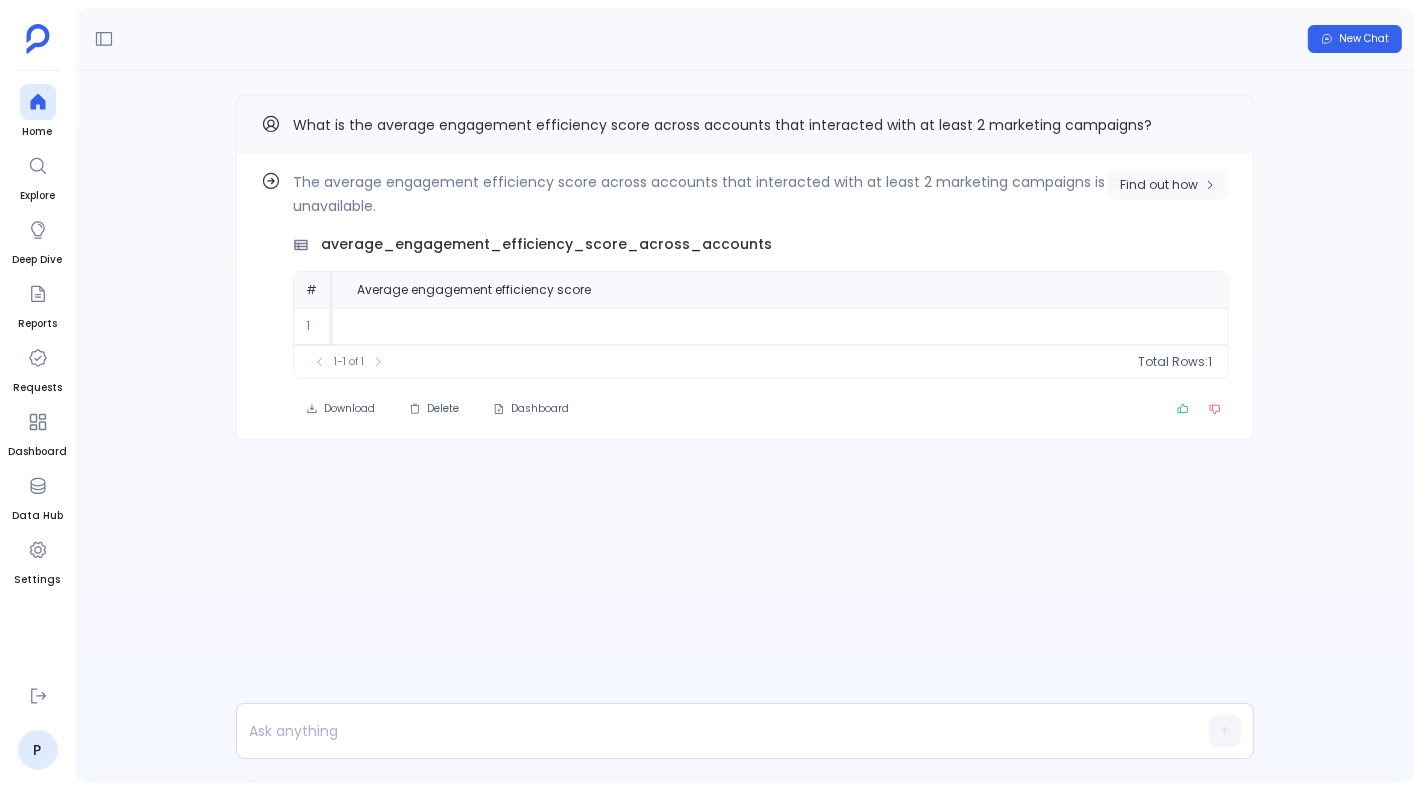 click on "Find out how" at bounding box center [1168, 185] 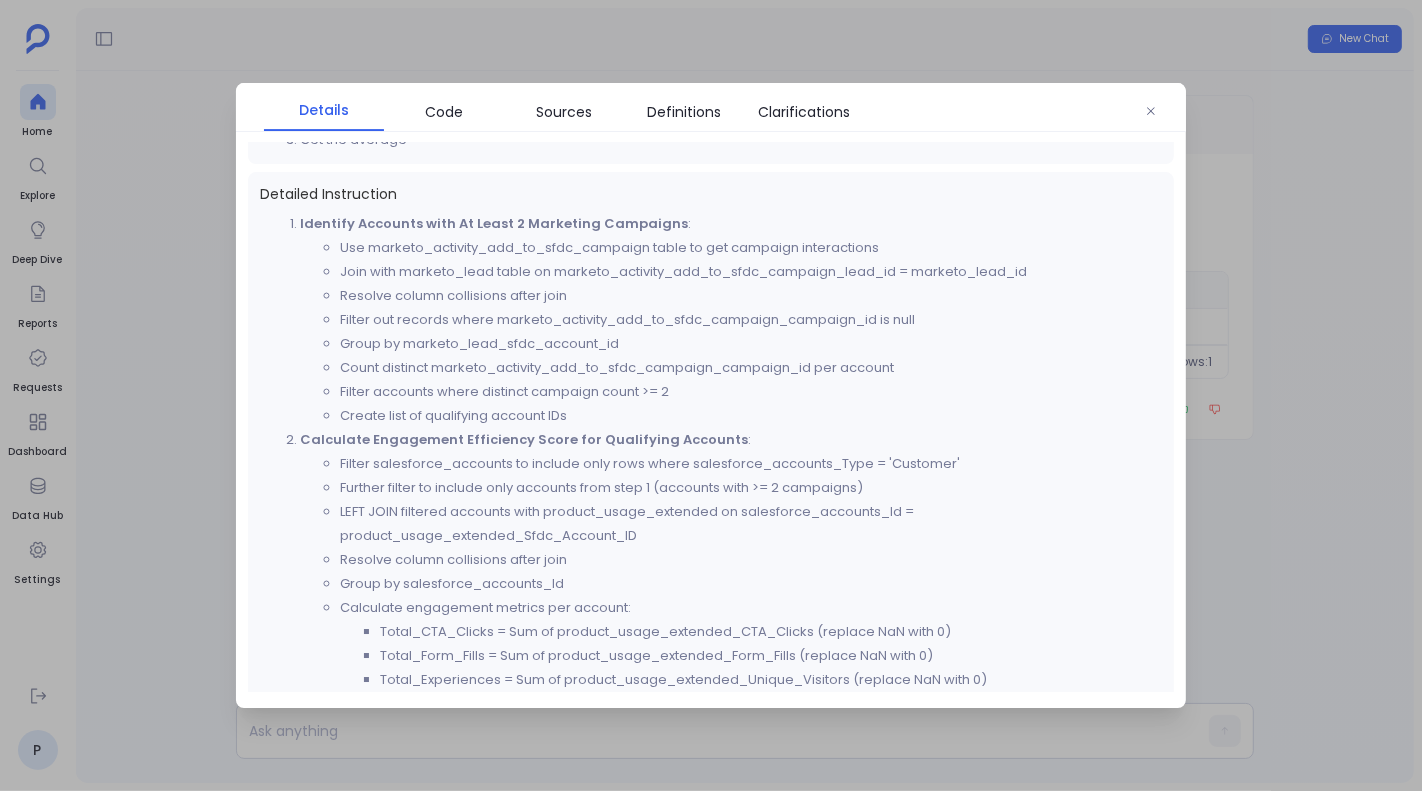 scroll, scrollTop: 0, scrollLeft: 0, axis: both 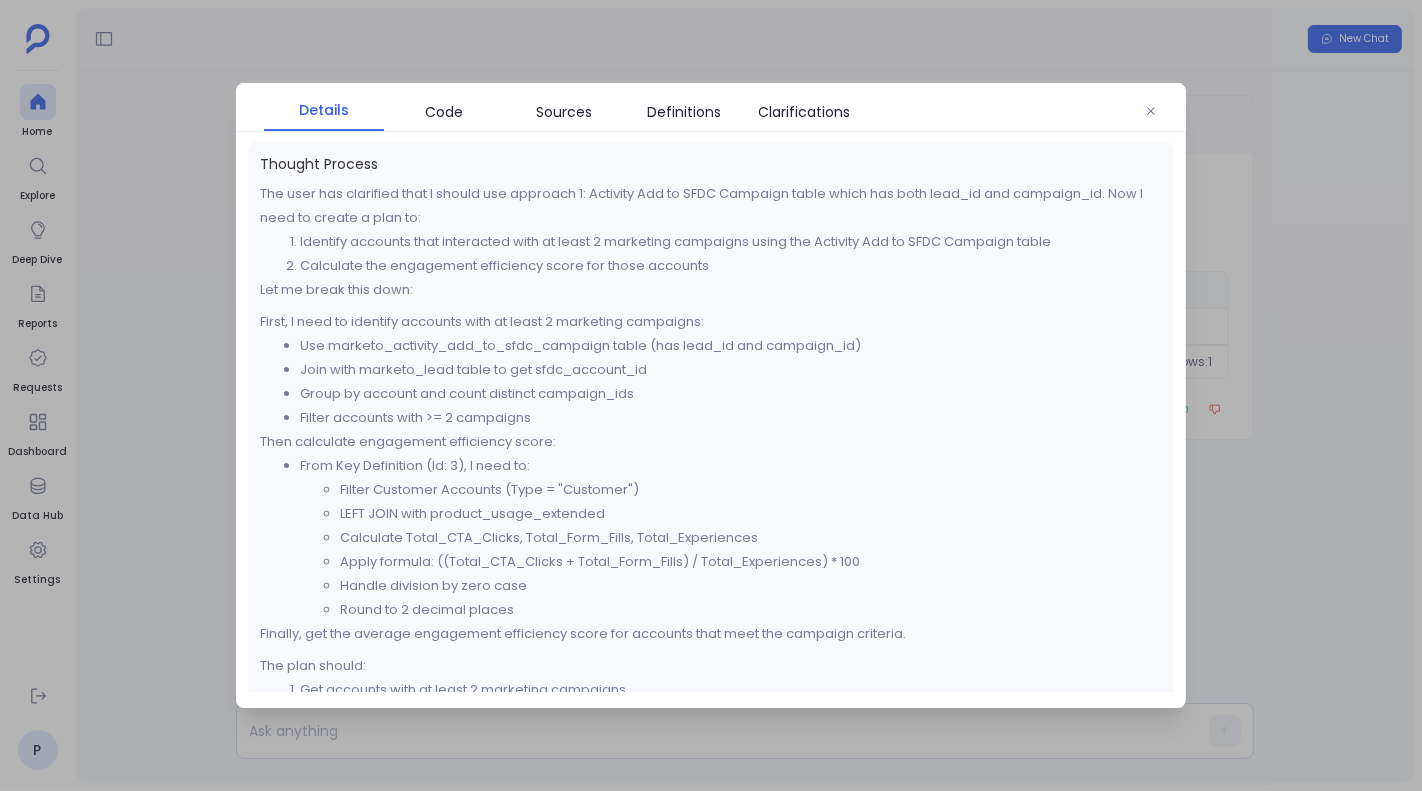 click at bounding box center (711, 395) 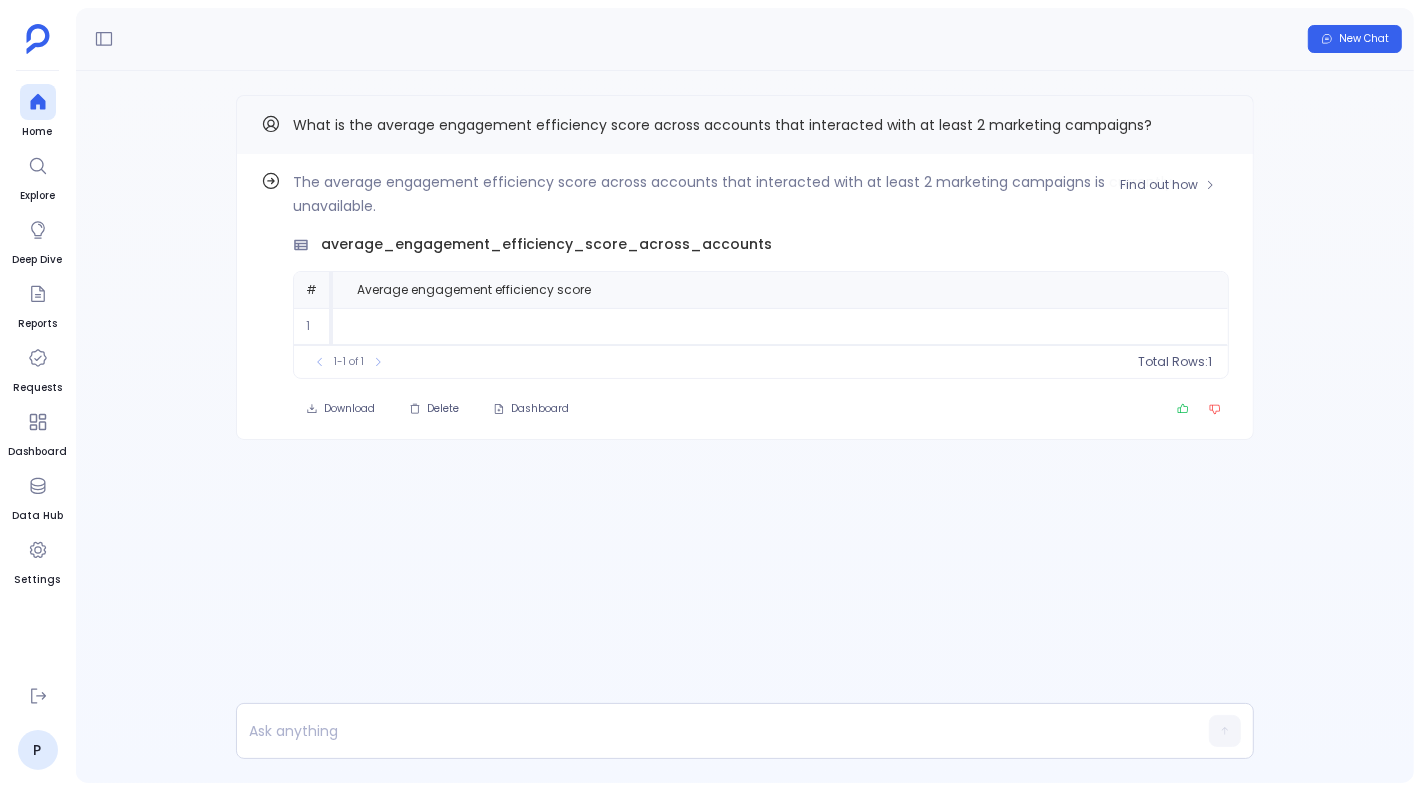 click on "The average engagement efficiency score across accounts that interacted with at least 2 marketing campaigns is currently unavailable." at bounding box center (761, 194) 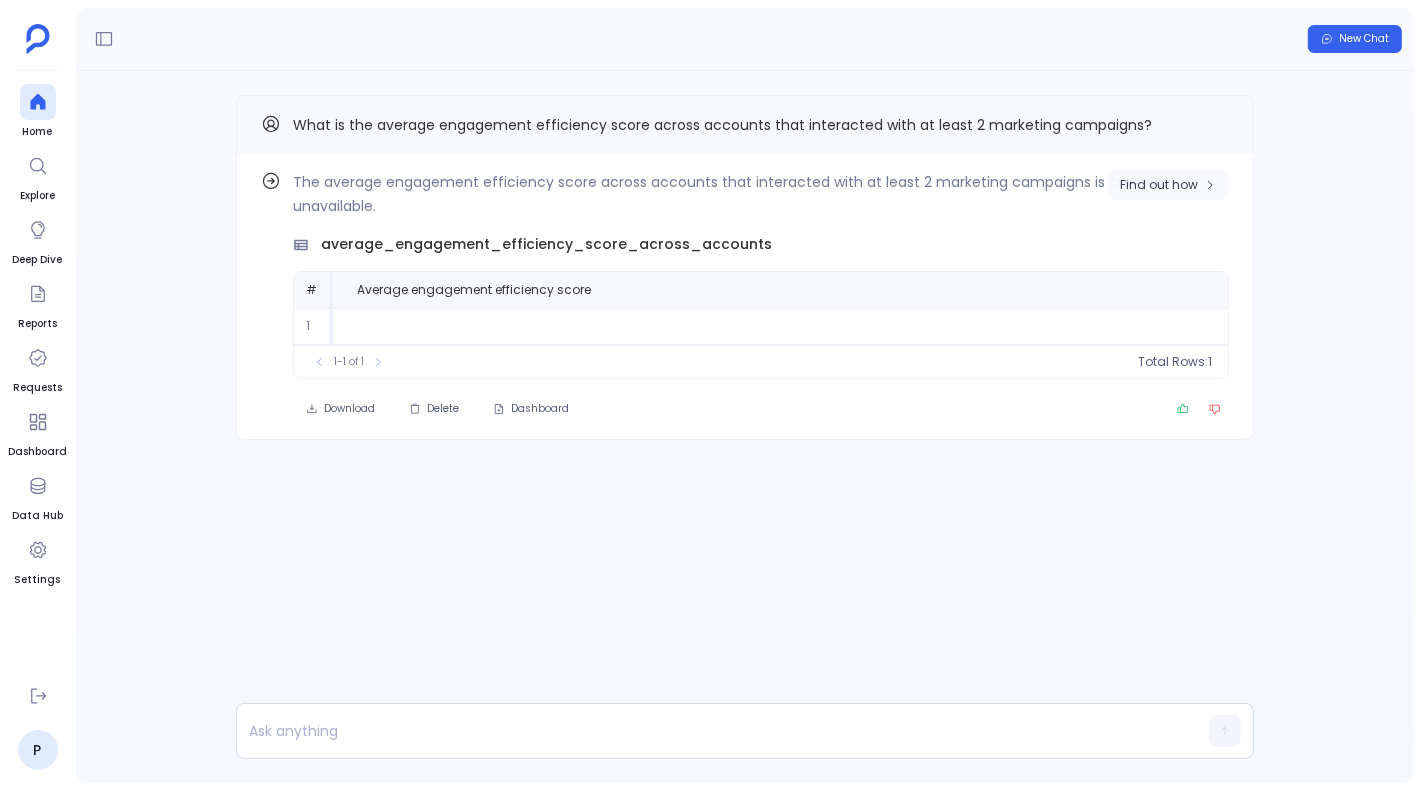 click on "Find out how" at bounding box center (1168, 185) 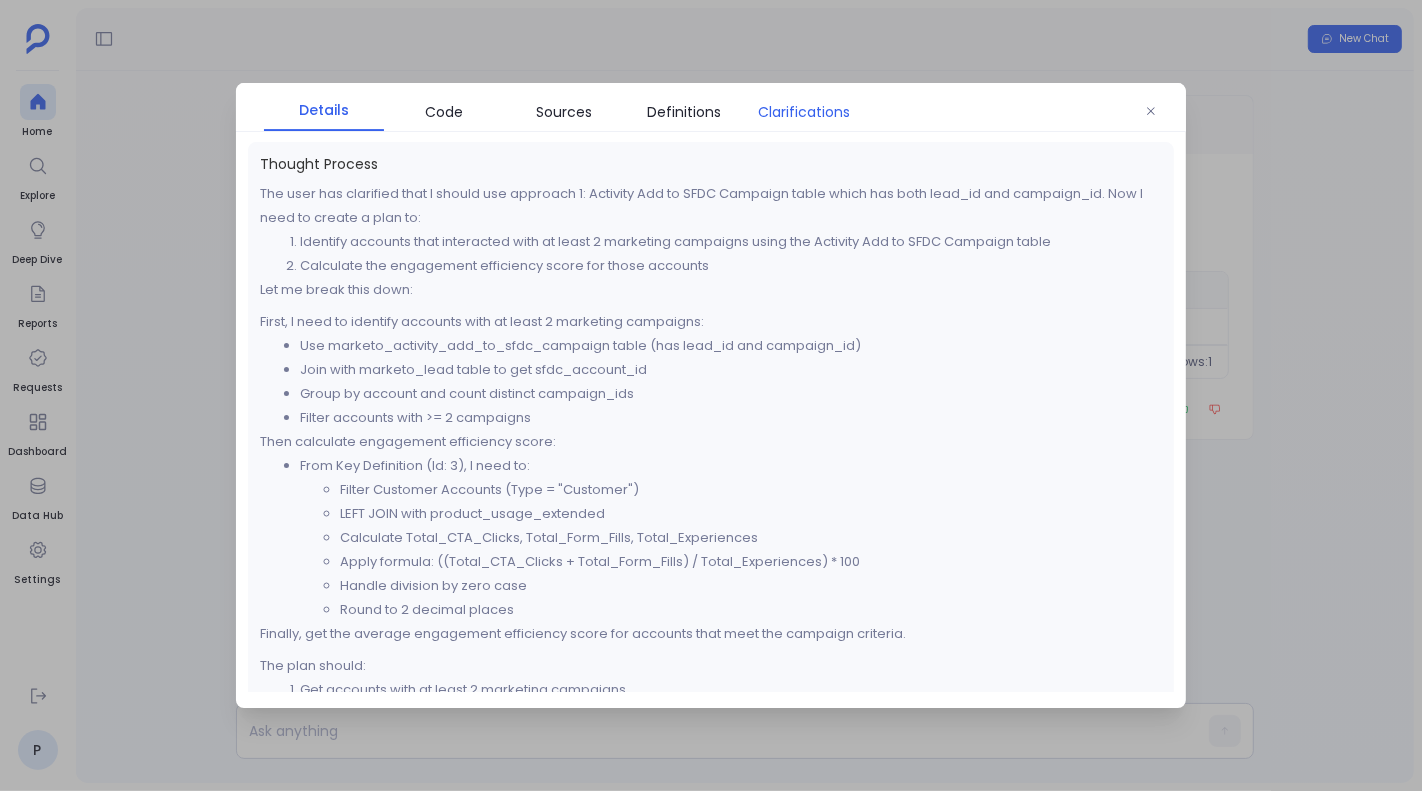 click on "Clarifications" at bounding box center (804, 112) 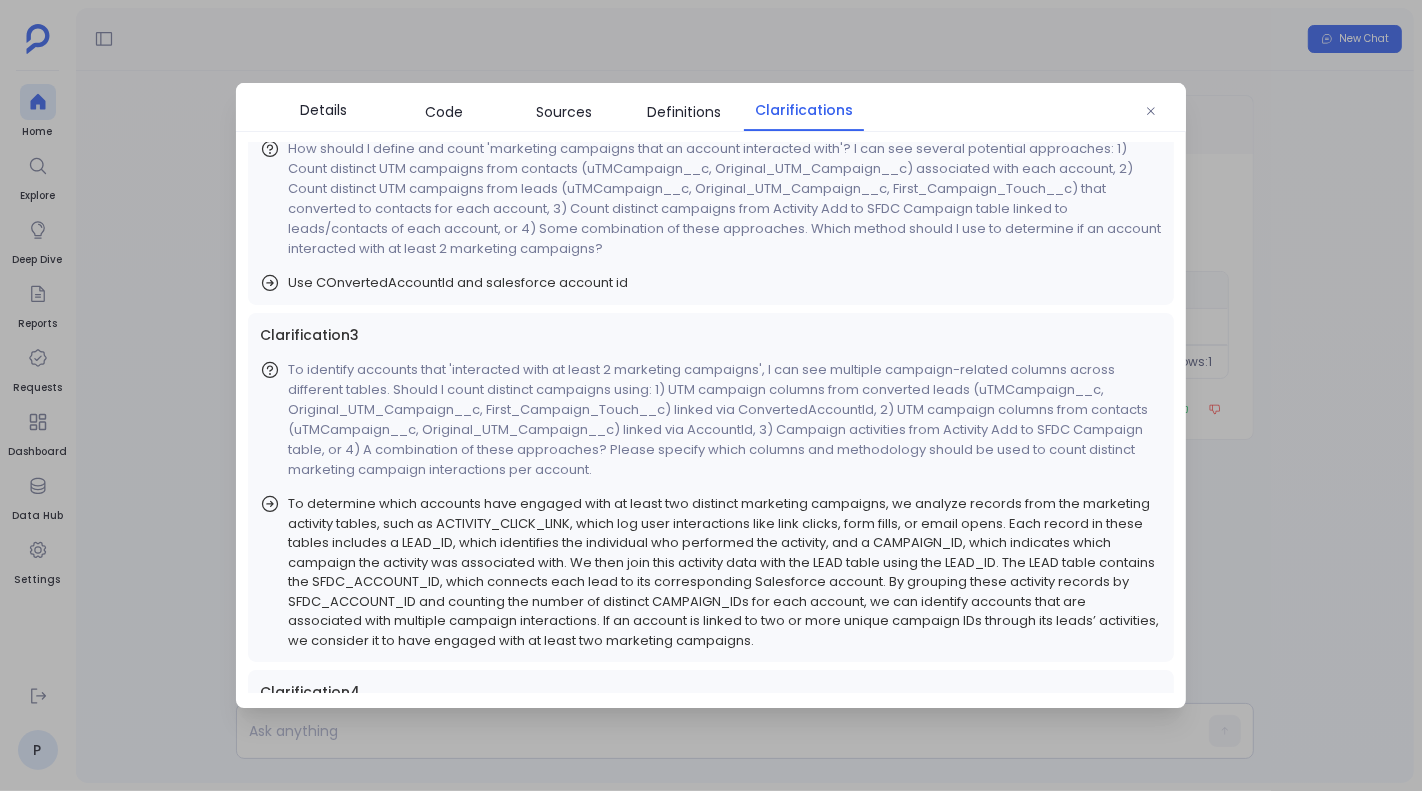 scroll, scrollTop: 682, scrollLeft: 0, axis: vertical 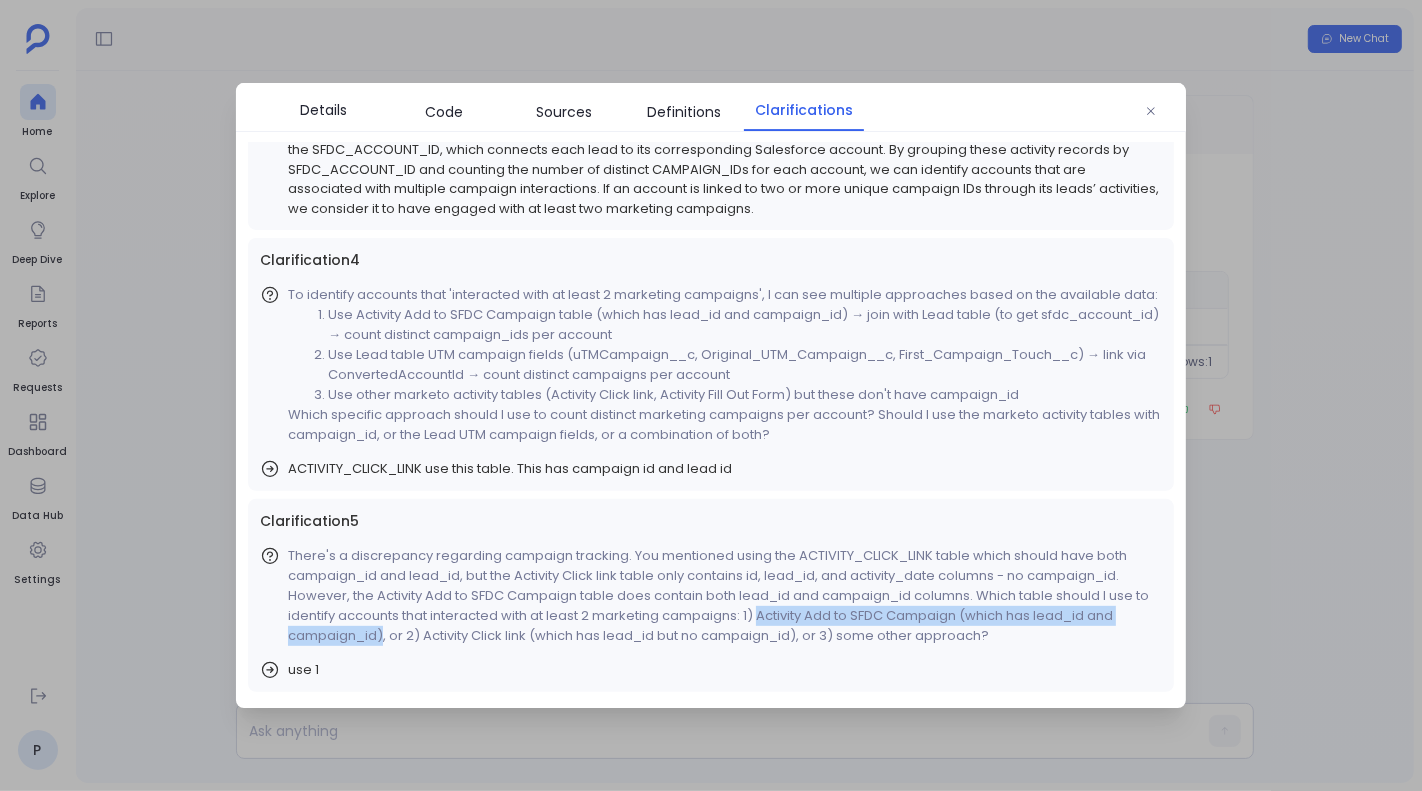 drag, startPoint x: 764, startPoint y: 617, endPoint x: 382, endPoint y: 628, distance: 382.15836 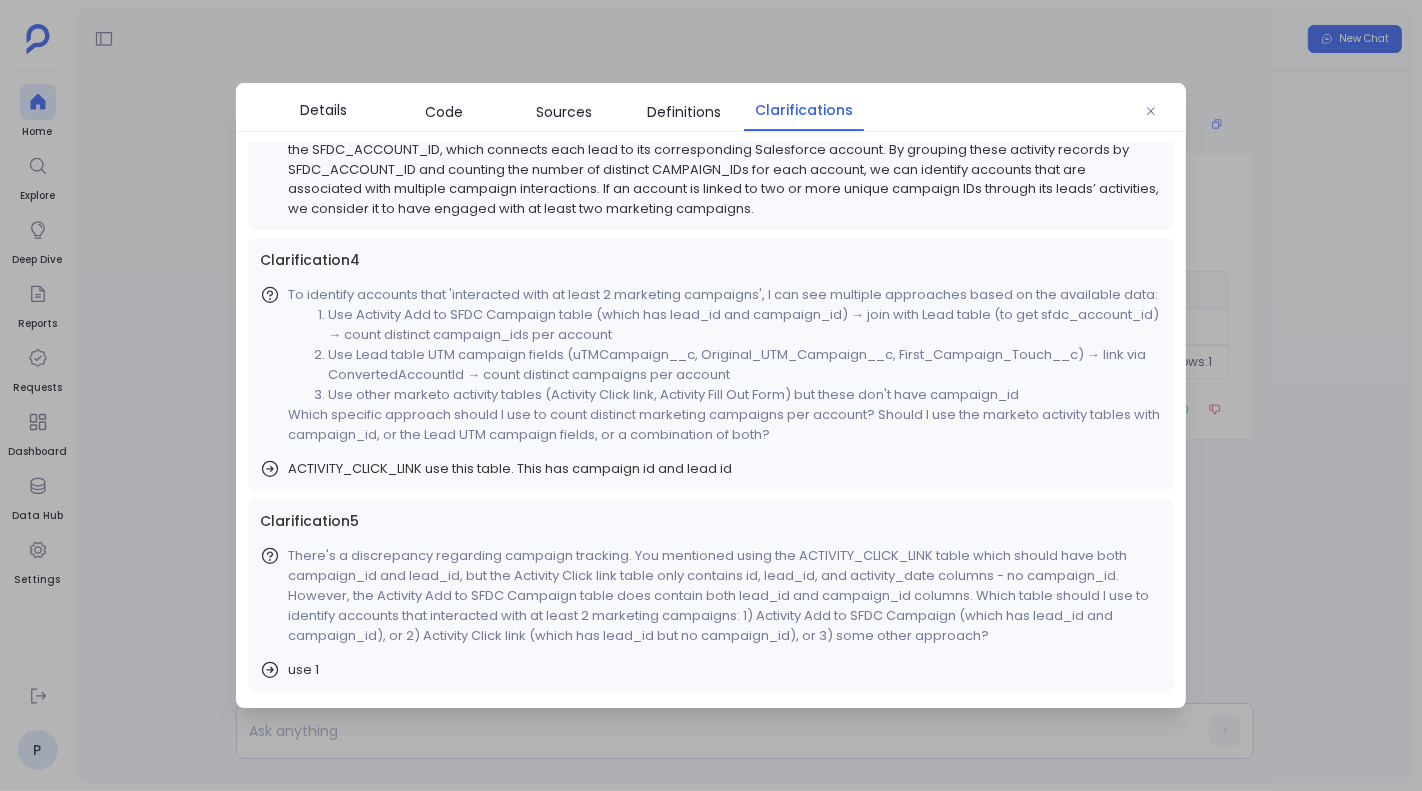 drag, startPoint x: 411, startPoint y: 50, endPoint x: 919, endPoint y: 129, distance: 514.106 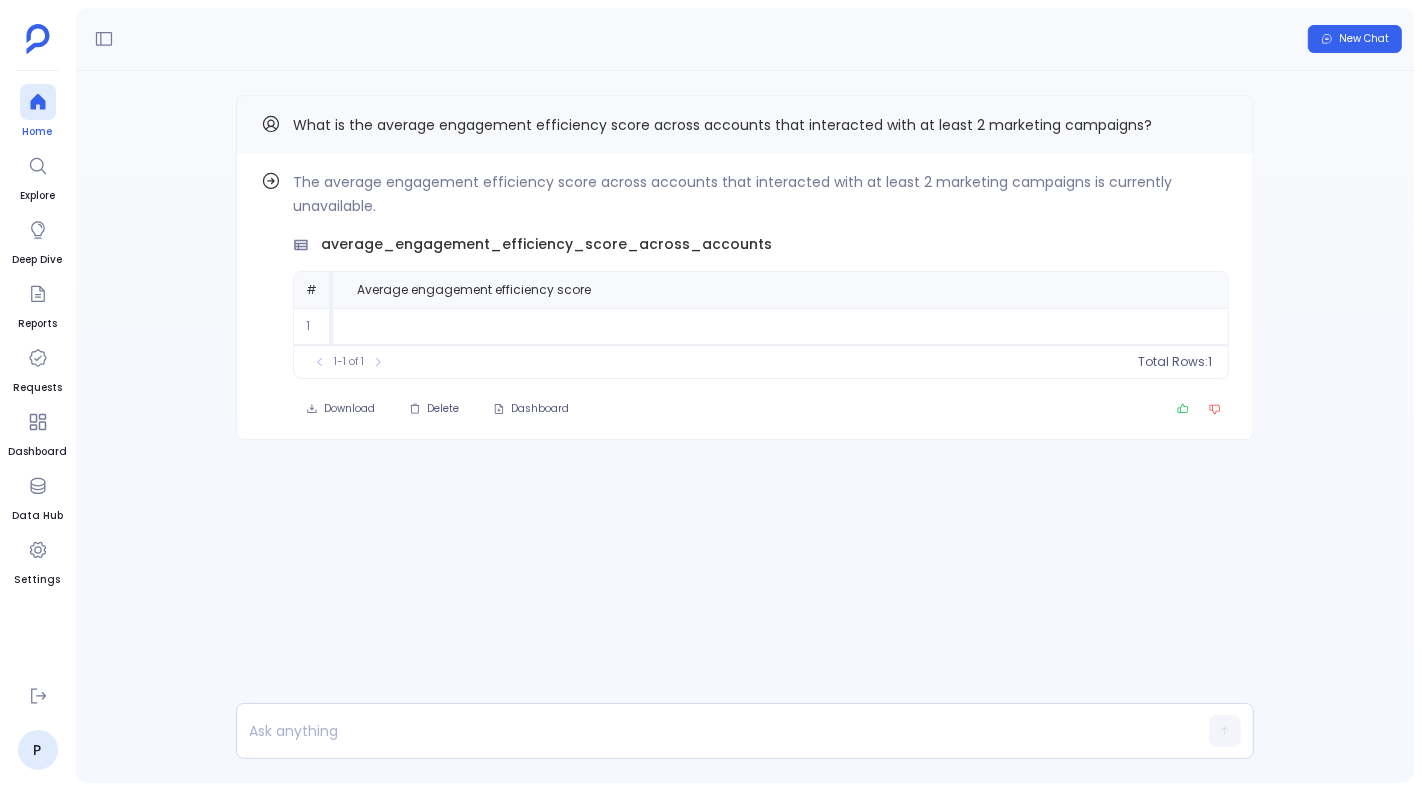 click 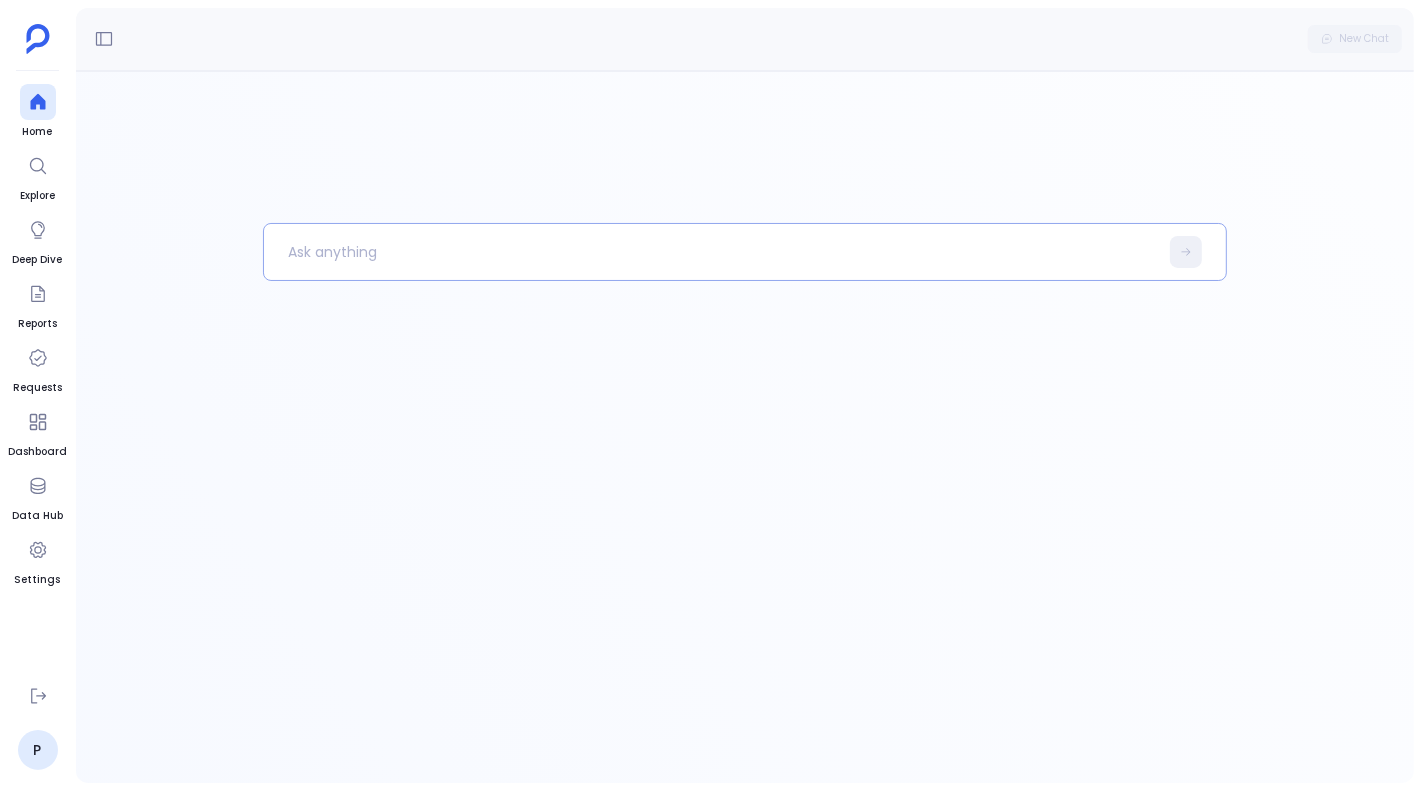 click at bounding box center [710, 252] 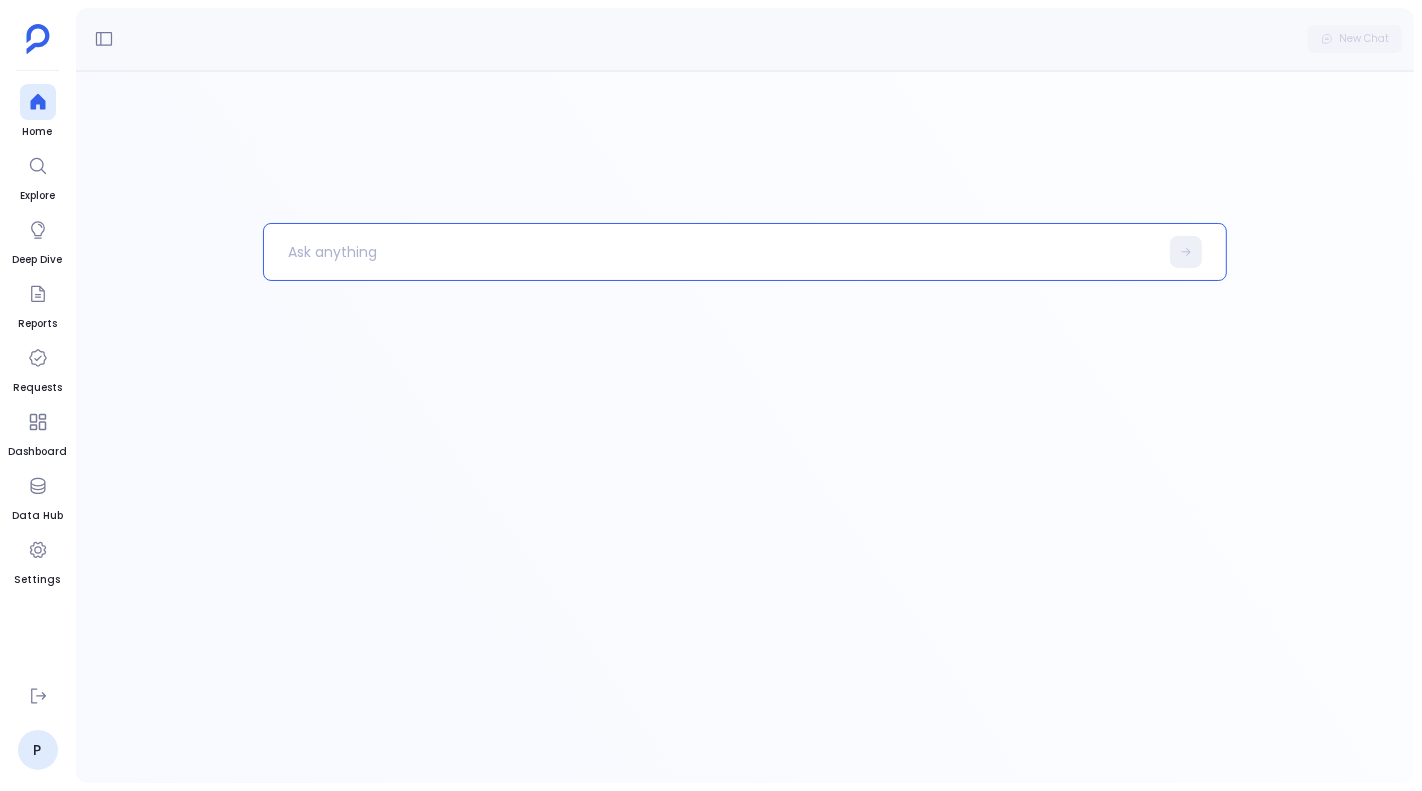 paste 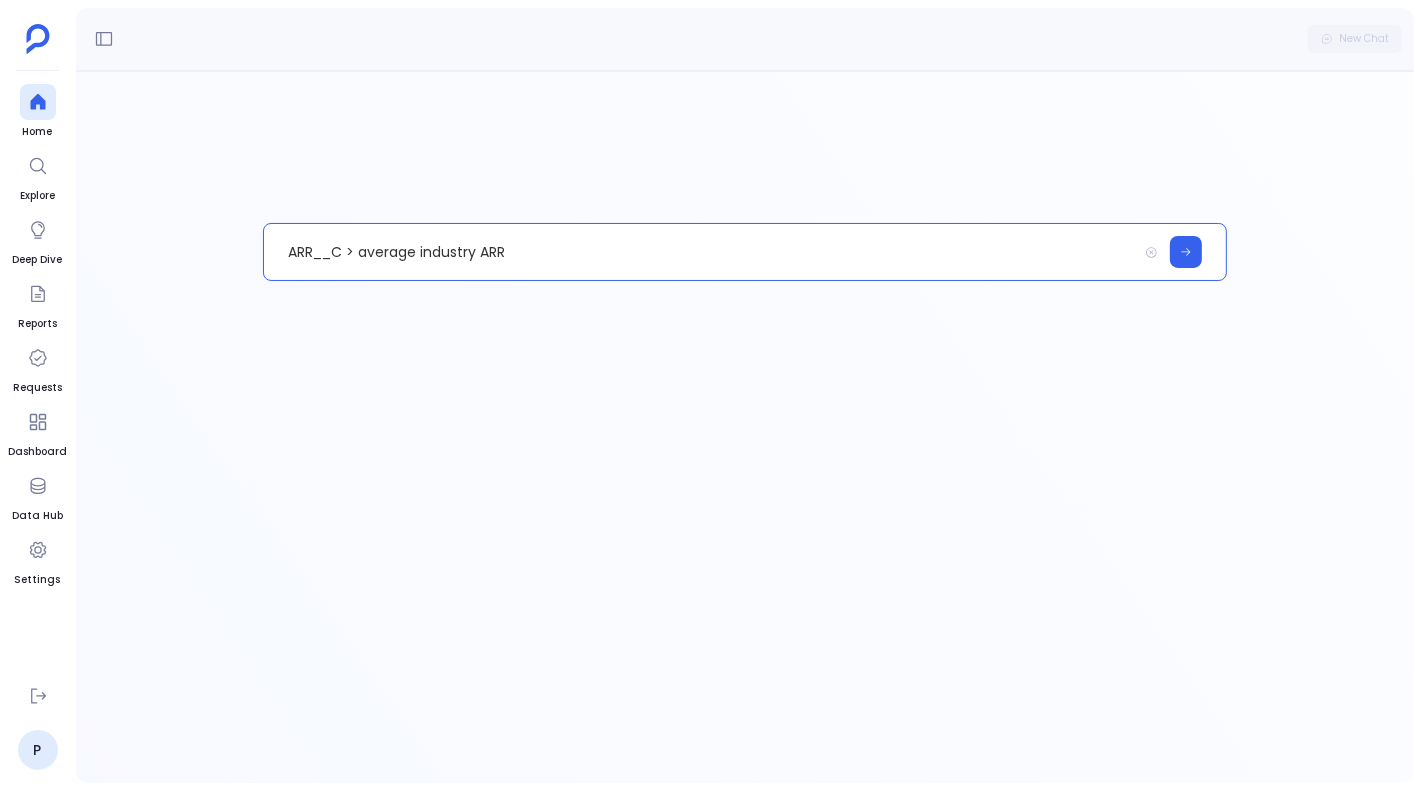 click on "ARR__C > average industry ARR" at bounding box center [700, 252] 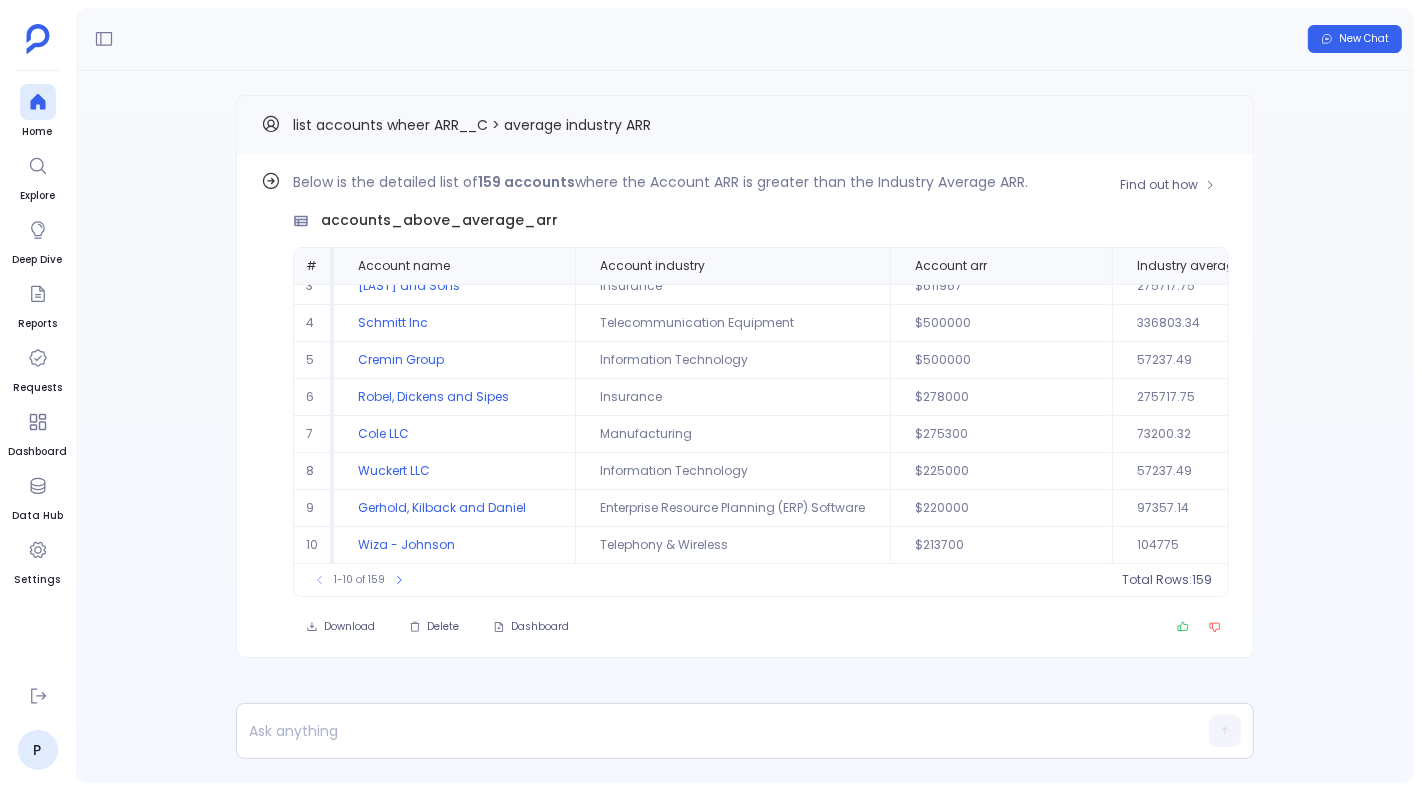 scroll, scrollTop: 0, scrollLeft: 0, axis: both 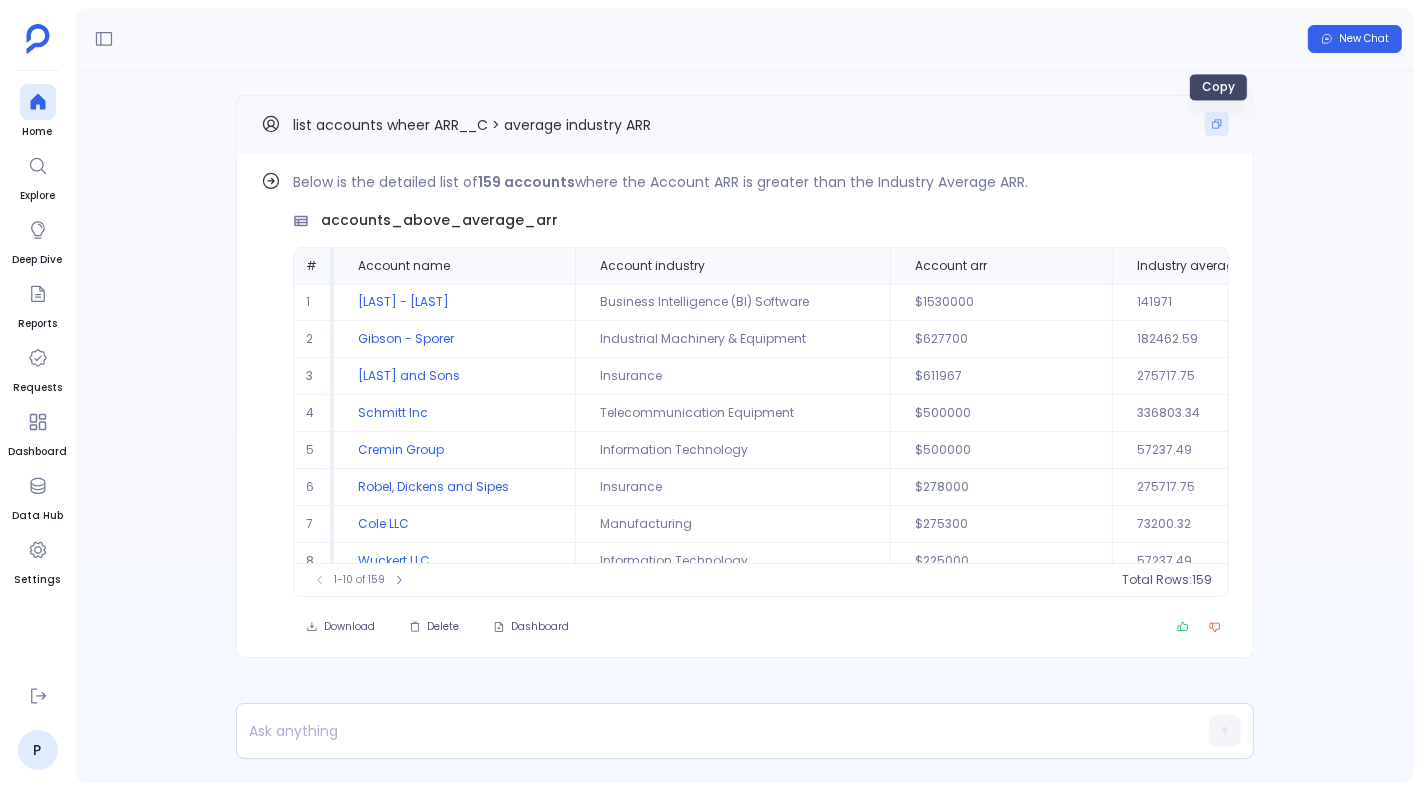 click 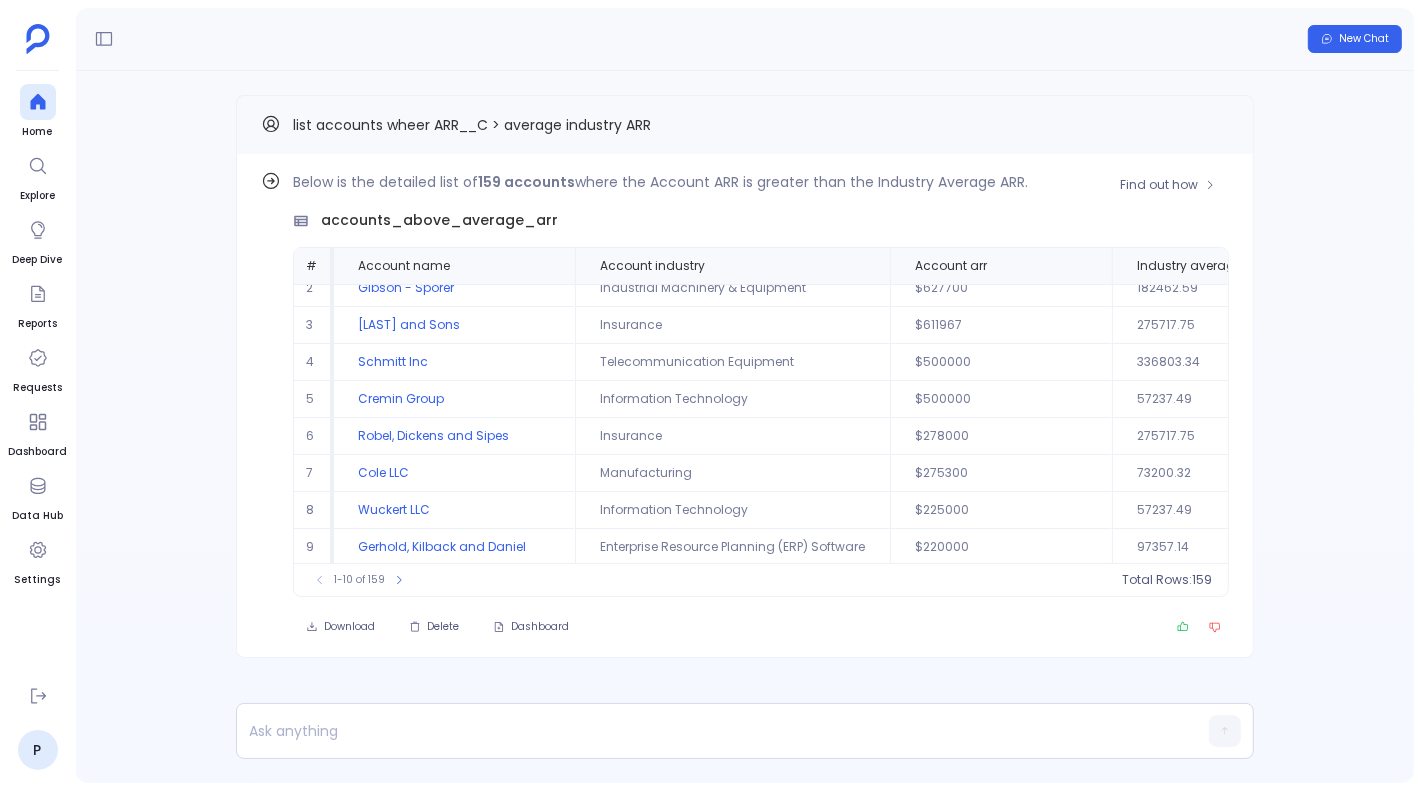 scroll, scrollTop: 0, scrollLeft: 0, axis: both 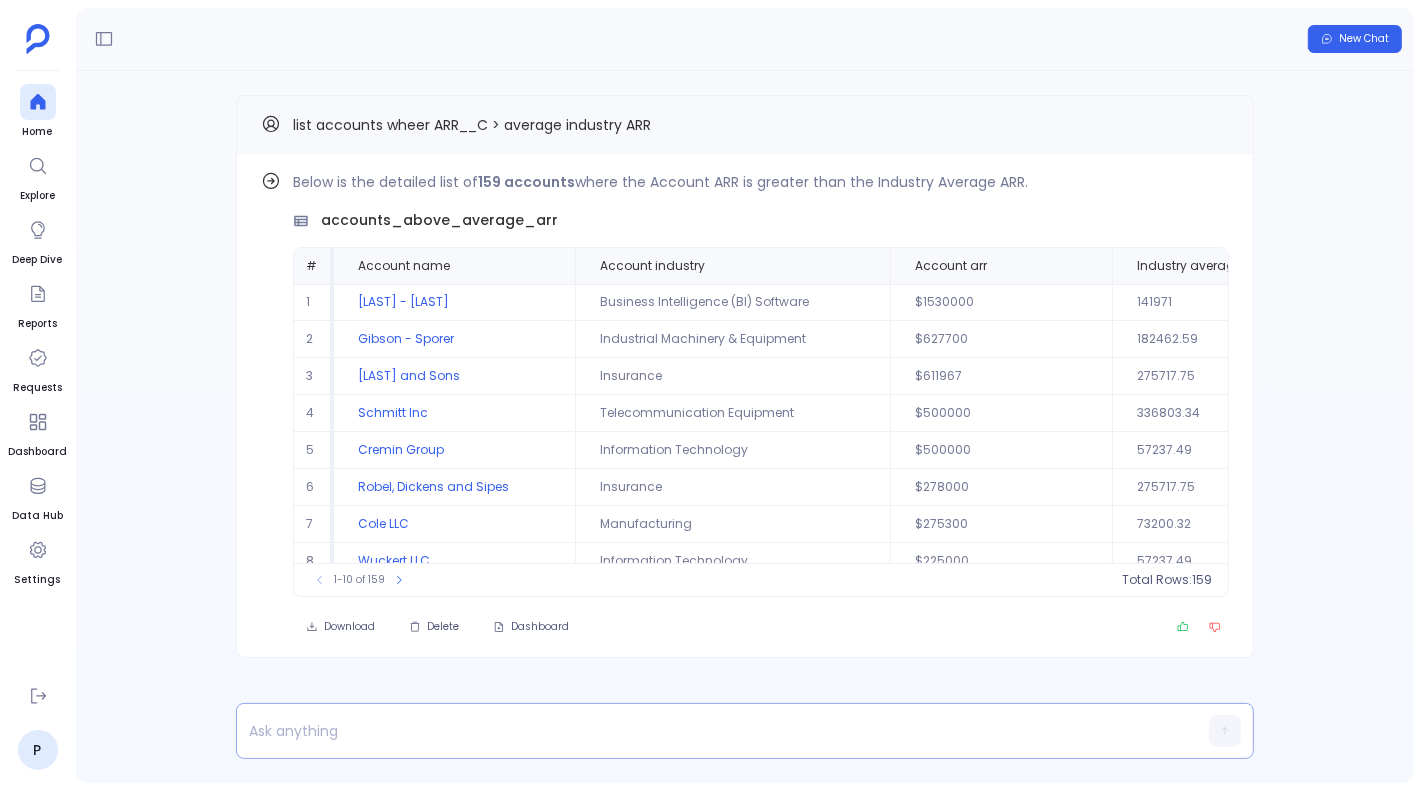 click at bounding box center [706, 731] 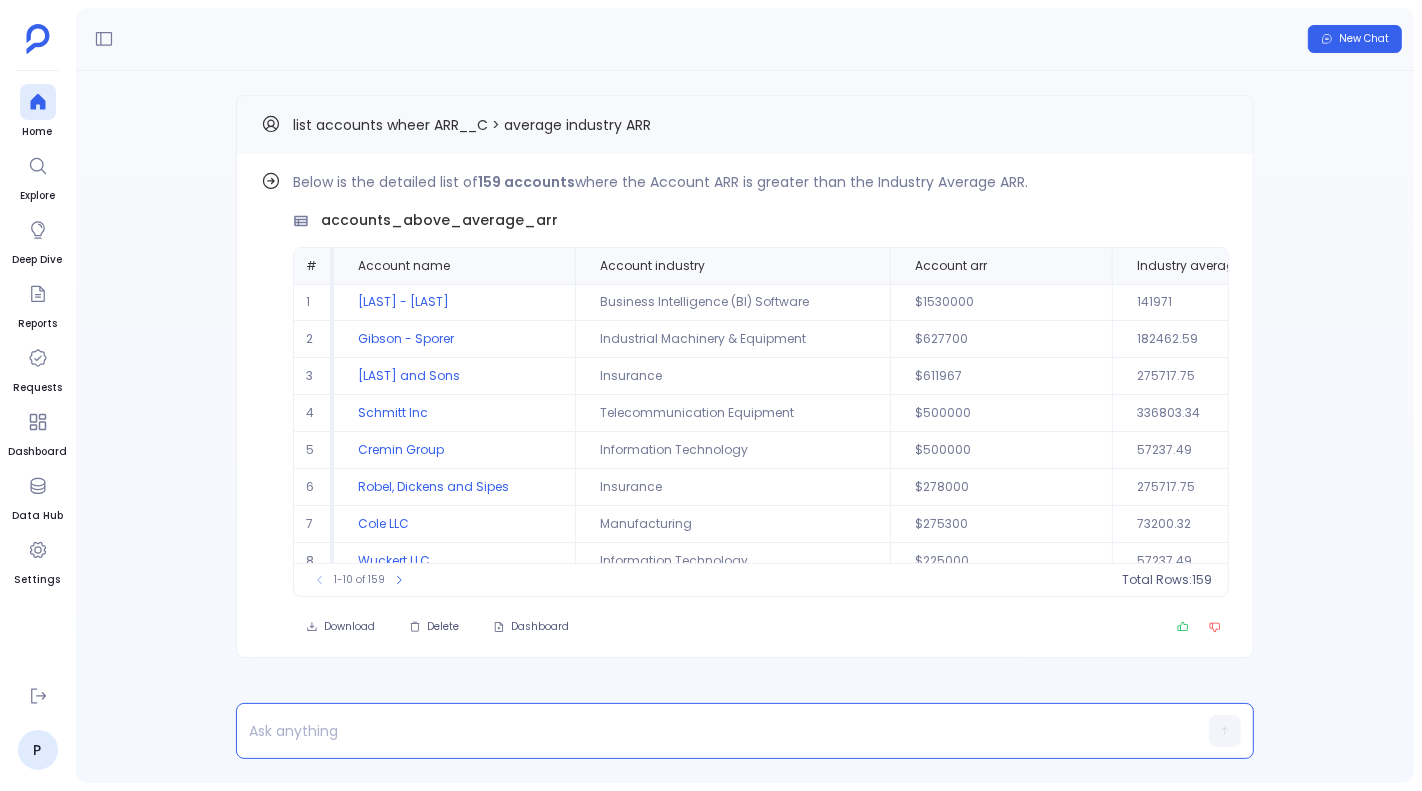 type 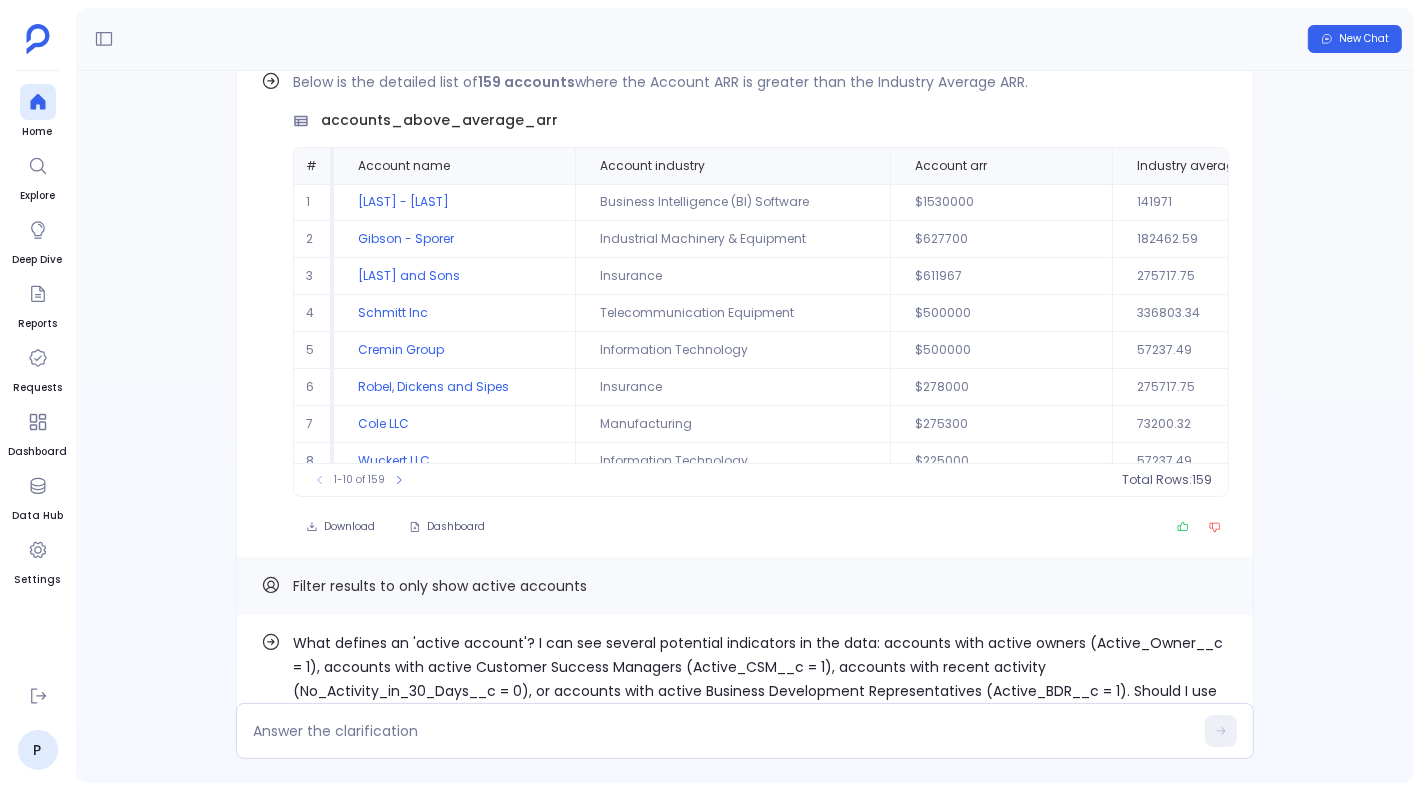 scroll, scrollTop: 0, scrollLeft: 0, axis: both 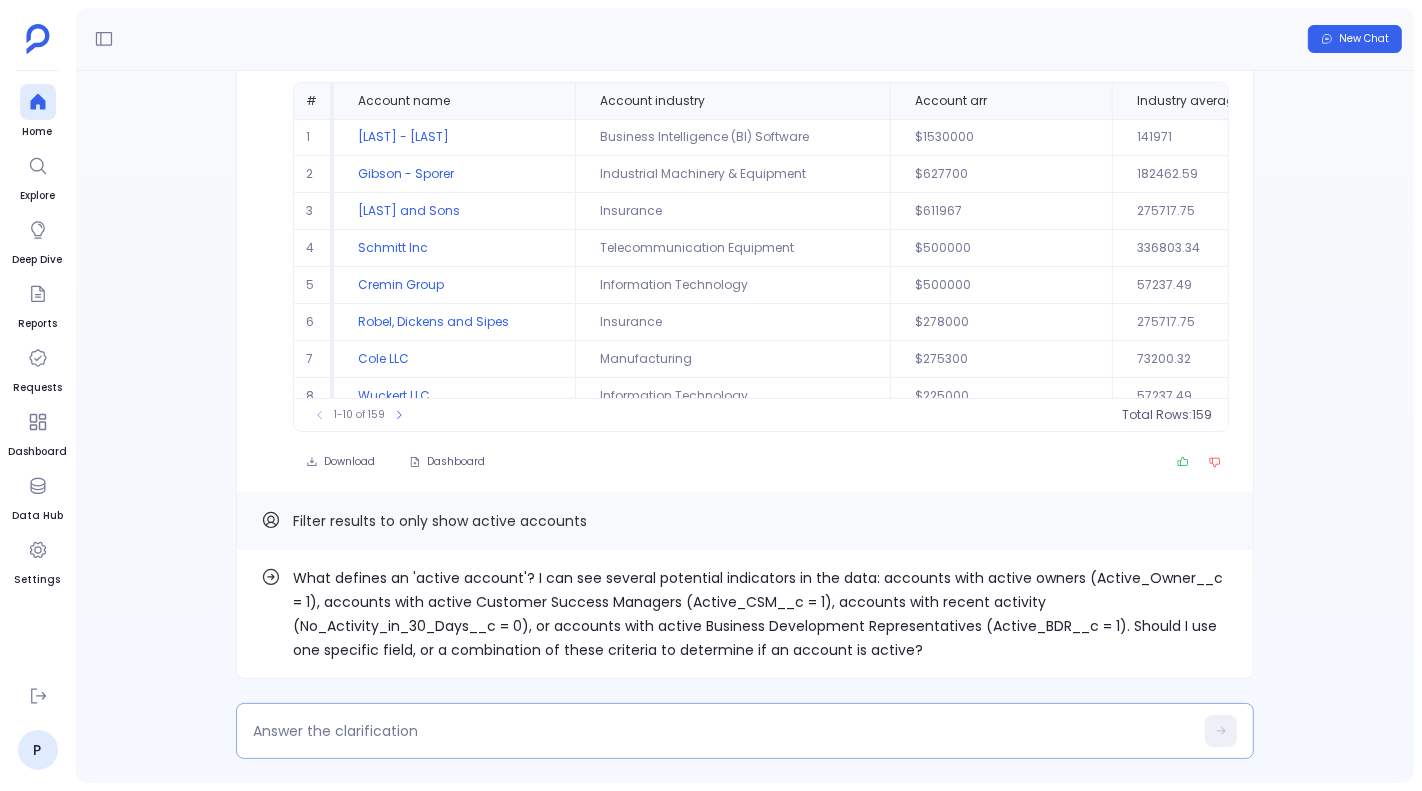 click at bounding box center (723, 731) 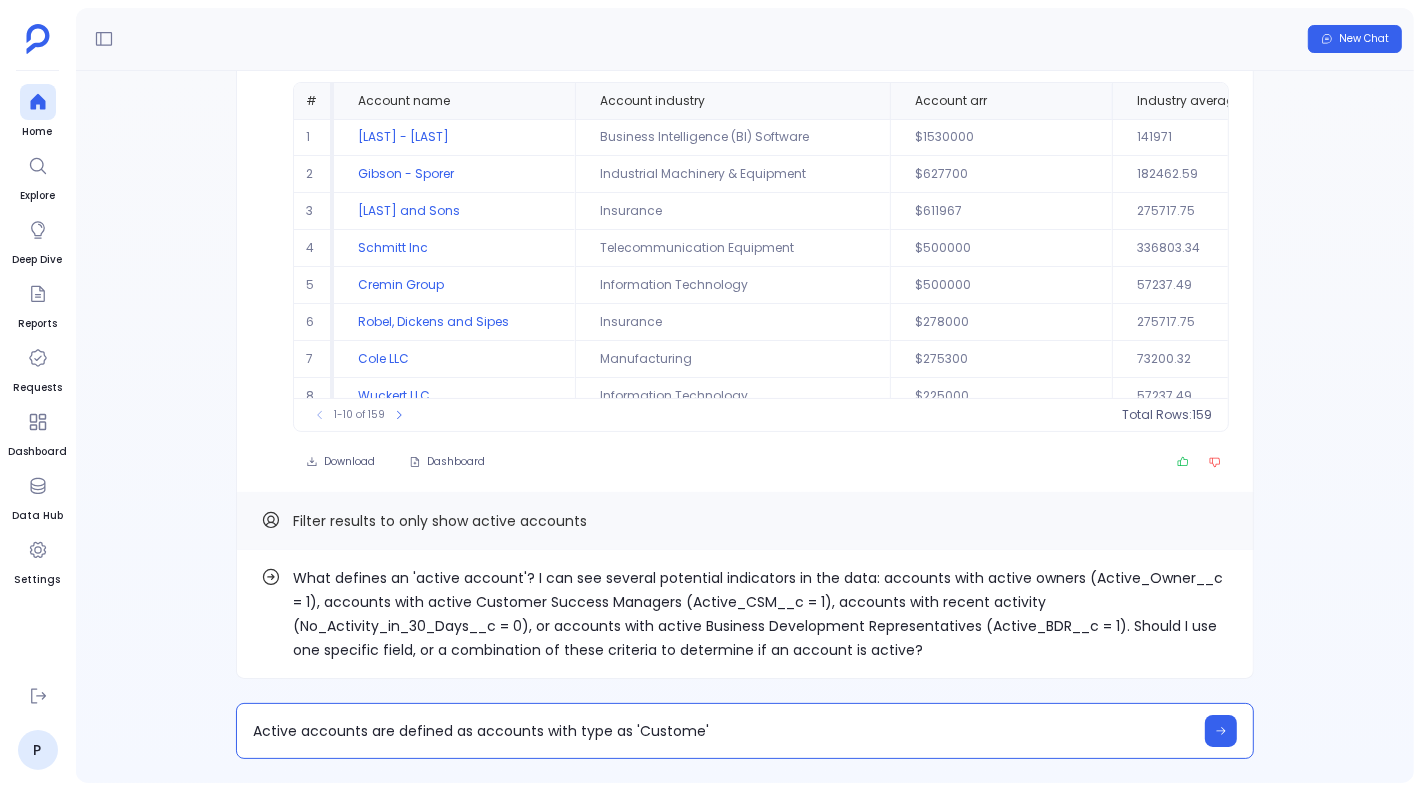 type on "Active accounts are defined as accounts with type as 'Customer'" 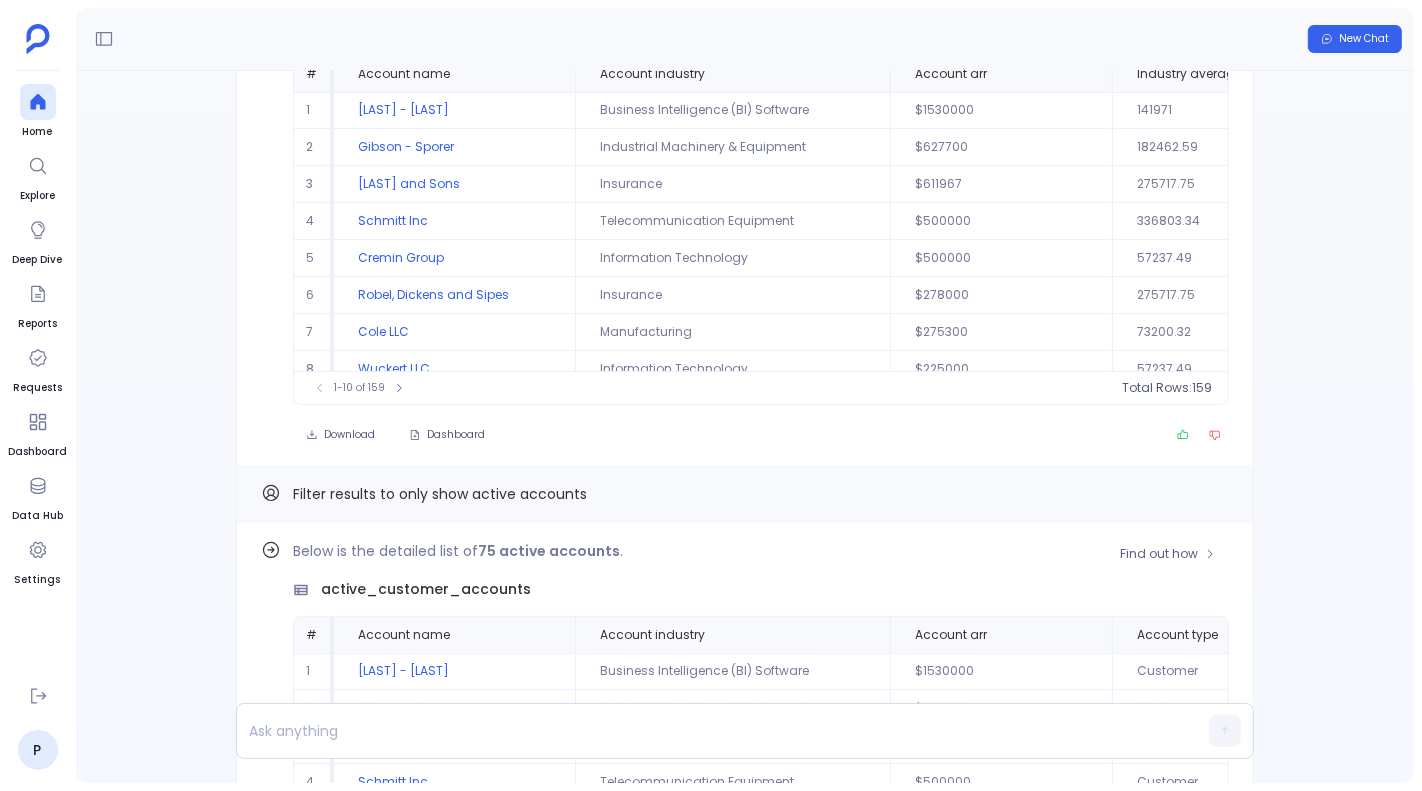 scroll, scrollTop: -371, scrollLeft: 0, axis: vertical 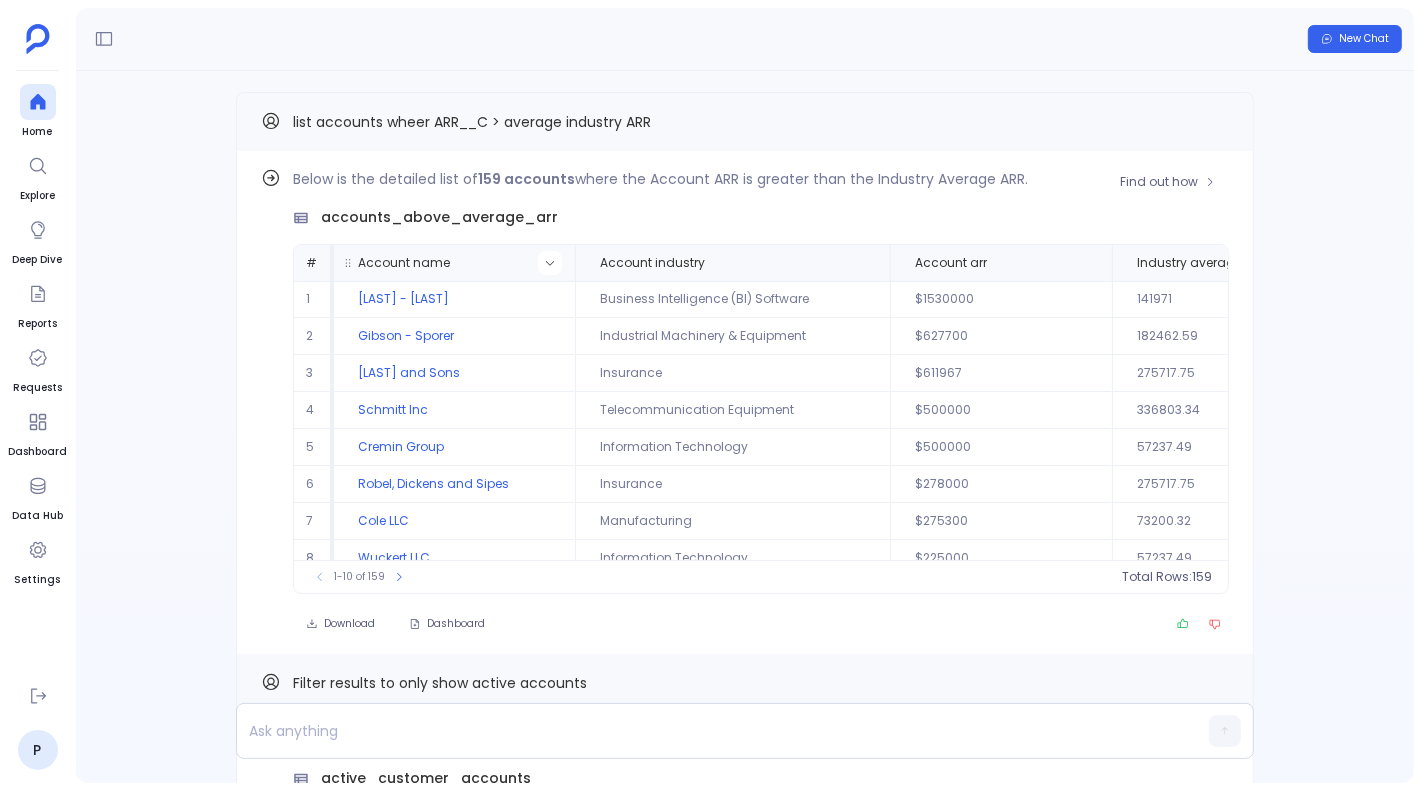 click 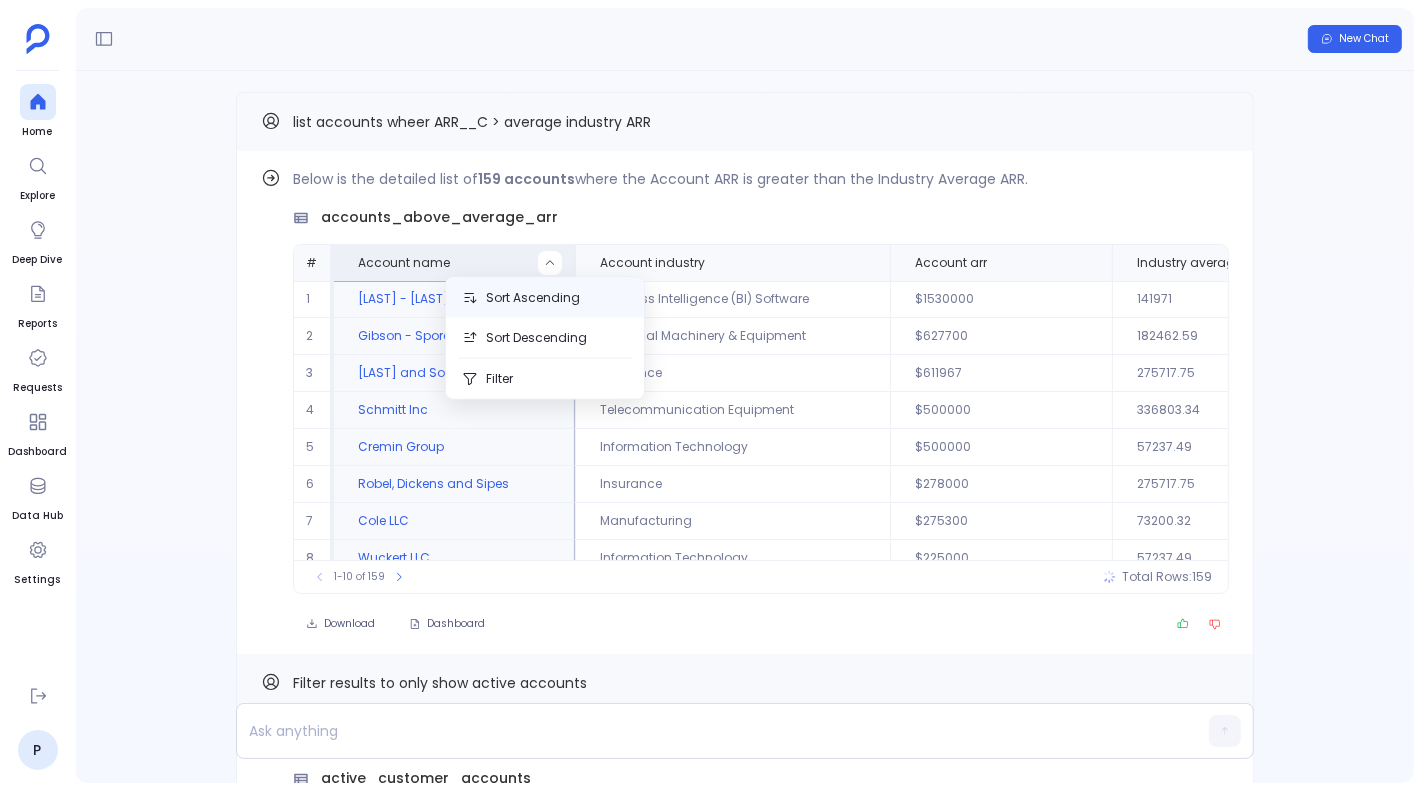click on "Sort Ascending" at bounding box center (545, 298) 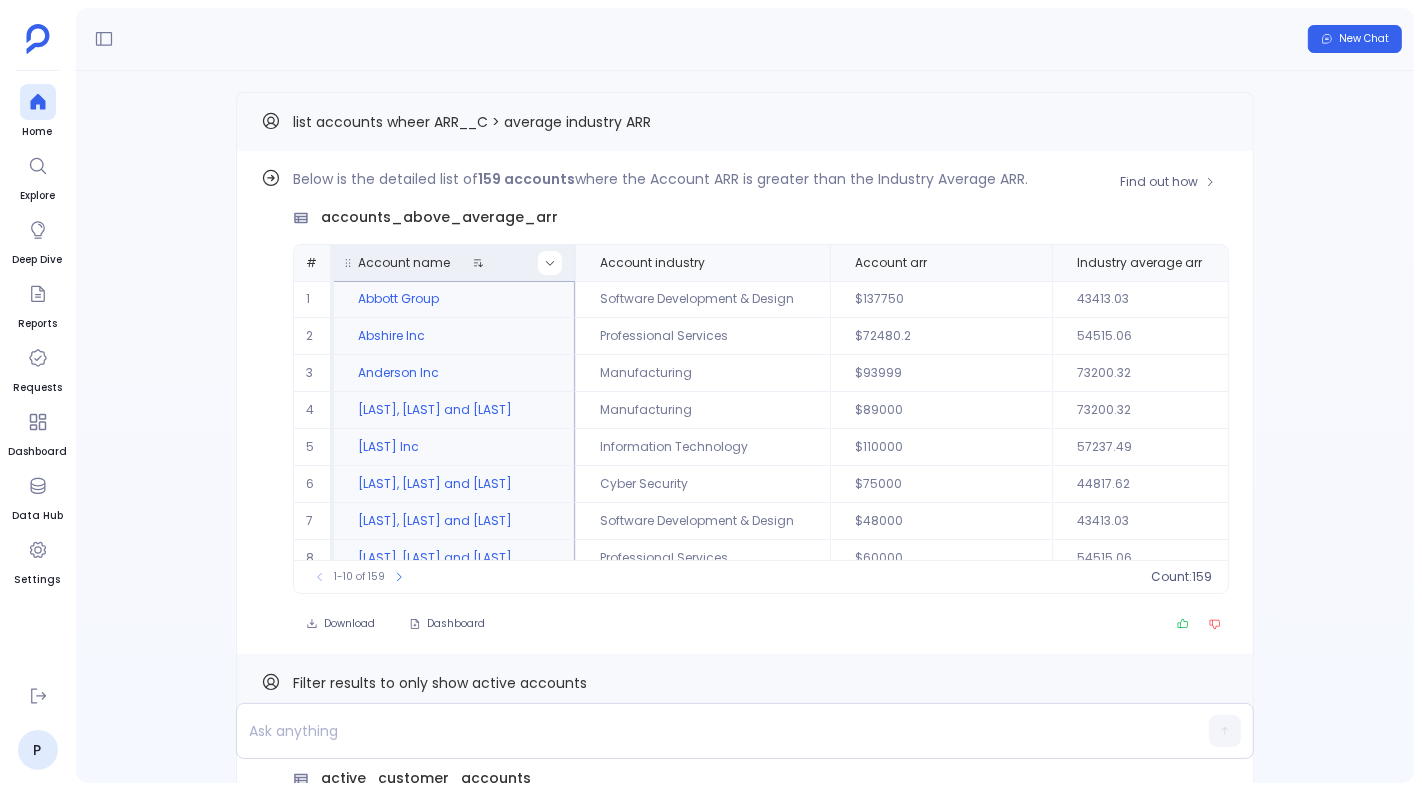 click 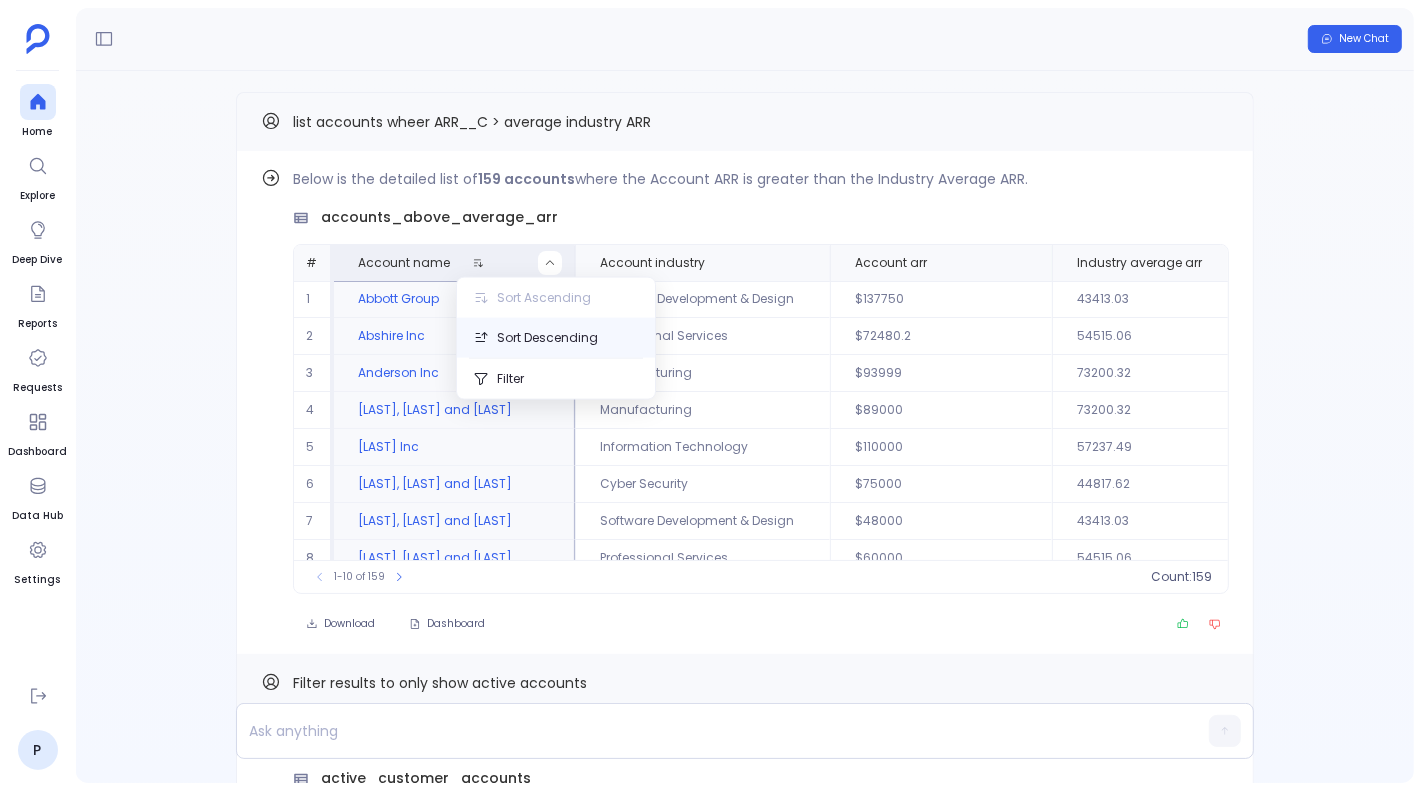 click on "Sort Descending" at bounding box center (556, 338) 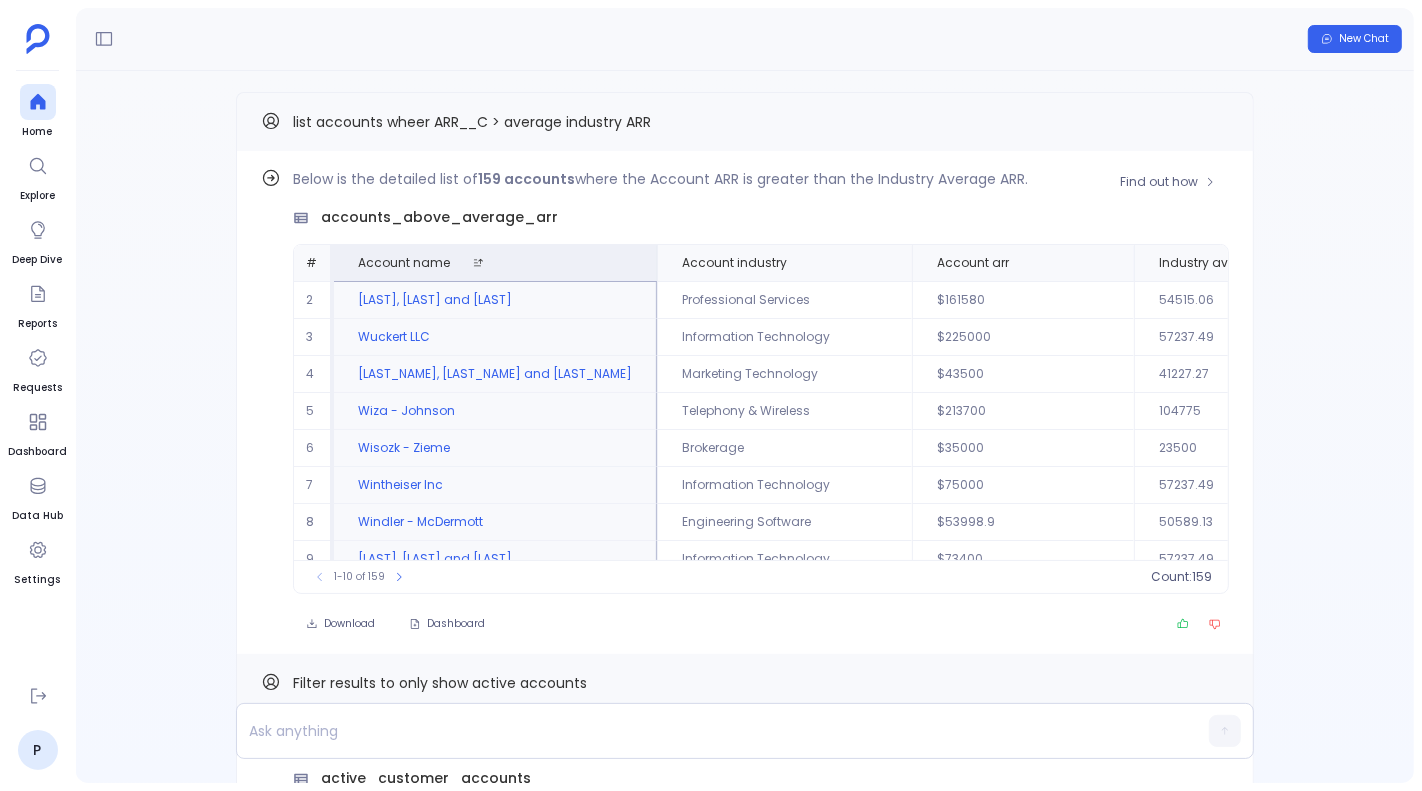 scroll, scrollTop: 0, scrollLeft: 0, axis: both 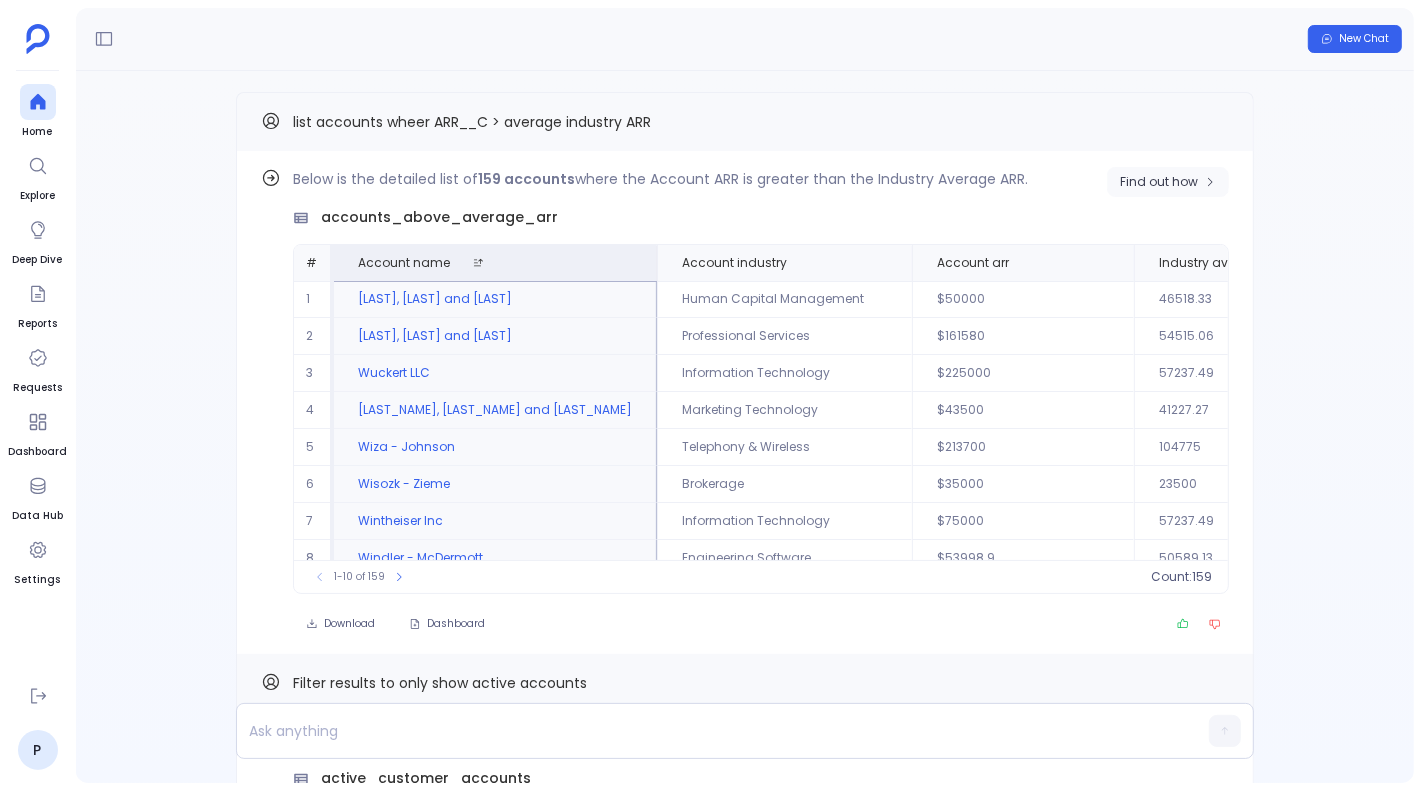 click on "Find out how" at bounding box center [1168, 182] 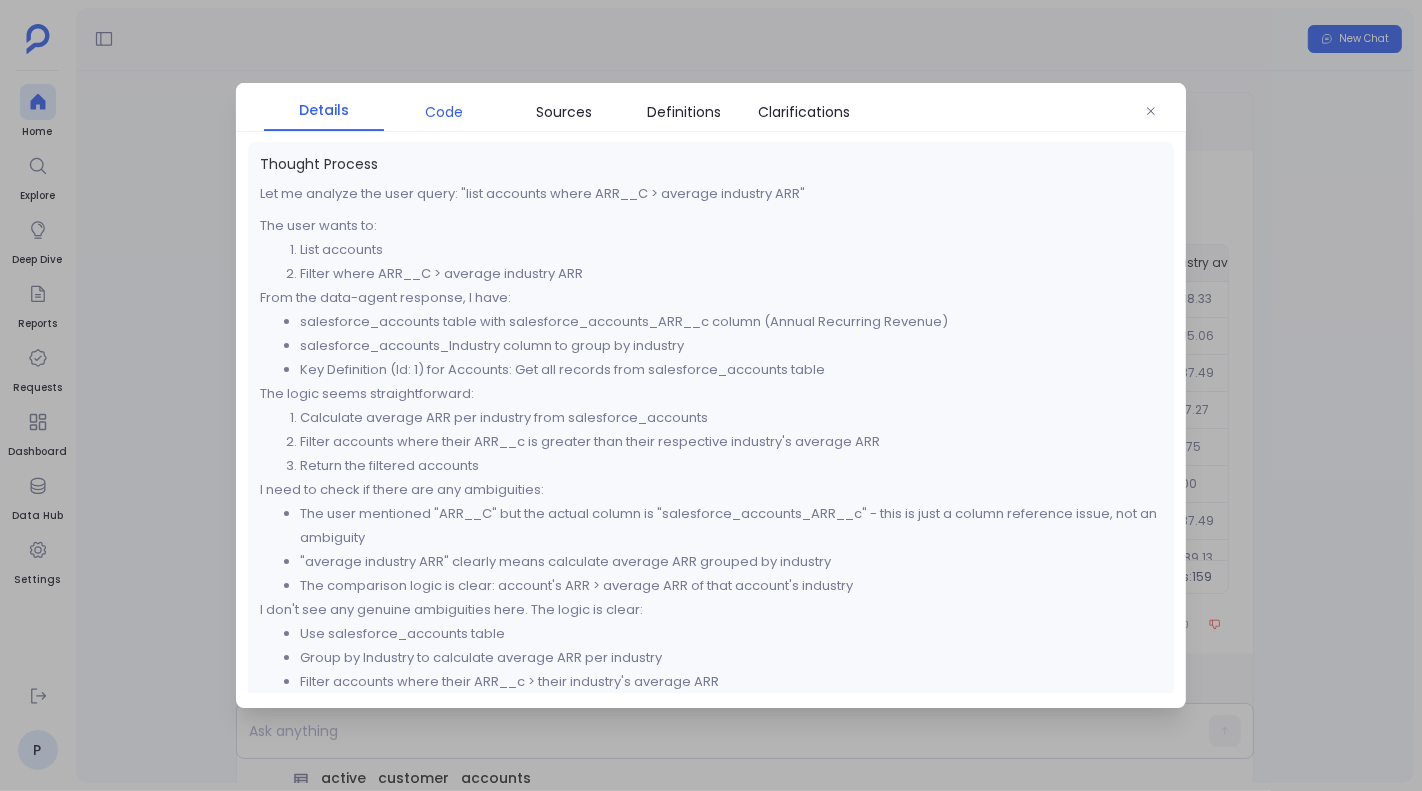 click on "Code" at bounding box center [444, 112] 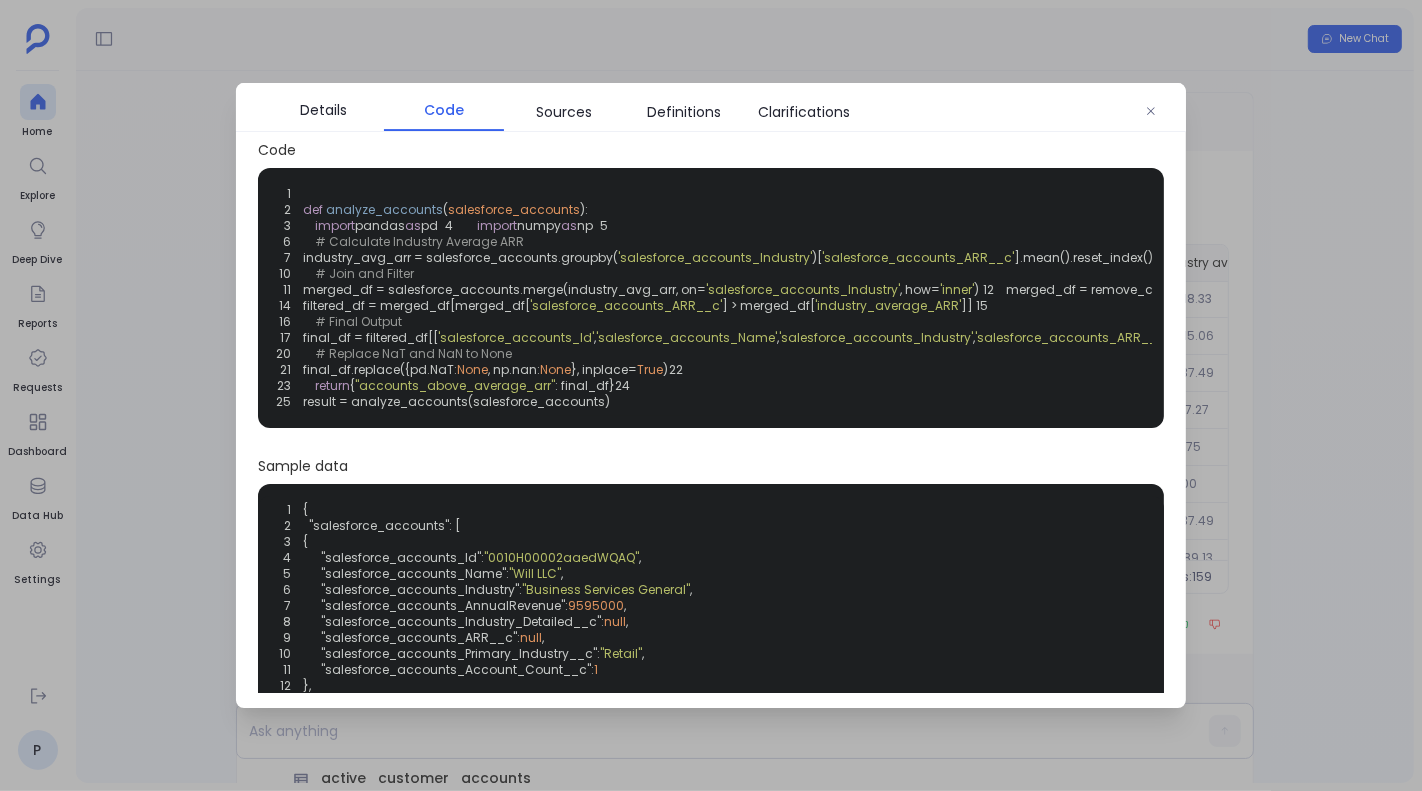 scroll, scrollTop: 0, scrollLeft: 0, axis: both 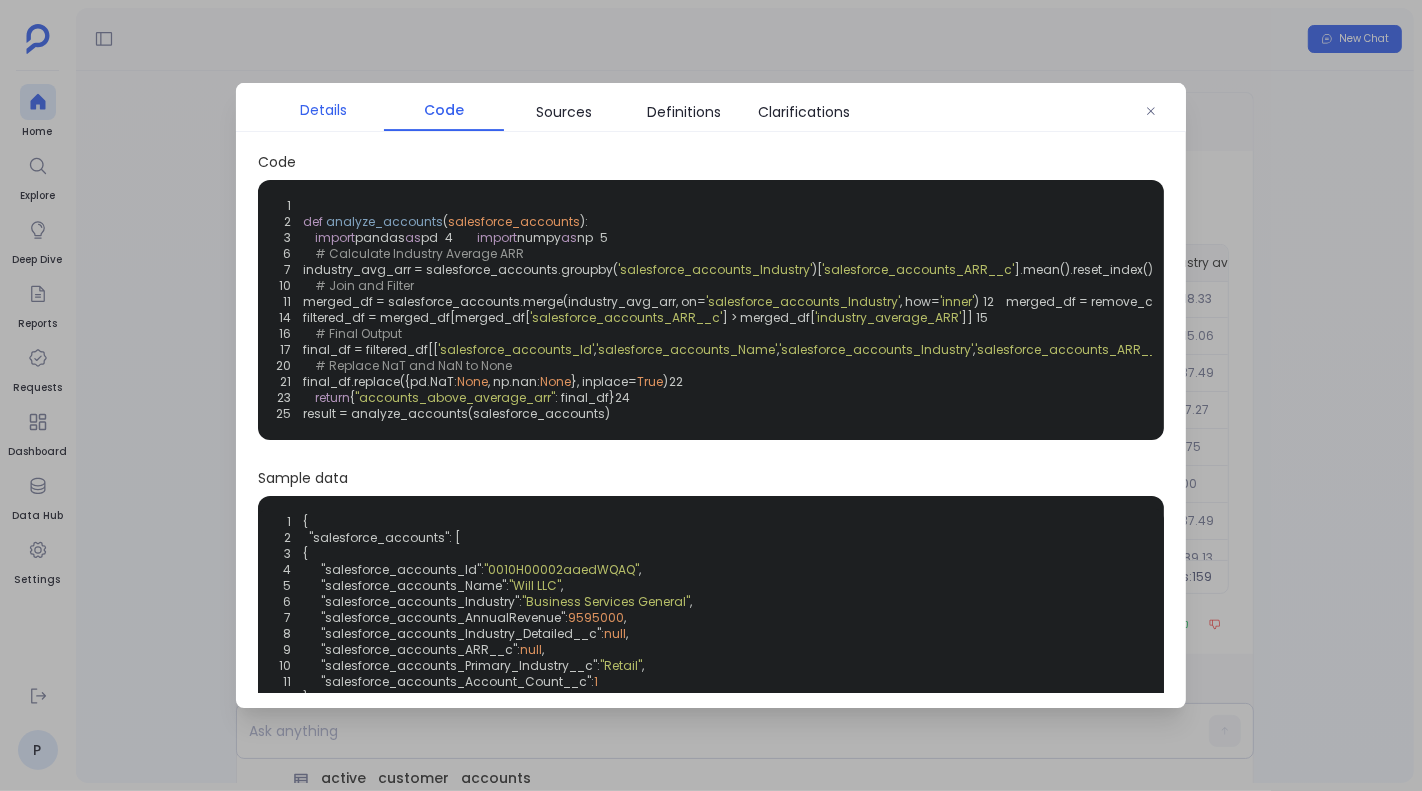 click on "Details" at bounding box center (324, 110) 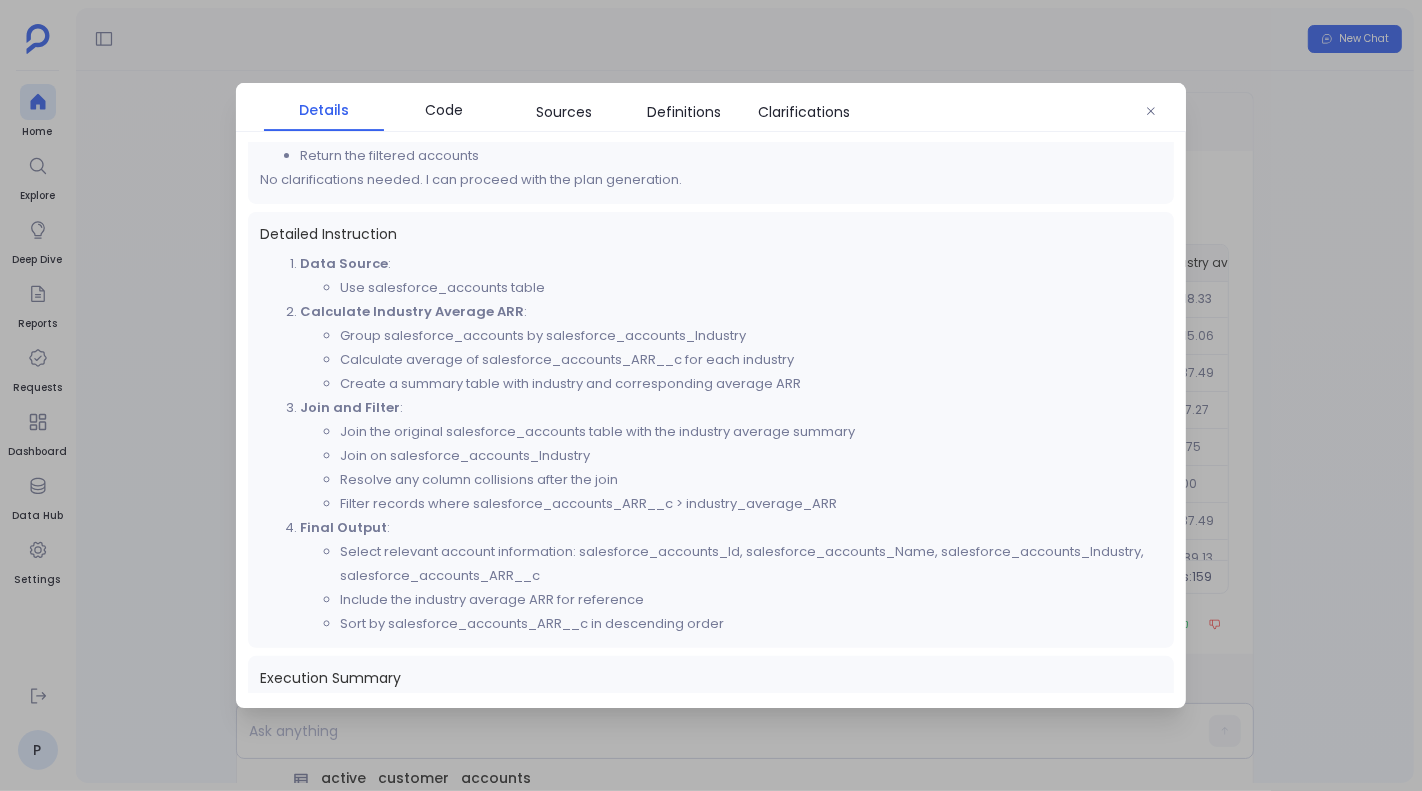 scroll, scrollTop: 551, scrollLeft: 0, axis: vertical 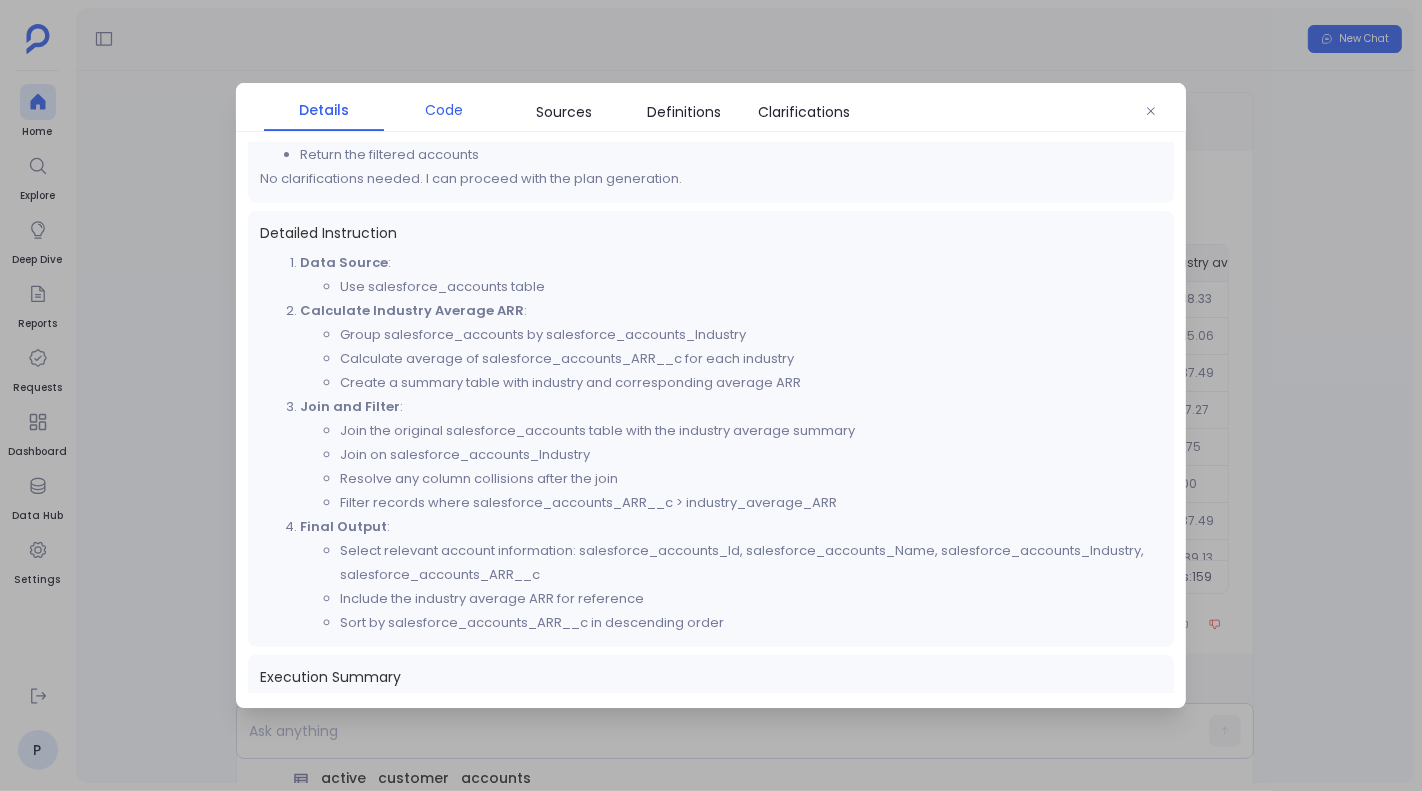 click on "Code" at bounding box center (444, 110) 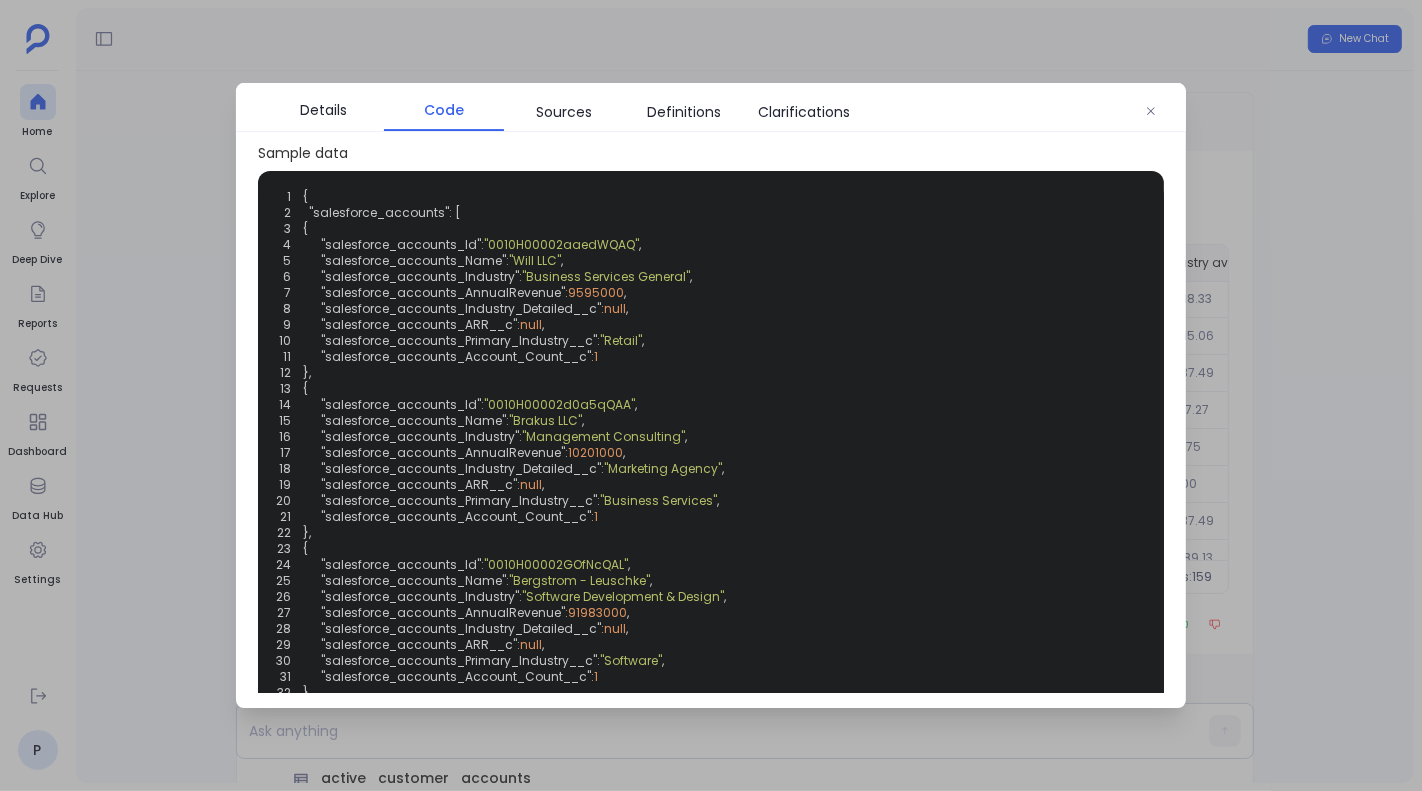 scroll, scrollTop: 0, scrollLeft: 0, axis: both 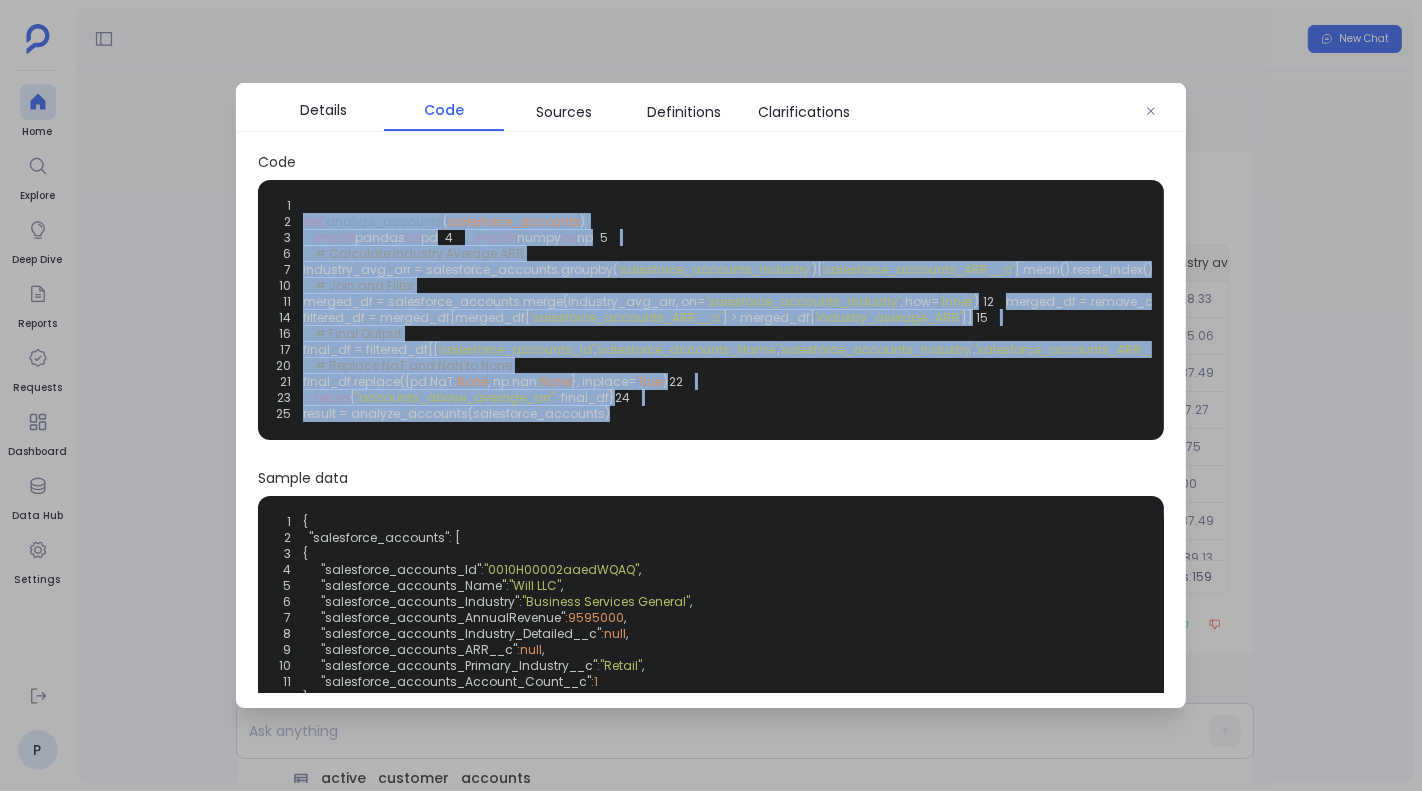 drag, startPoint x: 305, startPoint y: 218, endPoint x: 676, endPoint y: 599, distance: 531.7913 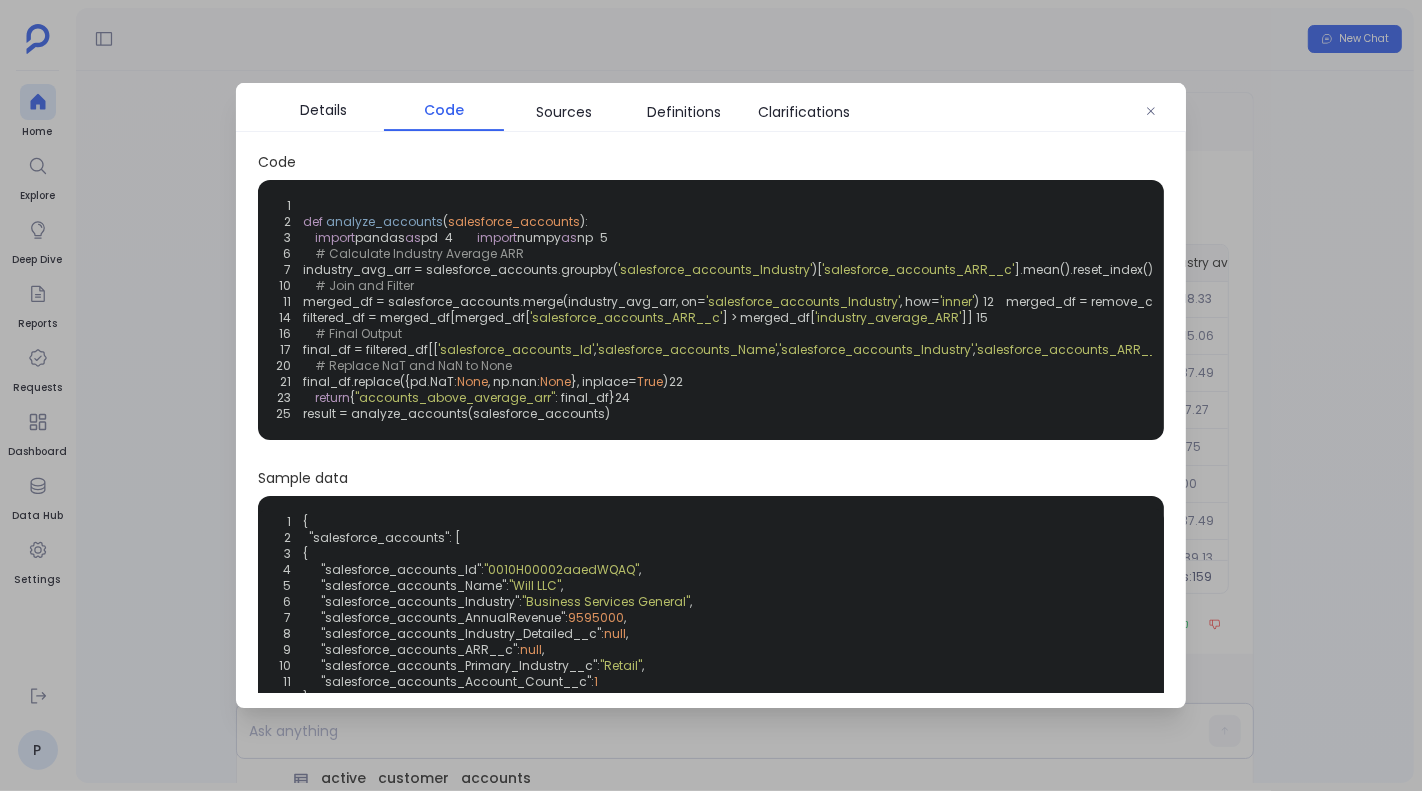 click at bounding box center [711, 395] 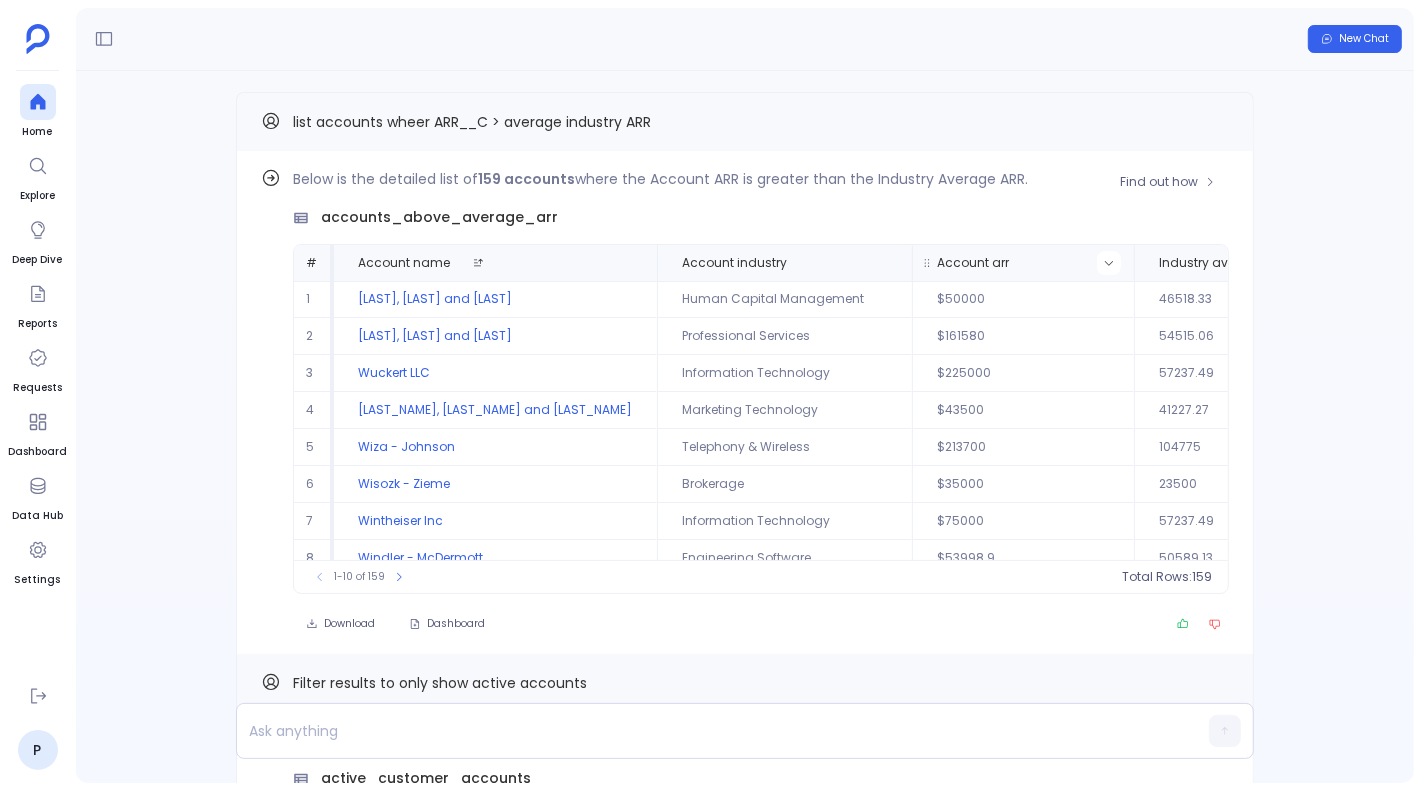 click 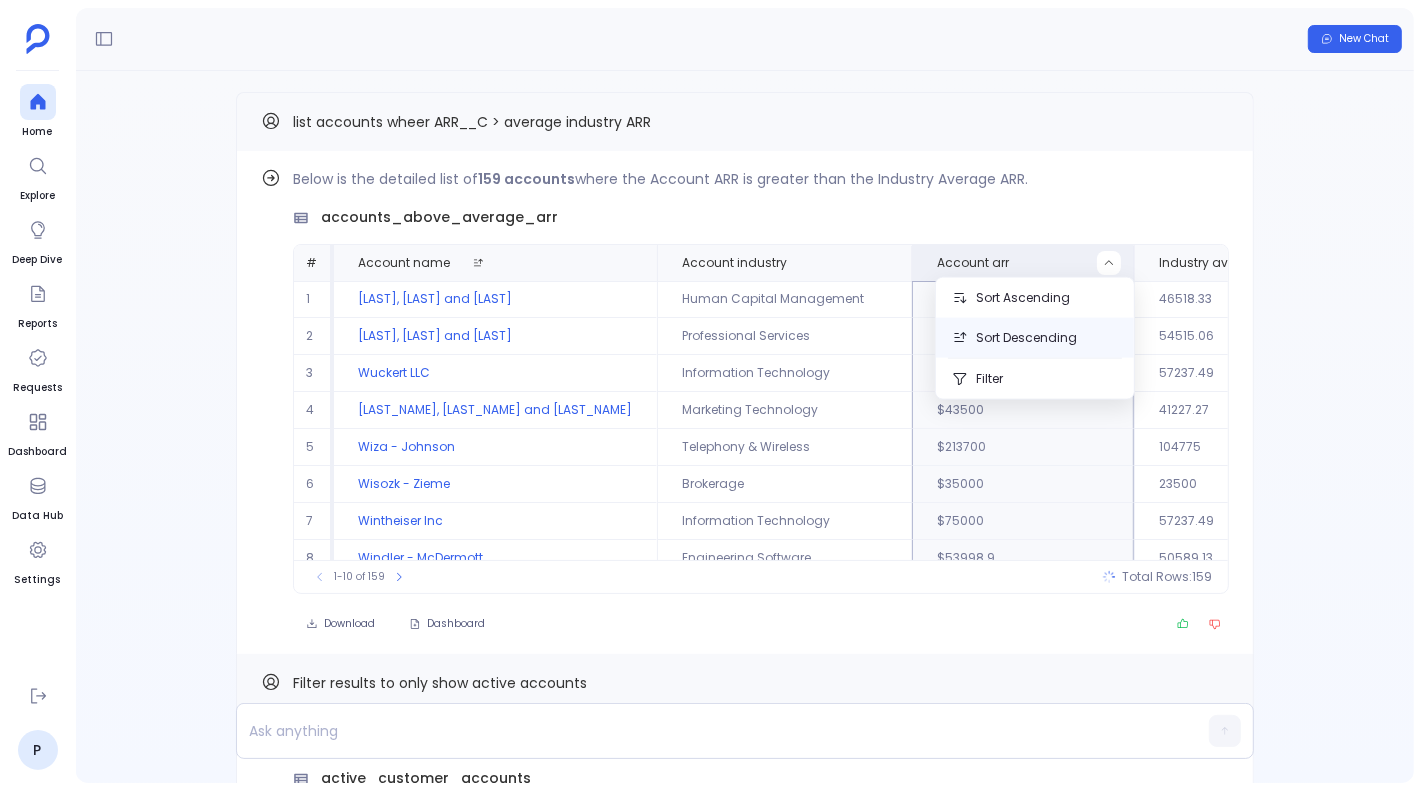 click on "Sort Descending" at bounding box center [1035, 338] 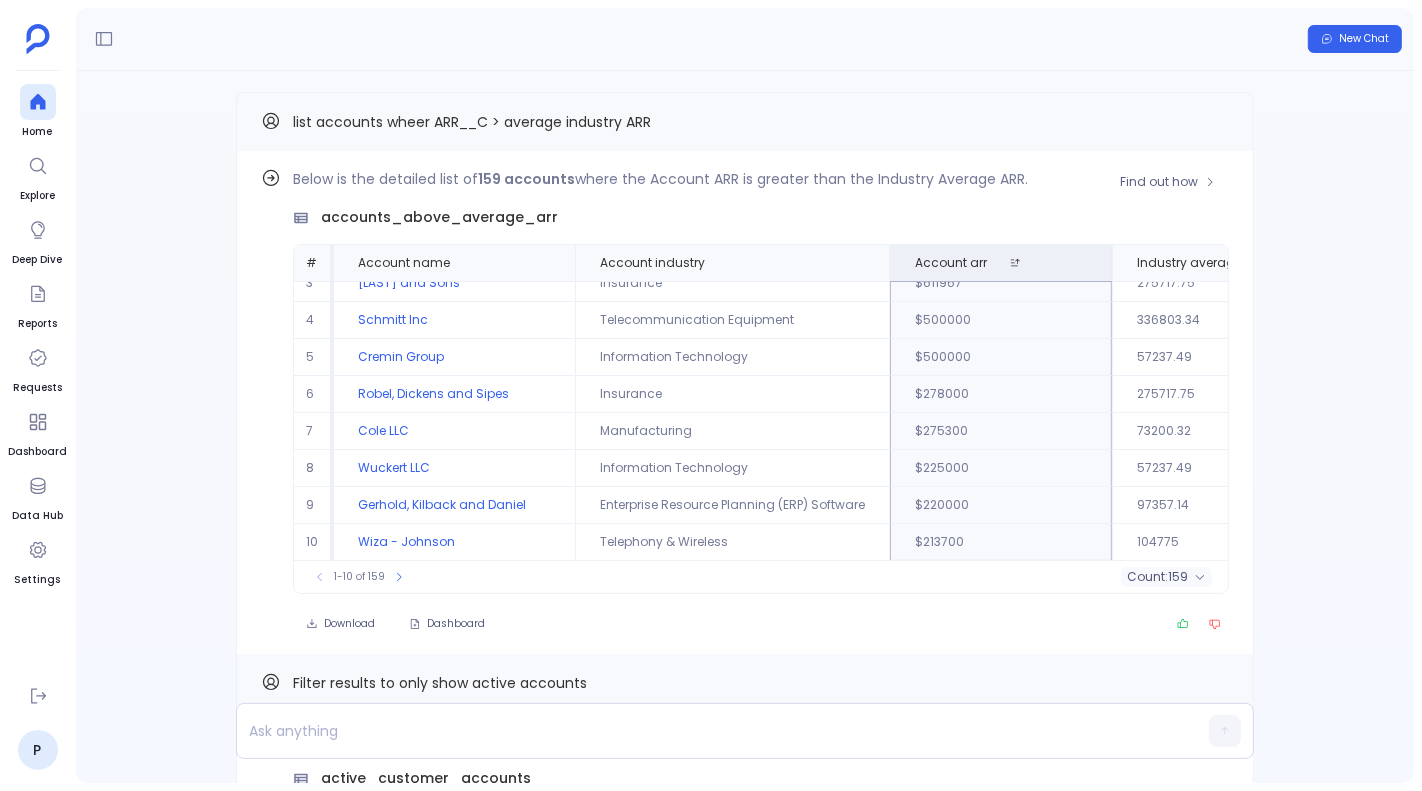 scroll, scrollTop: 0, scrollLeft: 0, axis: both 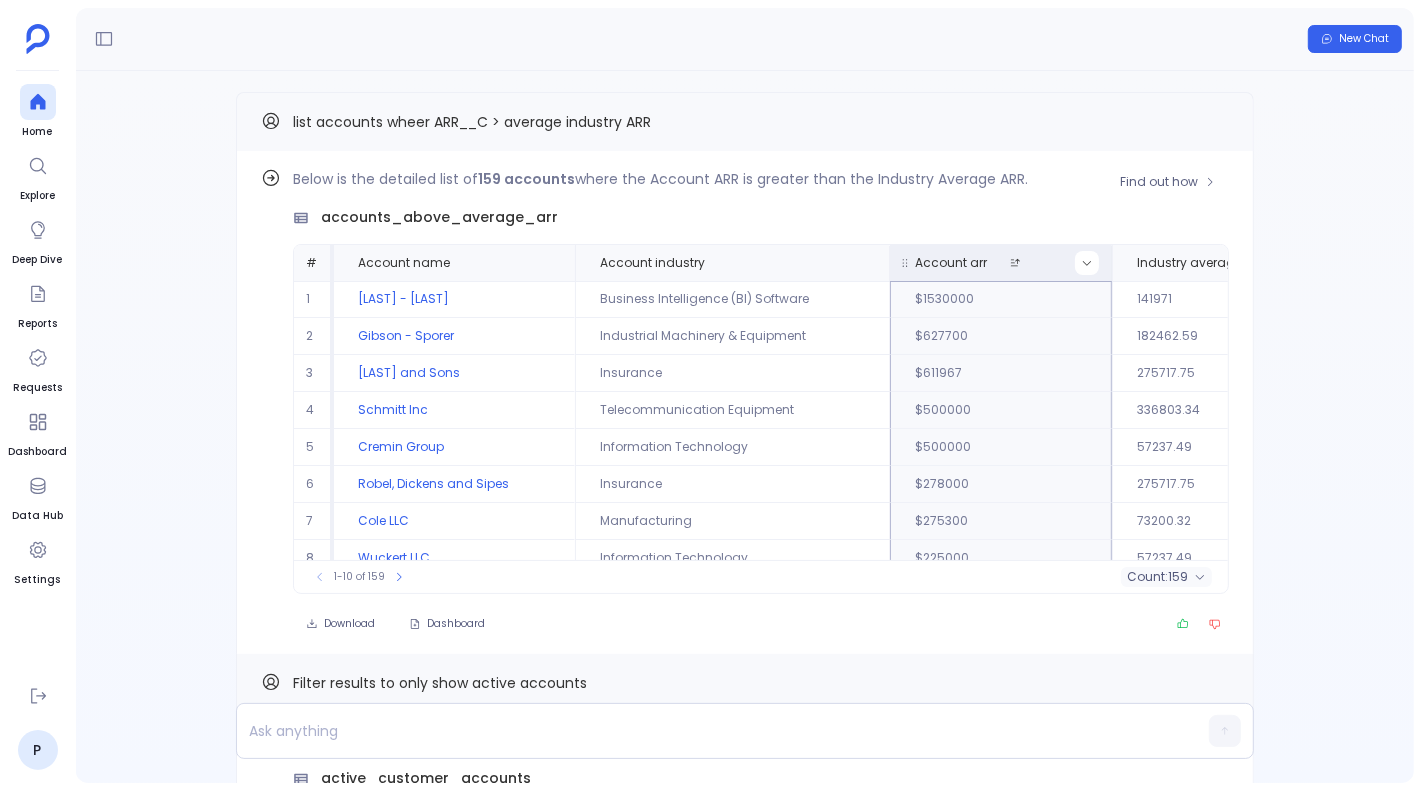 click 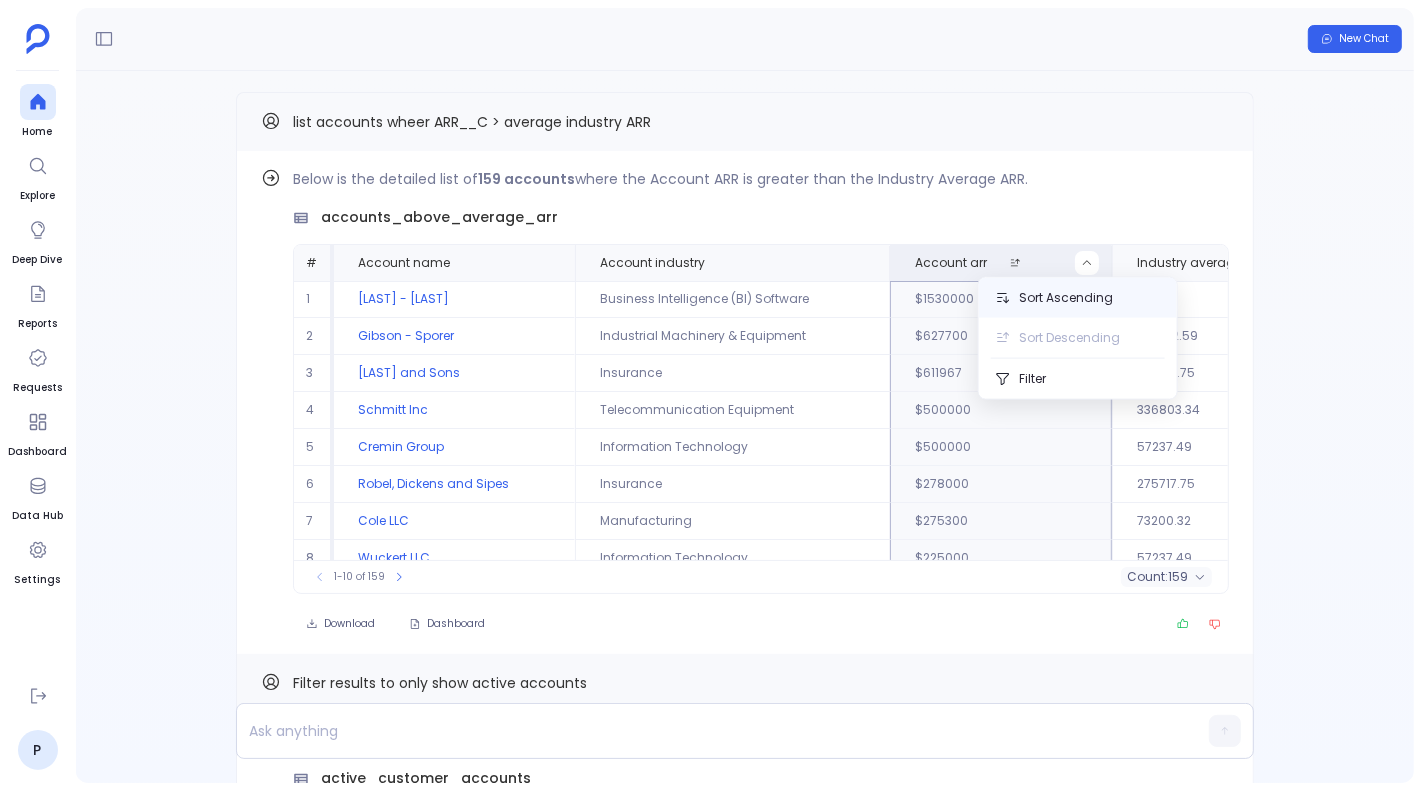 click on "Sort Ascending" at bounding box center [1078, 298] 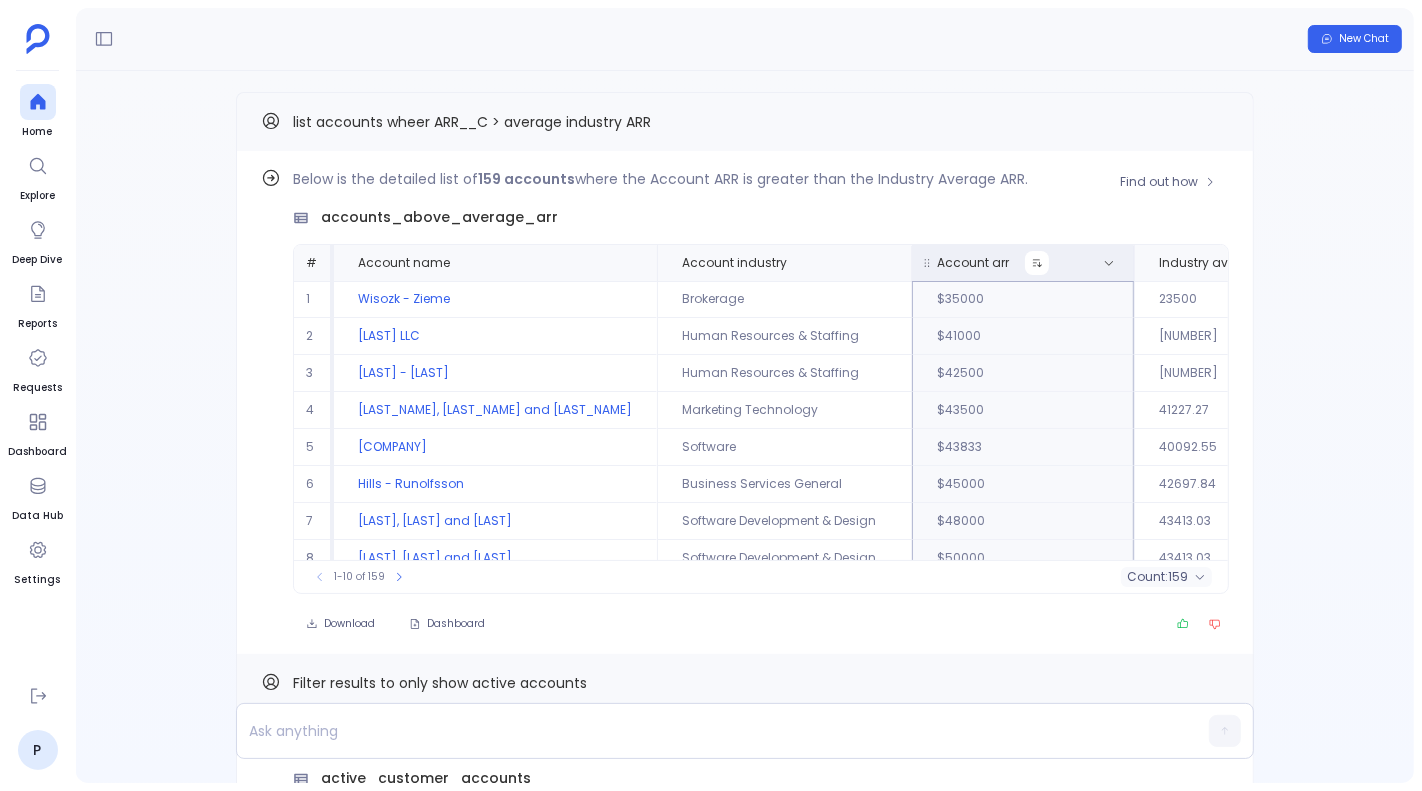 click 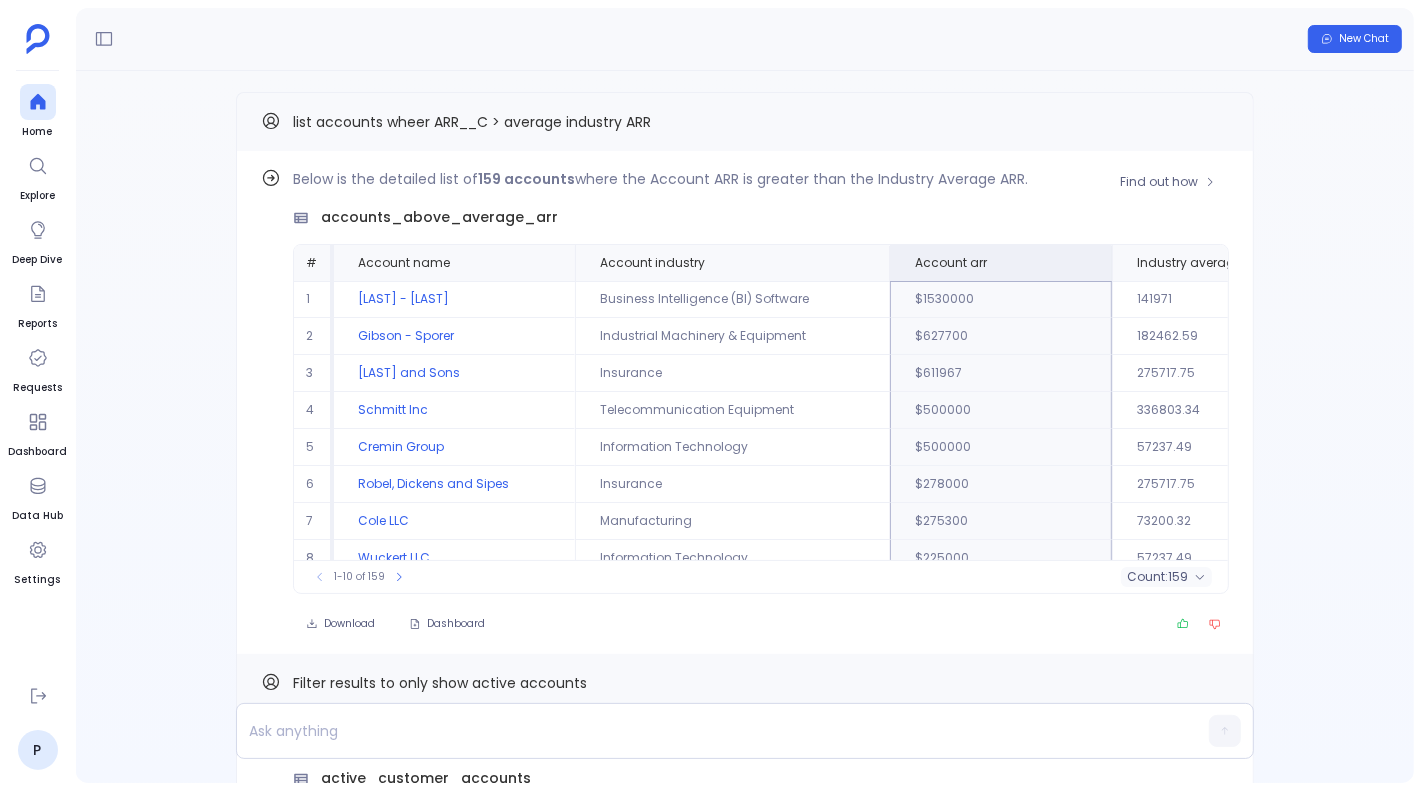 scroll, scrollTop: 90, scrollLeft: 0, axis: vertical 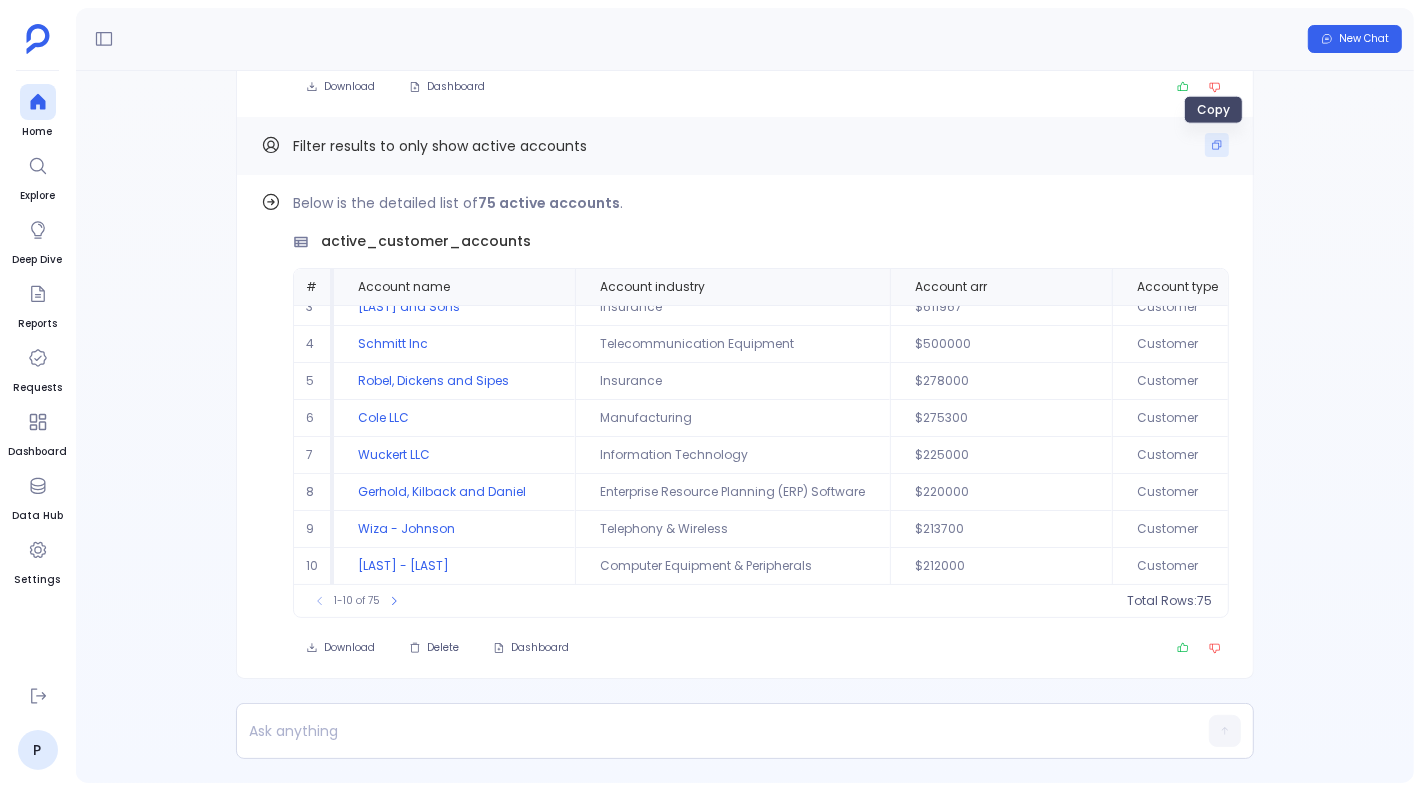 click 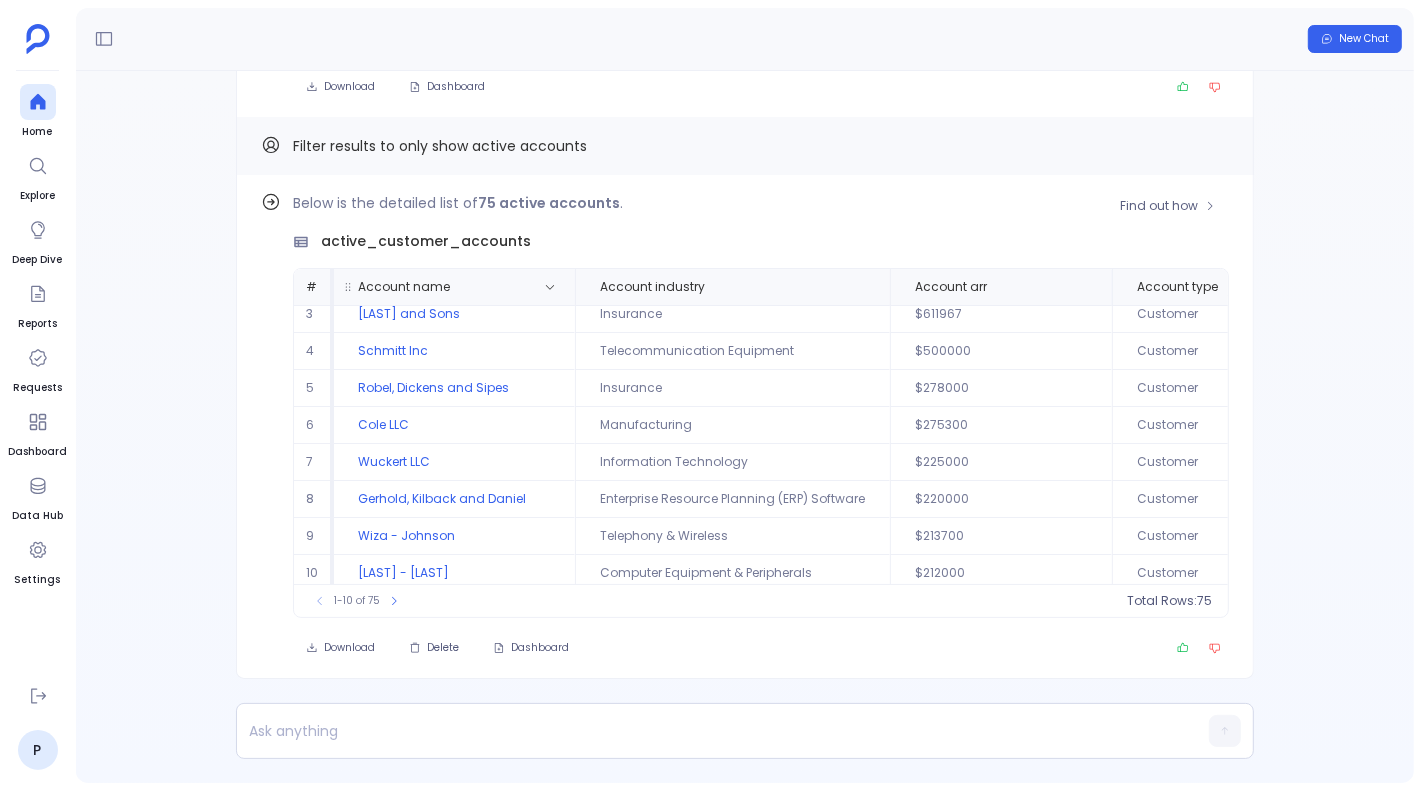 scroll, scrollTop: 0, scrollLeft: 0, axis: both 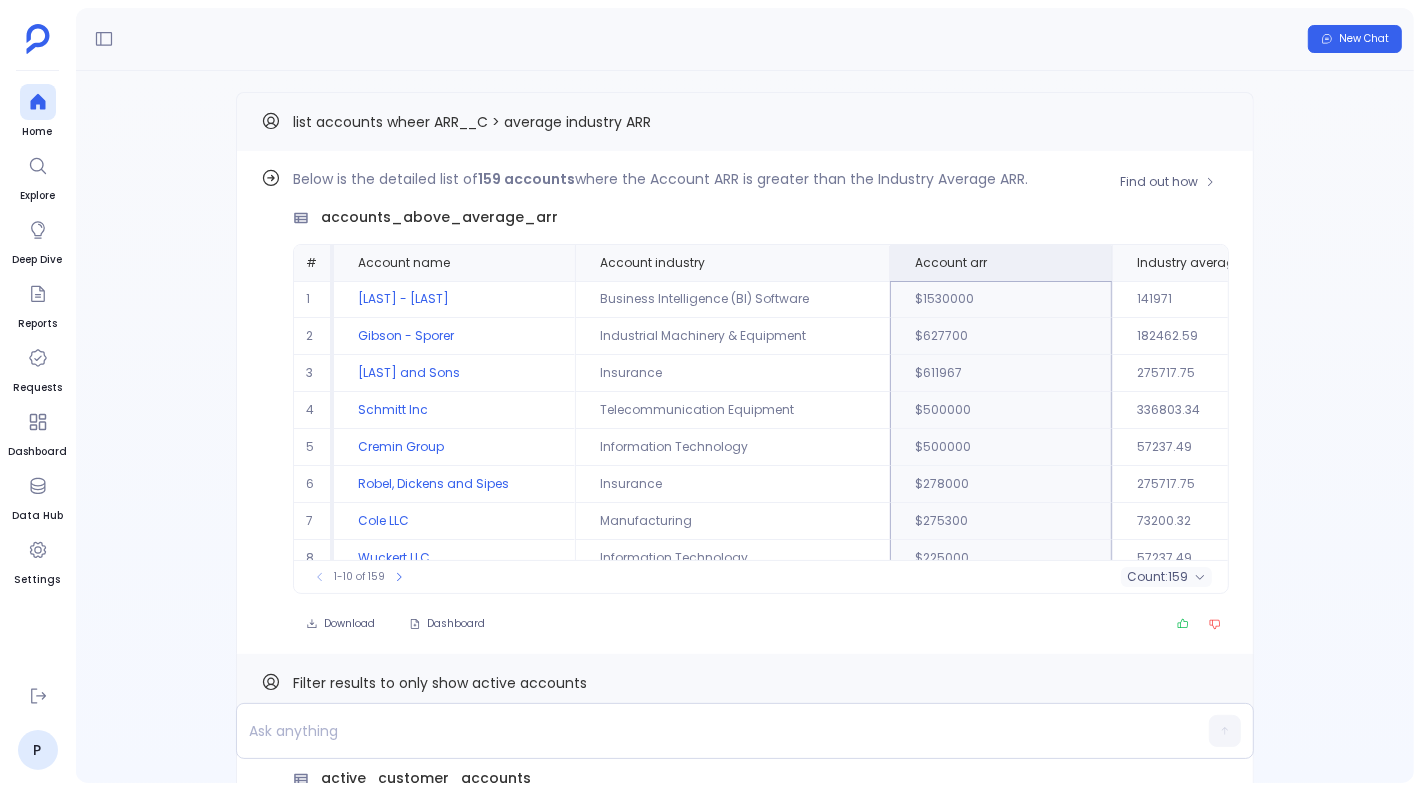 click on "accounts_above_average_arr" at bounding box center [439, 217] 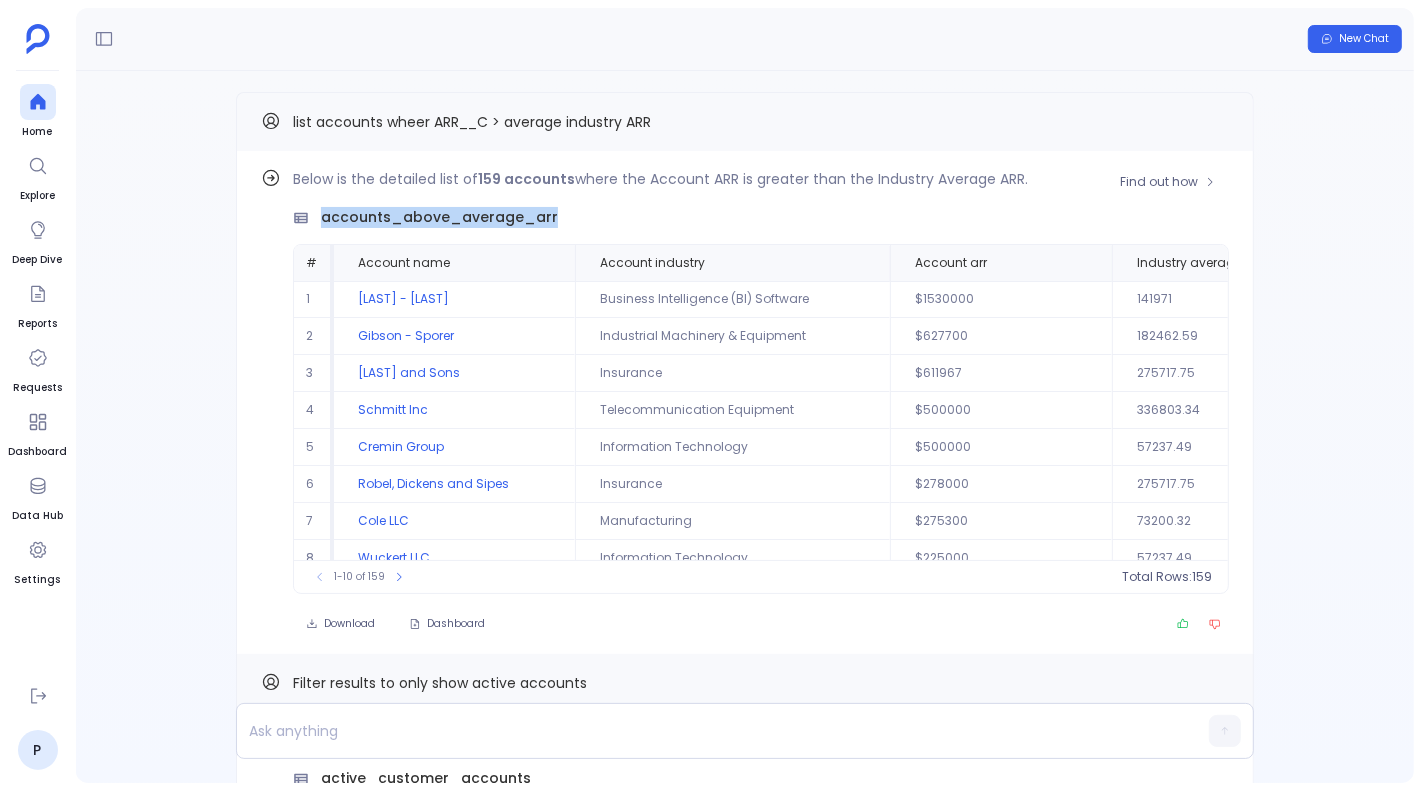 click on "accounts_above_average_arr" at bounding box center (439, 217) 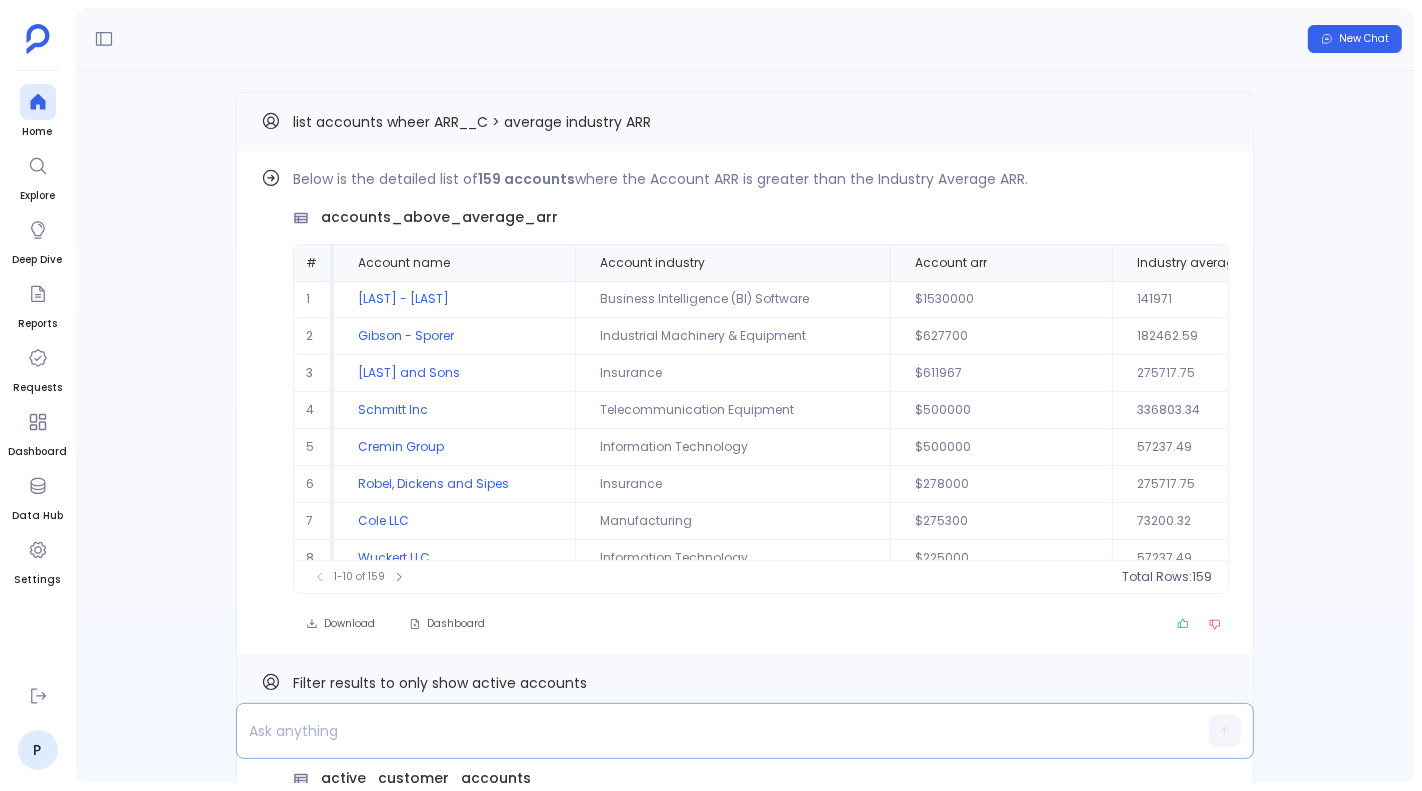 click at bounding box center [706, 731] 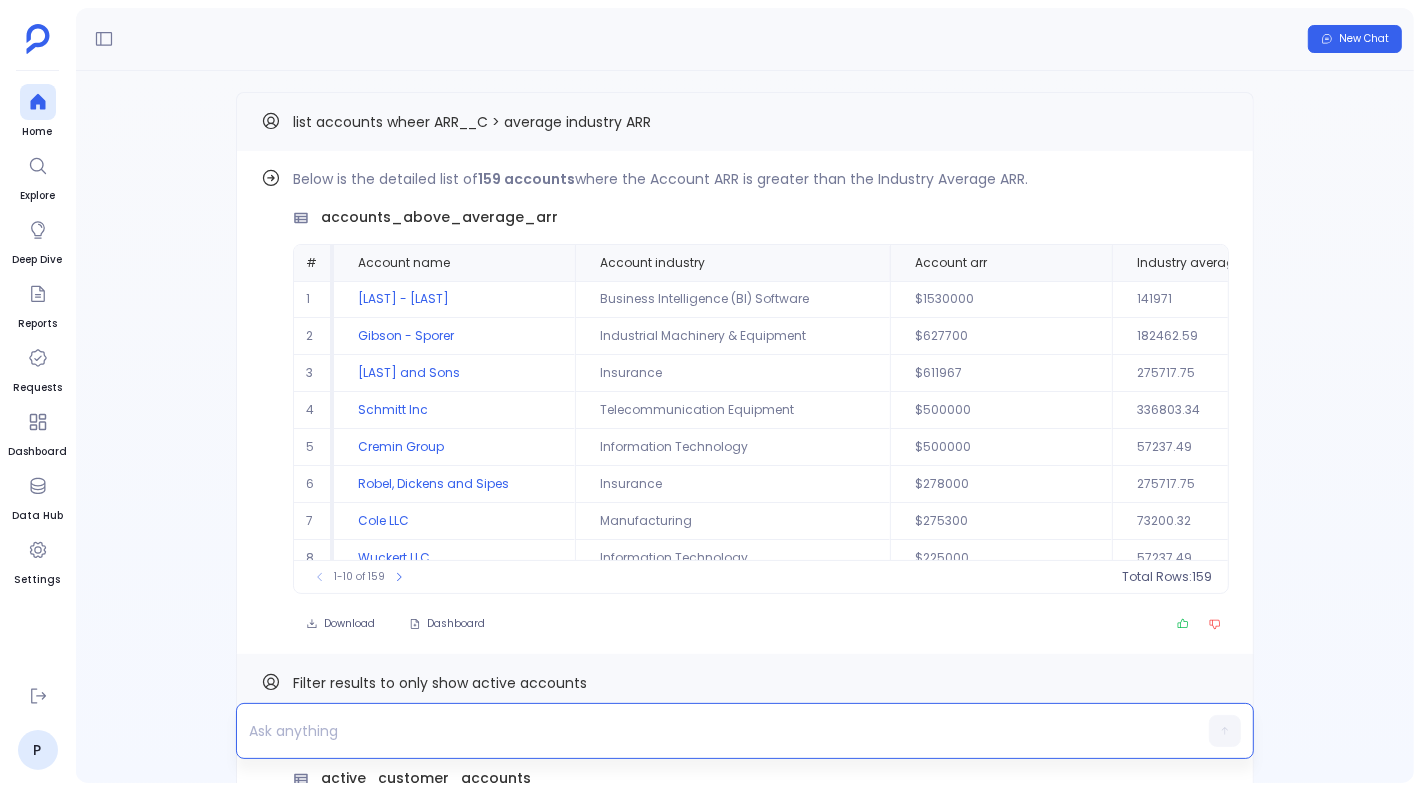 type 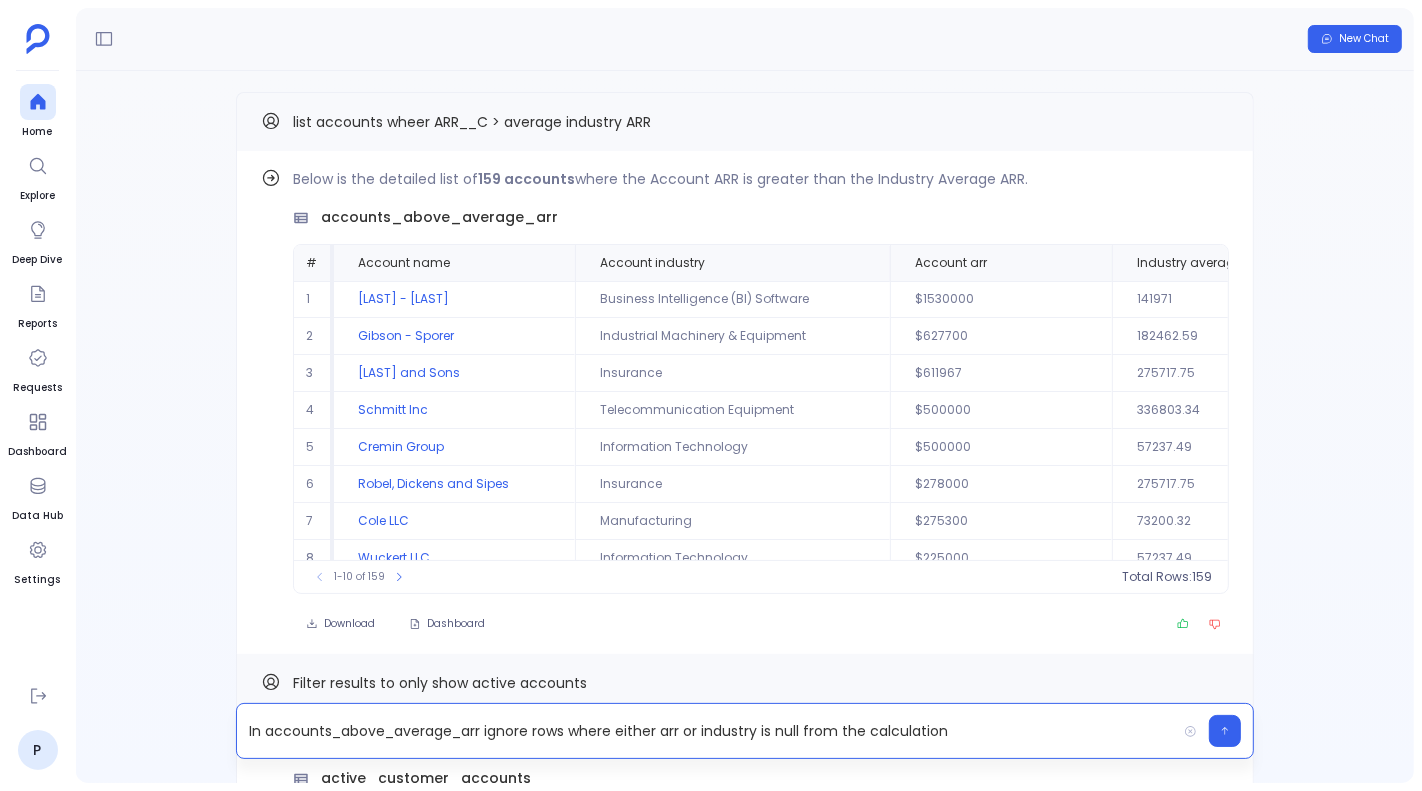 click on "In accounts_above_average_arr ignore rows where either arr or industry is null from the calculation" at bounding box center (706, 731) 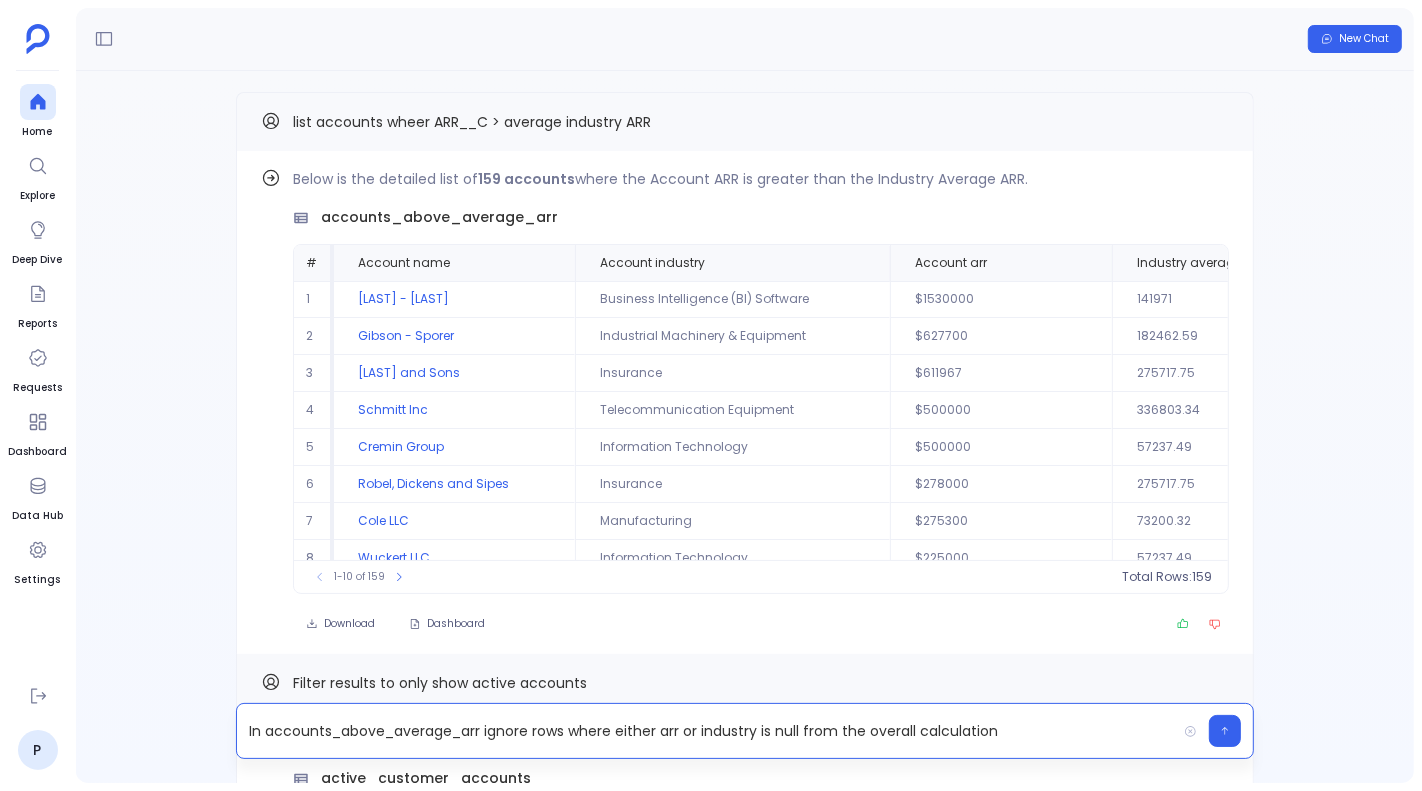 scroll, scrollTop: 0, scrollLeft: 0, axis: both 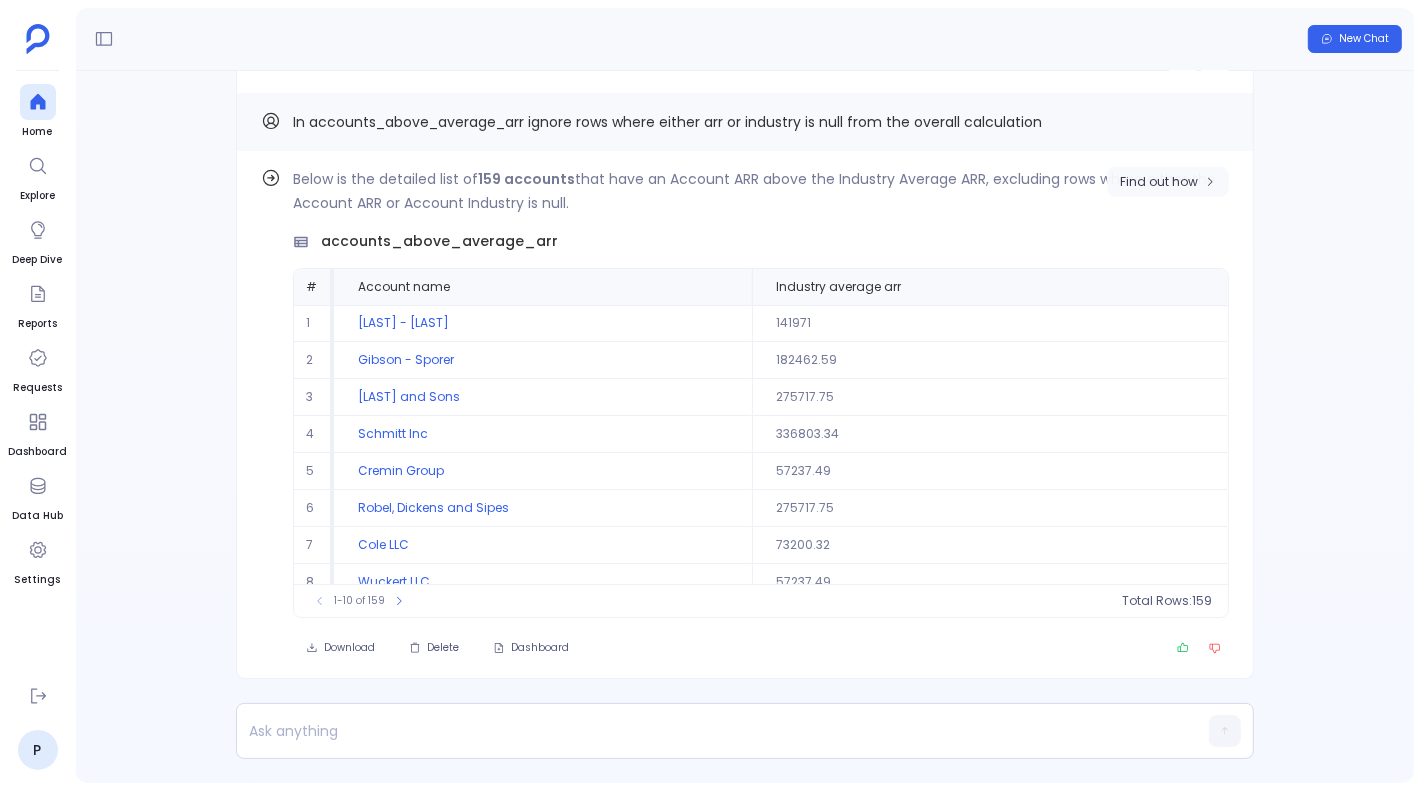 click on "Find out how" at bounding box center (1159, 182) 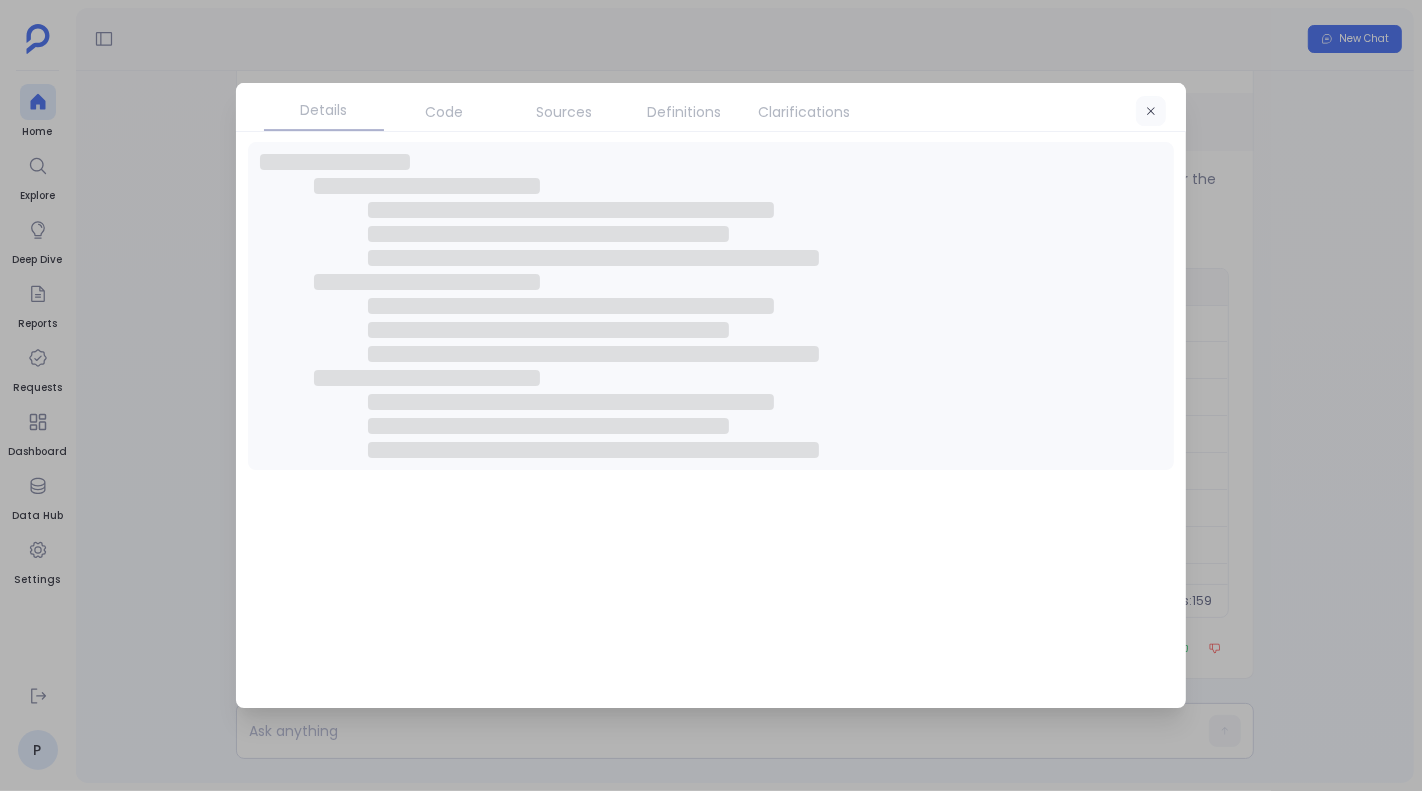 click at bounding box center [1151, 111] 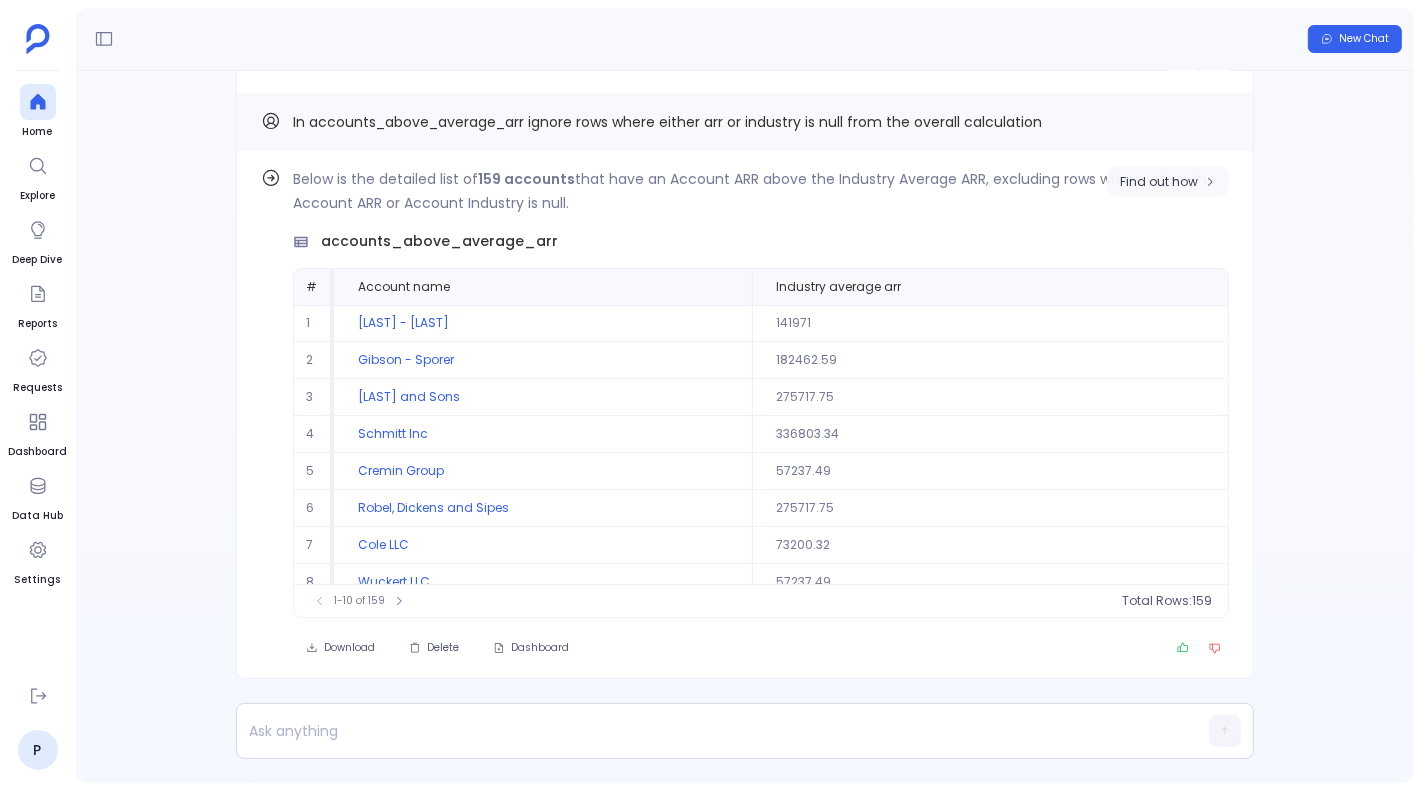 click on "Find out how" at bounding box center (1159, 182) 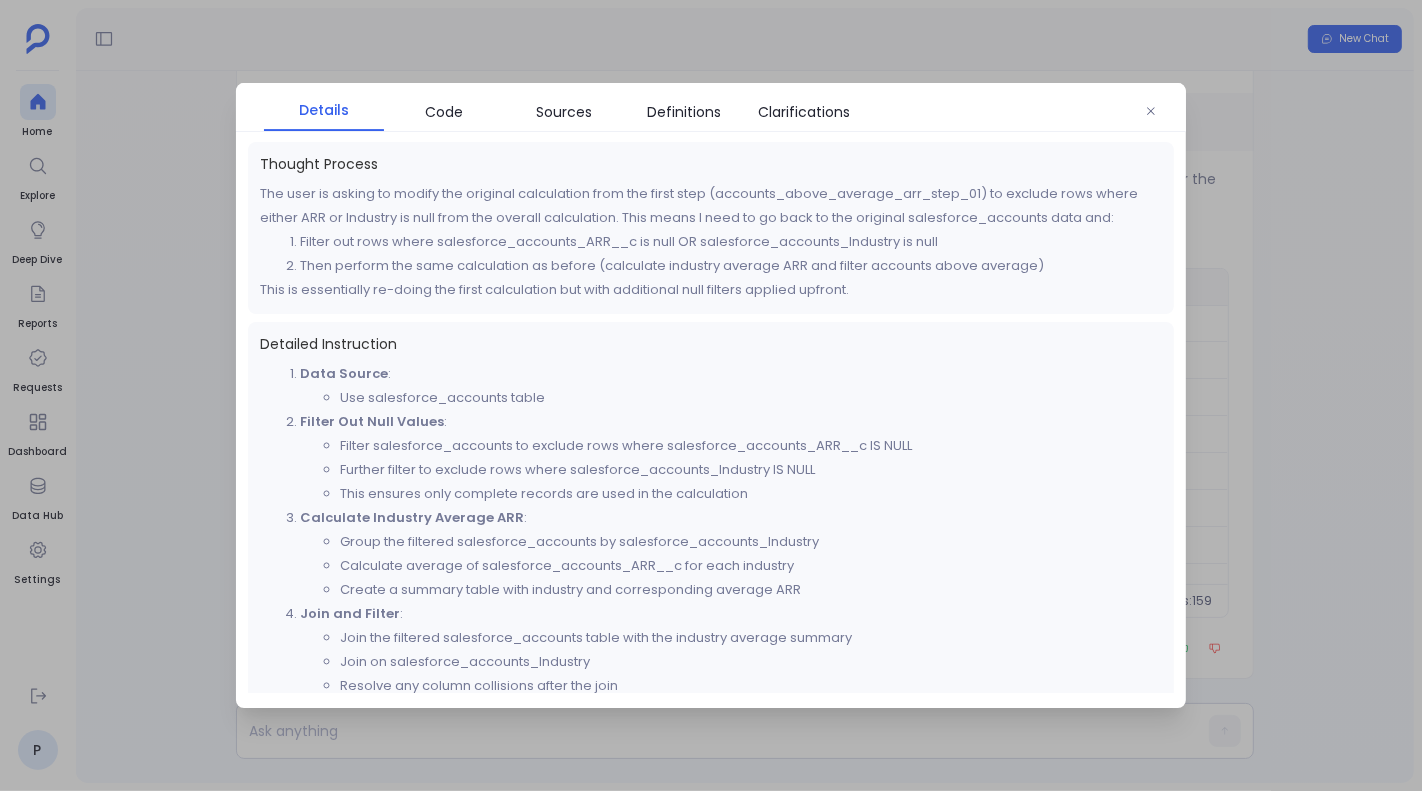 scroll, scrollTop: 37, scrollLeft: 0, axis: vertical 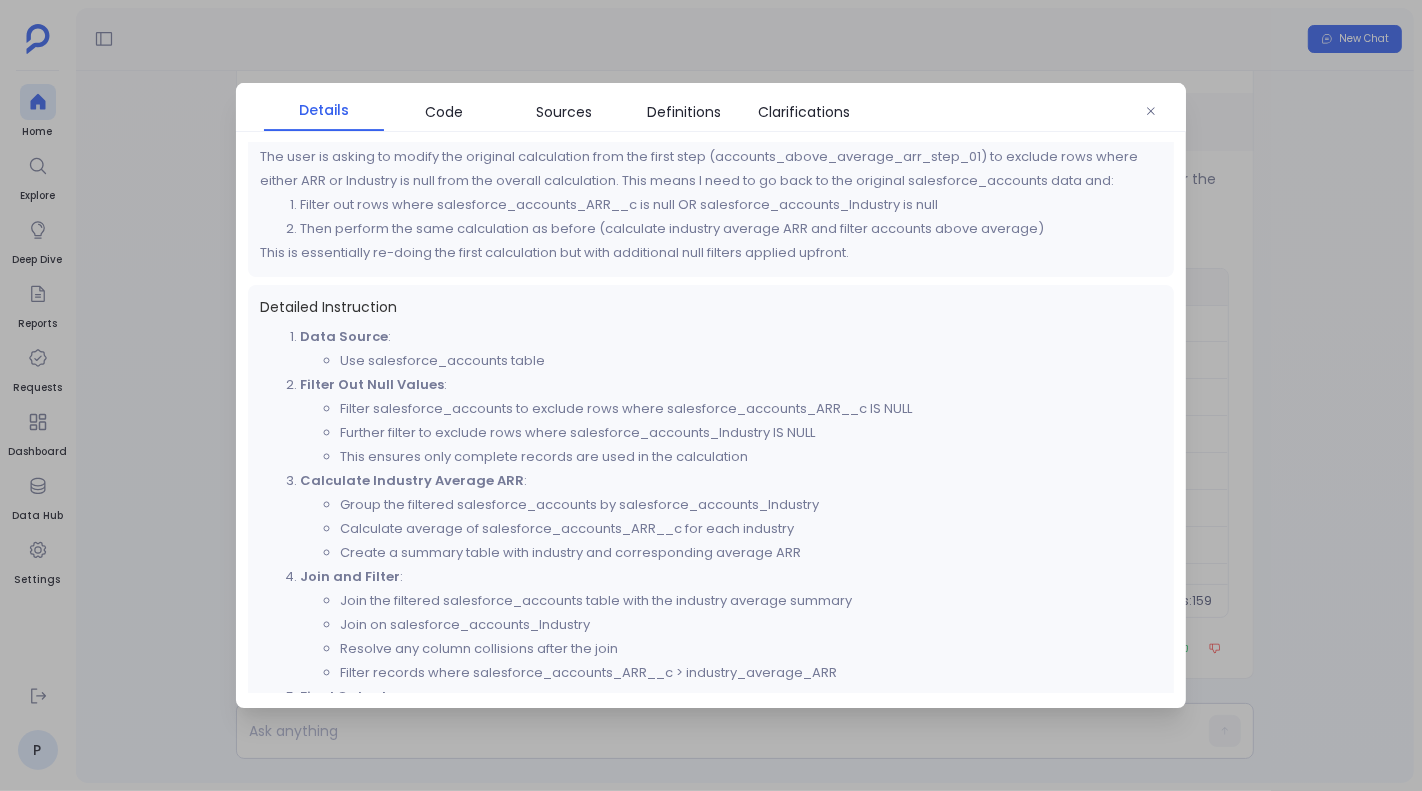 click at bounding box center [711, 395] 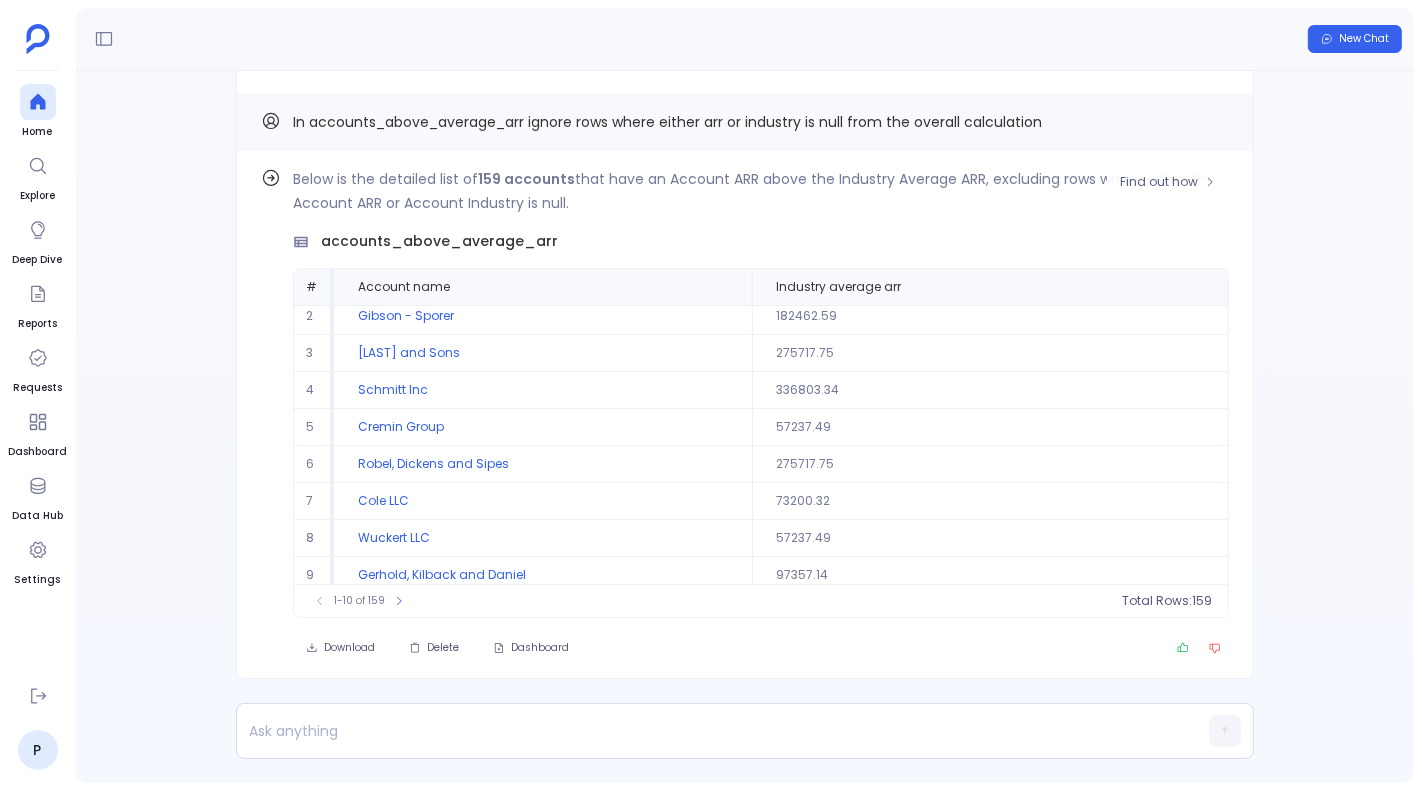 scroll, scrollTop: 0, scrollLeft: 0, axis: both 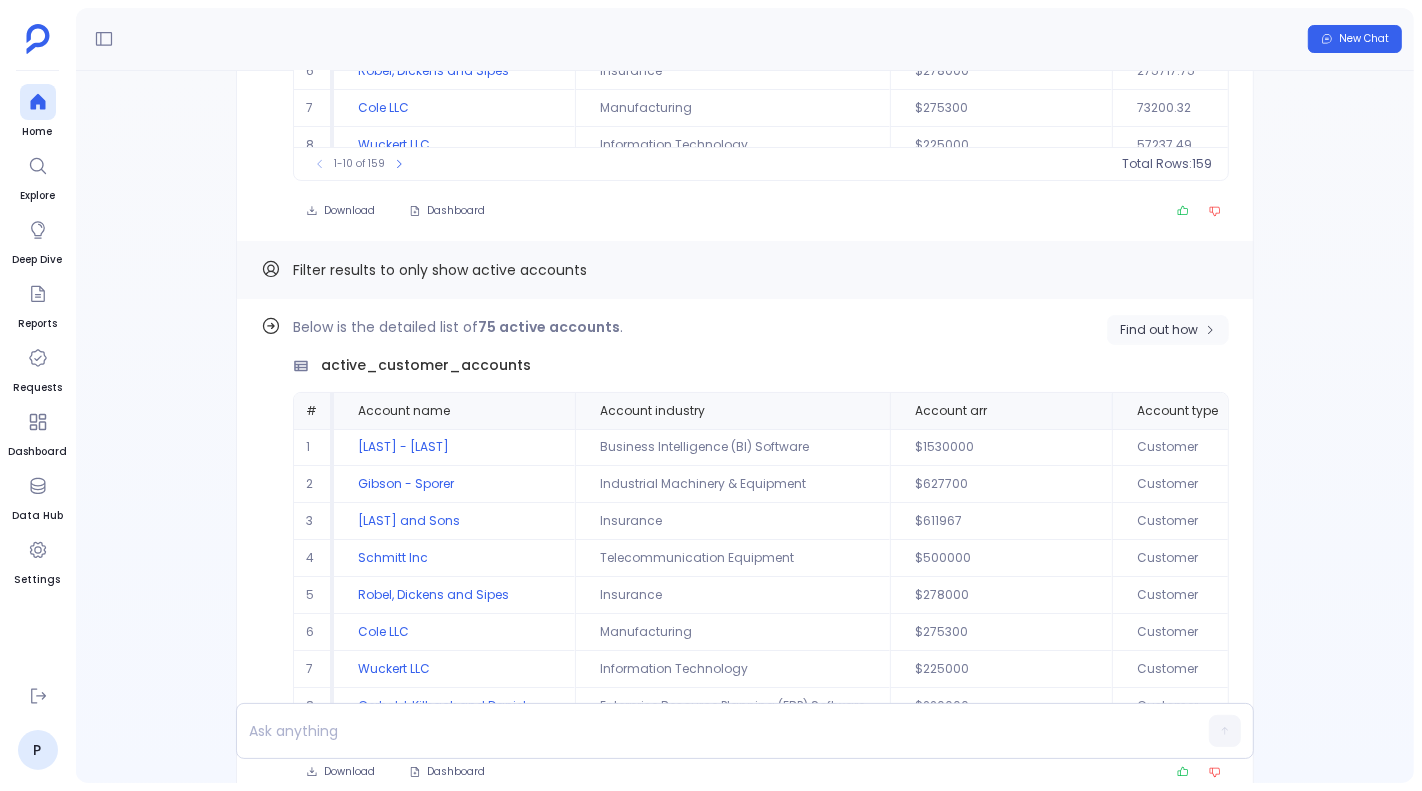 click on "Find out how" at bounding box center [1159, 330] 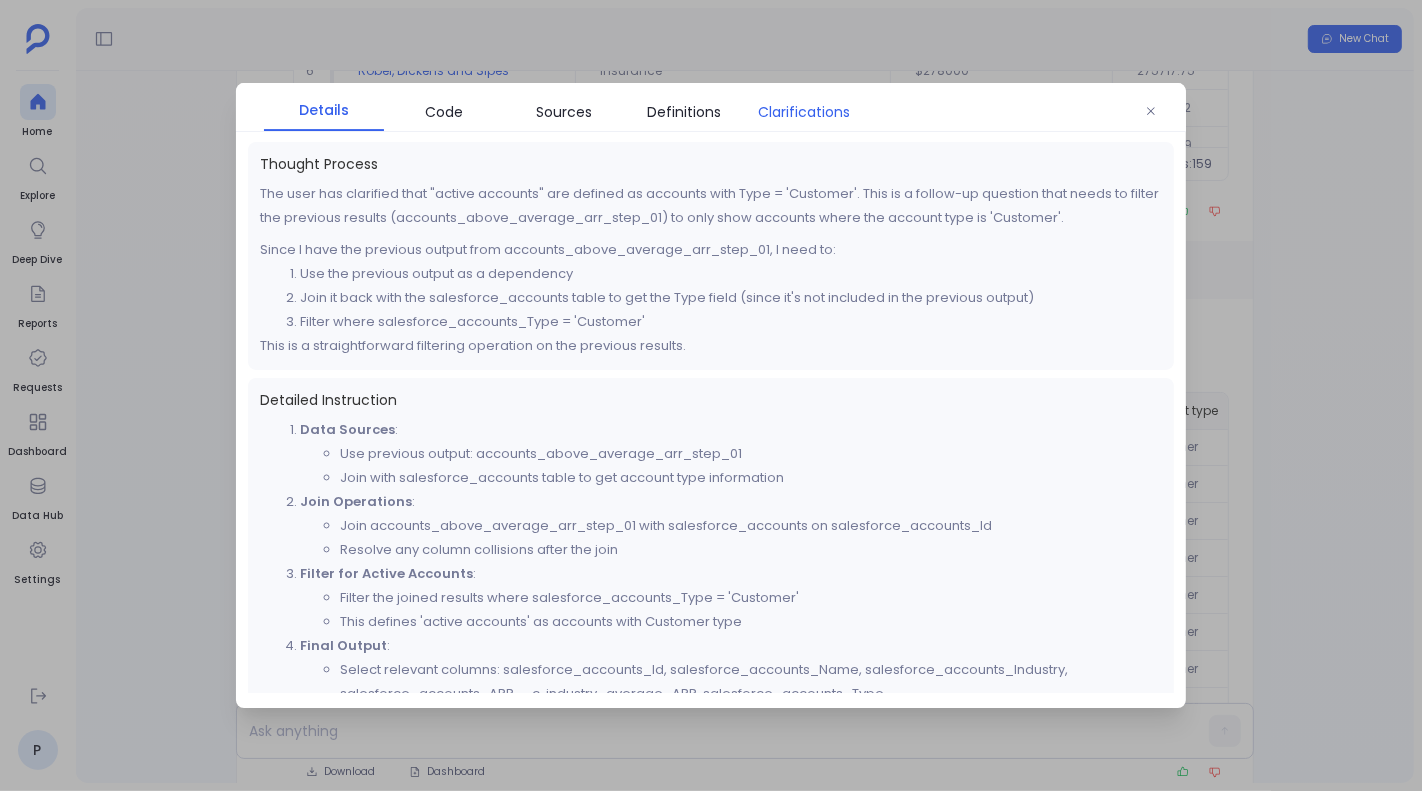 click on "Clarifications" at bounding box center [804, 112] 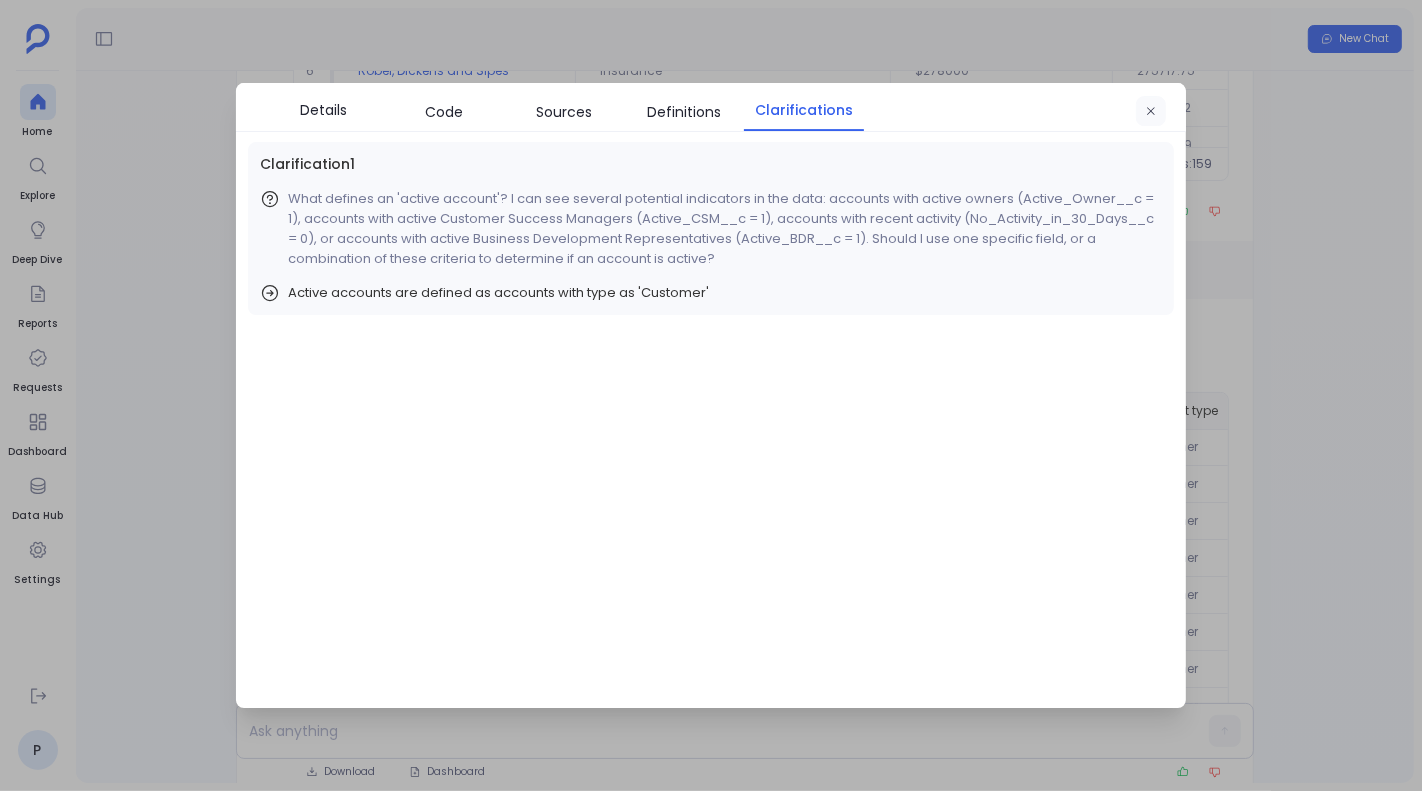 click 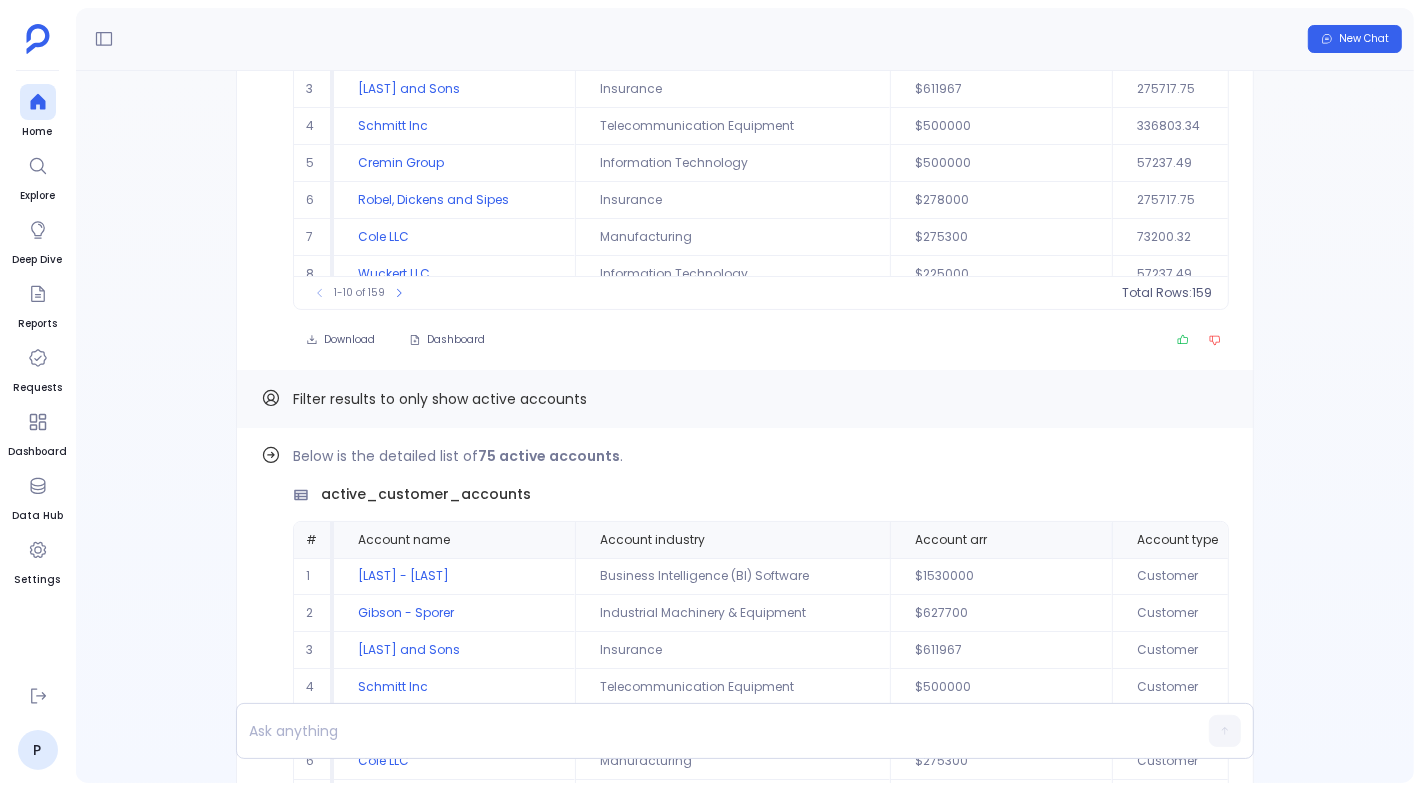 scroll, scrollTop: -1121, scrollLeft: 0, axis: vertical 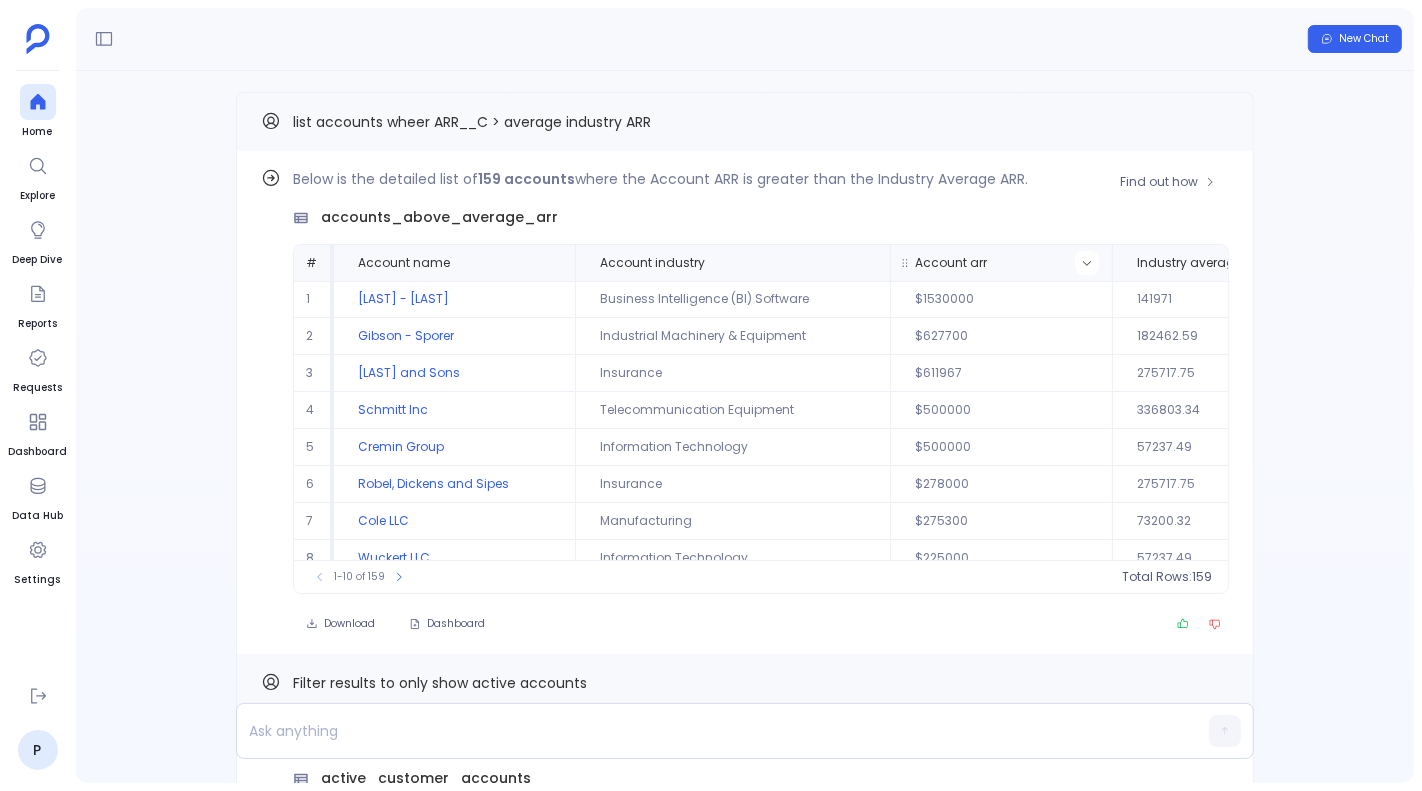 click 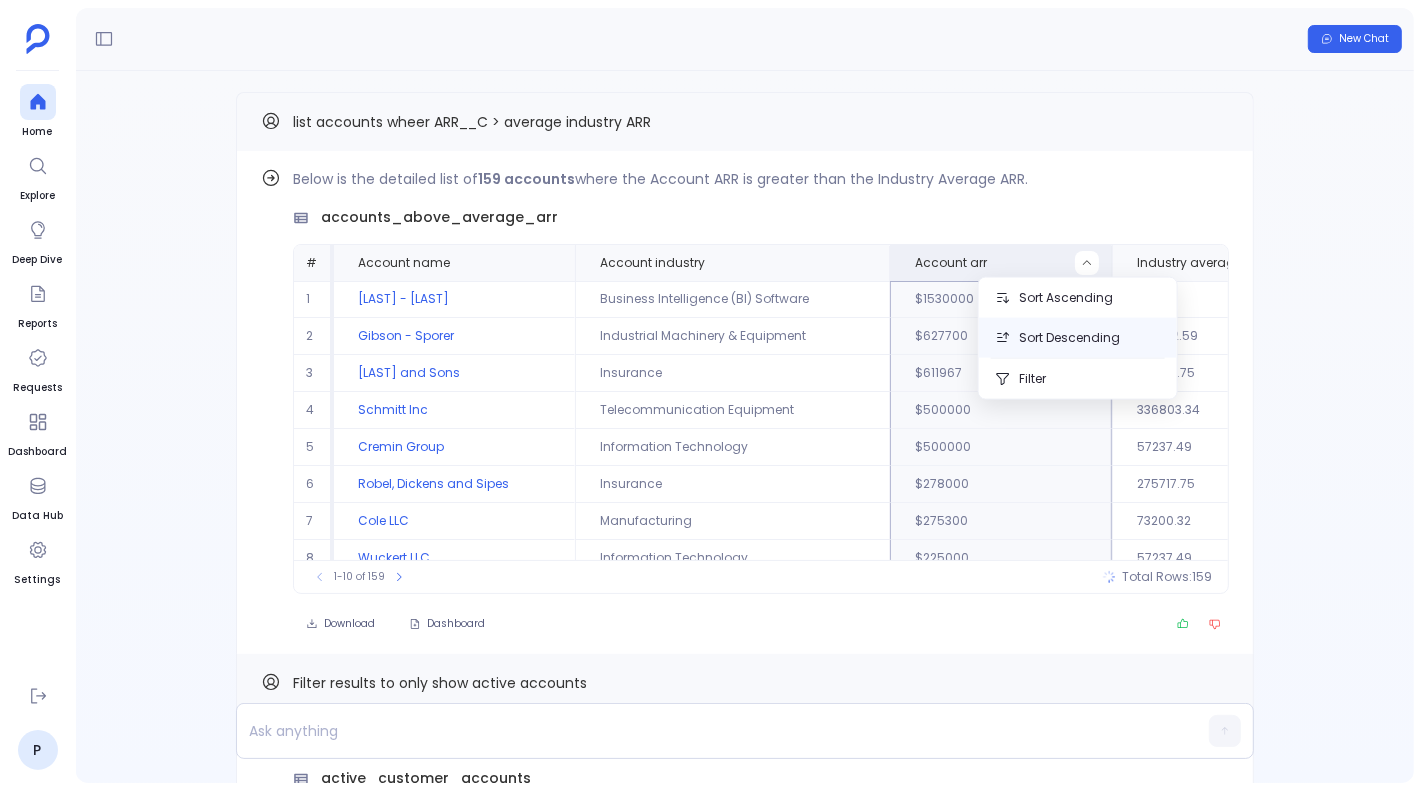click on "Sort Descending" at bounding box center [1078, 338] 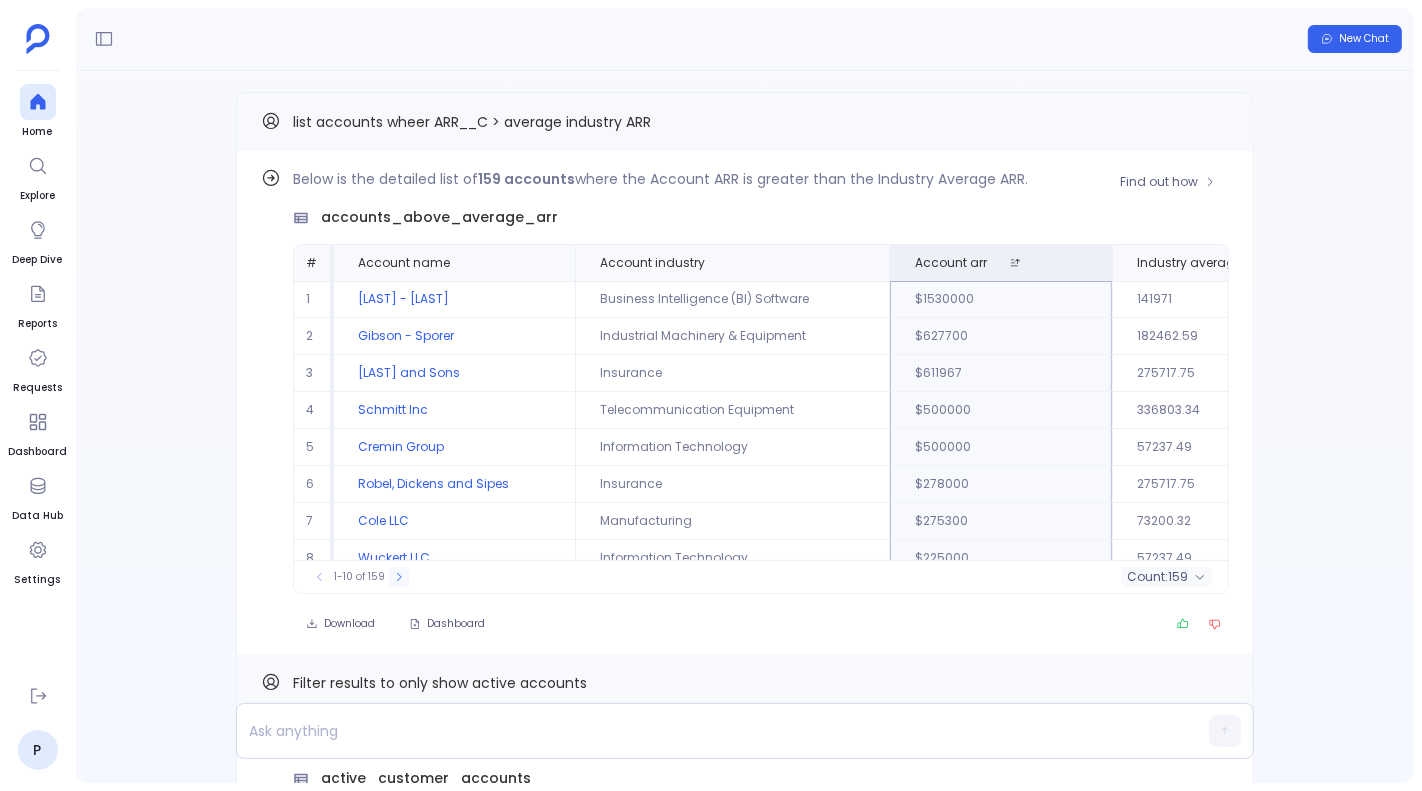 click at bounding box center (399, 577) 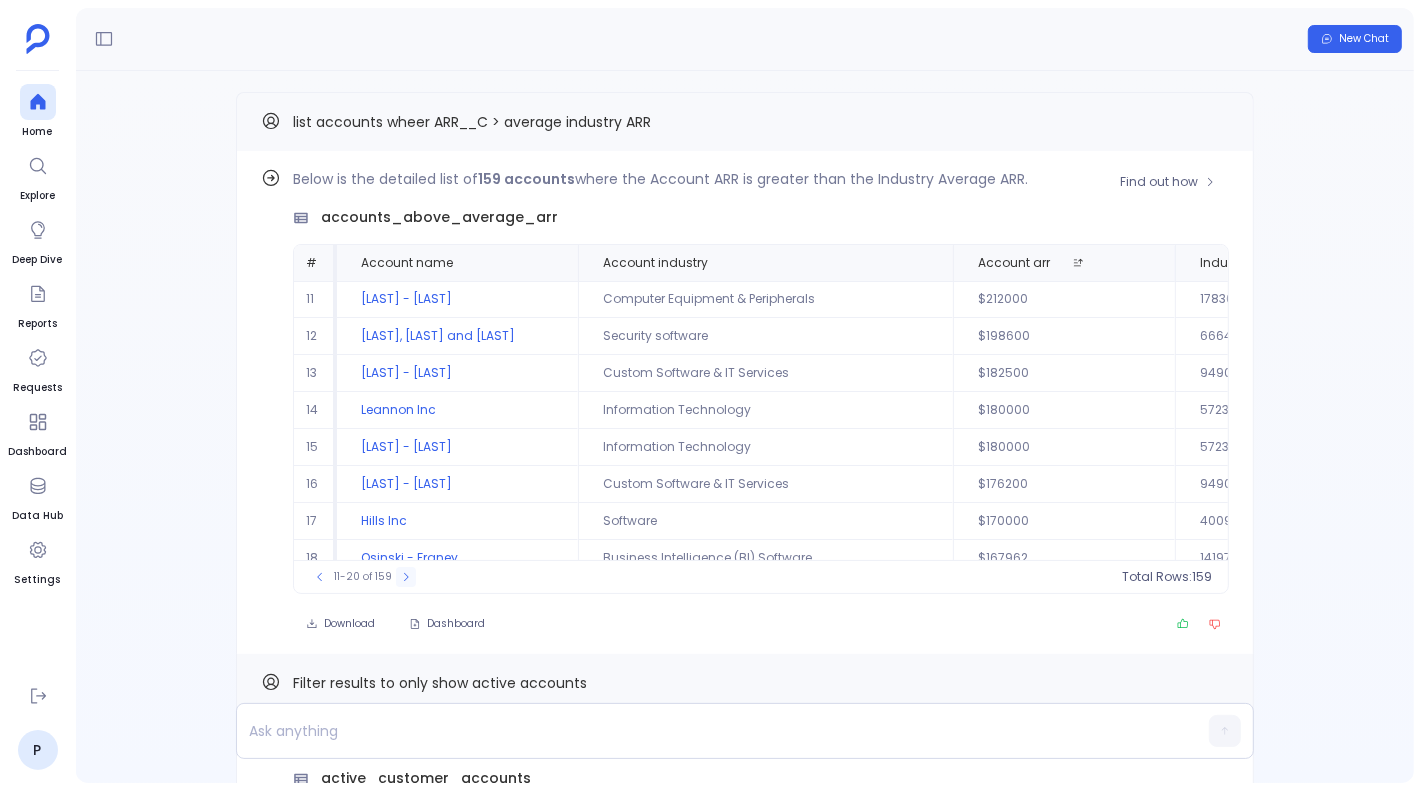 click on "11-20 of 159" at bounding box center [363, 577] 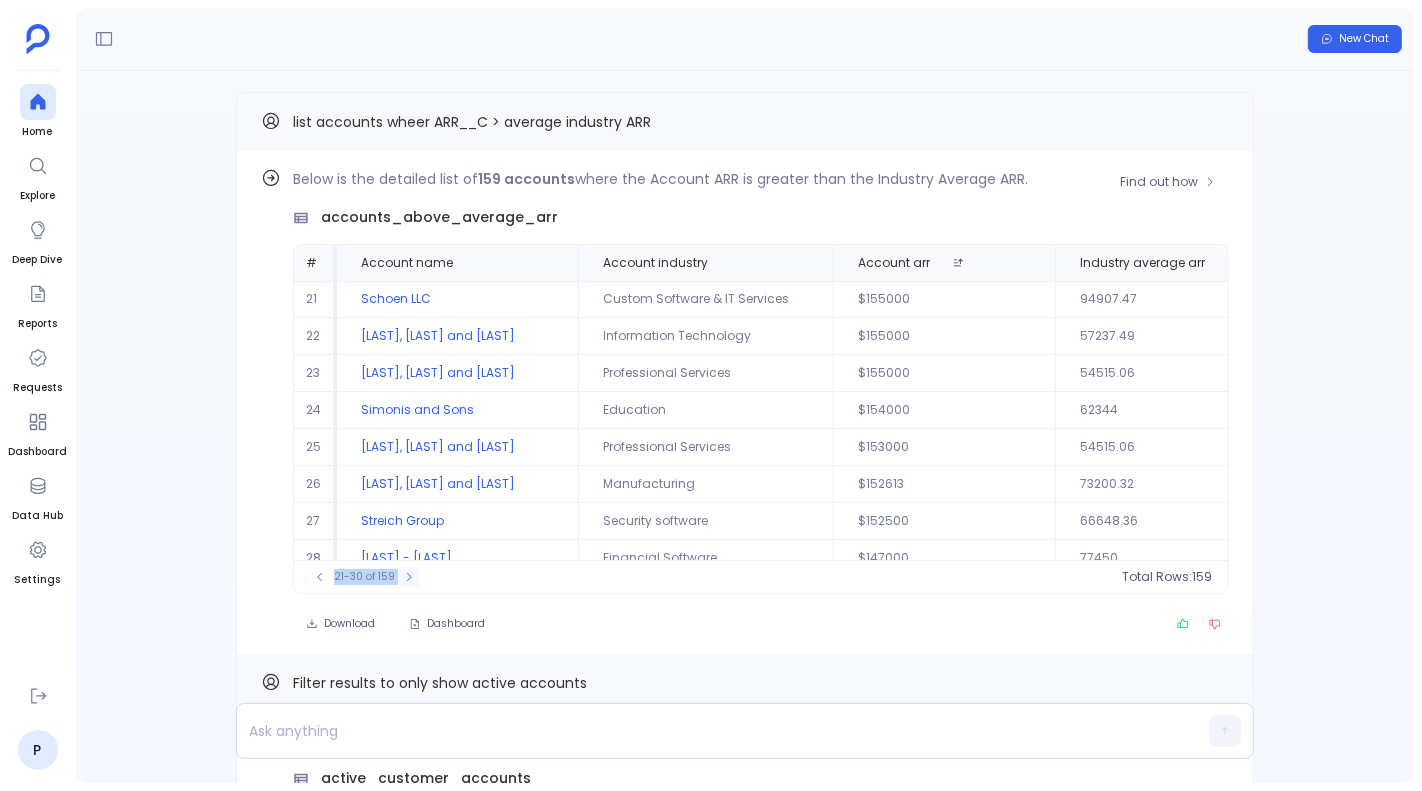 click 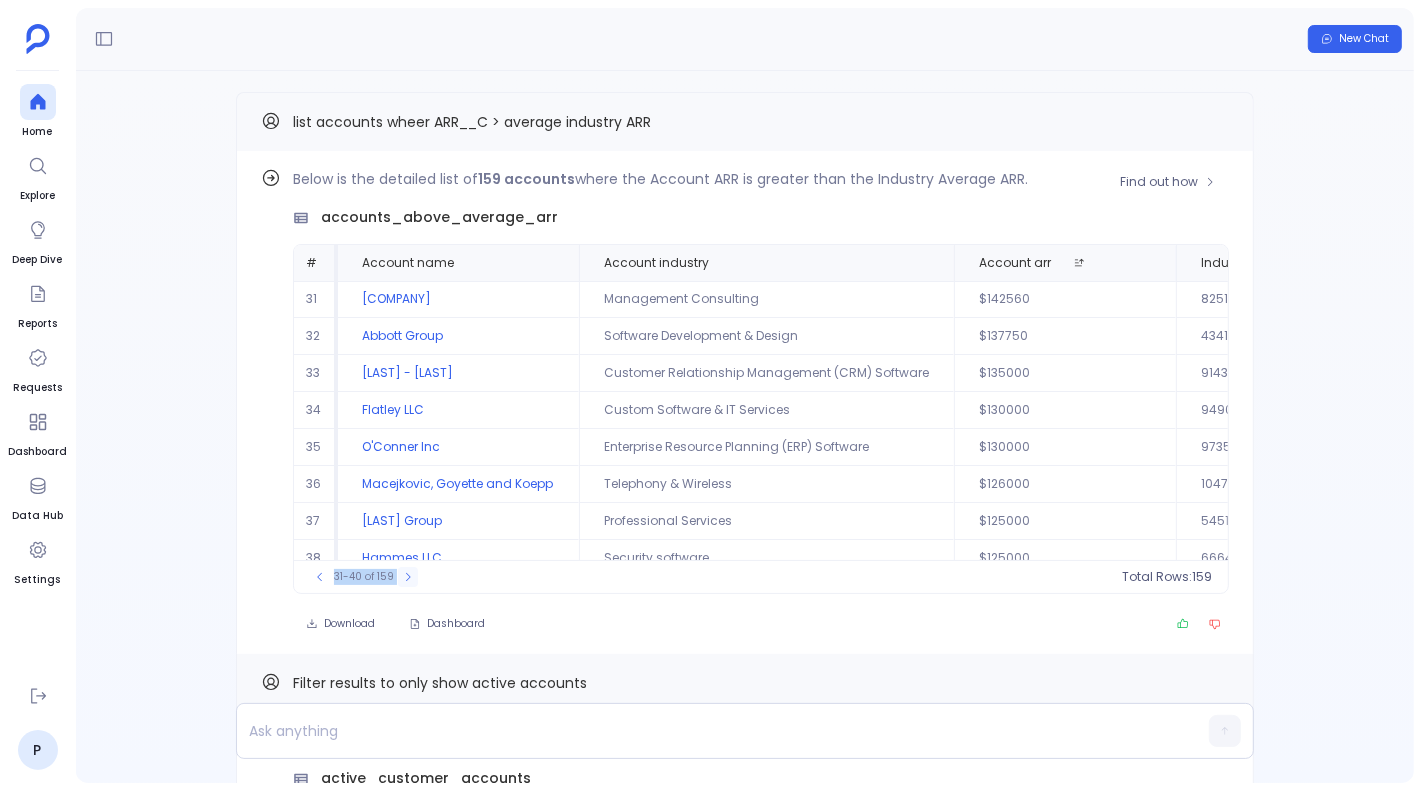click 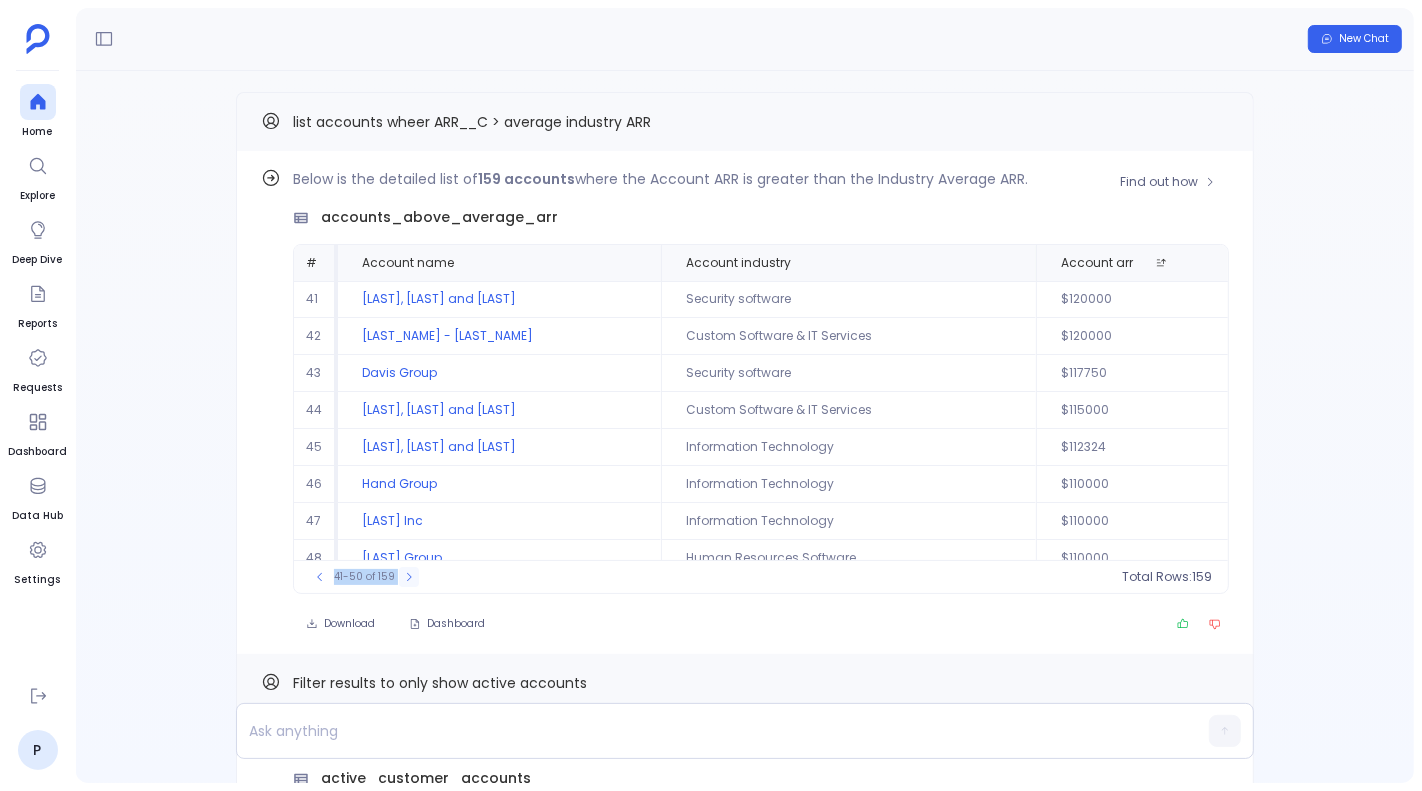 click 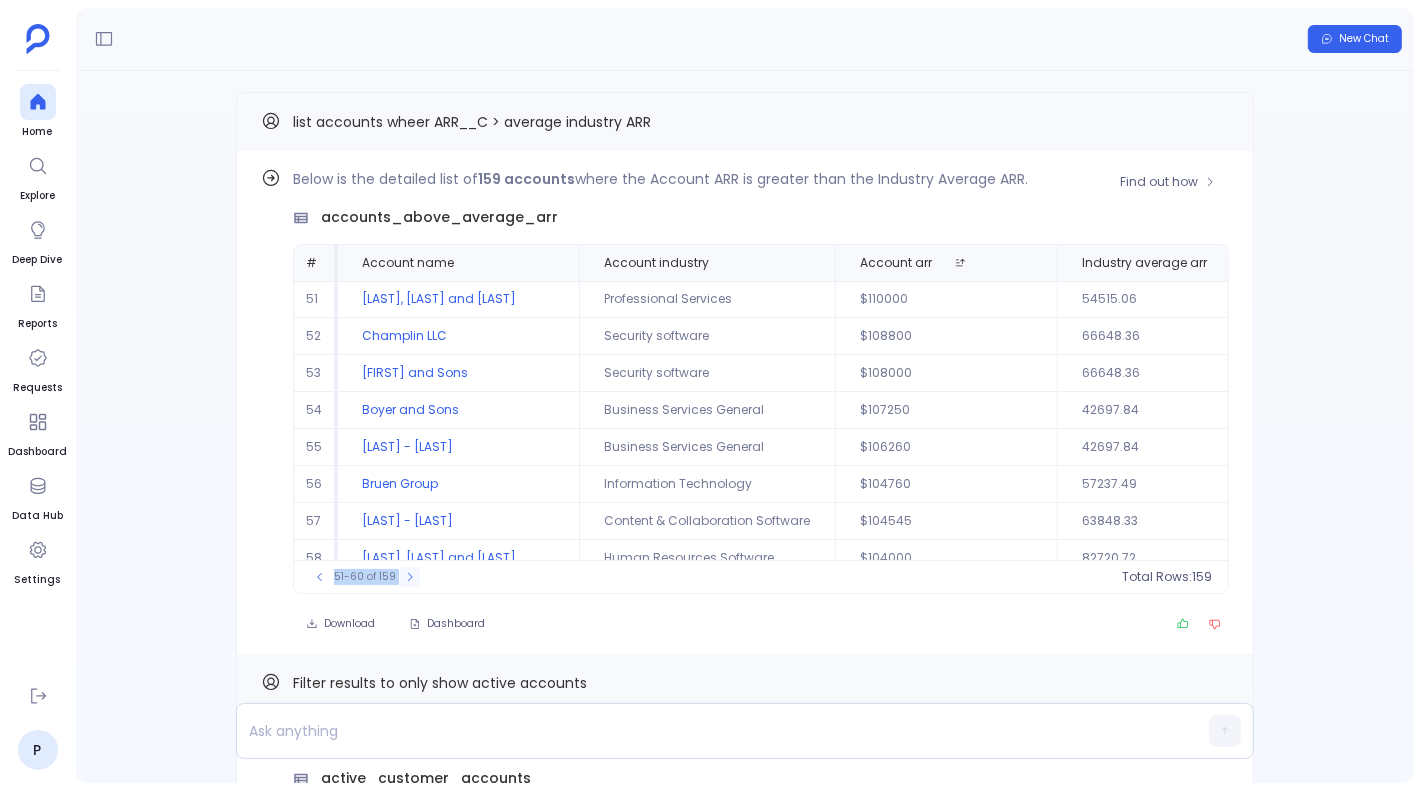 click 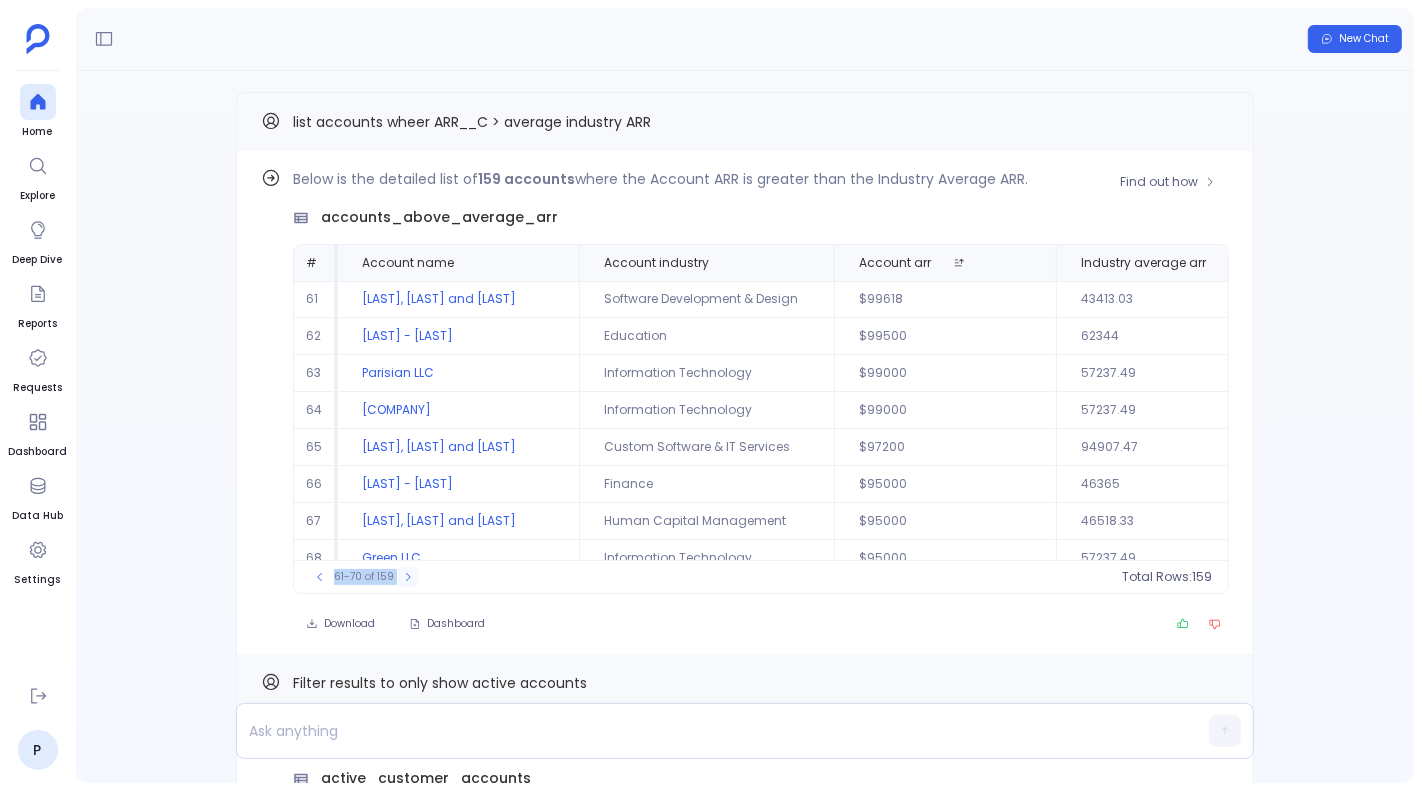 click 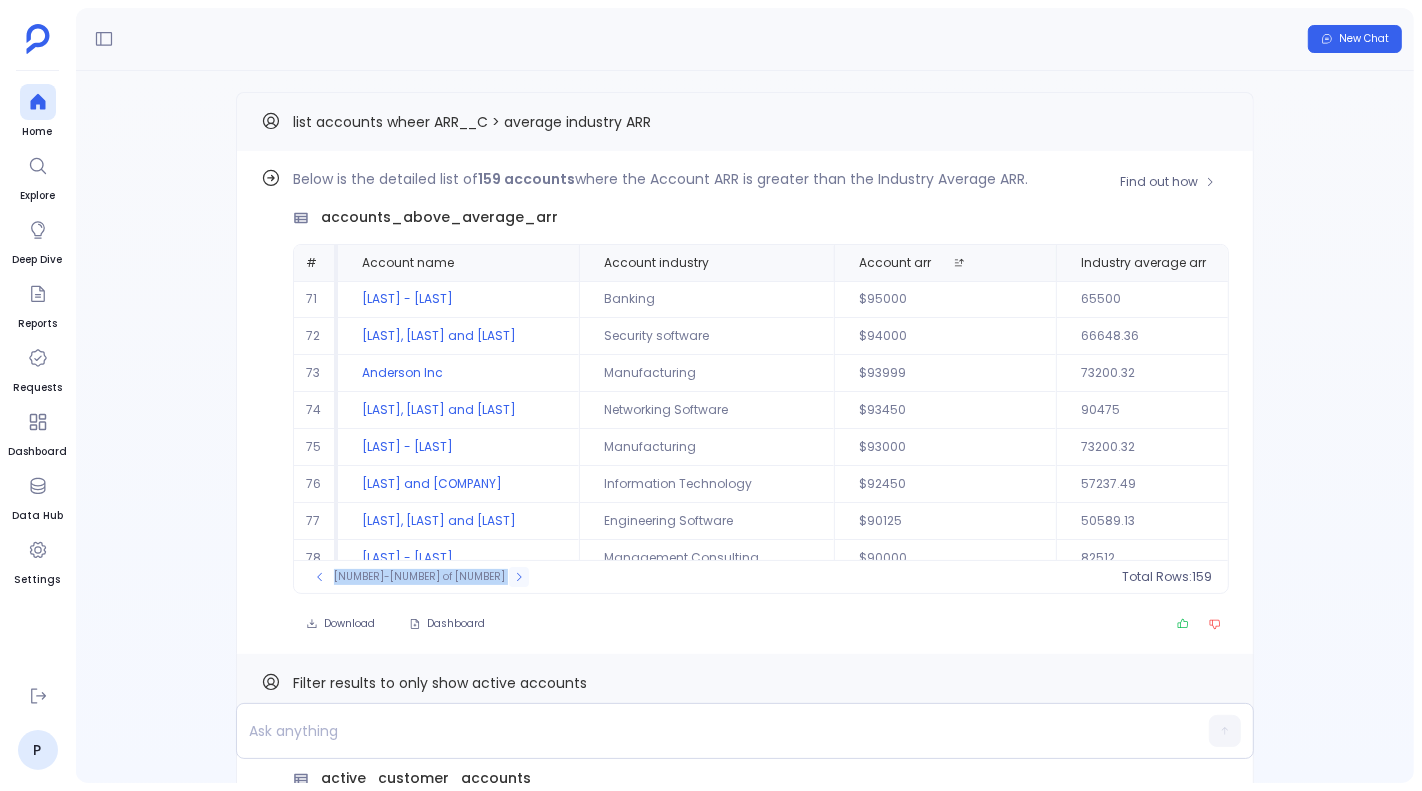 click 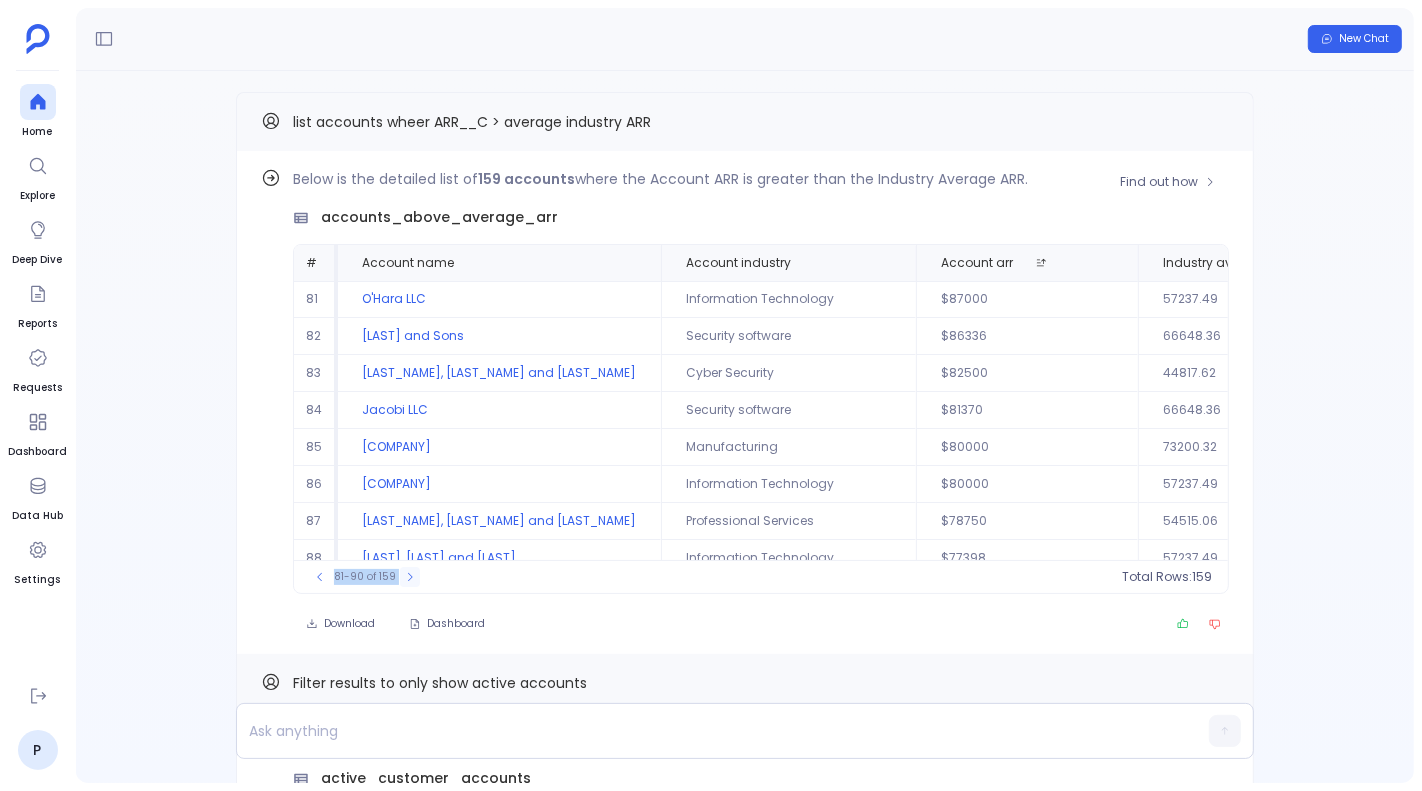 click 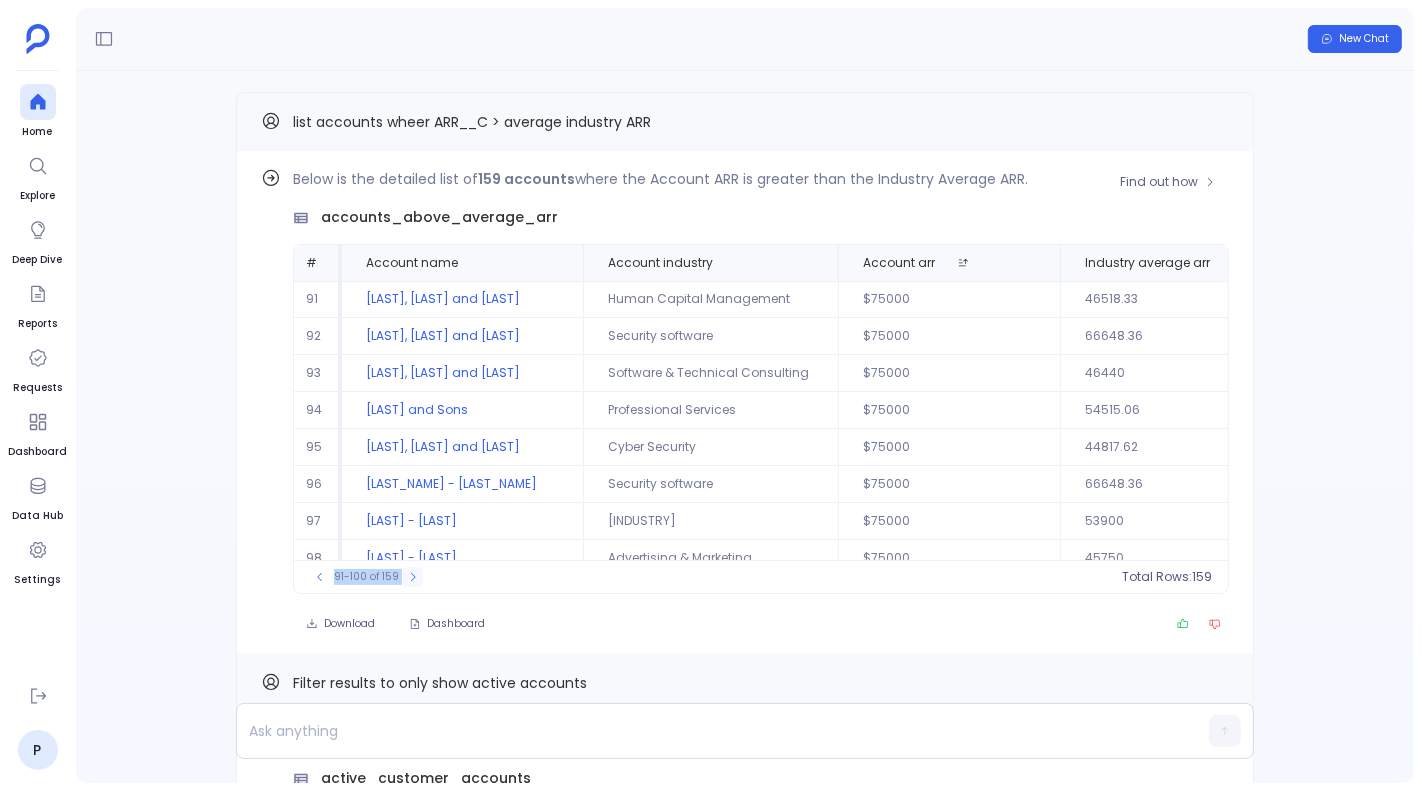click 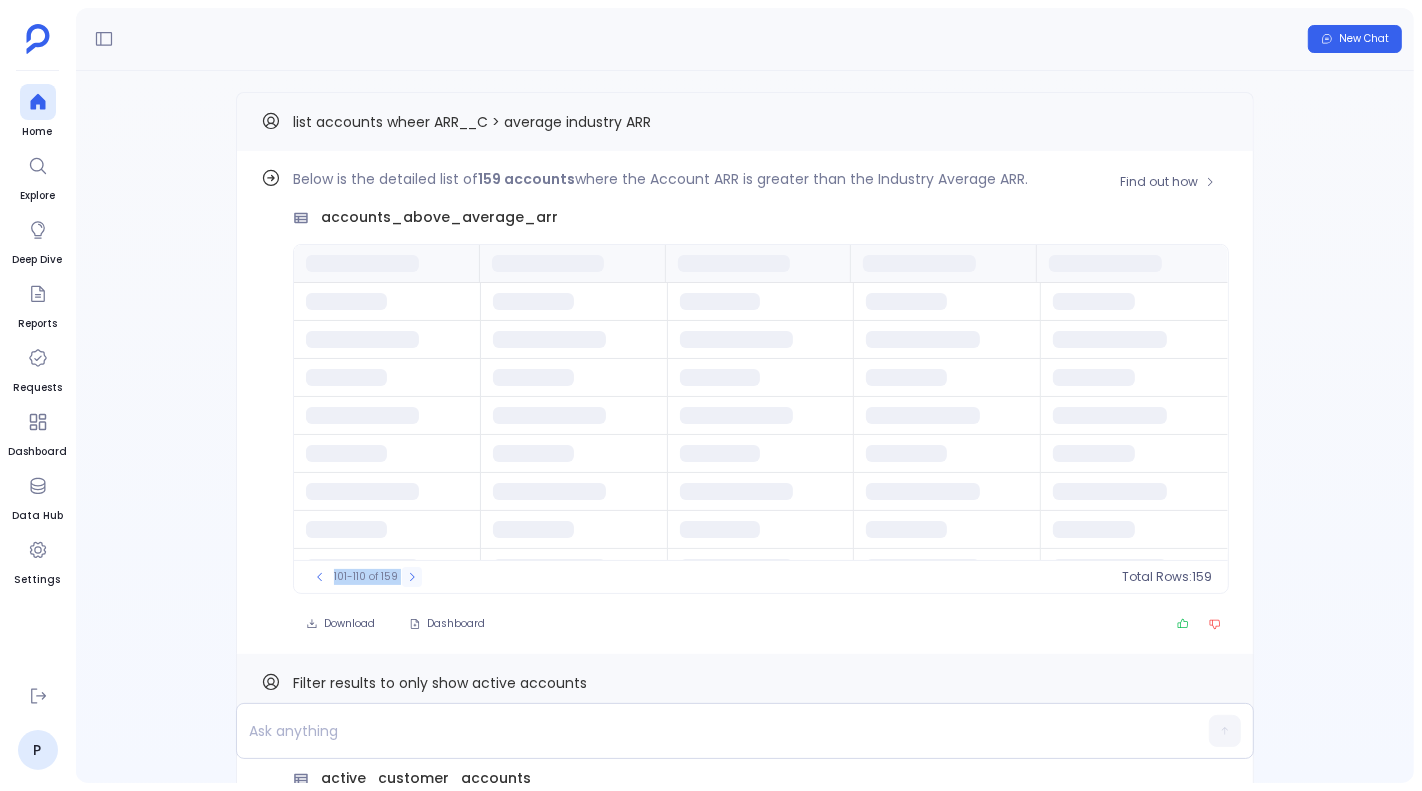 scroll, scrollTop: -1120, scrollLeft: 0, axis: vertical 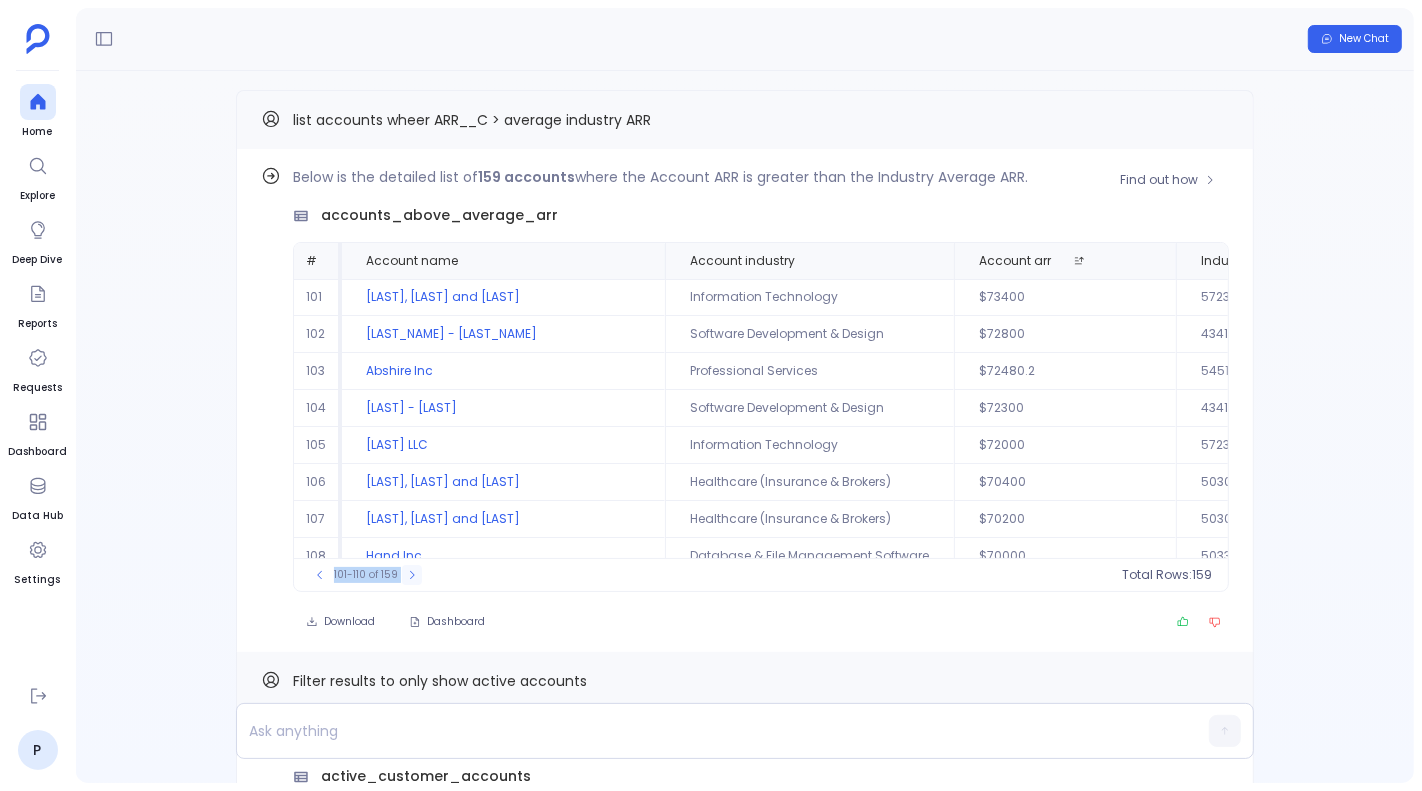 click 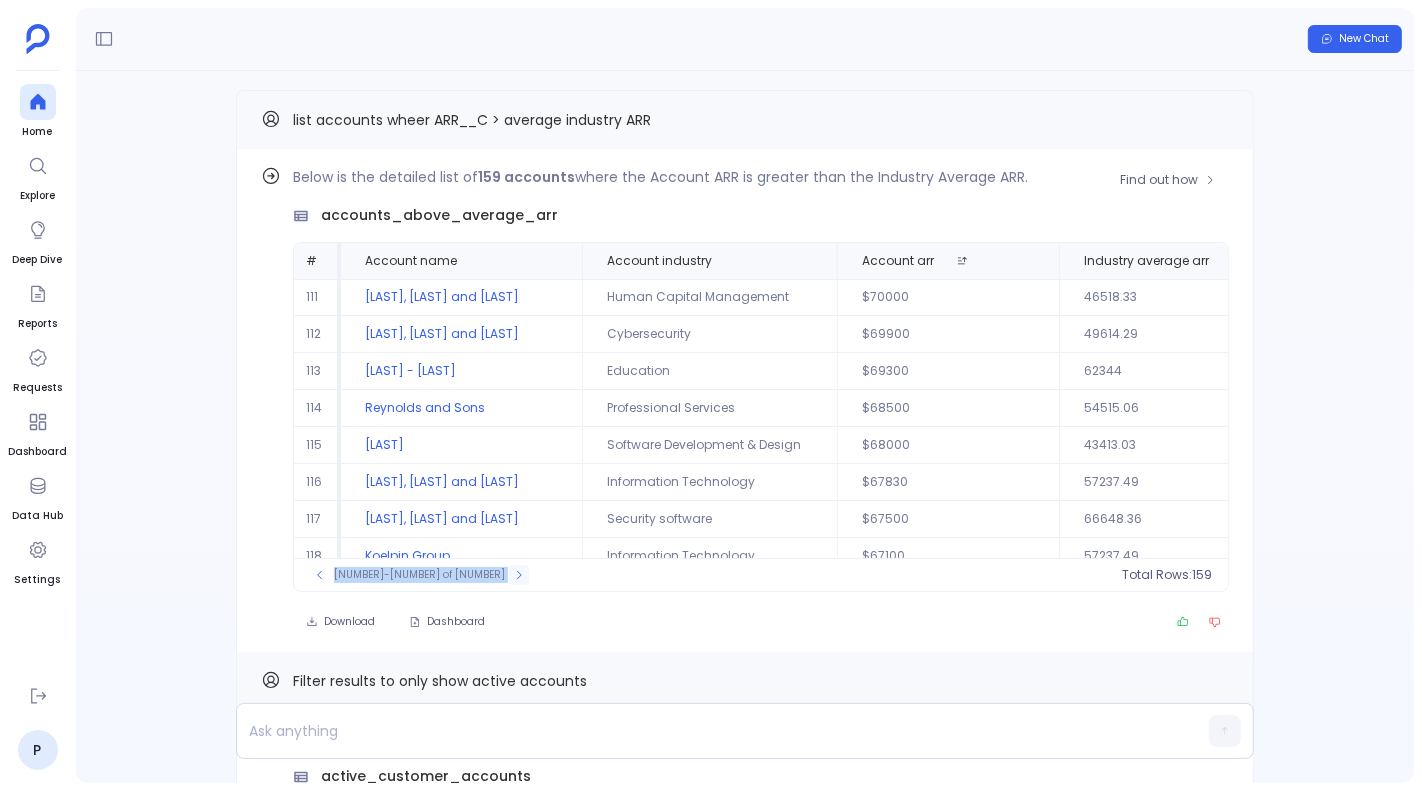 click 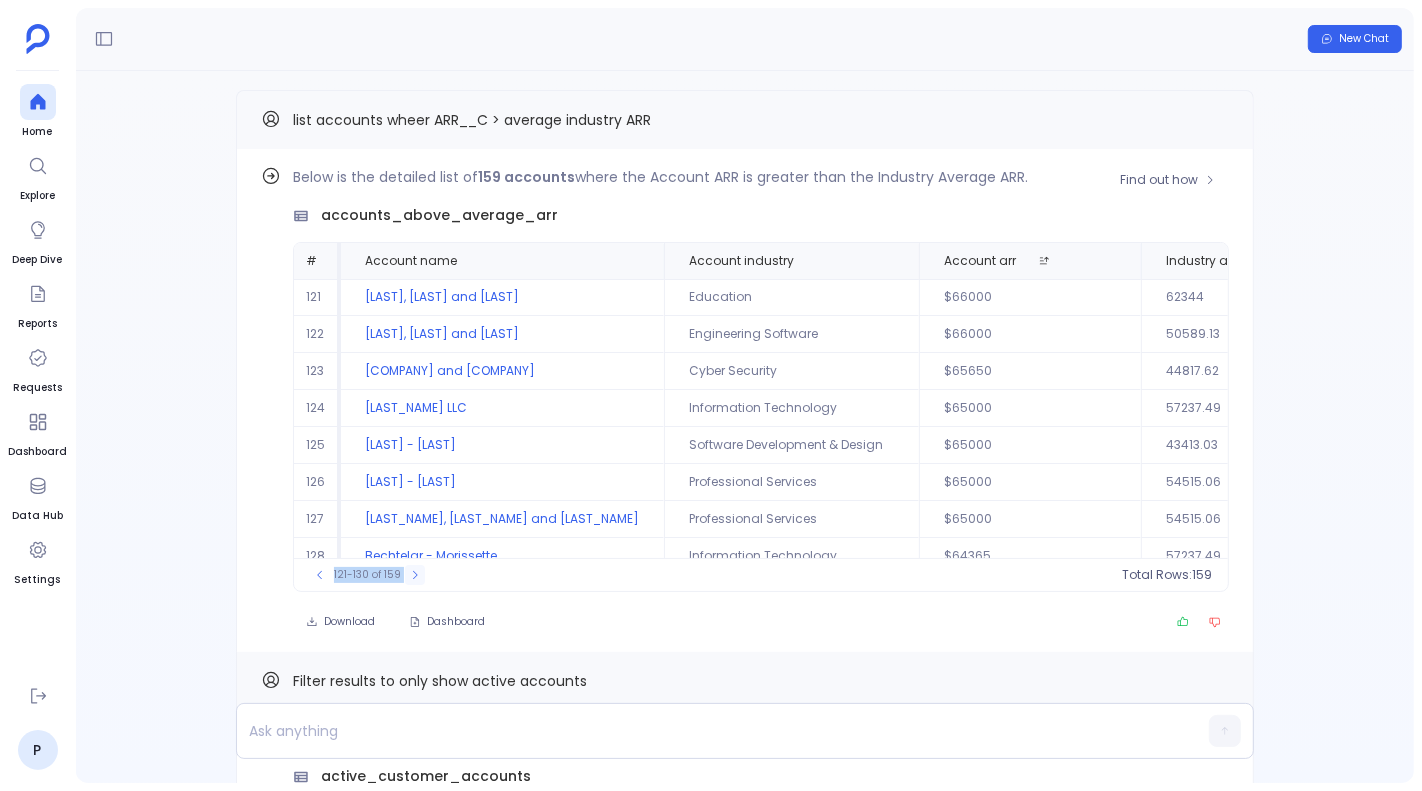 click 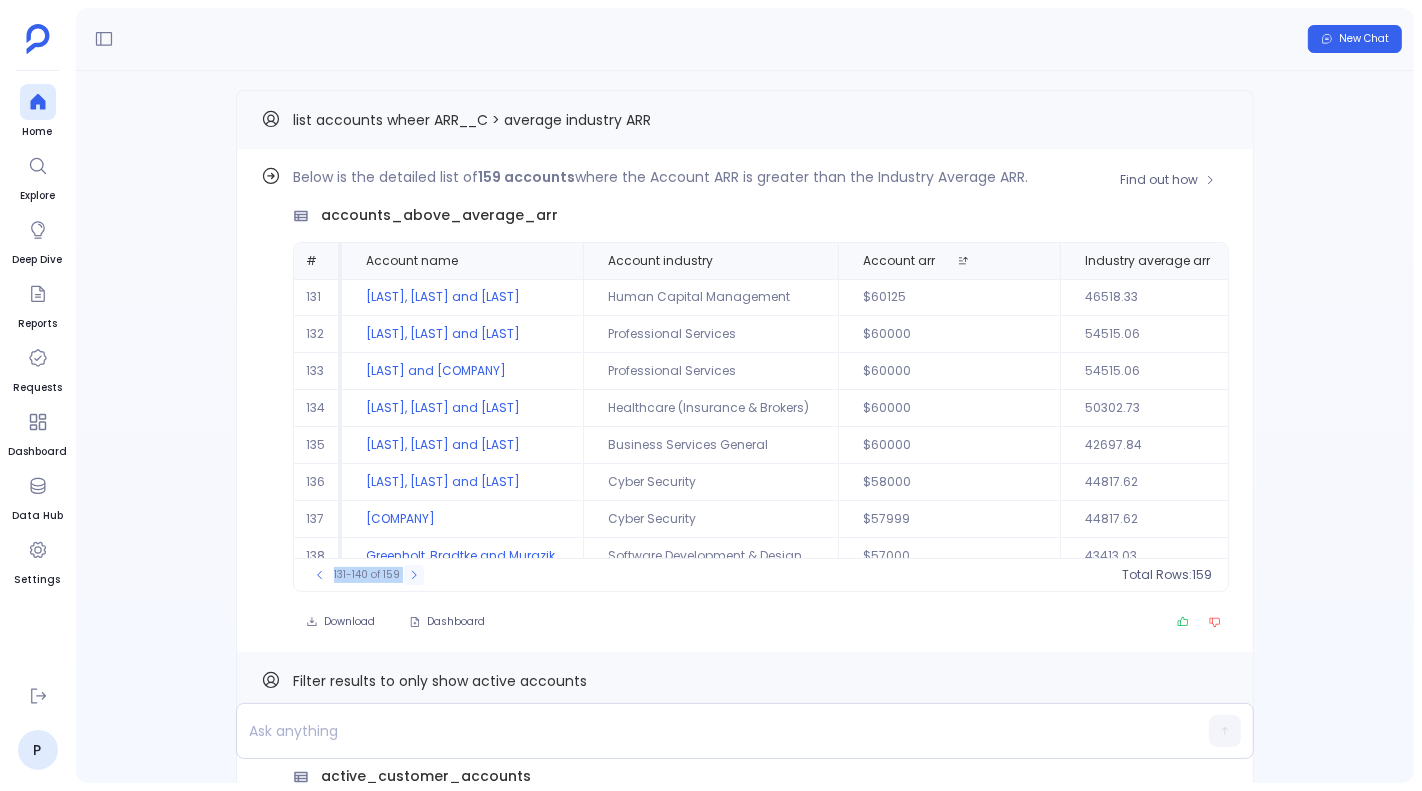 click 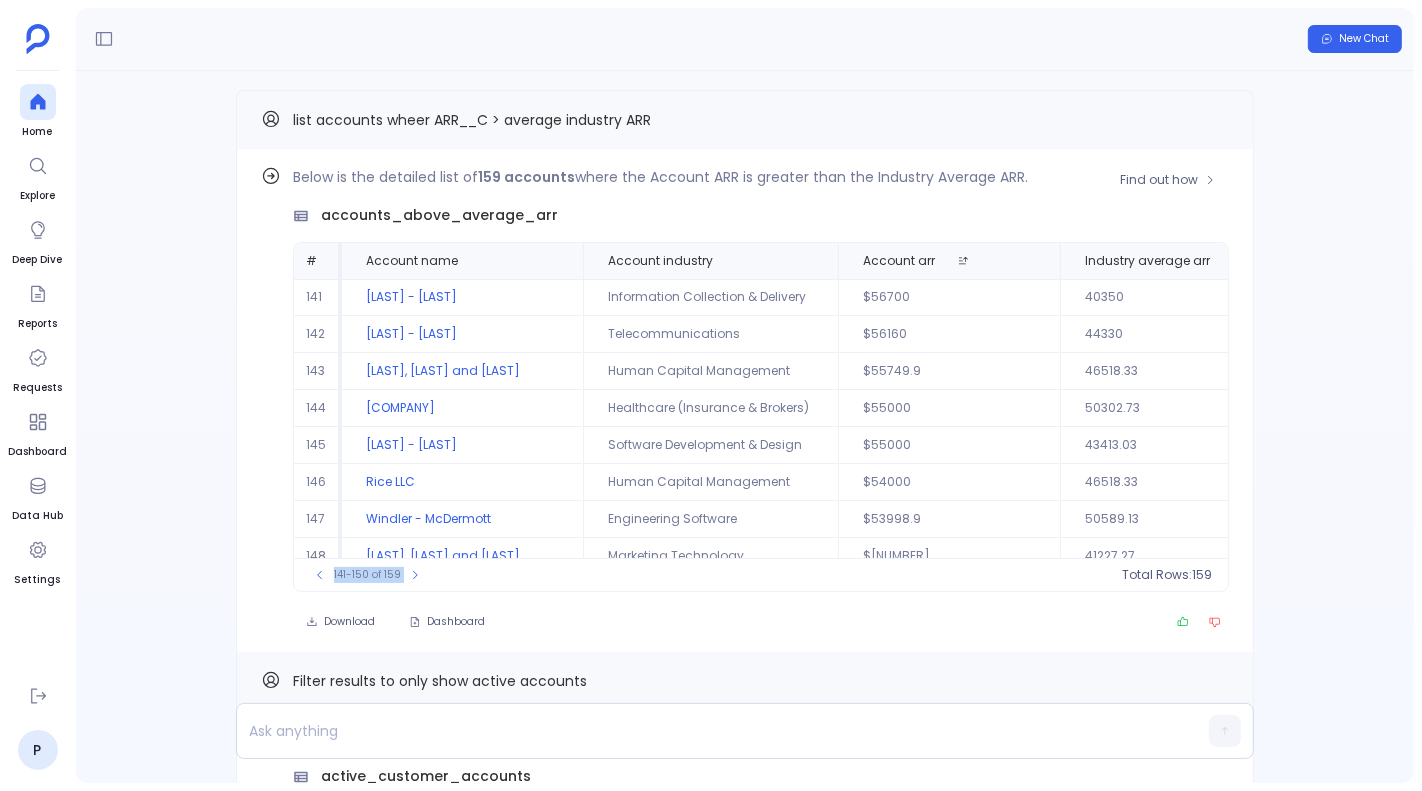 scroll, scrollTop: 90, scrollLeft: 0, axis: vertical 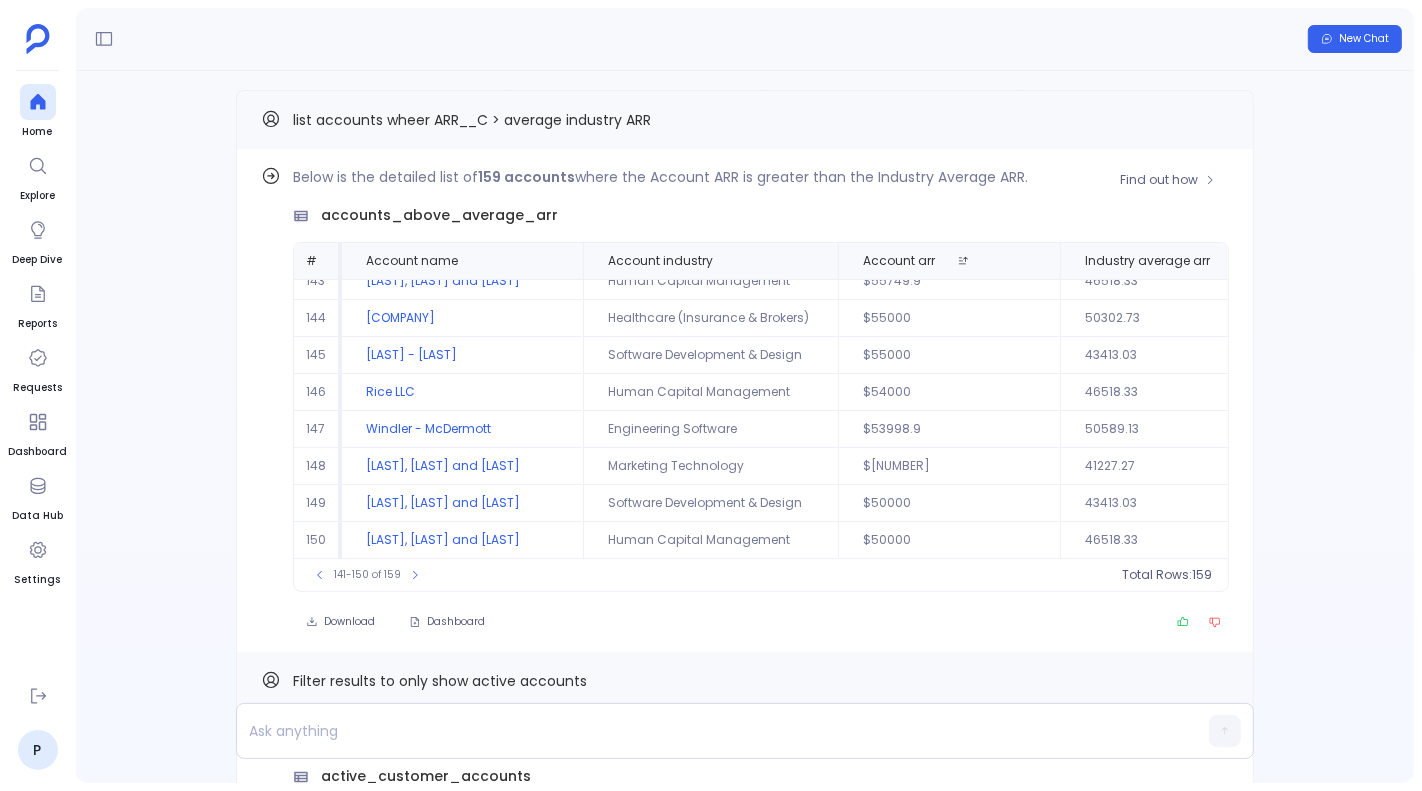 click on "Below is the detailed list of  159 accounts  where the Account ARR is greater than the Industry Average ARR. accounts_above_average_arr # Account name Account industry Account arr Industry average arr 141 Ernser - Bergstrom Information Collection & Delivery $56700 40350 142 Nikolaus - Lueilwitz Telecommunications $56160 44330 143 Cummerata, Roob and O'Conner Human Capital Management $55749.9 46518.33 144 Bergstrom LLC Healthcare (Insurance & Brokers) $55000 50302.73 145 Rippin - Rohan Software Development & Design $55000 43413.03 146 Rice LLC Human Capital Management $54000 46518.33 147 Windler - McDermott Engineering Software $53998.9 50589.13 148 Mueller, Gulgowski and Ruecker Marketing Technology $52000 41227.27 149 Heathcote, Reichert and Cole Software Development & Design $50000 43413.03 150 Wyman, O'Connell and Jakubowski Human Capital Management $50000 46518.33 141-150 of 159 Total Rows:  159 Download Dashboard" at bounding box center [761, 400] 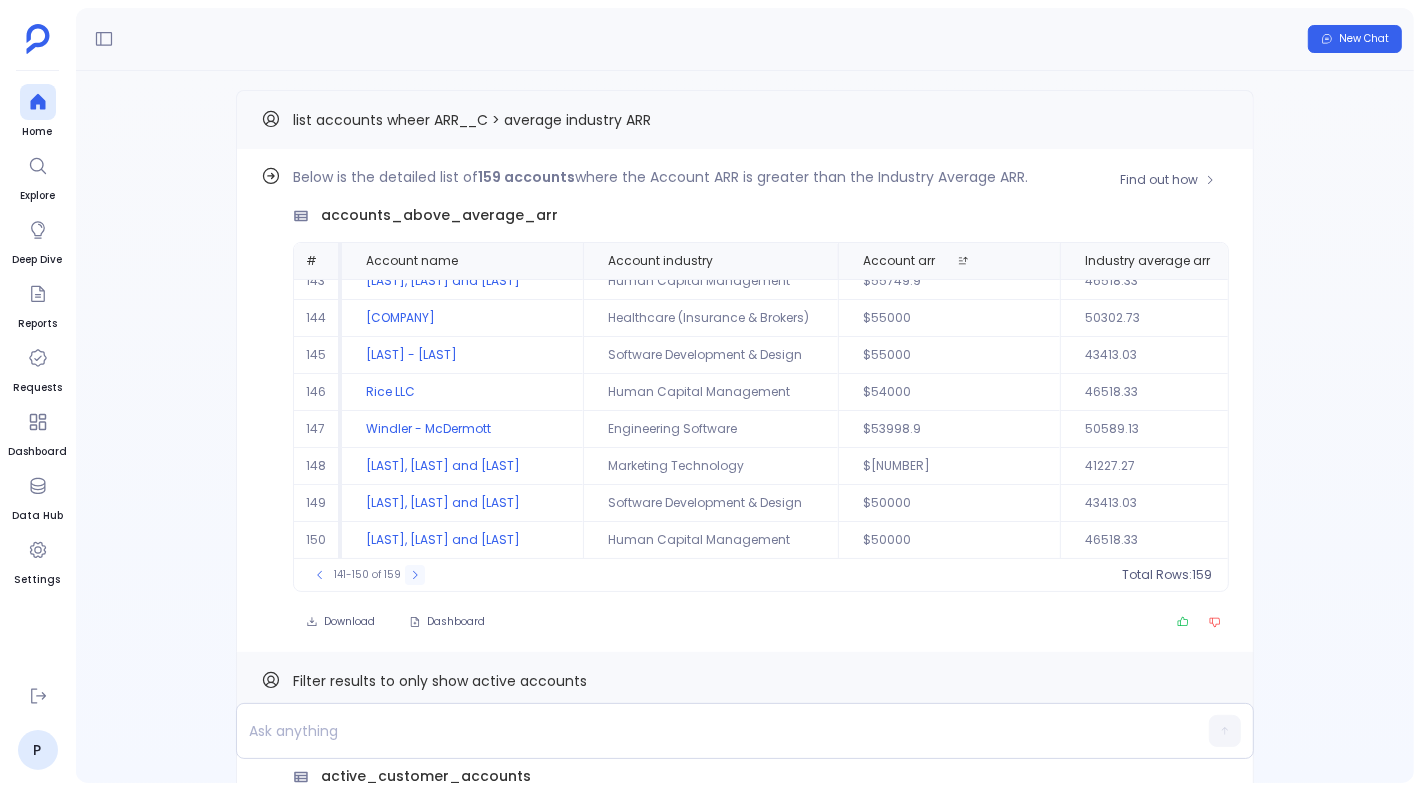 click 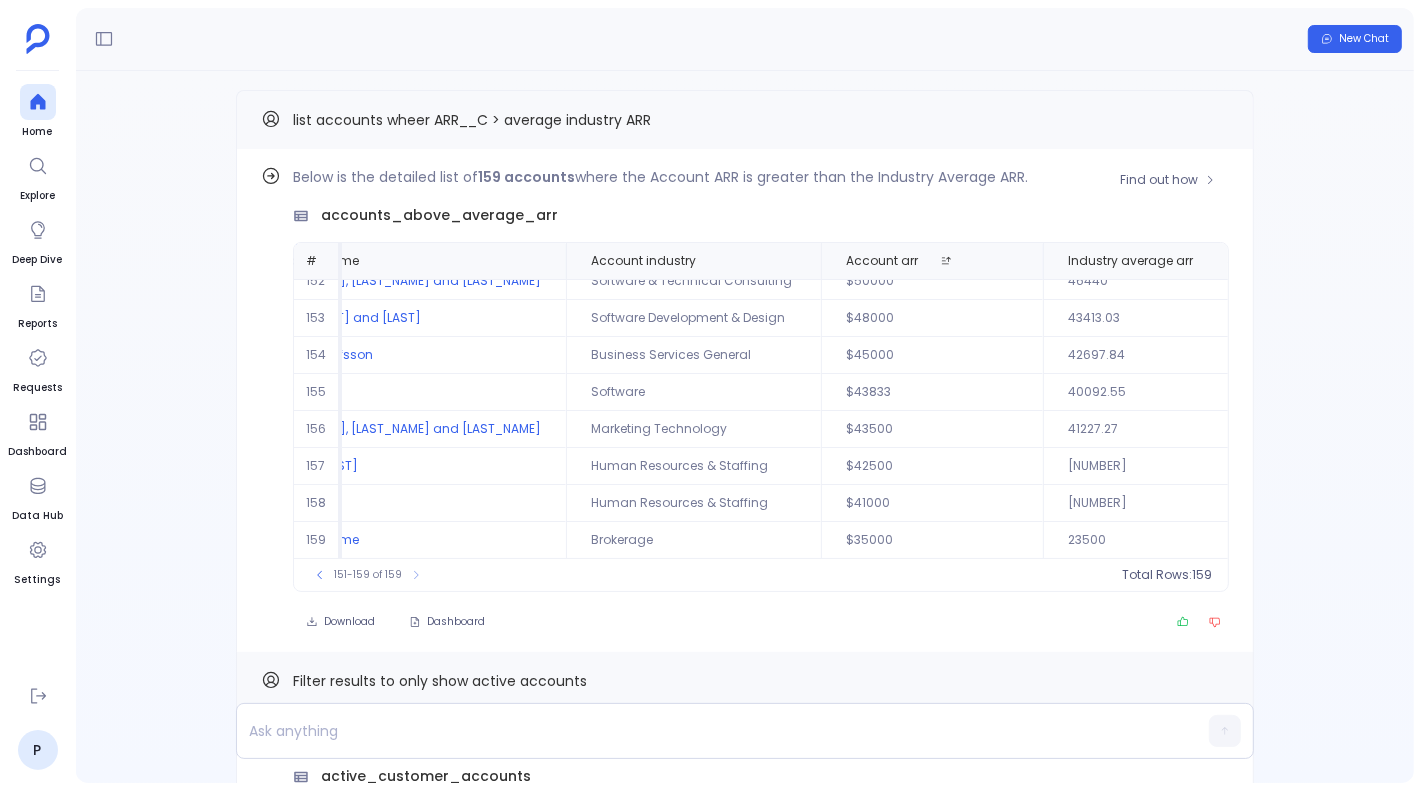 scroll, scrollTop: 53, scrollLeft: 0, axis: vertical 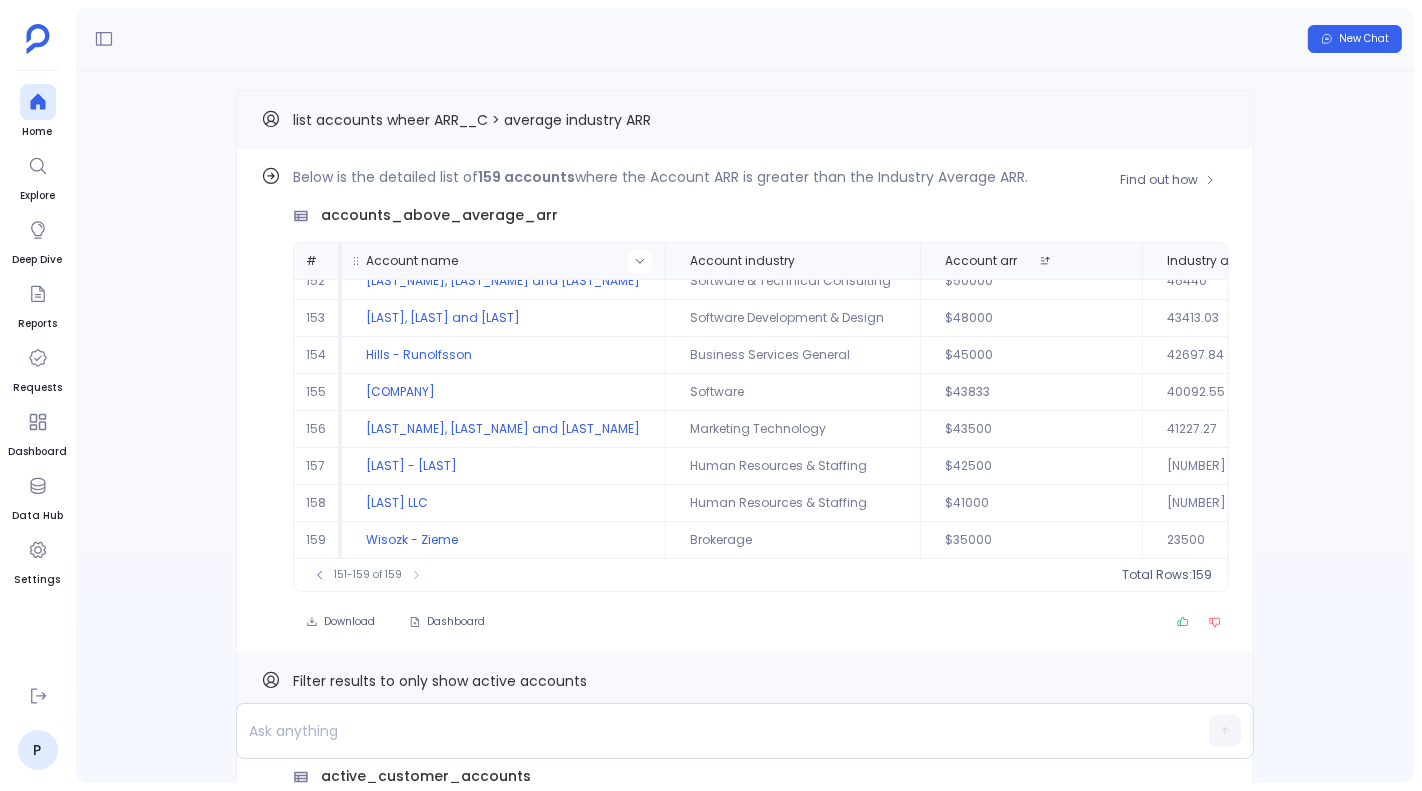 click 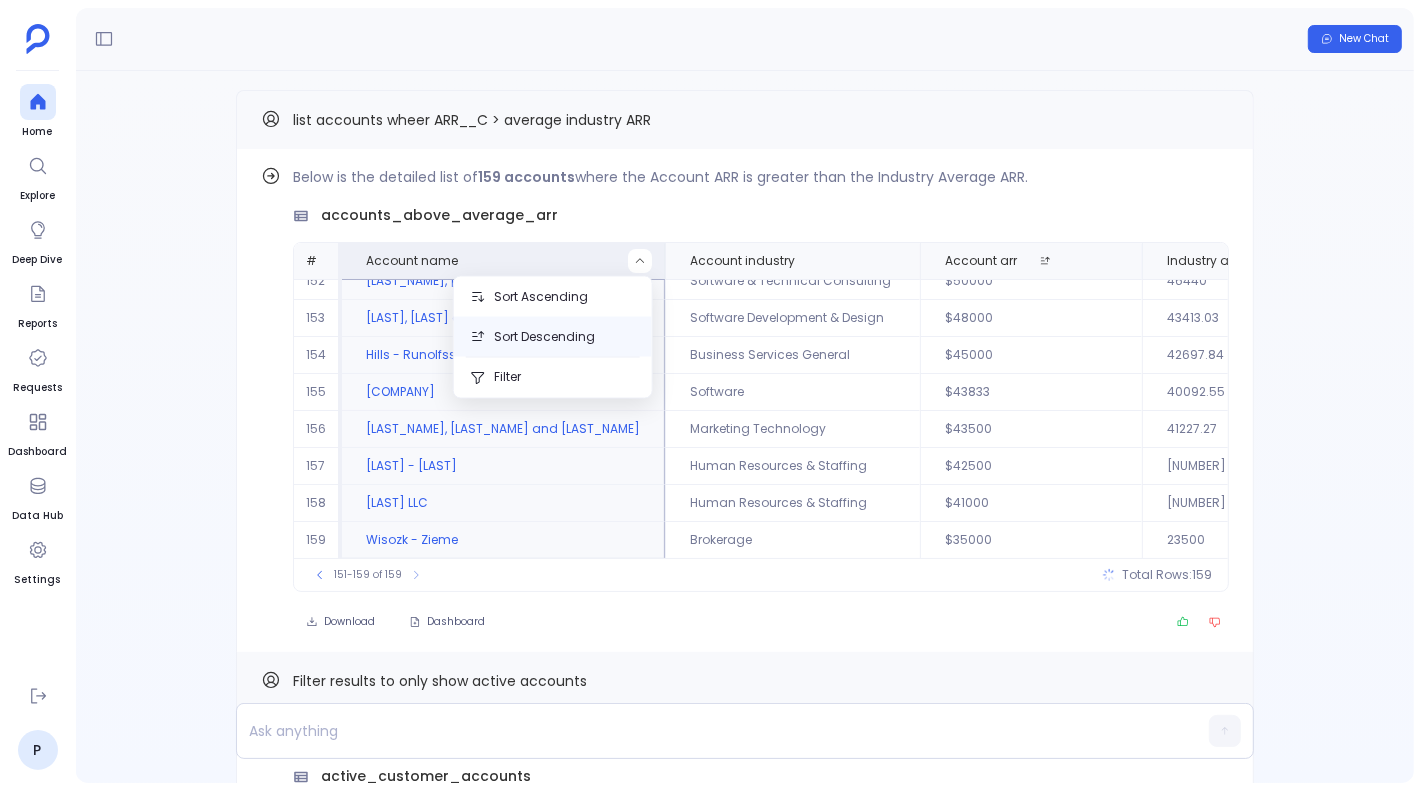 click on "Sort Descending" at bounding box center (553, 337) 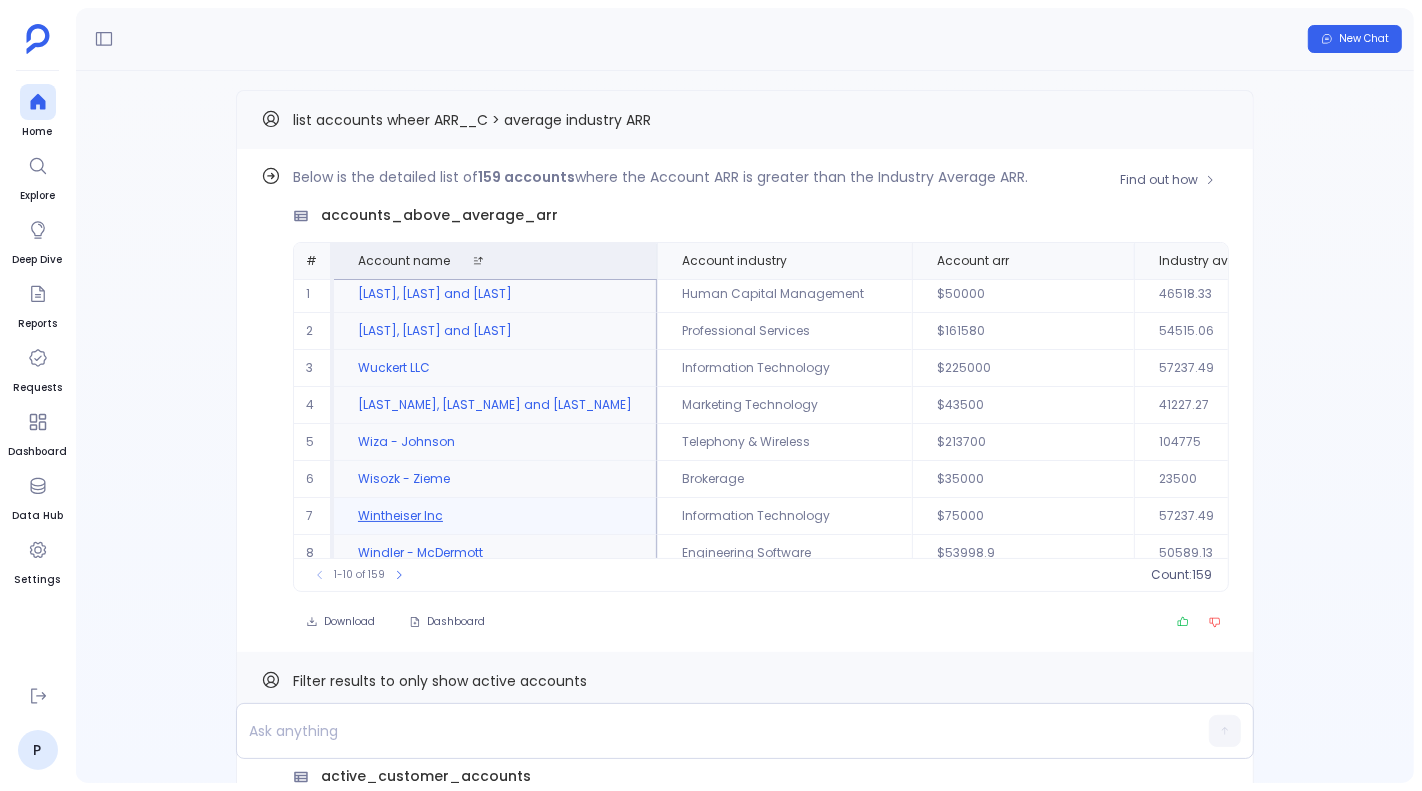 scroll, scrollTop: 0, scrollLeft: 0, axis: both 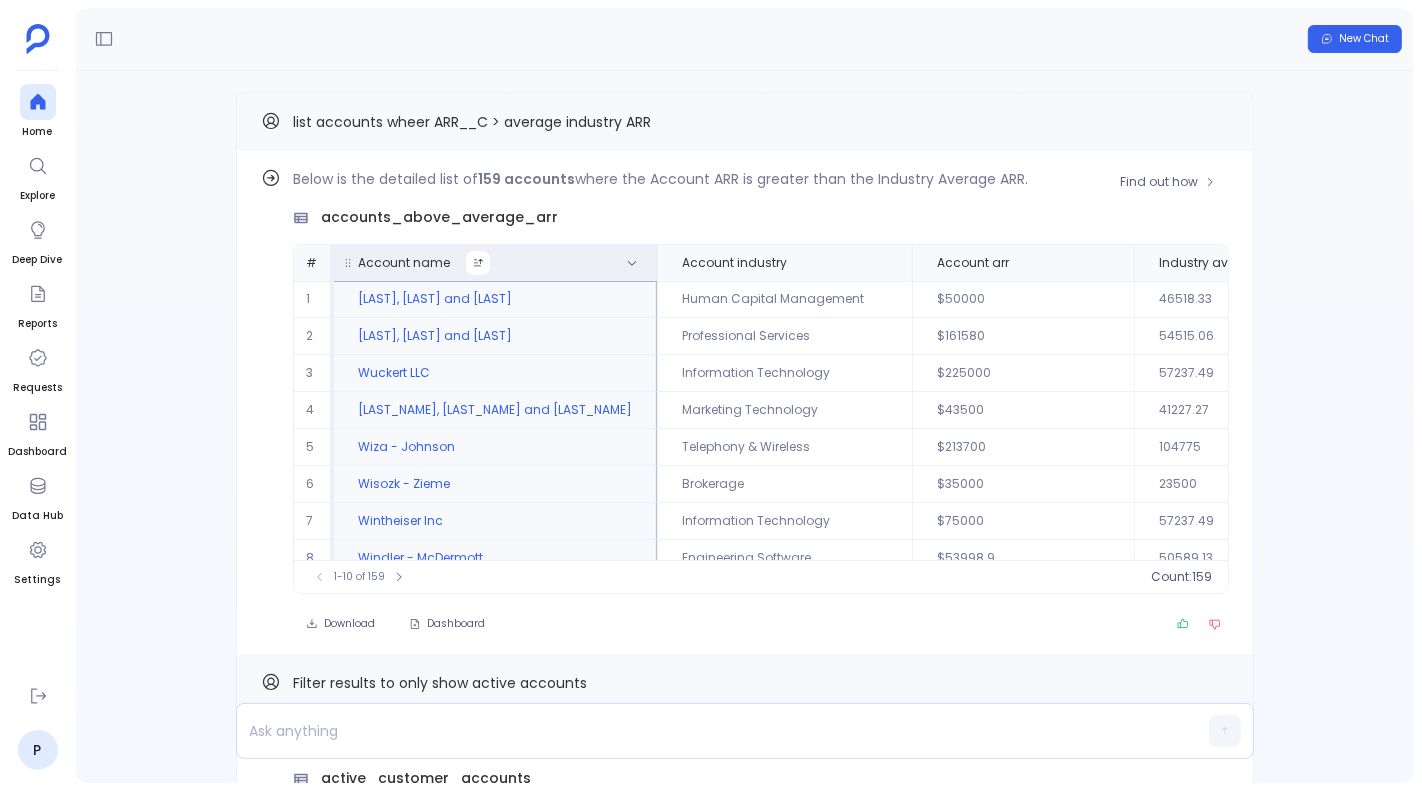 click 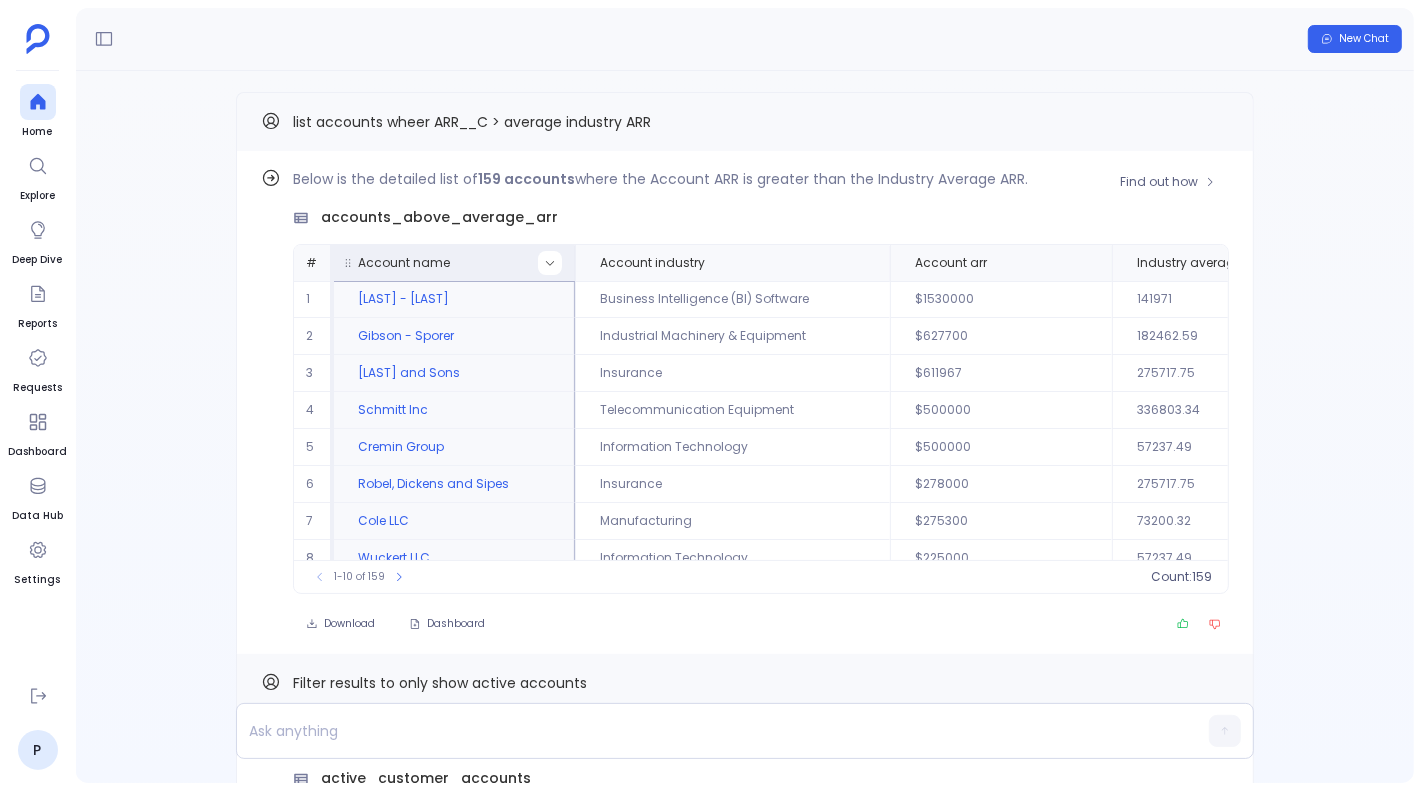 click 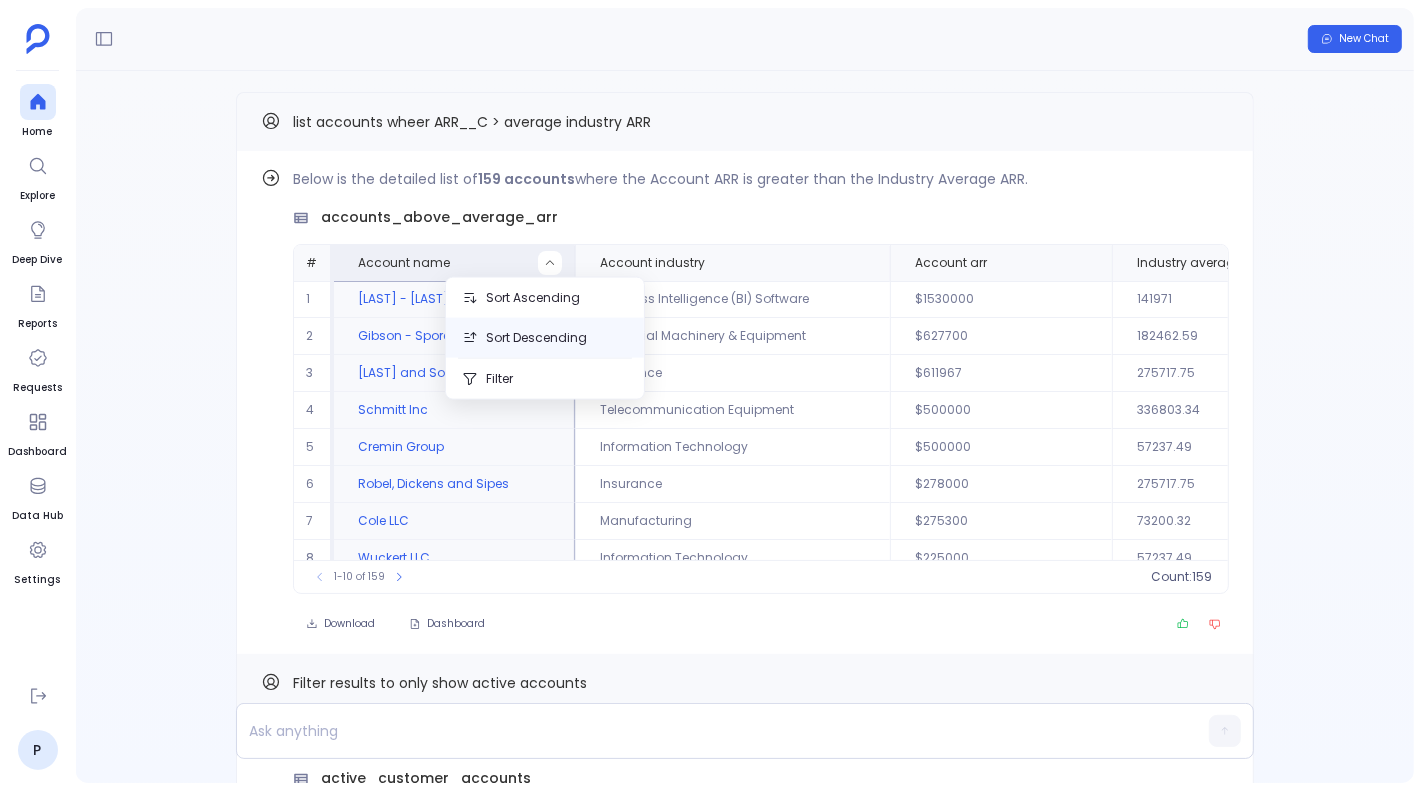 click on "Sort Descending" at bounding box center (545, 338) 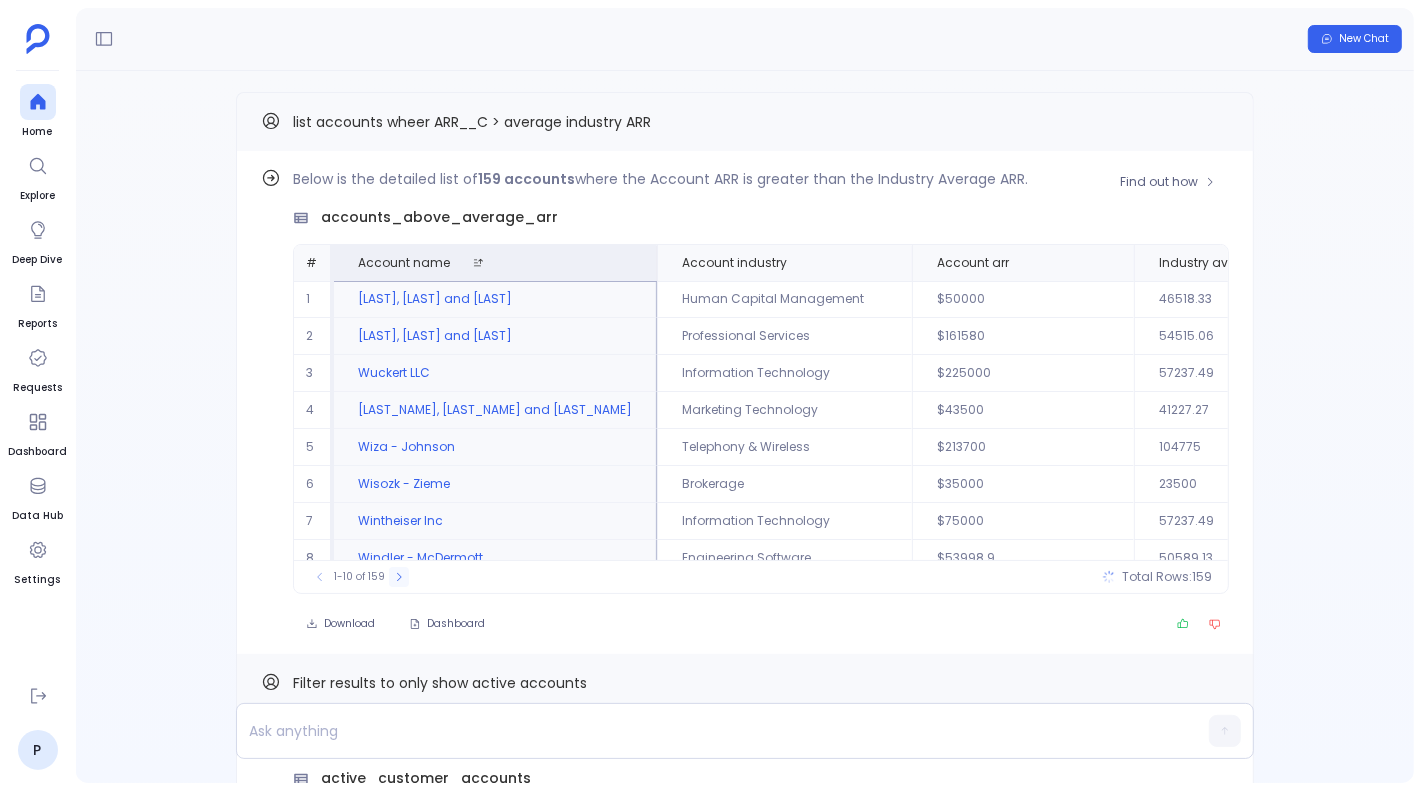 click 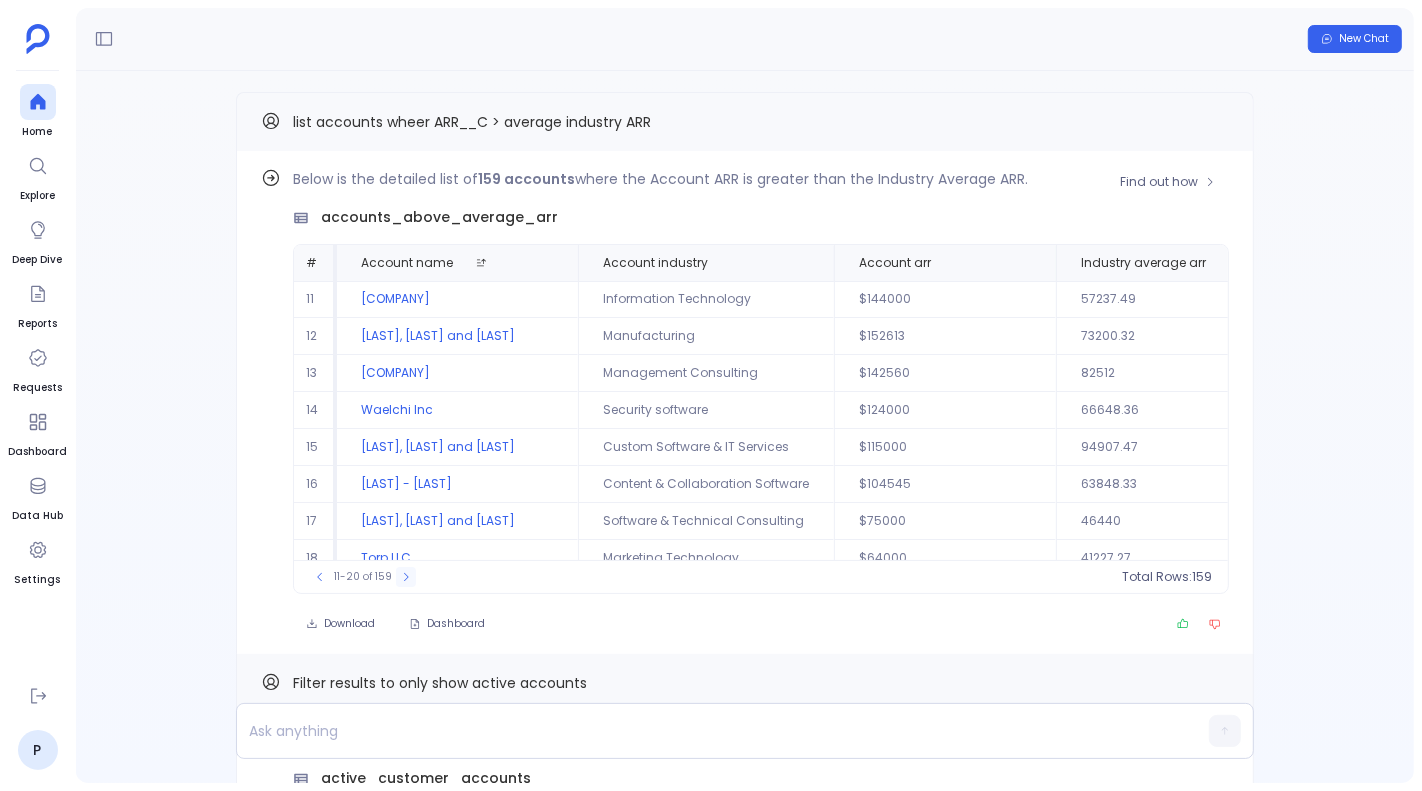 click at bounding box center [406, 577] 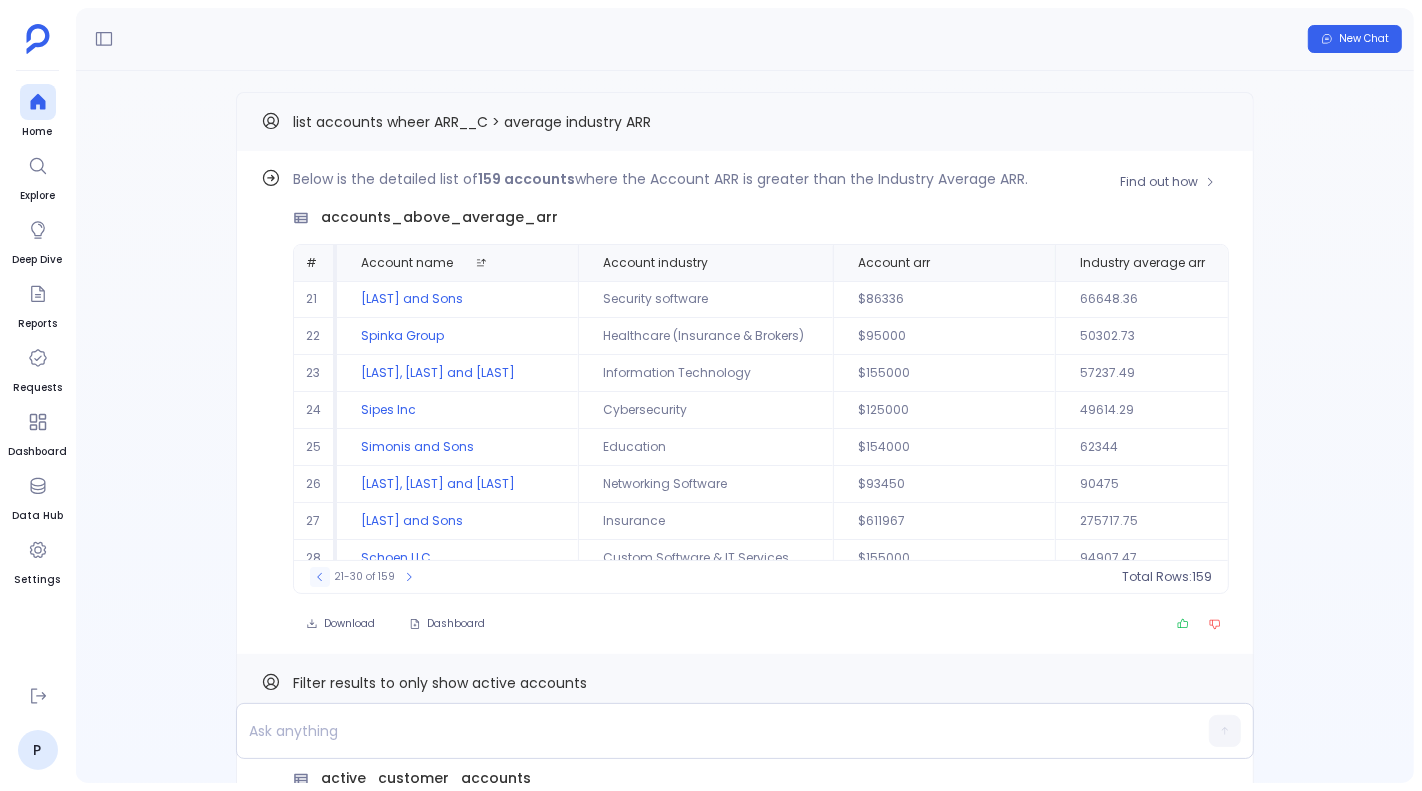 click 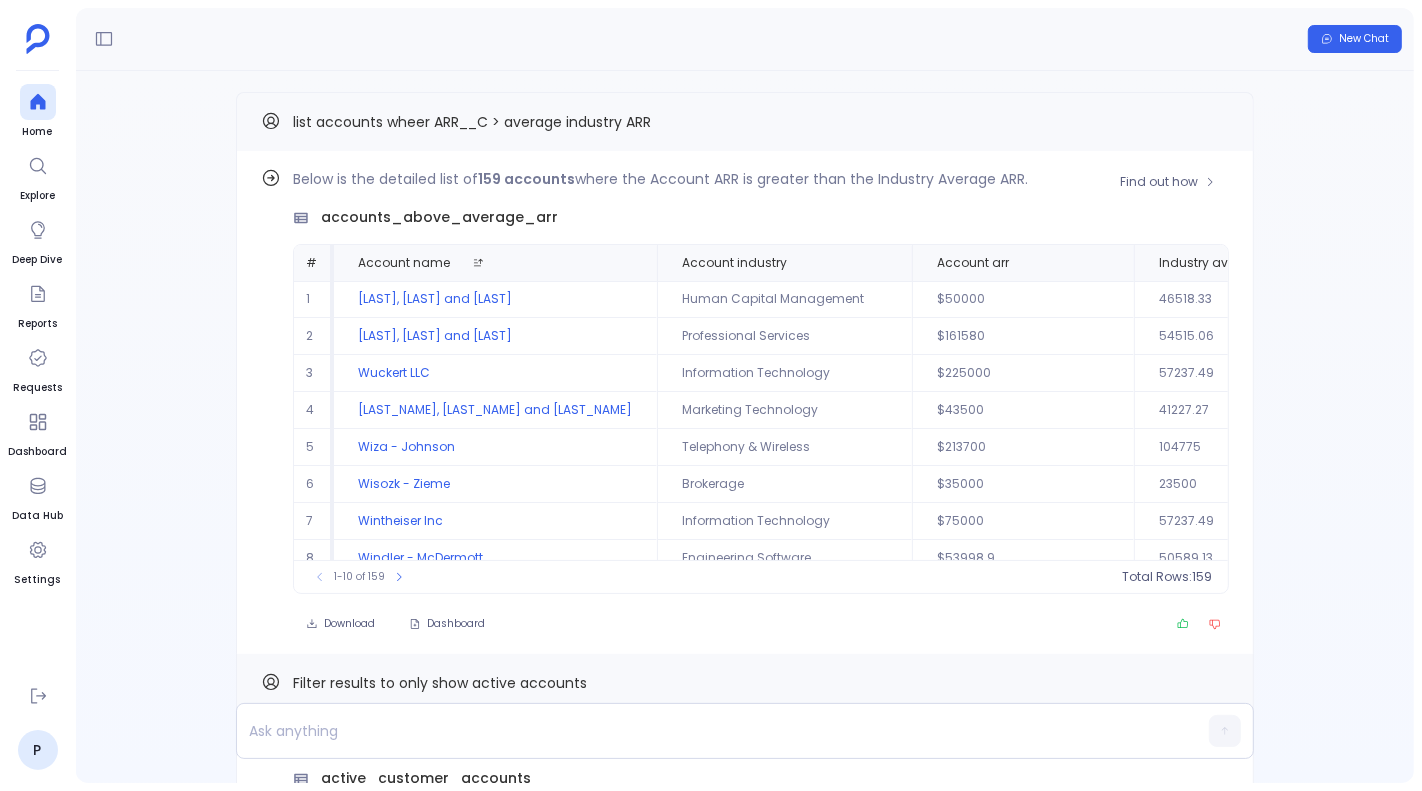 click on "Human Capital Management" at bounding box center (784, 299) 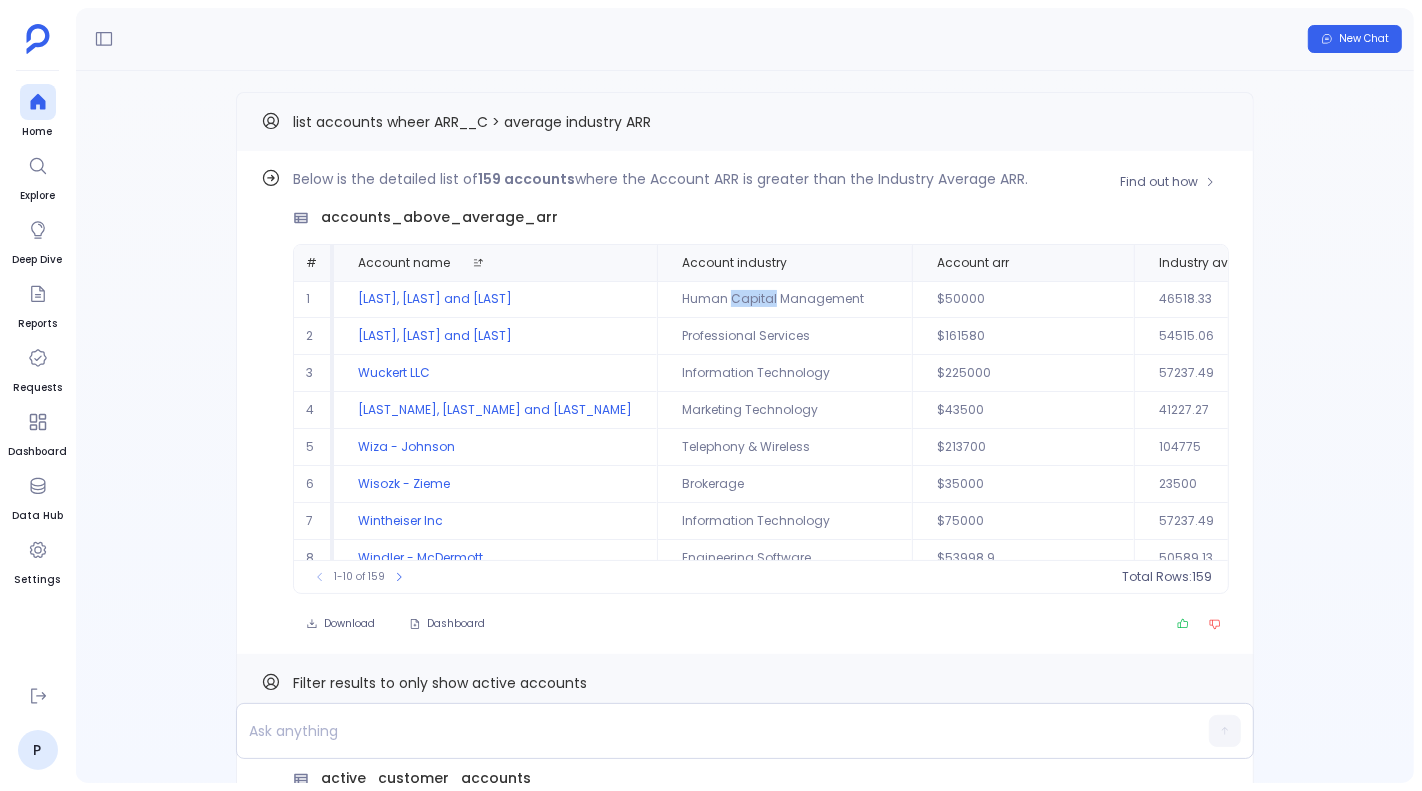 click on "Human Capital Management" at bounding box center [784, 299] 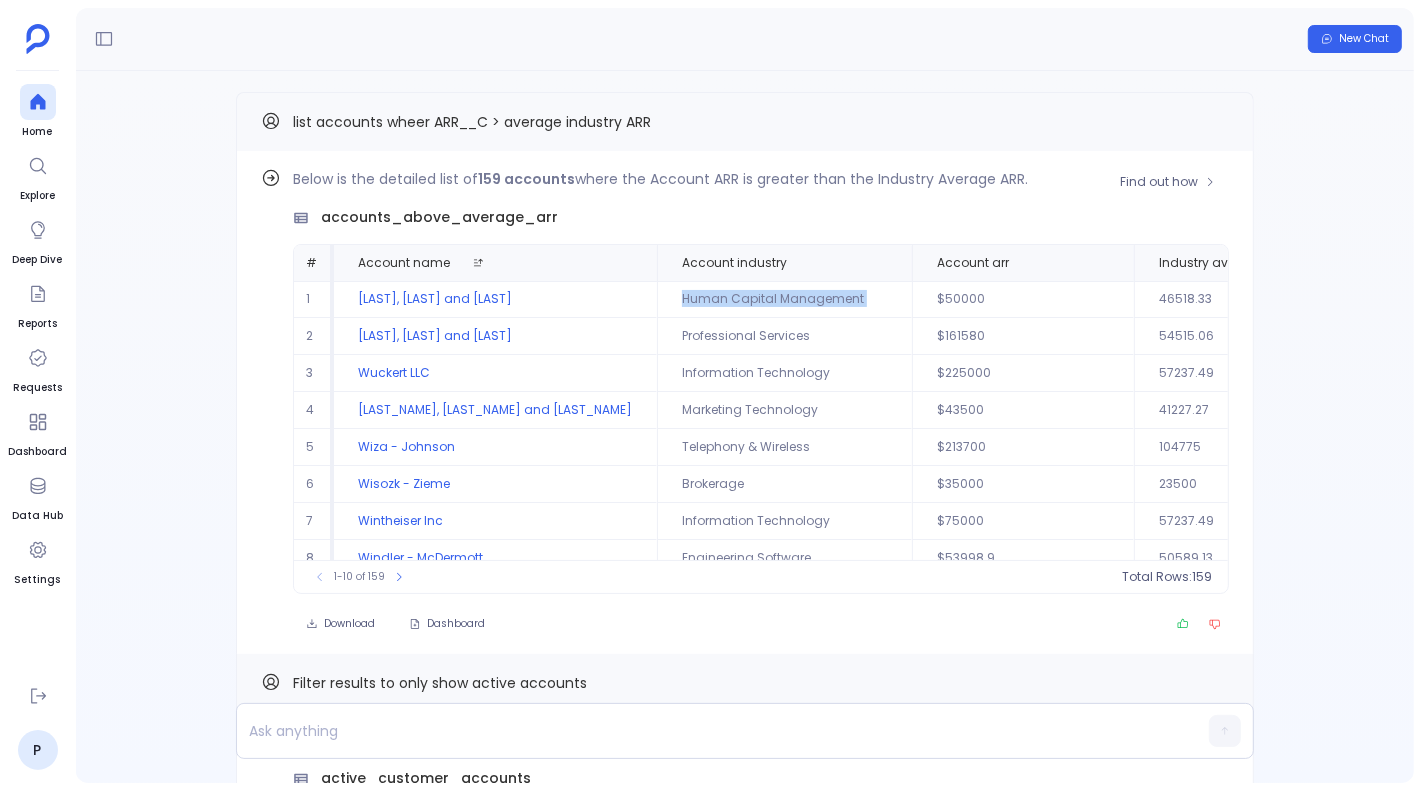 click on "Human Capital Management" at bounding box center [784, 299] 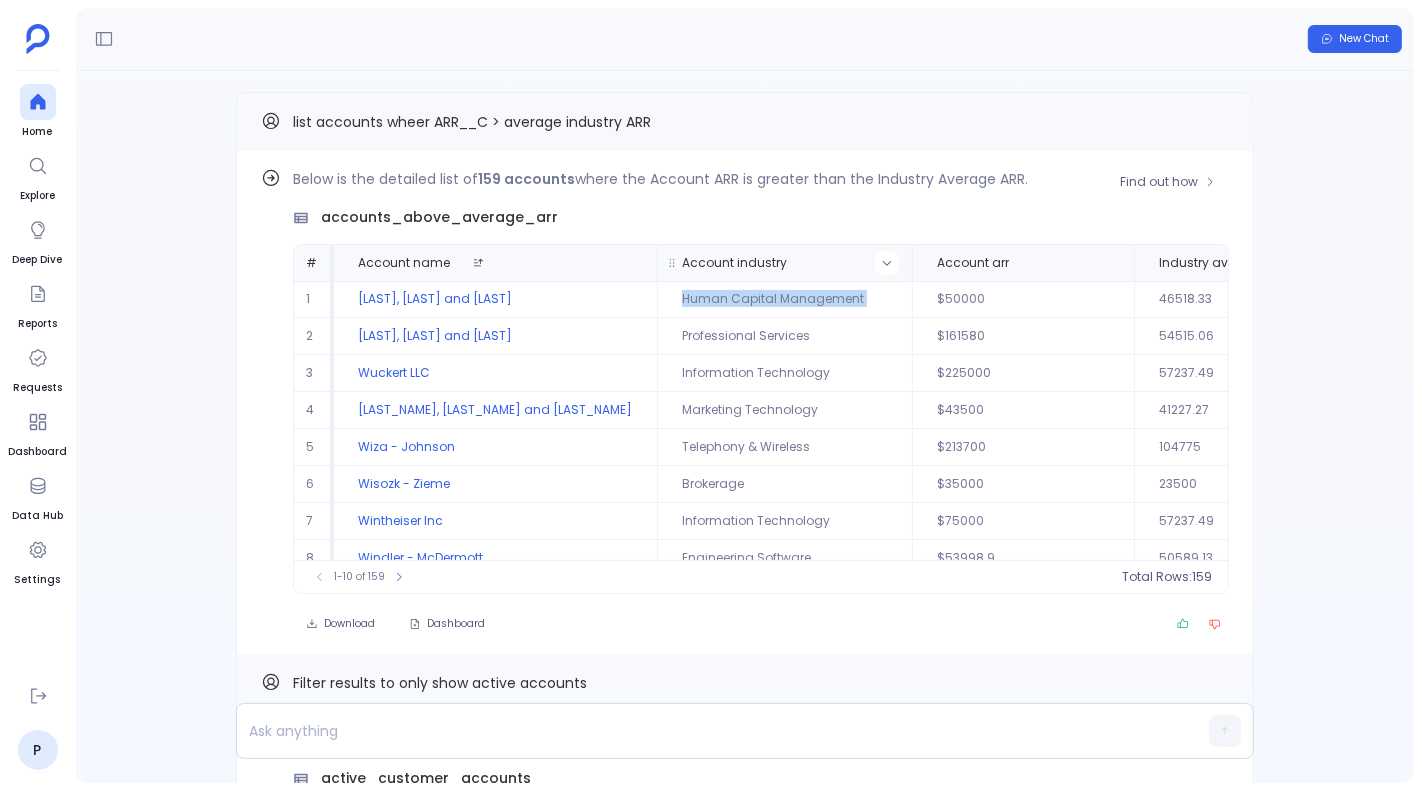 click 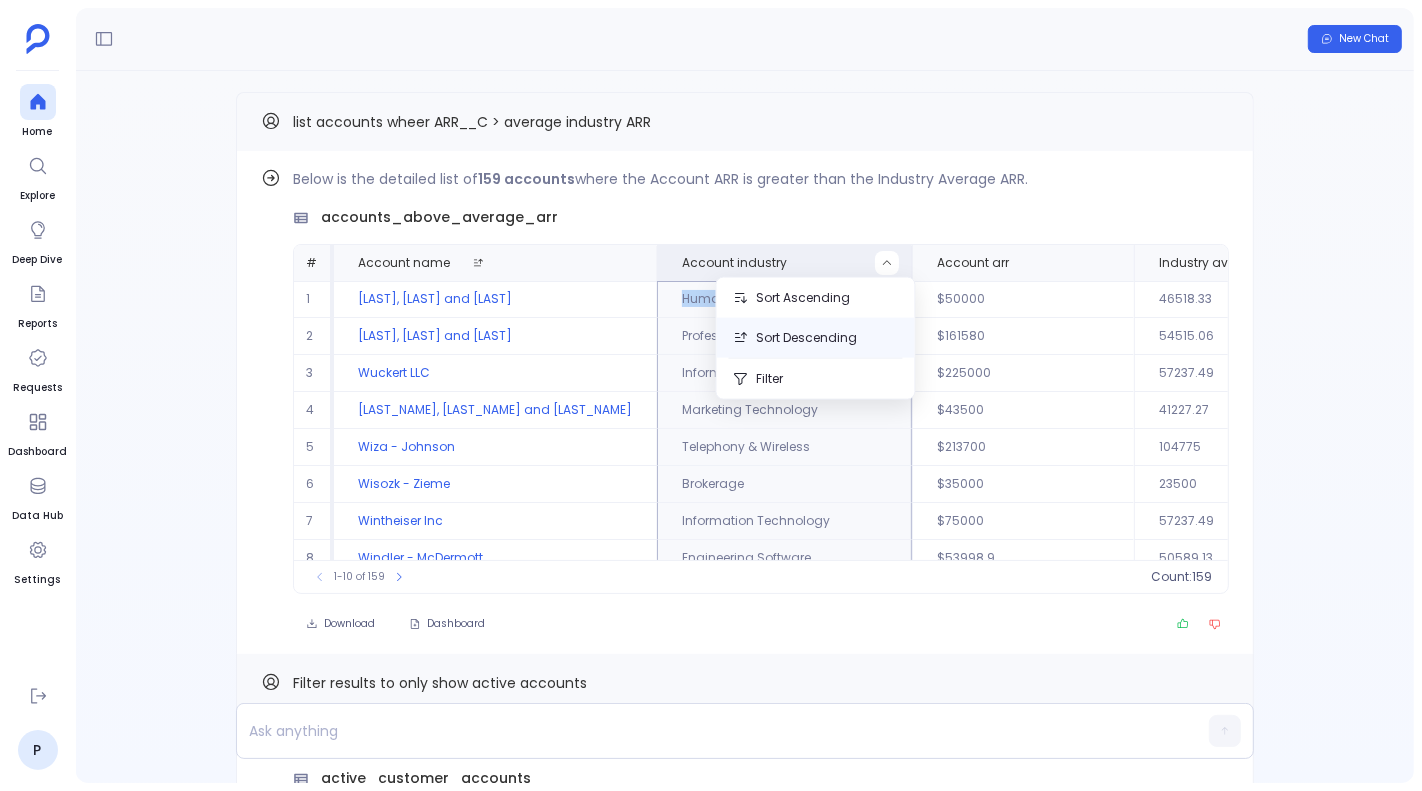 click on "Sort Descending" at bounding box center [816, 338] 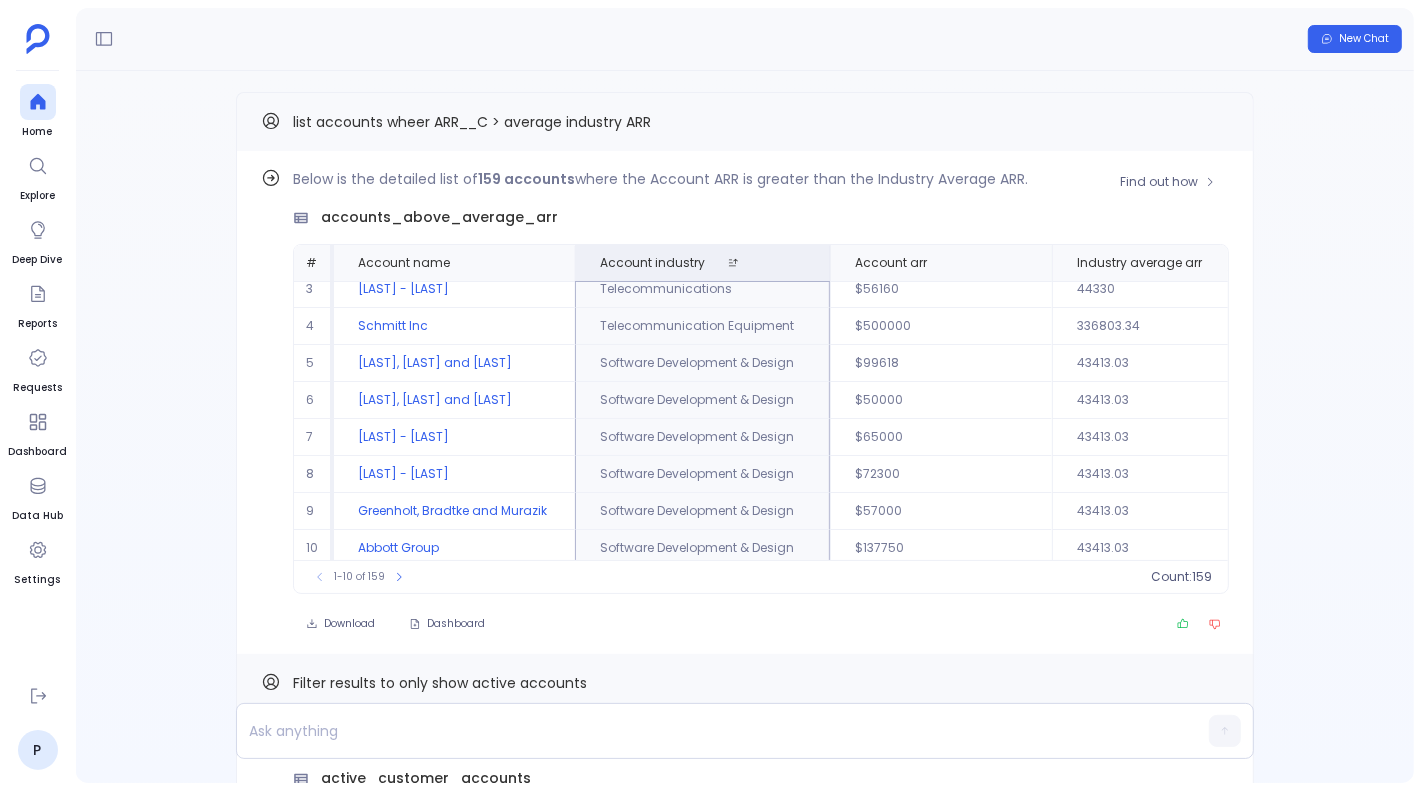 scroll, scrollTop: 90, scrollLeft: 0, axis: vertical 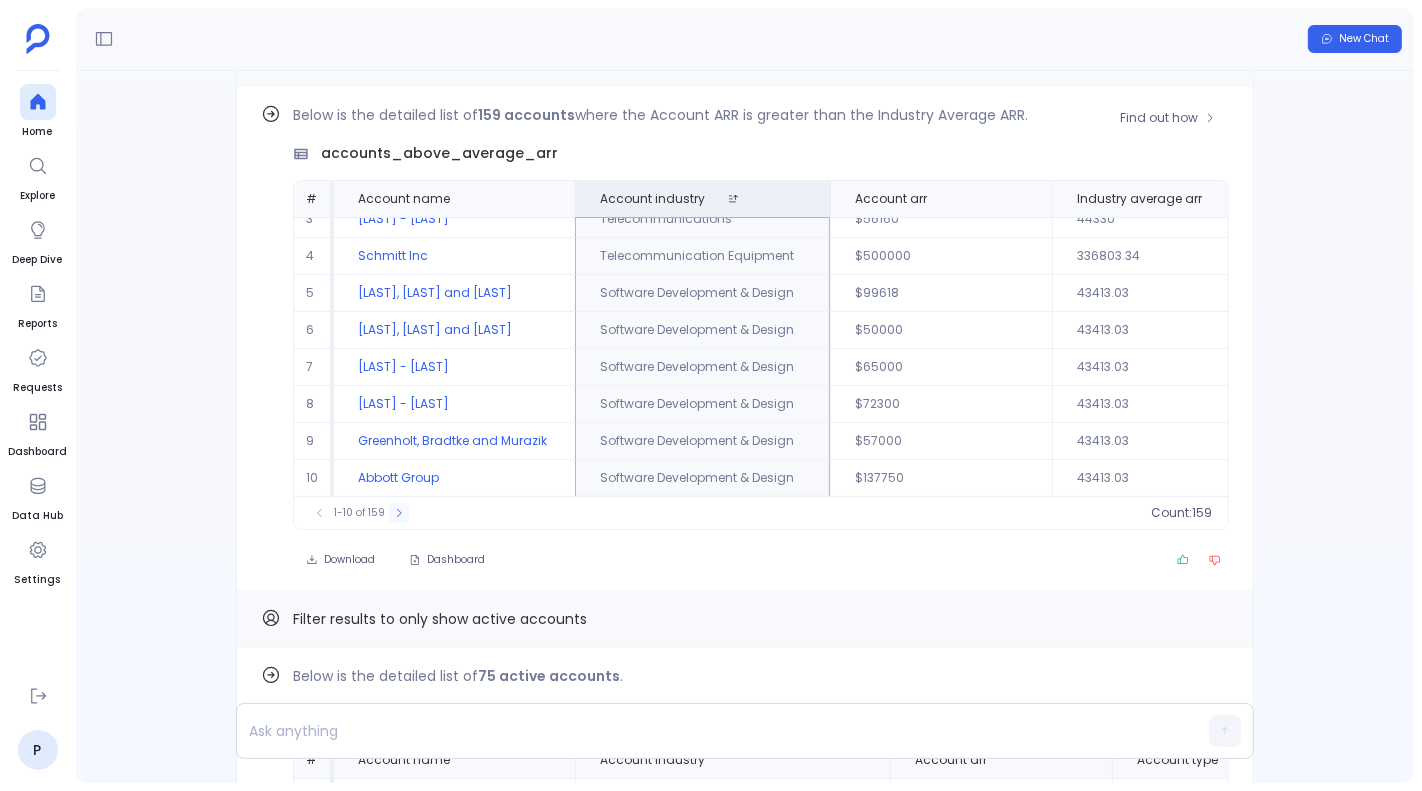 click at bounding box center (399, 513) 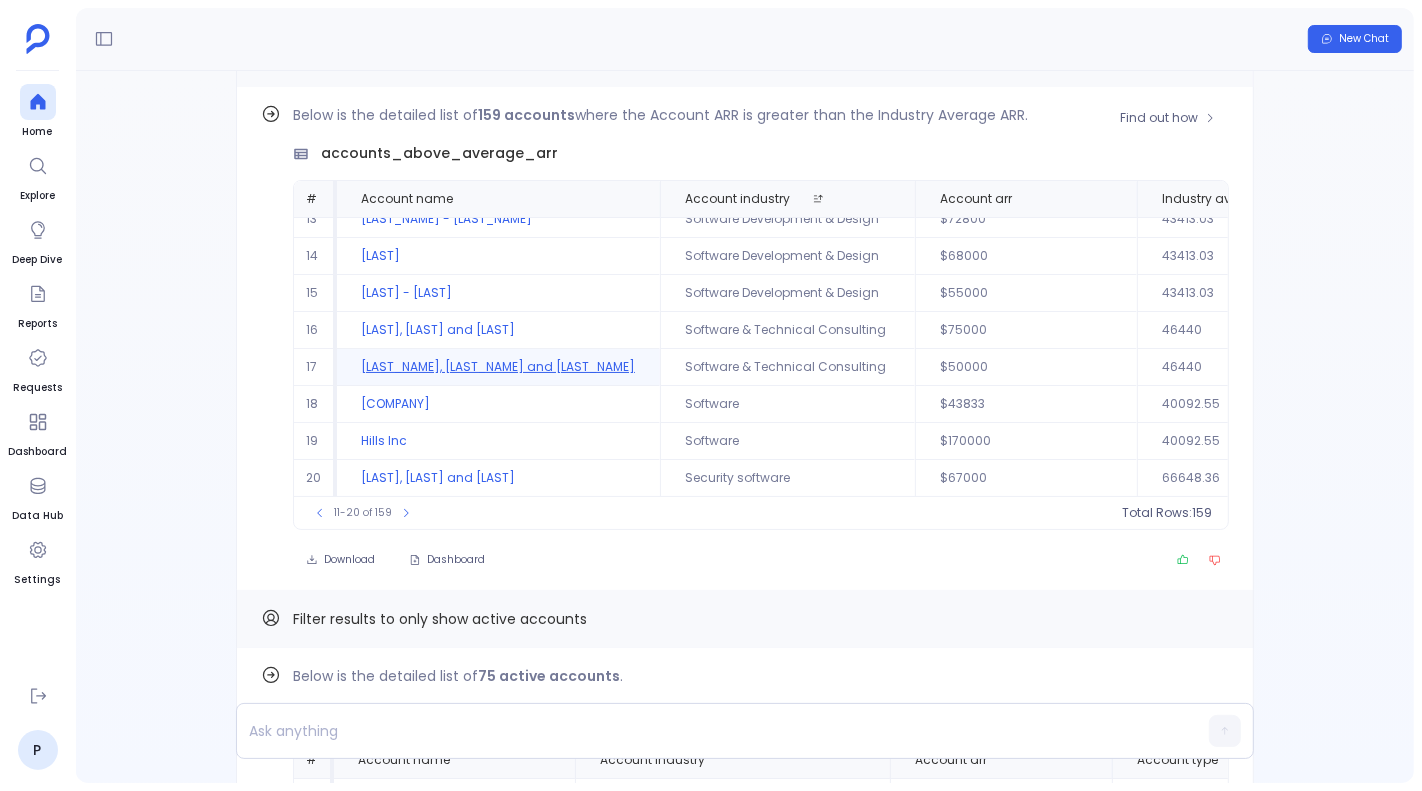 scroll, scrollTop: 0, scrollLeft: 0, axis: both 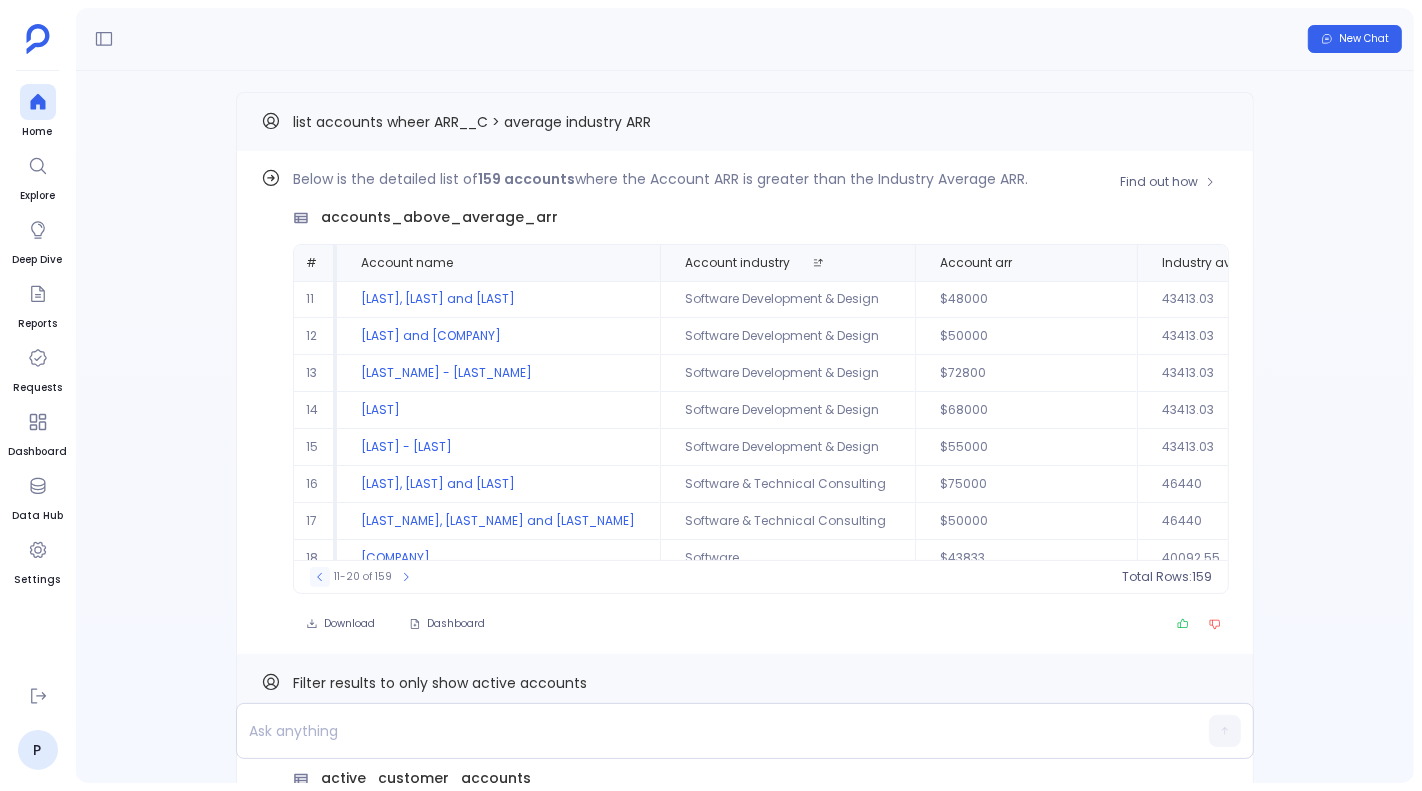 click at bounding box center [320, 577] 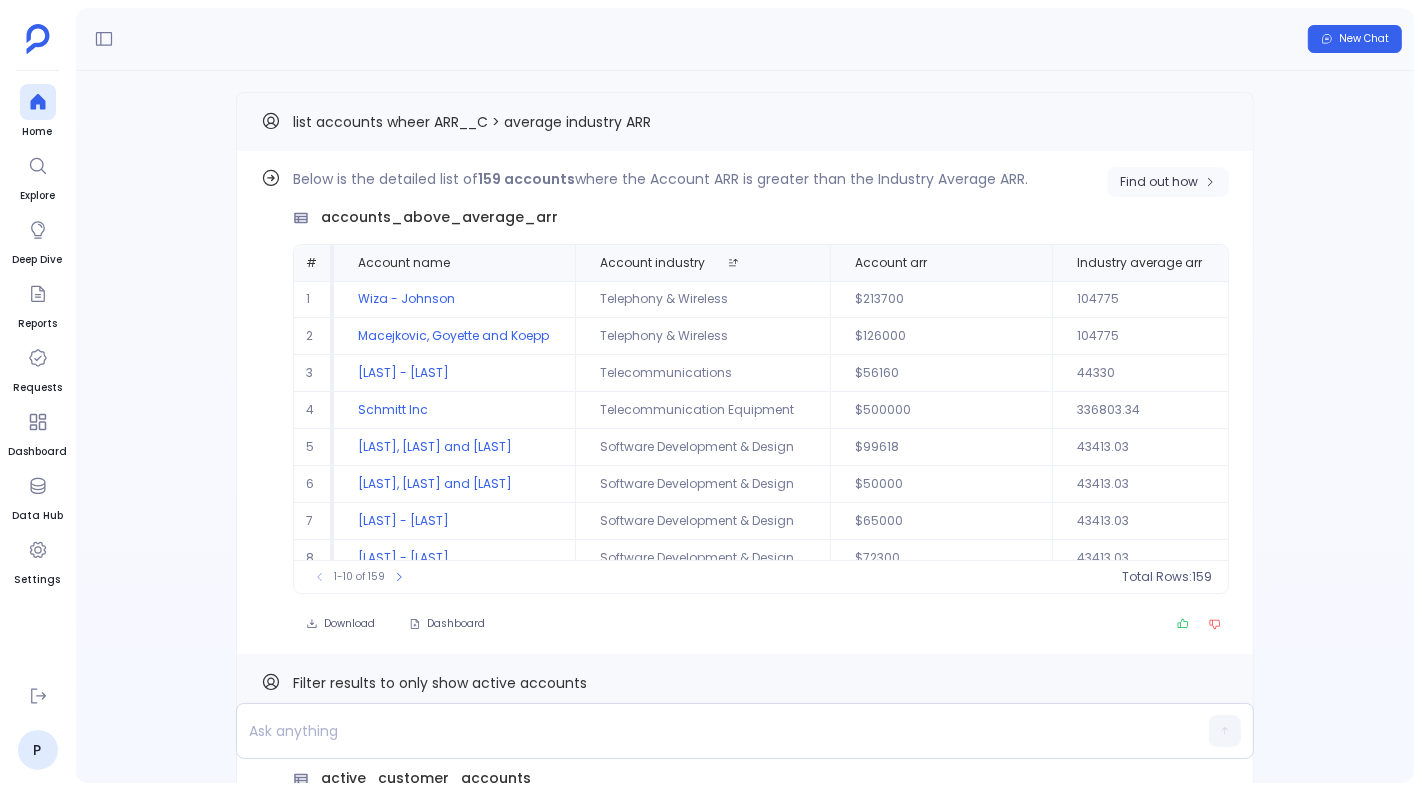click on "Find out how" at bounding box center (1159, 182) 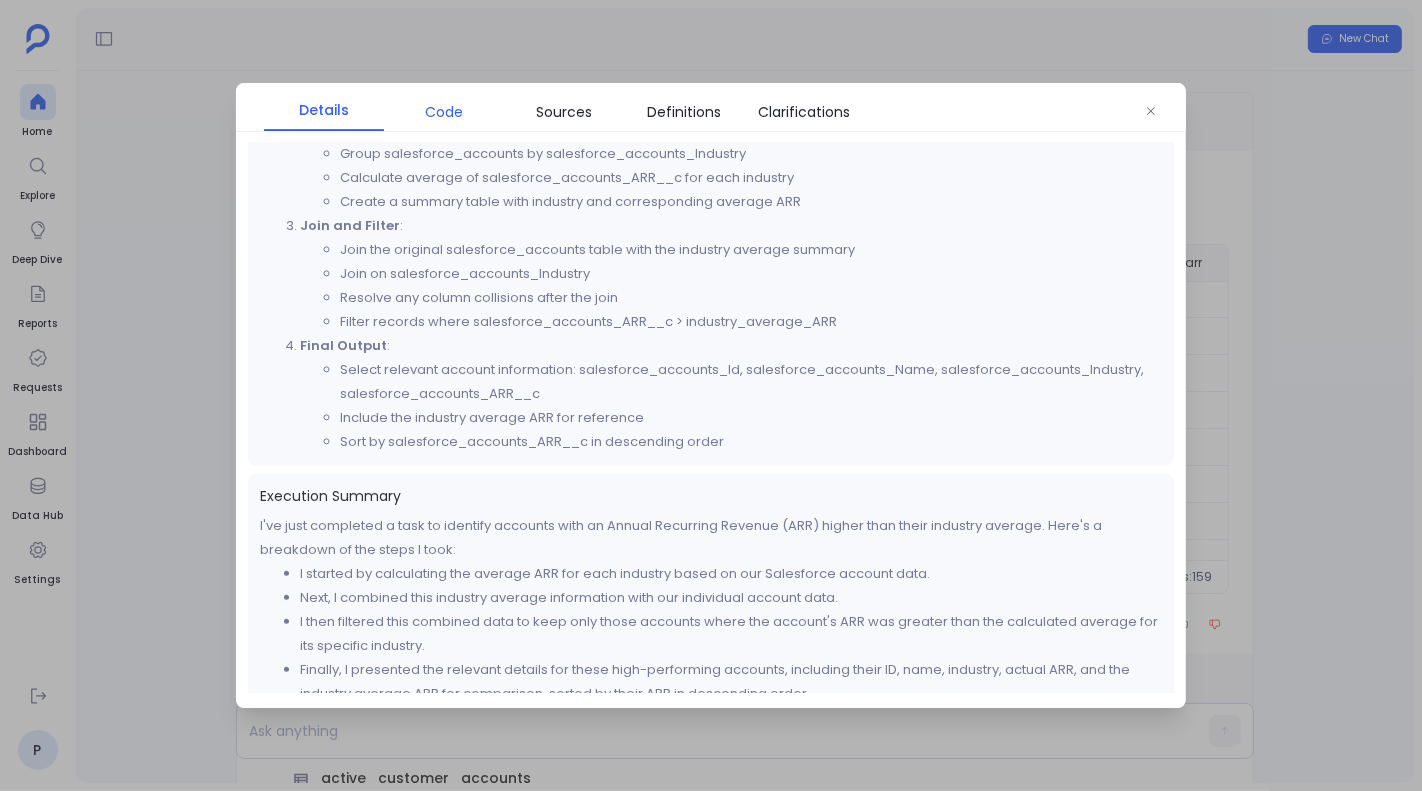 click on "Code" at bounding box center (444, 112) 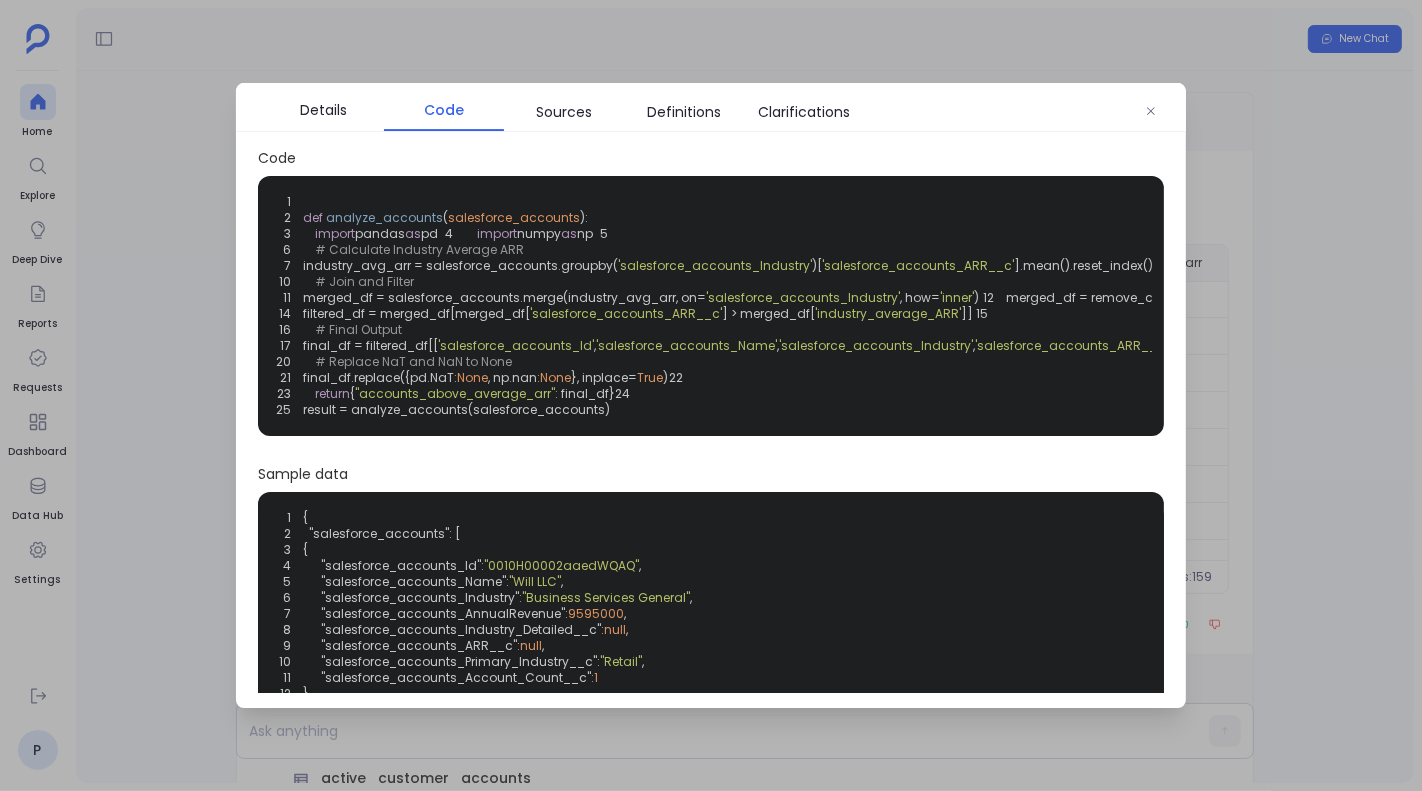 scroll, scrollTop: 0, scrollLeft: 0, axis: both 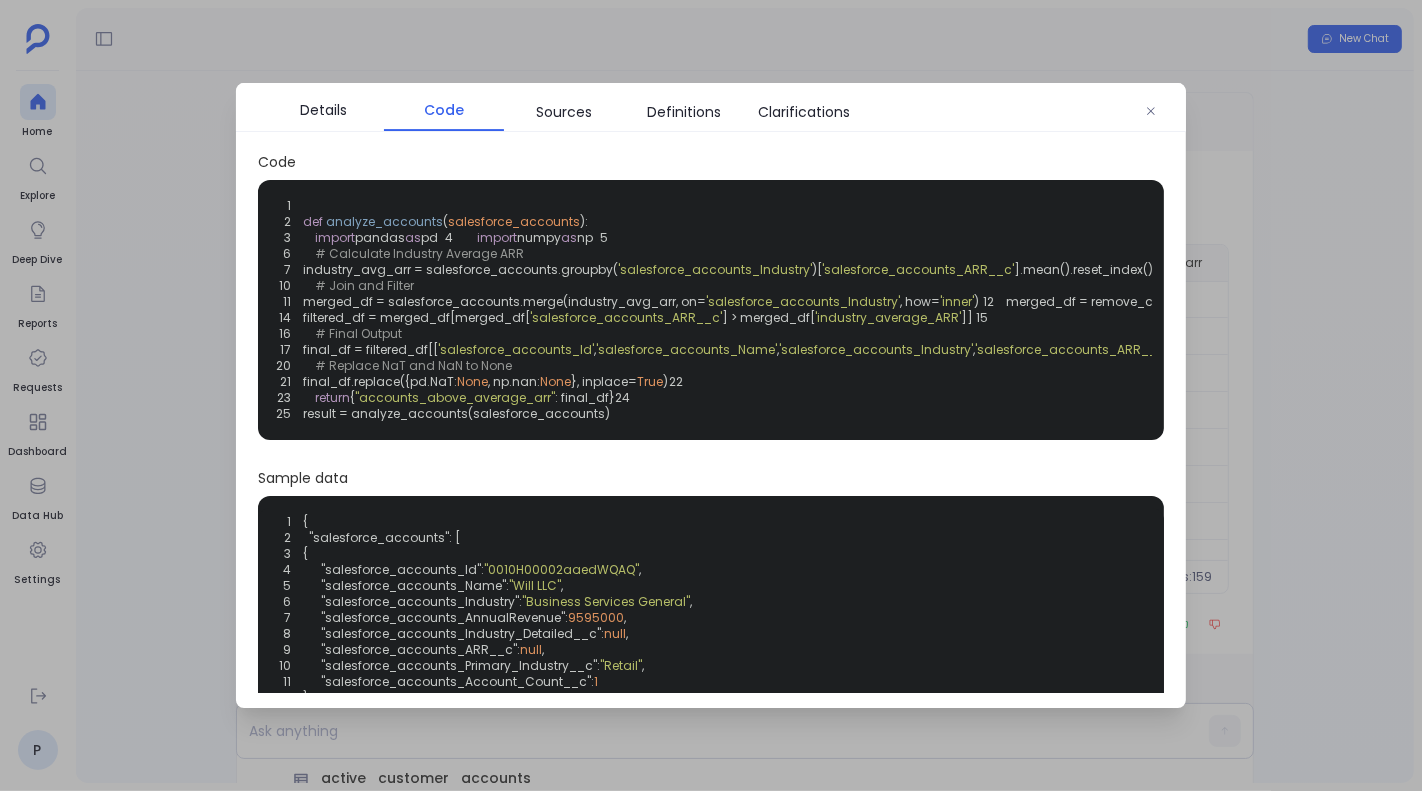 click at bounding box center (711, 395) 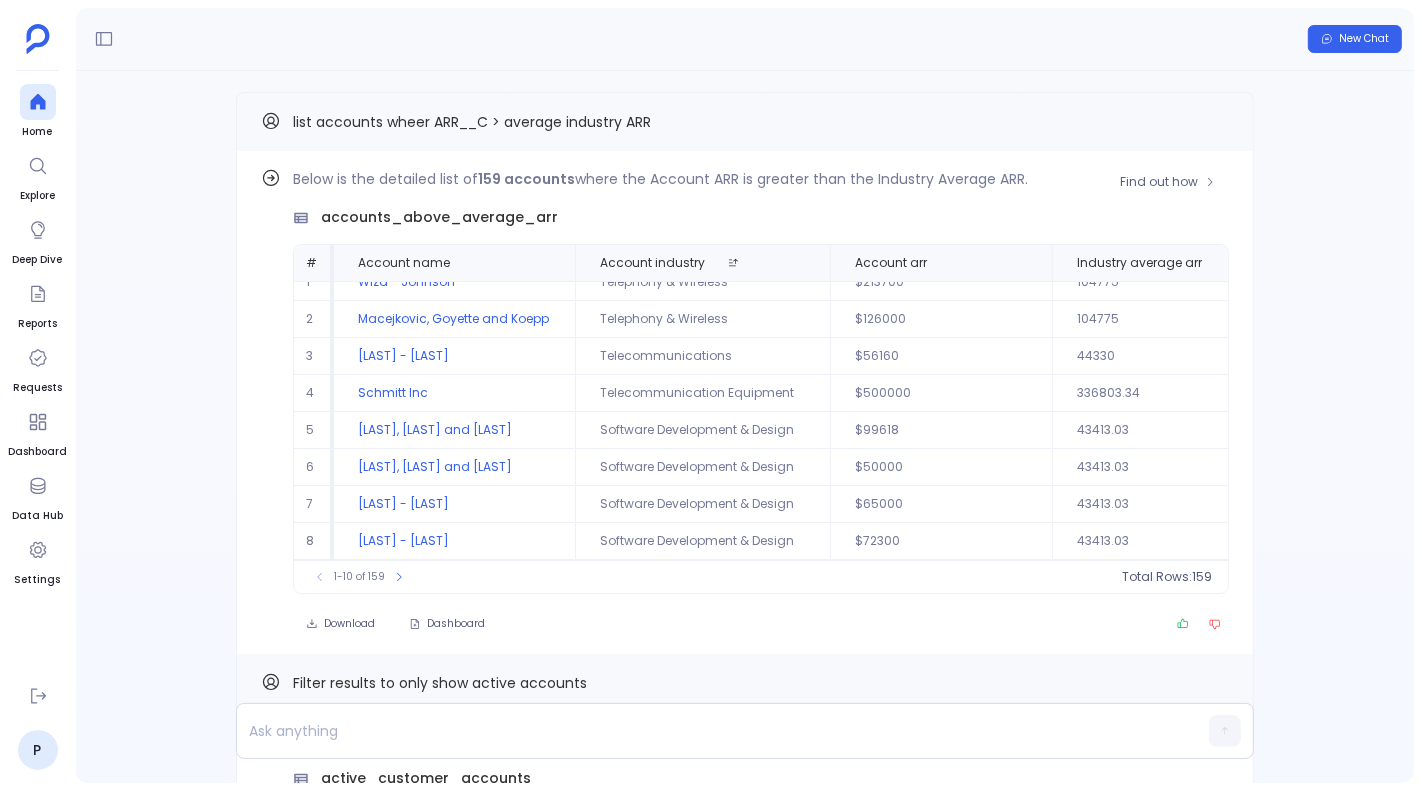scroll, scrollTop: 90, scrollLeft: 0, axis: vertical 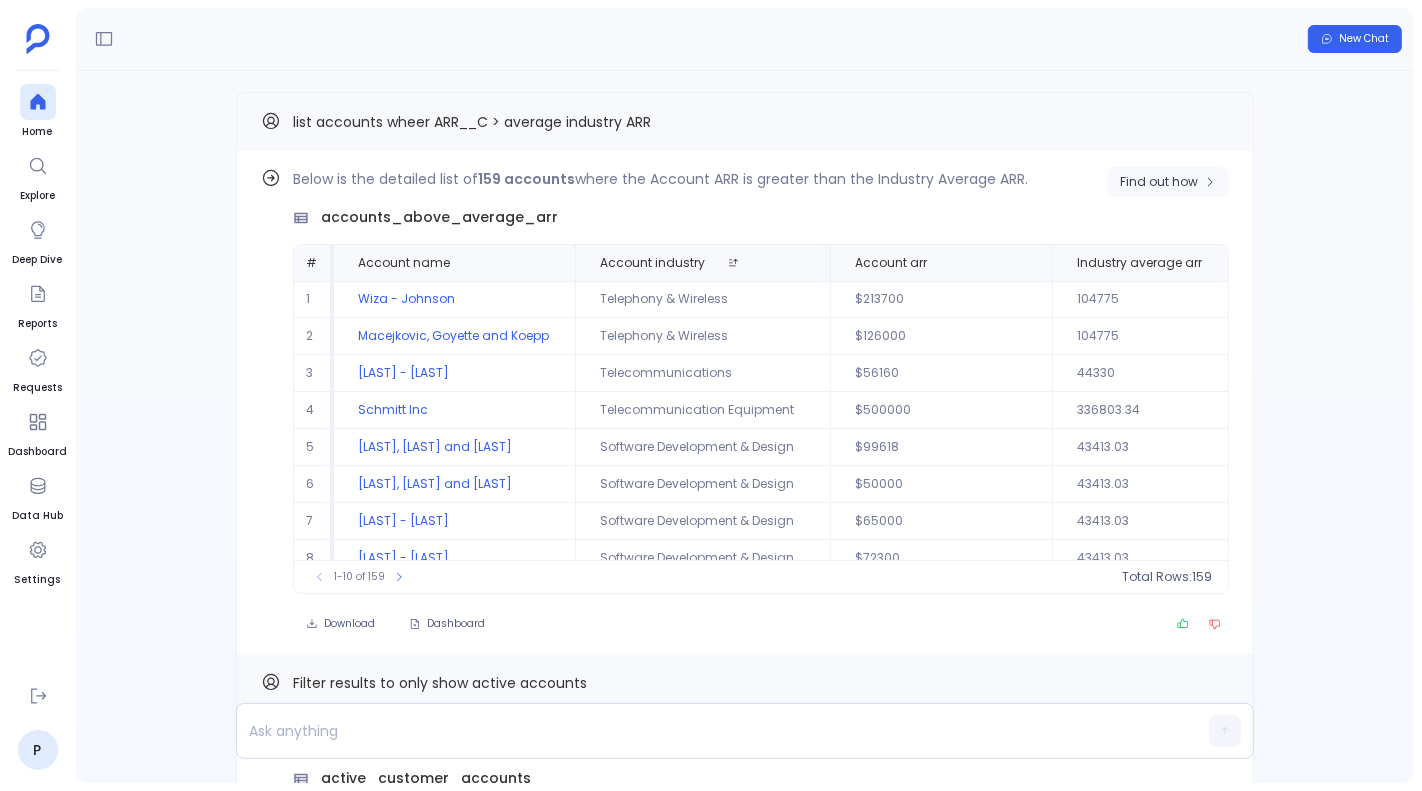 click on "Find out how" at bounding box center (1159, 182) 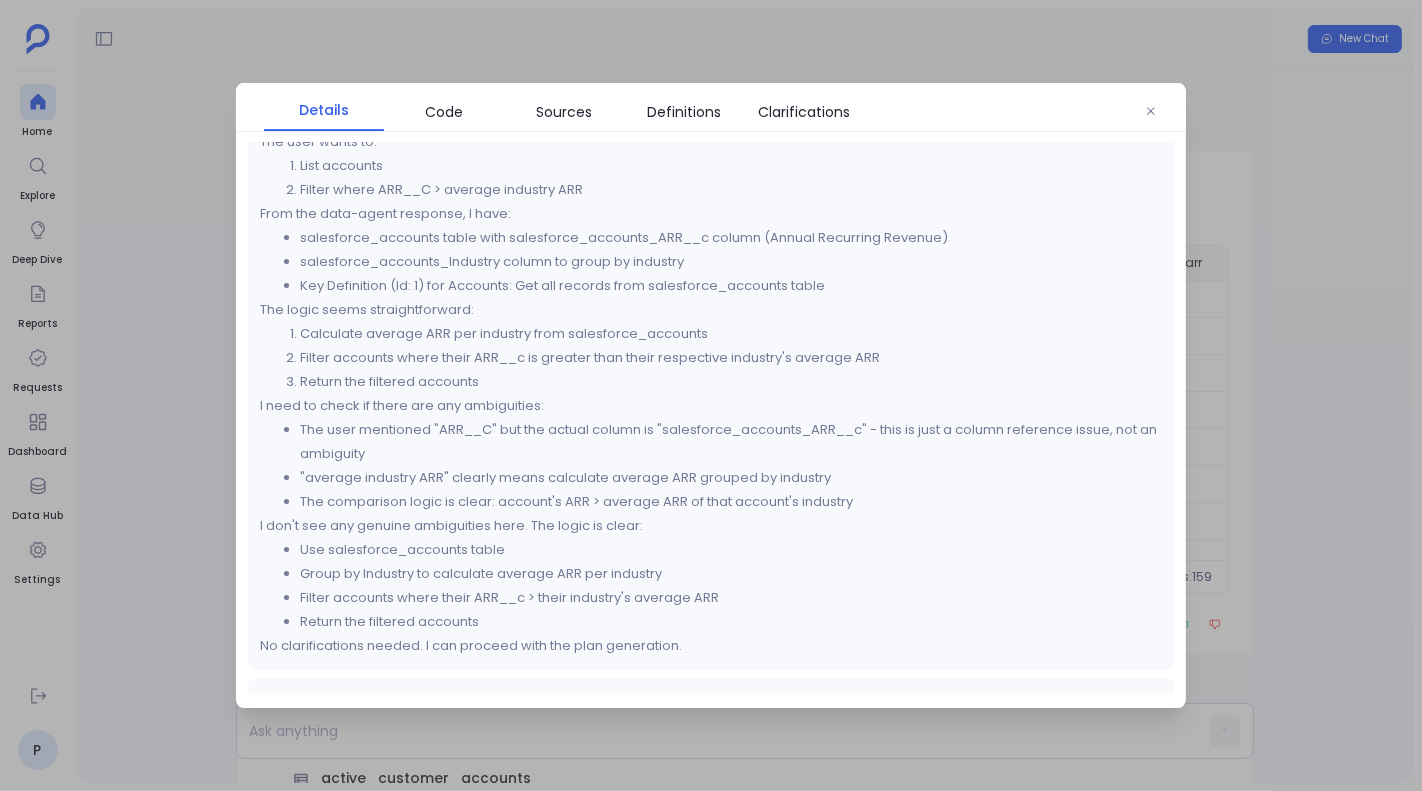 scroll, scrollTop: 80, scrollLeft: 0, axis: vertical 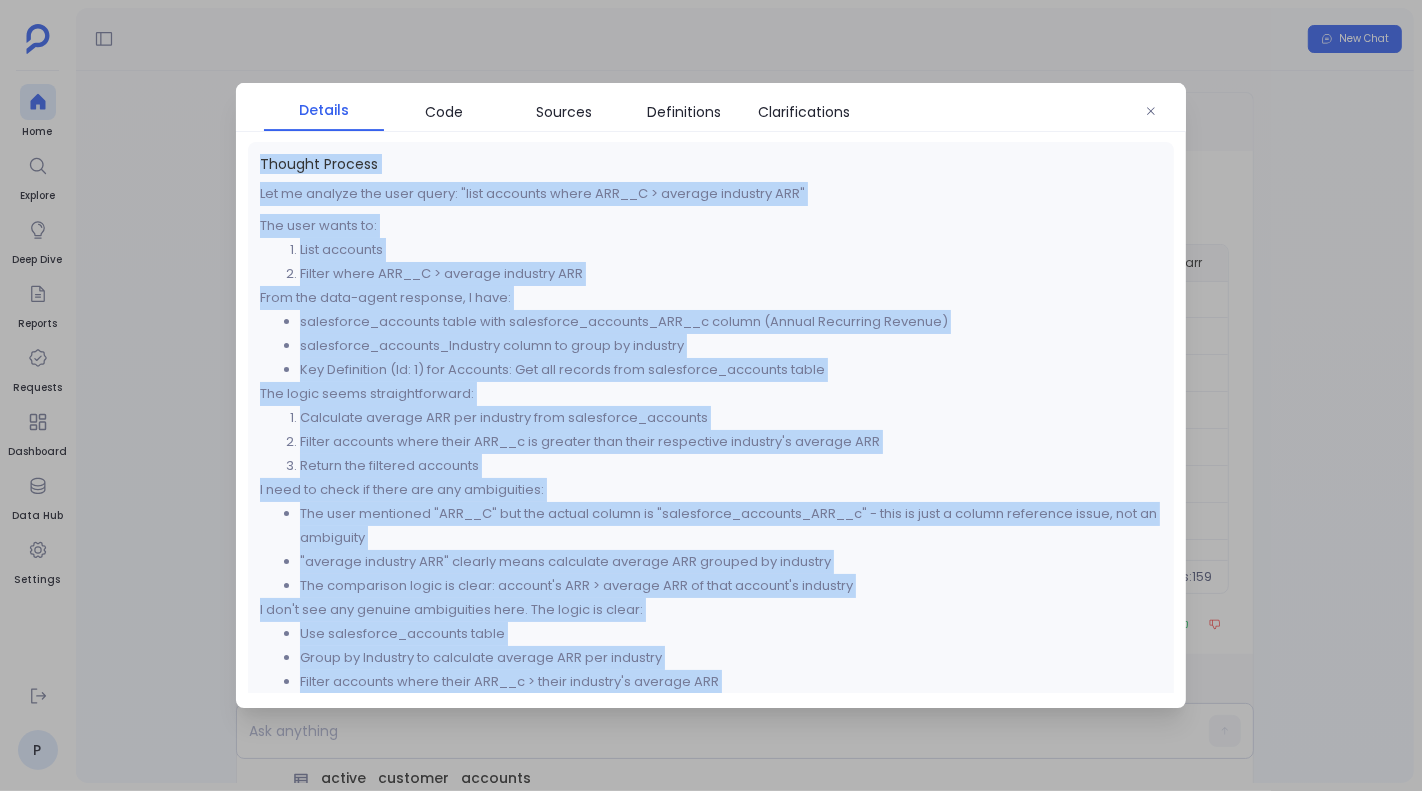 drag, startPoint x: 723, startPoint y: 651, endPoint x: 218, endPoint y: 73, distance: 767.53436 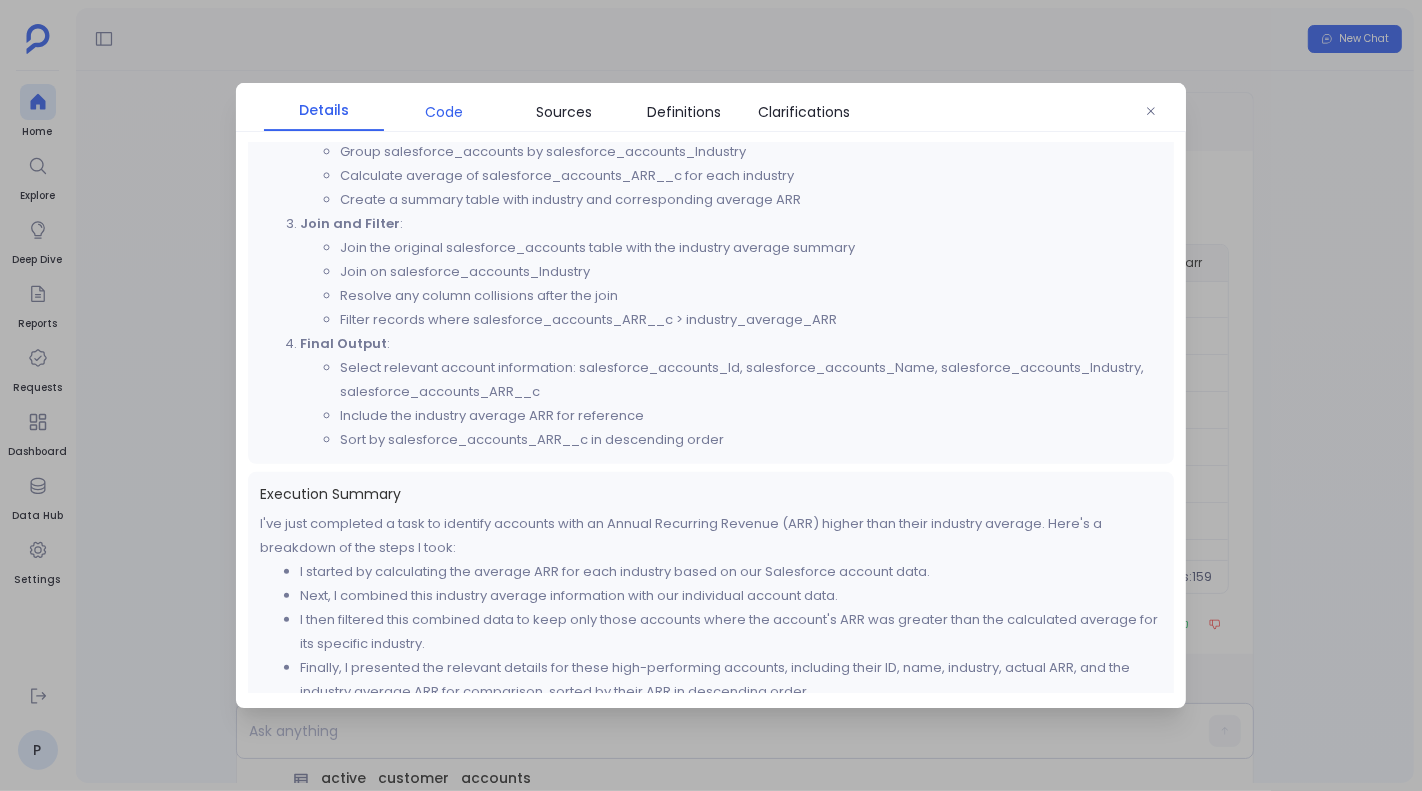 click on "Code" at bounding box center [444, 112] 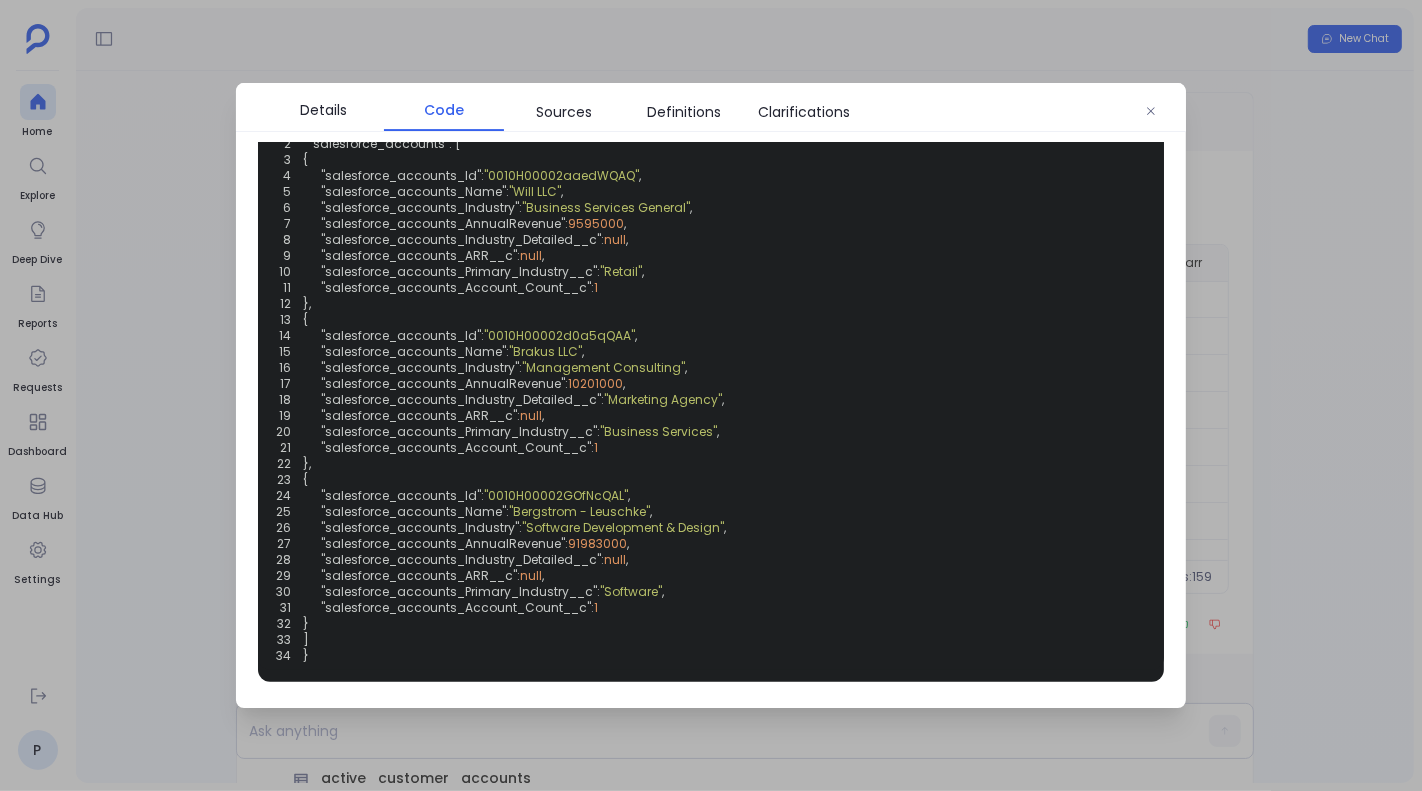 scroll, scrollTop: 0, scrollLeft: 0, axis: both 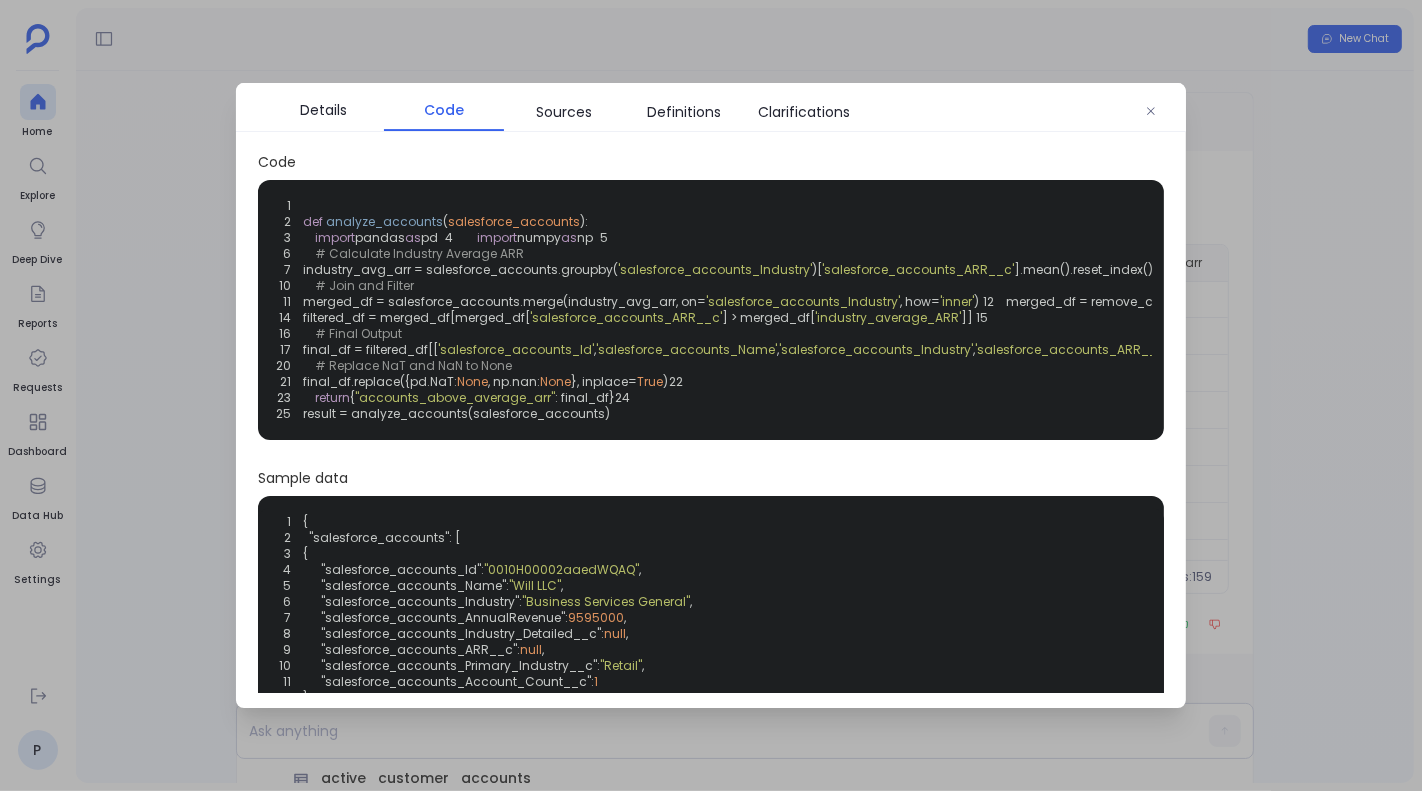 drag, startPoint x: 298, startPoint y: 224, endPoint x: 650, endPoint y: 610, distance: 522.3983 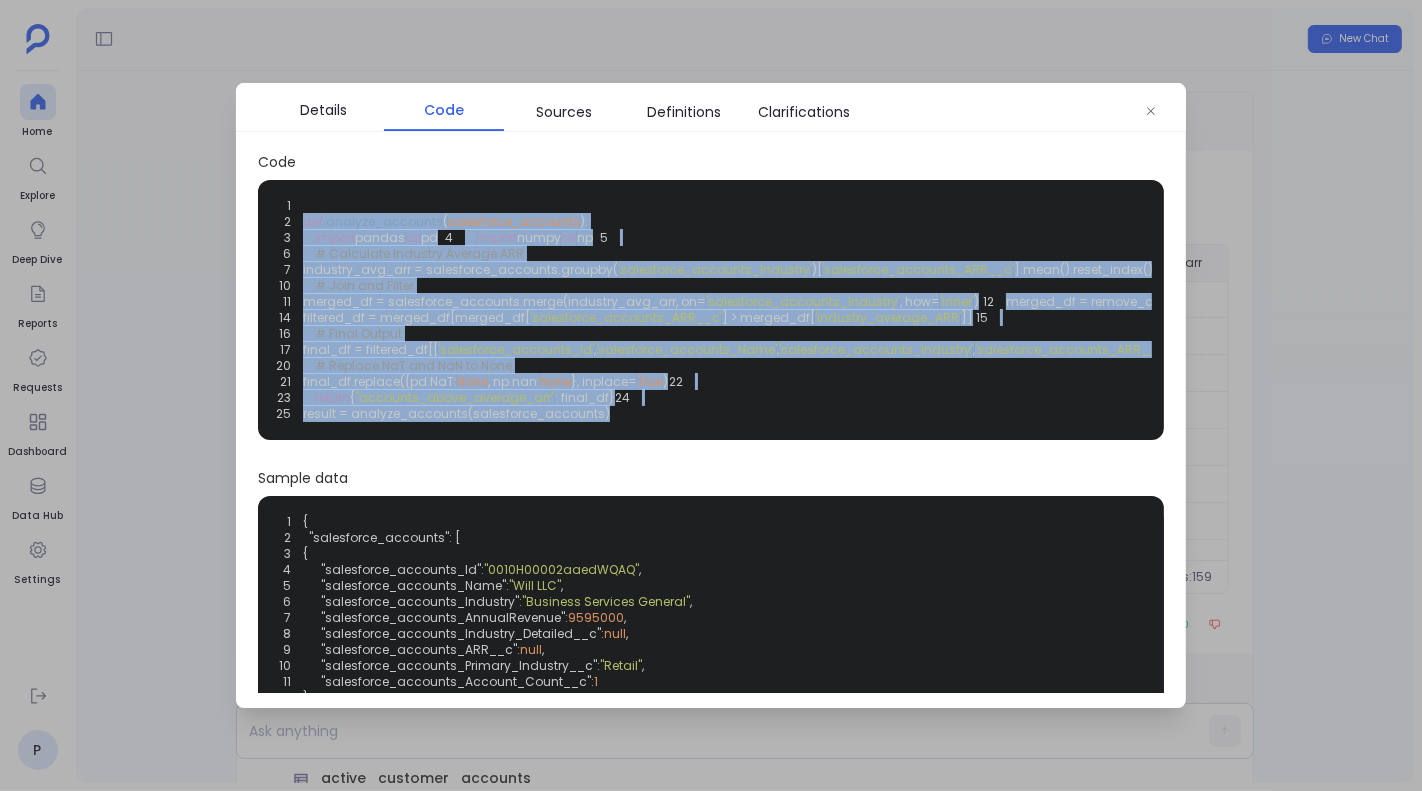 drag, startPoint x: 613, startPoint y: 587, endPoint x: 275, endPoint y: 222, distance: 497.46255 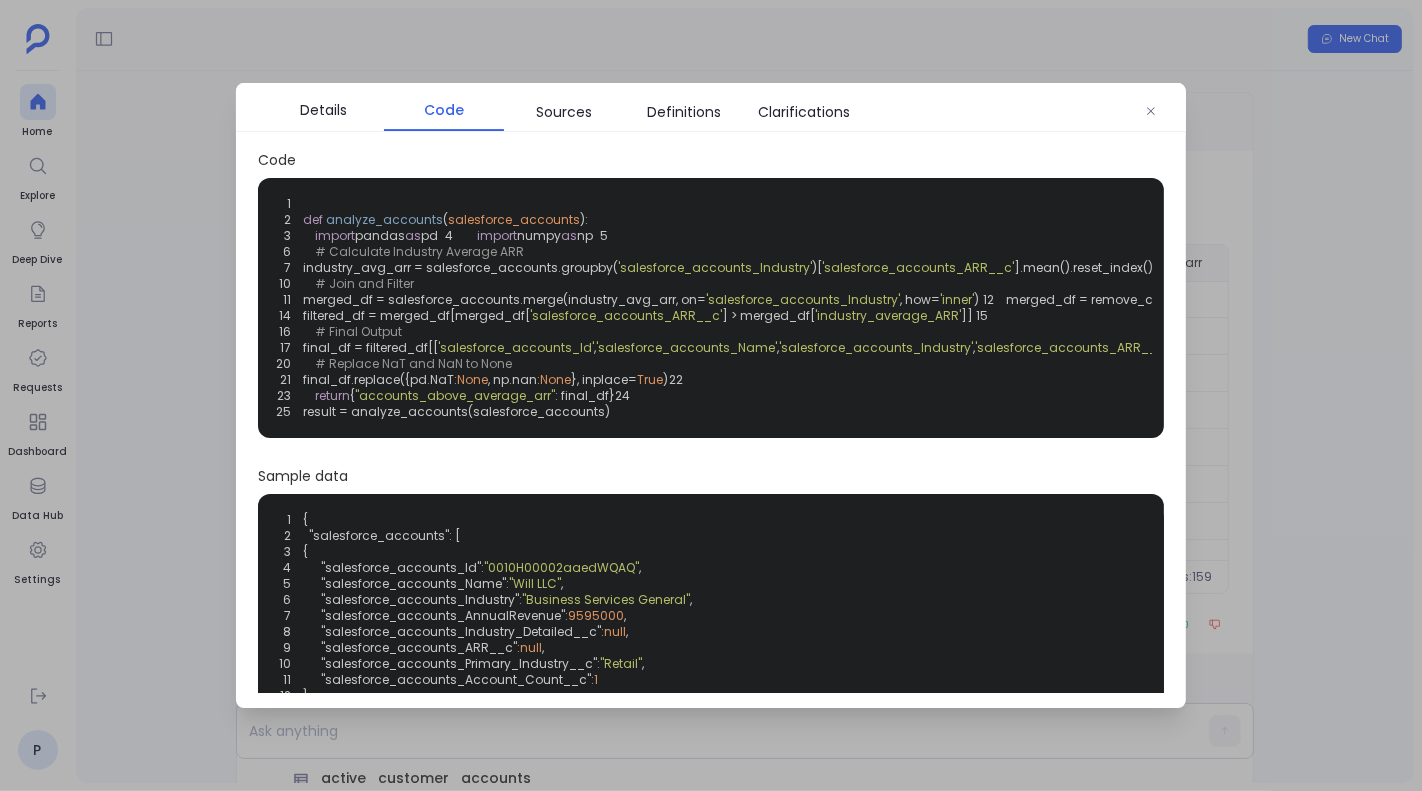 scroll, scrollTop: 0, scrollLeft: 0, axis: both 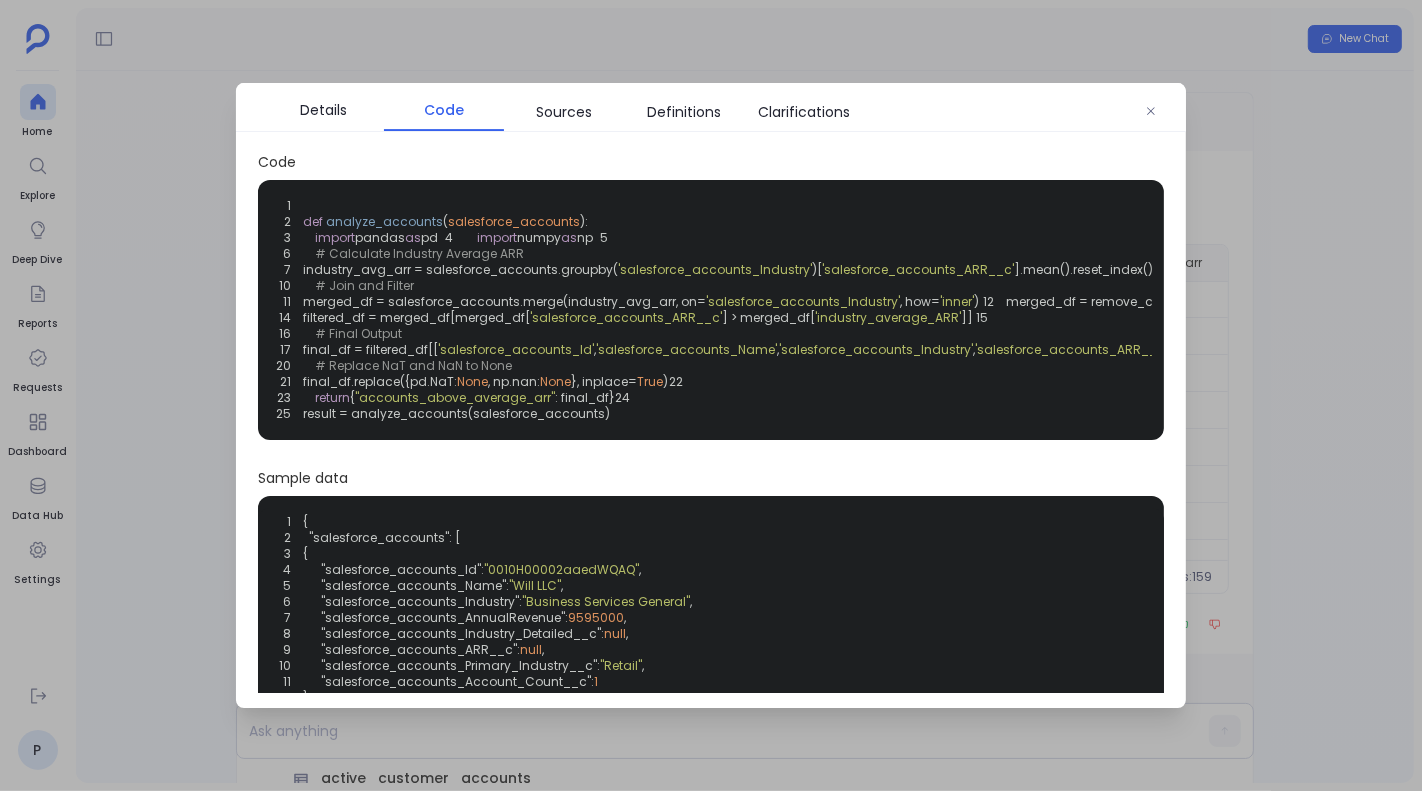 click on "salesforce_accounts" at bounding box center (514, 221) 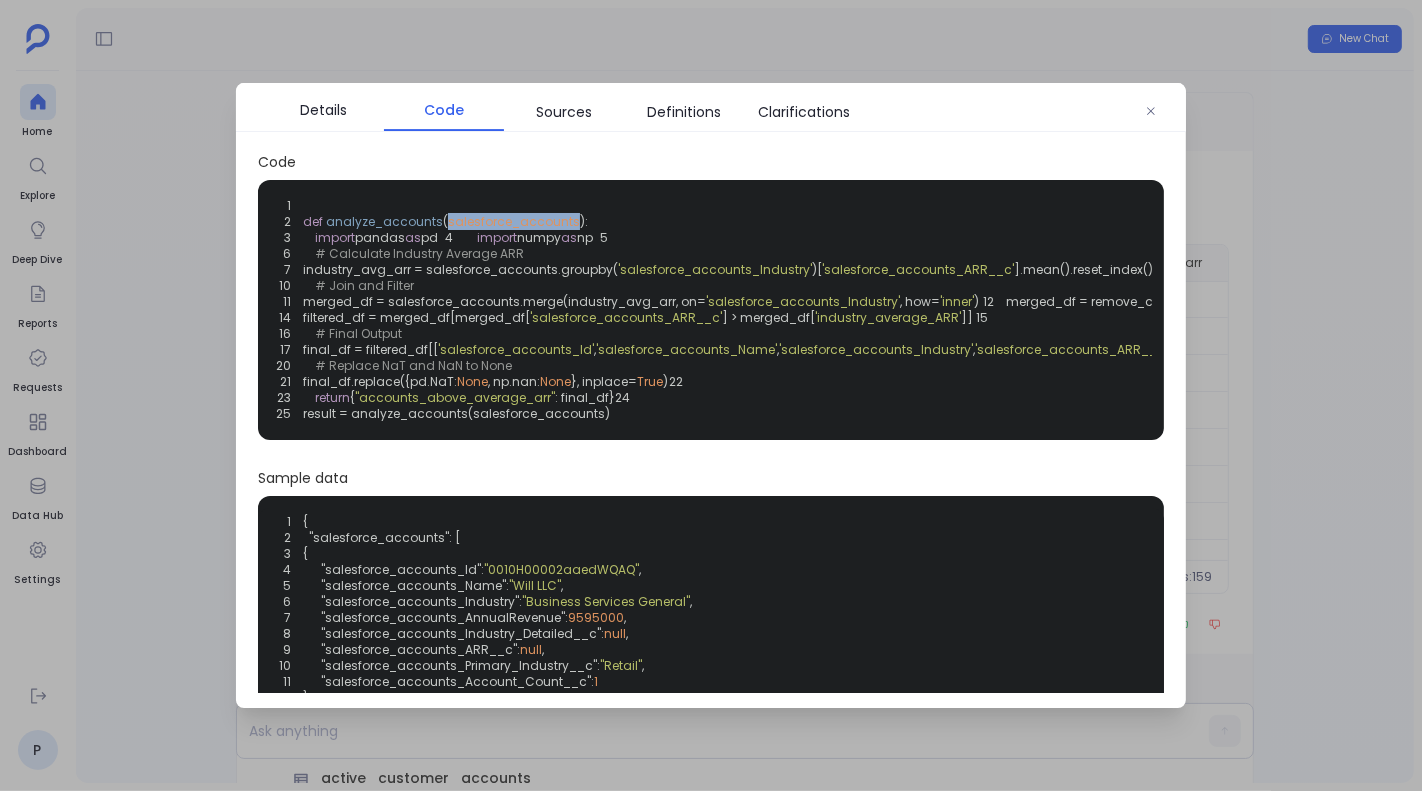 click on "salesforce_accounts" at bounding box center [514, 221] 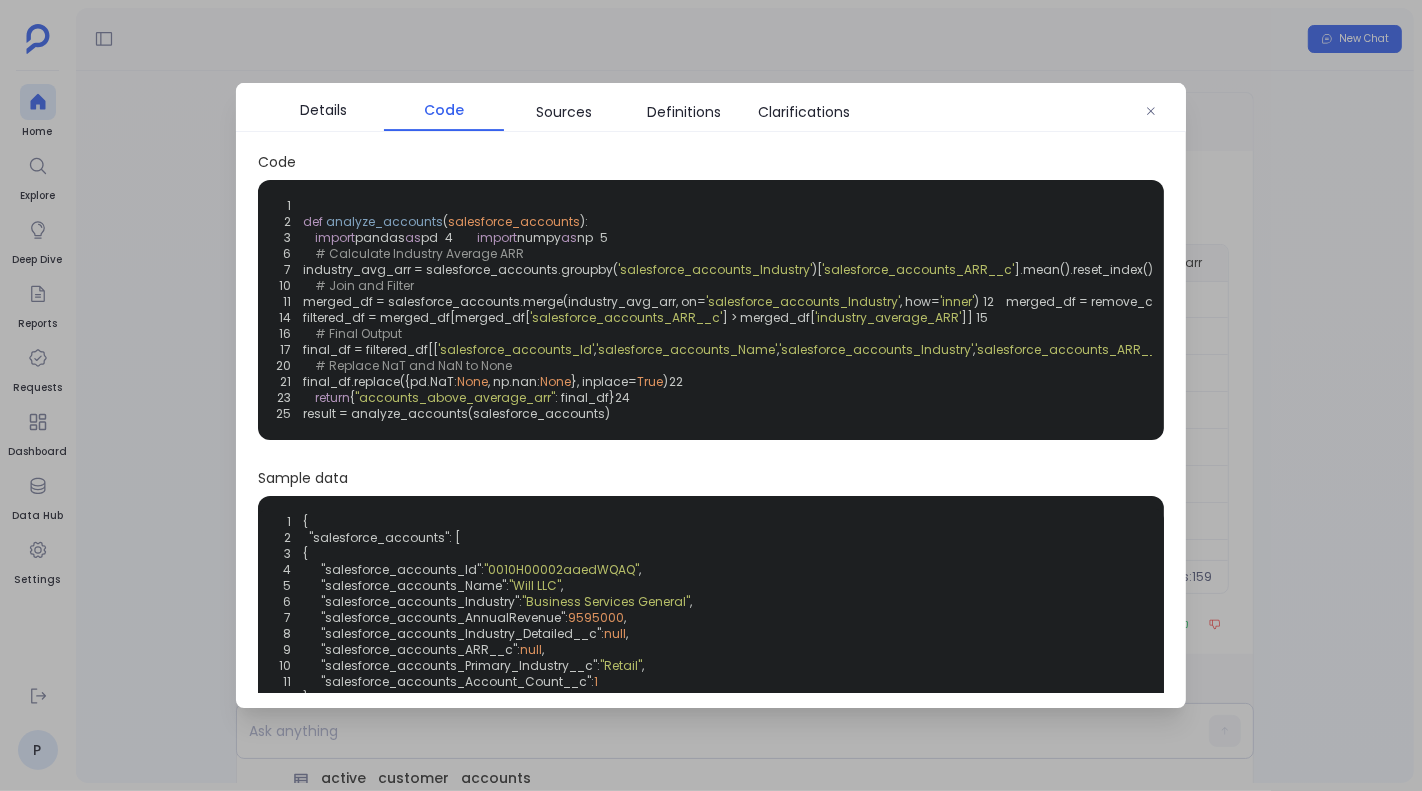 click on "1
2 def   analyze_accounts ( salesforce_accounts ):
3      import  pandas  as  pd
4      import  numpy  as  np
5
6      # Calculate Industry Average ARR
7     industry_avg_arr = salesforce_accounts.groupby( 'salesforce_accounts_Industry' )[ 'salesforce_accounts_ARR__c' ].mean().reset_index()
8     industry_avg_arr.rename(columns={ 'salesforce_accounts_ARR__c' :  'industry_average_ARR' }, inplace= True )
9
10      # Join and Filter
11     merged_df = salesforce_accounts.merge(industry_avg_arr, on= 'salesforce_accounts_Industry' , how= 'inner' )
12     merged_df = remove_column_collisions(merged_df,  'inner' )
13
14     filtered_df = merged_df[merged_df[ 'salesforce_accounts_ARR__c' ] > merged_df[ 'industry_average_ARR' ]]
15
16      # Final Output
17     final_df = filtered_df[[ 'salesforce_accounts_Id' ,  'salesforce_accounts_Name' ,  'salesforce_accounts_Industry' ,  'salesforce_accounts_ARR__c' ,  'industry_average_ARR' ]]
18     final_df = final_df.sort_values(by= , ascending= )" at bounding box center (711, 310) 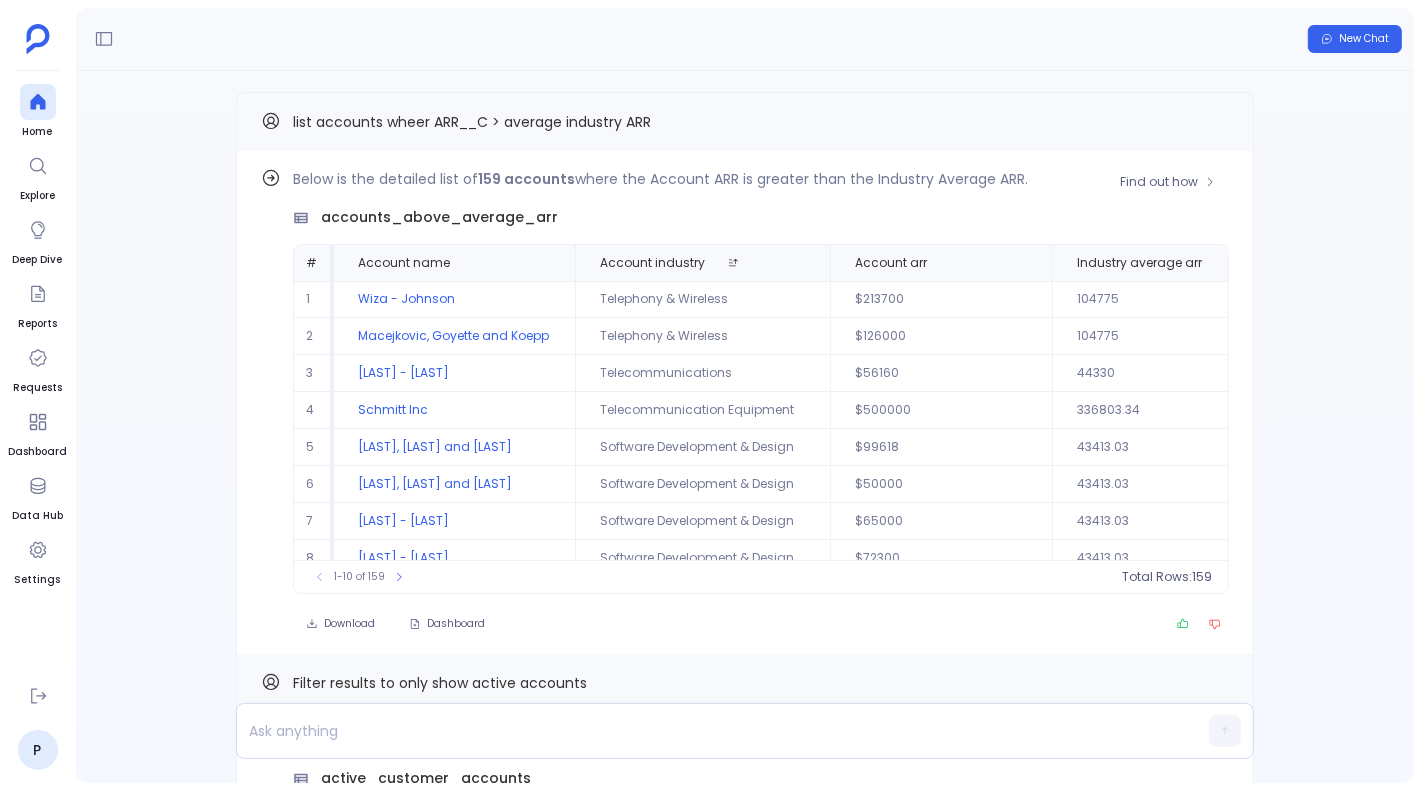 scroll, scrollTop: 90, scrollLeft: 0, axis: vertical 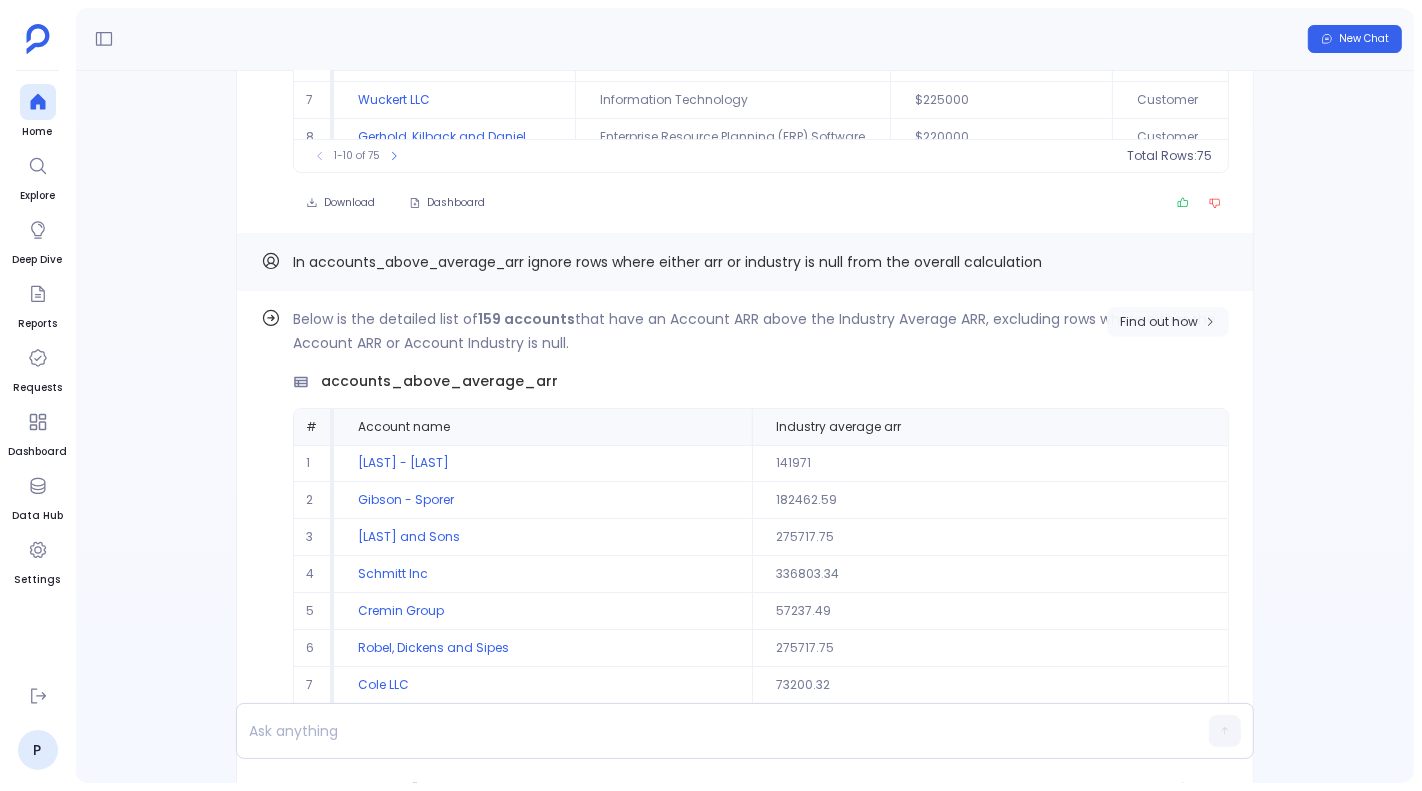 click on "Find out how" at bounding box center [1159, 322] 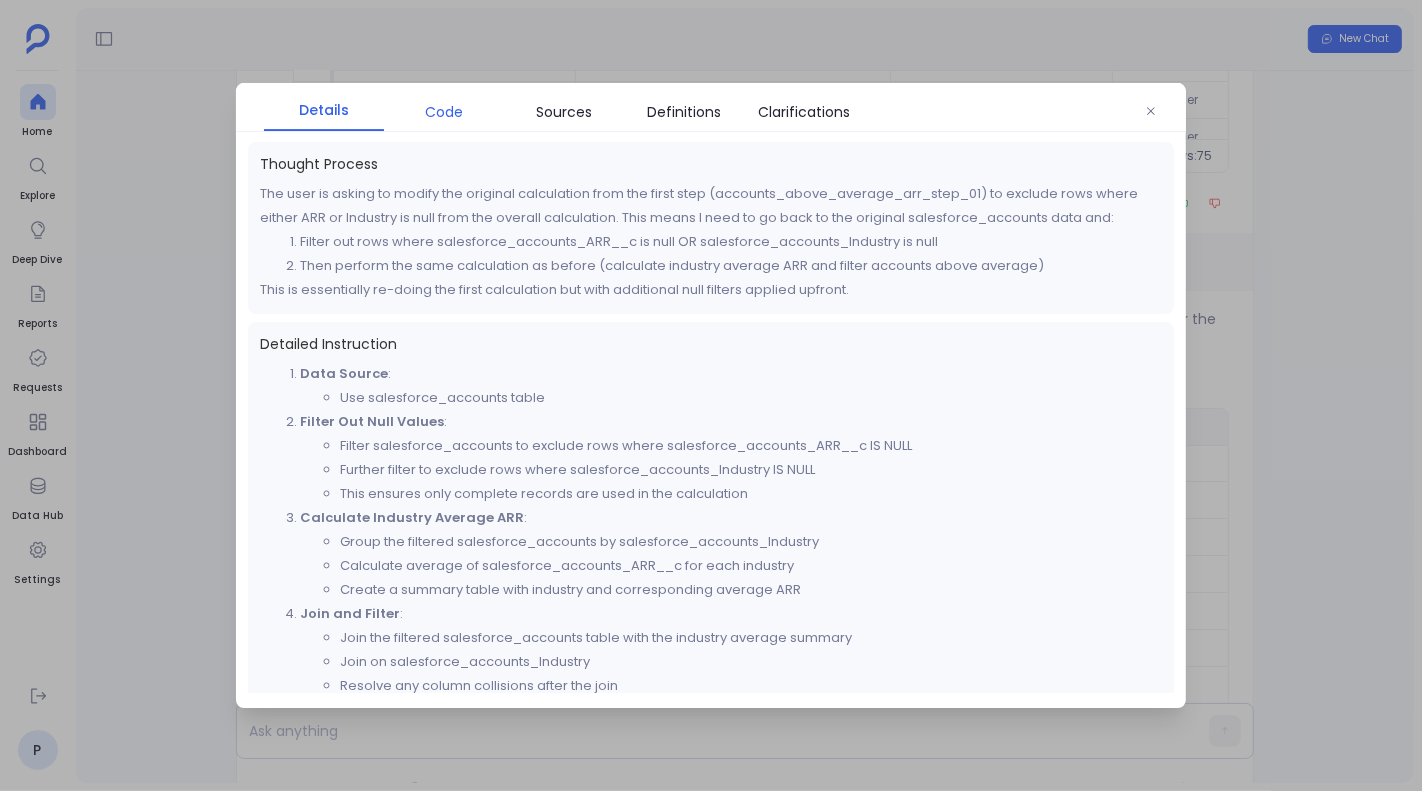 click on "Code" at bounding box center (444, 112) 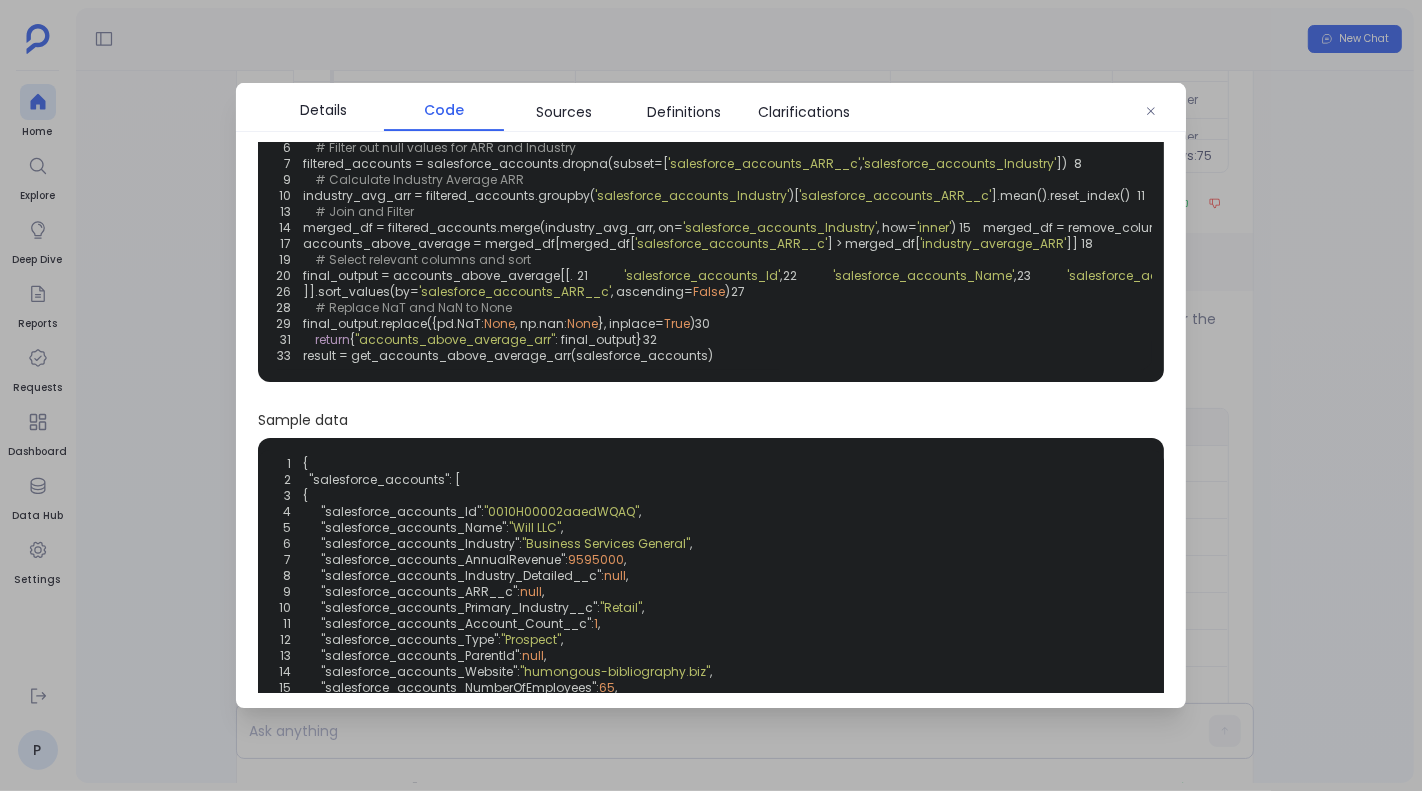 scroll, scrollTop: 0, scrollLeft: 0, axis: both 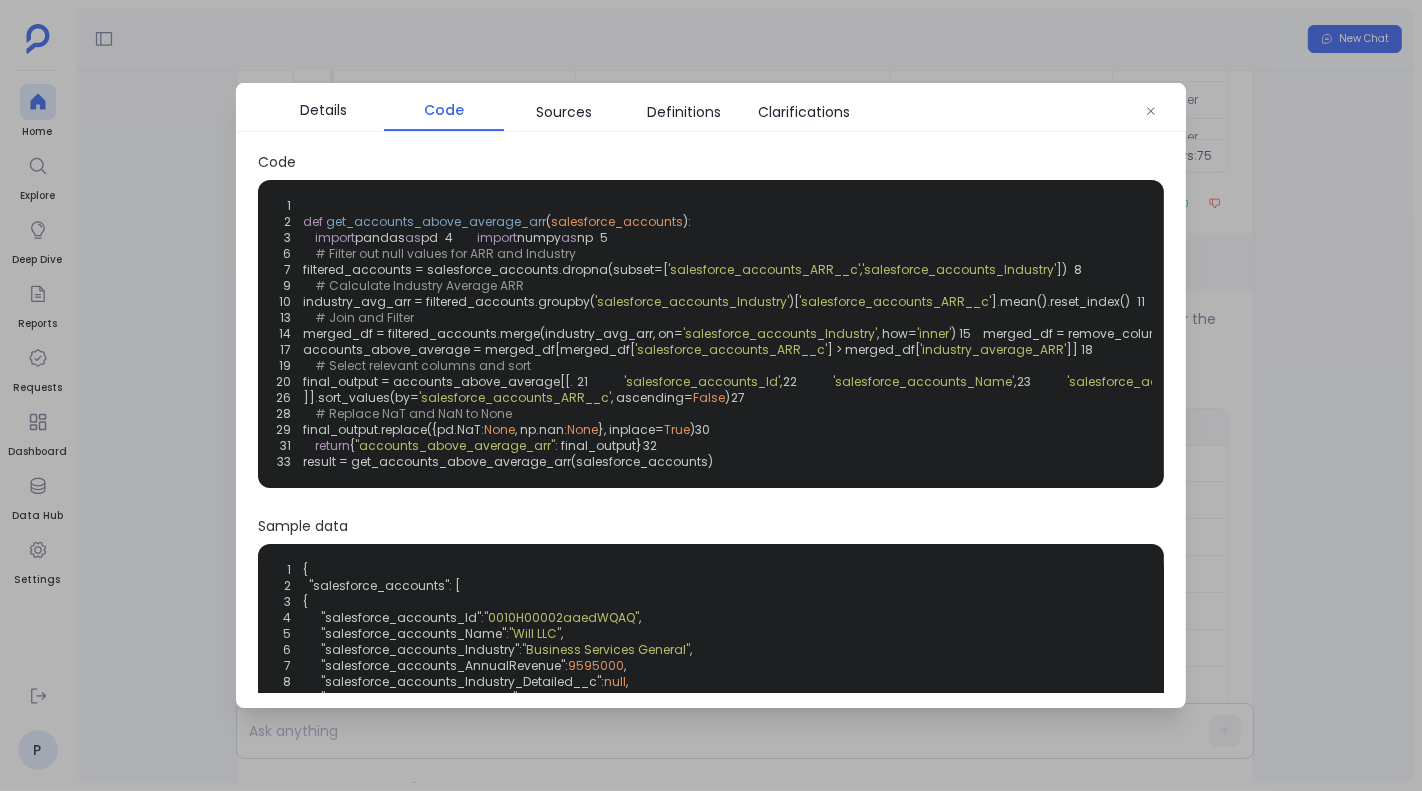 click at bounding box center (711, 395) 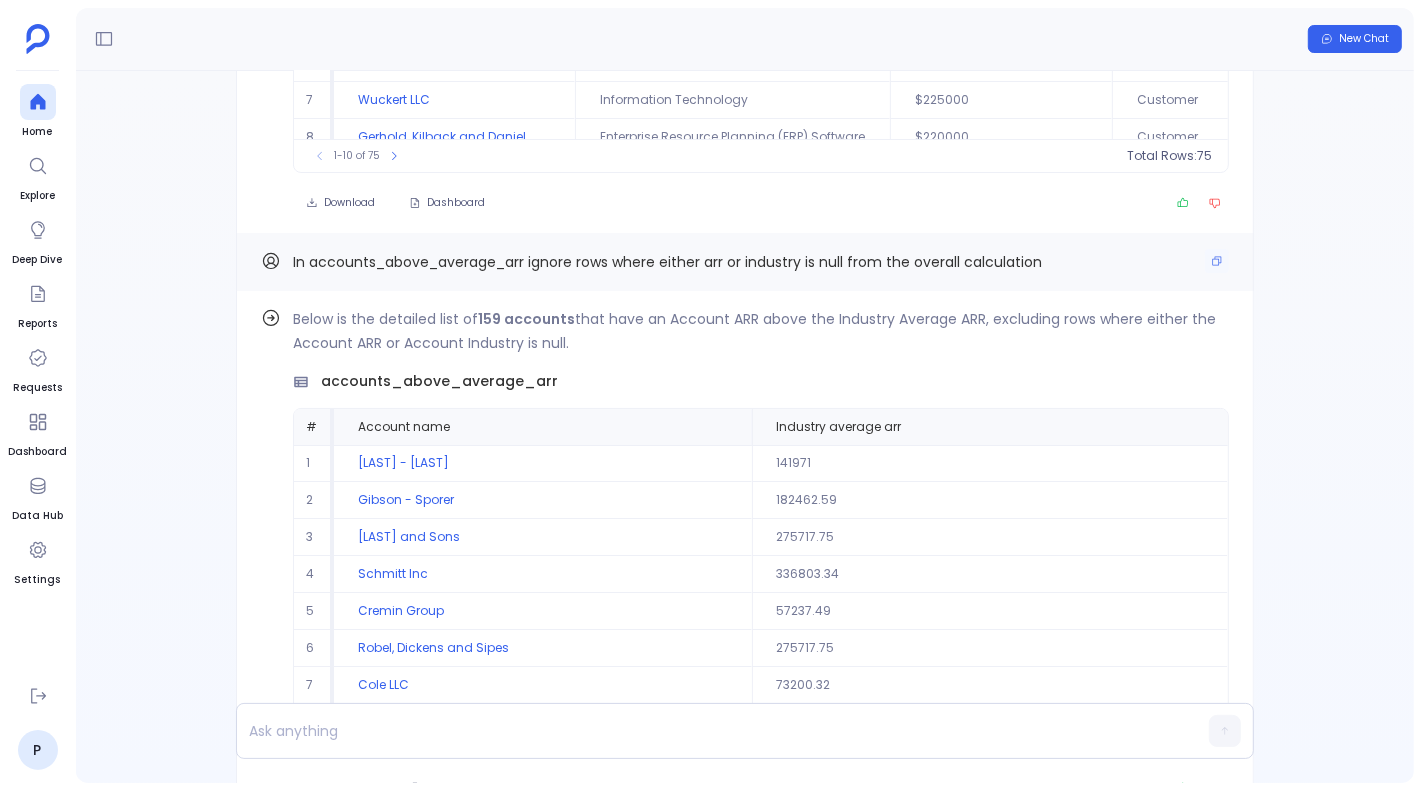 click on "In accounts_above_average_arr ignore rows where either arr or industry is null from the overall calculation" at bounding box center (667, 262) 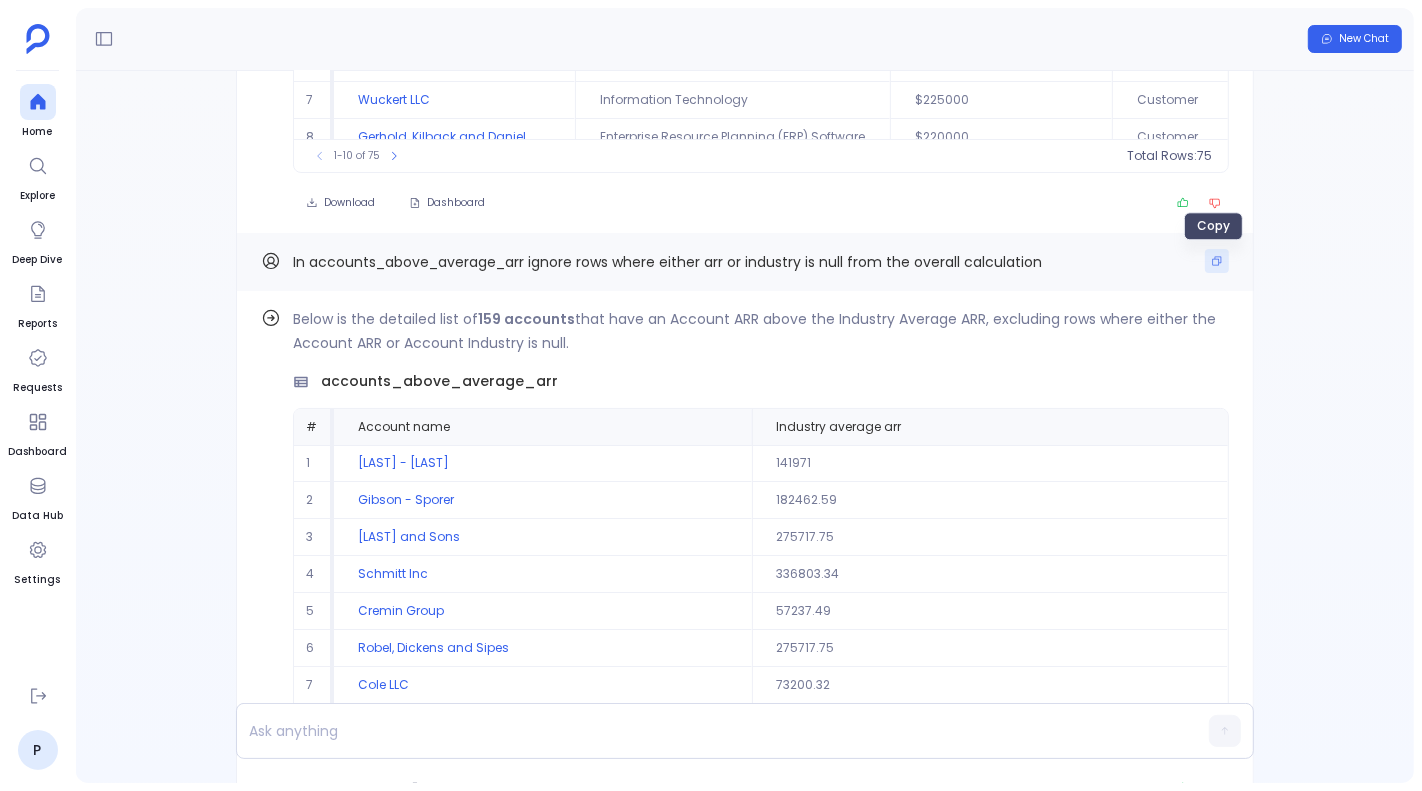 click 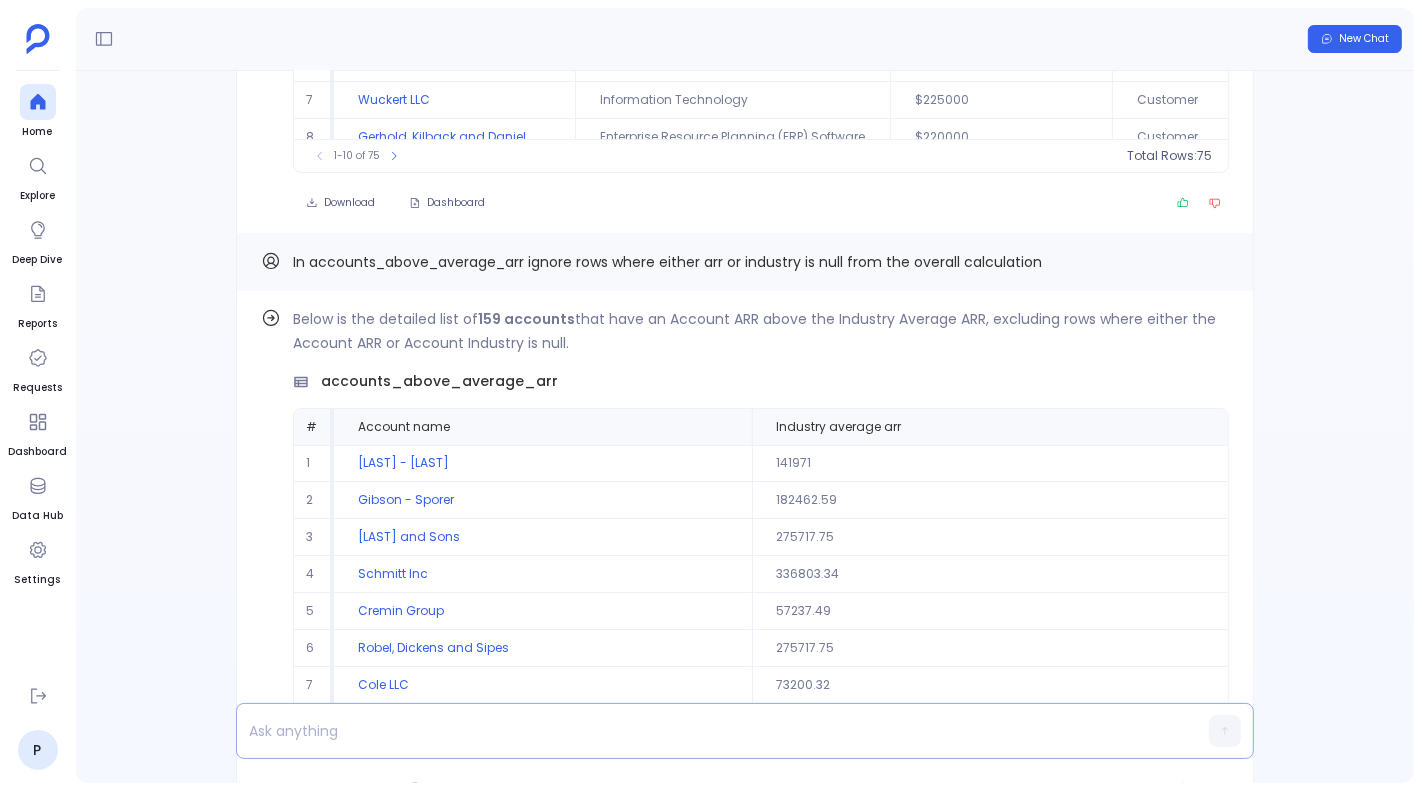 click at bounding box center [706, 731] 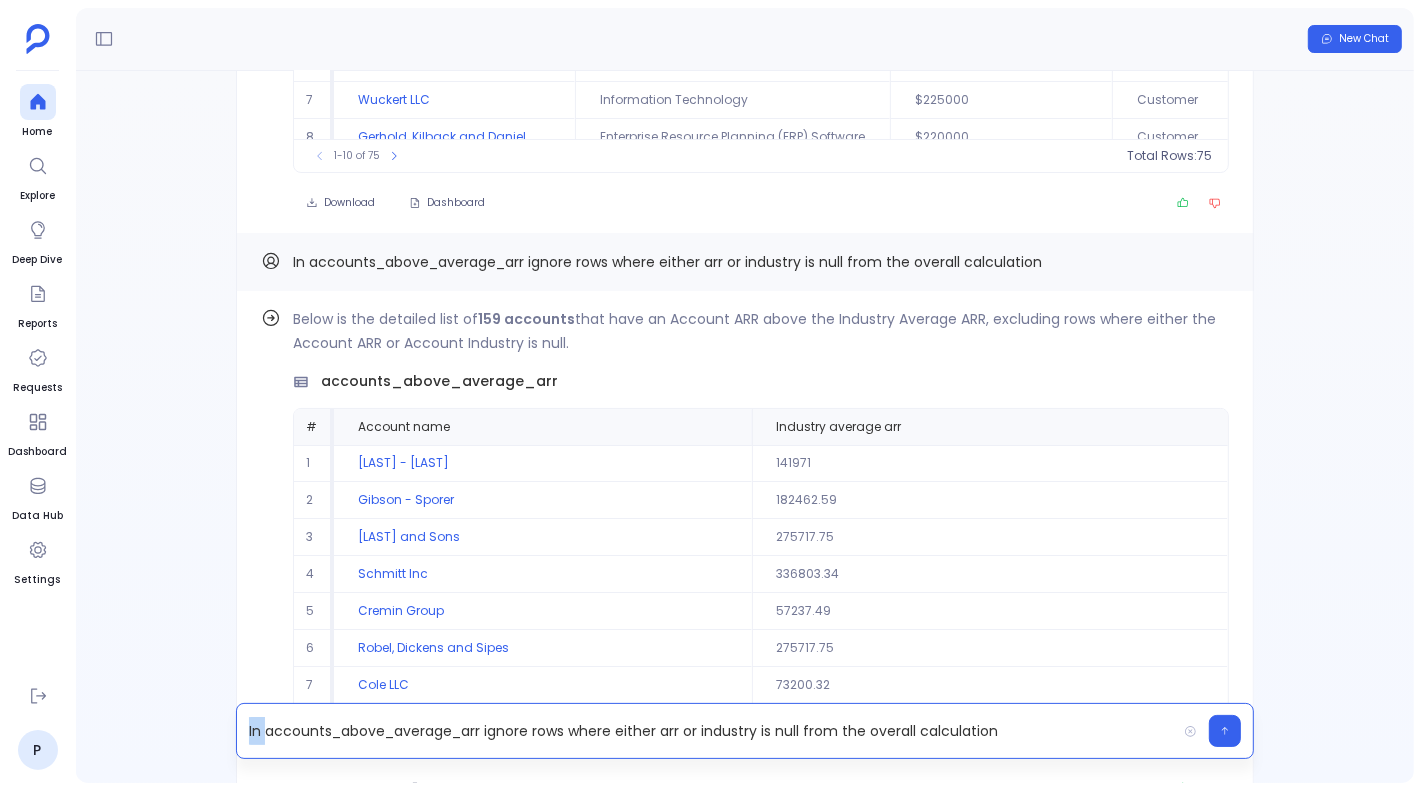 drag, startPoint x: 265, startPoint y: 730, endPoint x: 215, endPoint y: 730, distance: 50 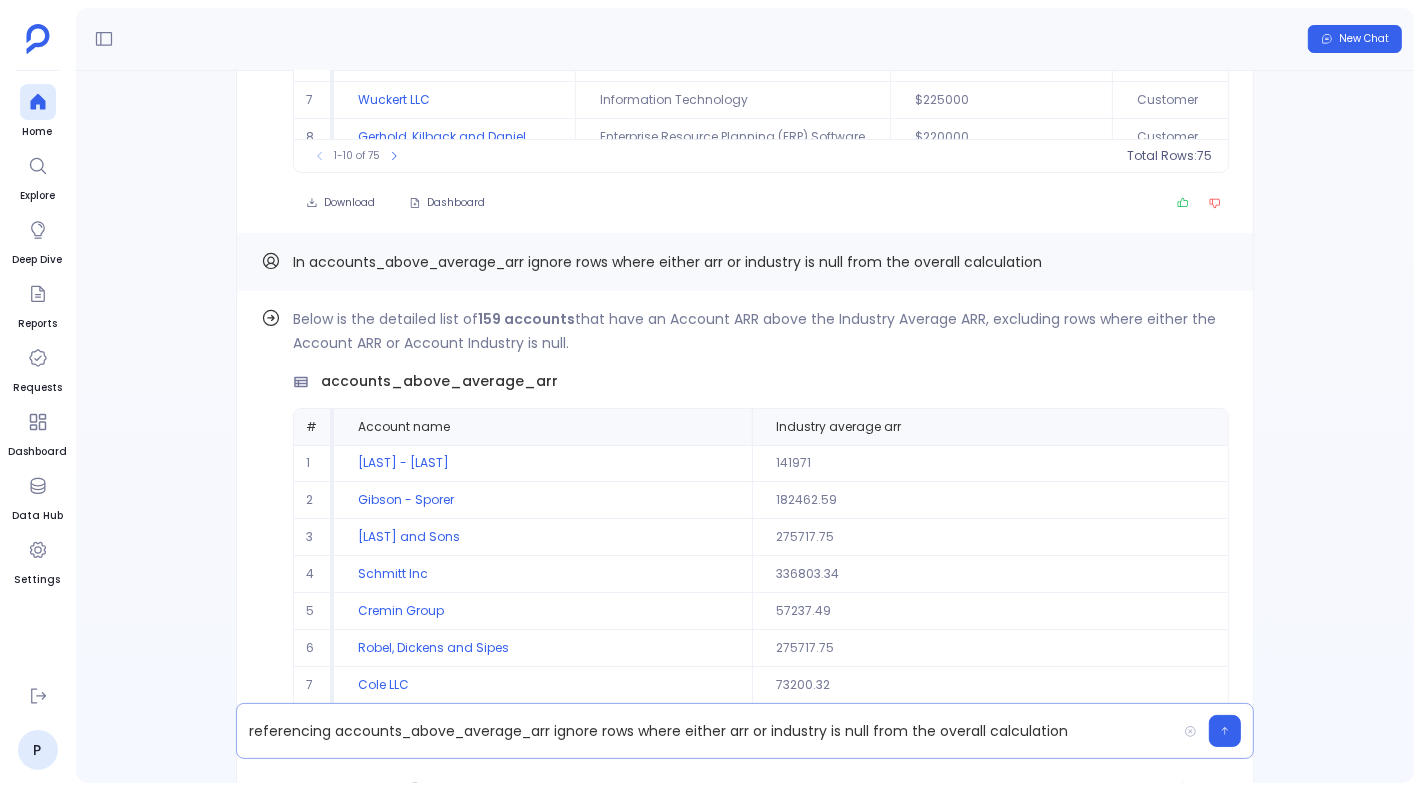click on "referencing accounts_above_average_arr ignore rows where either arr or industry is null from the overall calculation" at bounding box center (706, 731) 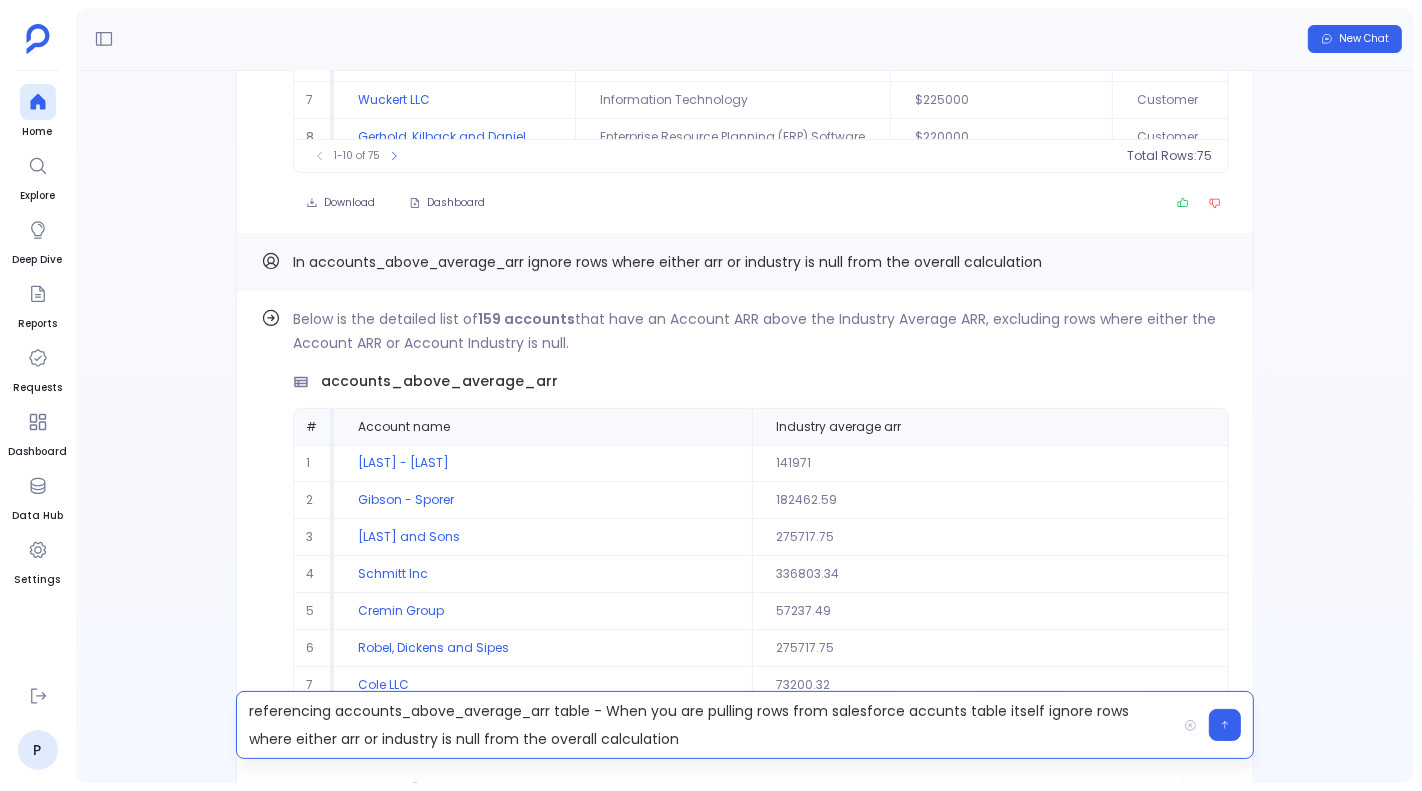 click on "referencing accounts_above_average_arr table - When you are pulling rows from salesforce accunts table itself ignore rows where either arr or industry is null from the overall calculation" at bounding box center [706, 725] 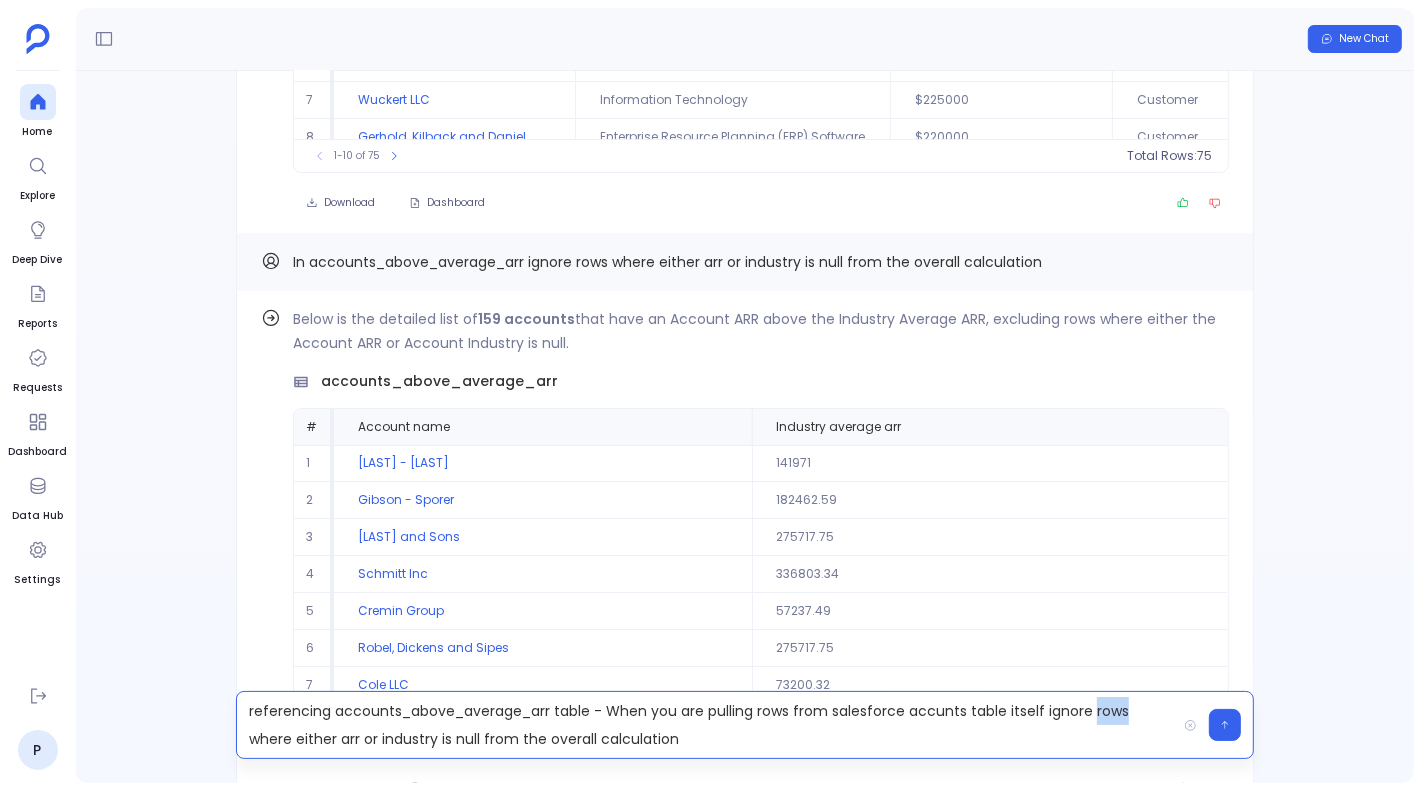 click on "referencing accounts_above_average_arr table - When you are pulling rows from salesforce accunts table itself ignore rows where either arr or industry is null from the overall calculation" at bounding box center [706, 725] 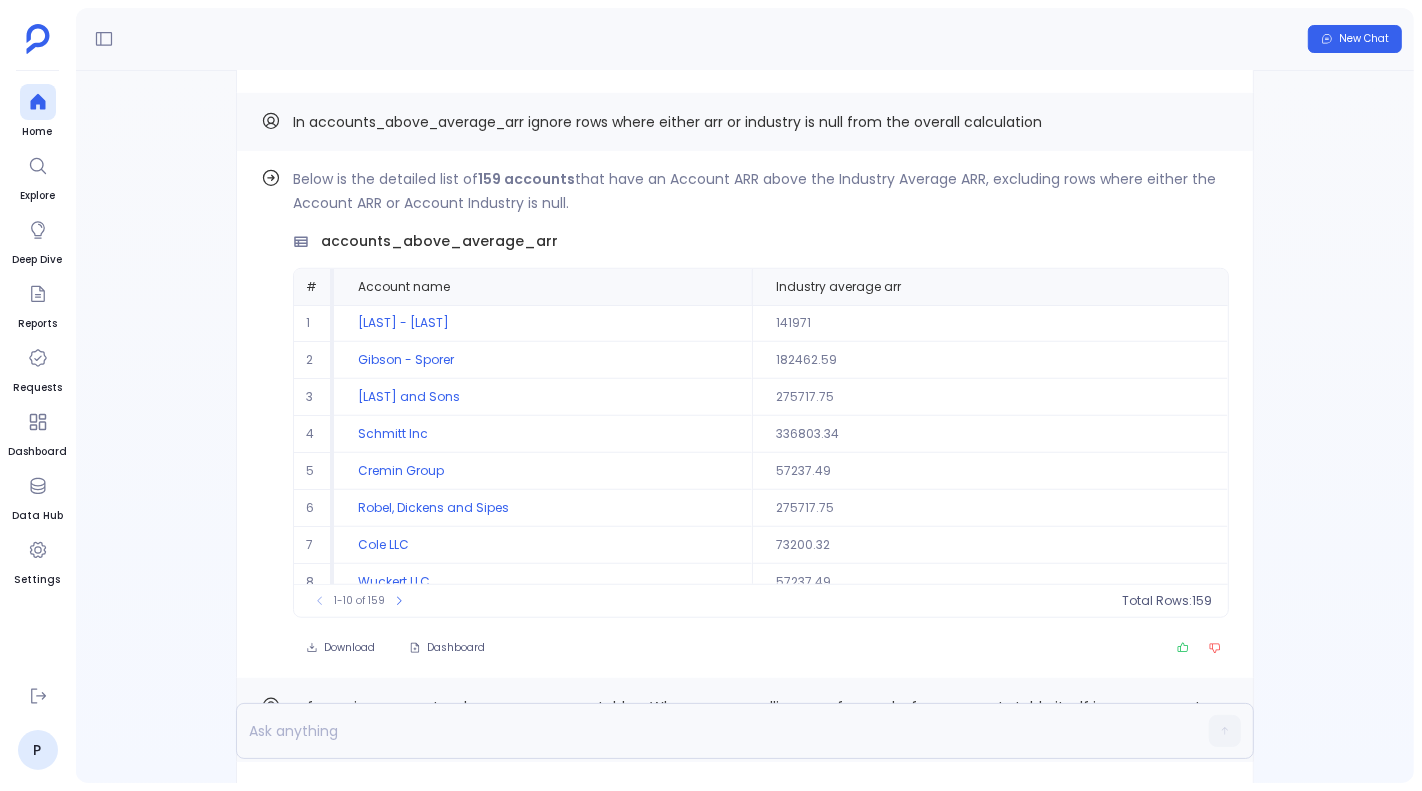 scroll, scrollTop: 0, scrollLeft: 0, axis: both 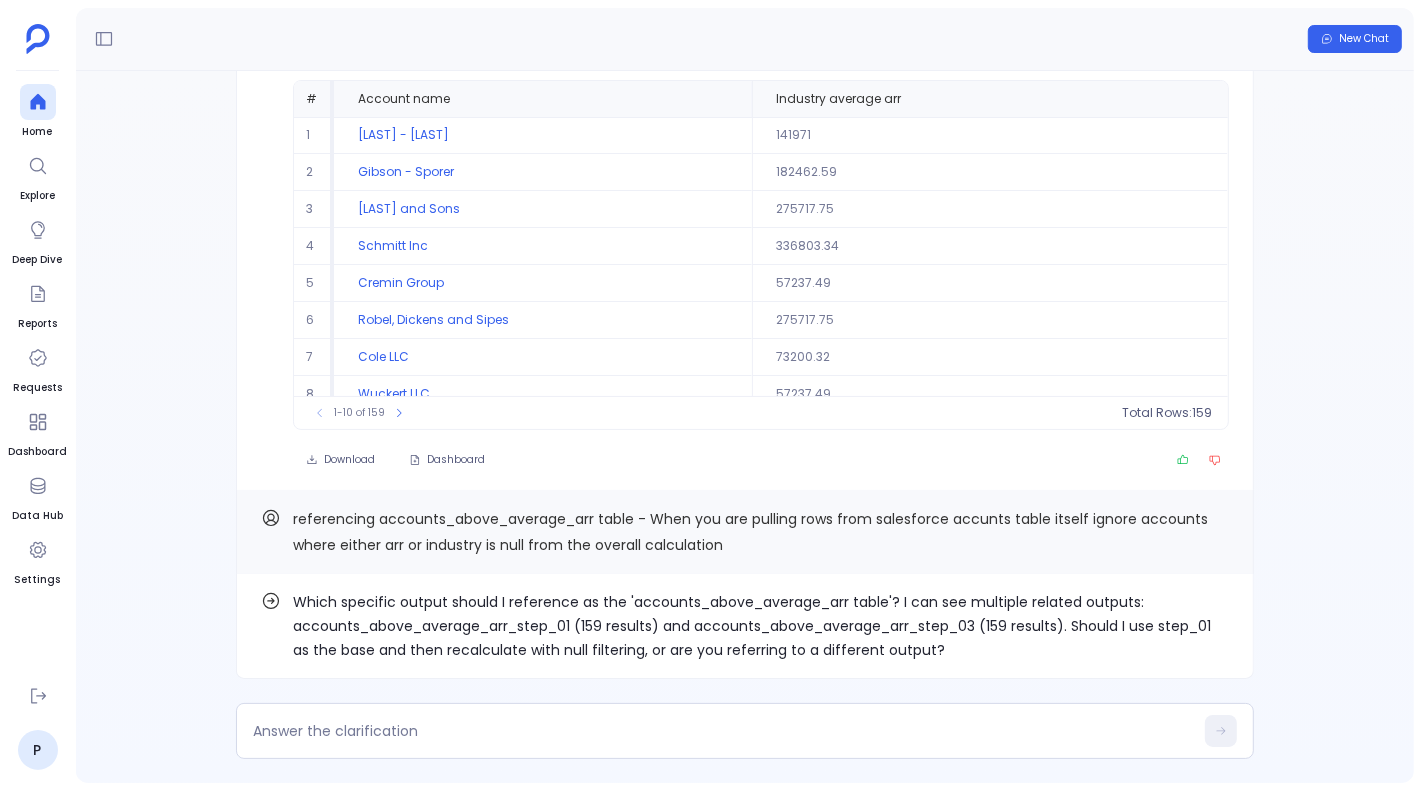 click on "Which specific output should I reference as the 'accounts_above_average_arr table'? I can see multiple related outputs: accounts_above_average_arr_step_01 (159 results) and accounts_above_average_arr_step_03 (159 results). Should I use step_01 as the base and then recalculate with null filtering, or are you referring to a different output?" at bounding box center [761, 626] 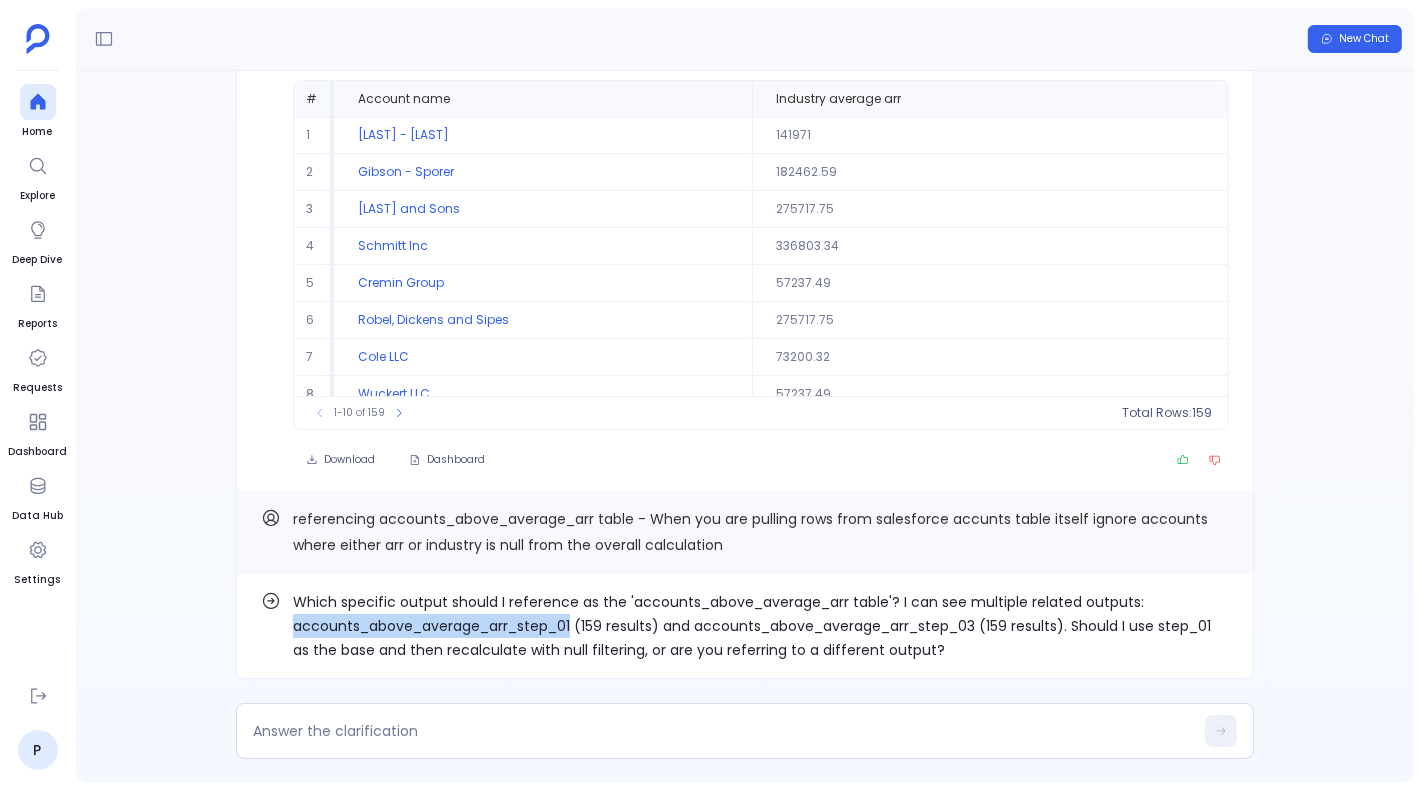click on "Which specific output should I reference as the 'accounts_above_average_arr table'? I can see multiple related outputs: accounts_above_average_arr_step_01 (159 results) and accounts_above_average_arr_step_03 (159 results). Should I use step_01 as the base and then recalculate with null filtering, or are you referring to a different output?" at bounding box center [761, 626] 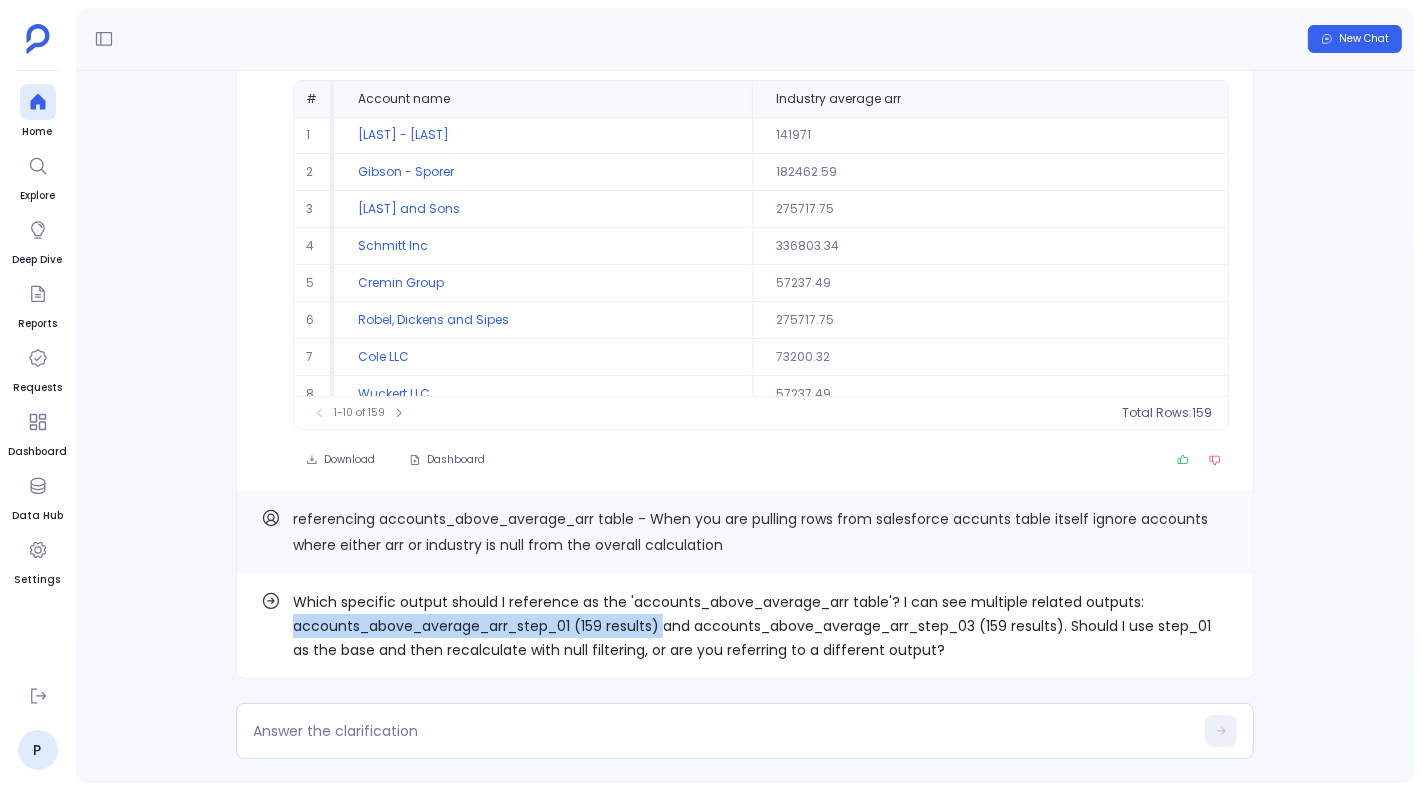 click on "Which specific output should I reference as the 'accounts_above_average_arr table'? I can see multiple related outputs: accounts_above_average_arr_step_01 (159 results) and accounts_above_average_arr_step_03 (159 results). Should I use step_01 as the base and then recalculate with null filtering, or are you referring to a different output?" at bounding box center [761, 626] 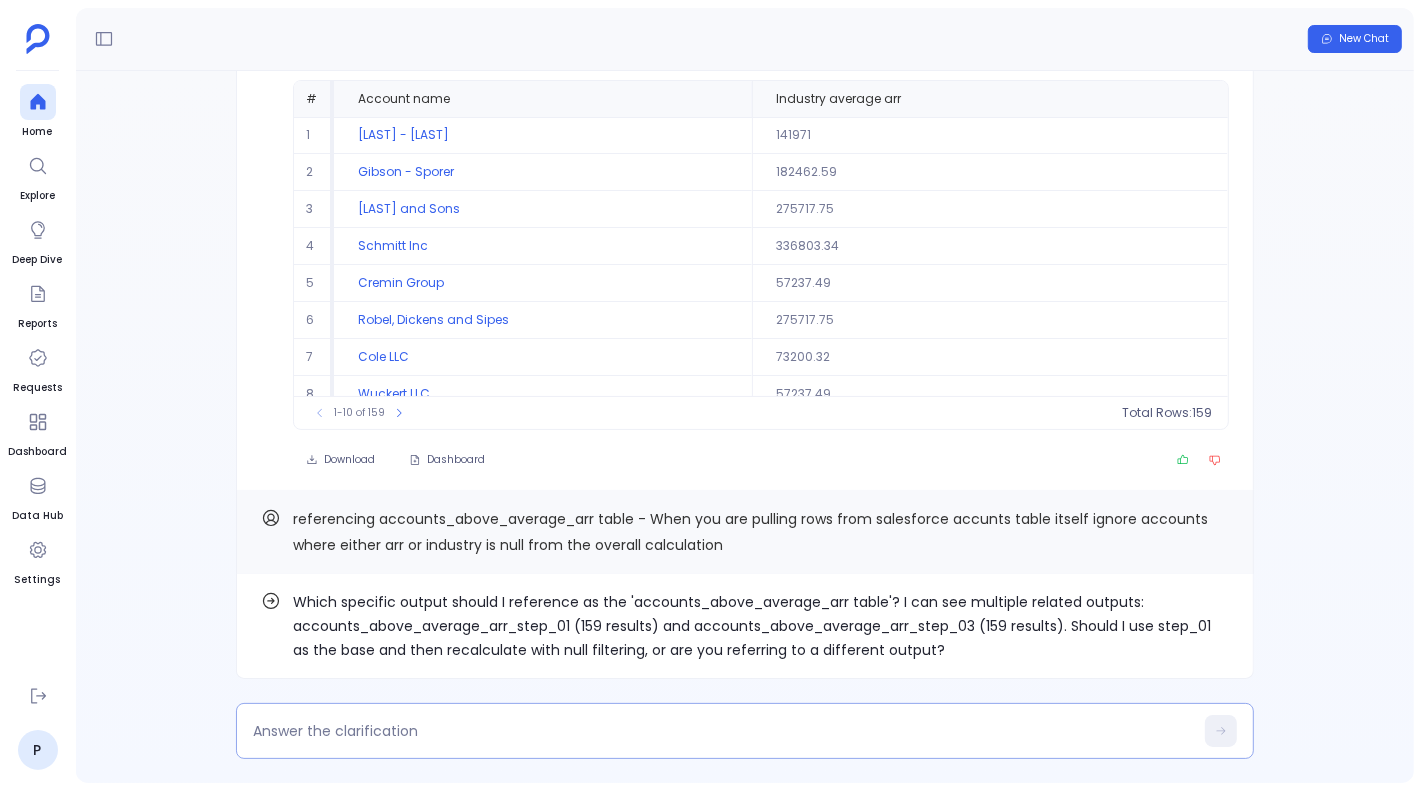 click at bounding box center [723, 731] 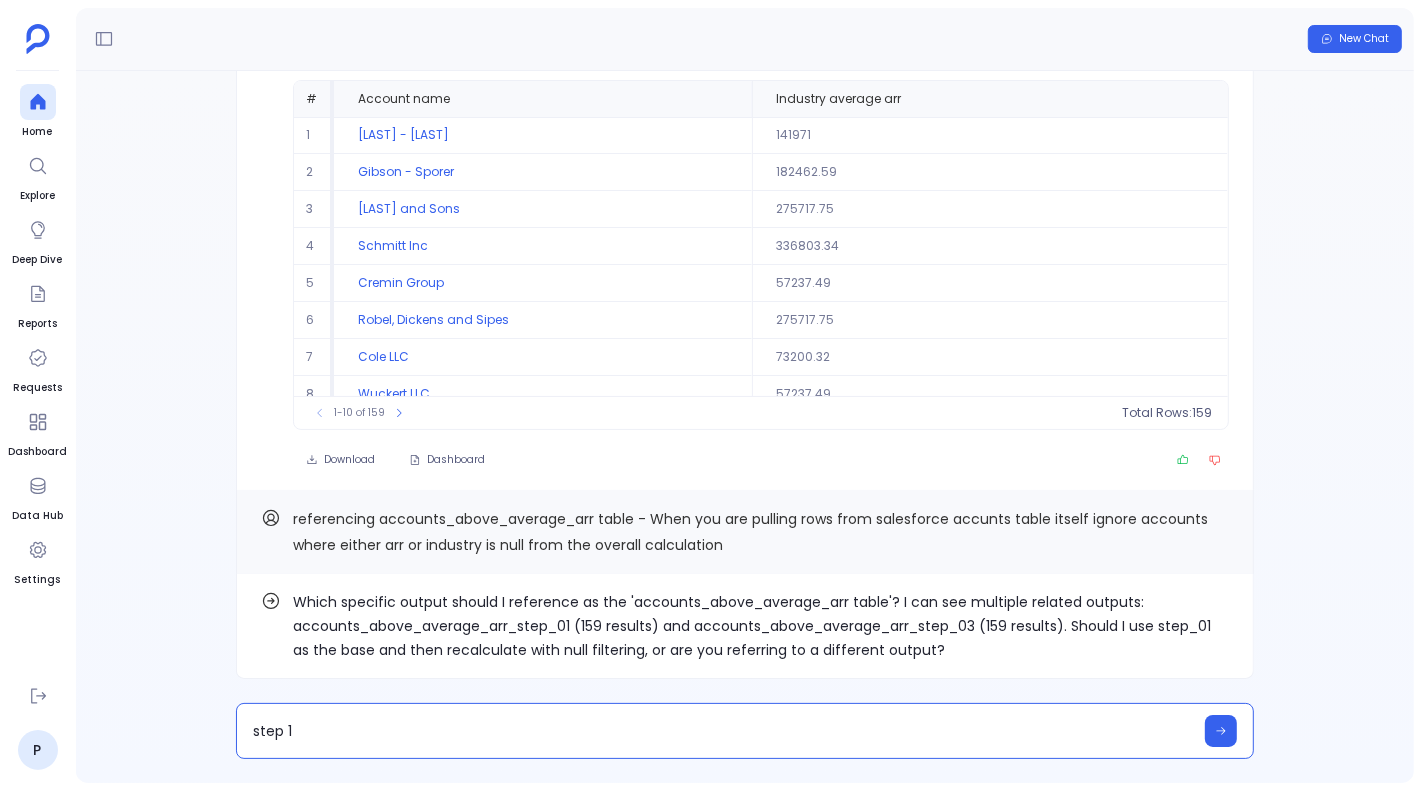 type on "step 1 accounts_above_average_arr_step_01 (159 results)" 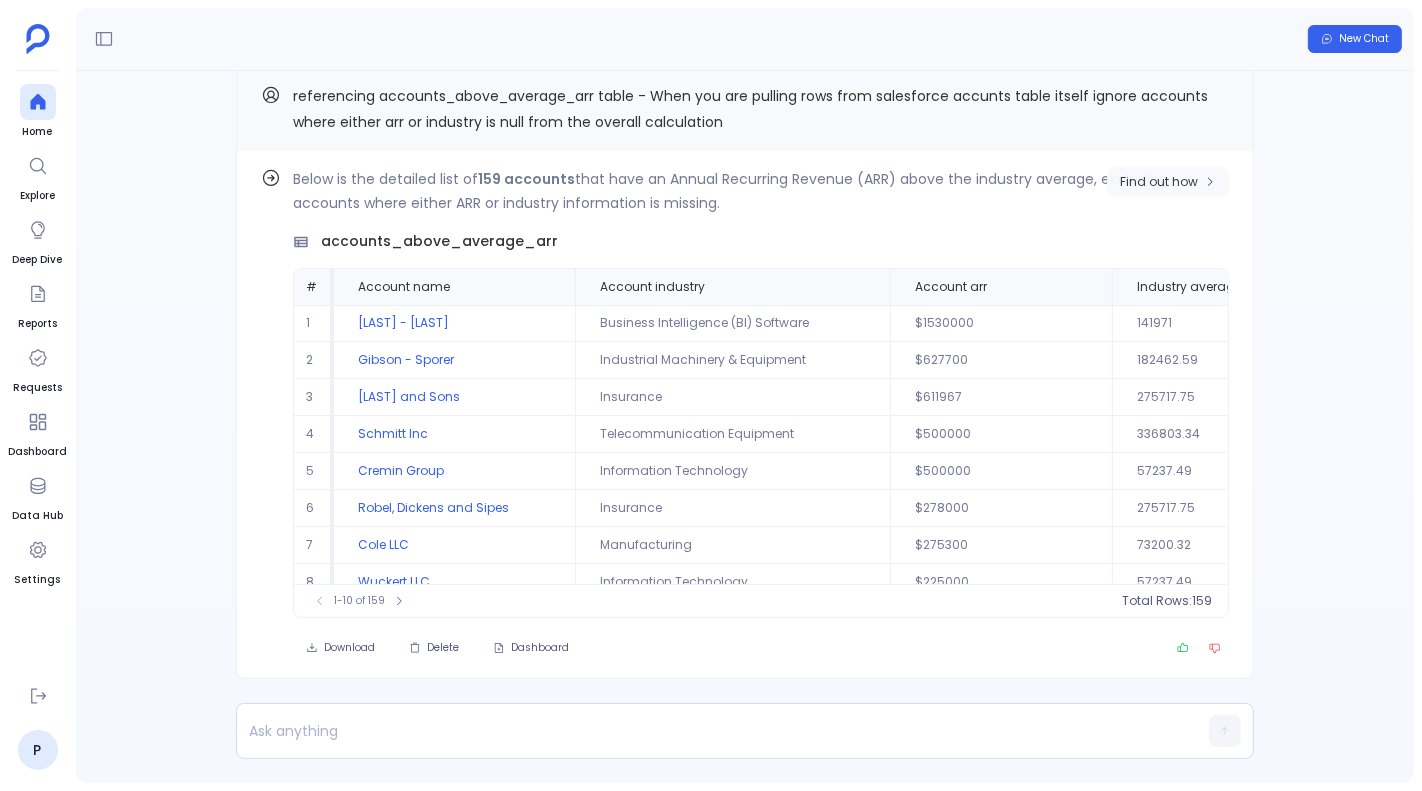 click on "Find out how" at bounding box center (1159, 182) 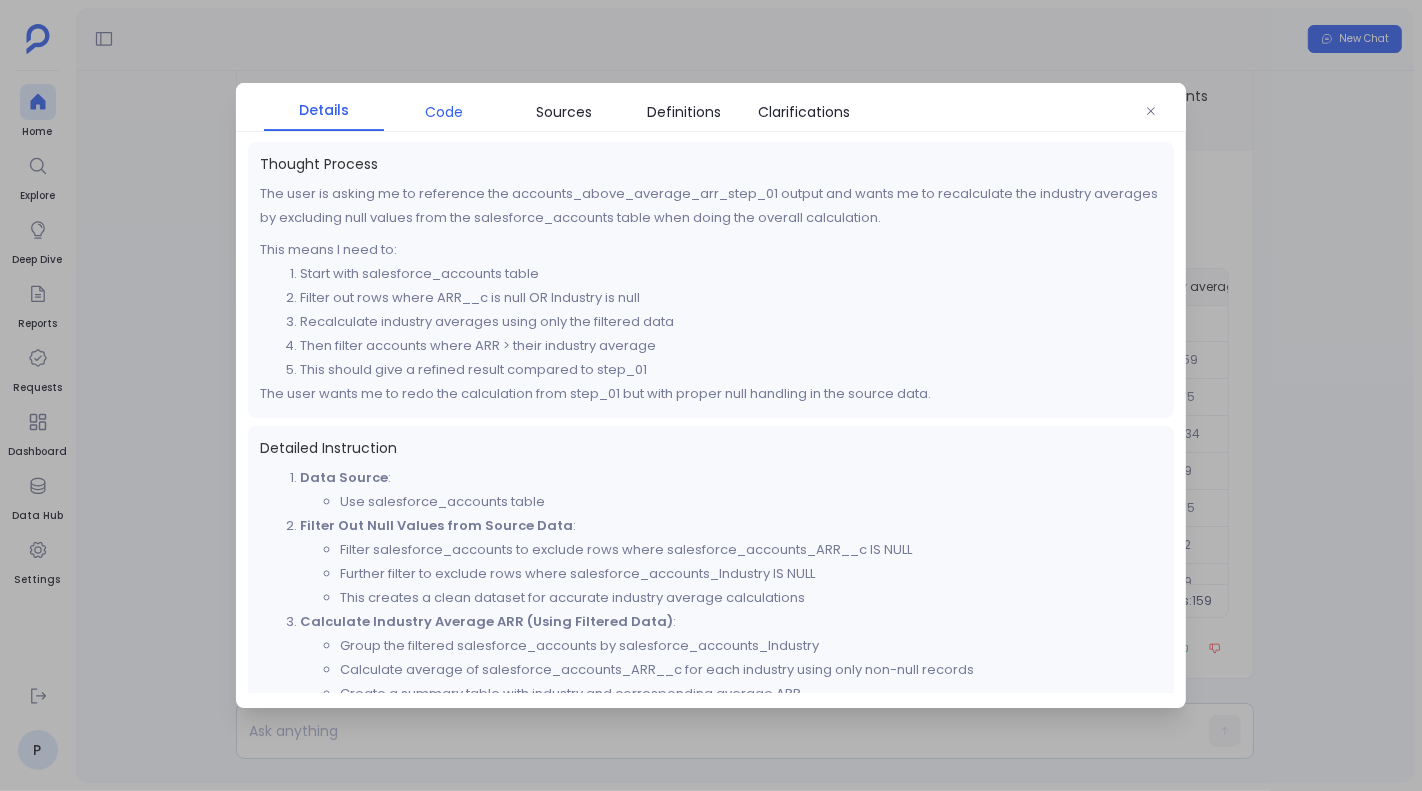 click on "Code" at bounding box center (444, 112) 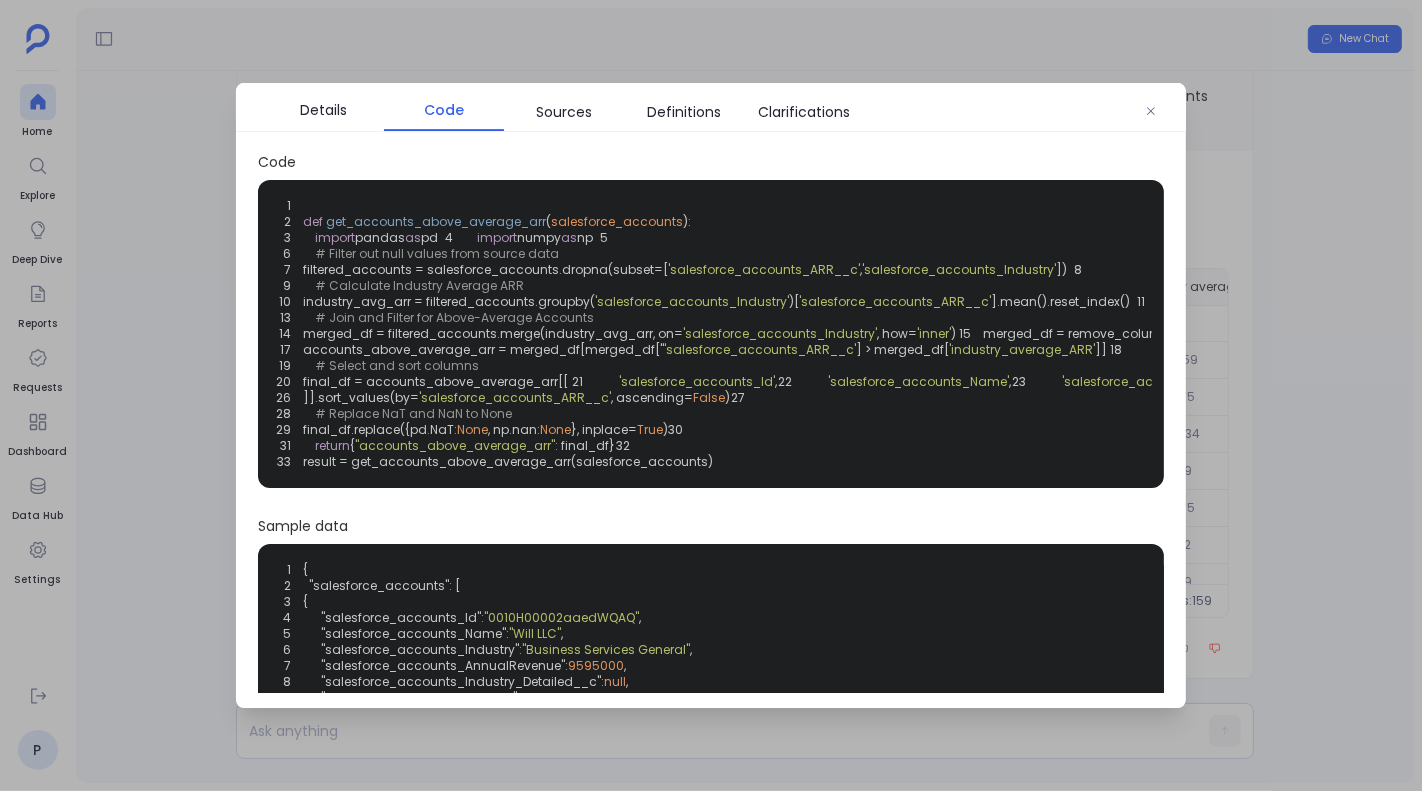 click at bounding box center [711, 395] 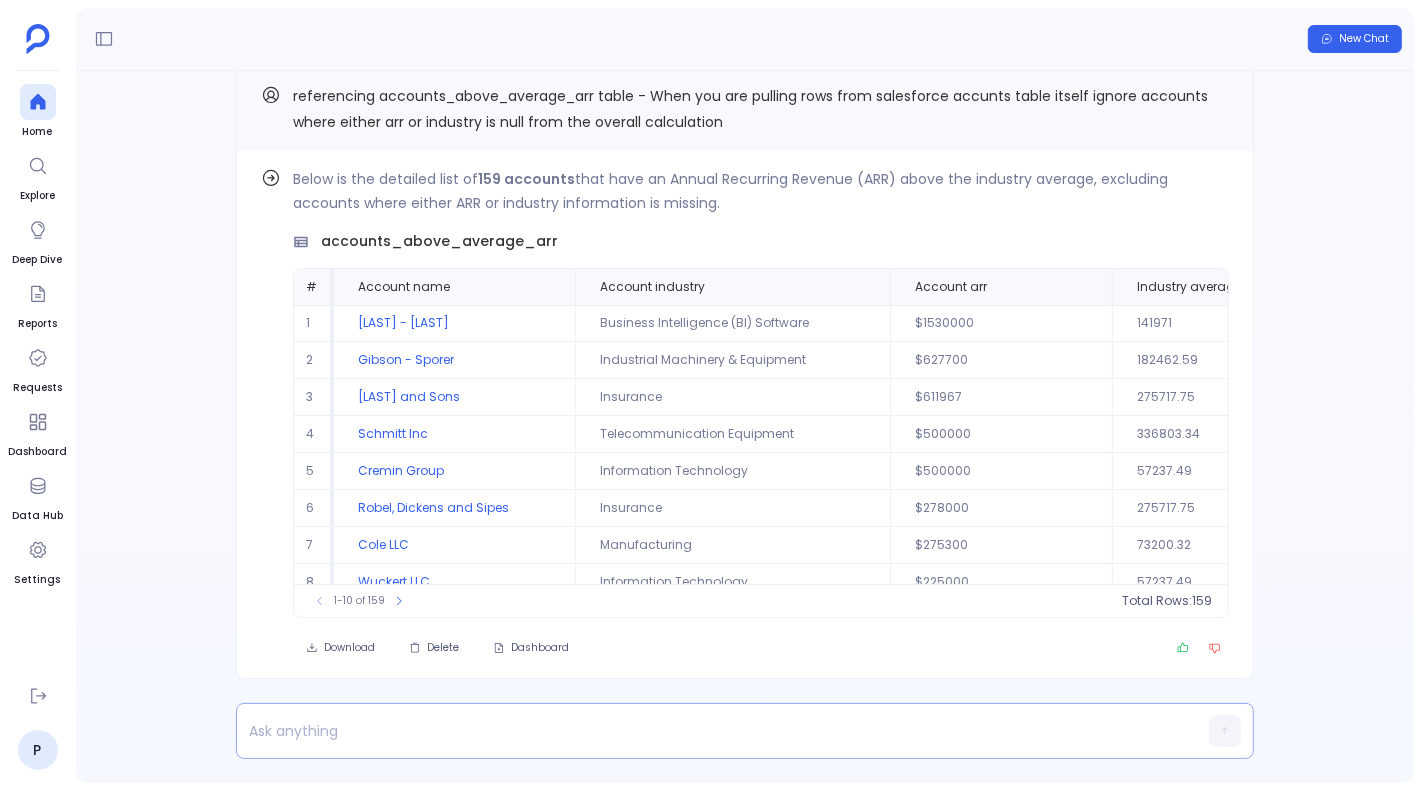 click at bounding box center [706, 731] 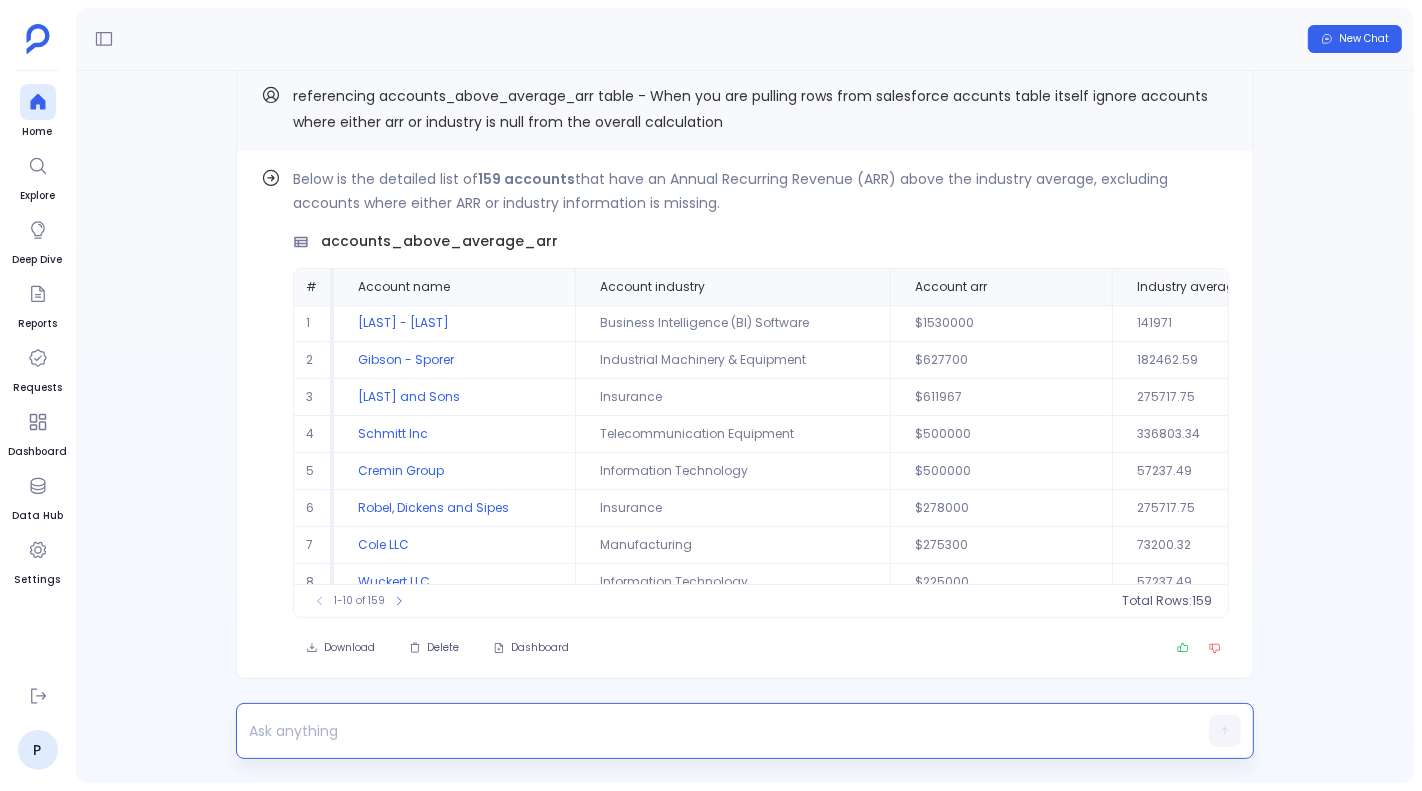 type 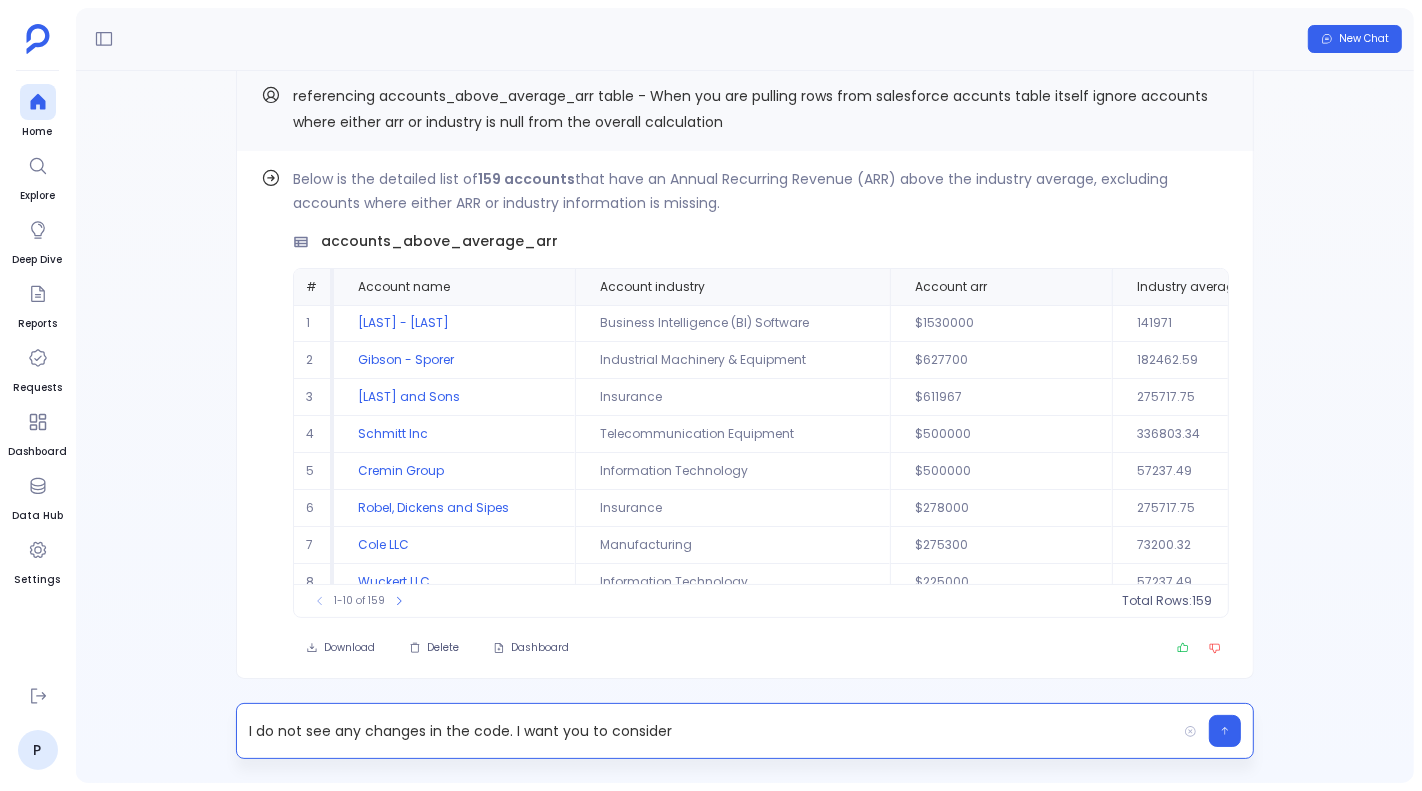 click on "I do not see any changes in the code. I want you to consider" at bounding box center (706, 731) 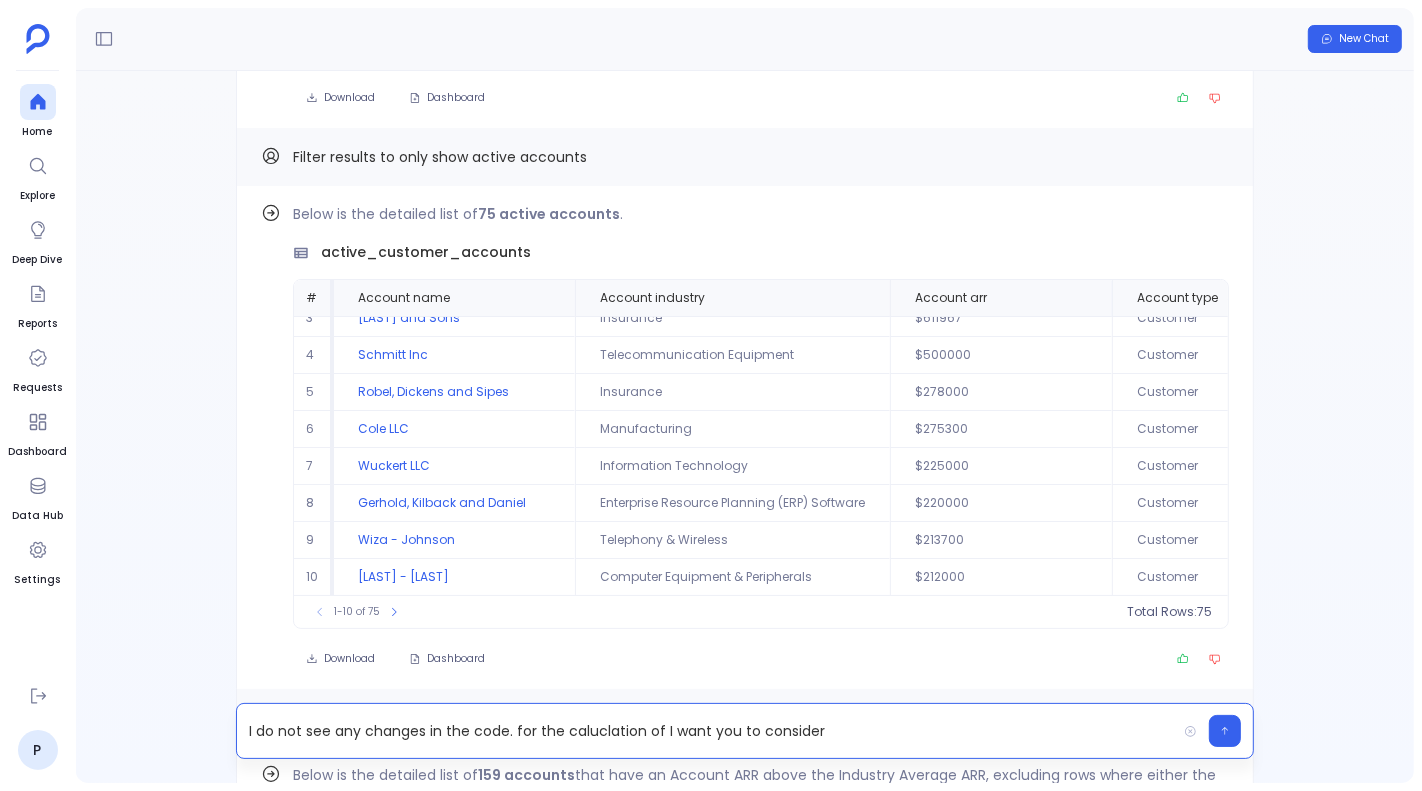 scroll, scrollTop: -1731, scrollLeft: 0, axis: vertical 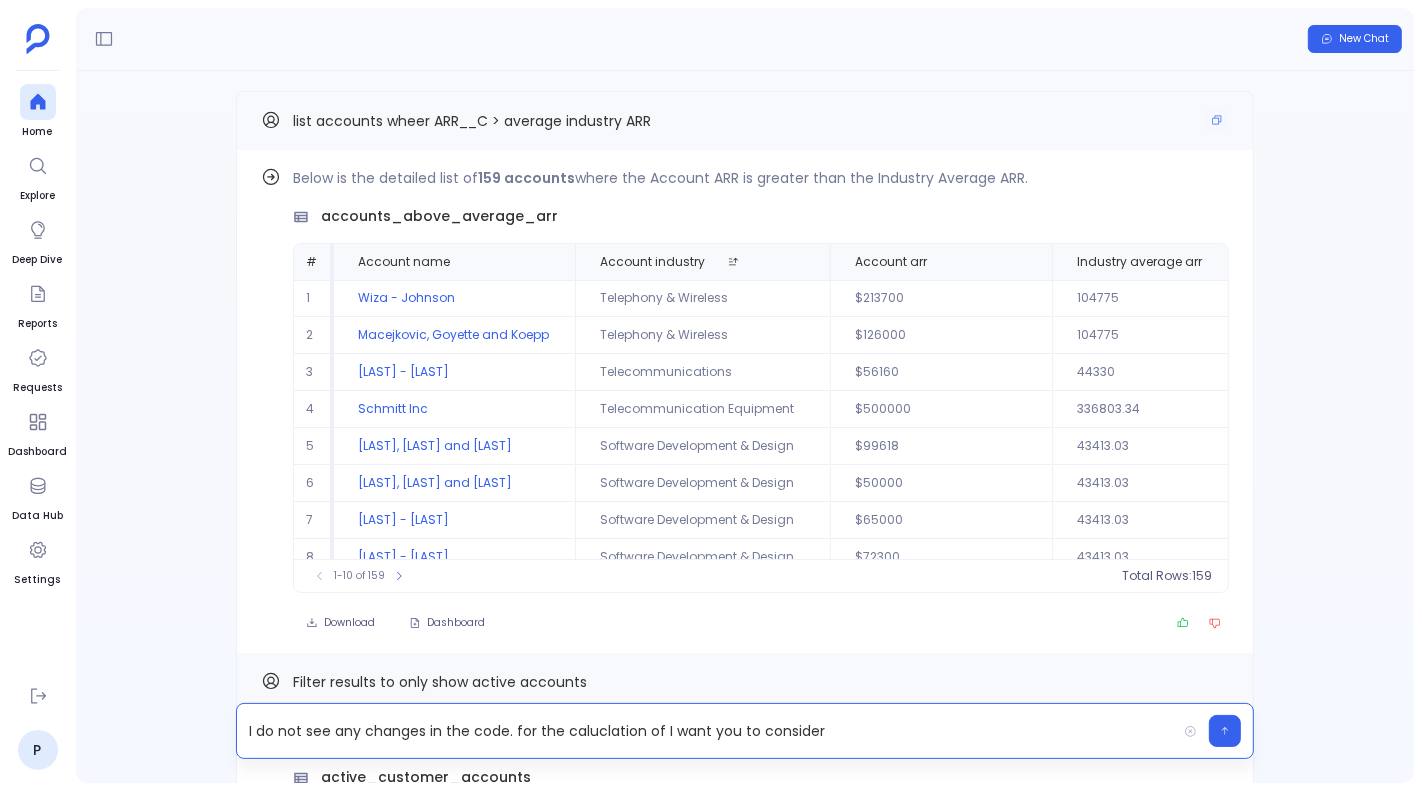 click on "list accounts wheer ARR__C > average industry ARR" at bounding box center [472, 121] 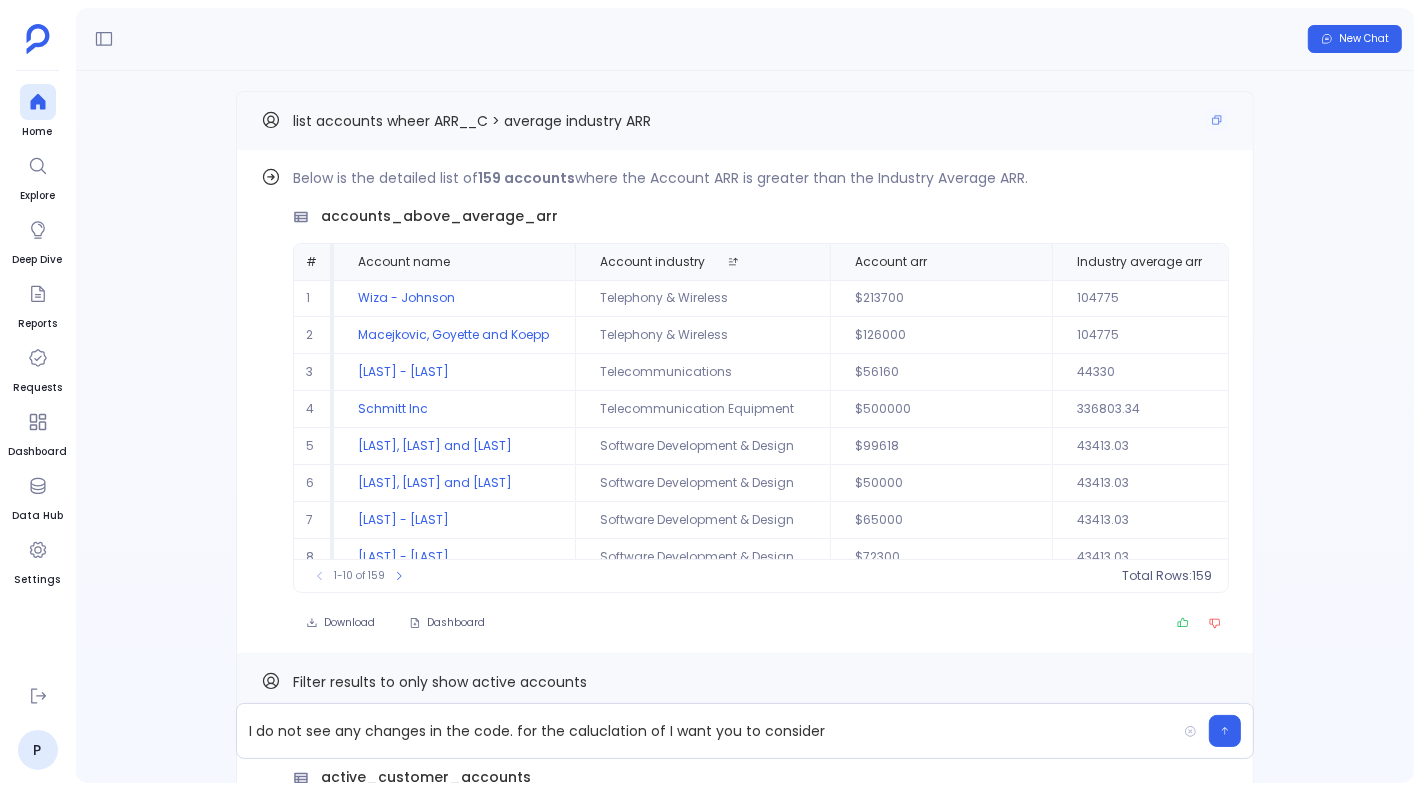 click on "list accounts wheer ARR__C > average industry ARR" at bounding box center (472, 121) 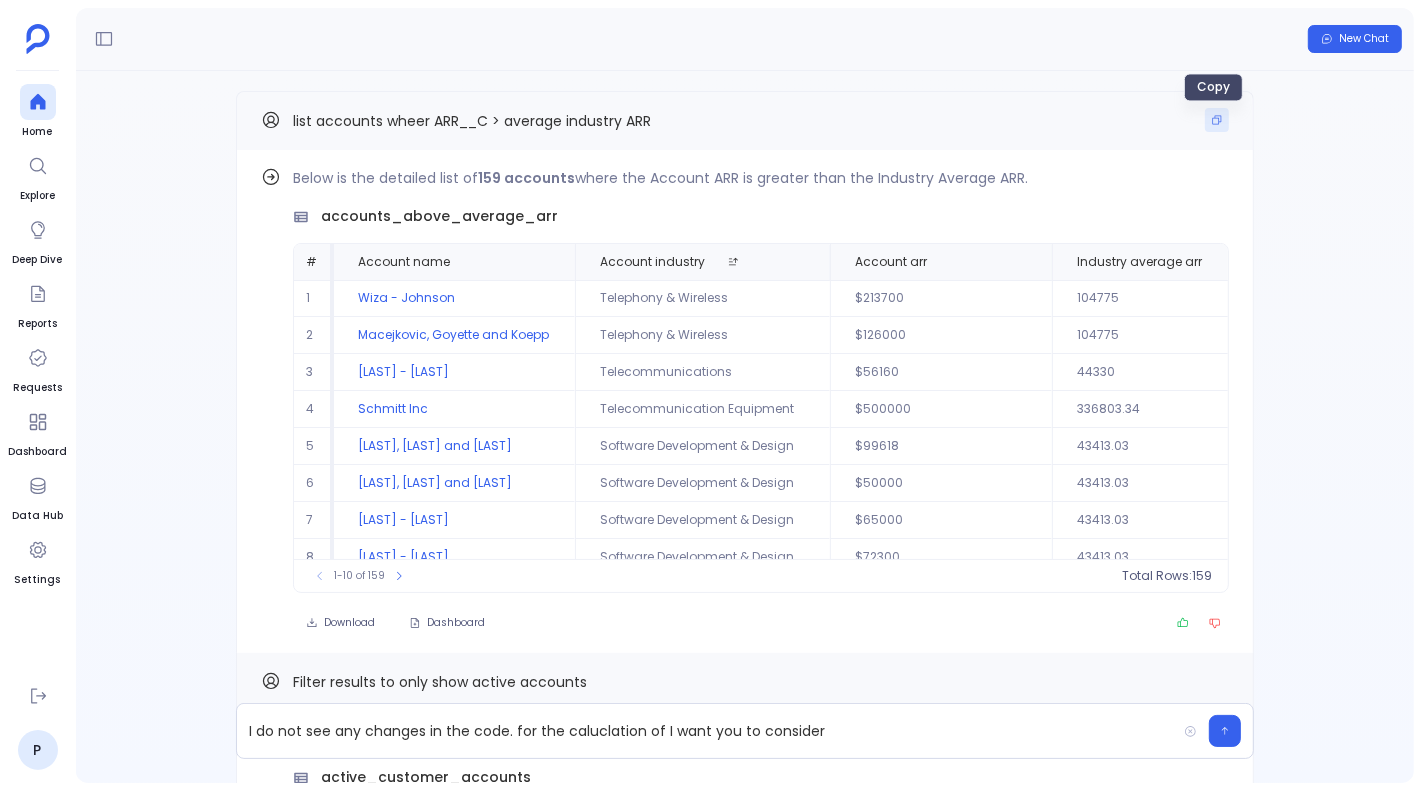 click 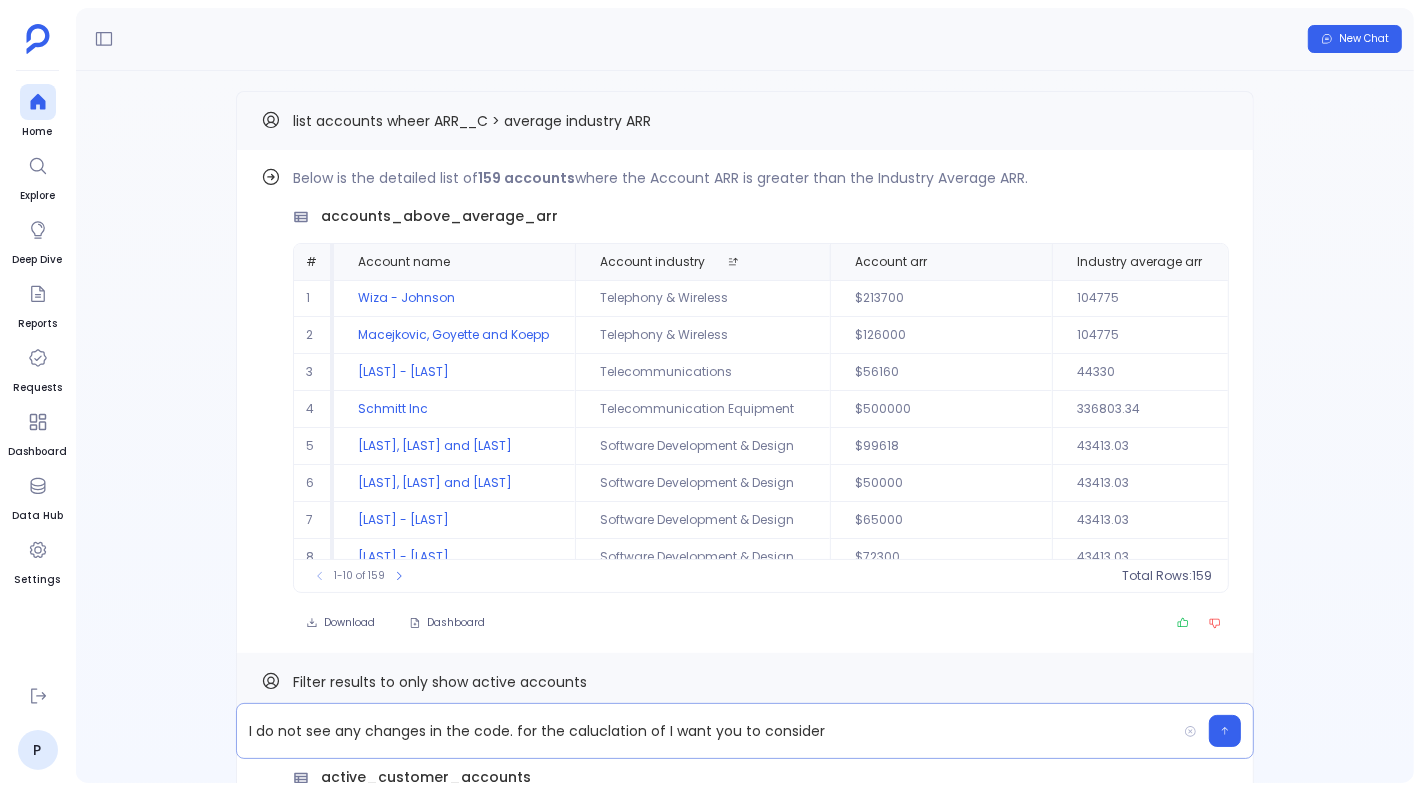 click on "I do not see any changes in the code. for the caluclation of I want you to consider" at bounding box center [706, 731] 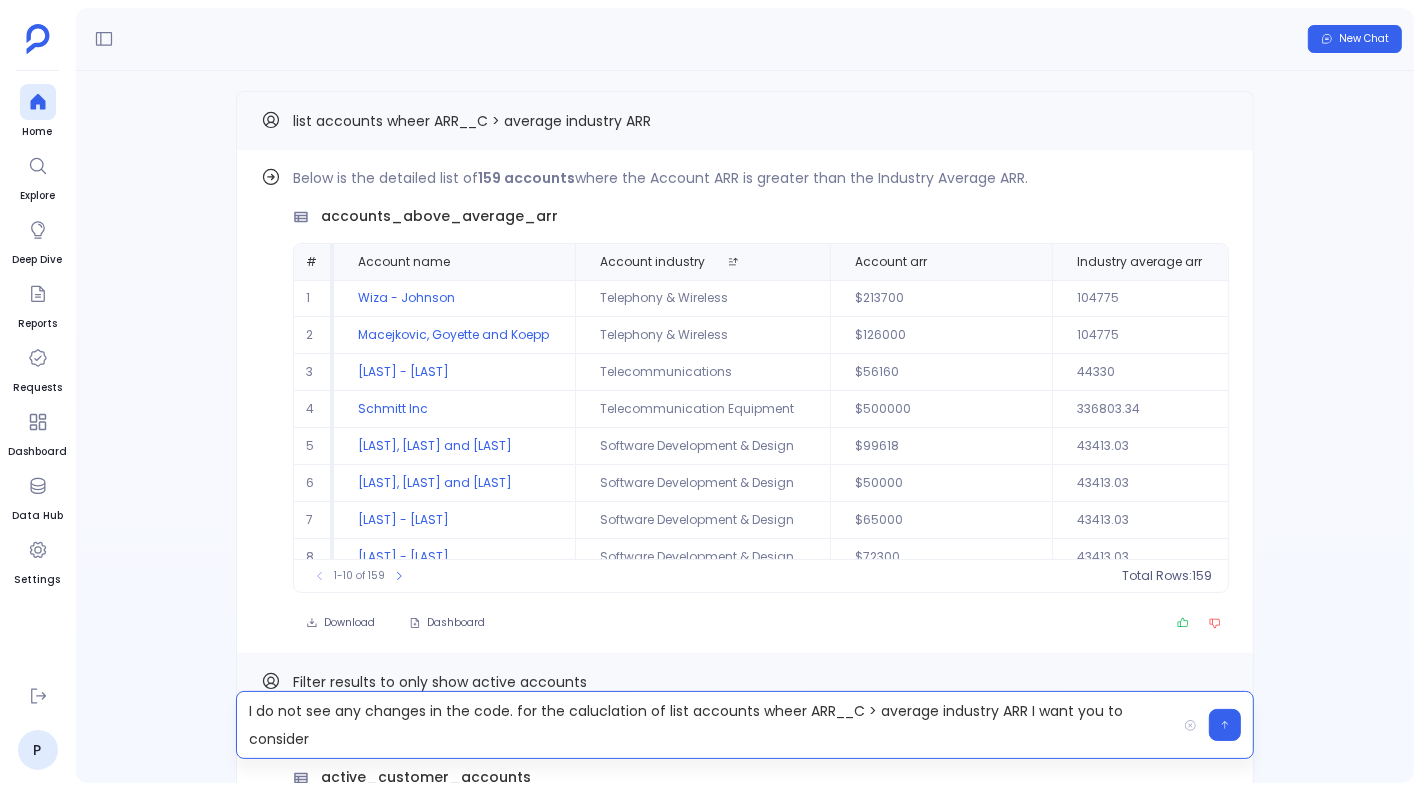 click on "I do not see any changes in the code. for the caluclation of list accounts wheer ARR__C > average industry ARR I want you to consider" at bounding box center (706, 725) 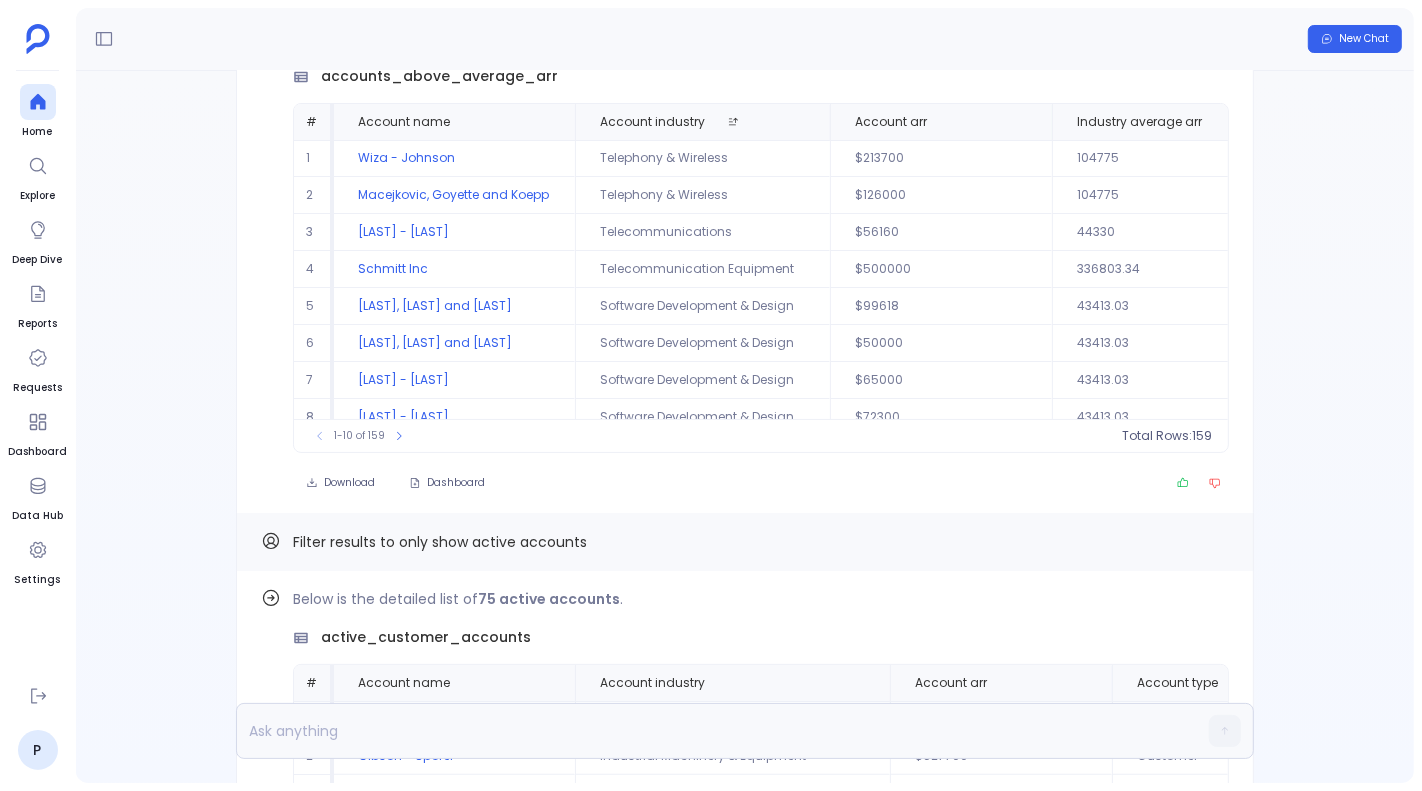 scroll, scrollTop: 0, scrollLeft: 0, axis: both 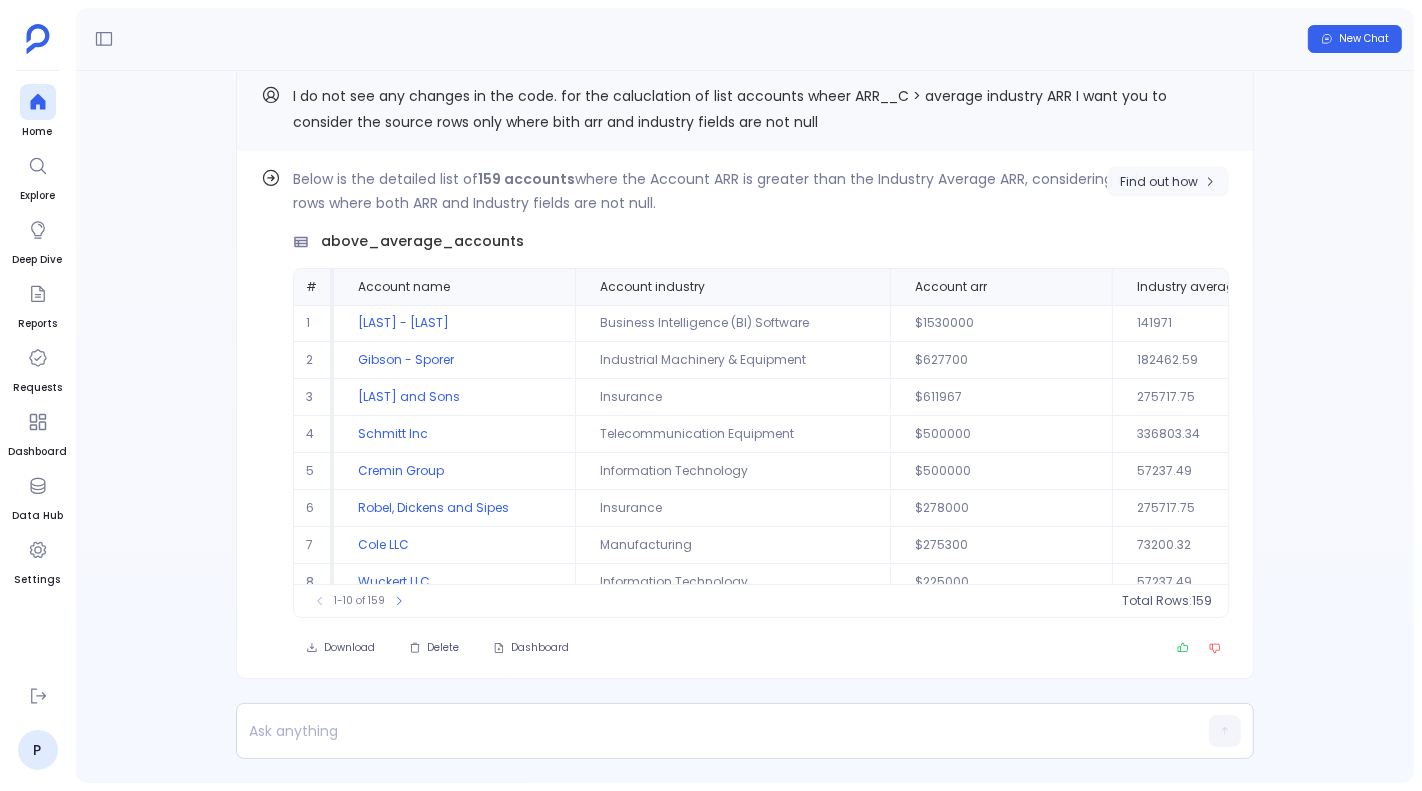 click on "Find out how" at bounding box center (1159, 182) 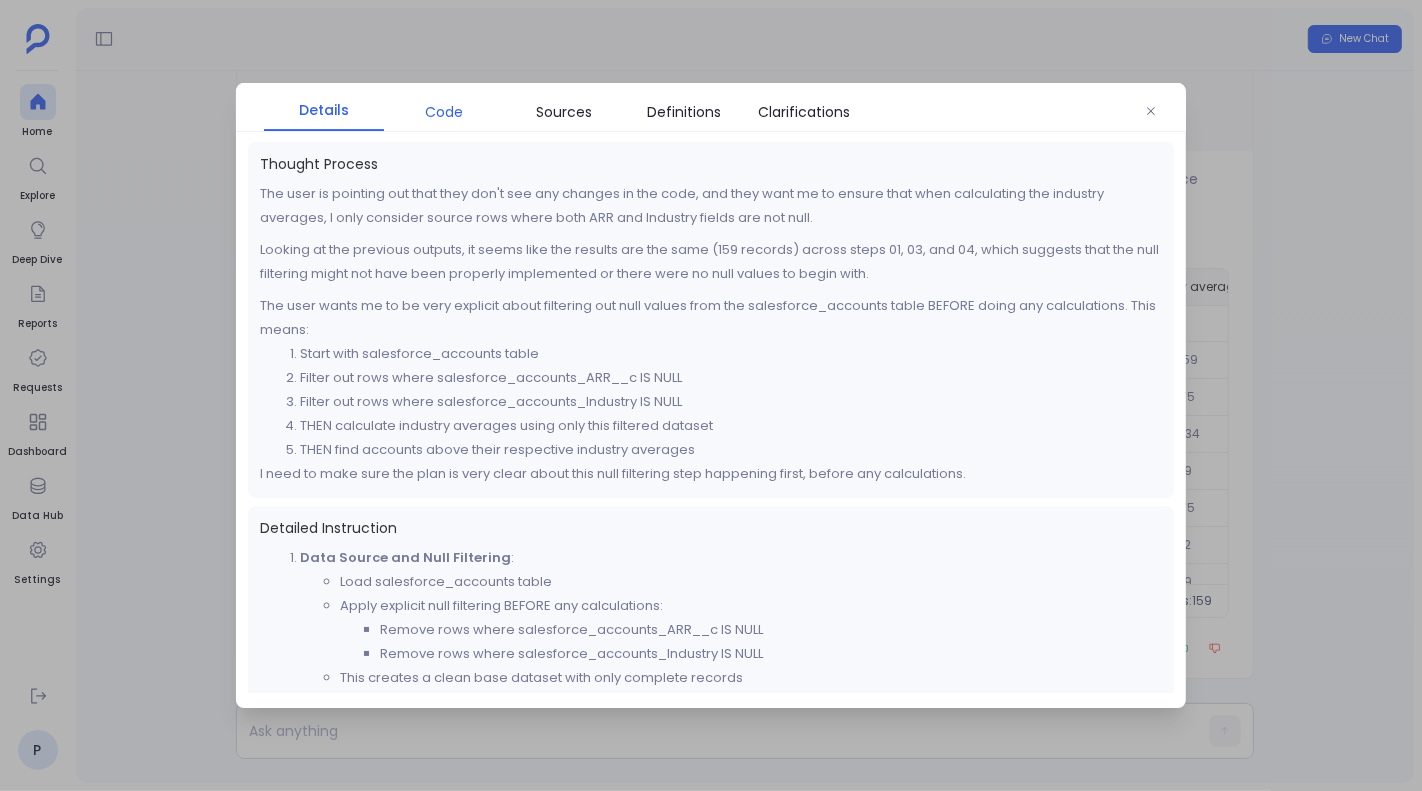 click on "Code" at bounding box center [444, 112] 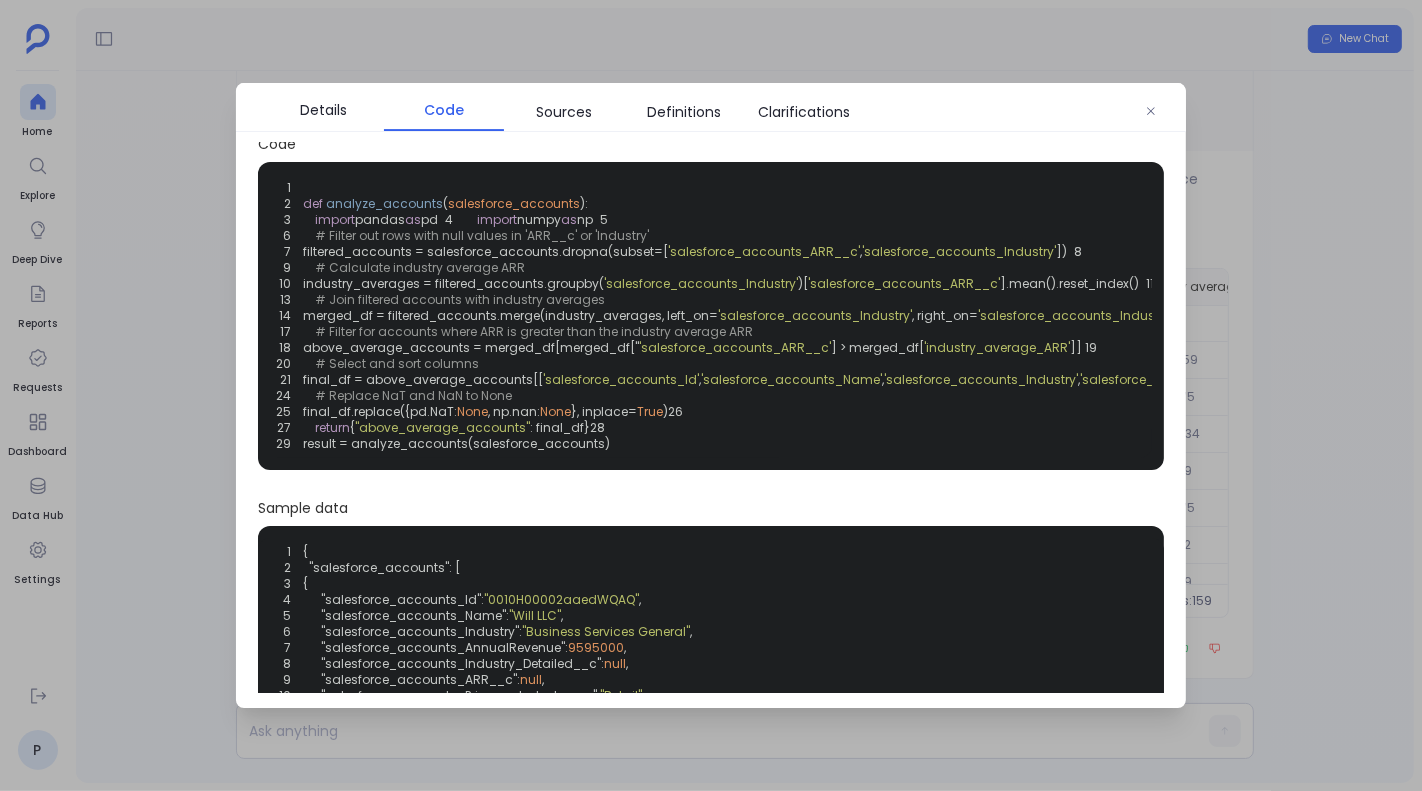 scroll, scrollTop: 0, scrollLeft: 0, axis: both 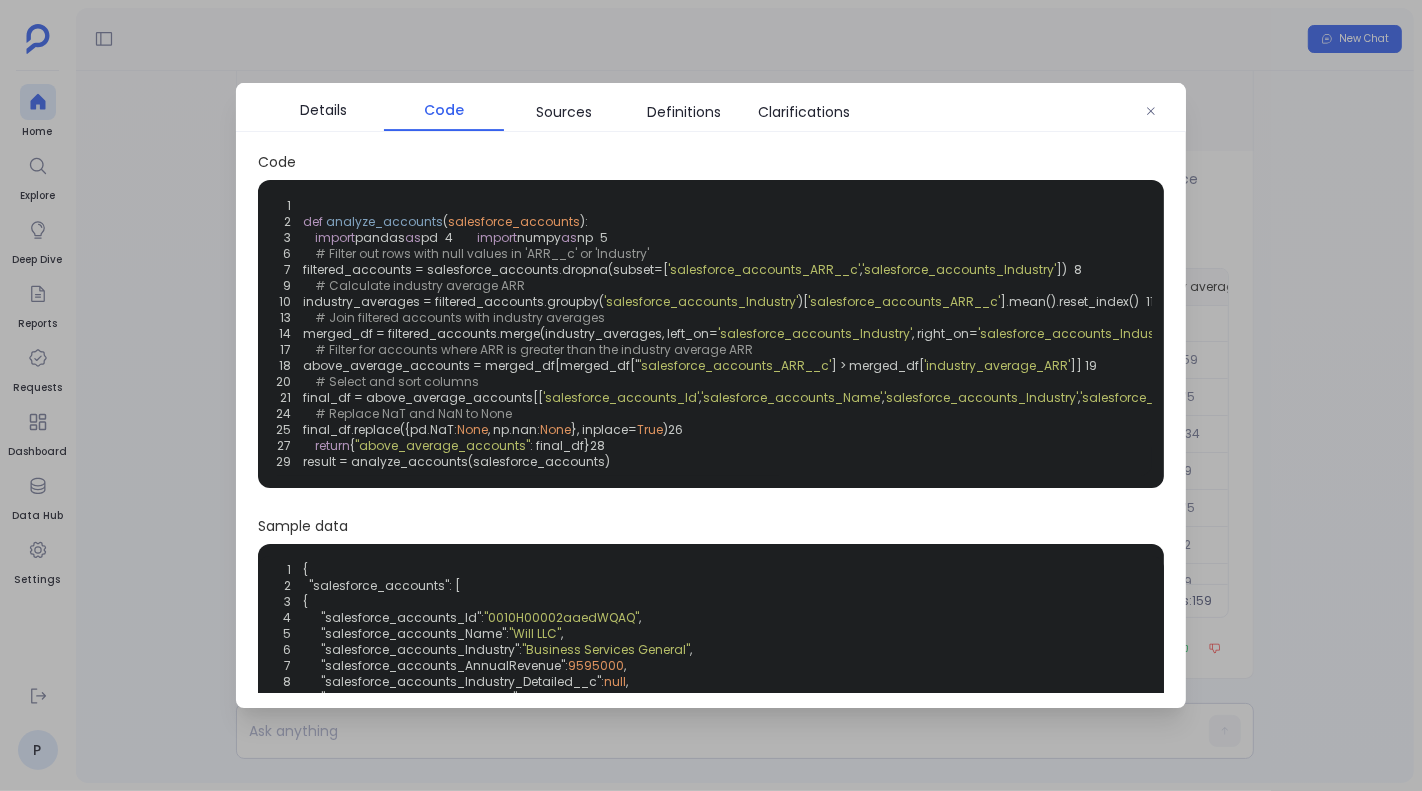 click at bounding box center (711, 395) 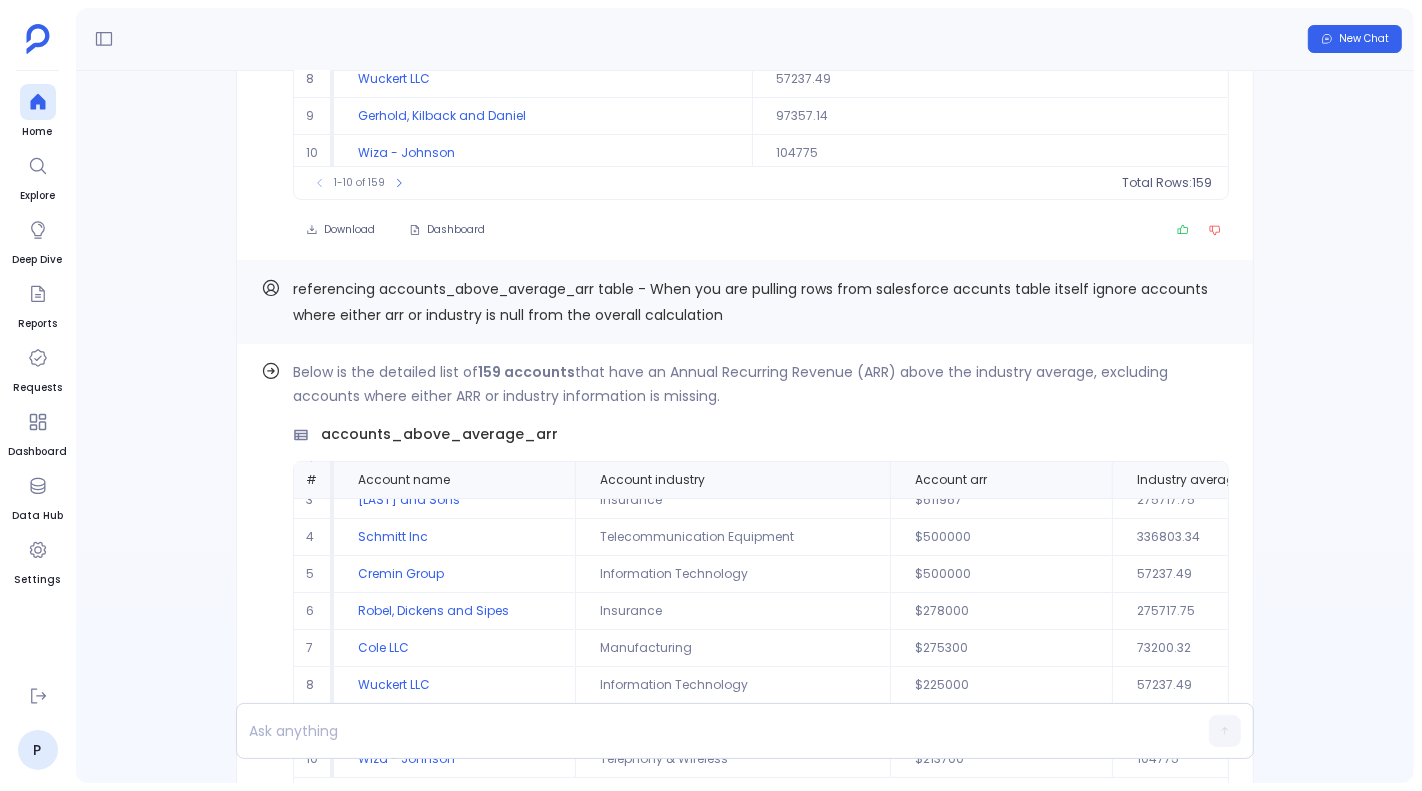 scroll, scrollTop: -883, scrollLeft: 0, axis: vertical 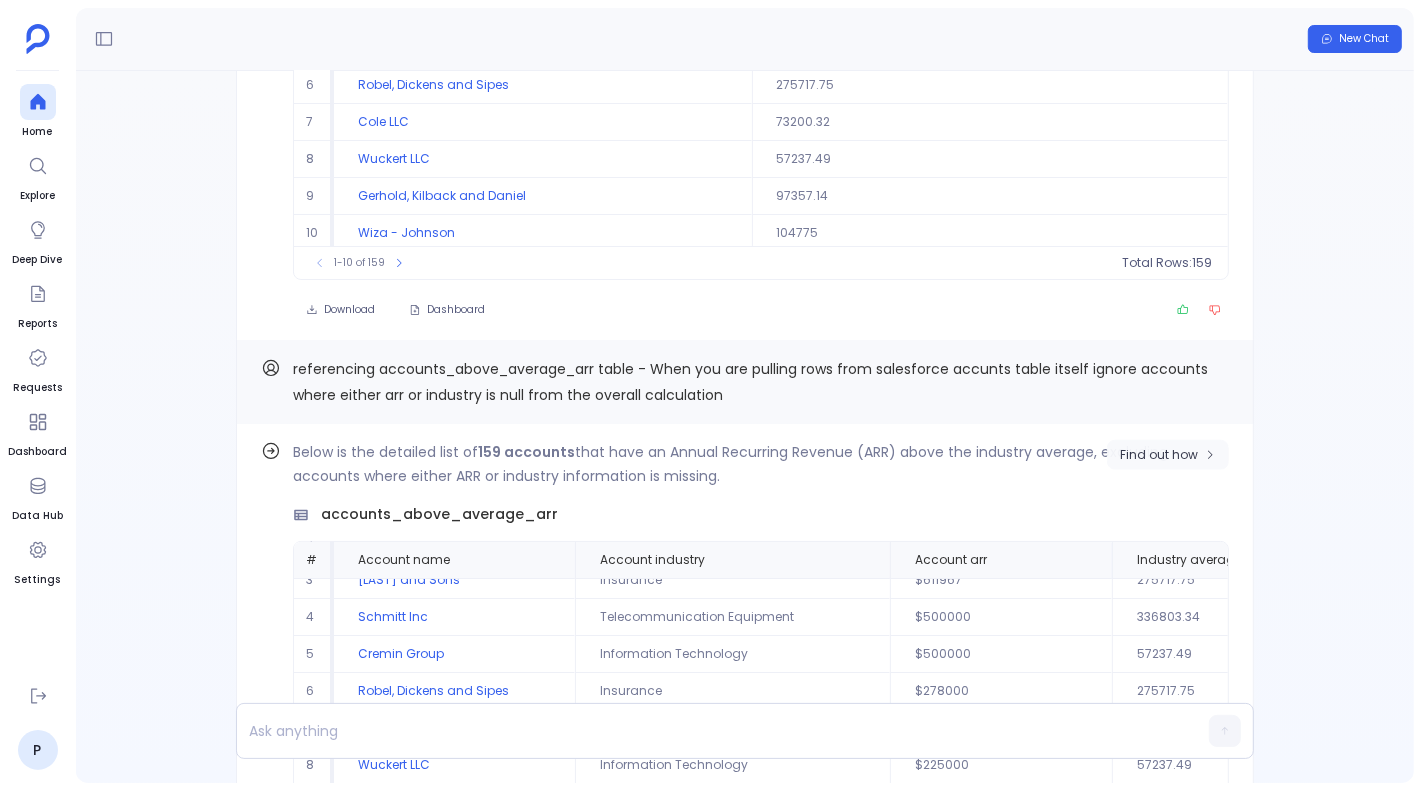 click on "Find out how" at bounding box center (1168, 455) 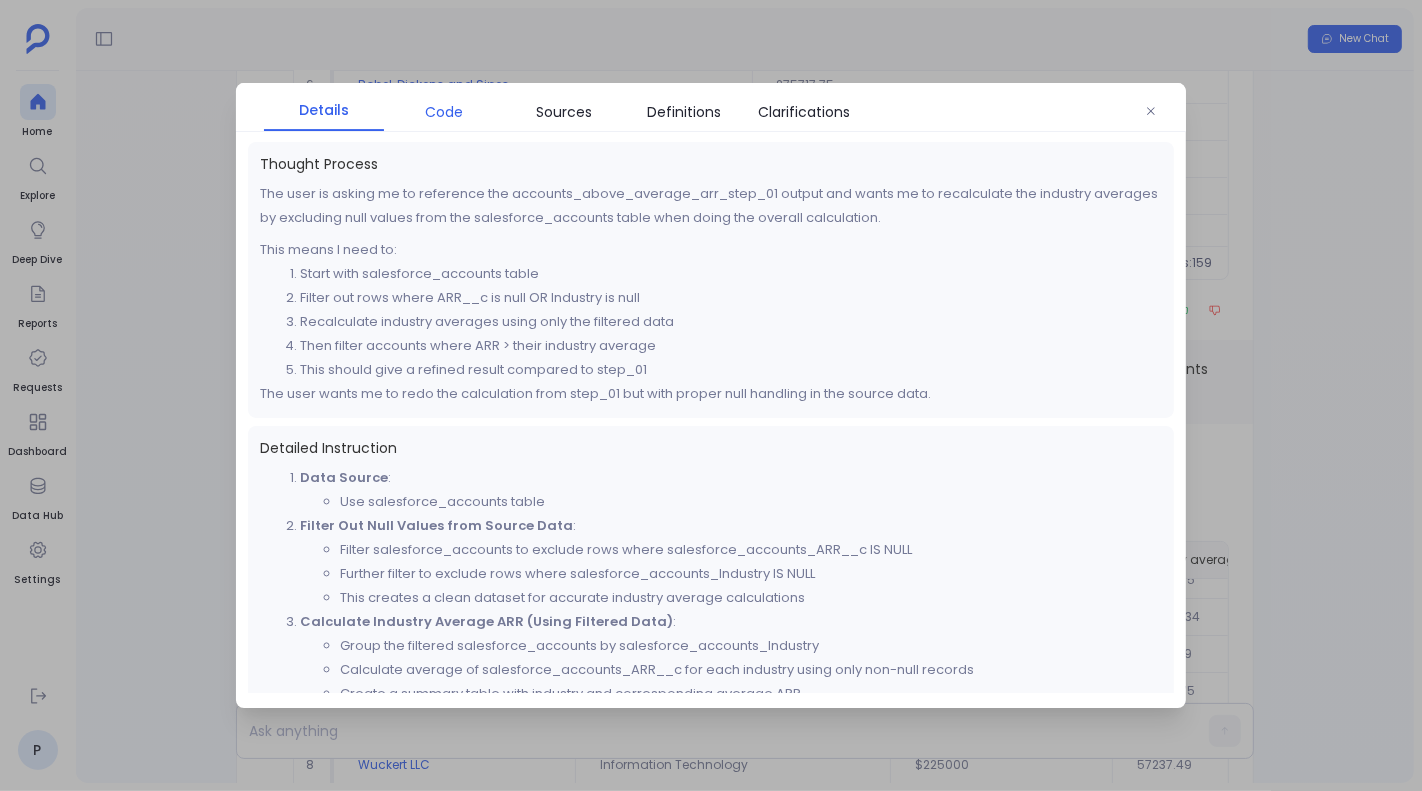 click on "Code" at bounding box center (444, 112) 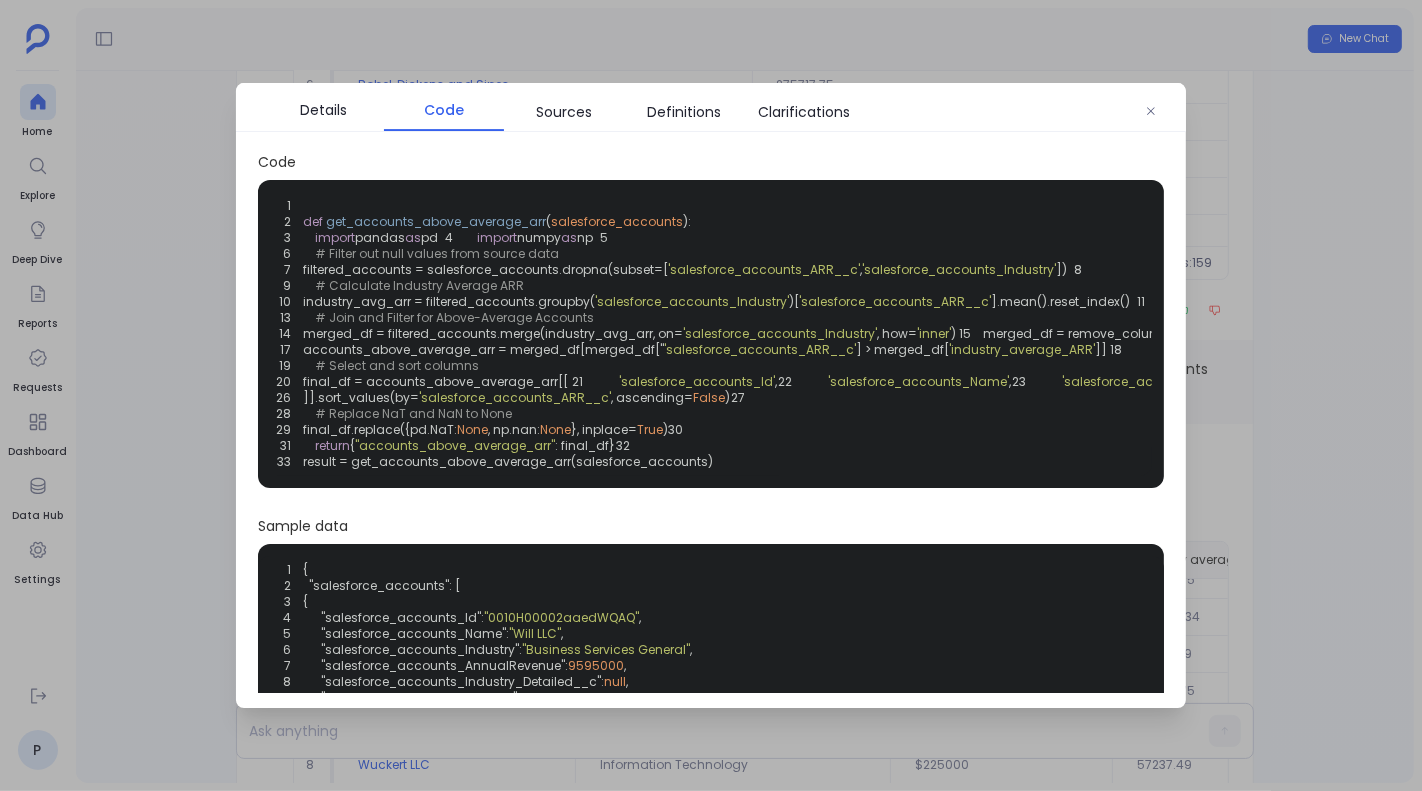 click at bounding box center [711, 395] 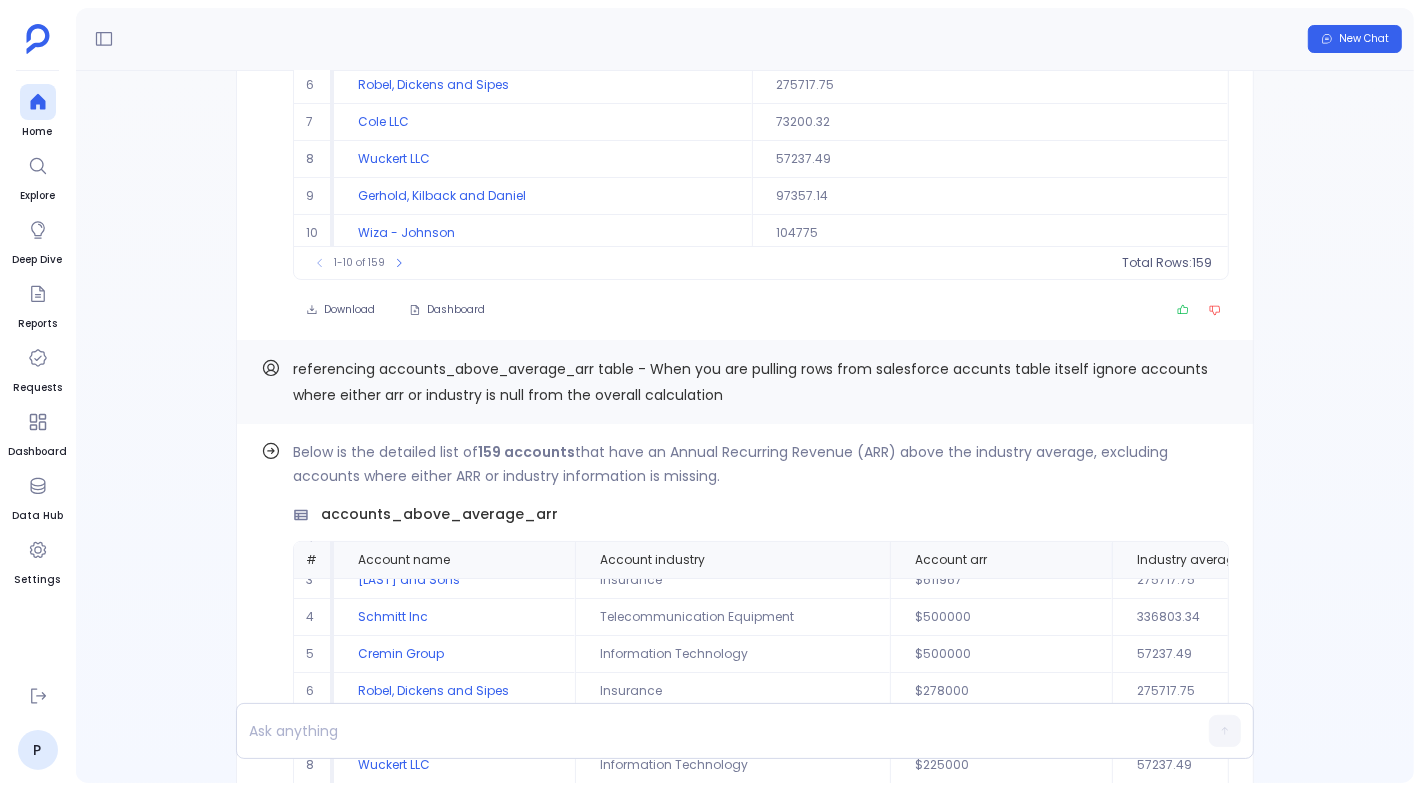 scroll, scrollTop: -2341, scrollLeft: 0, axis: vertical 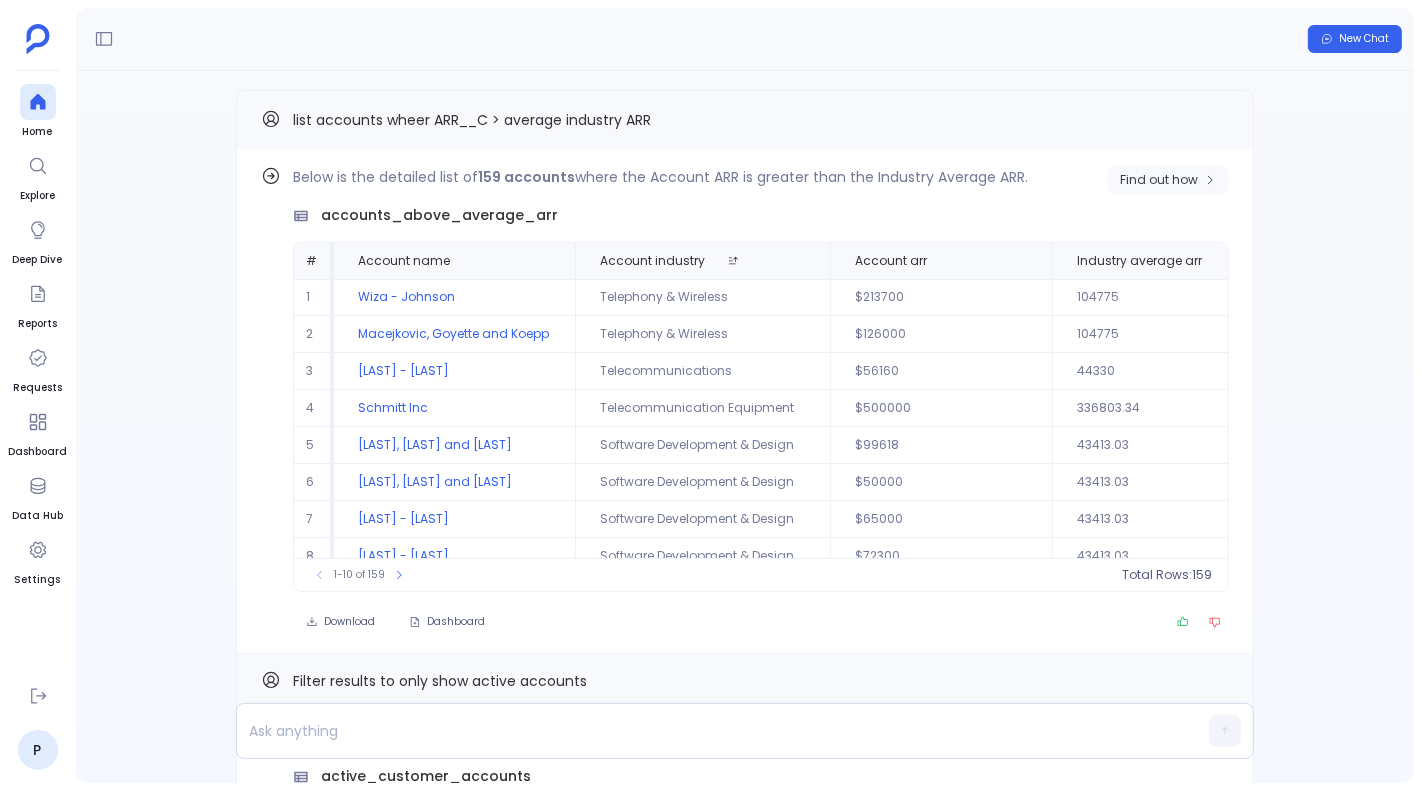 click on "Find out how" at bounding box center [1168, 180] 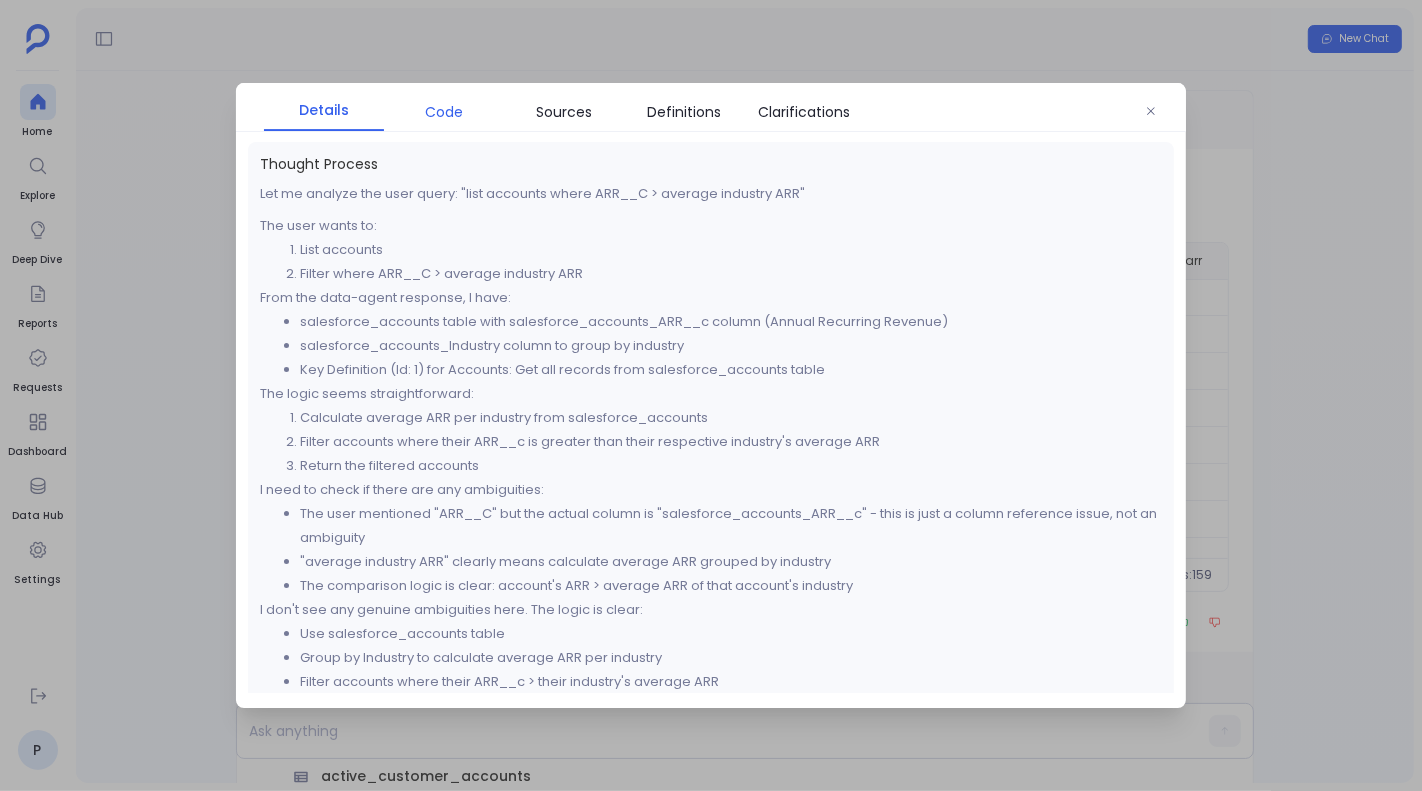 click on "Code" at bounding box center (444, 112) 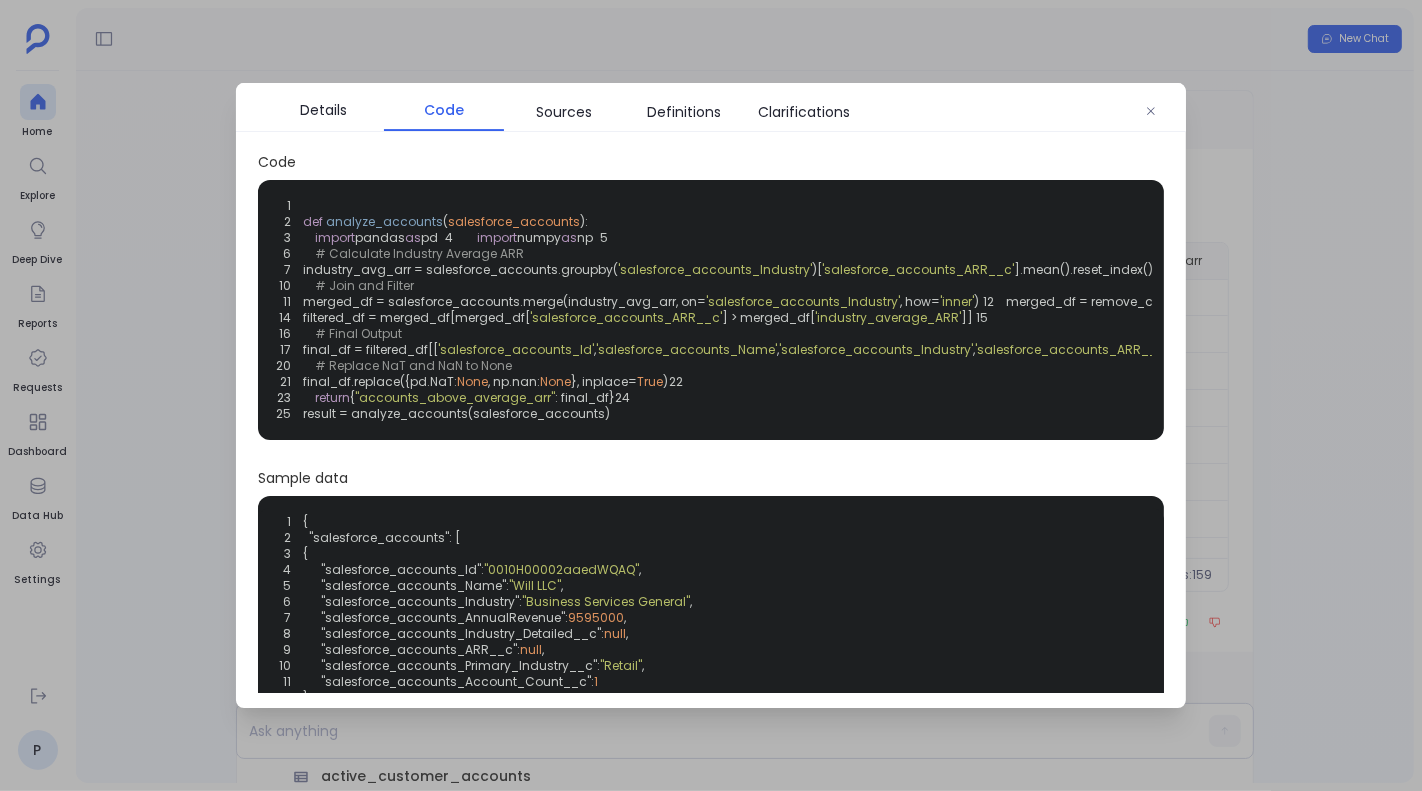 click at bounding box center (711, 395) 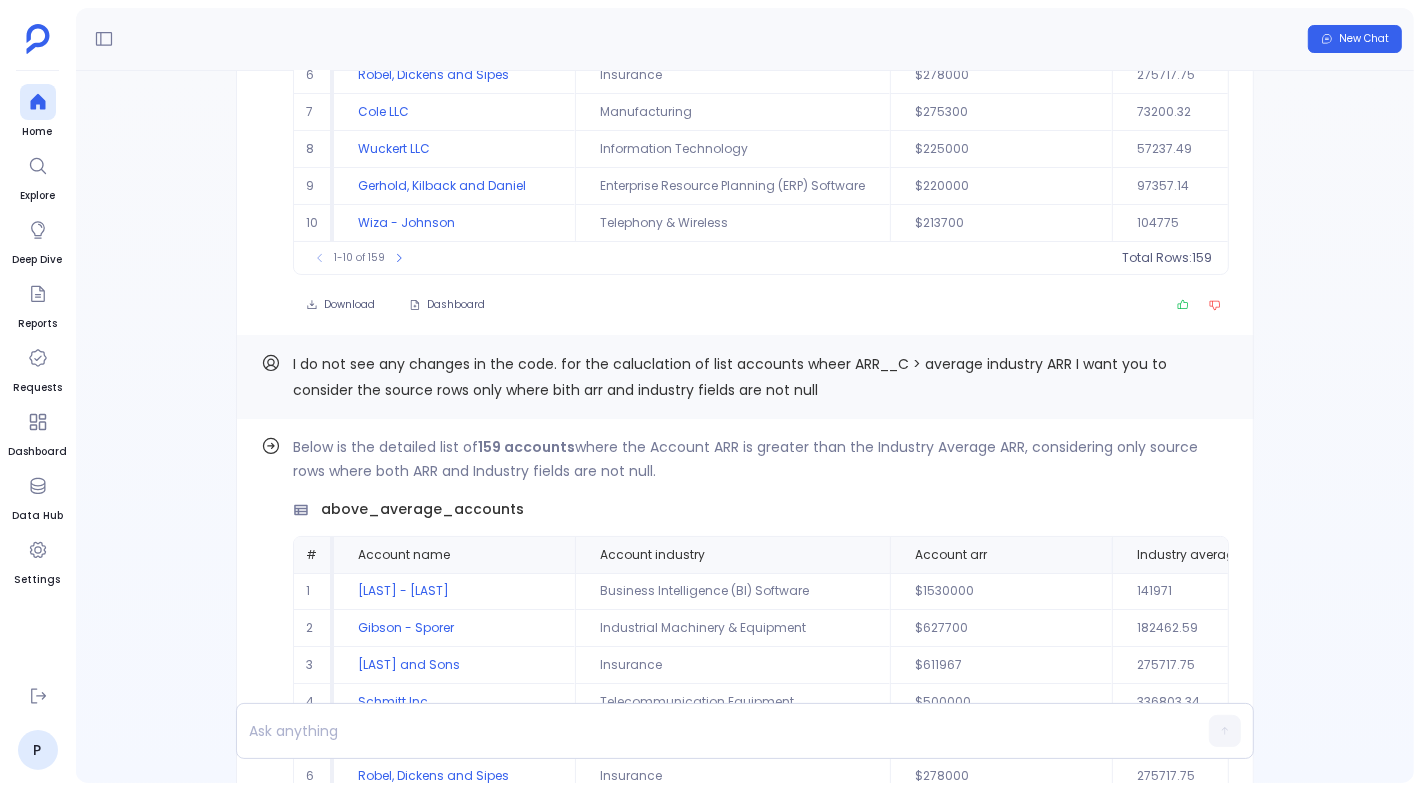 scroll, scrollTop: 0, scrollLeft: 0, axis: both 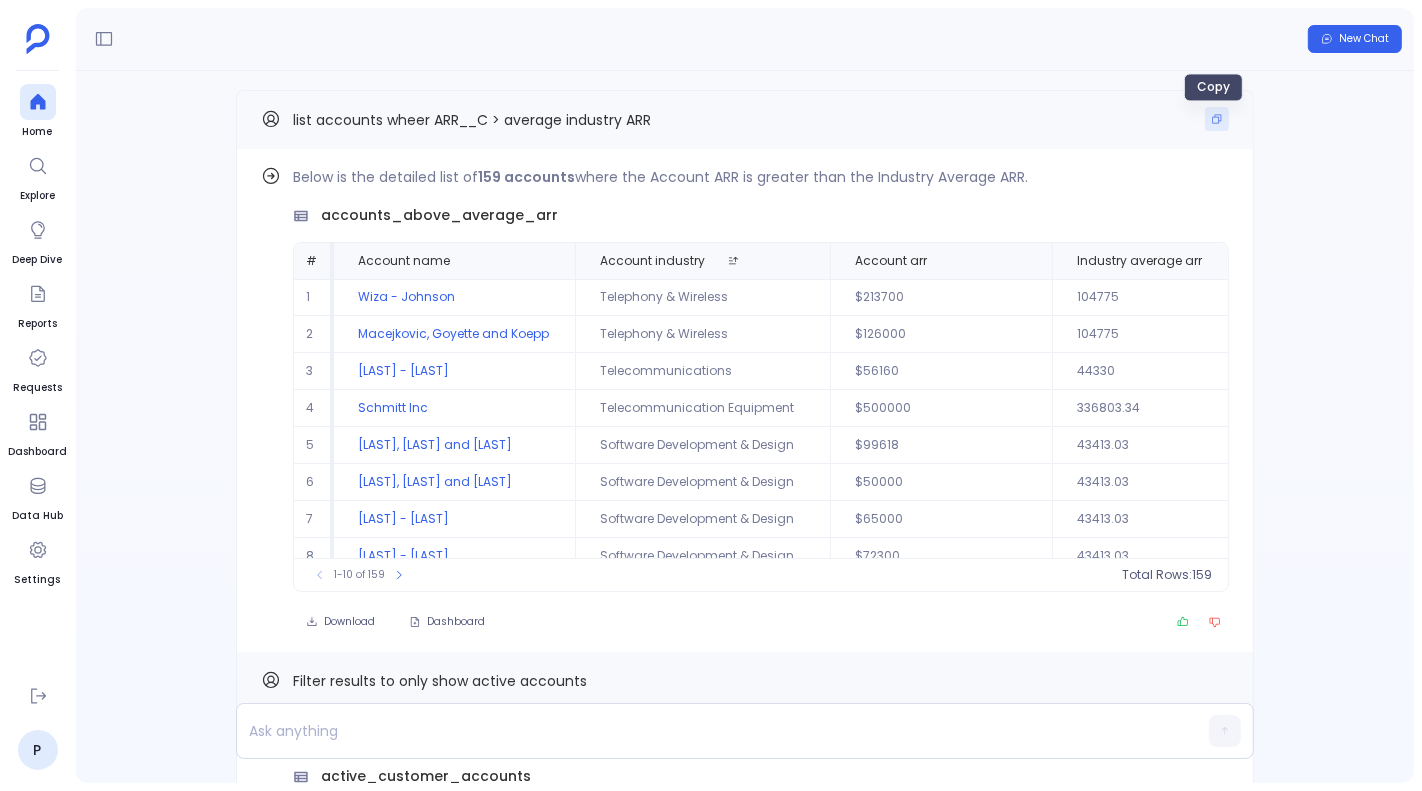 click 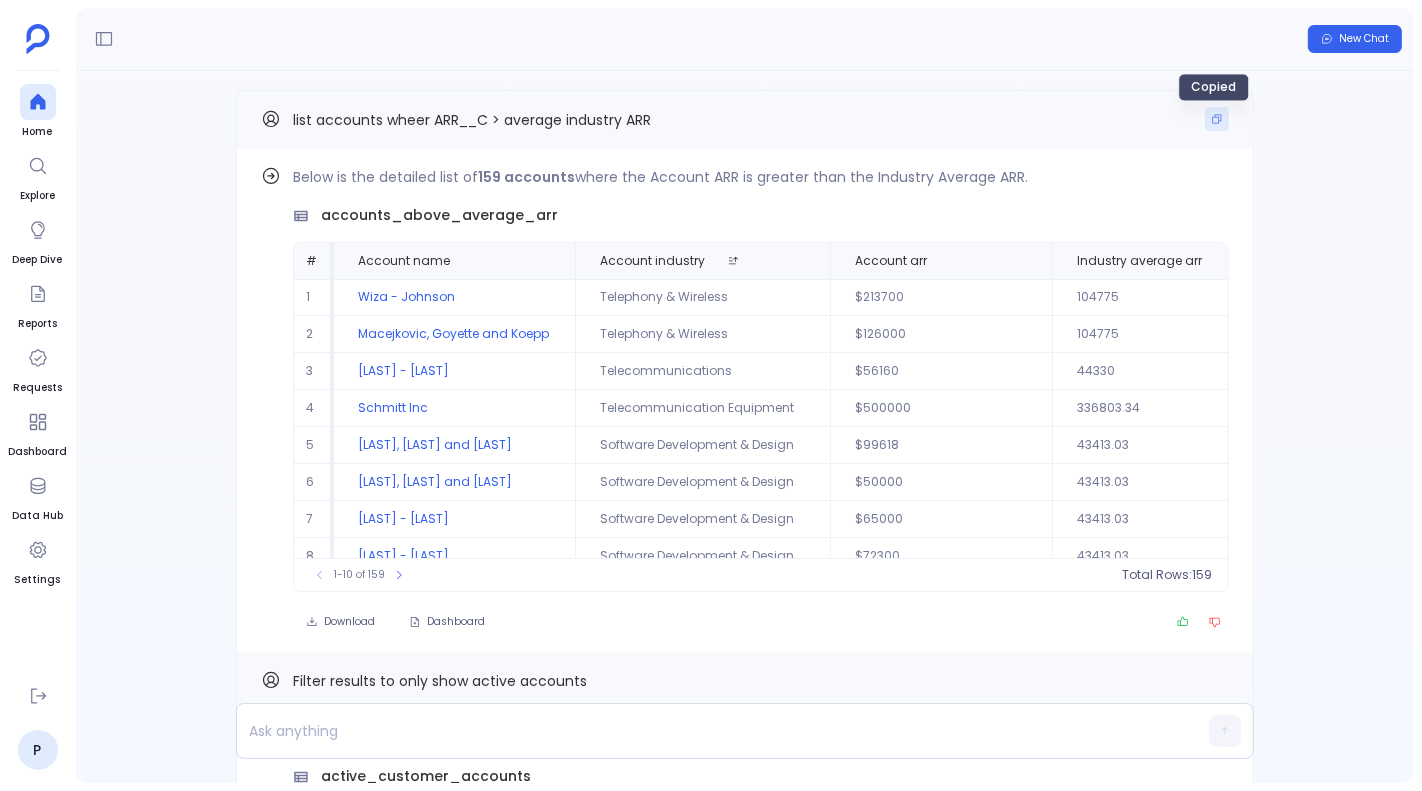 type 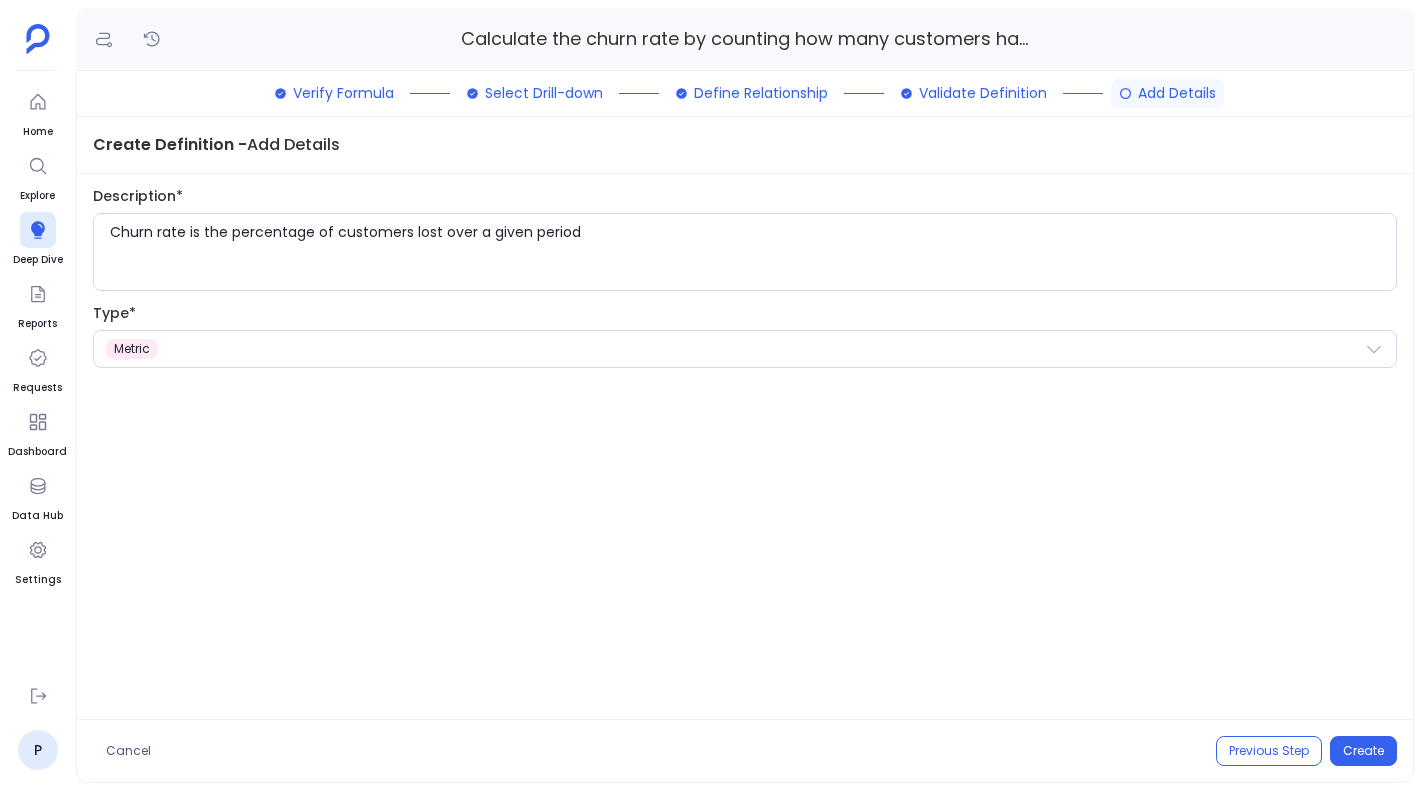 scroll, scrollTop: 0, scrollLeft: 0, axis: both 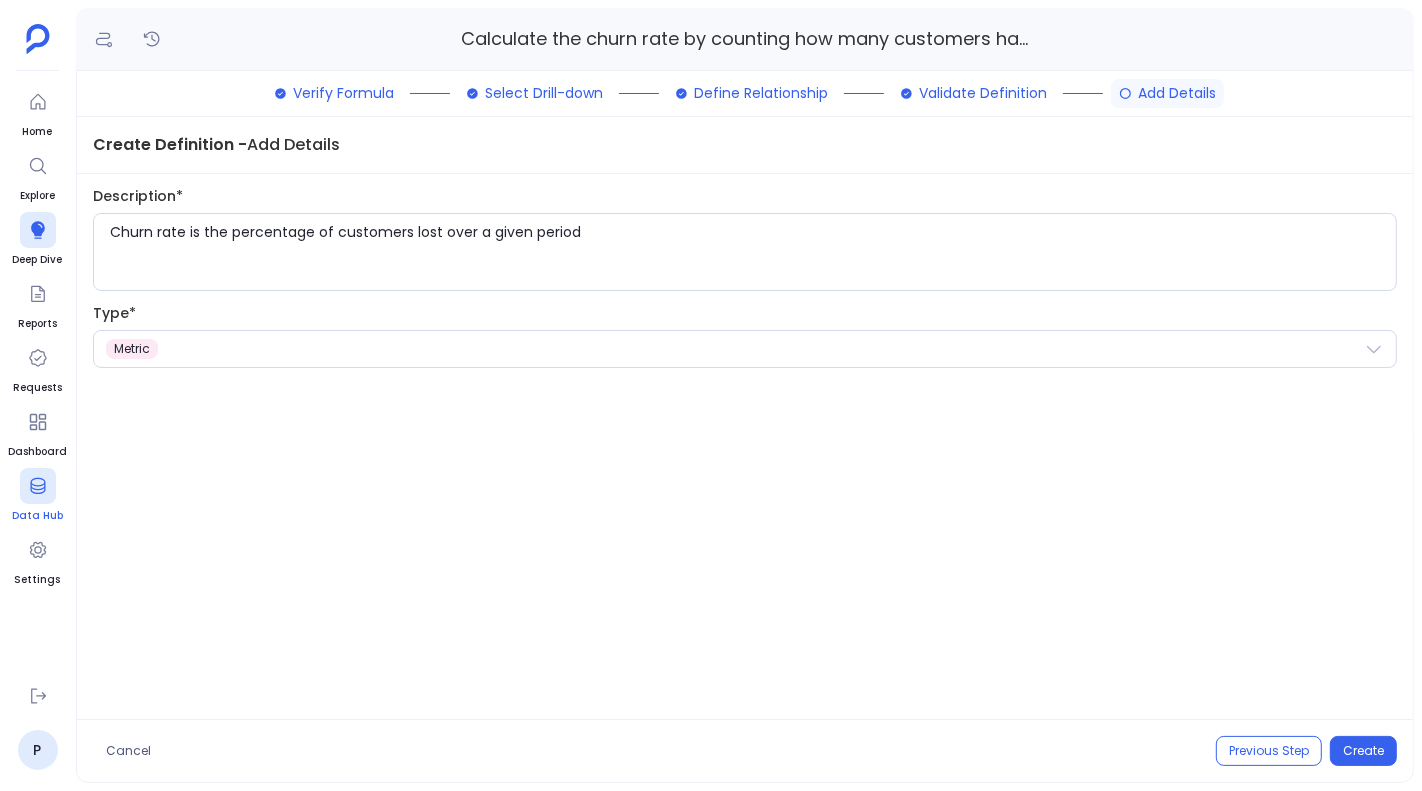 click at bounding box center (38, 486) 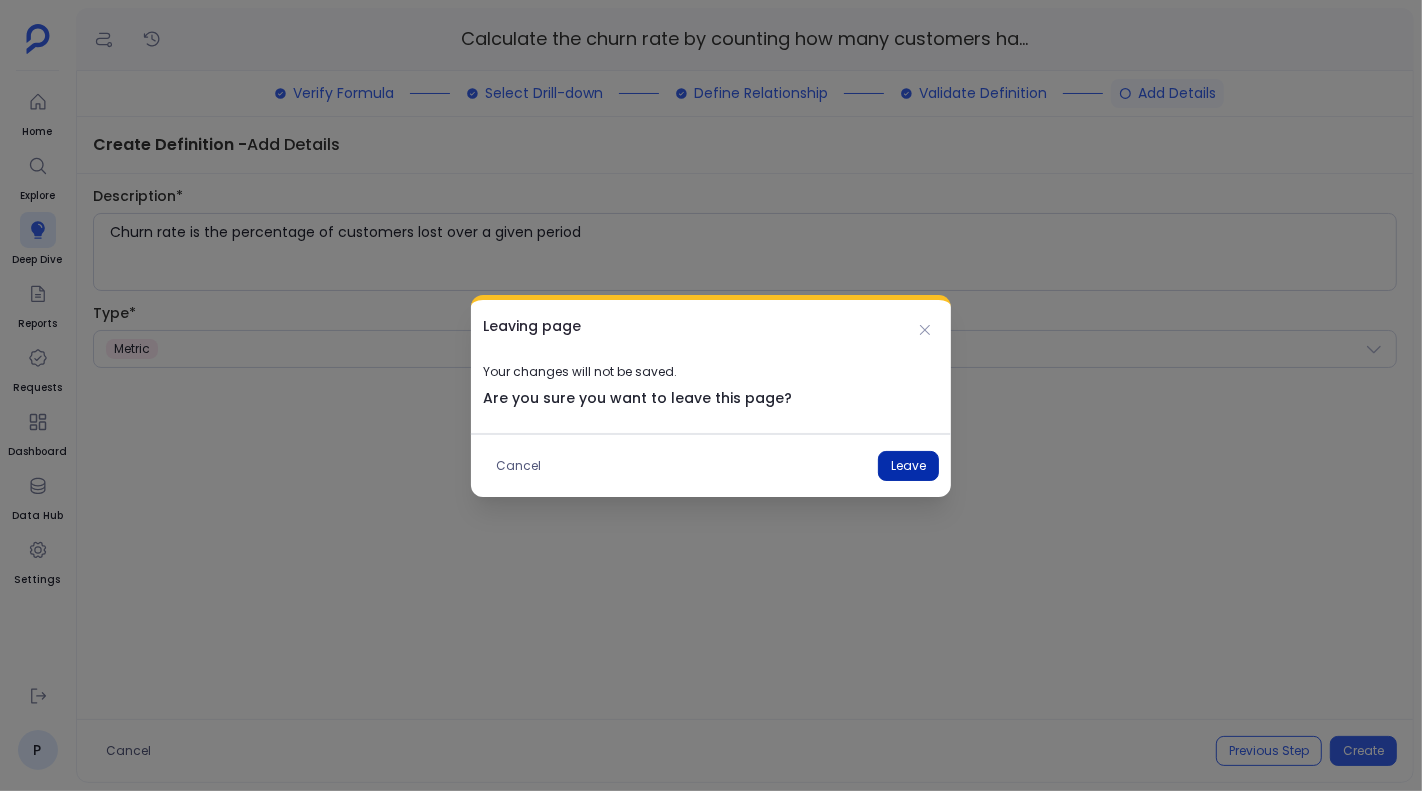 click on "Leave" at bounding box center (908, 466) 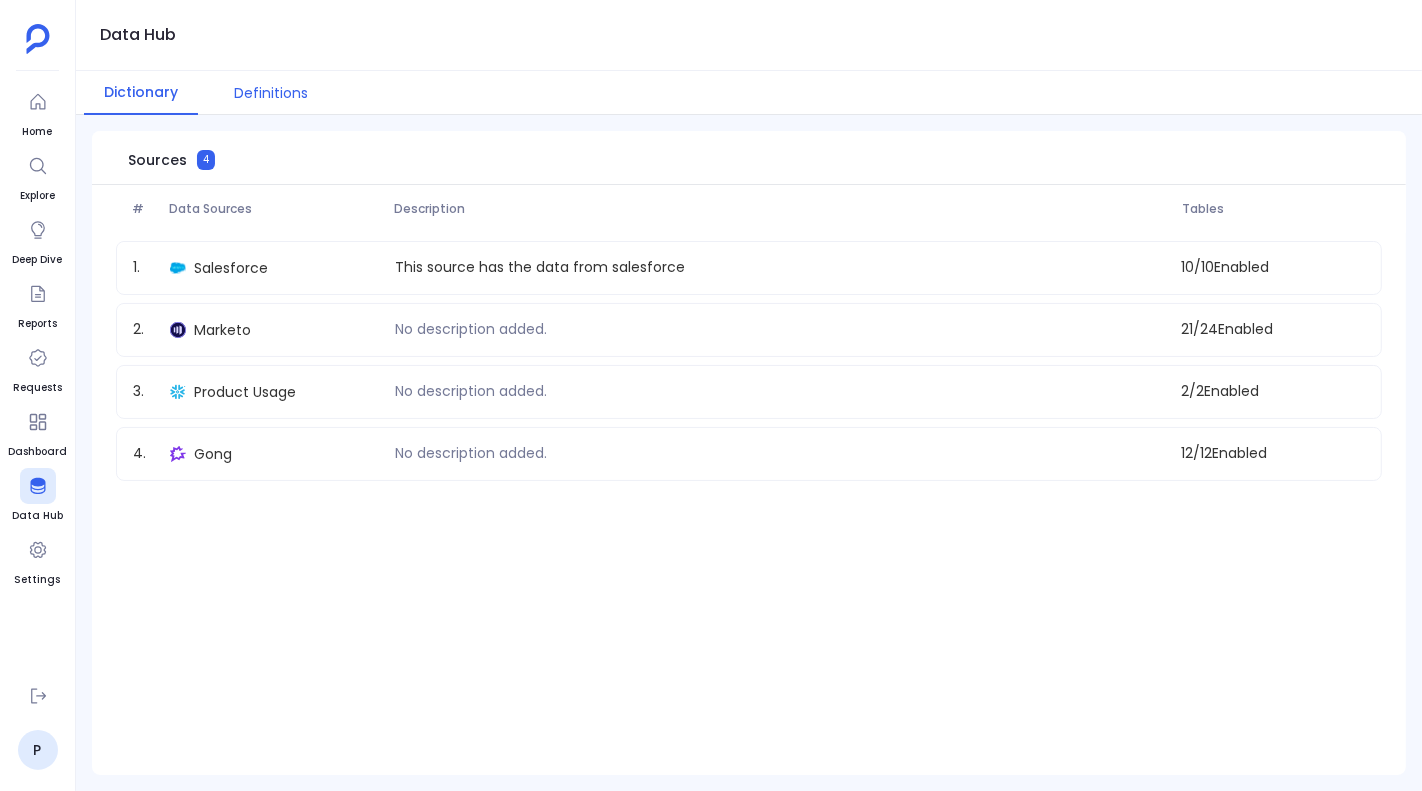 click on "Definitions" at bounding box center (271, 93) 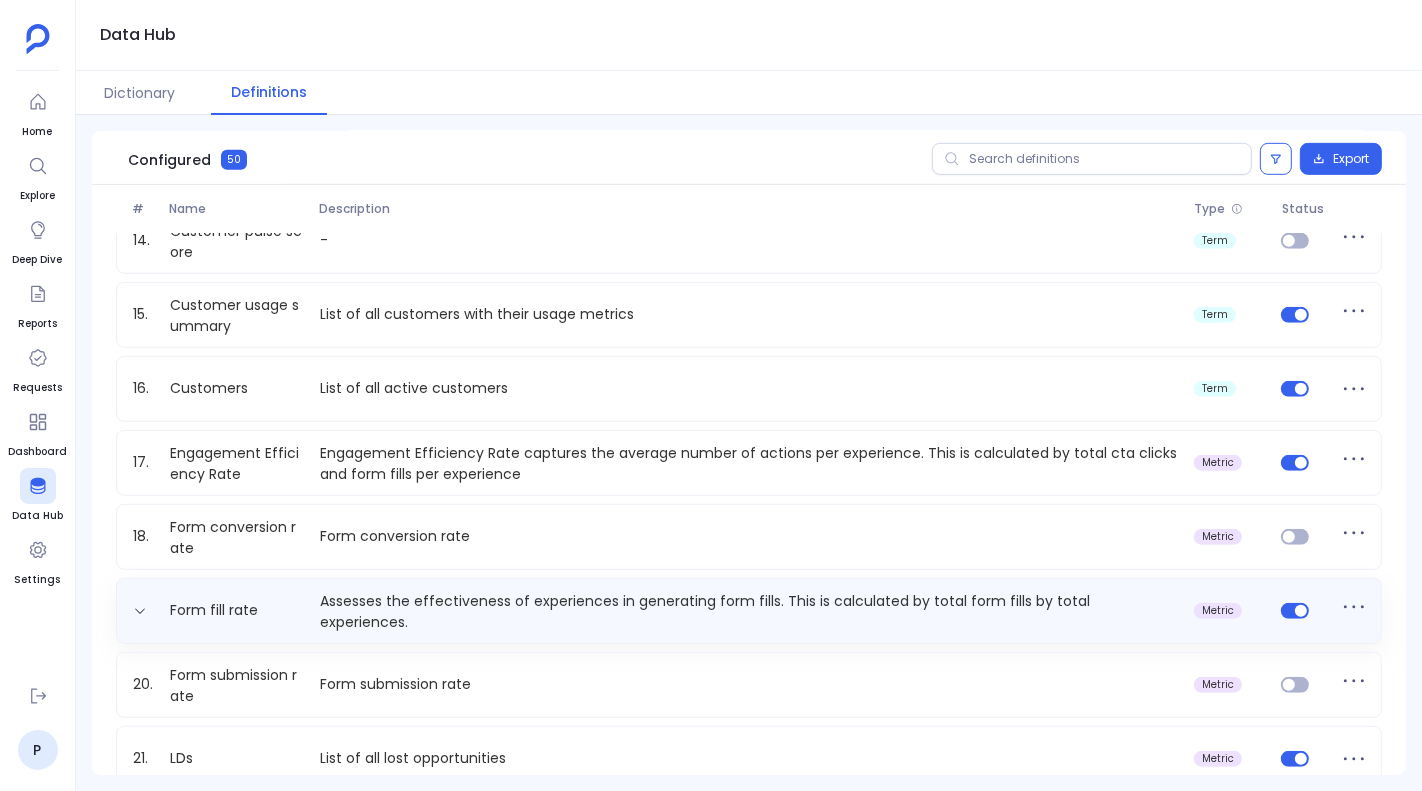 scroll, scrollTop: 1040, scrollLeft: 0, axis: vertical 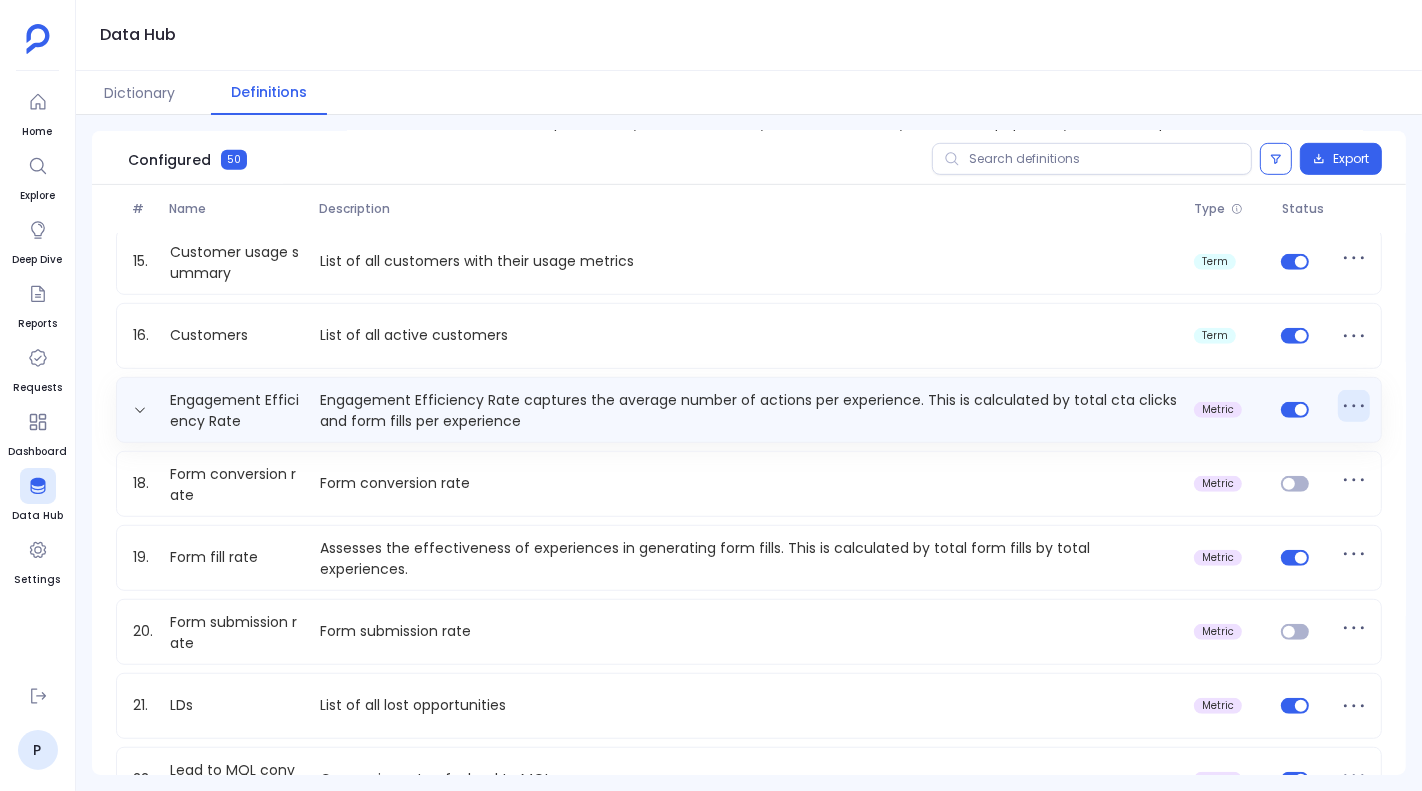 click 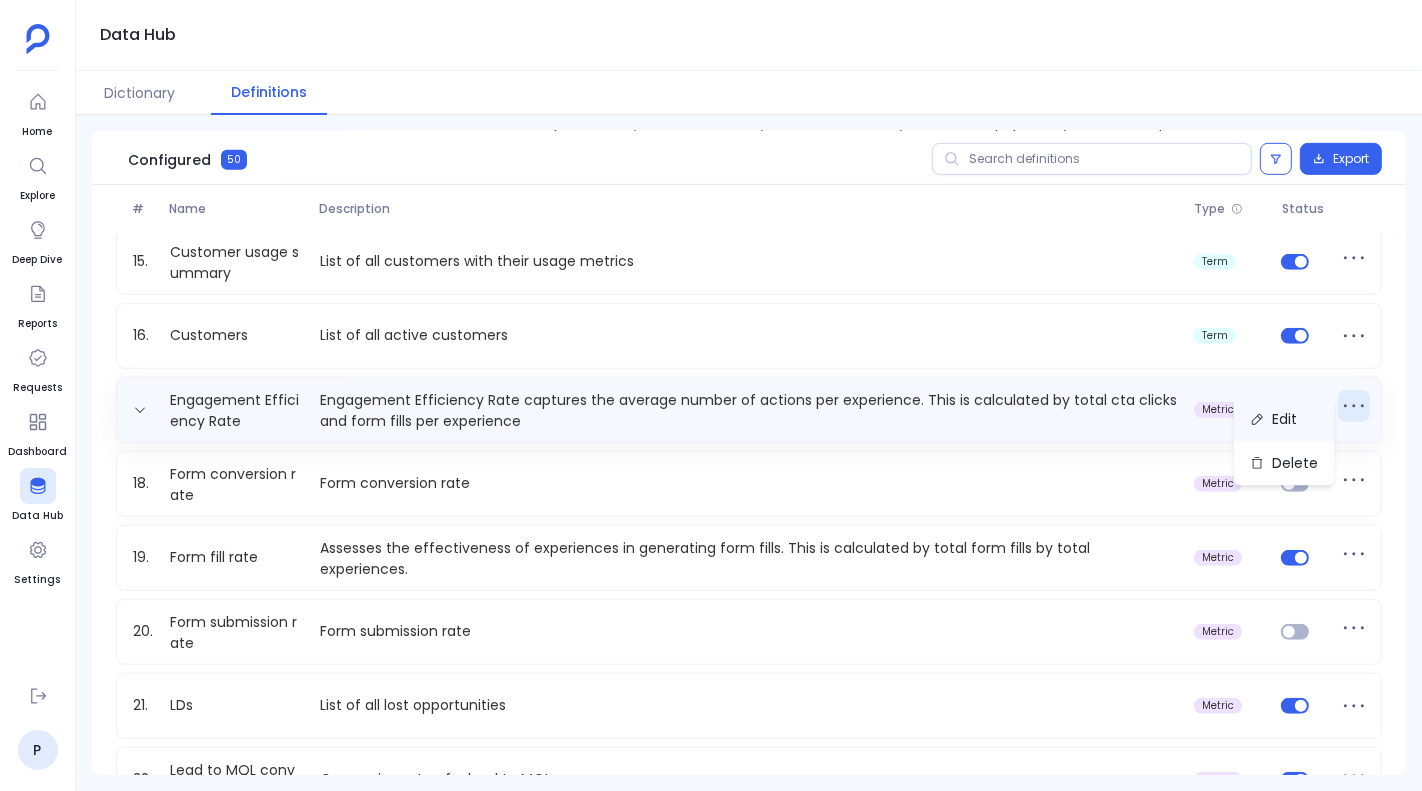 click on "Edit" at bounding box center (1284, 419) 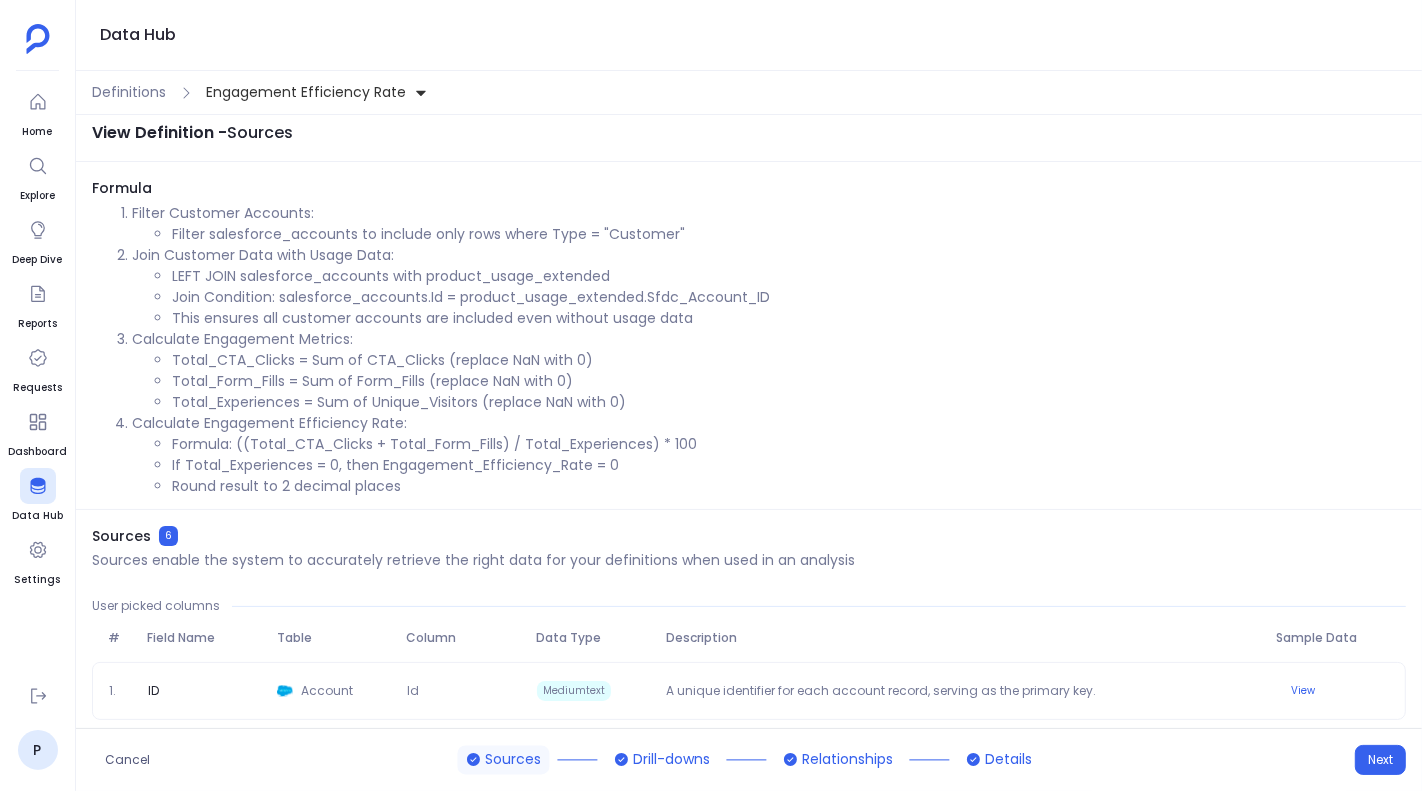 scroll, scrollTop: 0, scrollLeft: 0, axis: both 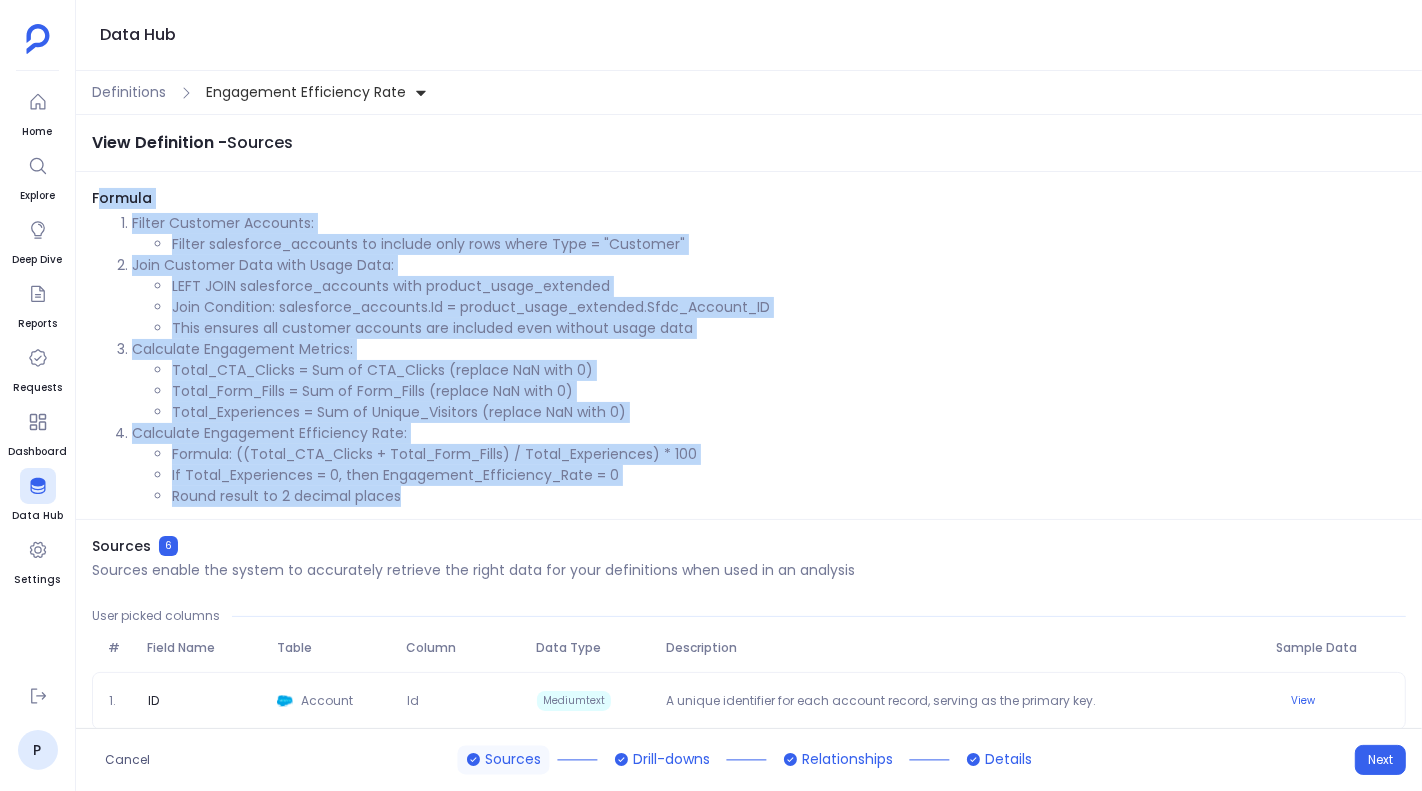 drag, startPoint x: 462, startPoint y: 491, endPoint x: 98, endPoint y: 190, distance: 472.33145 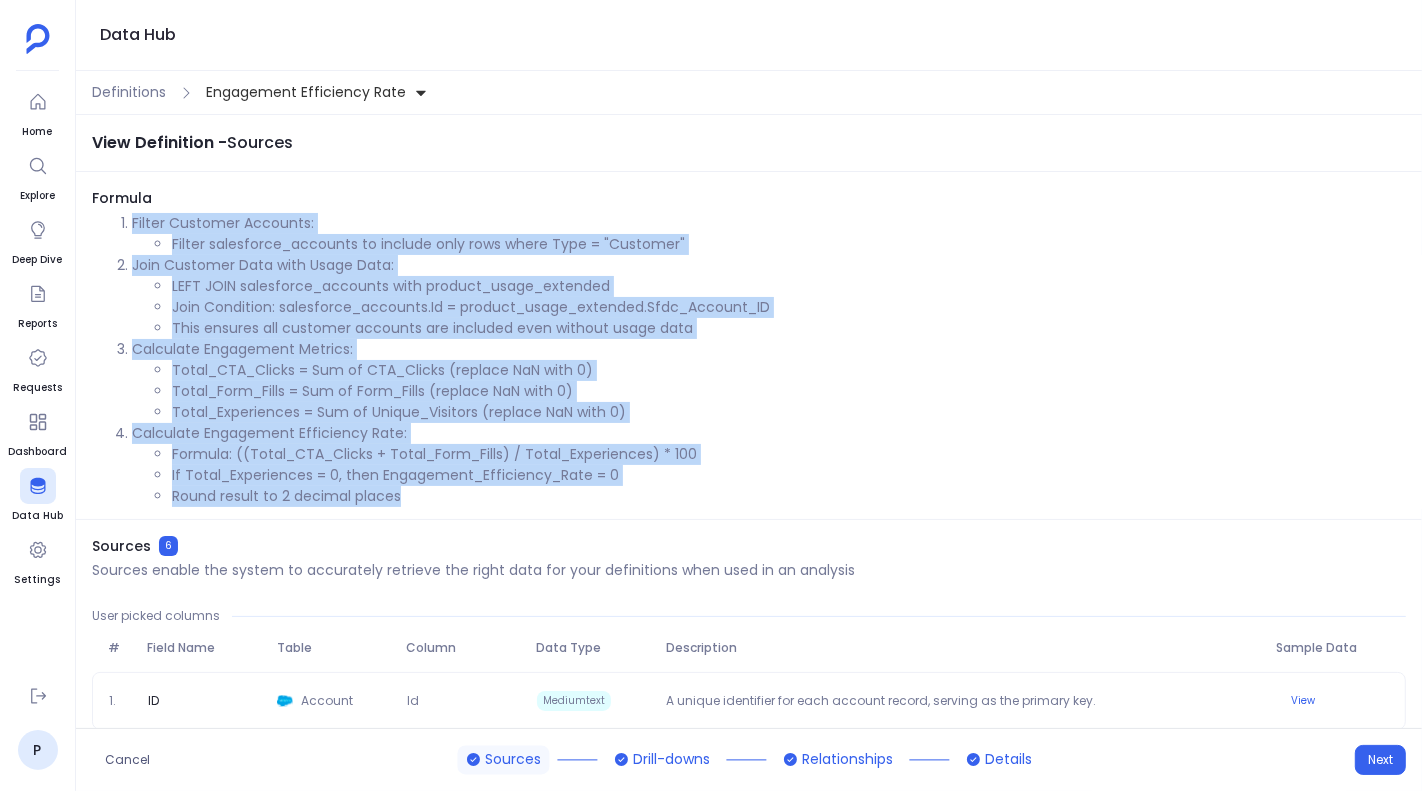 drag, startPoint x: 129, startPoint y: 214, endPoint x: 588, endPoint y: 502, distance: 541.87177 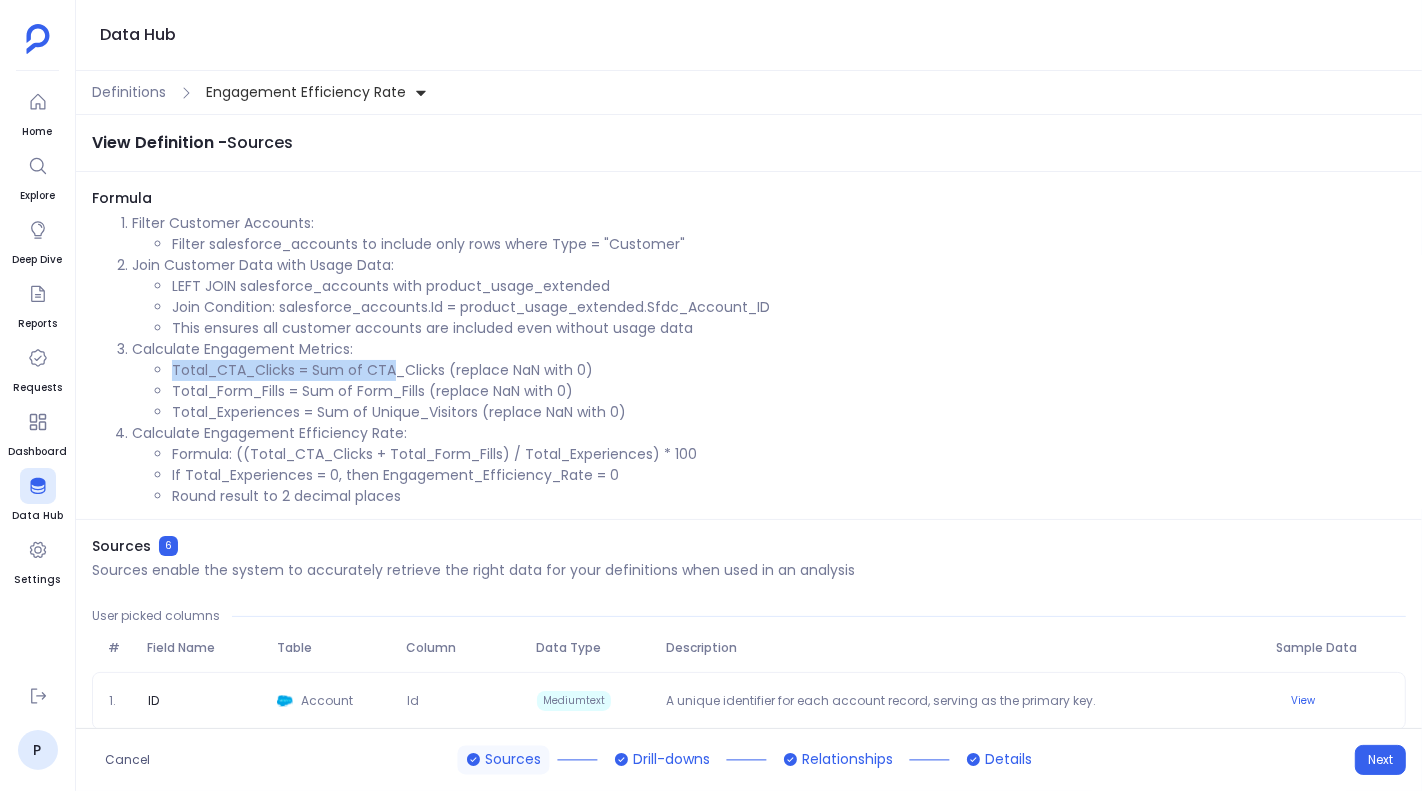 drag, startPoint x: 173, startPoint y: 366, endPoint x: 392, endPoint y: 373, distance: 219.11185 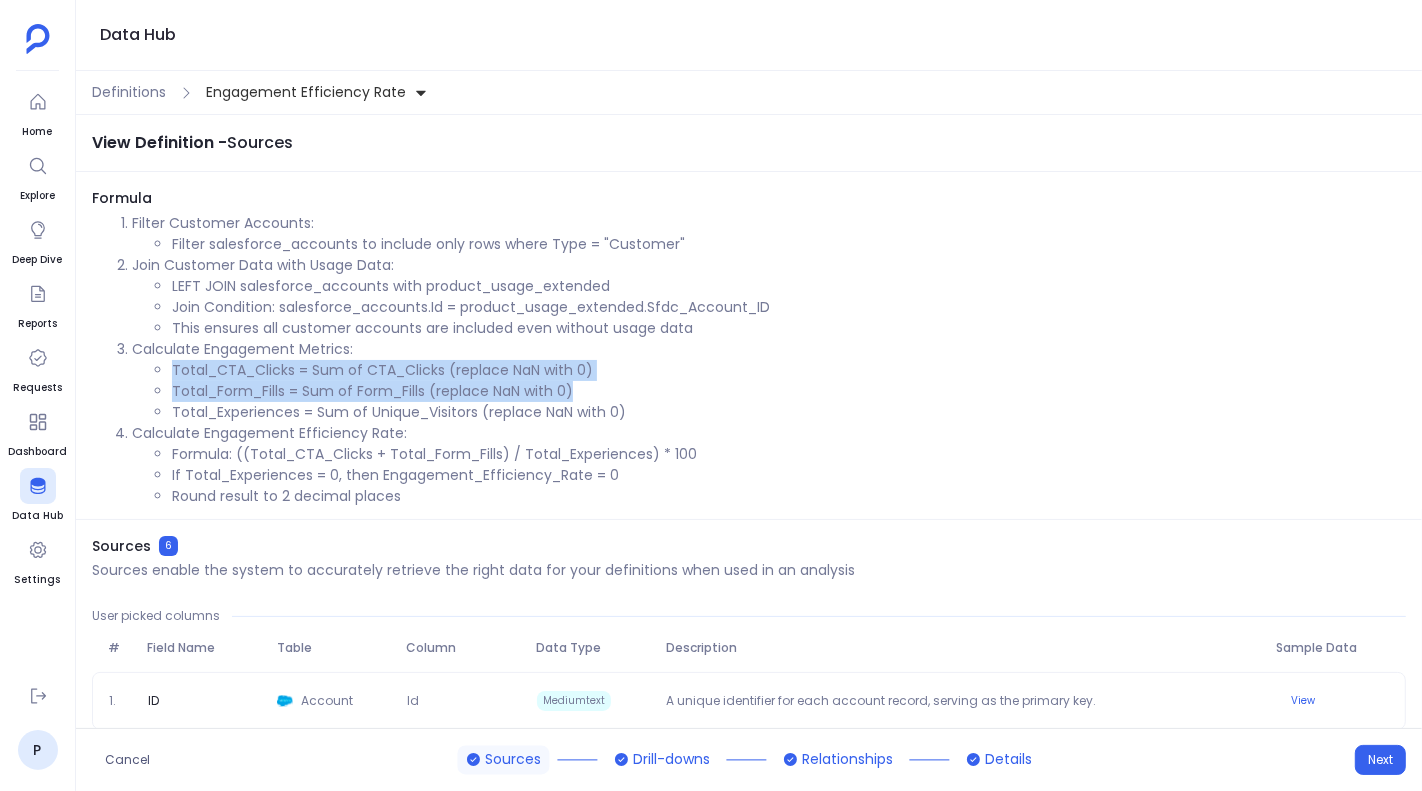 drag, startPoint x: 169, startPoint y: 369, endPoint x: 587, endPoint y: 385, distance: 418.30612 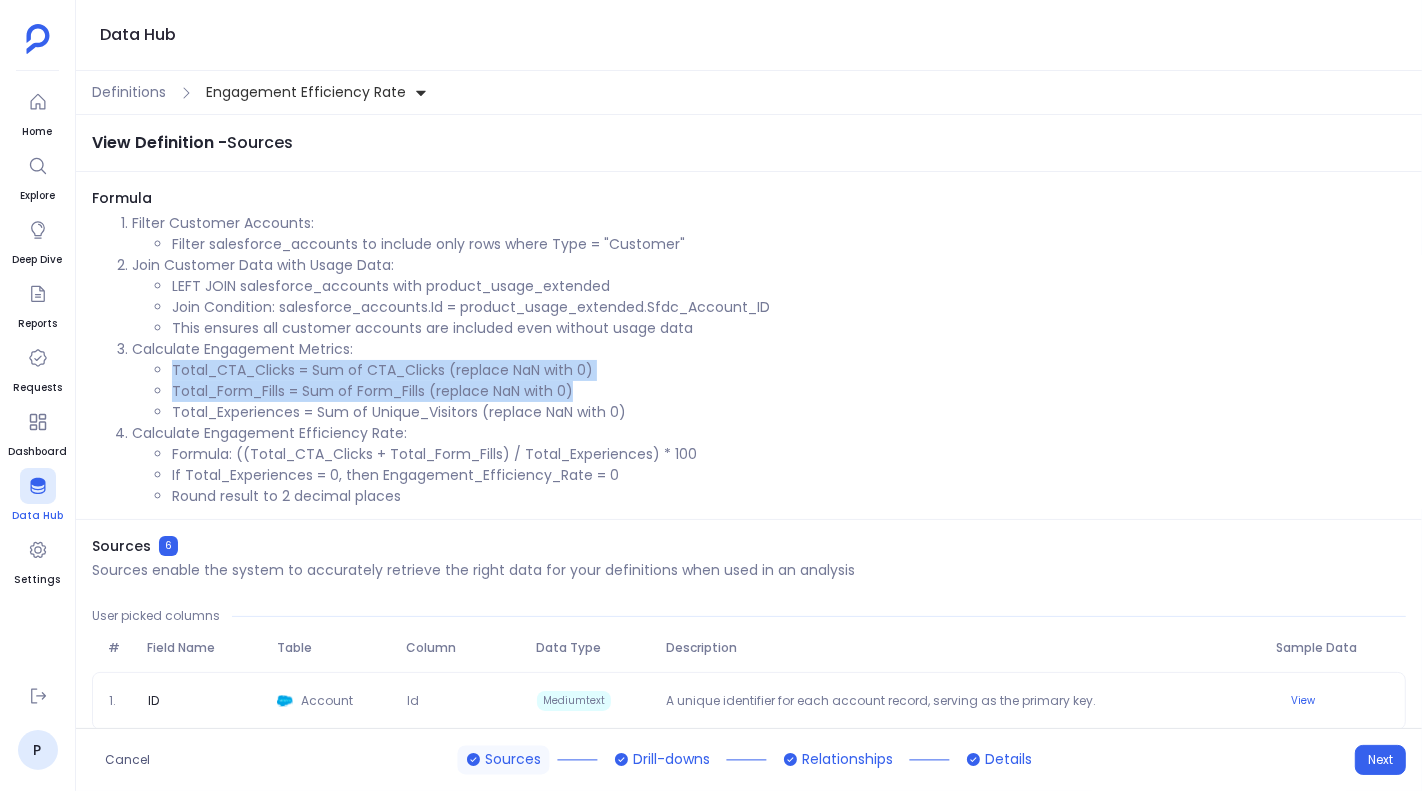 click at bounding box center (38, 486) 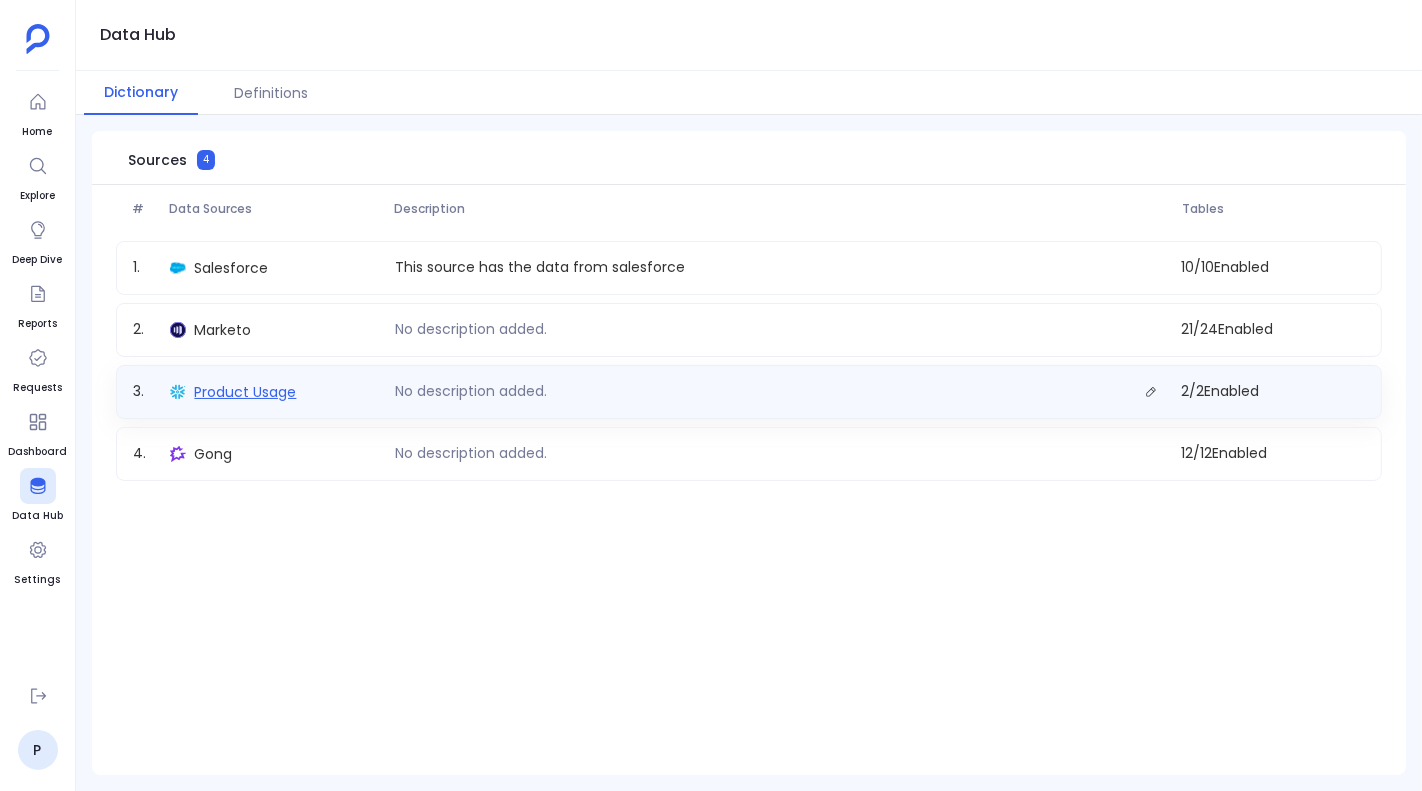 click on "Product Usage" at bounding box center [245, 392] 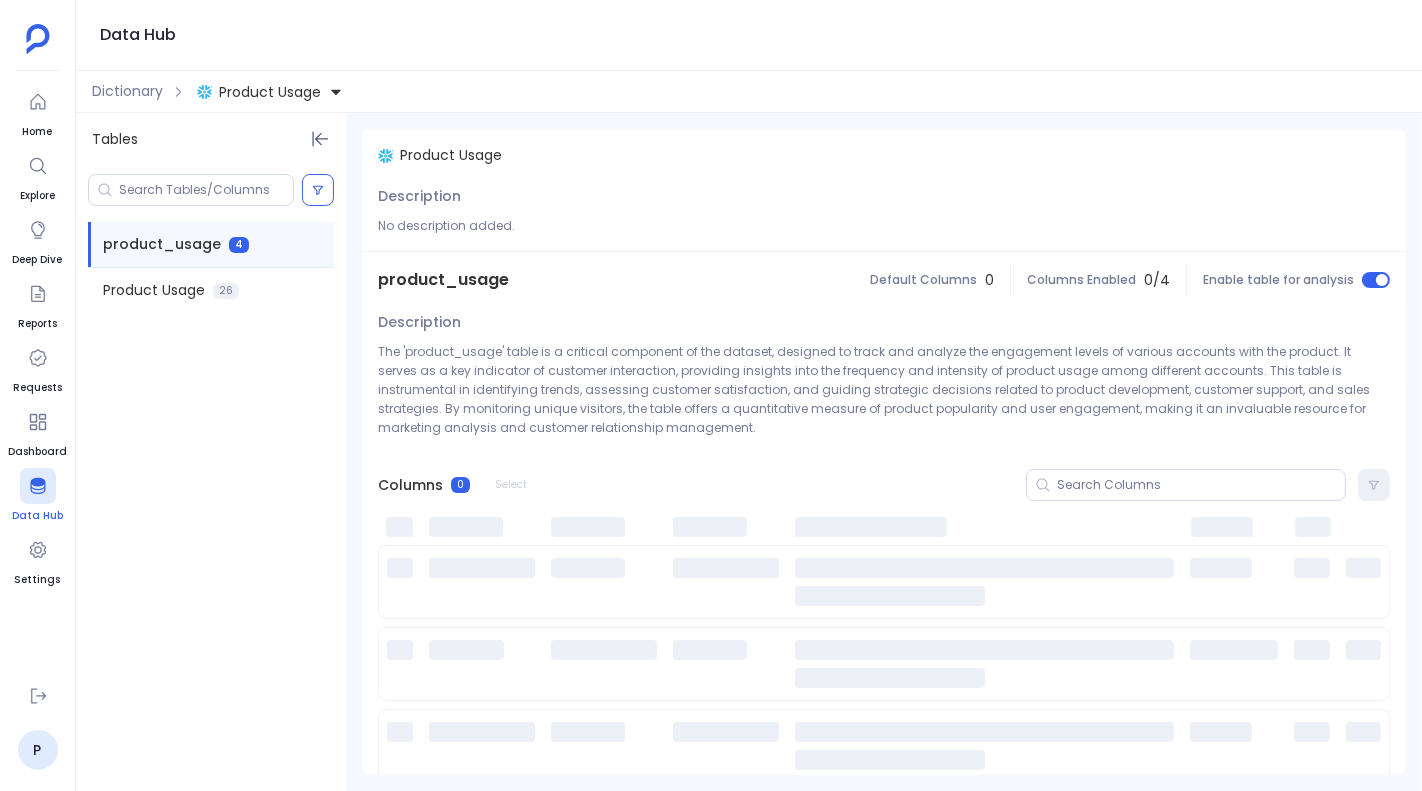 click at bounding box center (38, 486) 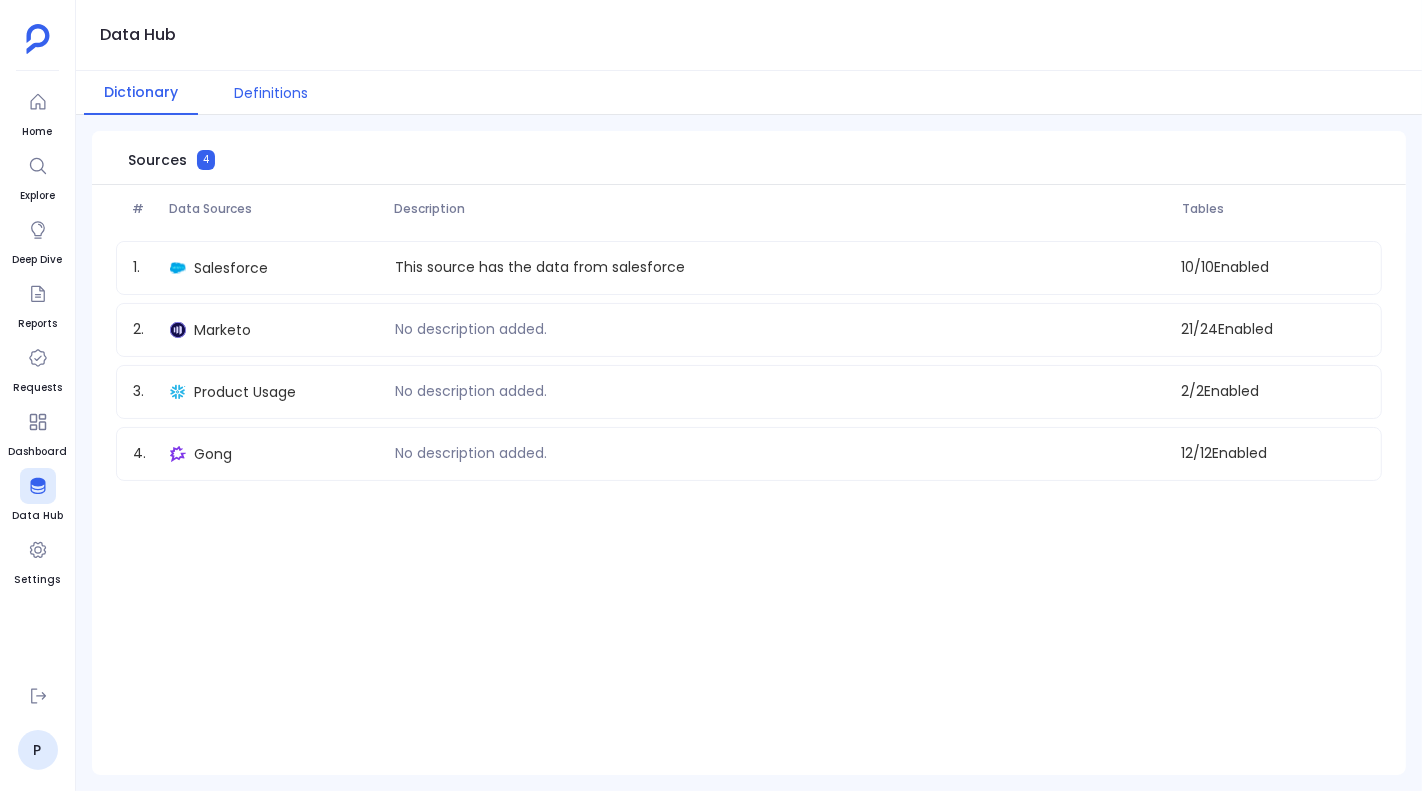 click on "Definitions" at bounding box center [271, 93] 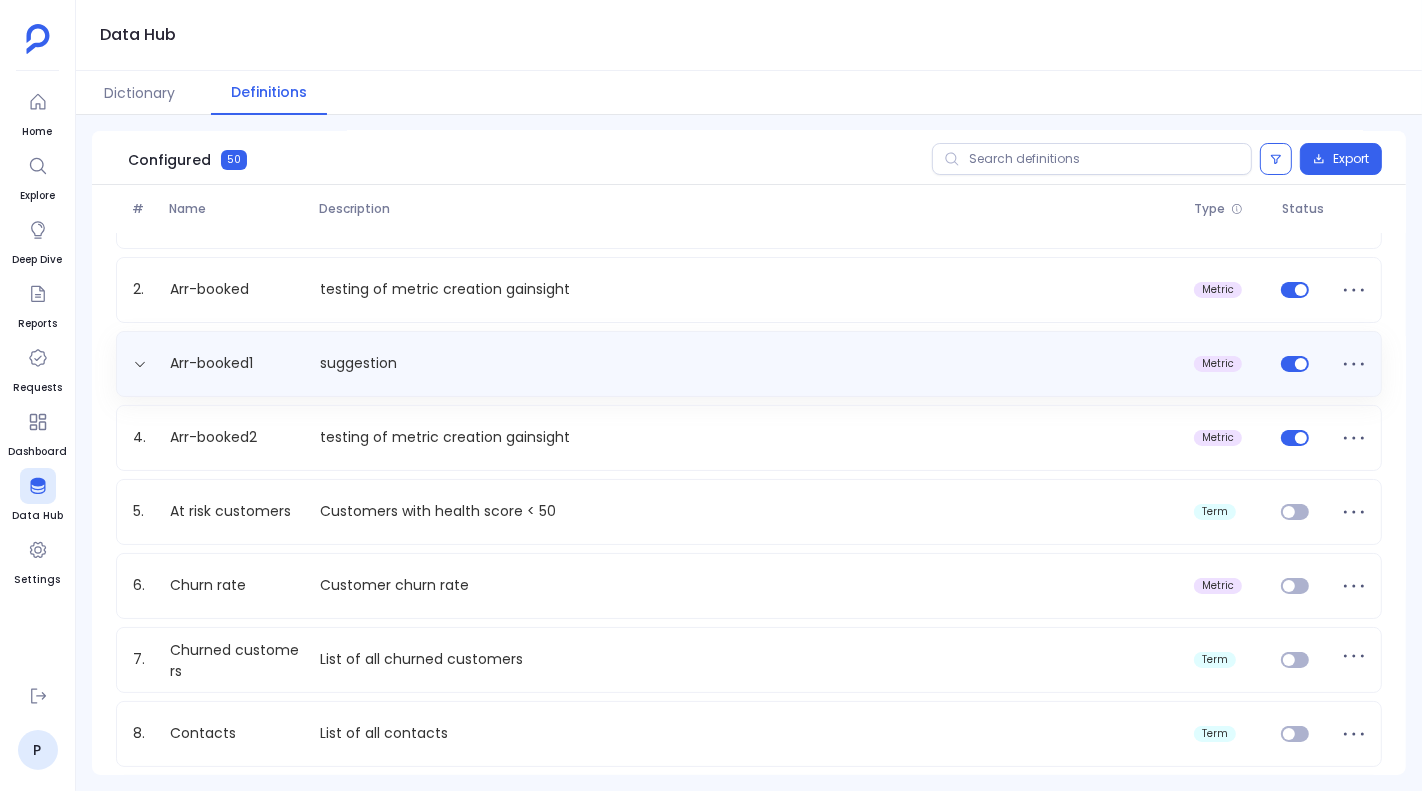 scroll, scrollTop: 0, scrollLeft: 0, axis: both 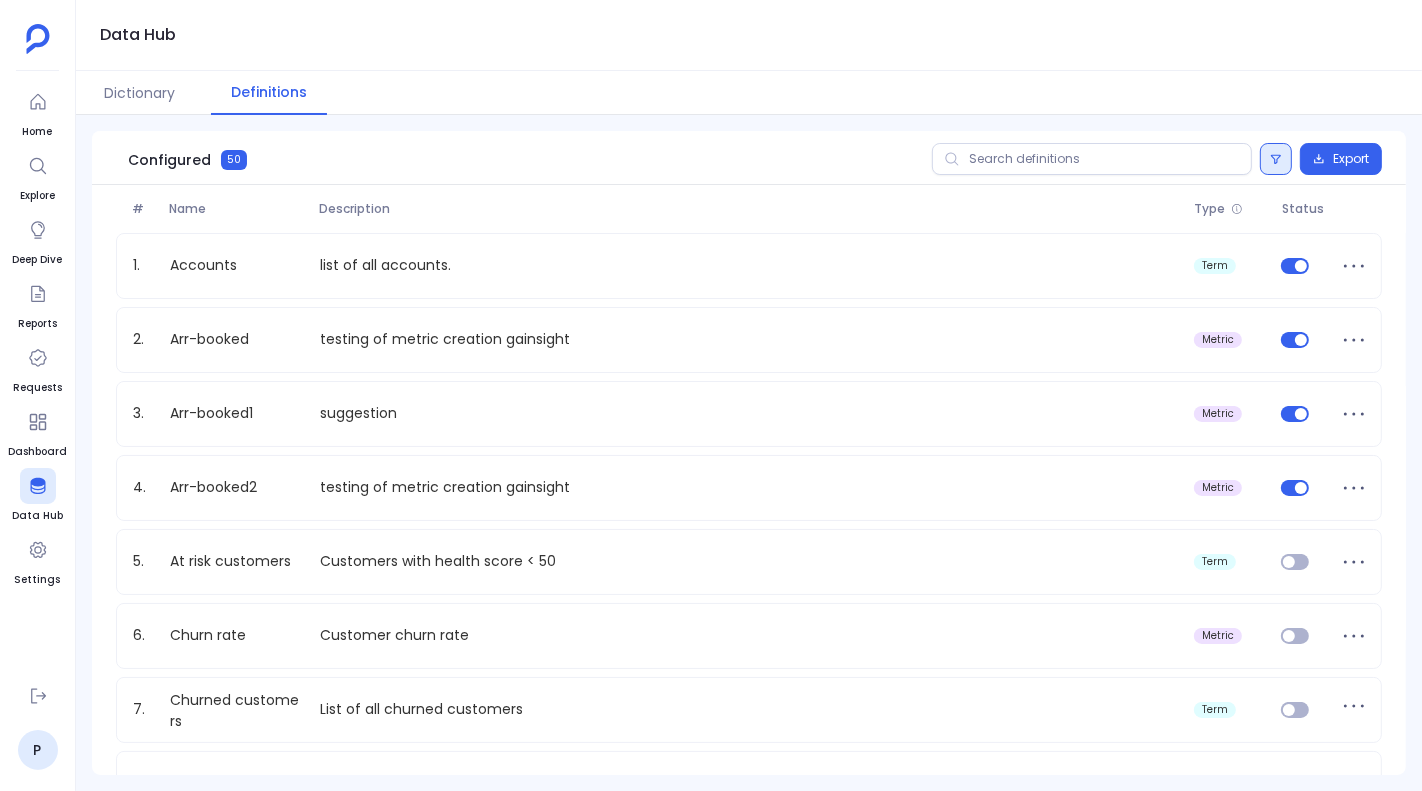 click 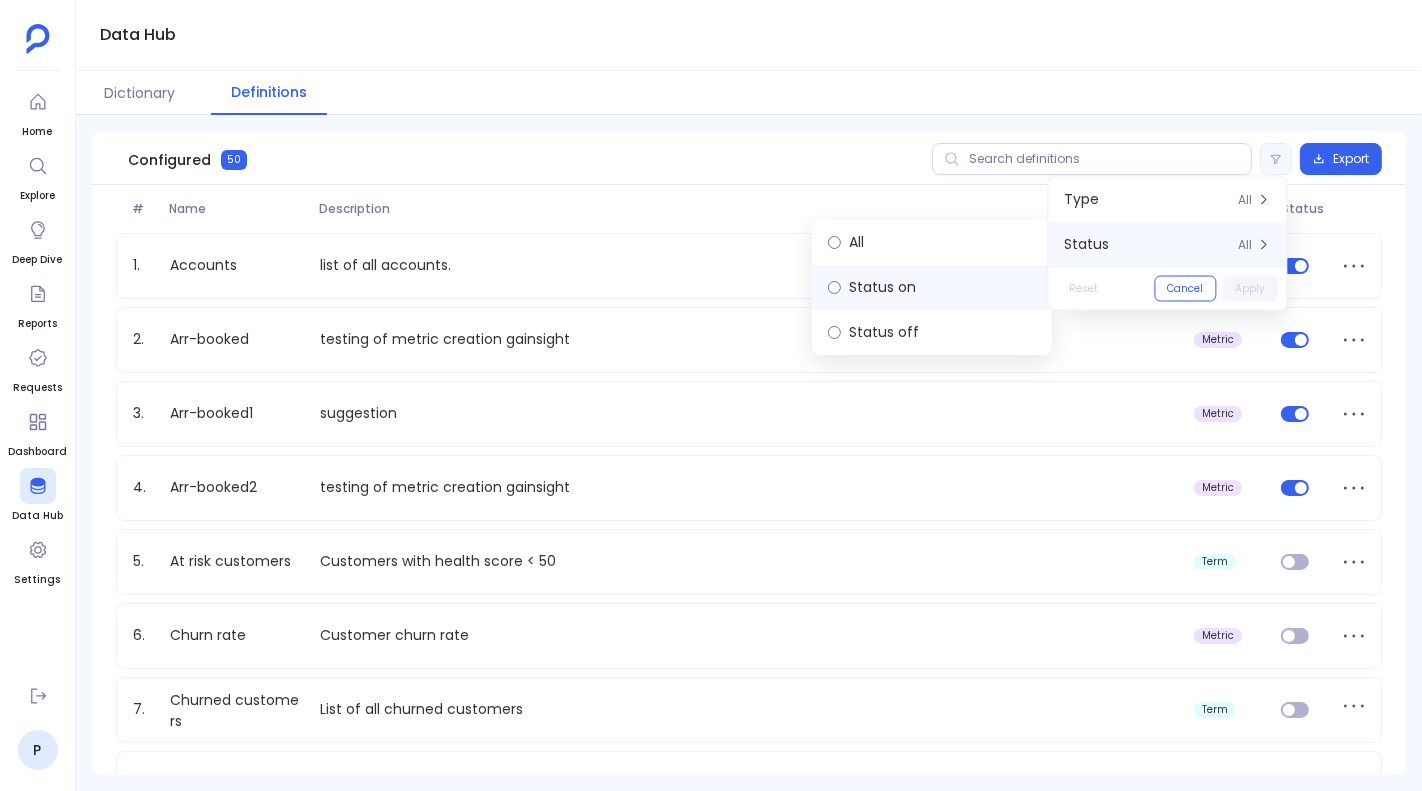 click on "Status on" at bounding box center [932, 287] 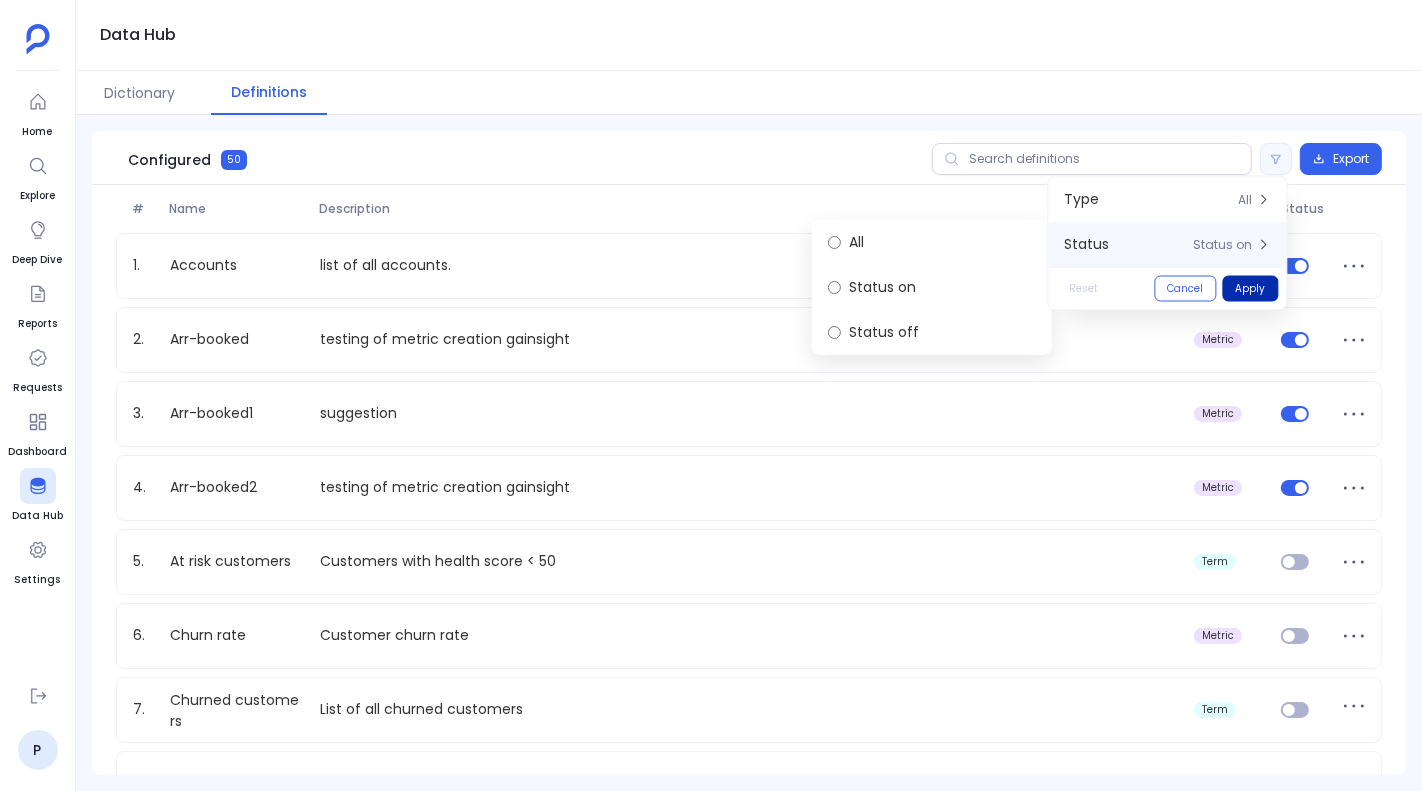 click on "Apply" at bounding box center [1251, 289] 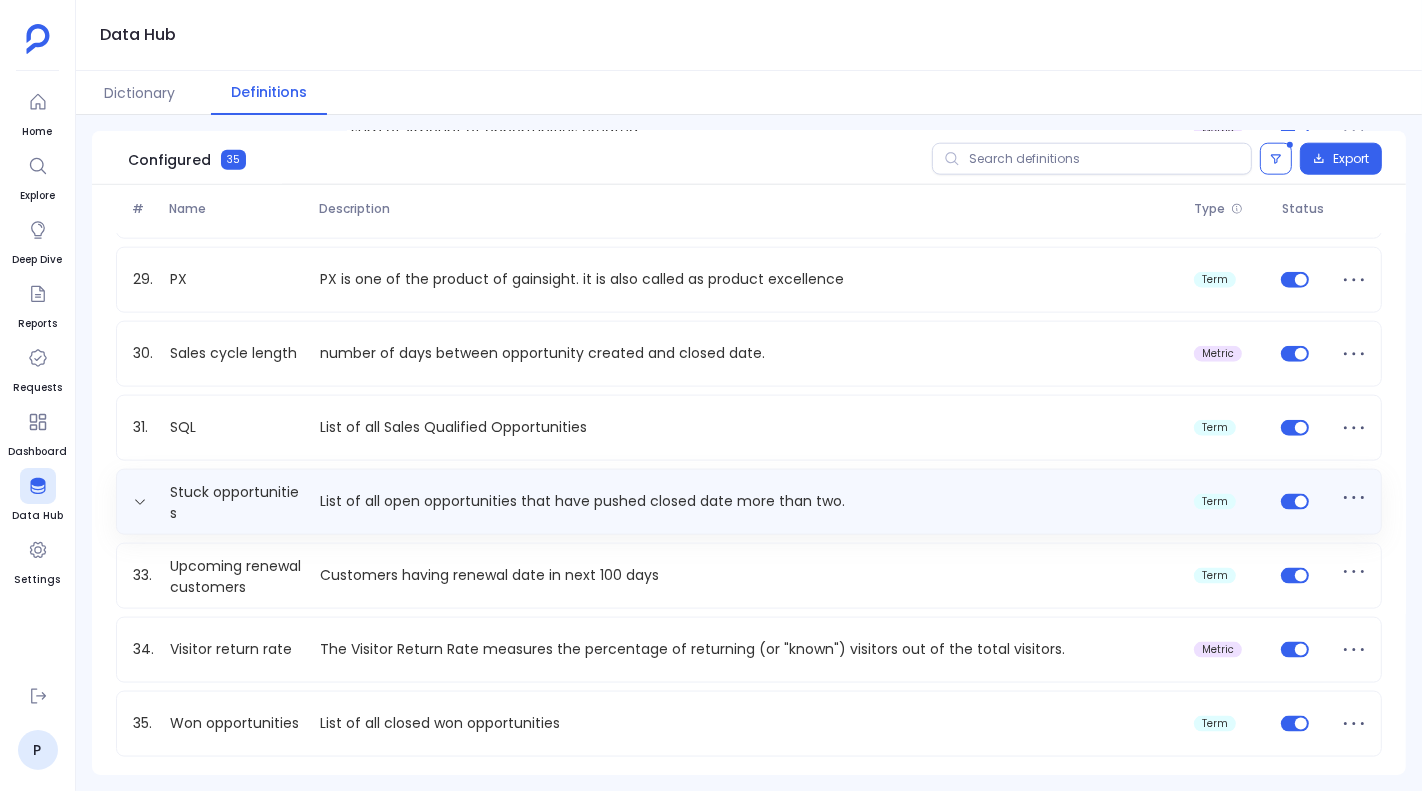 scroll, scrollTop: 2061, scrollLeft: 0, axis: vertical 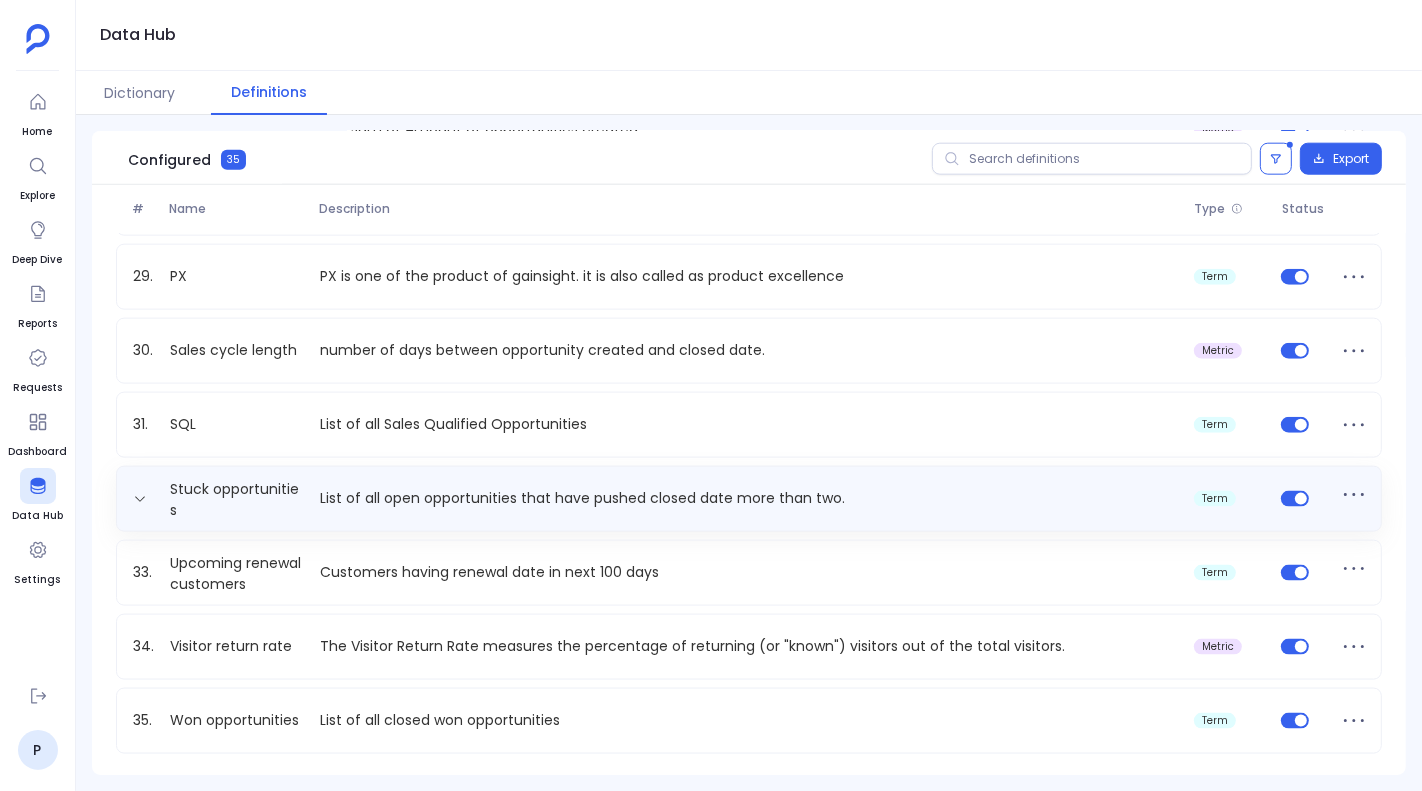 click on "List of all open opportunities that have pushed closed date more than two." at bounding box center (749, 498) 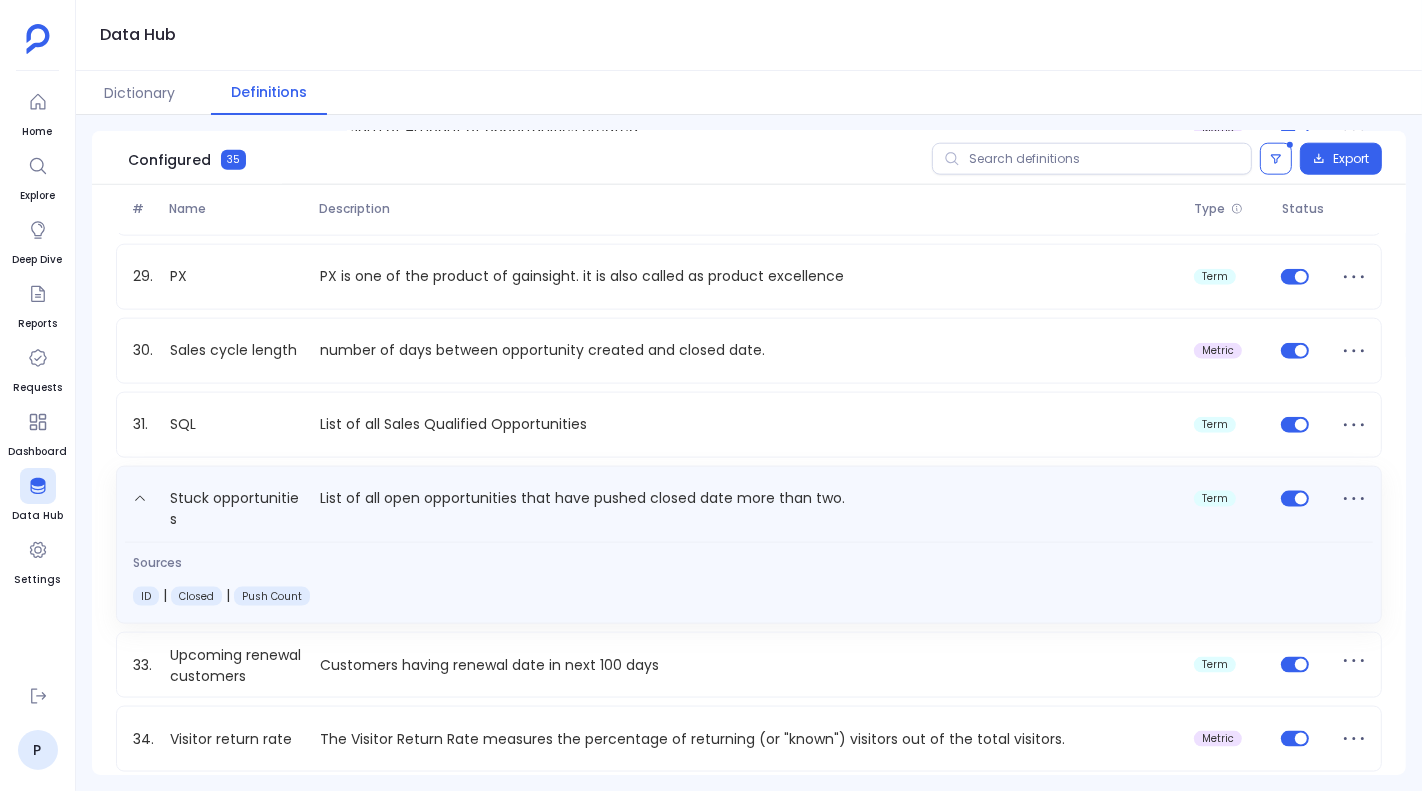scroll, scrollTop: 2154, scrollLeft: 0, axis: vertical 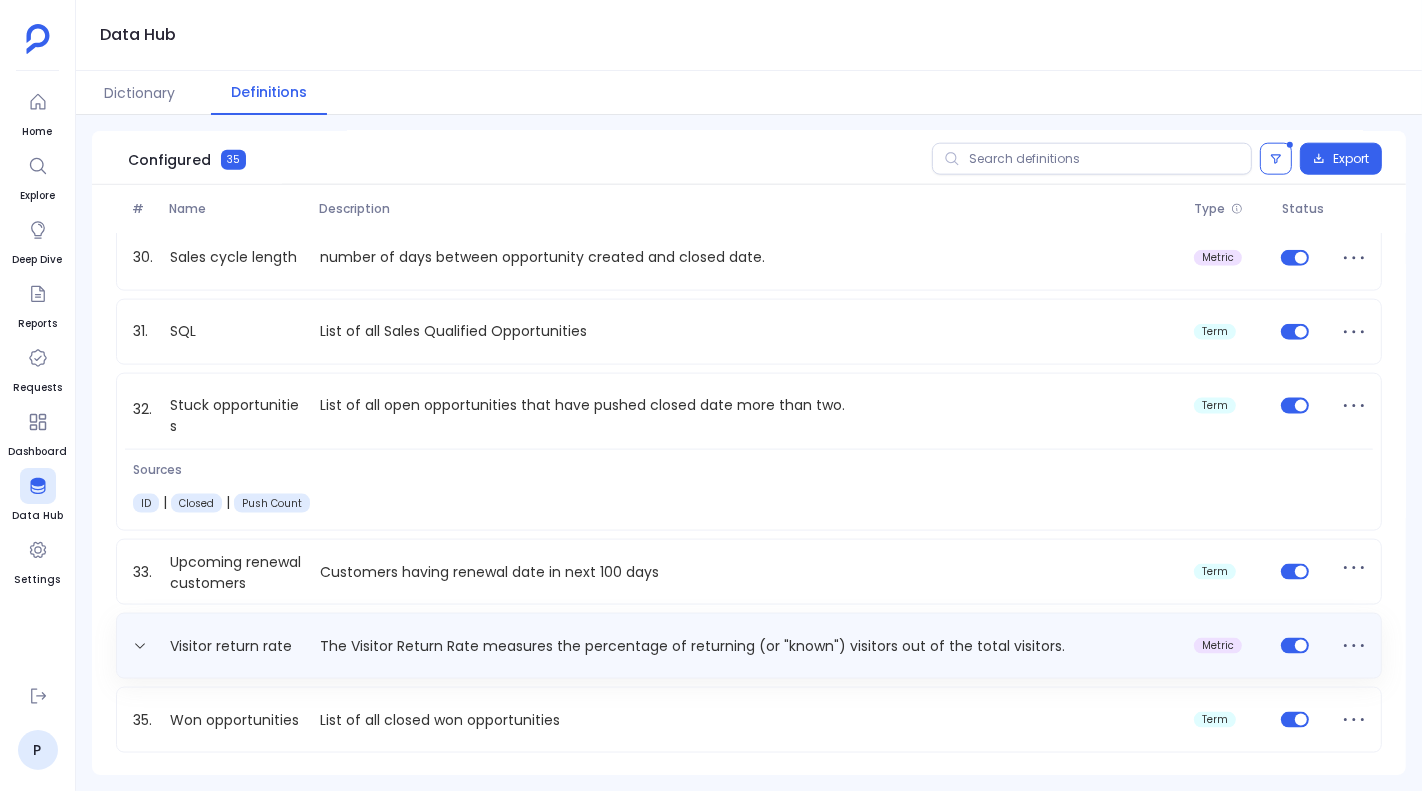 click 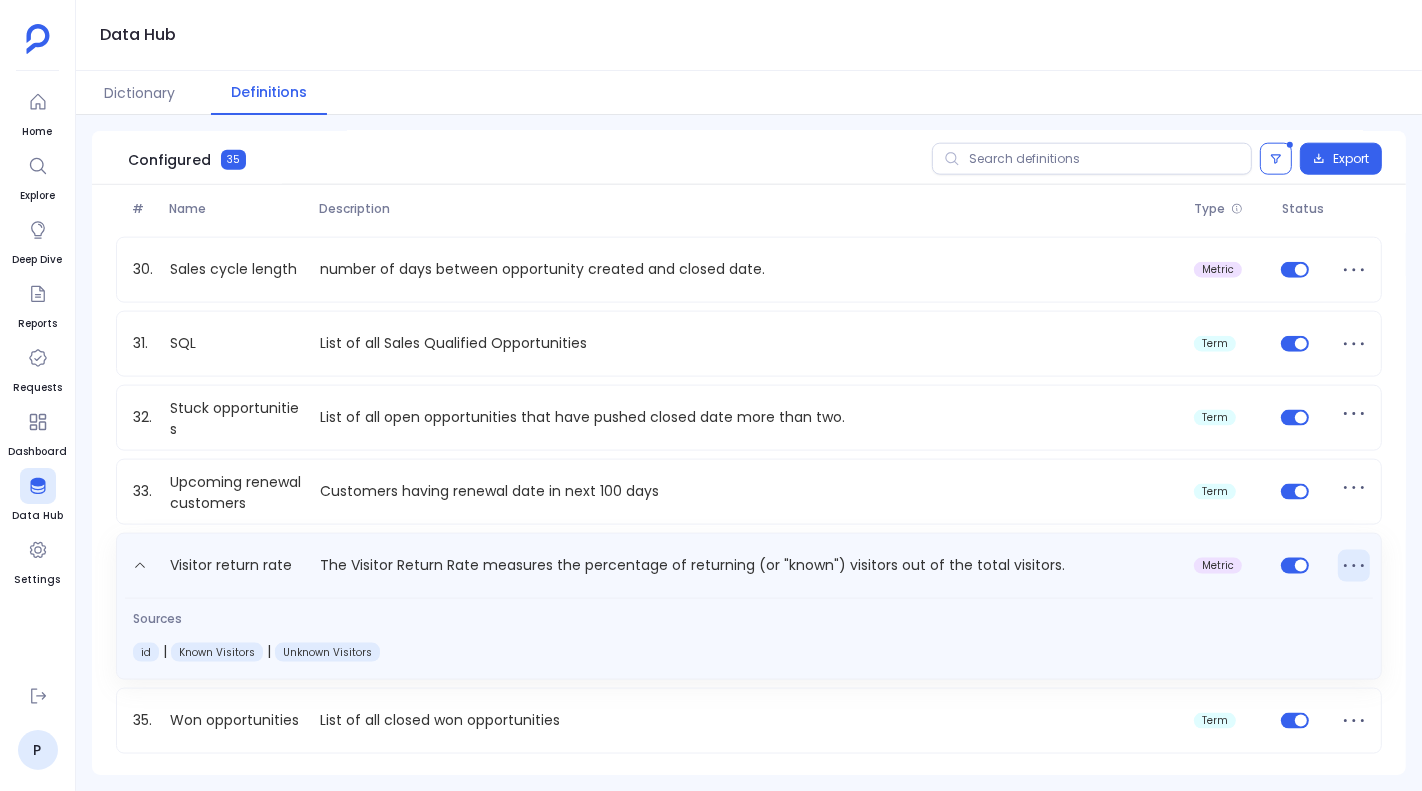 click 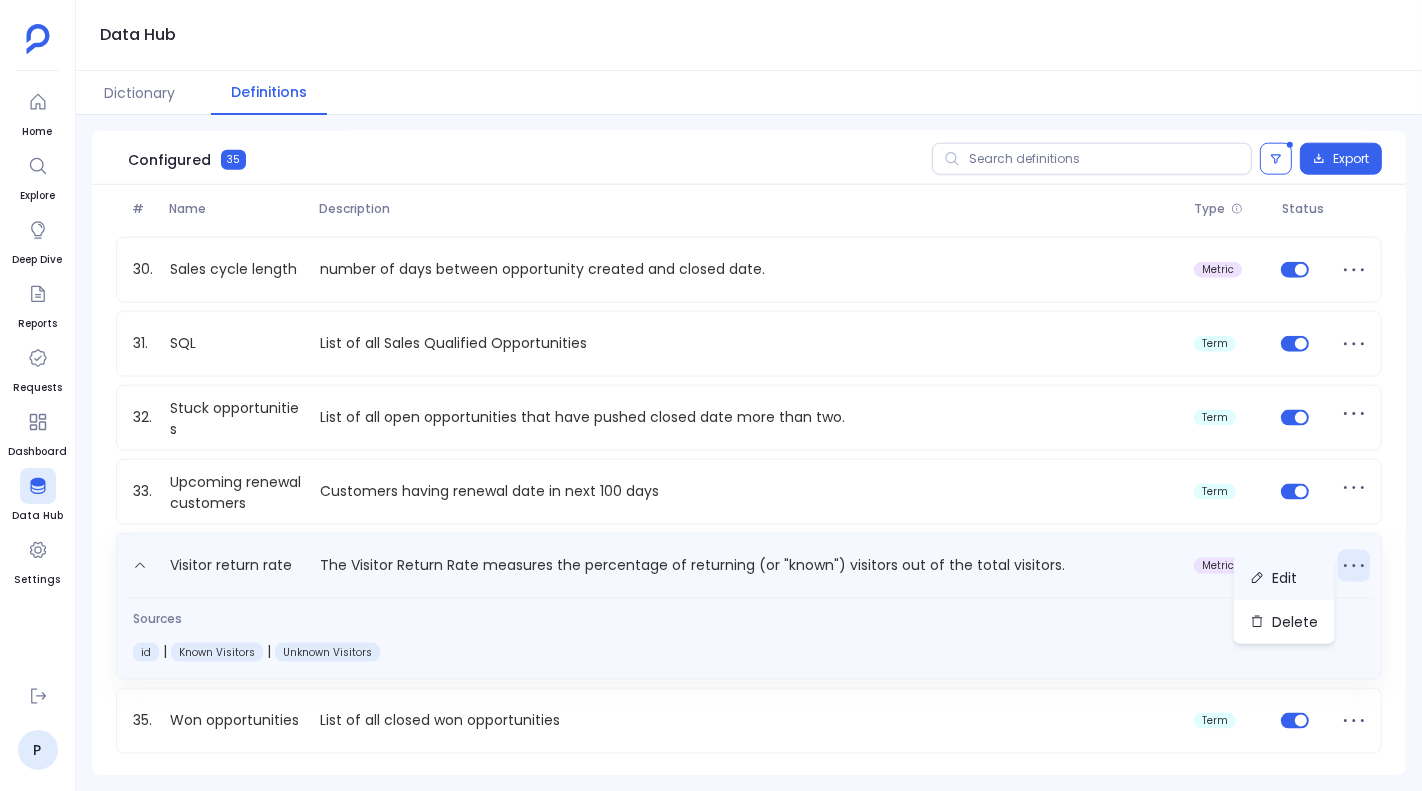 click on "Edit" at bounding box center [1284, 578] 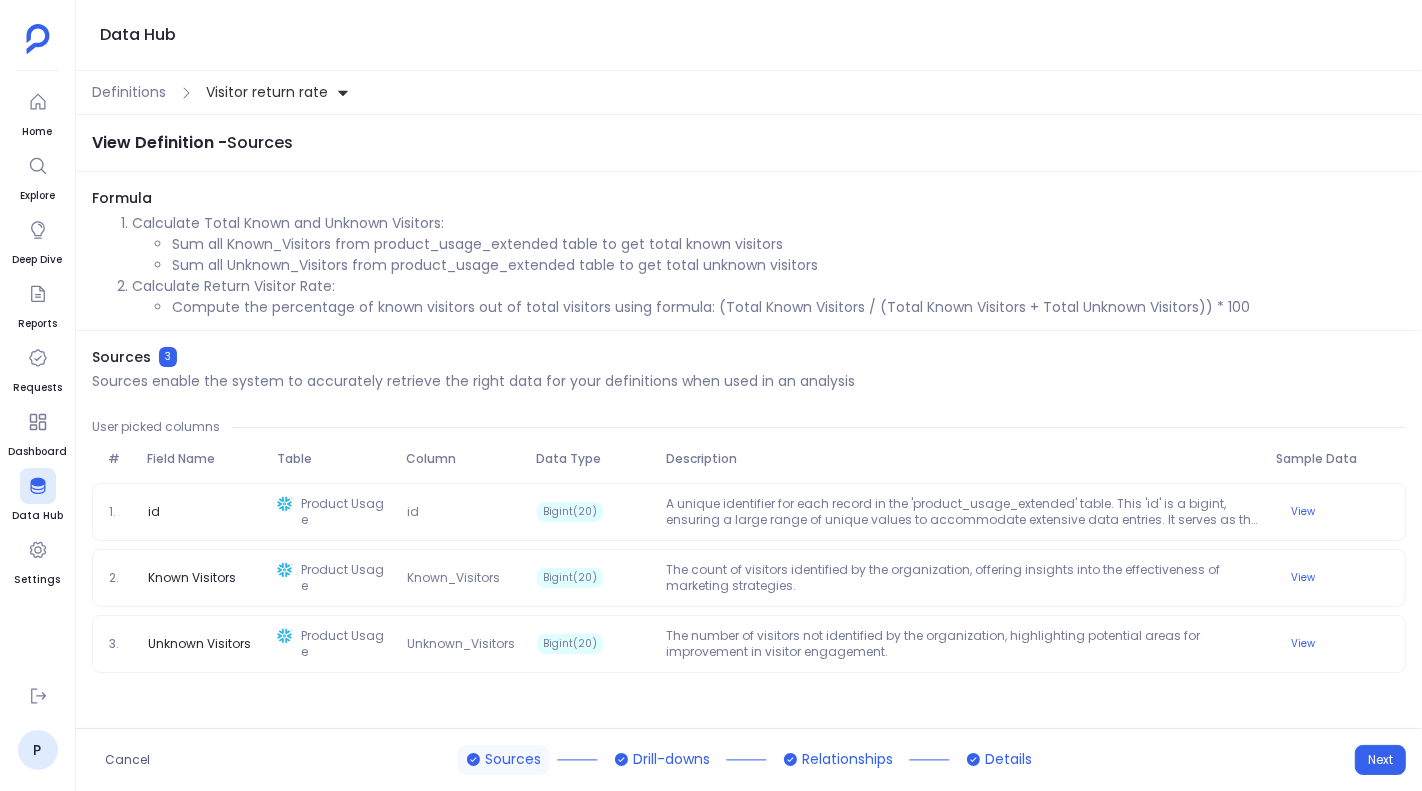 click on "Visitor return rate" at bounding box center [267, 92] 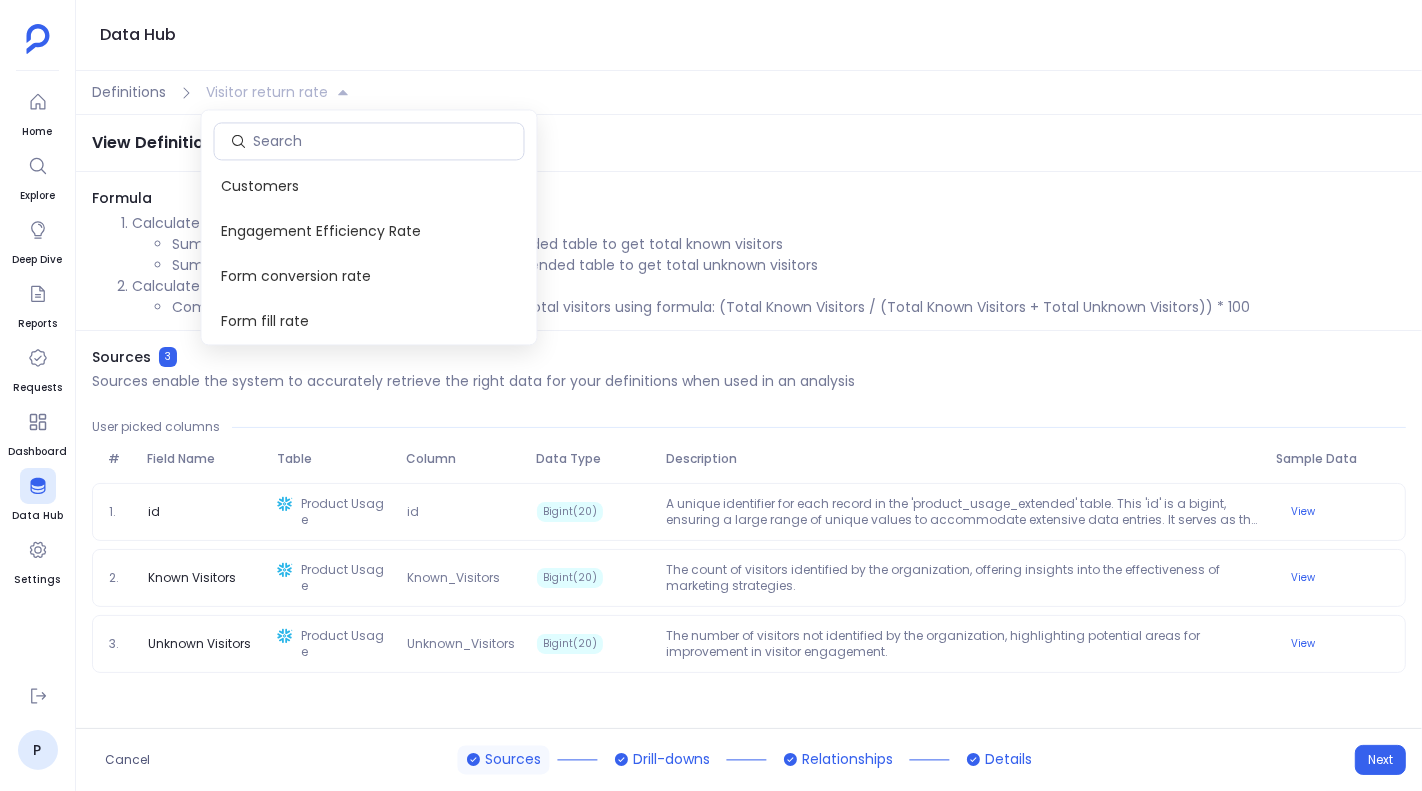 scroll, scrollTop: 735, scrollLeft: 0, axis: vertical 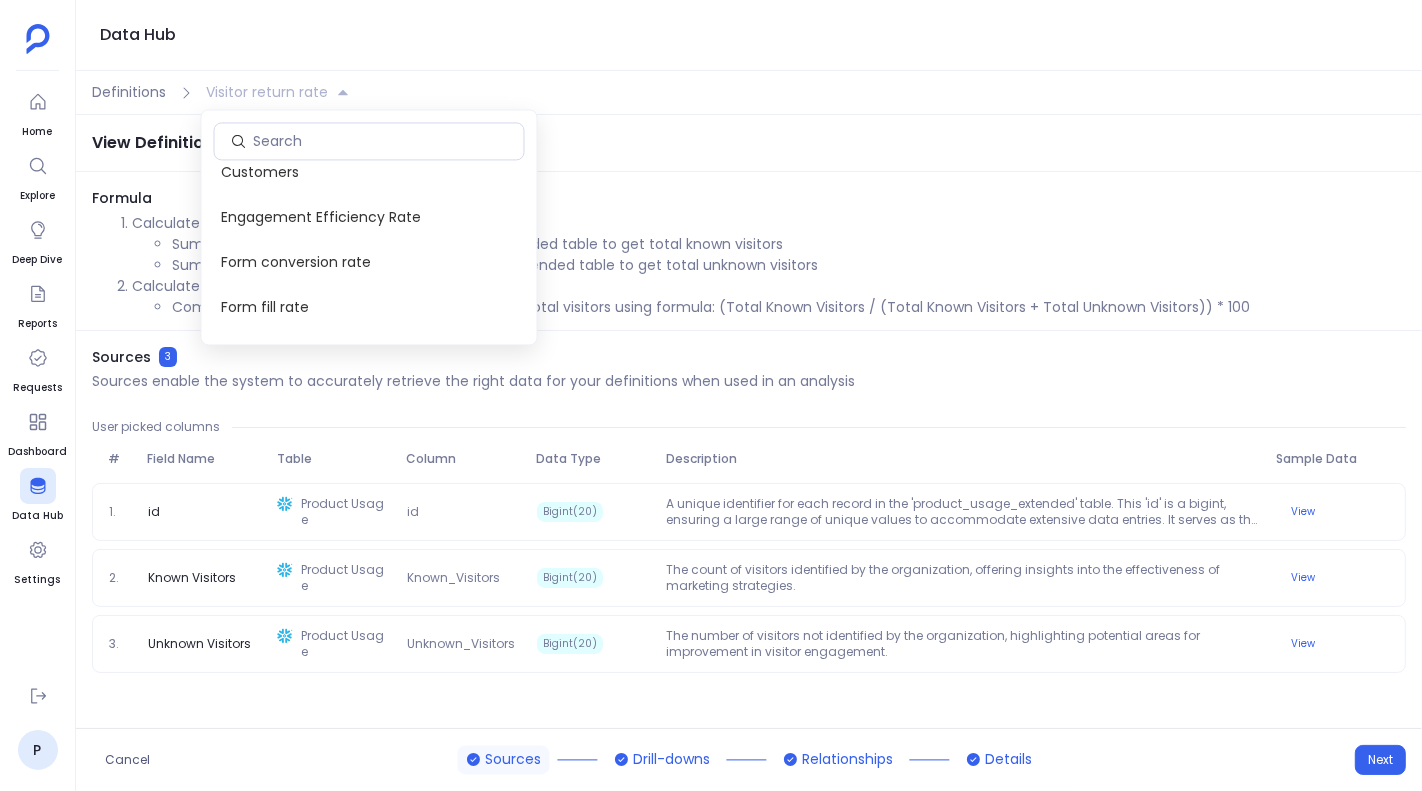 click on "Definitions Visitor return rate" at bounding box center (749, 93) 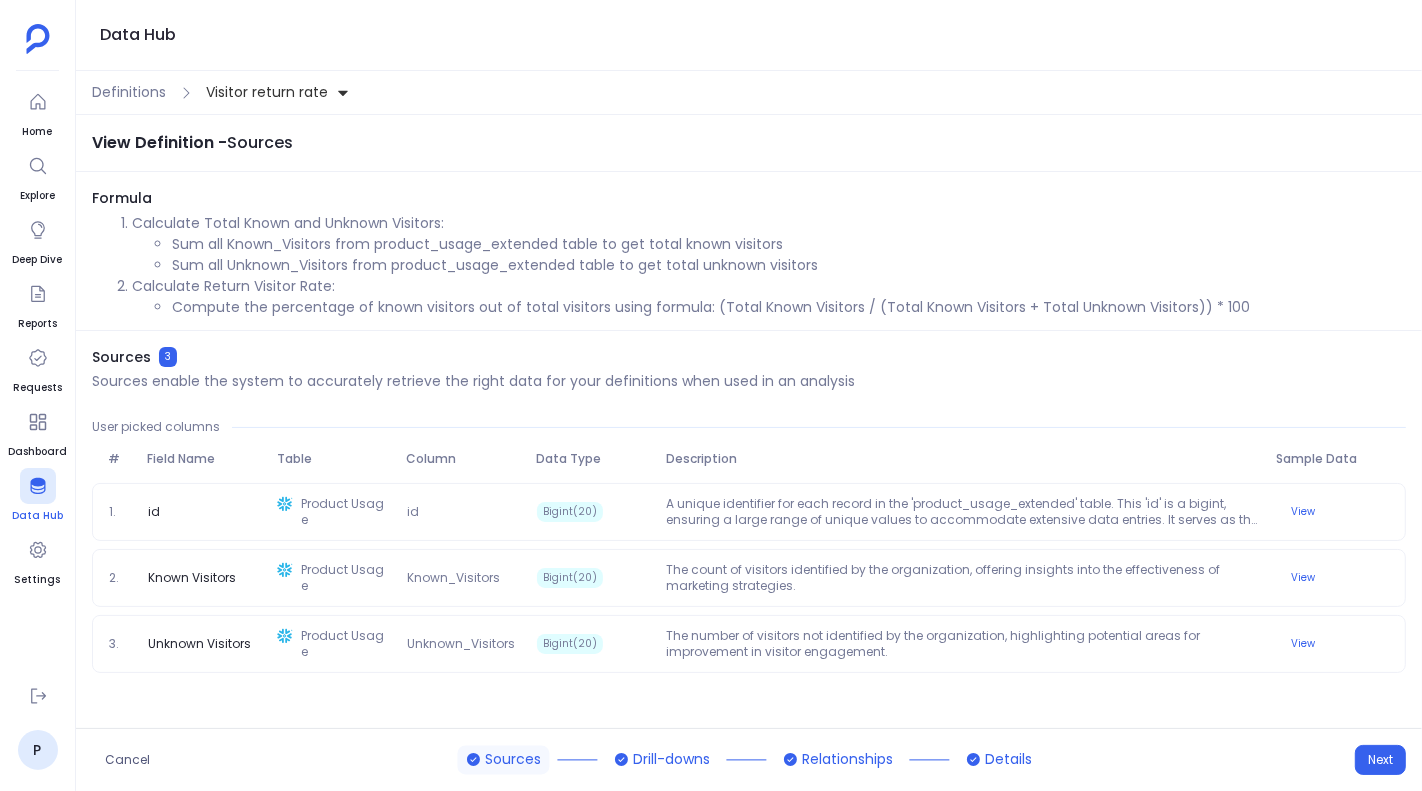 click 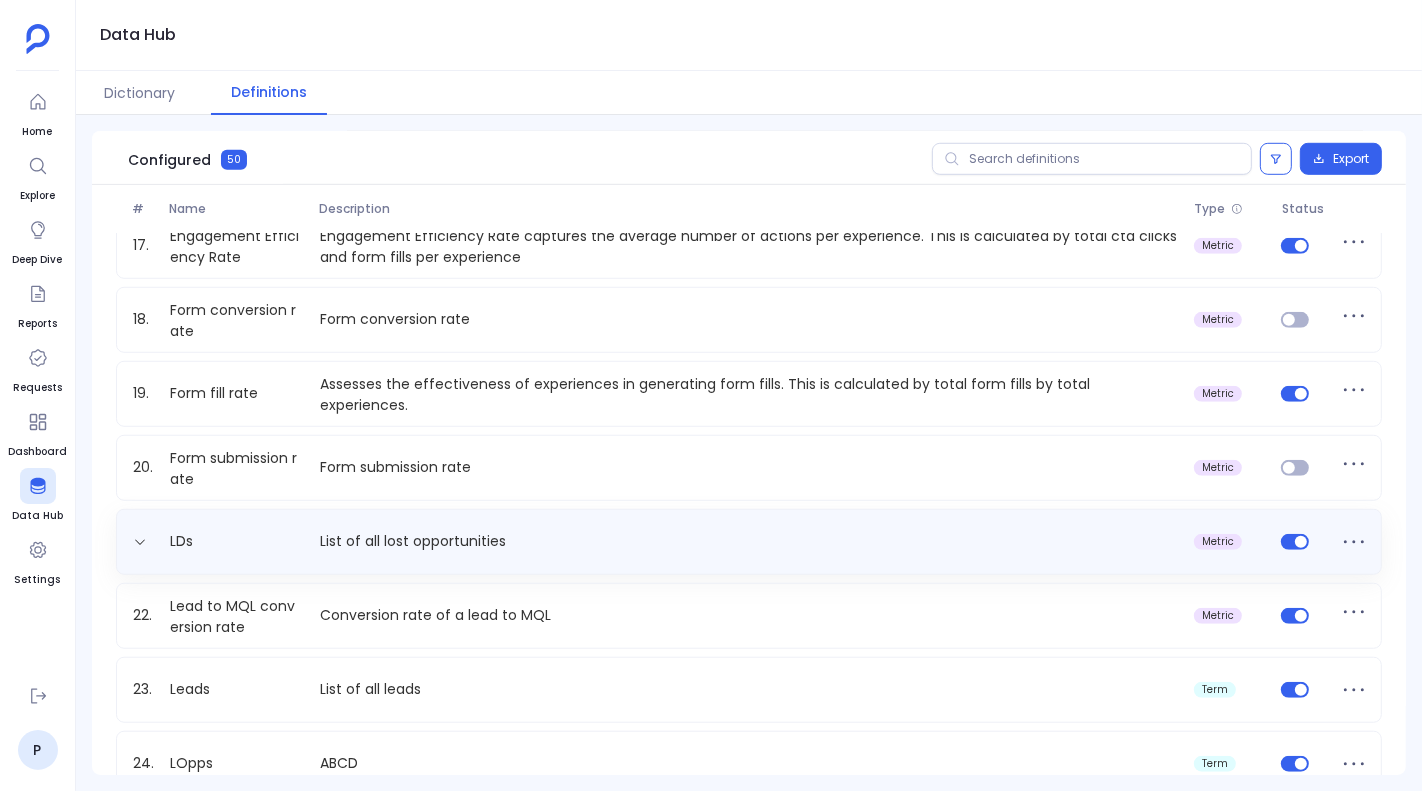scroll, scrollTop: 1340, scrollLeft: 0, axis: vertical 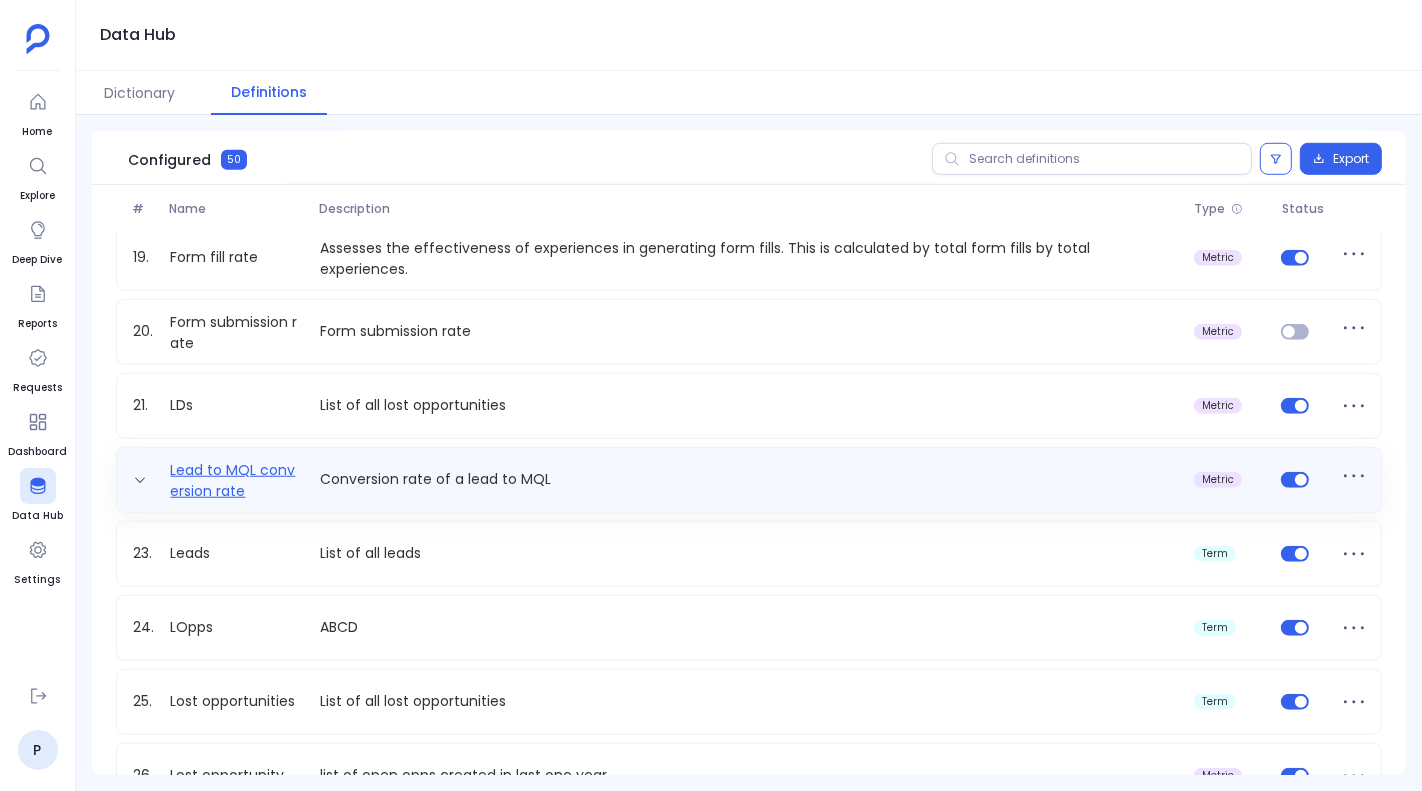 click on "Lead to MQL conversion rate" at bounding box center (237, 480) 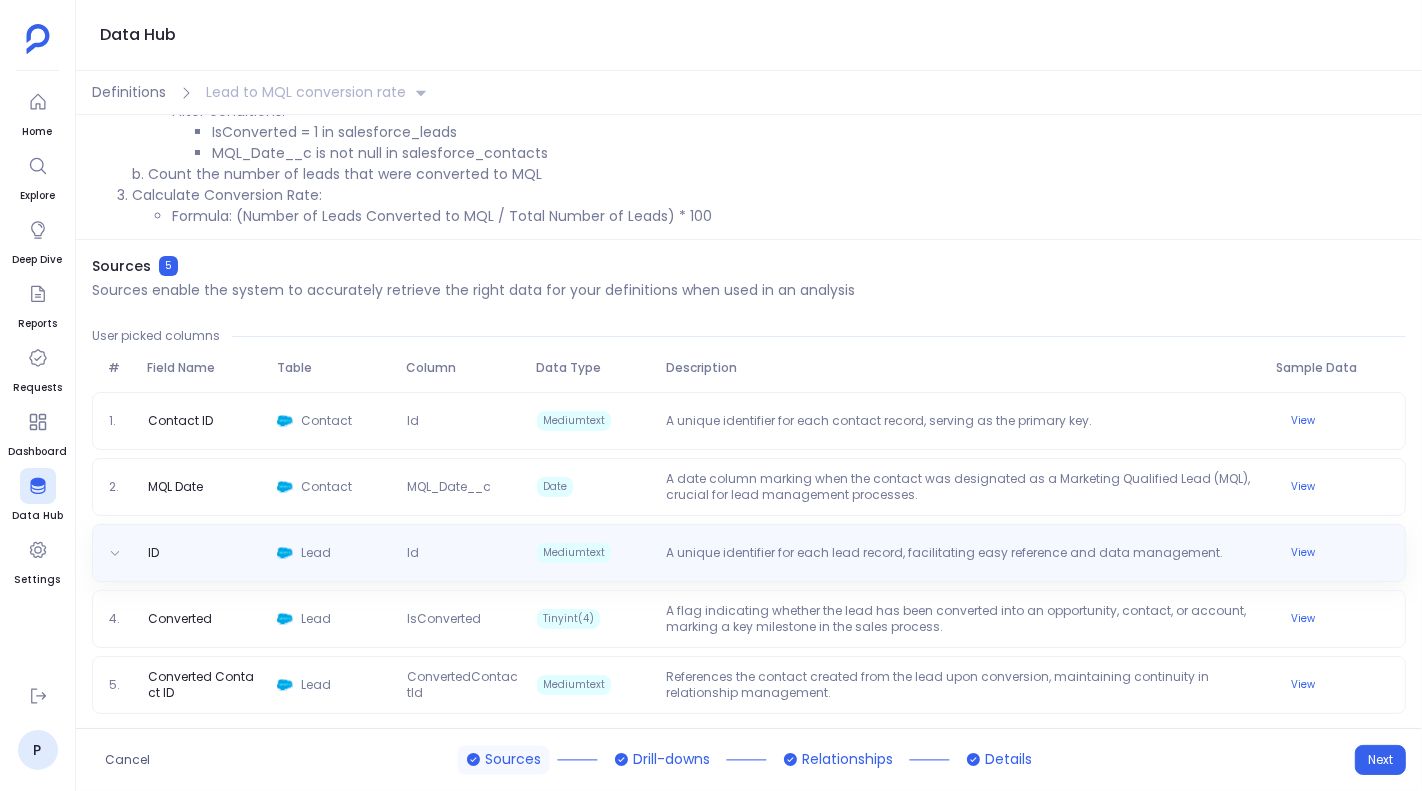 scroll, scrollTop: 0, scrollLeft: 0, axis: both 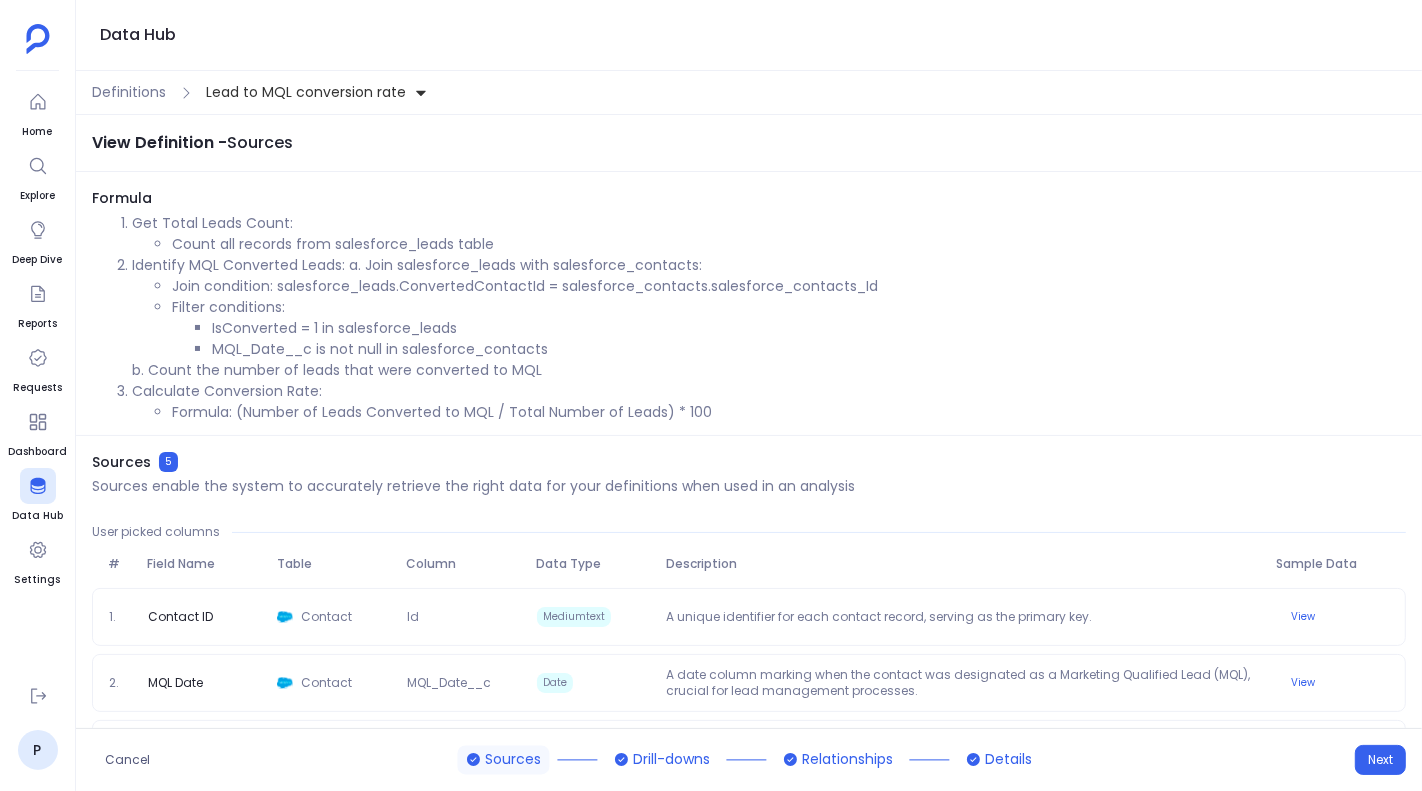click on "Definitions Lead to MQL conversion rate" at bounding box center (749, 93) 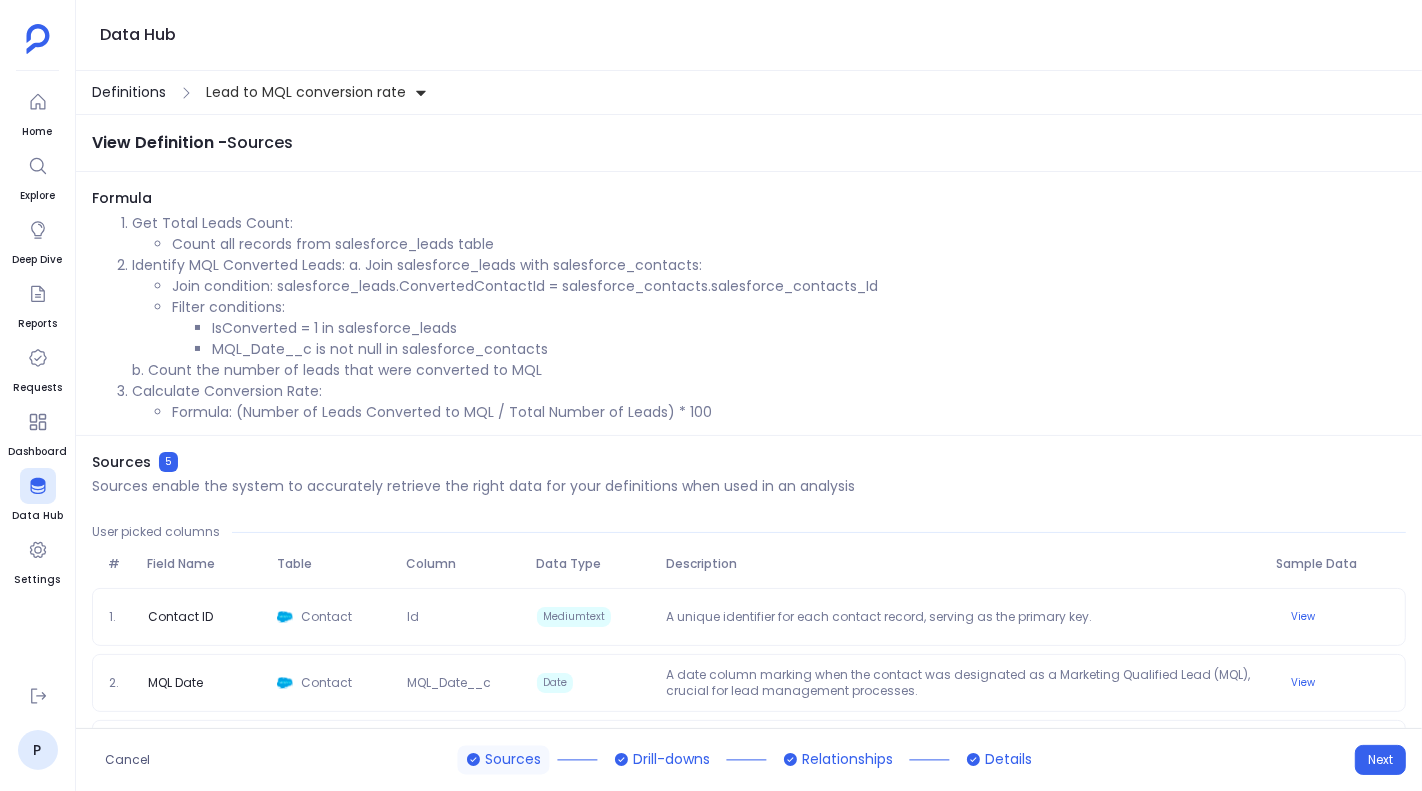 click on "Definitions" at bounding box center [129, 92] 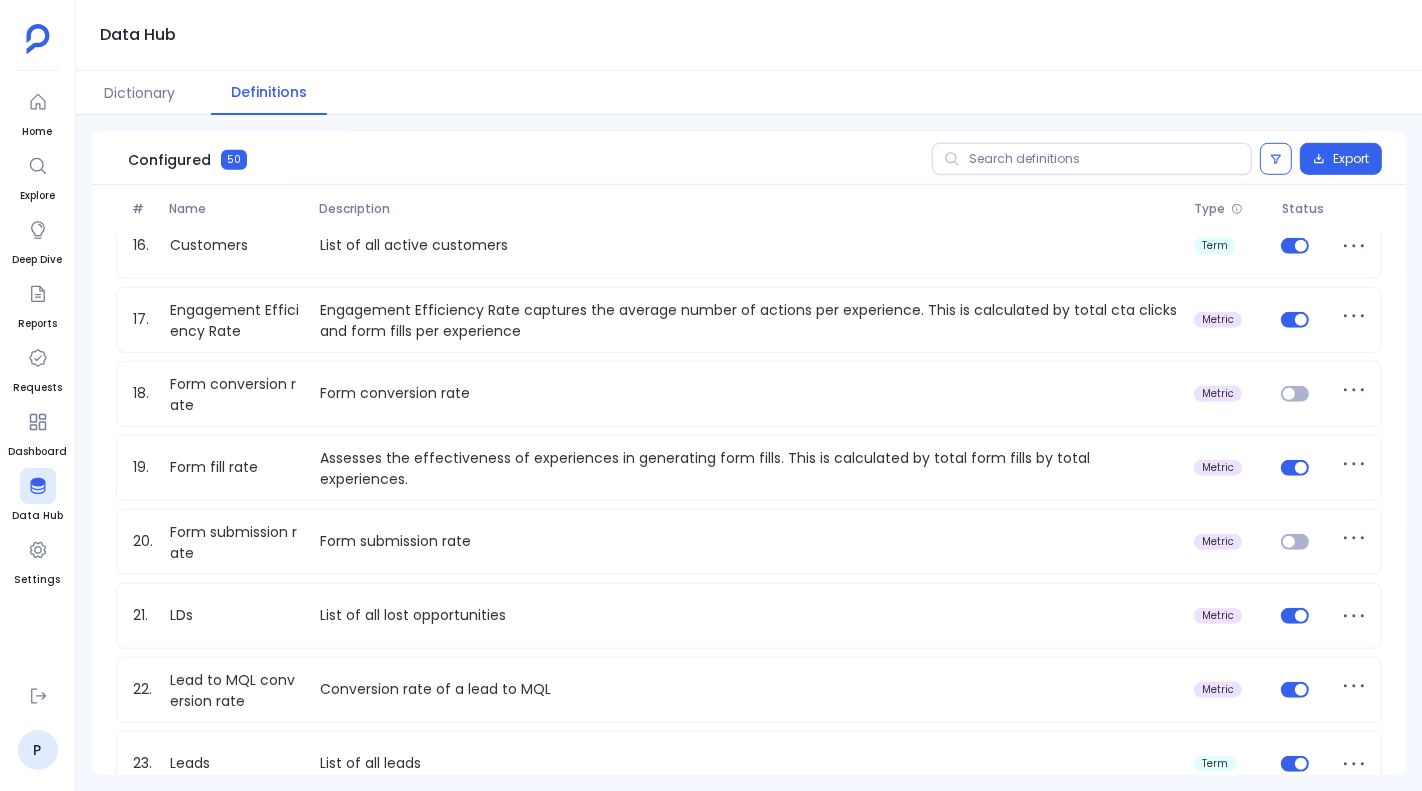 scroll, scrollTop: 1171, scrollLeft: 0, axis: vertical 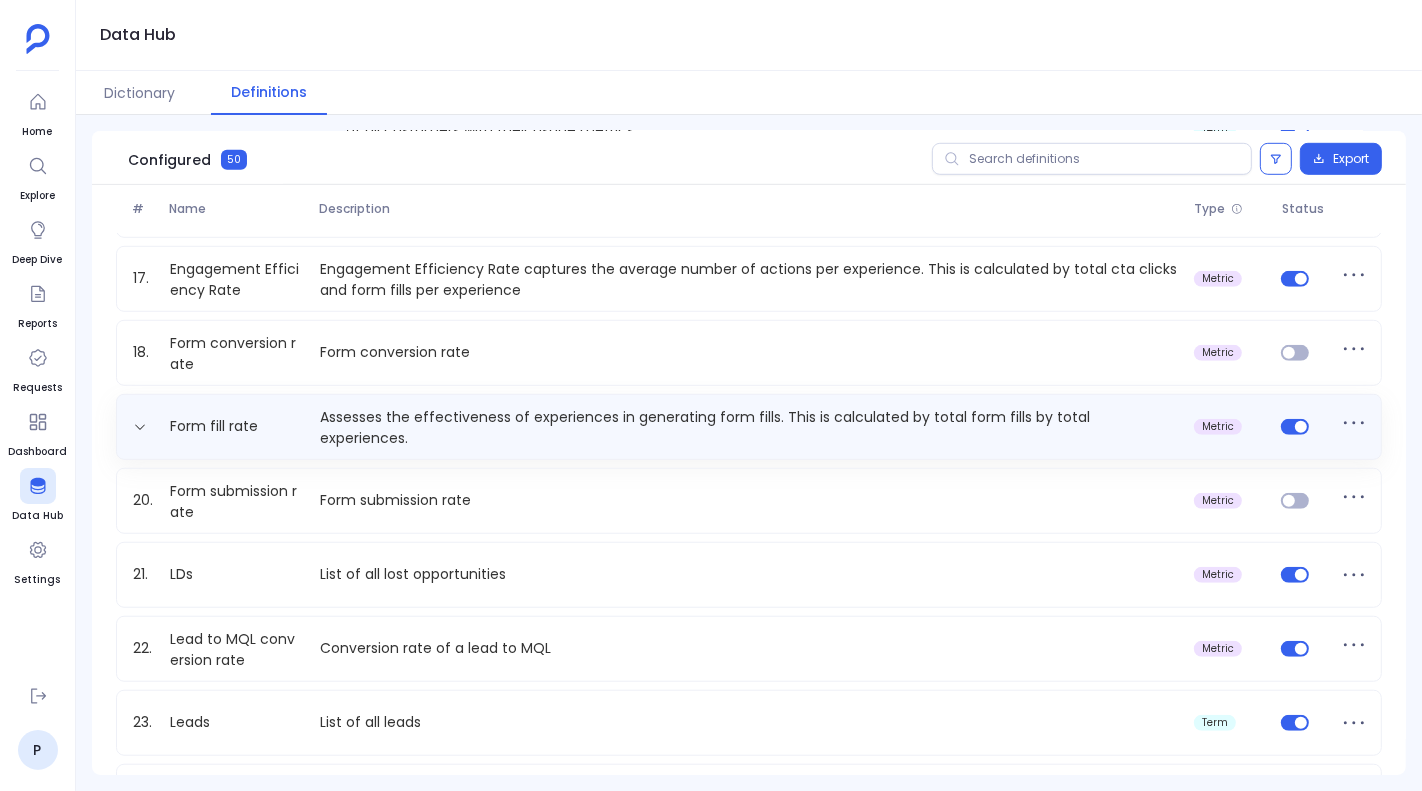 click on "Assesses the effectiveness of experiences in generating form fills. This is calculated by total form fills by total experiences." at bounding box center (749, 427) 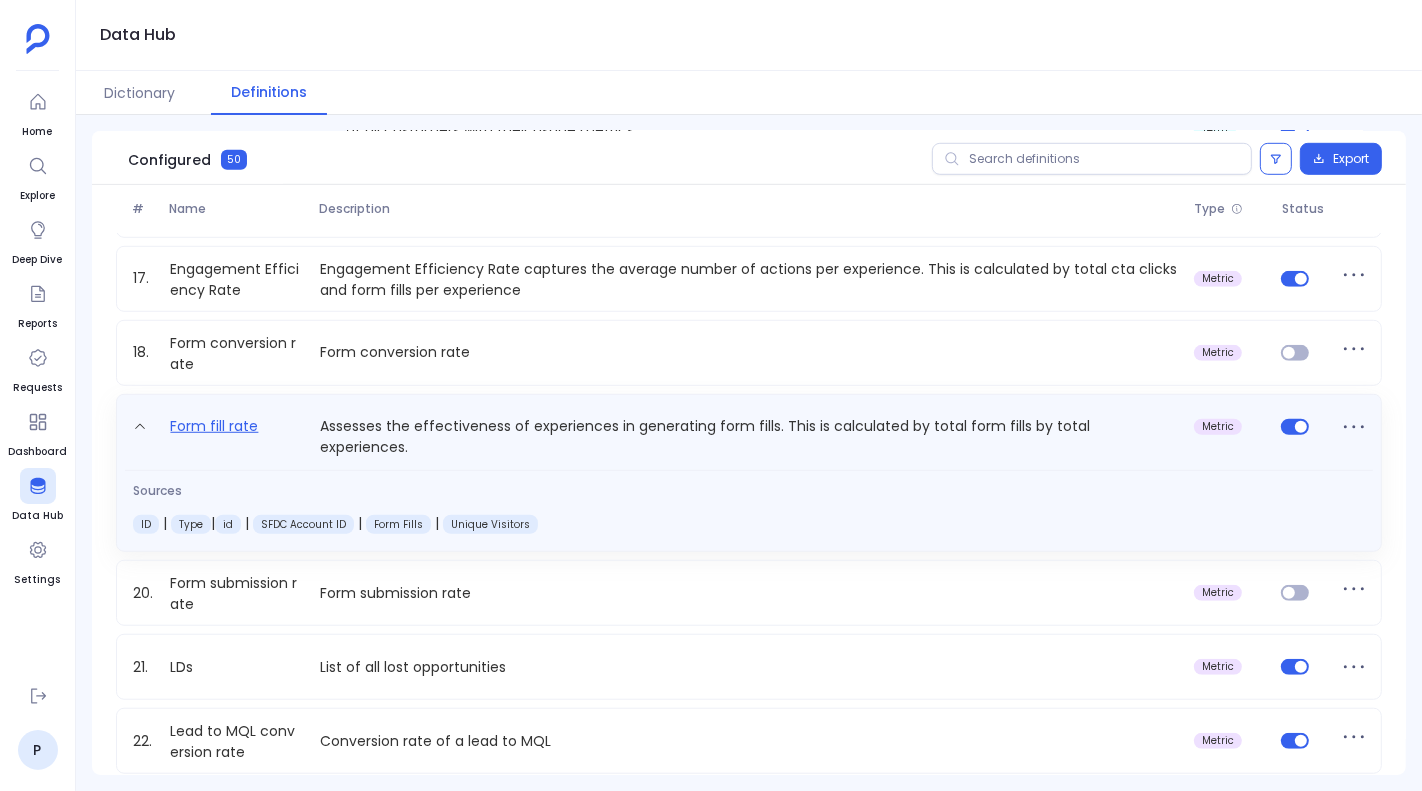 click on "Form fill rate" at bounding box center (214, 437) 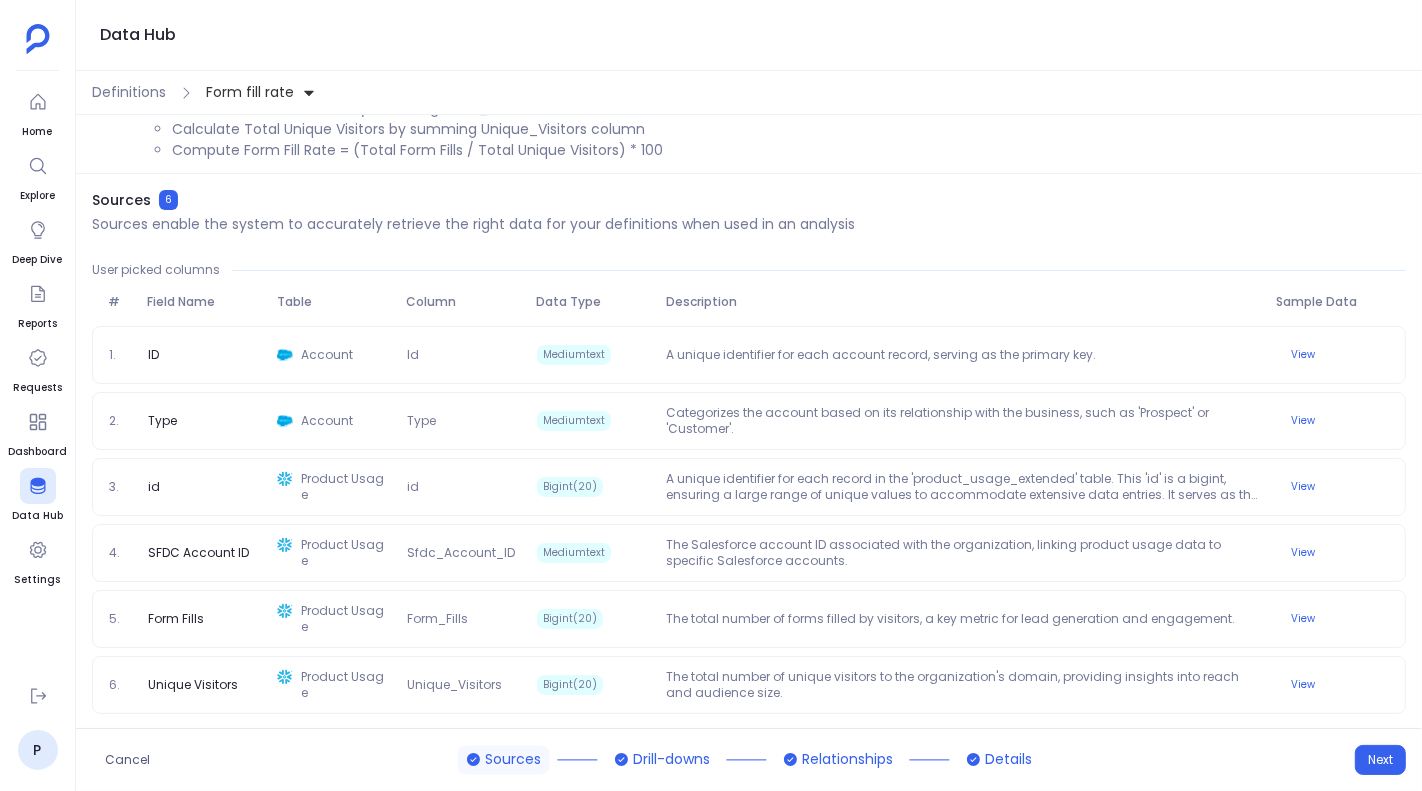 scroll, scrollTop: 0, scrollLeft: 0, axis: both 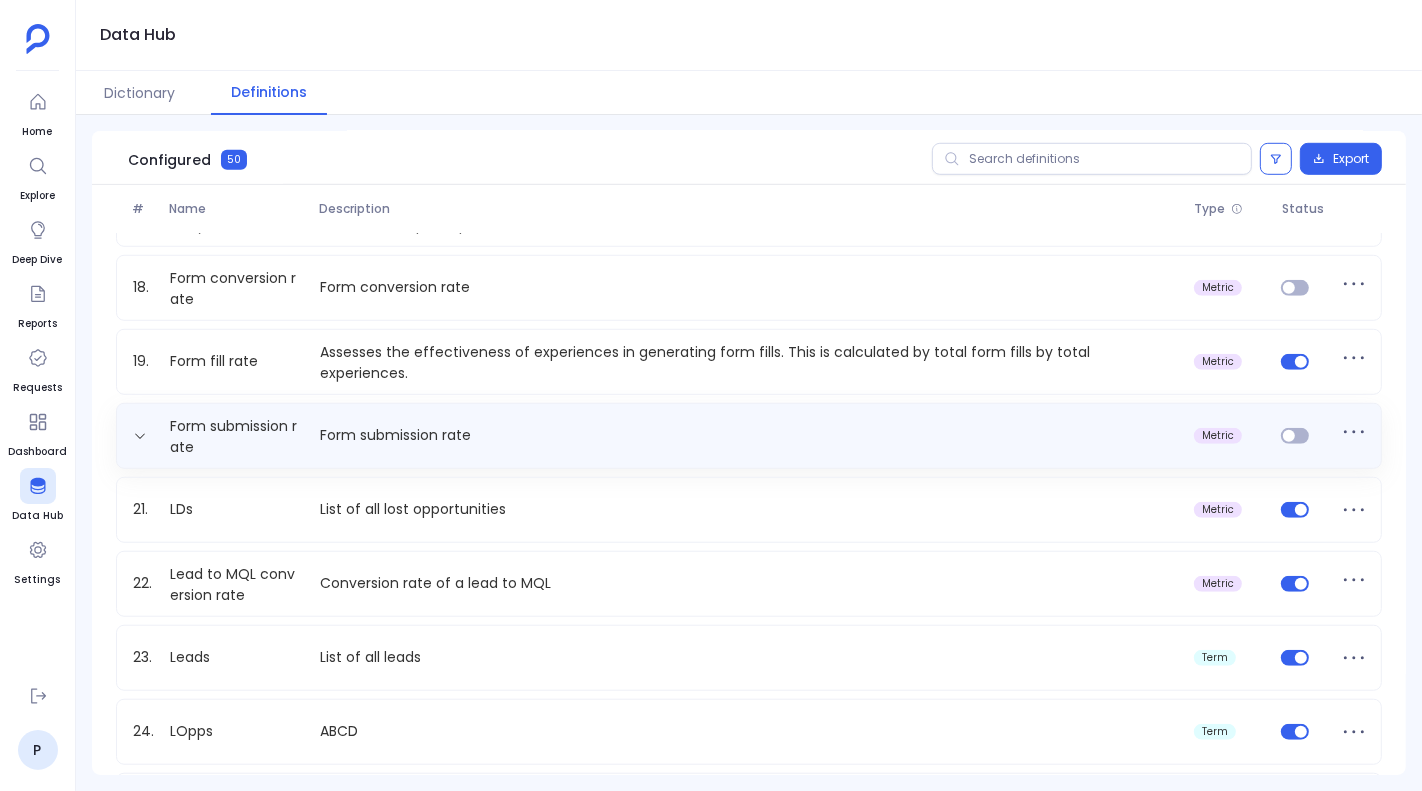 click on "Form submission rate Form submission rate metric" at bounding box center [749, 436] 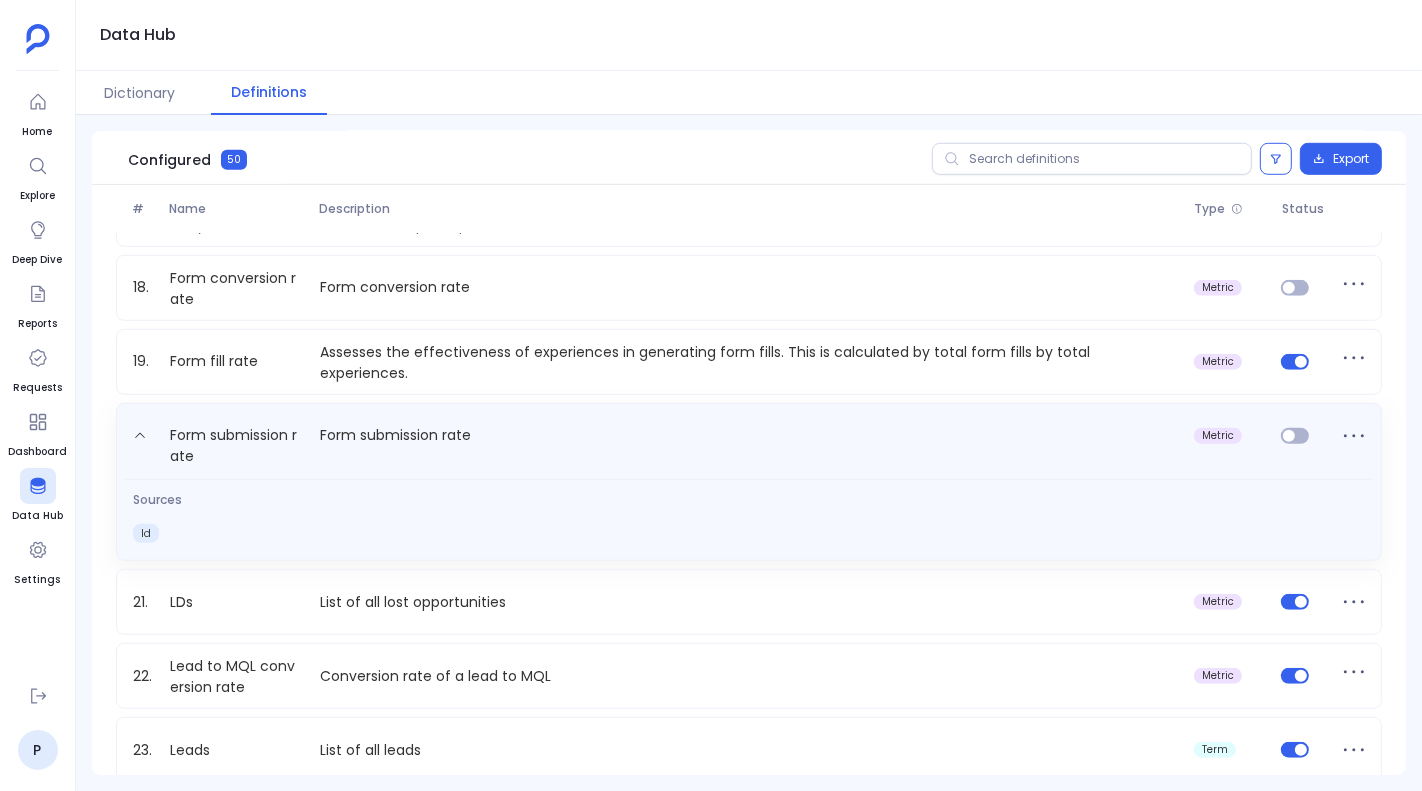 scroll, scrollTop: 1384, scrollLeft: 0, axis: vertical 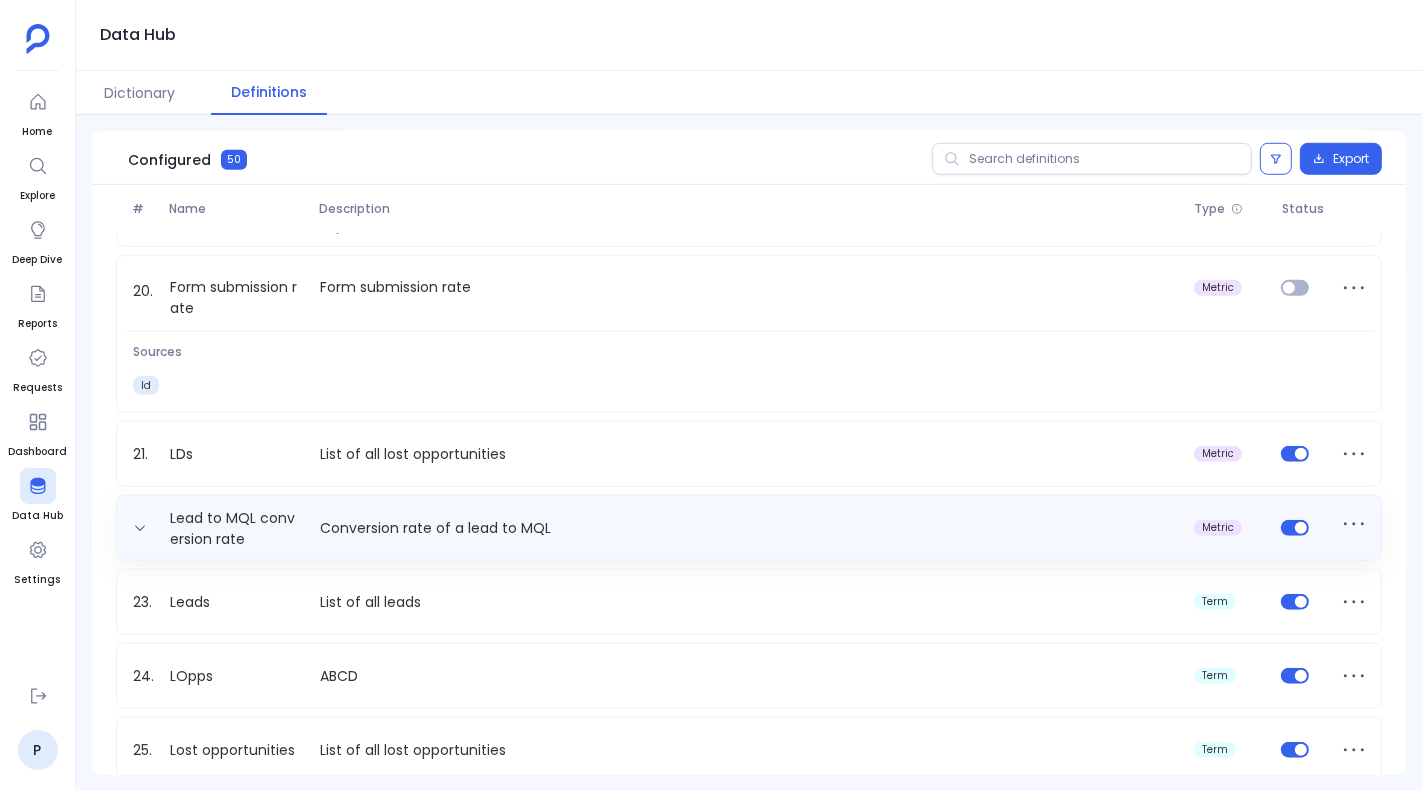 click 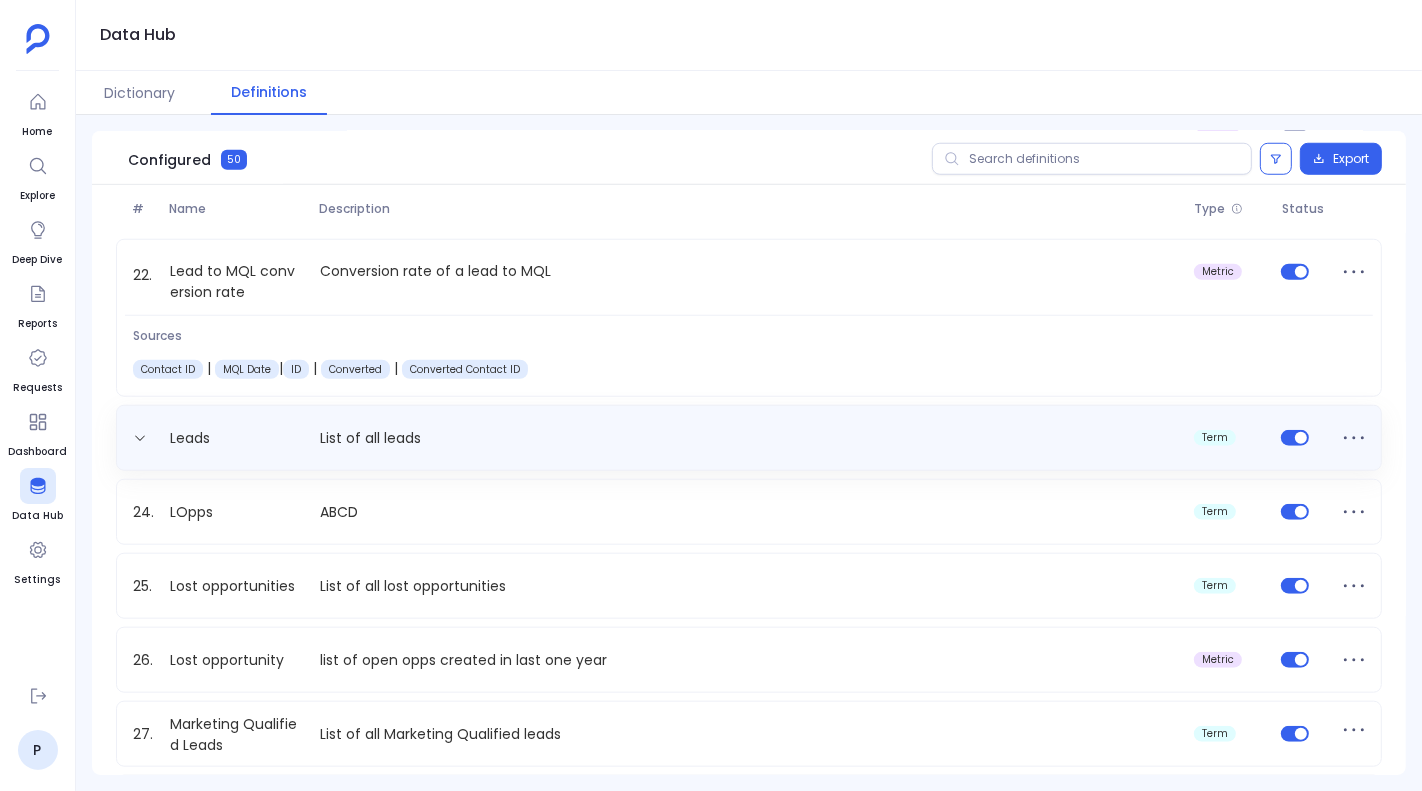 scroll, scrollTop: 1550, scrollLeft: 0, axis: vertical 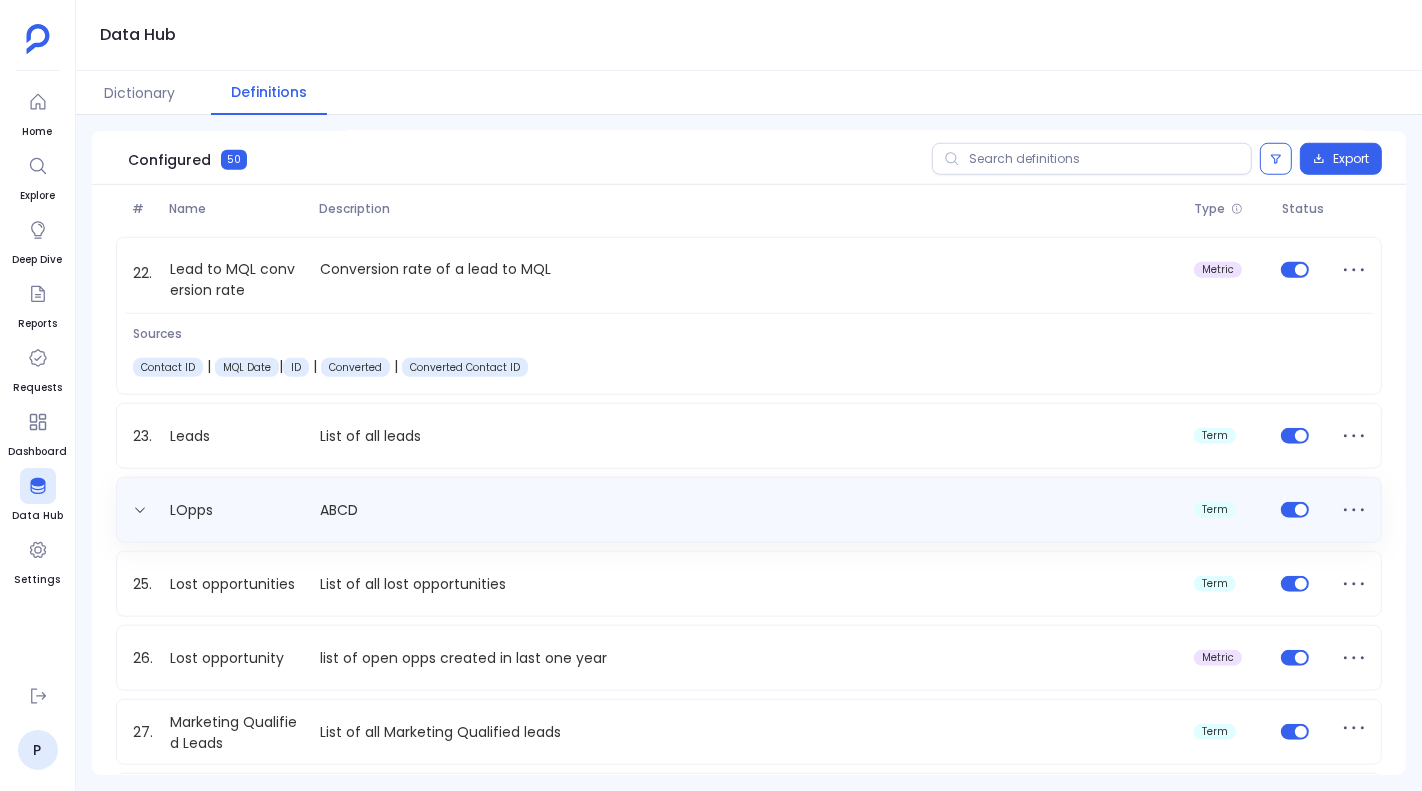 click 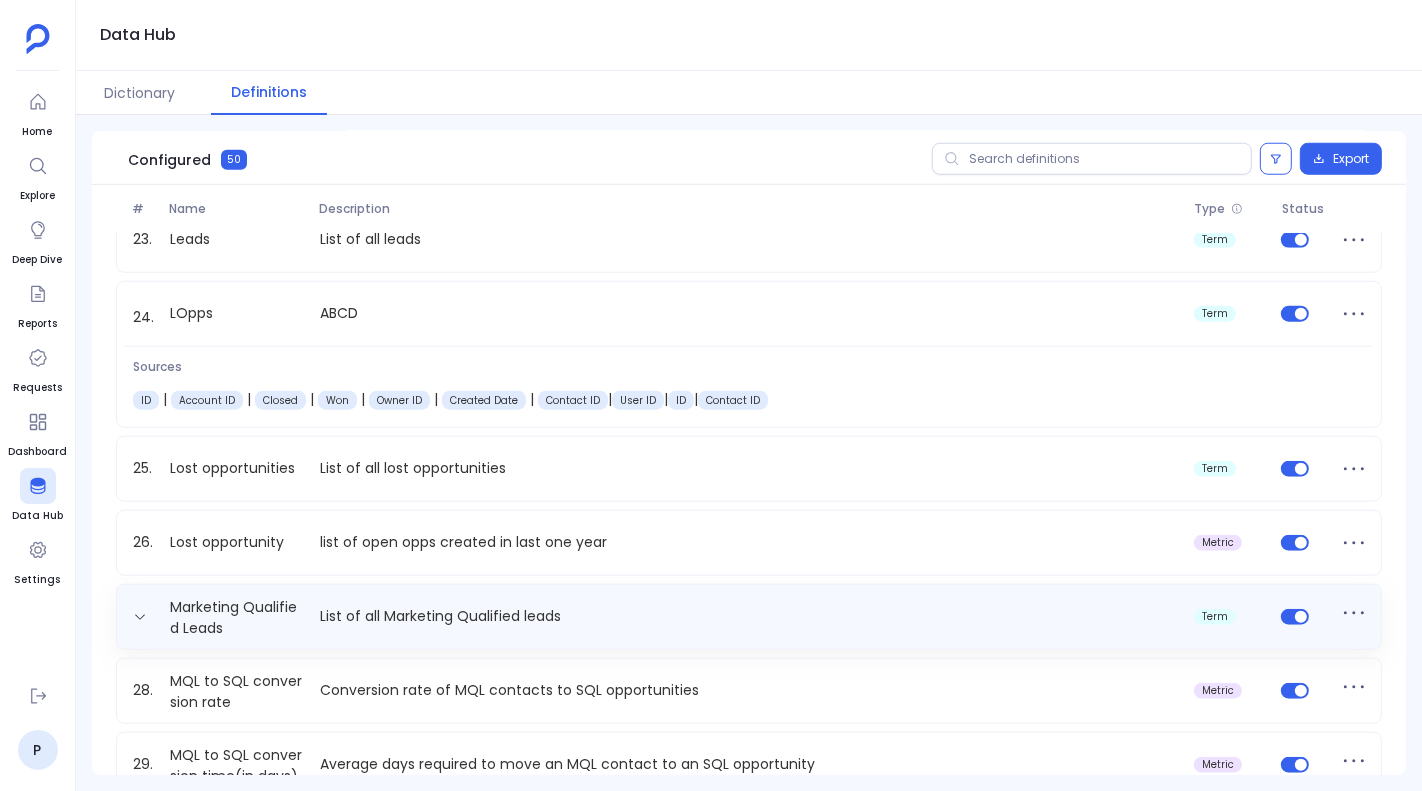 scroll, scrollTop: 1868, scrollLeft: 0, axis: vertical 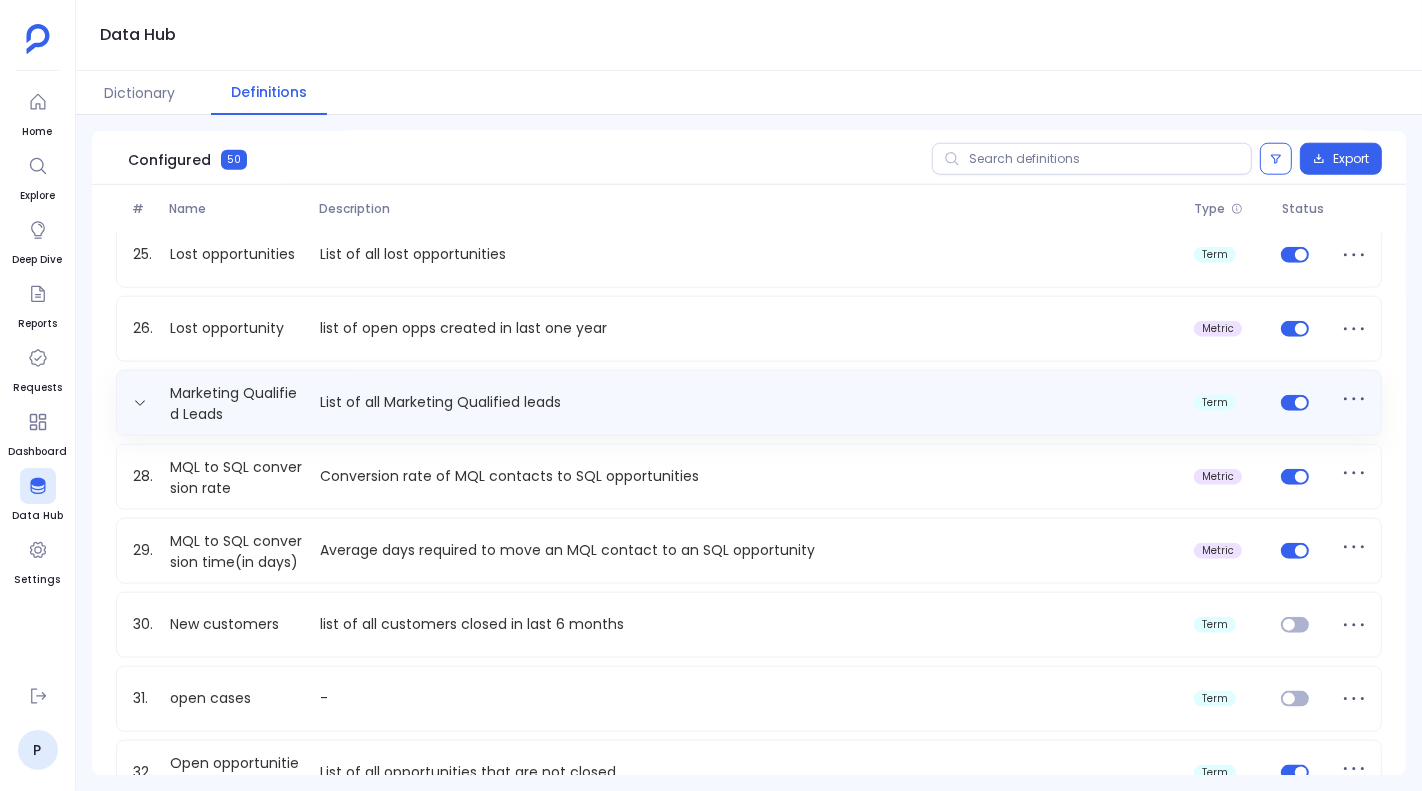click 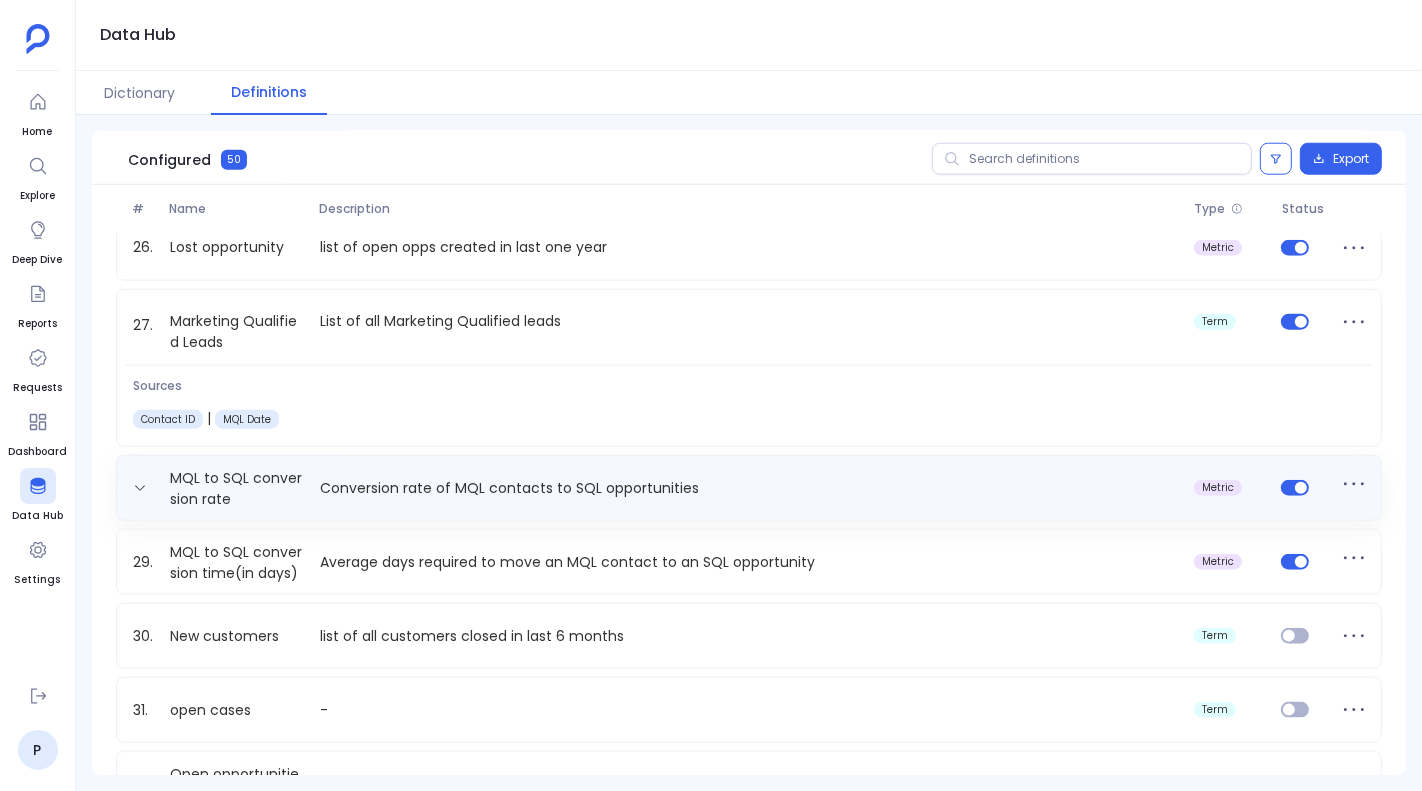 click at bounding box center [143, 488] 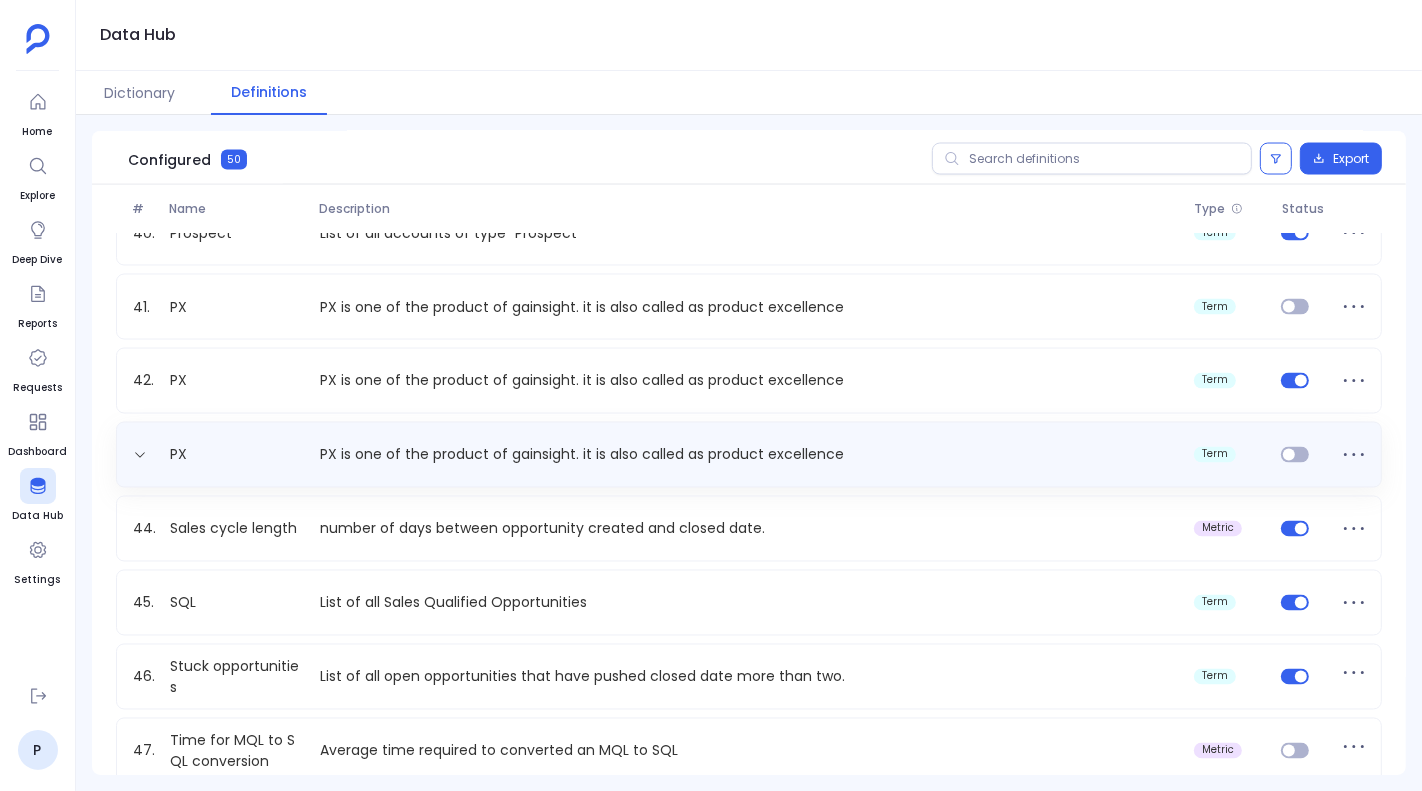 scroll, scrollTop: 3263, scrollLeft: 0, axis: vertical 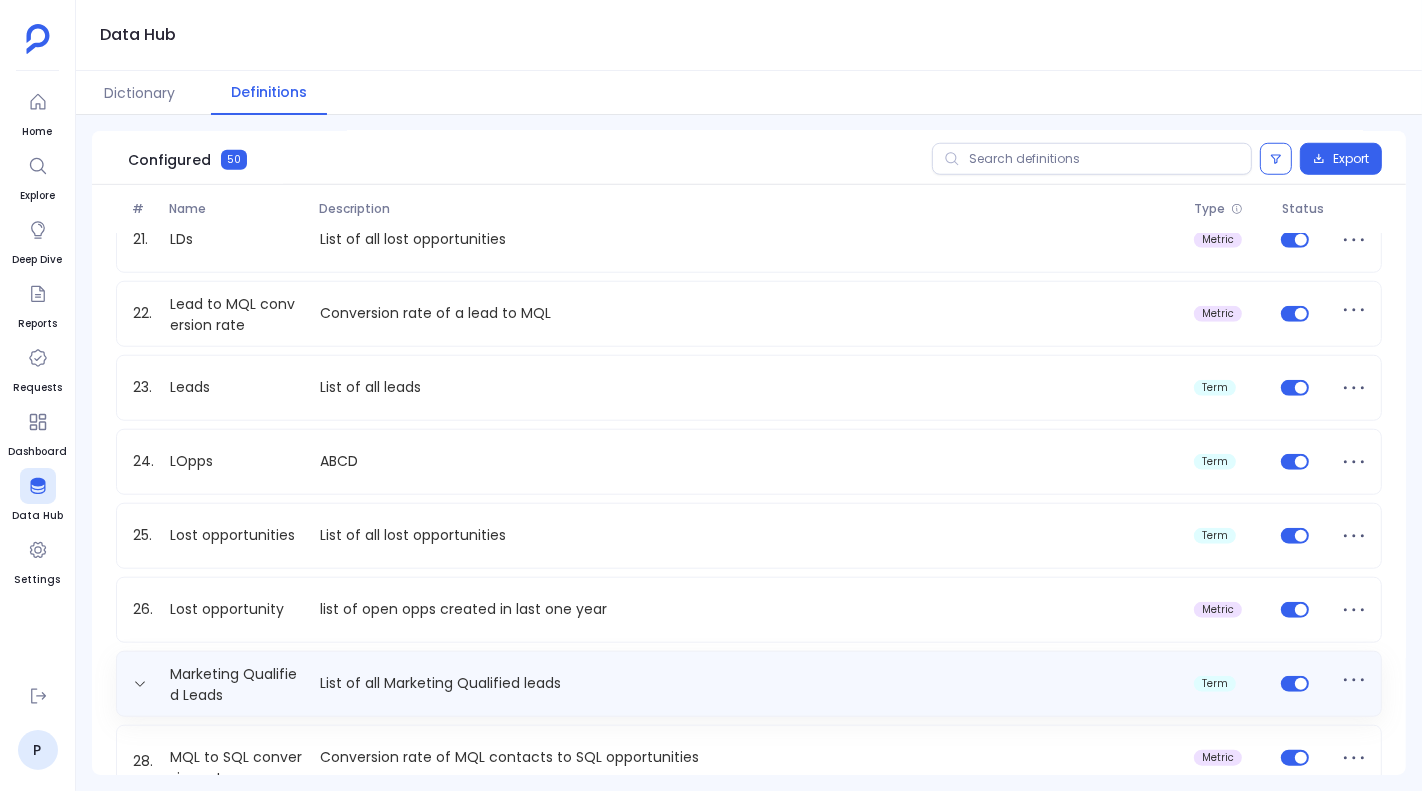 click on "List of all Marketing Qualified leads" at bounding box center (749, 683) 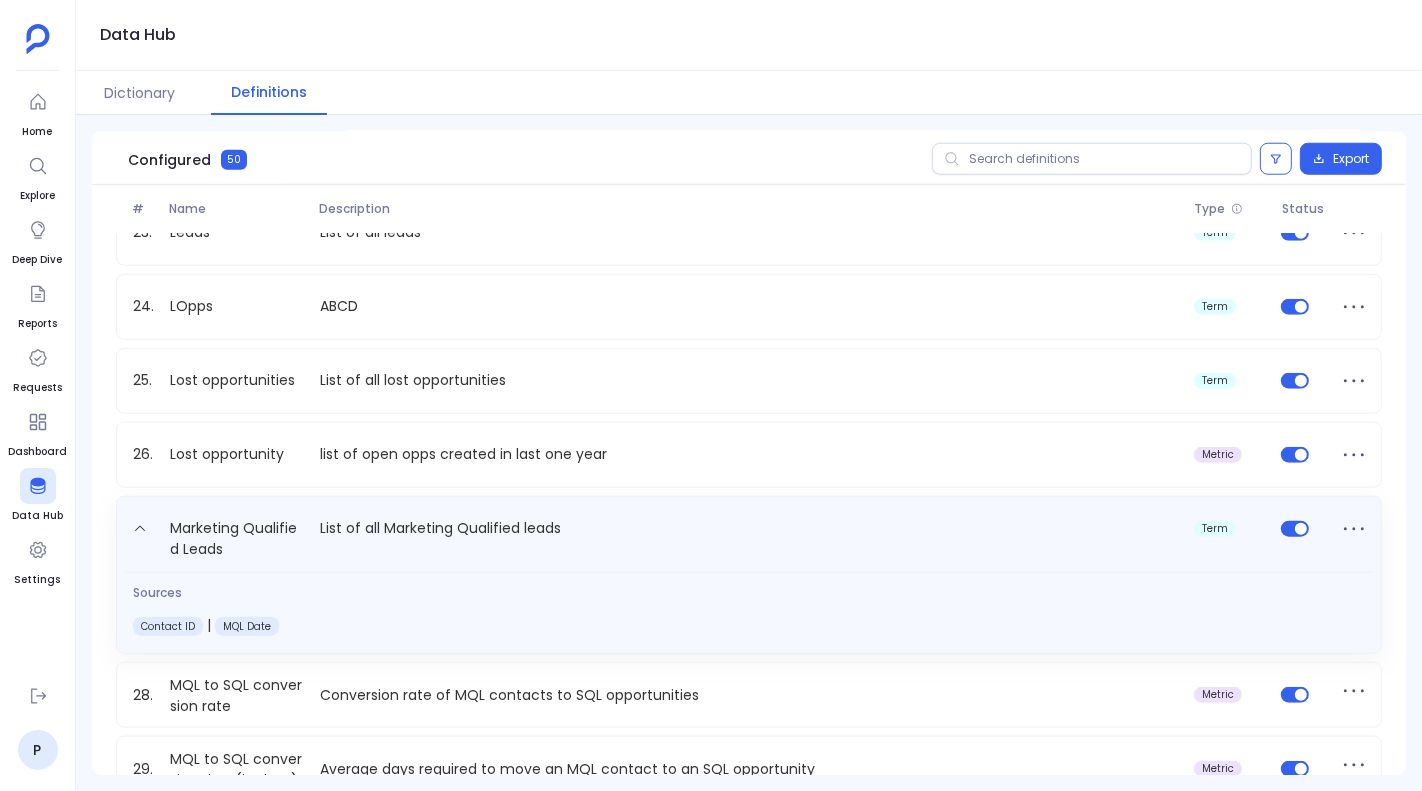 scroll, scrollTop: 1663, scrollLeft: 0, axis: vertical 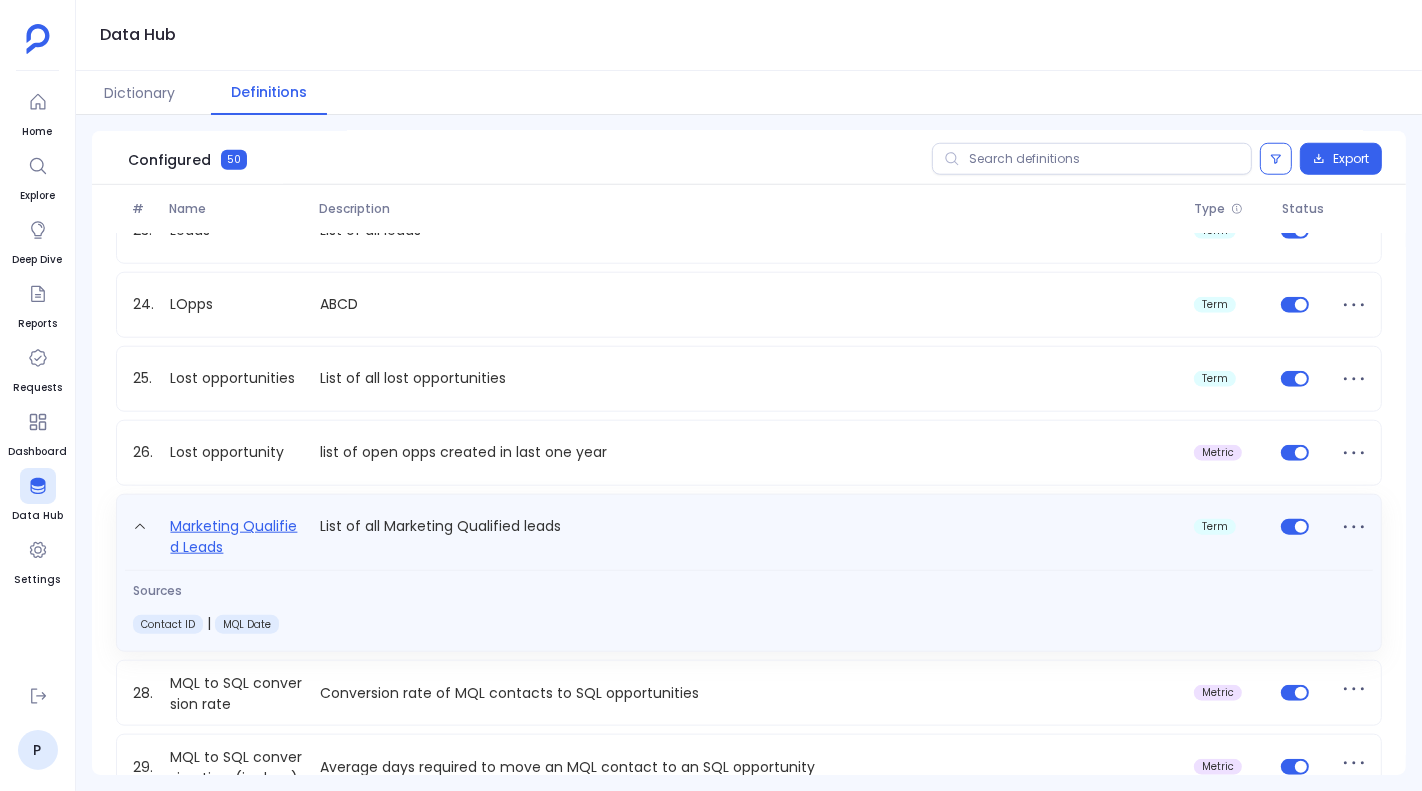 click on "Marketing Qualified Leads" at bounding box center [237, 537] 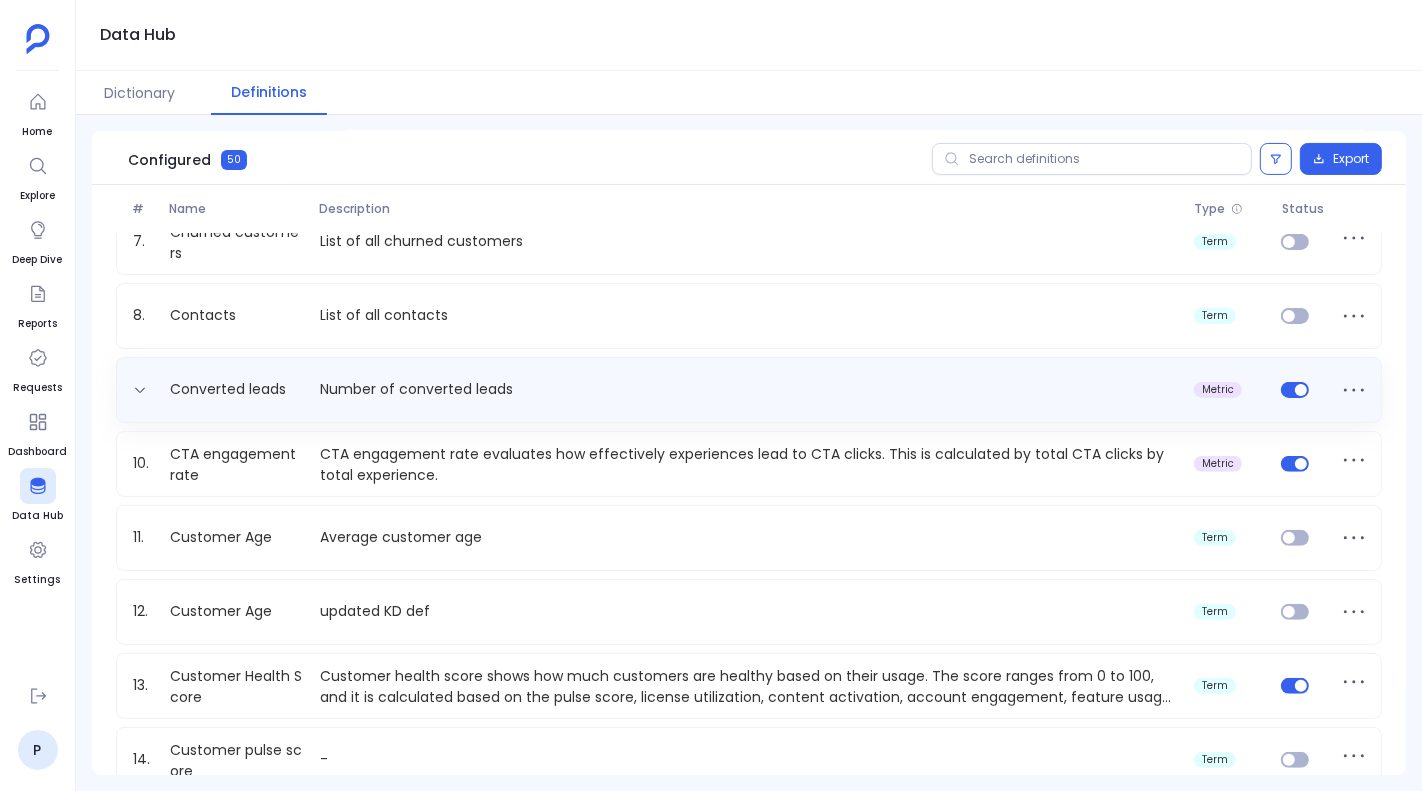 scroll, scrollTop: 481, scrollLeft: 0, axis: vertical 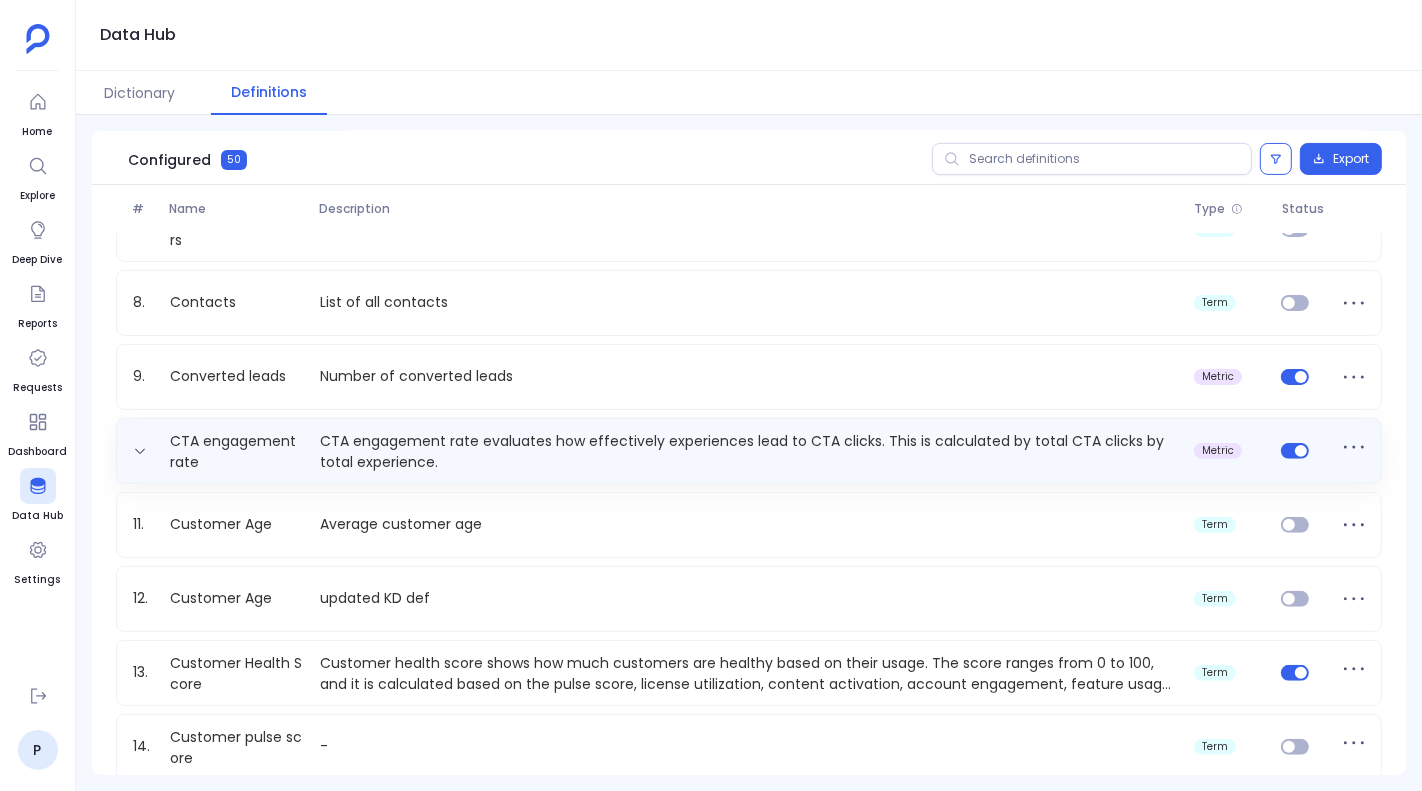 click 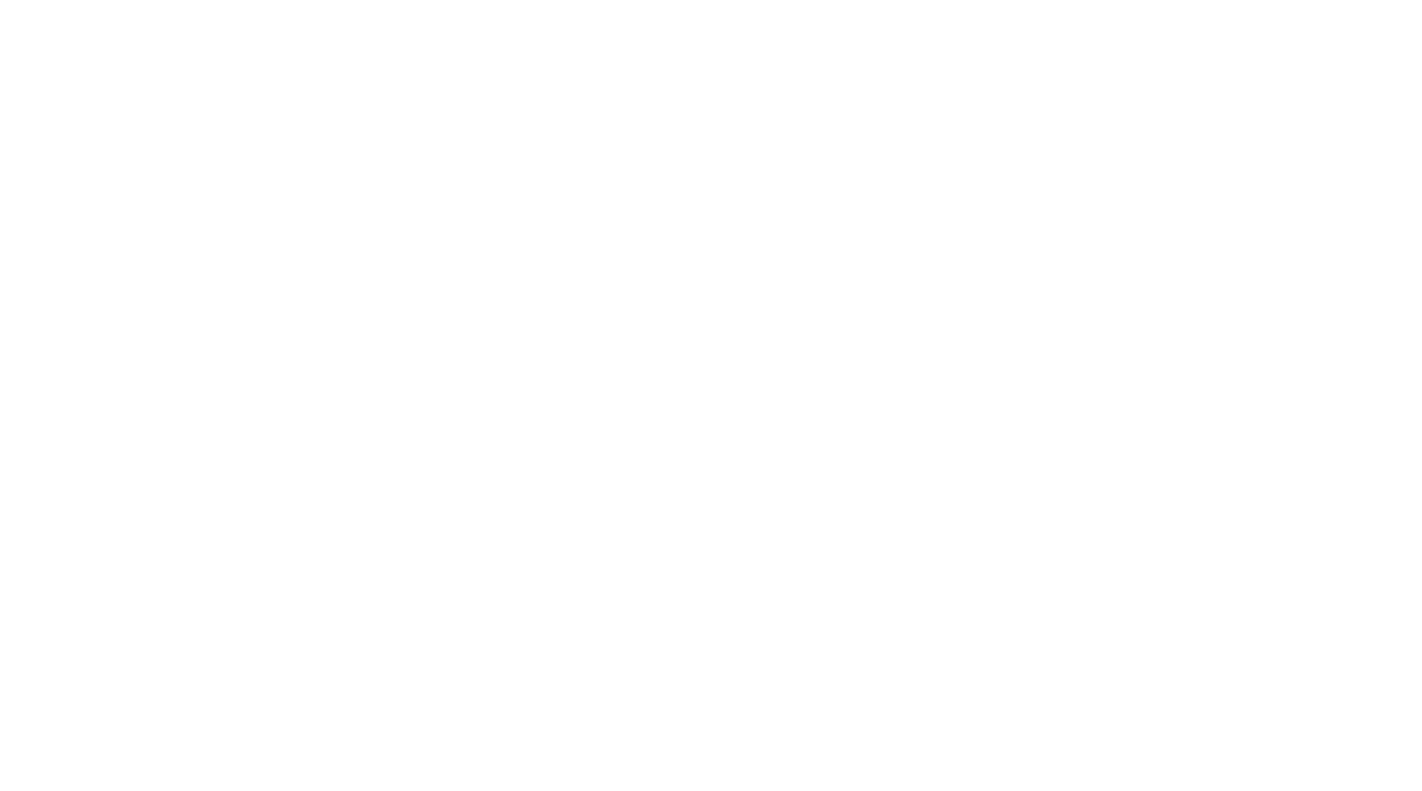 scroll, scrollTop: 0, scrollLeft: 0, axis: both 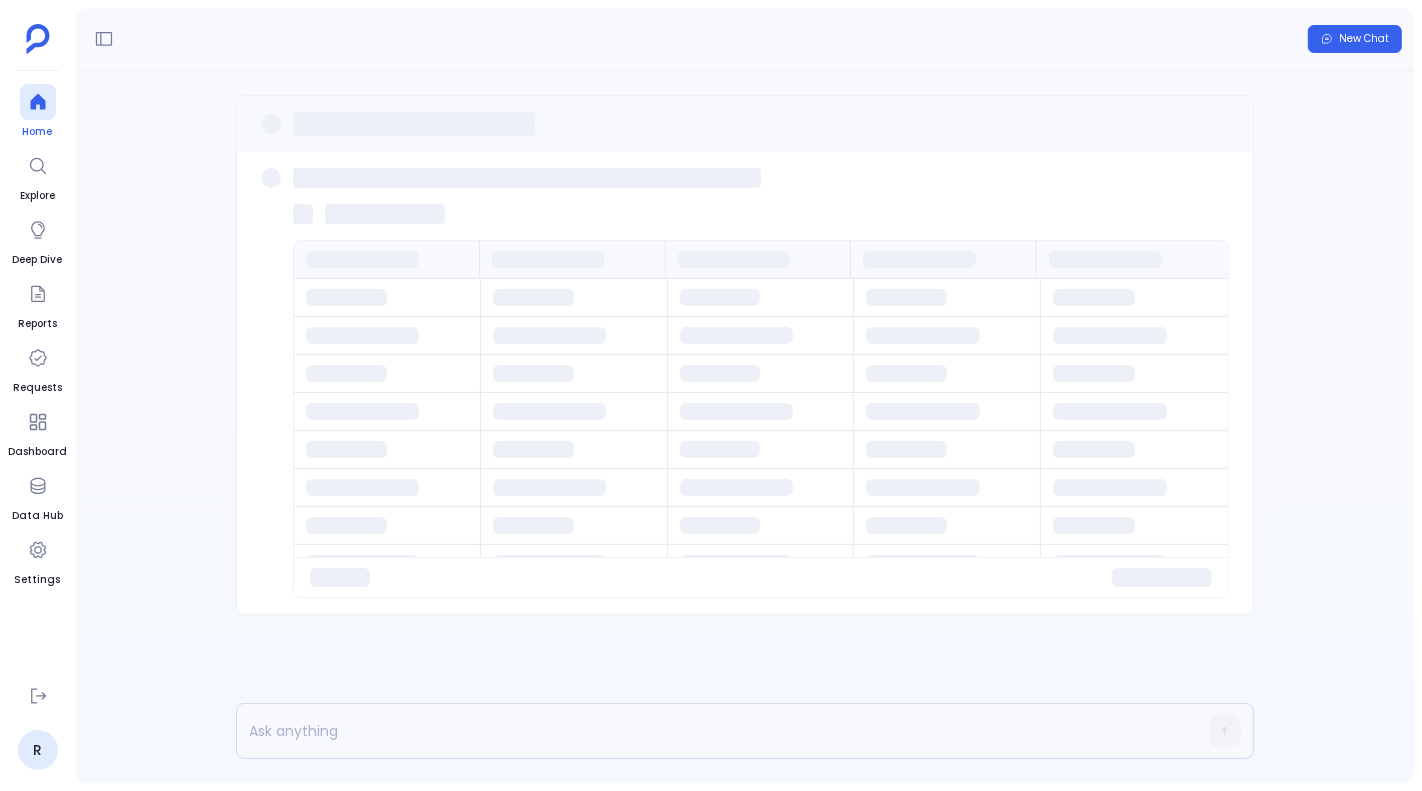 click 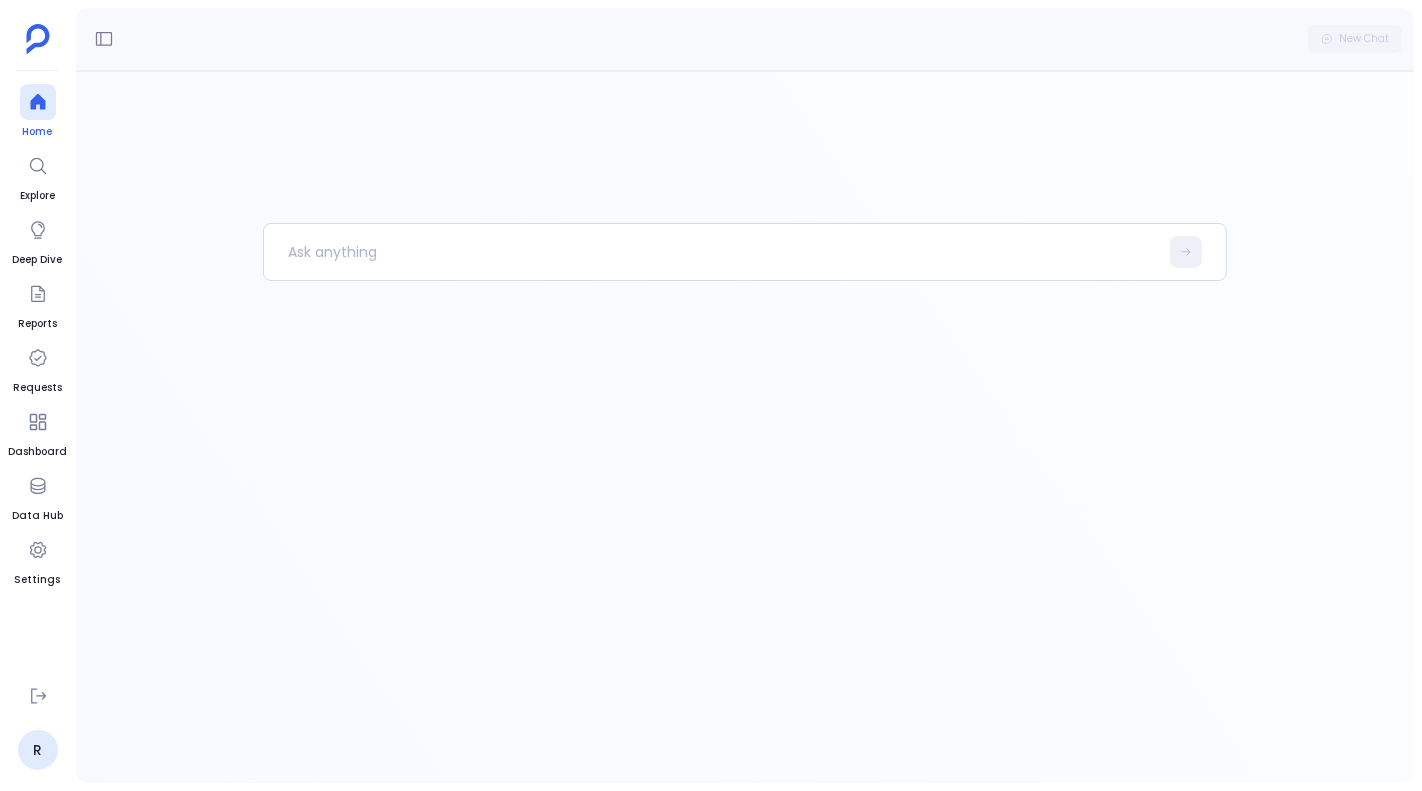 click at bounding box center [38, 102] 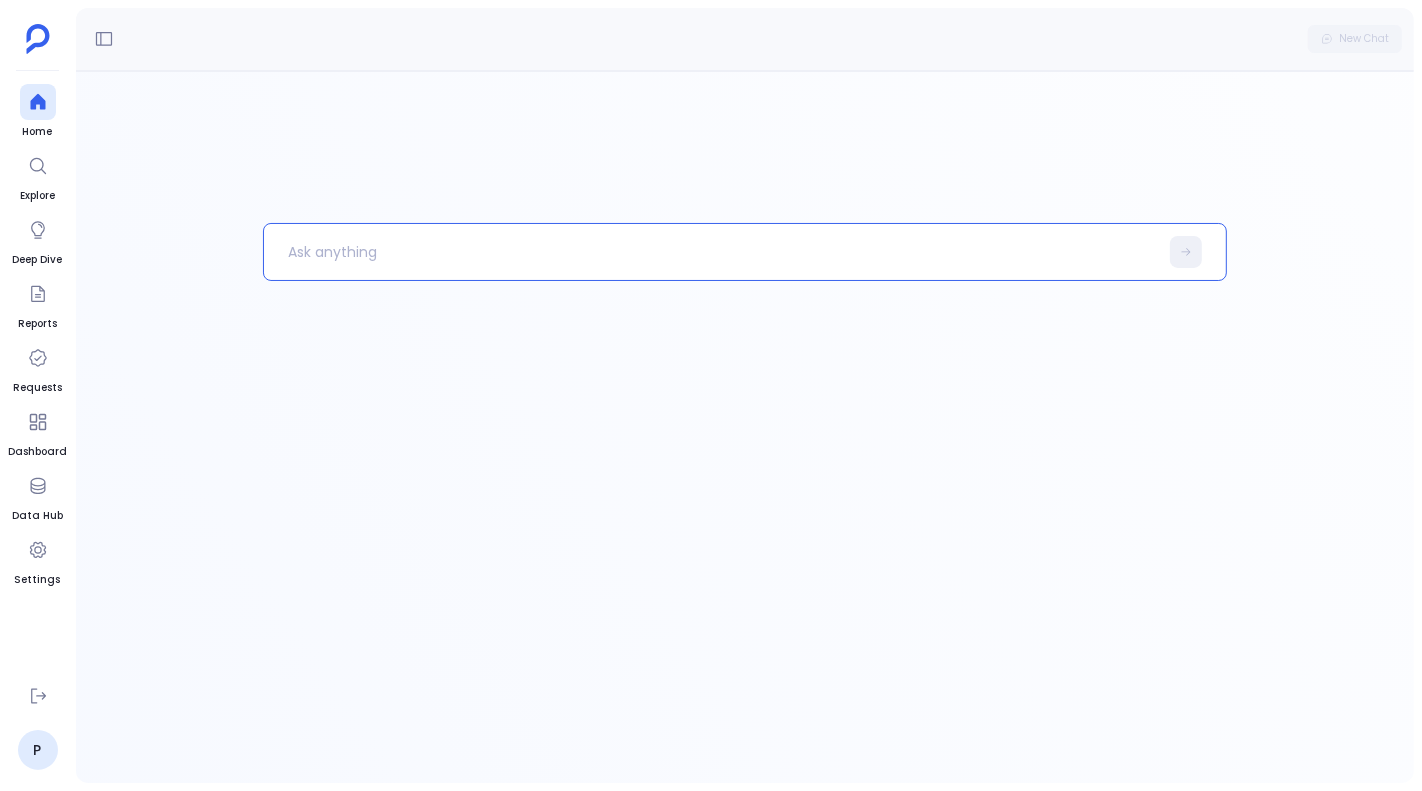 click at bounding box center [710, 252] 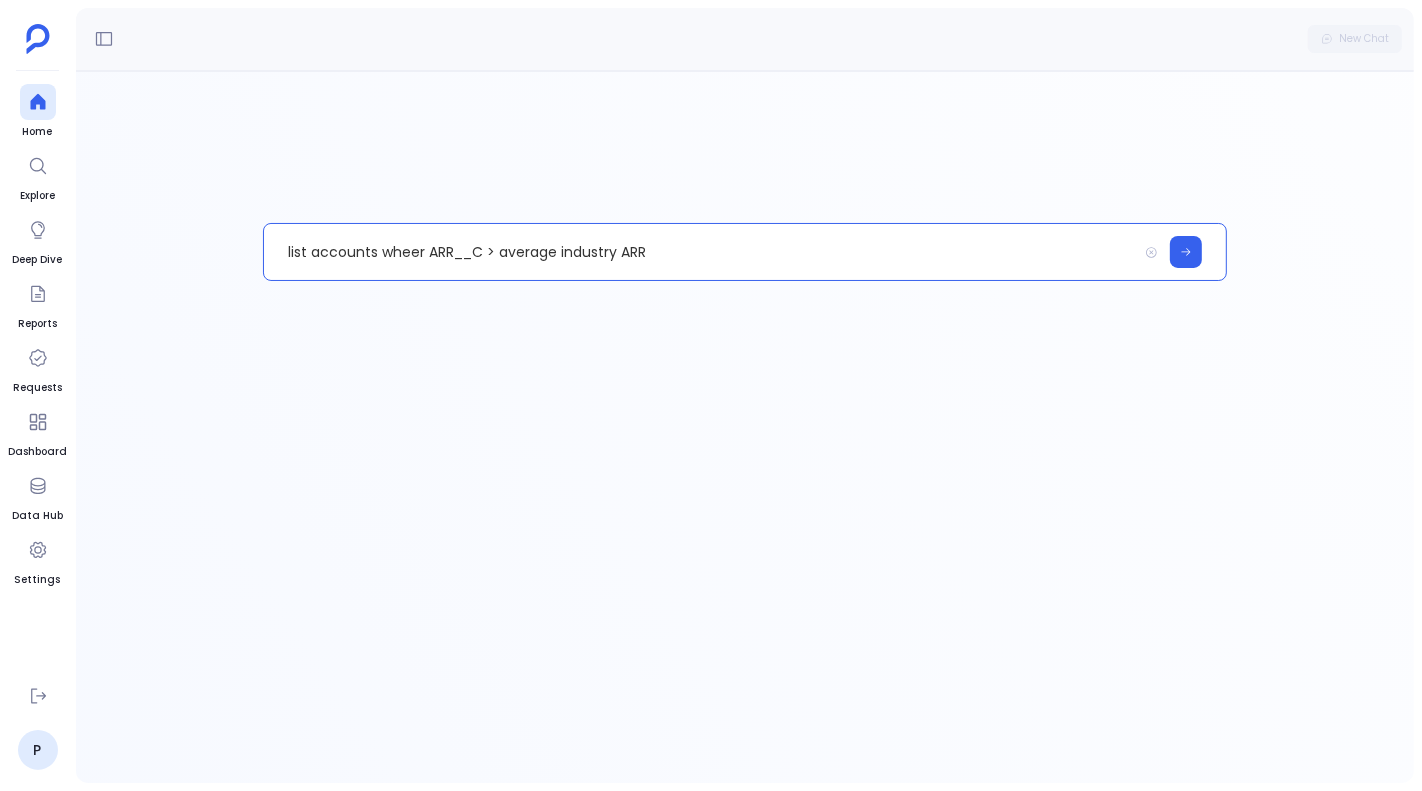 click on "list accounts wheer ARR__C > average industry ARR" at bounding box center [700, 252] 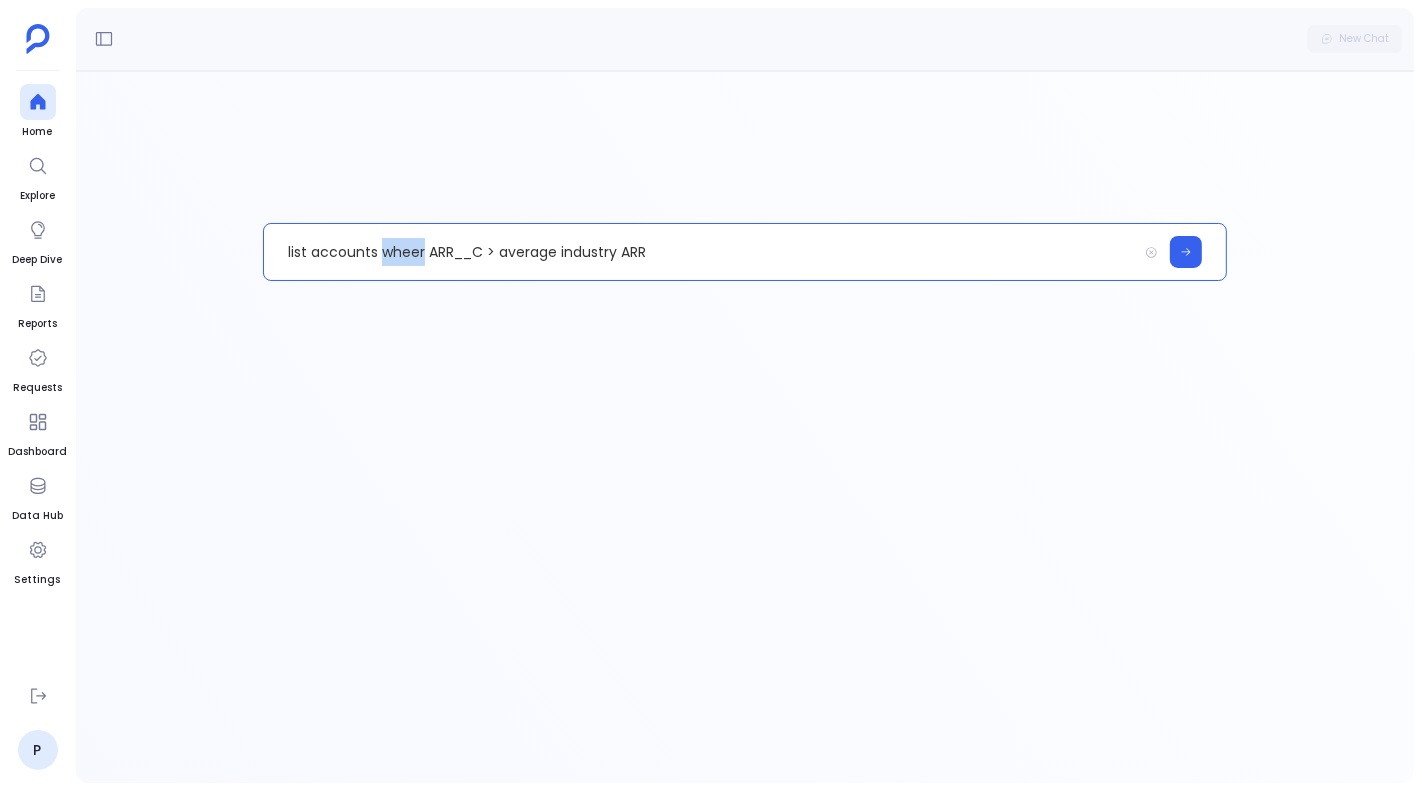 click on "list accounts wheer ARR__C > average industry ARR" at bounding box center [700, 252] 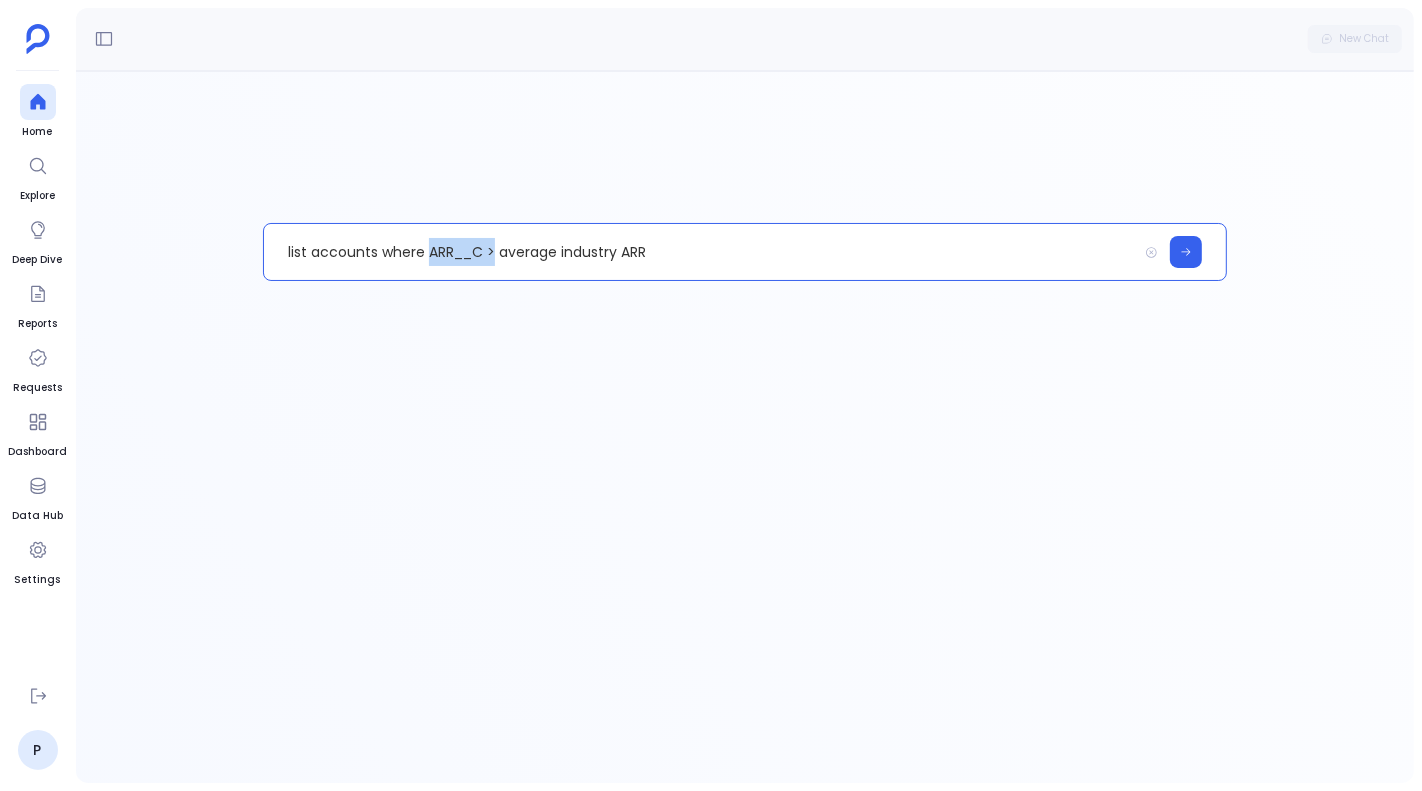 drag, startPoint x: 427, startPoint y: 250, endPoint x: 497, endPoint y: 253, distance: 70.064255 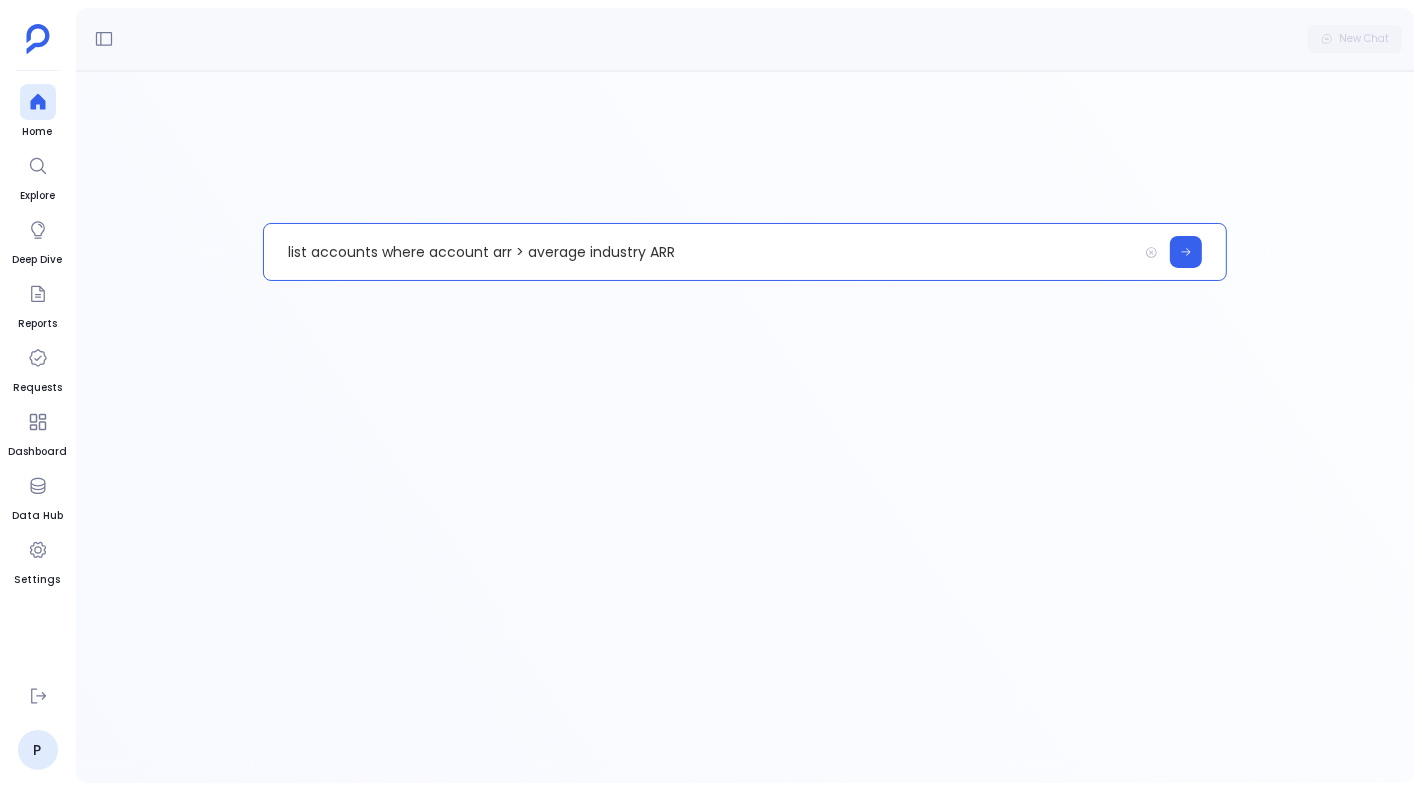 click on "list accounts where account arr > average industry ARR" at bounding box center (700, 252) 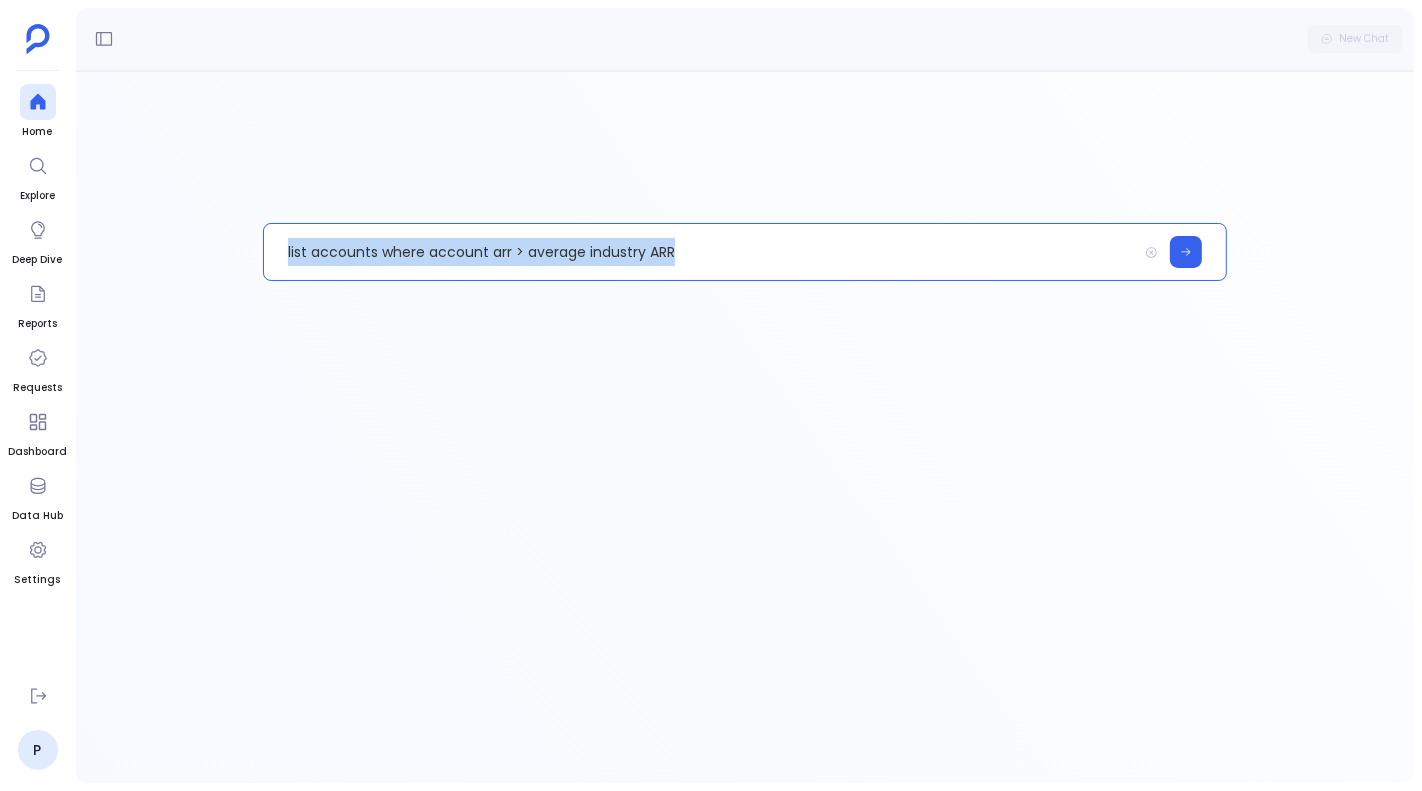 copy on "list accounts where account arr > average industry ARR" 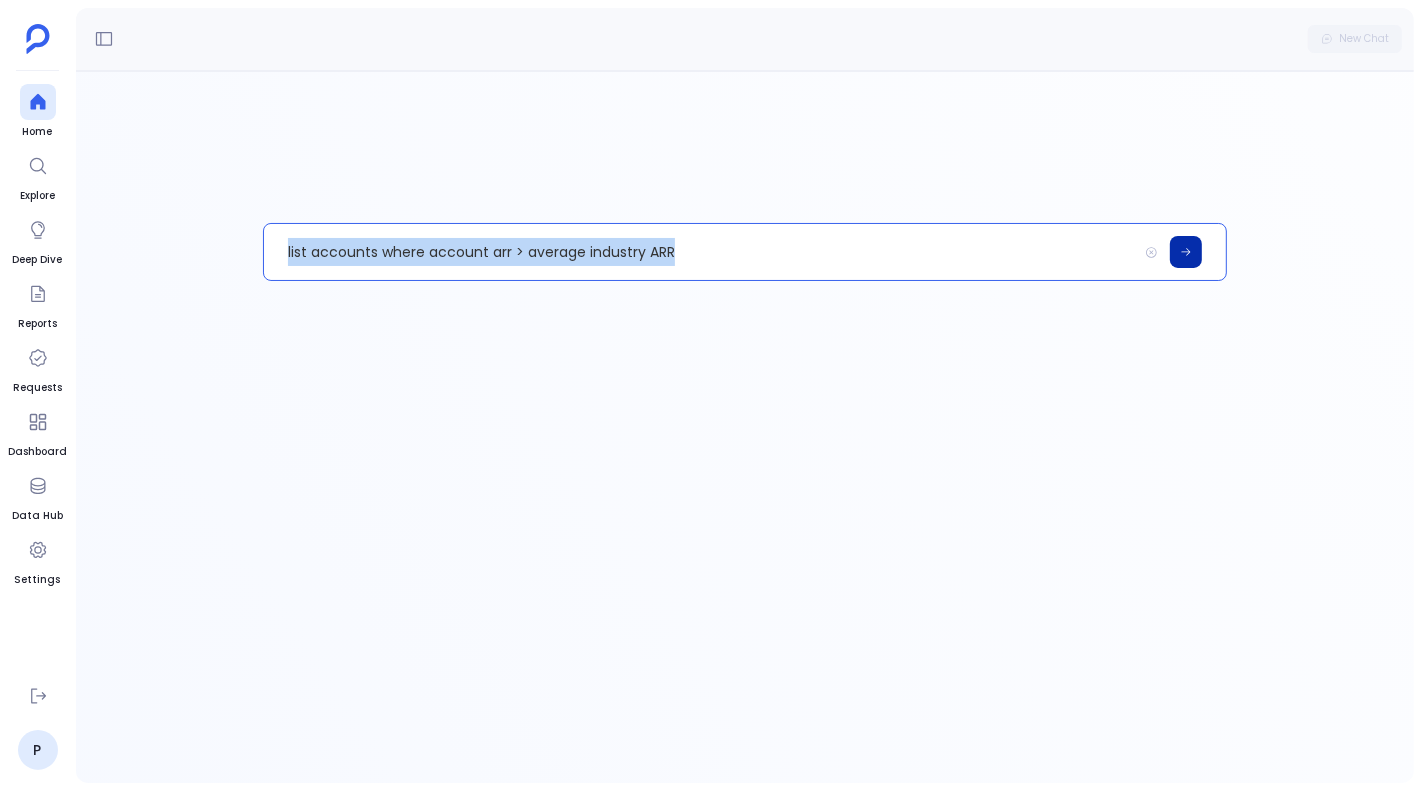 click at bounding box center (1186, 252) 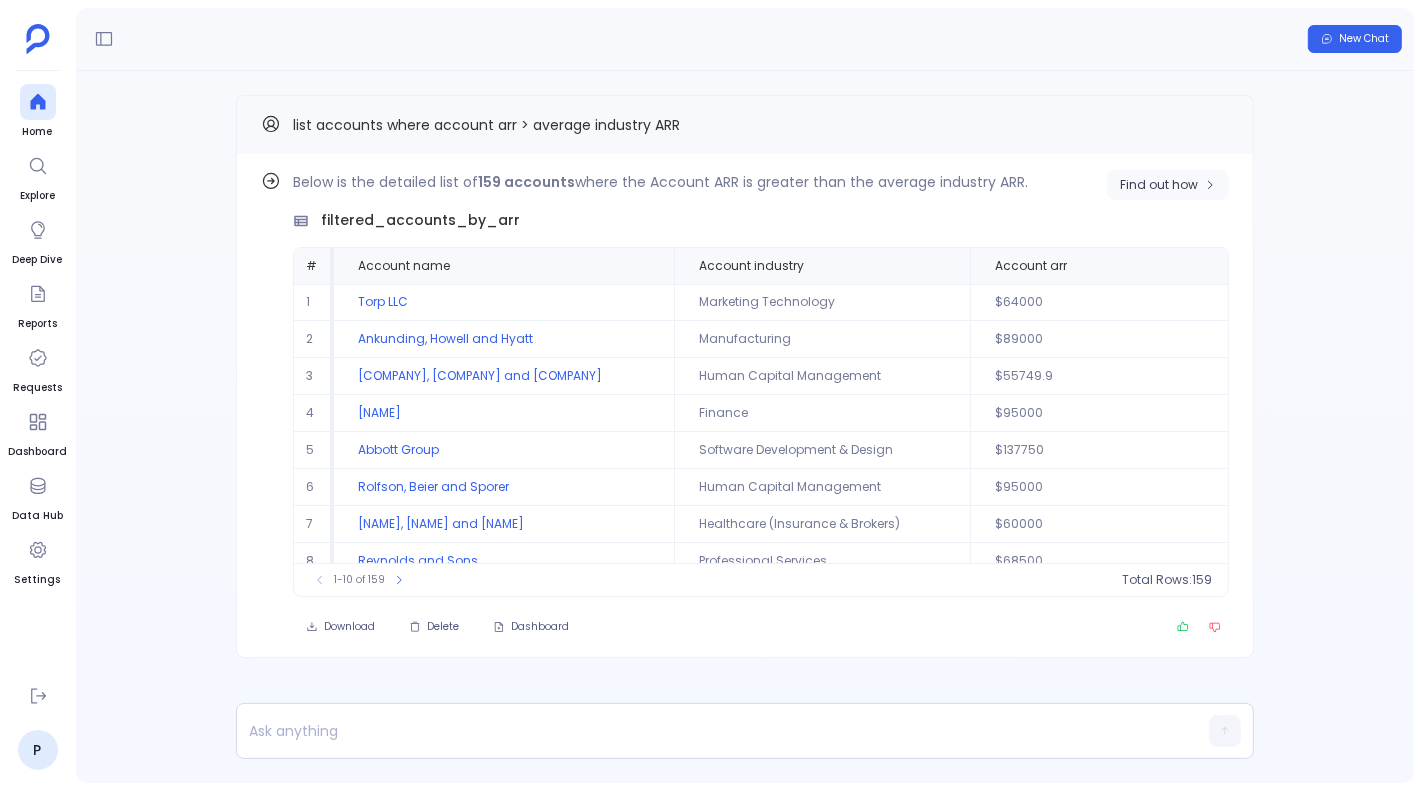 click on "Find out how" at bounding box center (1159, 185) 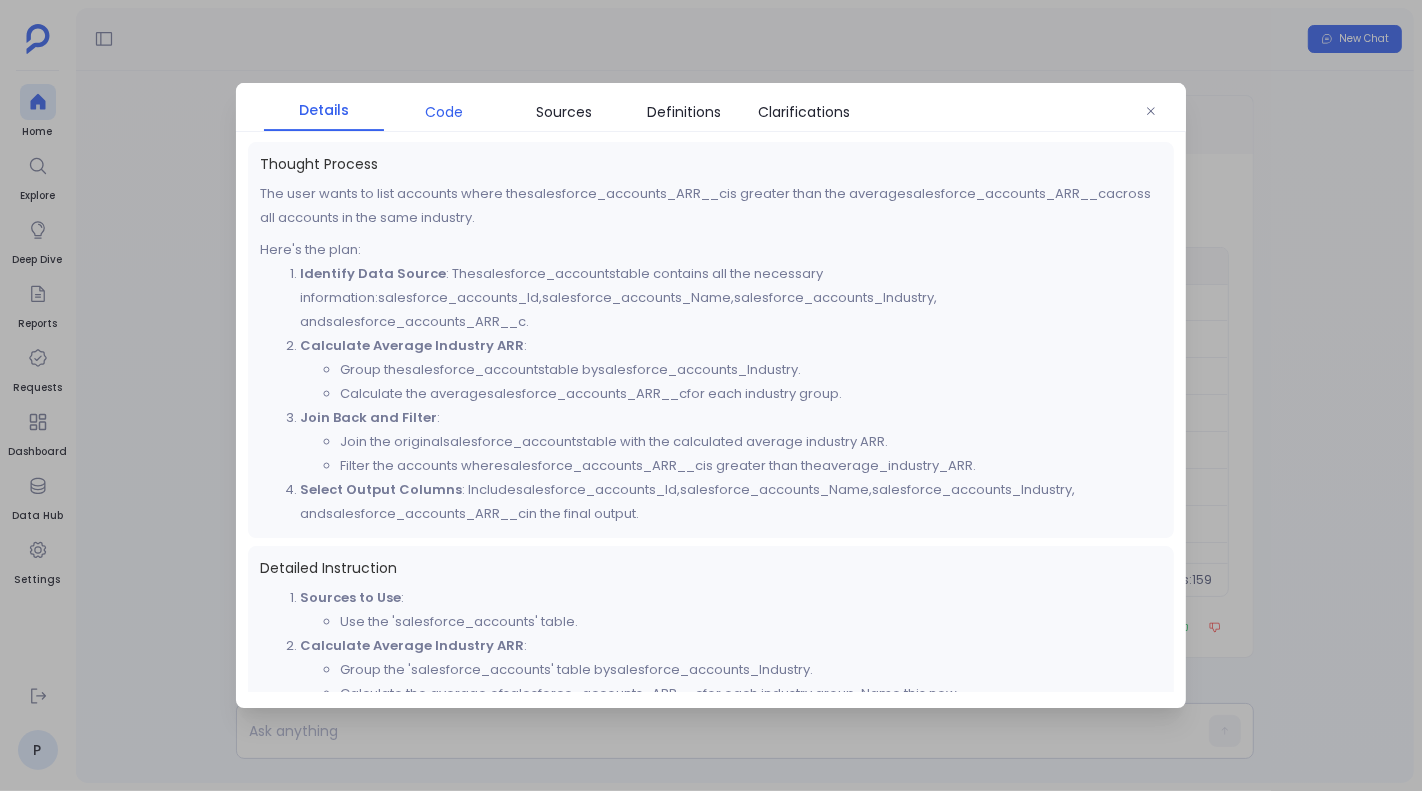 click on "Code" at bounding box center (444, 112) 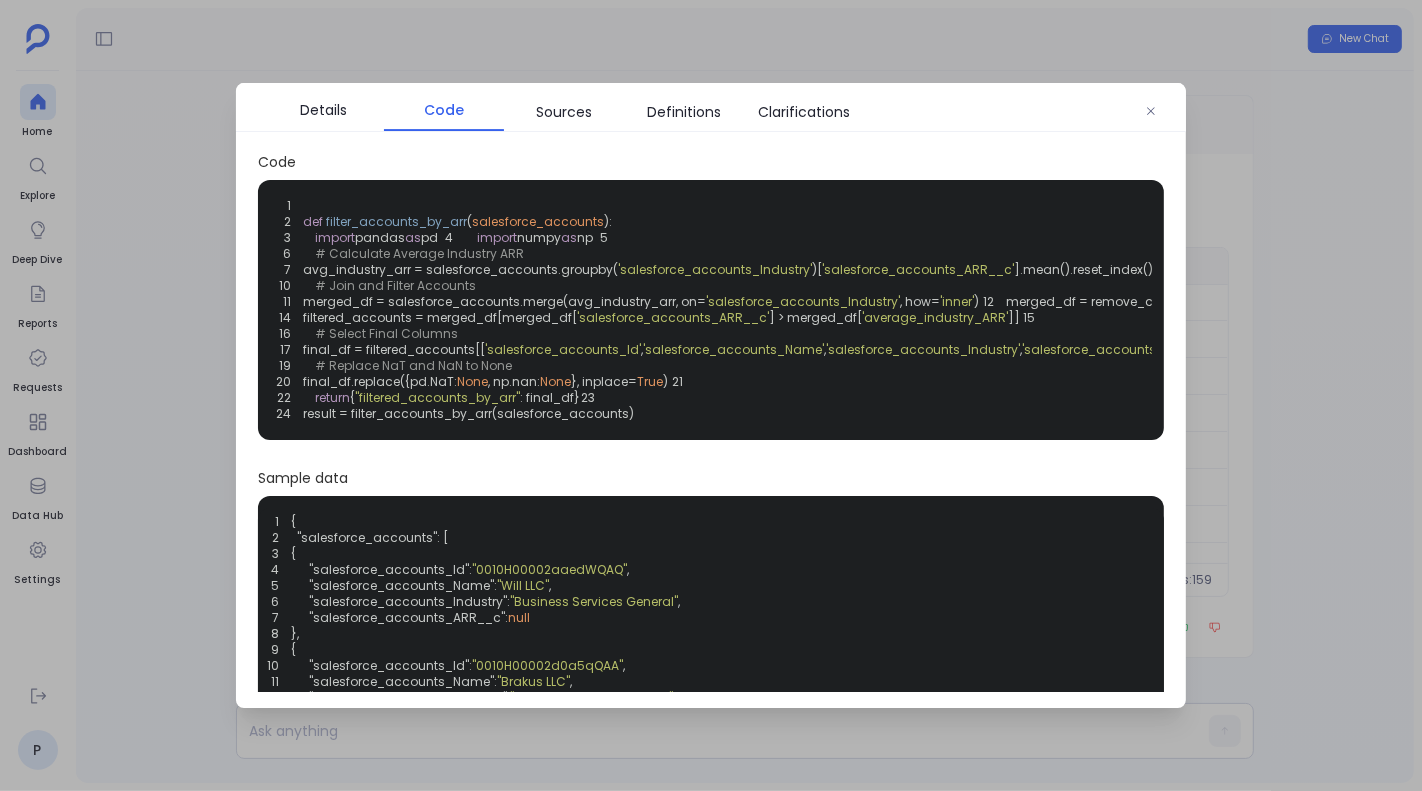 click at bounding box center (711, 395) 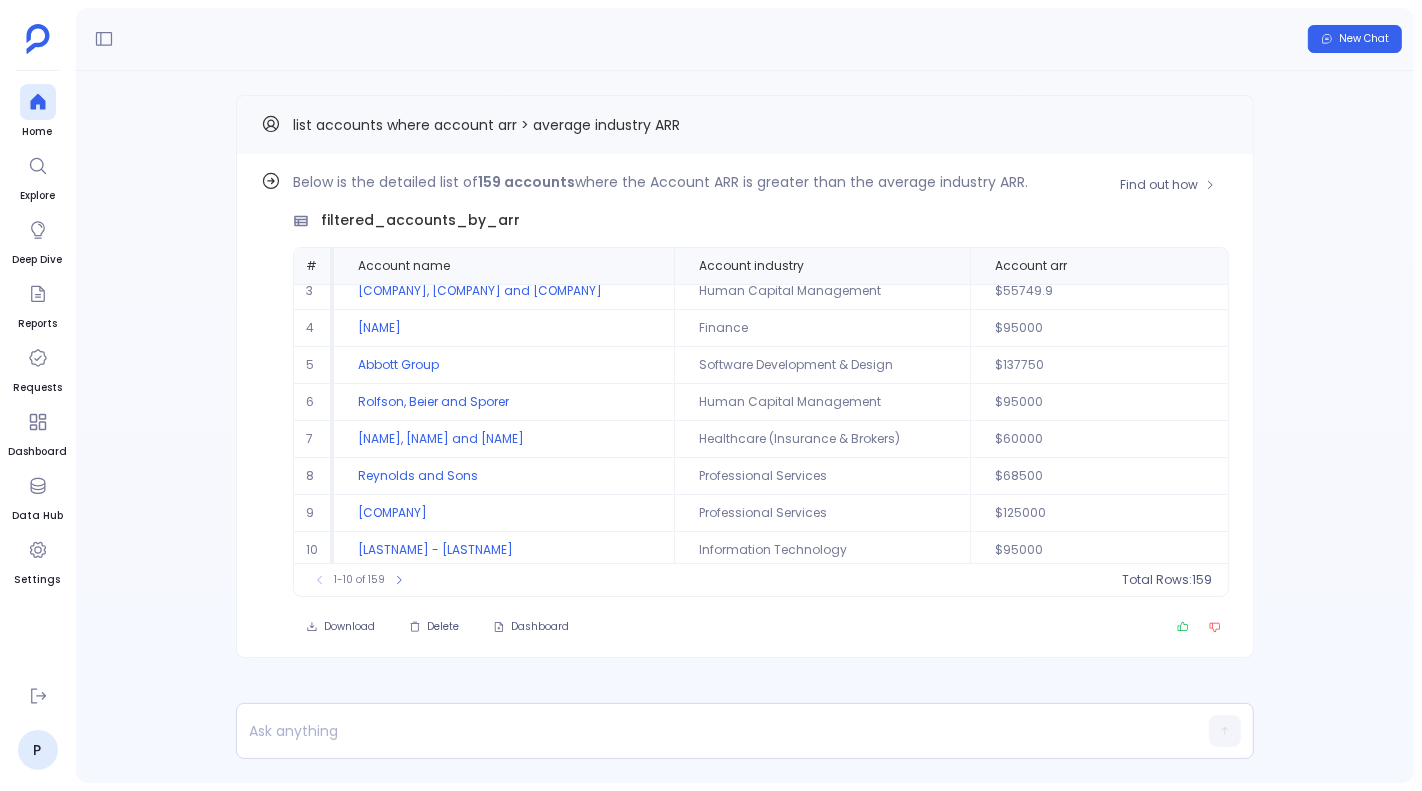 scroll, scrollTop: 0, scrollLeft: 0, axis: both 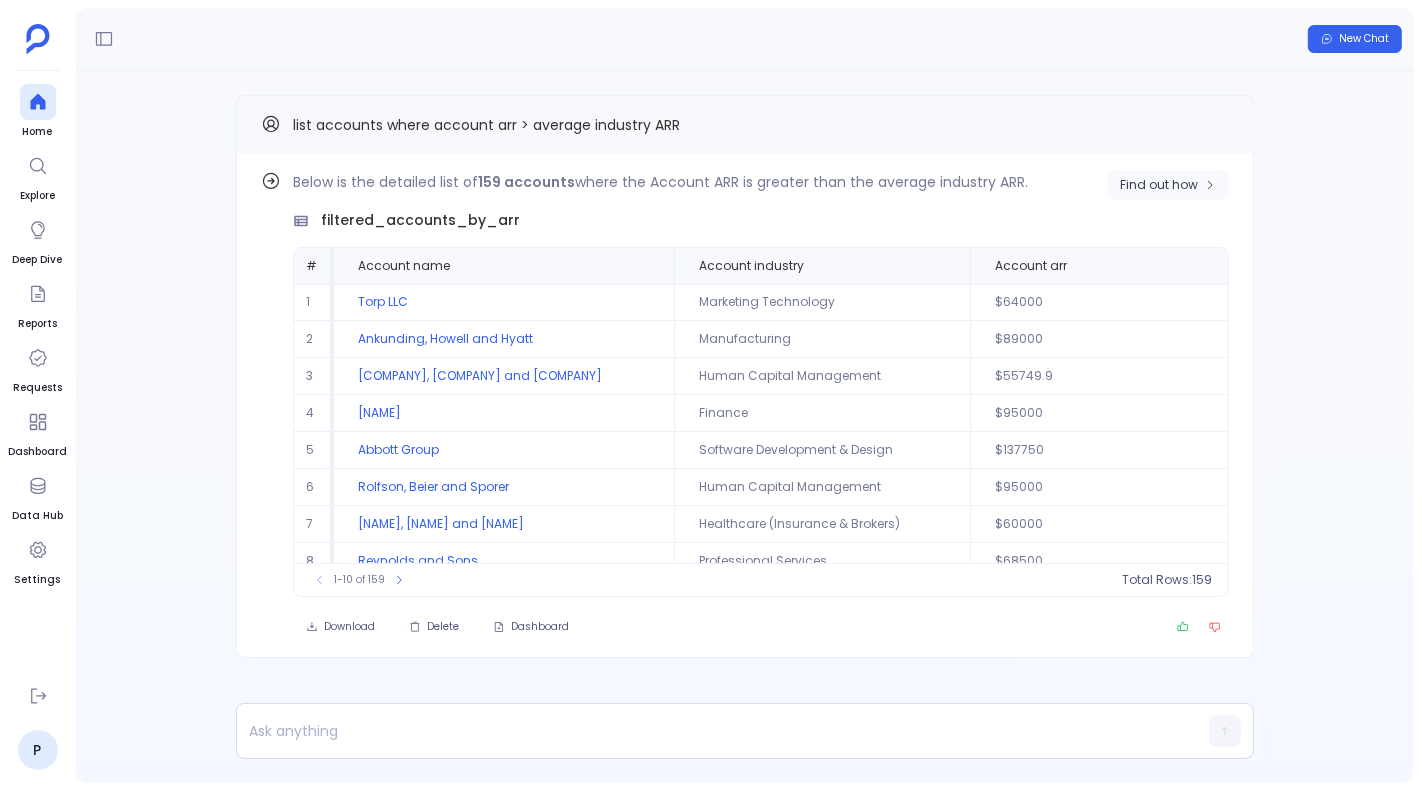 click on "Find out how" at bounding box center [1159, 185] 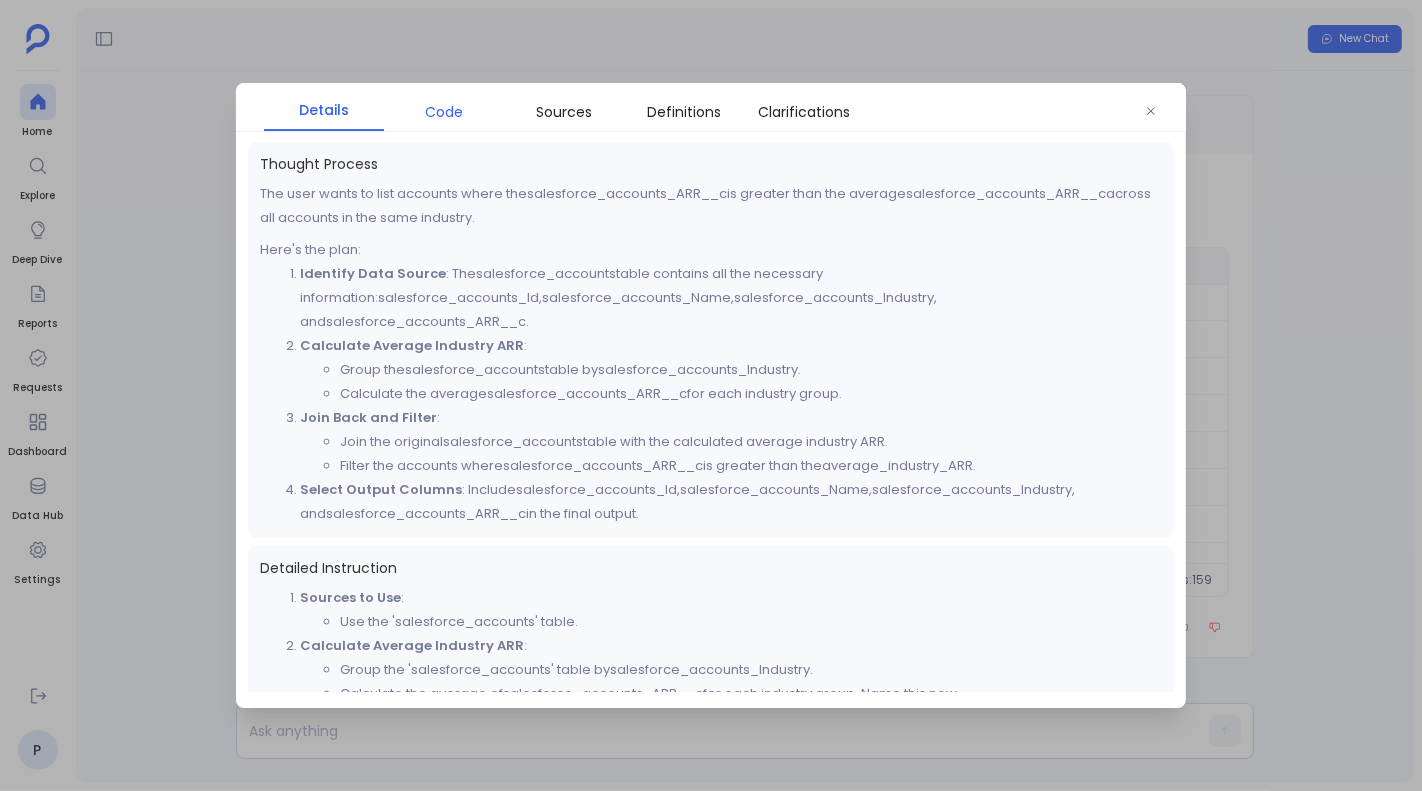 click on "Code" at bounding box center (444, 112) 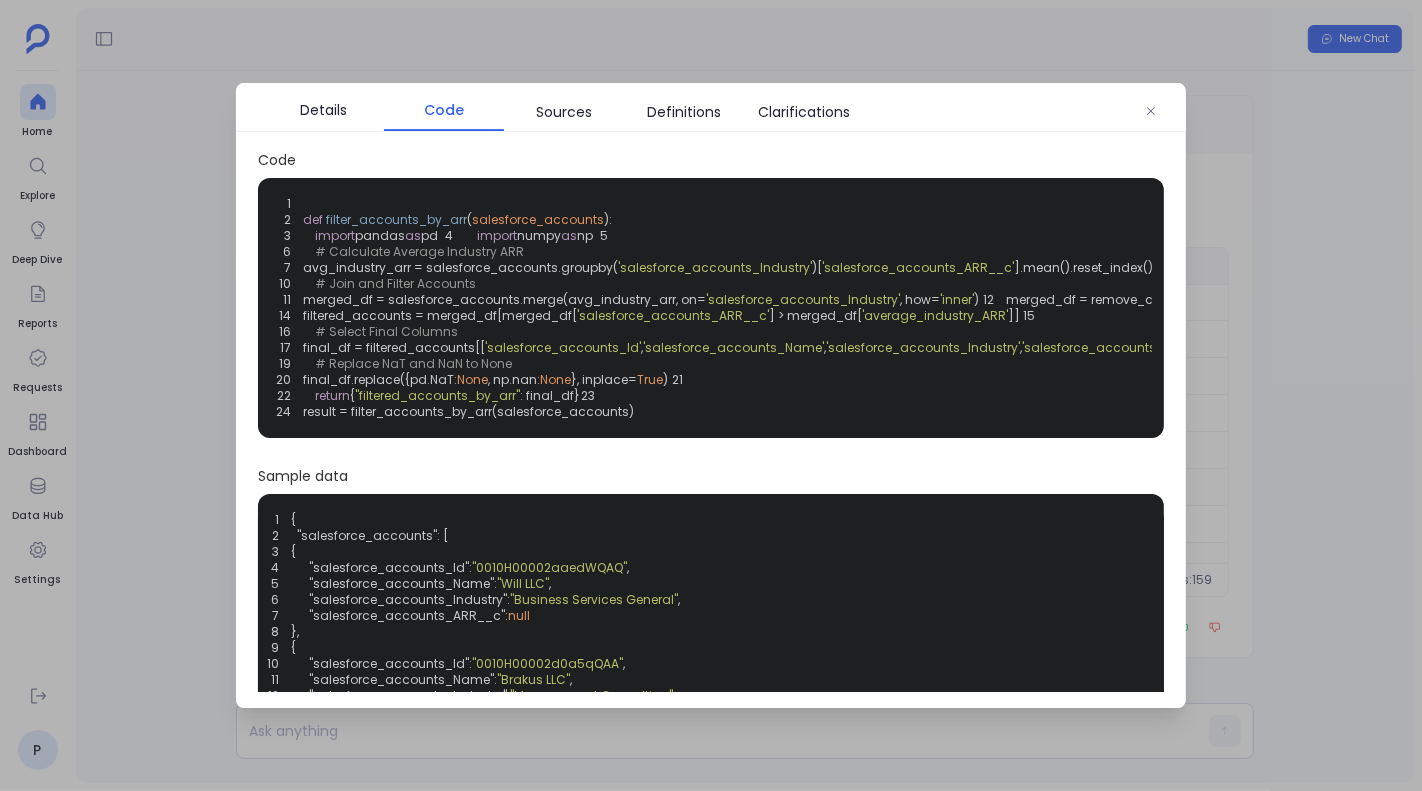 scroll, scrollTop: 0, scrollLeft: 0, axis: both 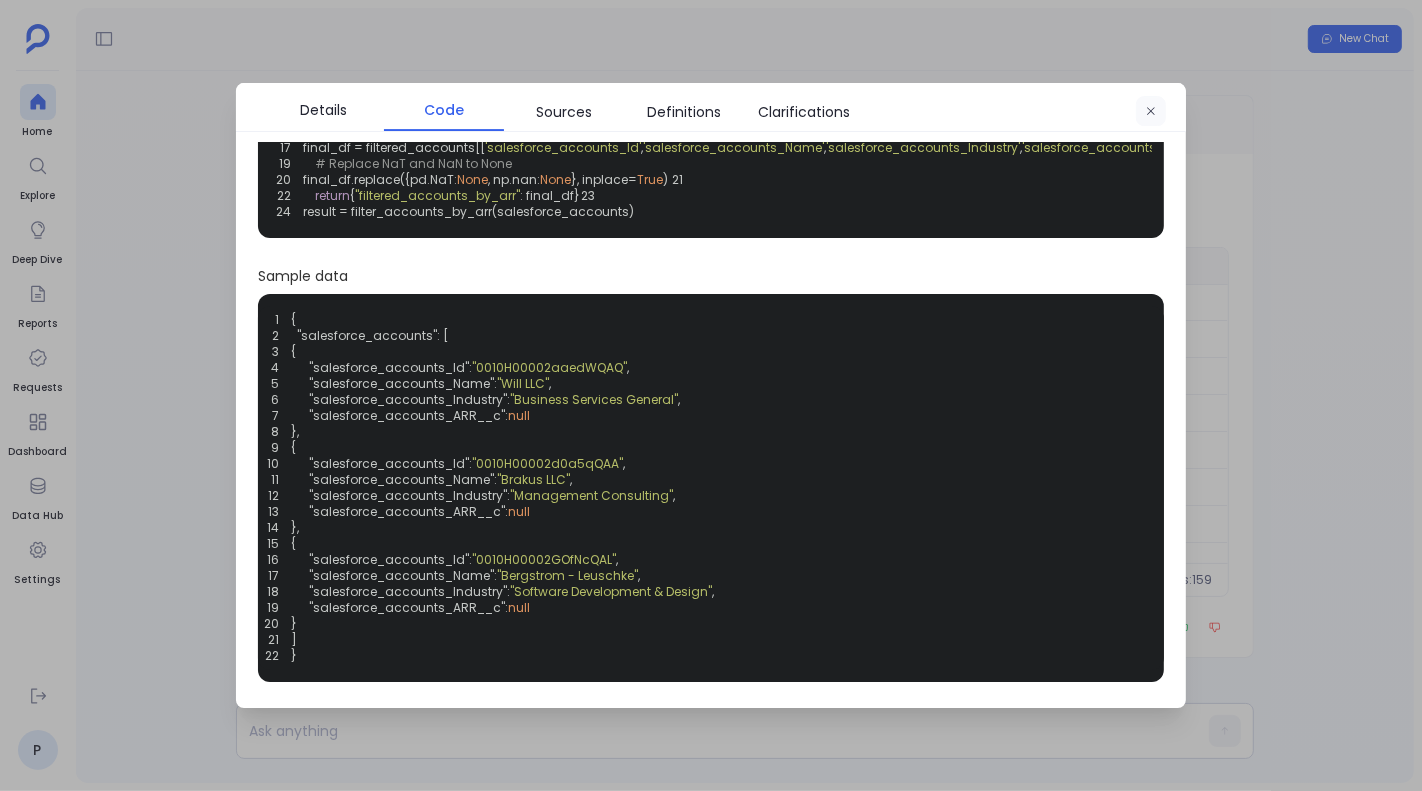 click at bounding box center (1151, 111) 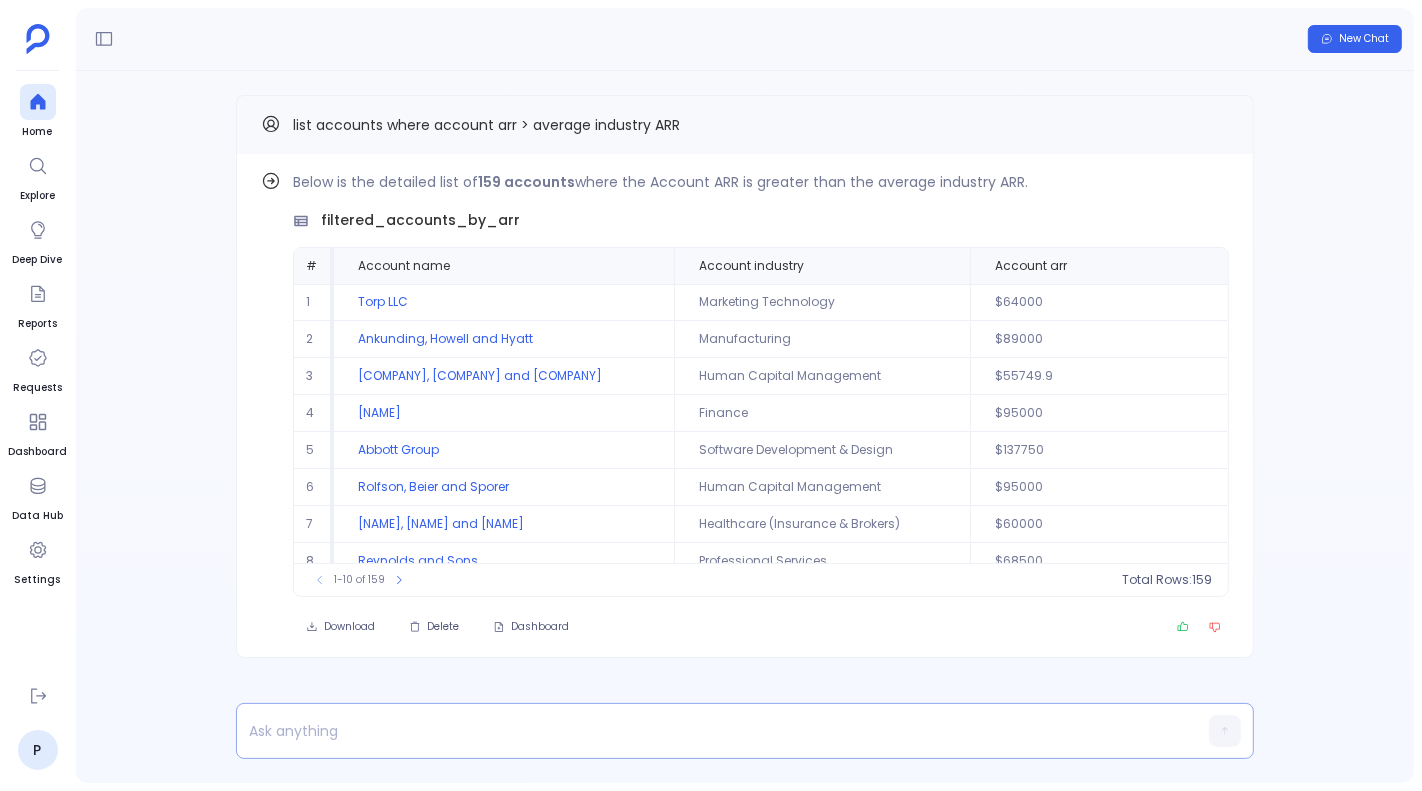 click at bounding box center [706, 731] 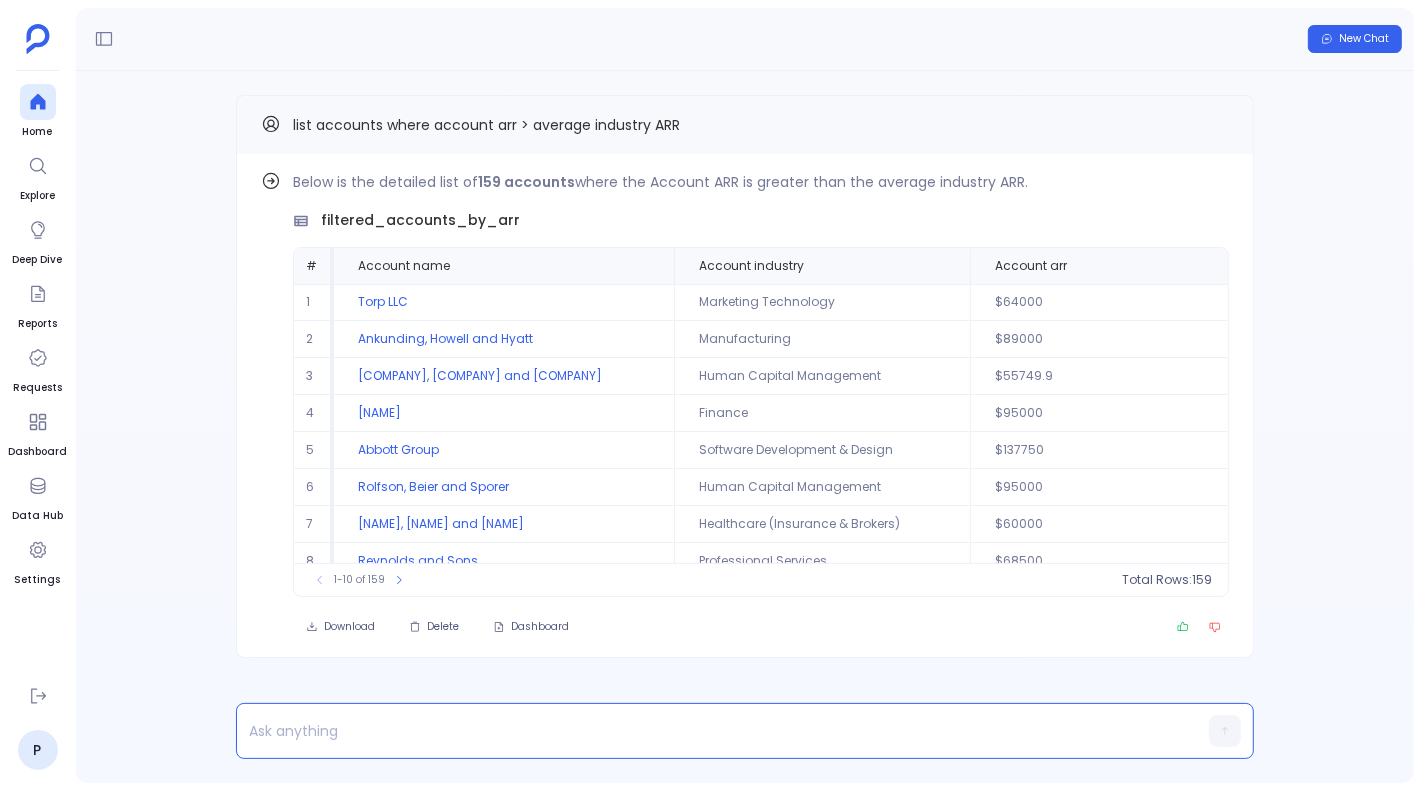 type 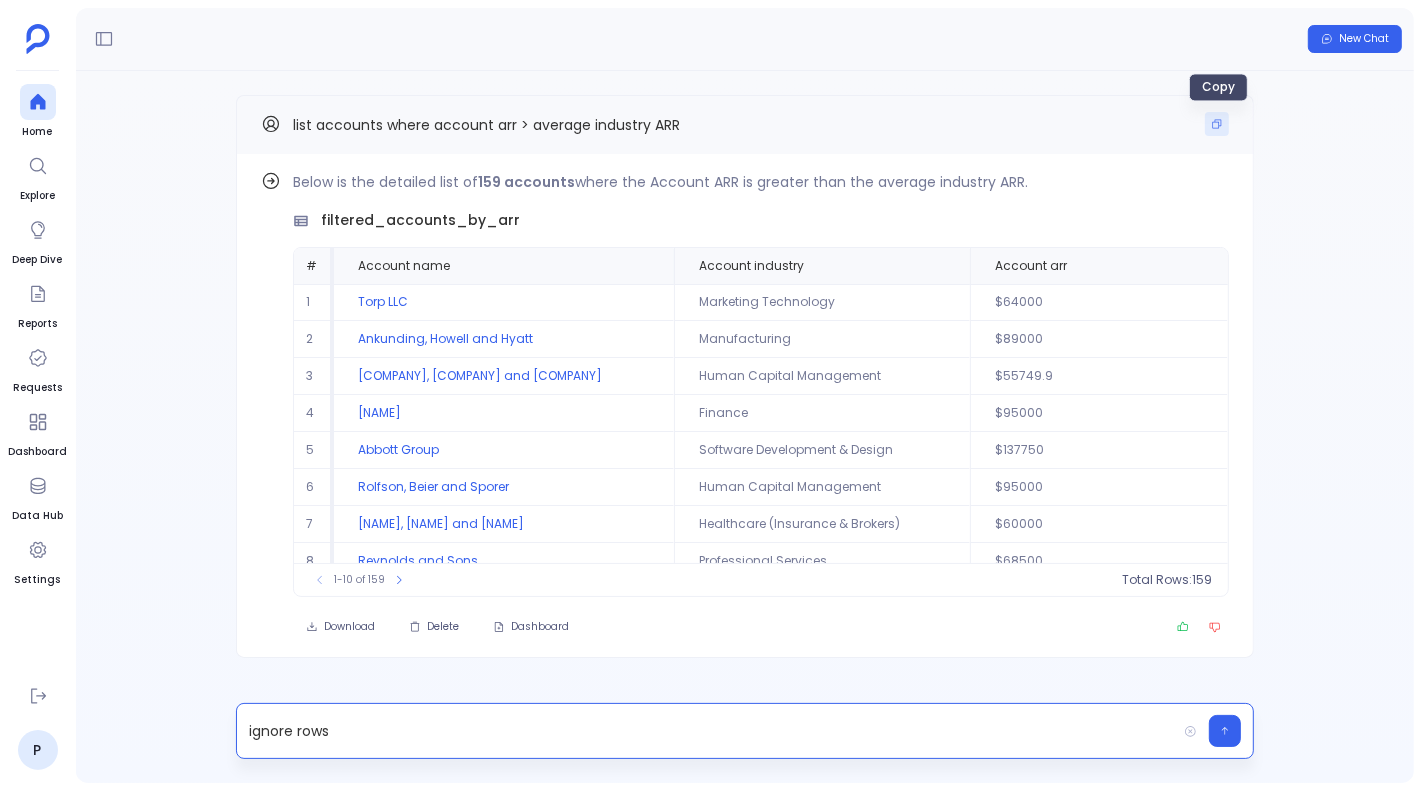 click 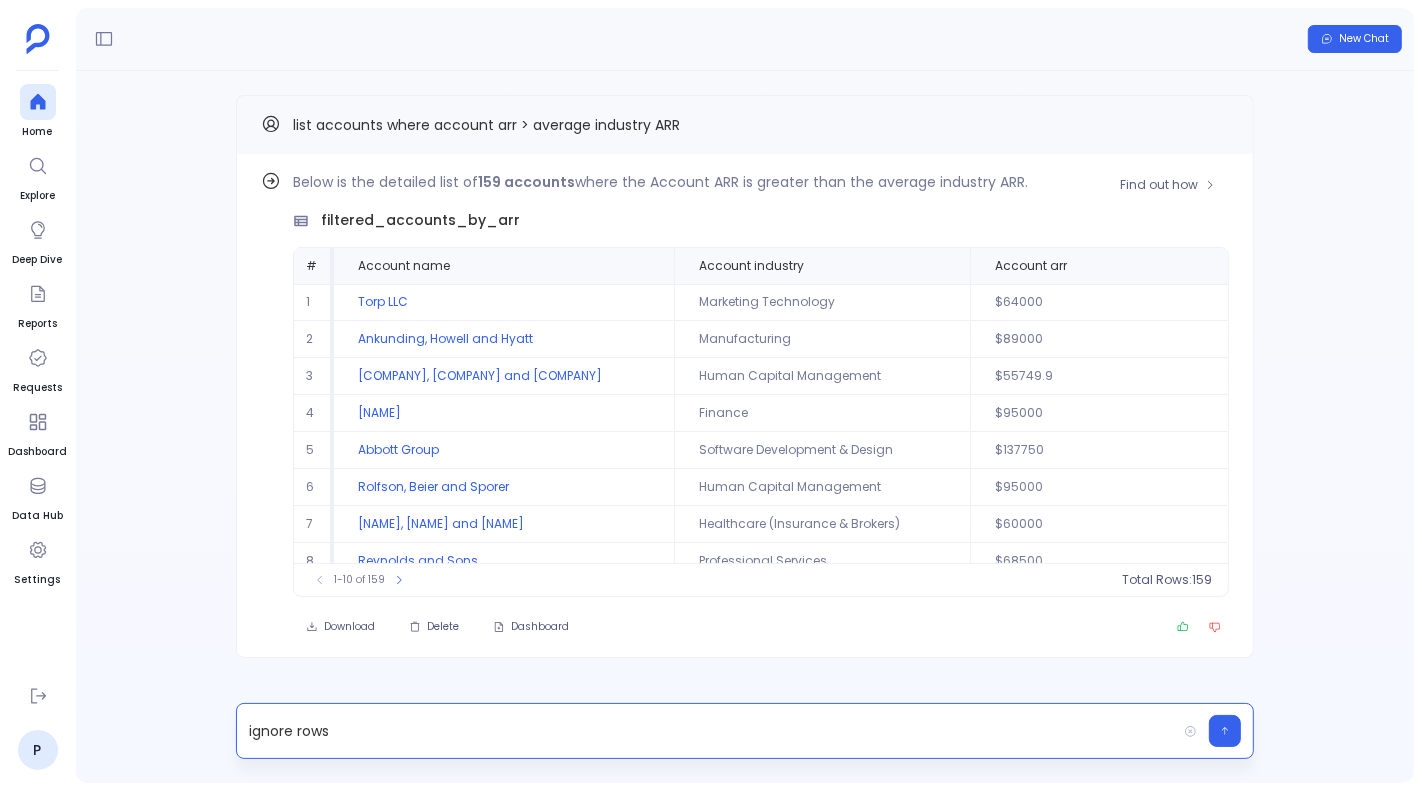 type 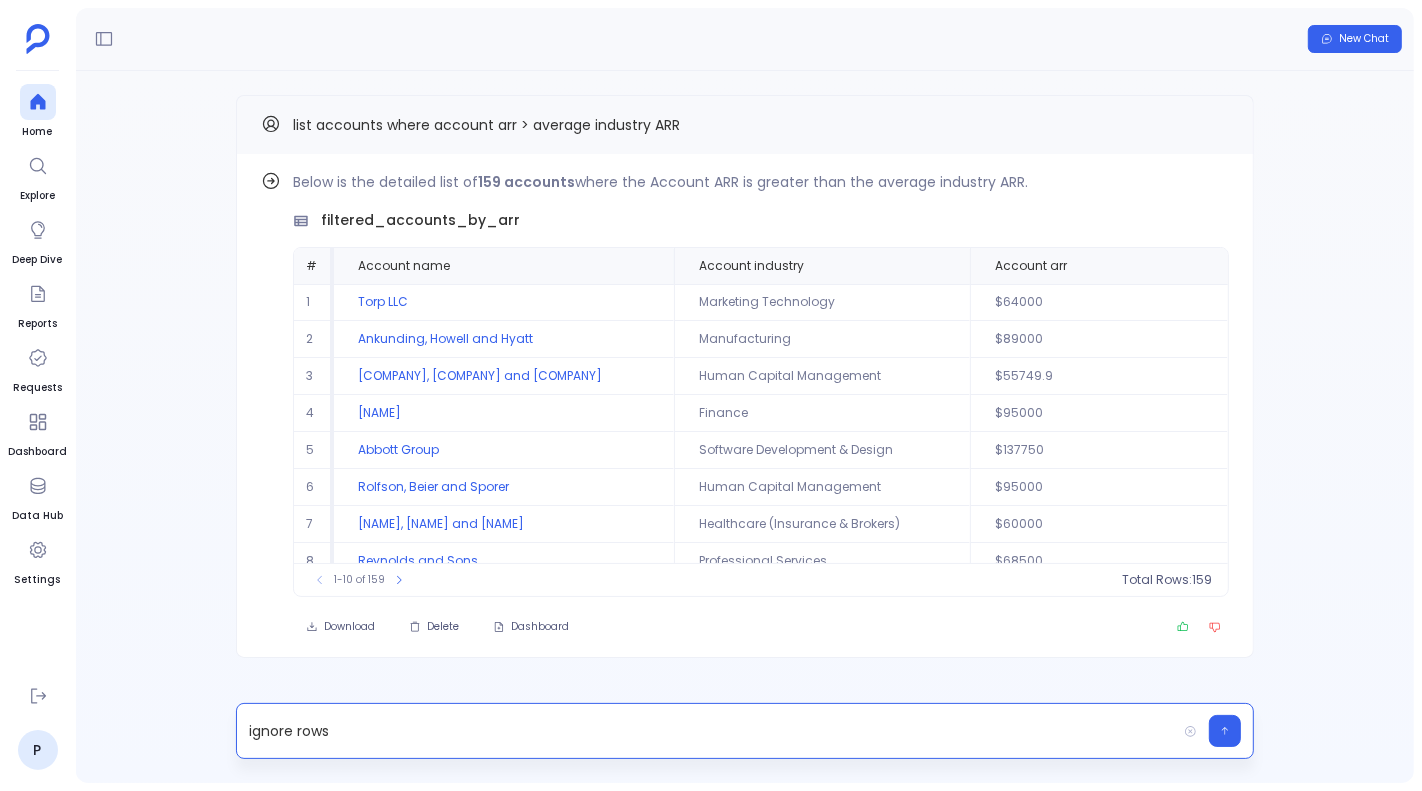 click on "ignore rows" at bounding box center [706, 731] 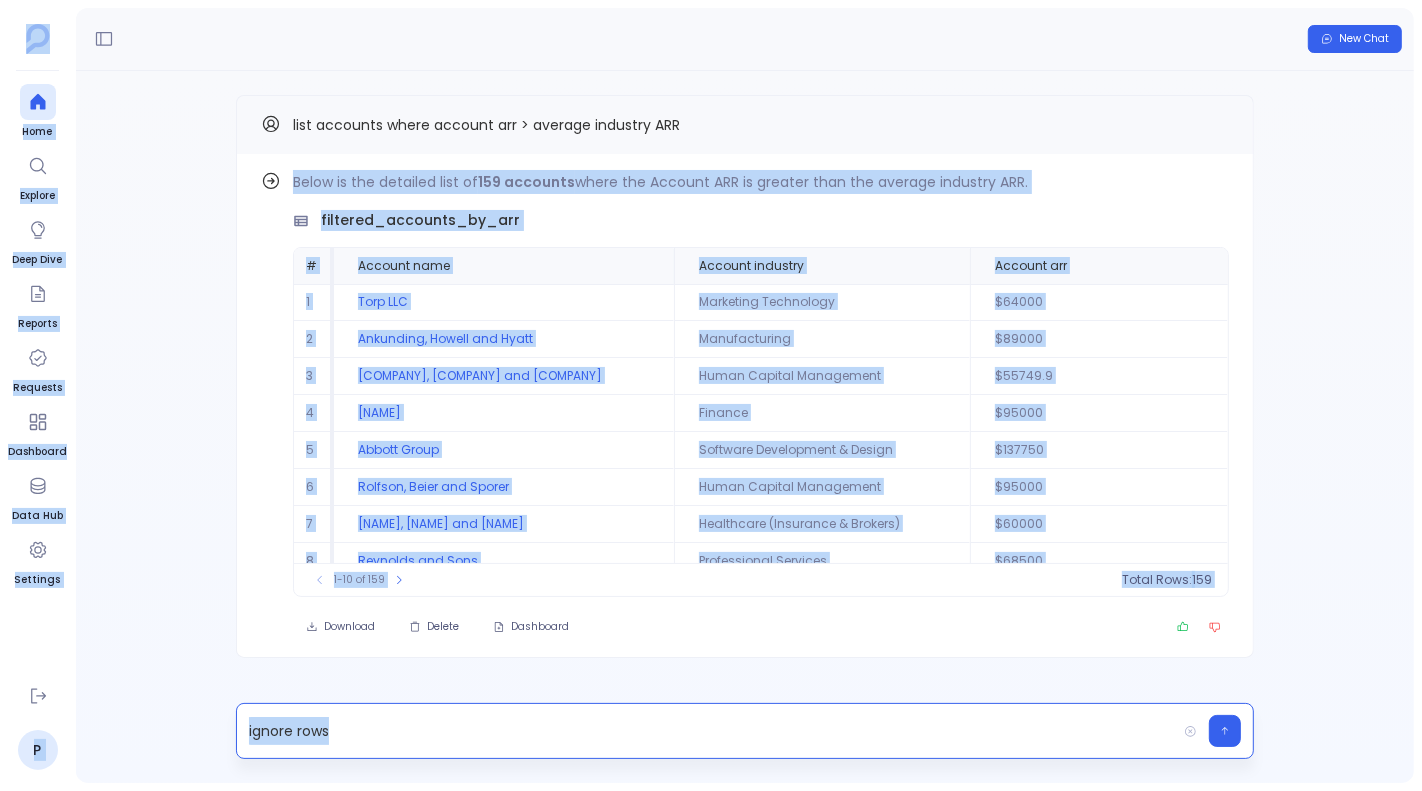 click on "ignore rows" at bounding box center (706, 731) 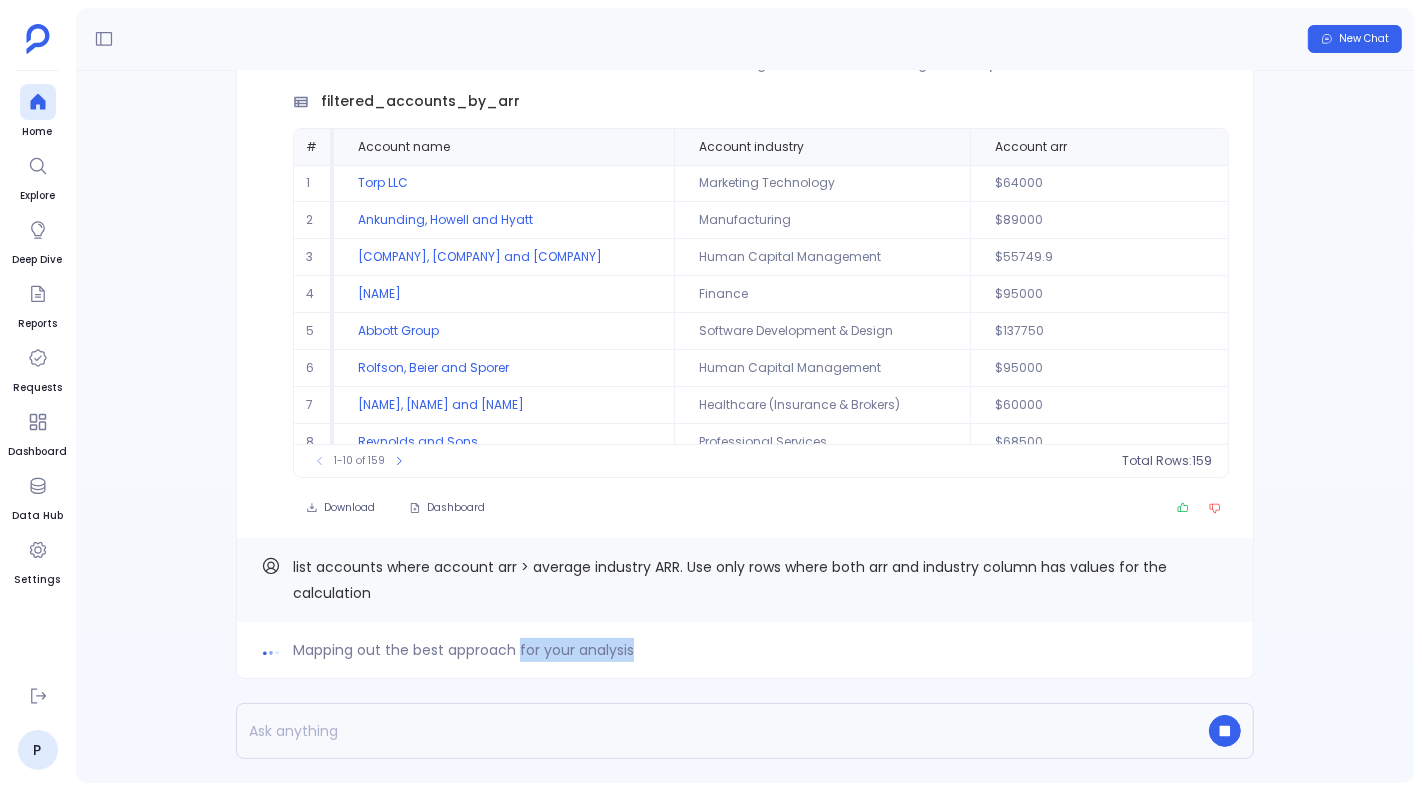 drag, startPoint x: 519, startPoint y: 652, endPoint x: 658, endPoint y: 652, distance: 139 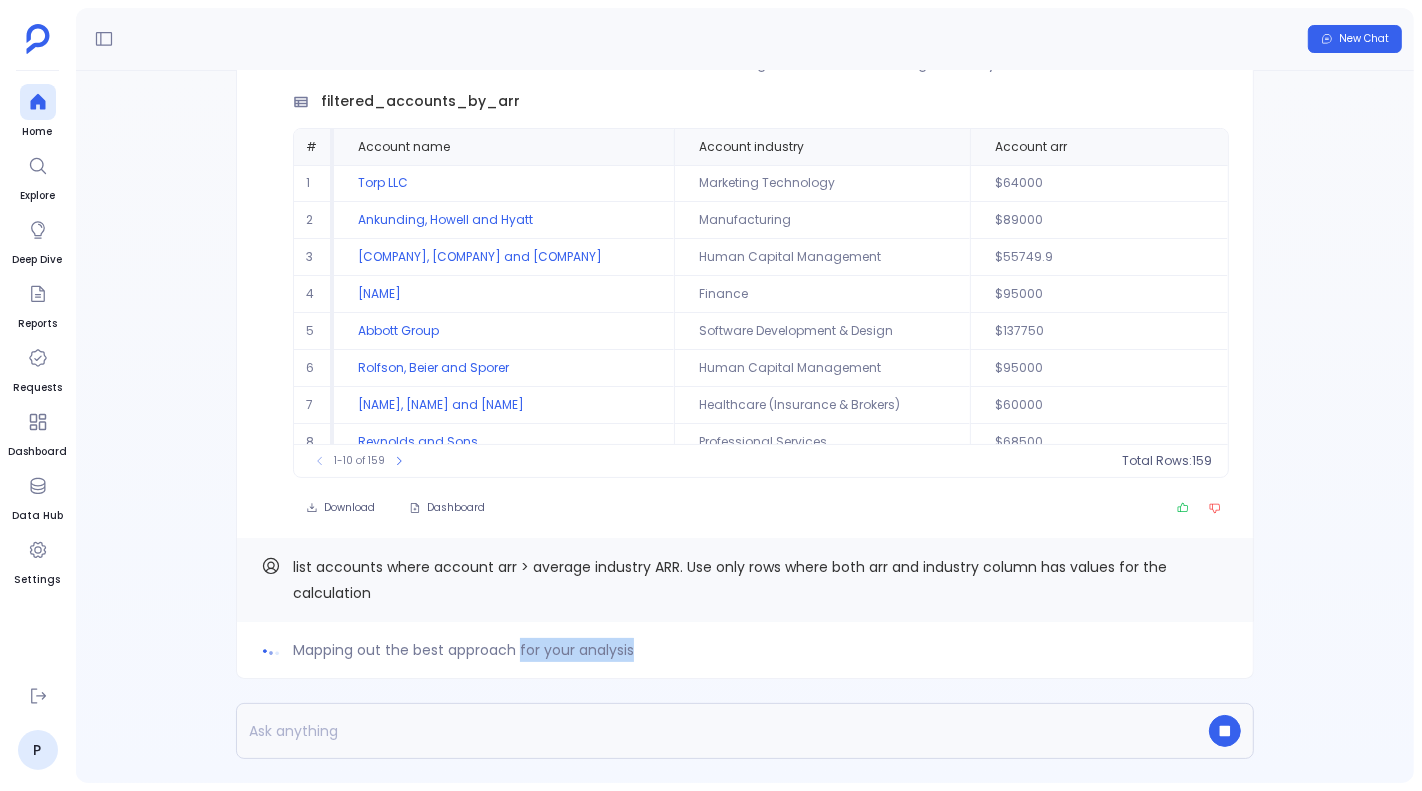 click on "Mapping out the best approach for your analysis" at bounding box center [745, 650] 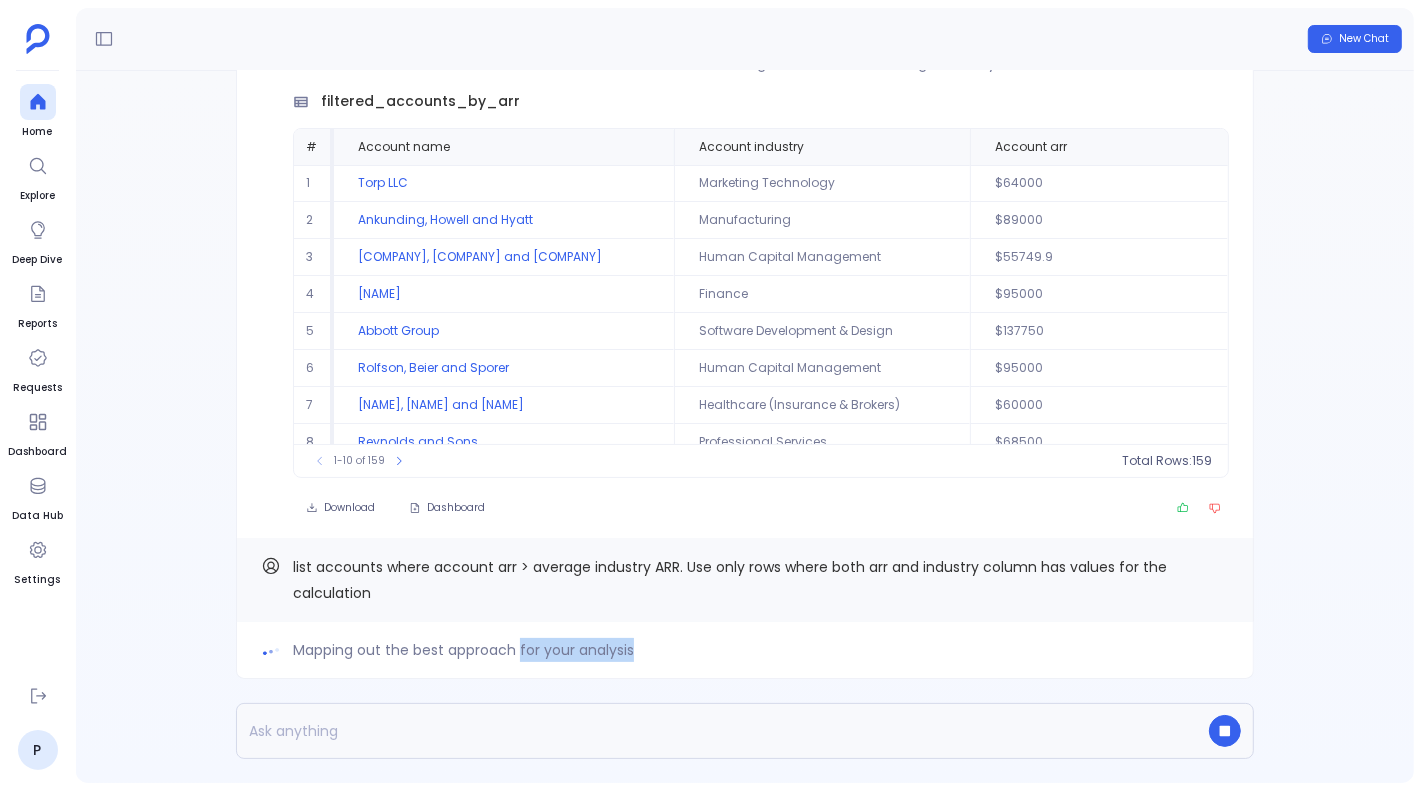 click on "Mapping out the best approach for your analysis" at bounding box center [745, 650] 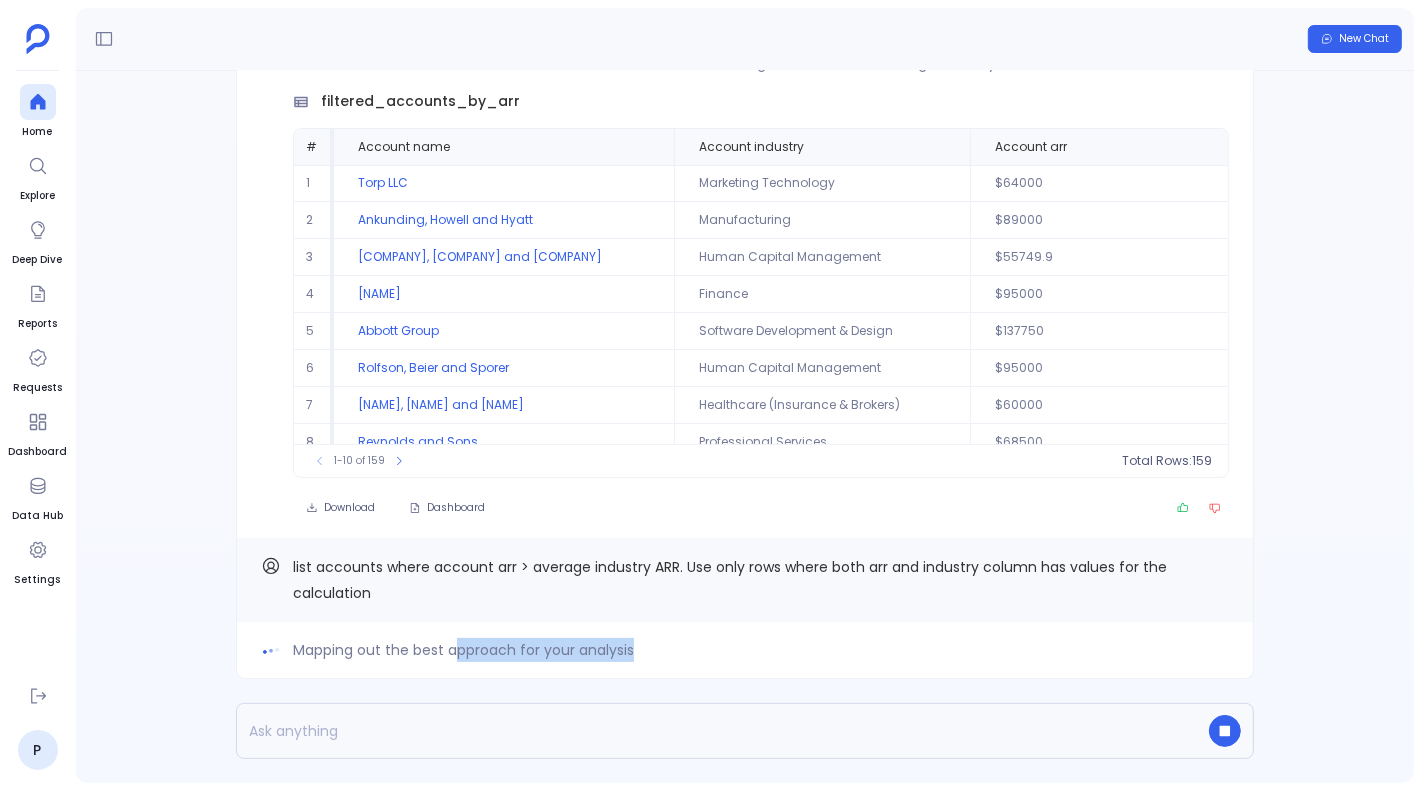 drag, startPoint x: 644, startPoint y: 652, endPoint x: 455, endPoint y: 659, distance: 189.12958 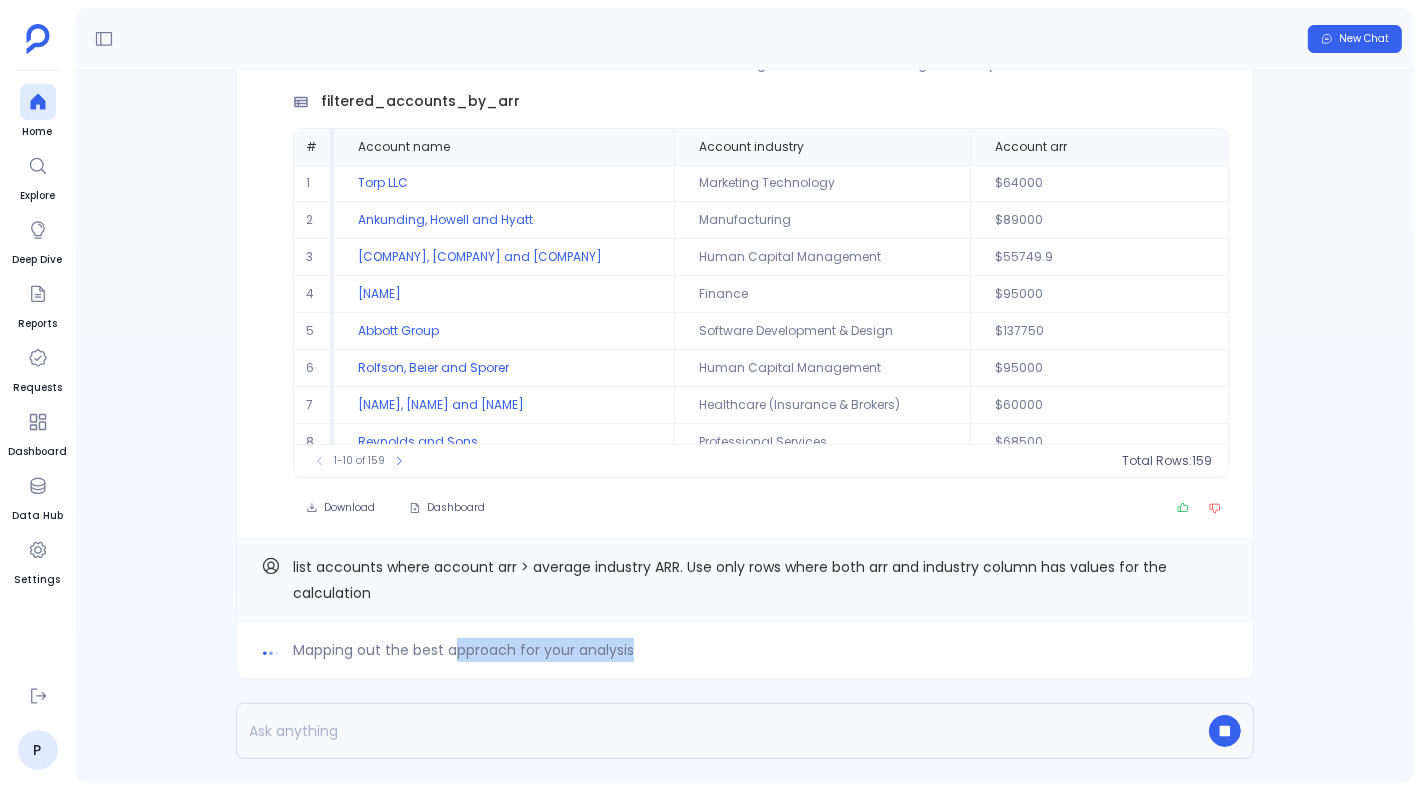 click on "Mapping out the best approach for your analysis" at bounding box center [745, 650] 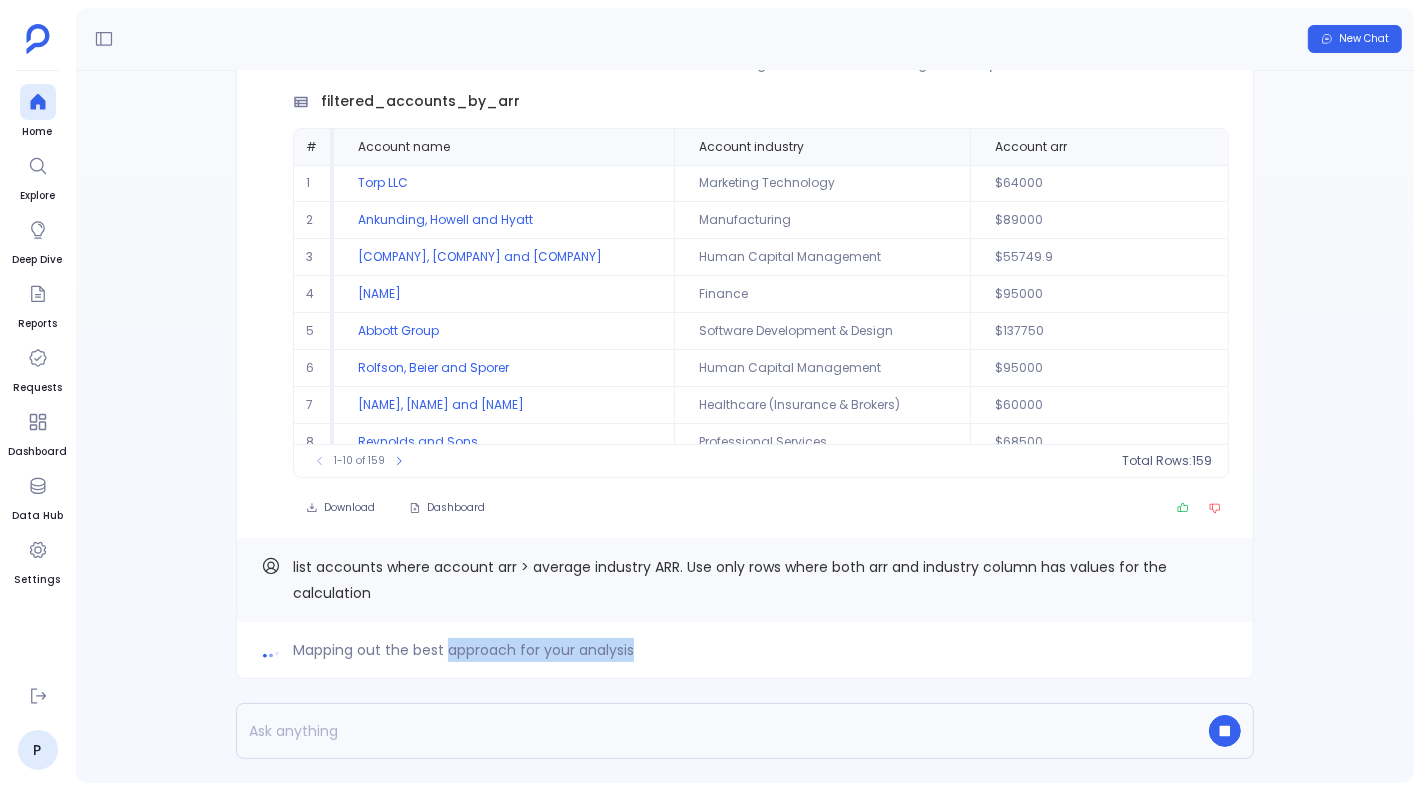 drag, startPoint x: 447, startPoint y: 653, endPoint x: 635, endPoint y: 653, distance: 188 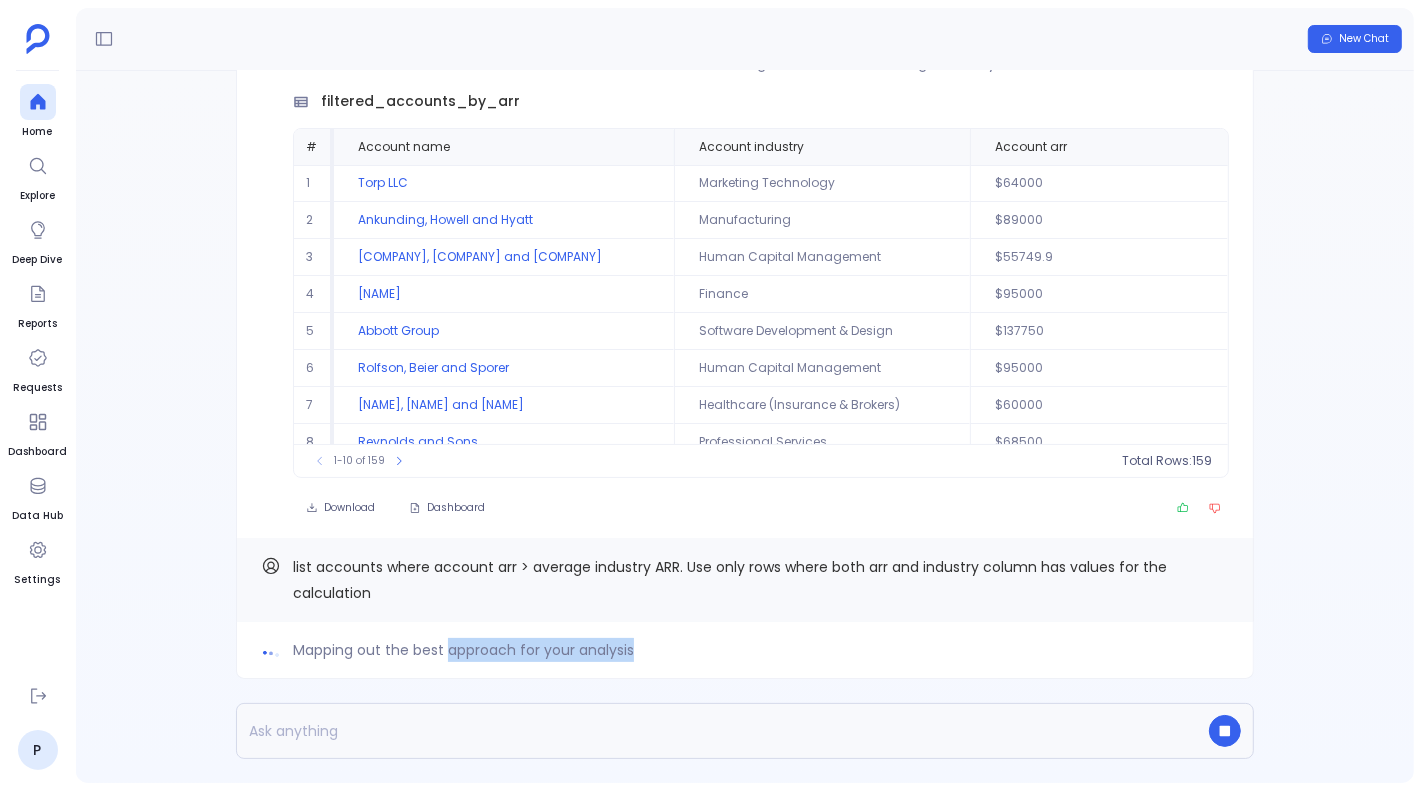 click on "Mapping out the best approach for your analysis" at bounding box center [745, 650] 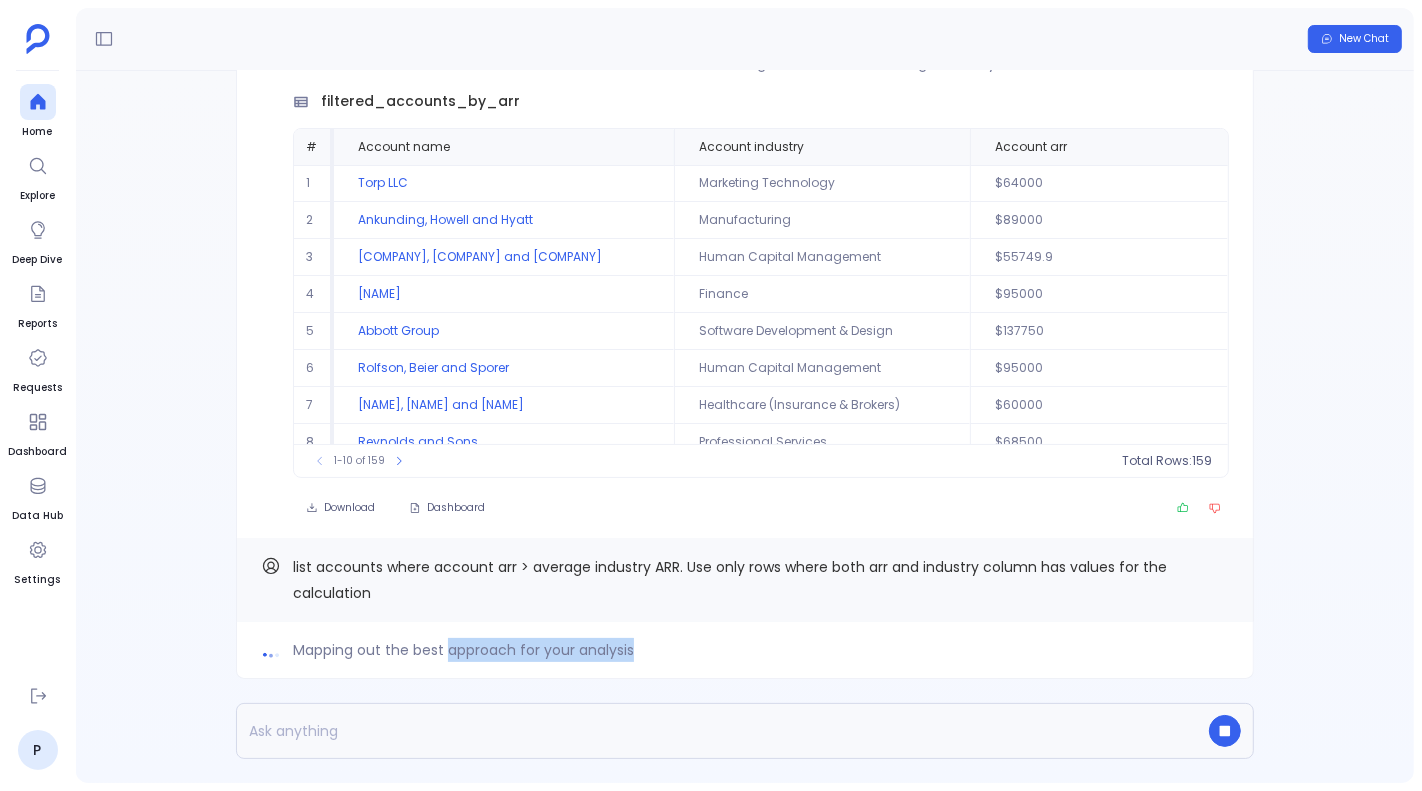 click on "Mapping out the best approach for your analysis" at bounding box center (745, 650) 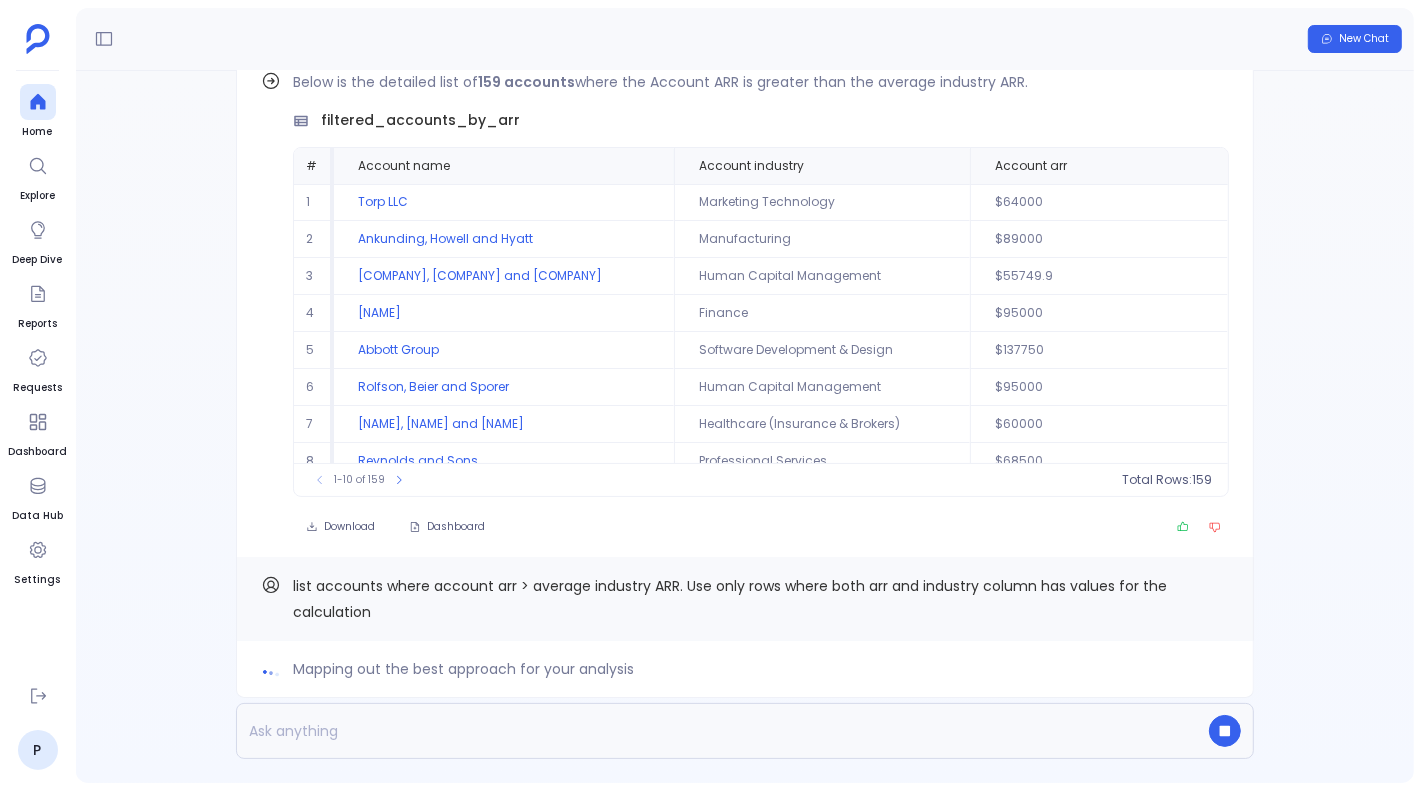 scroll, scrollTop: -32, scrollLeft: 0, axis: vertical 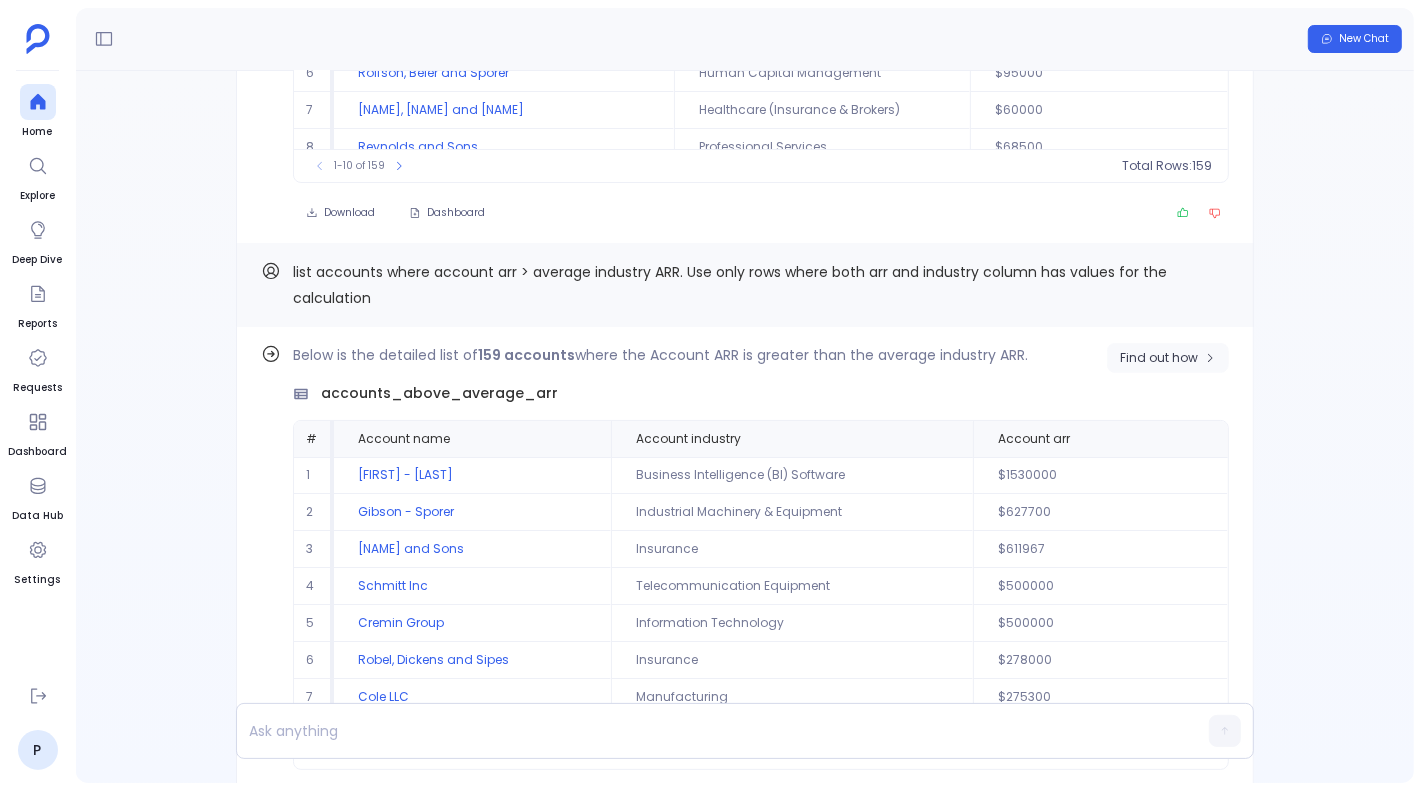 click on "Find out how" at bounding box center [1159, 358] 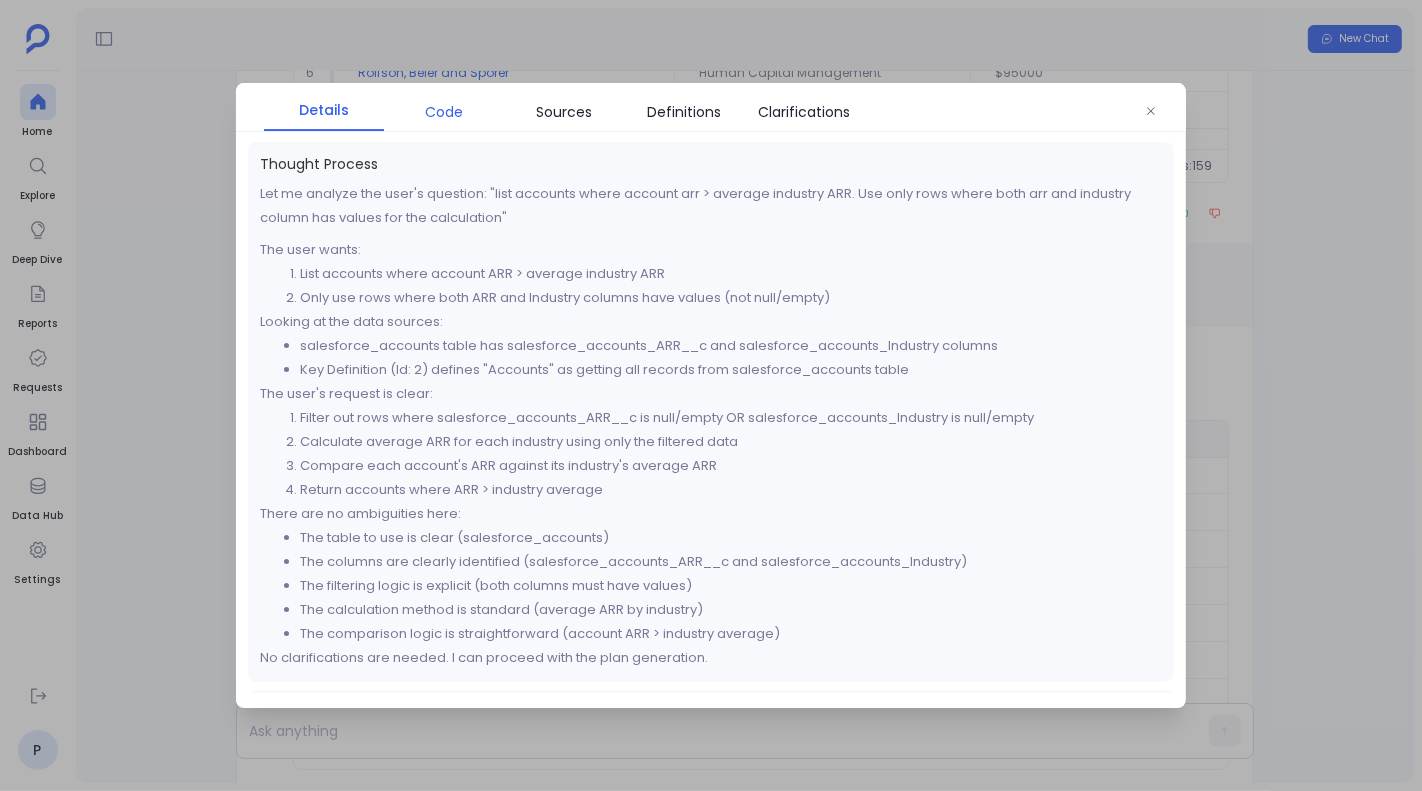 click on "Code" at bounding box center [444, 112] 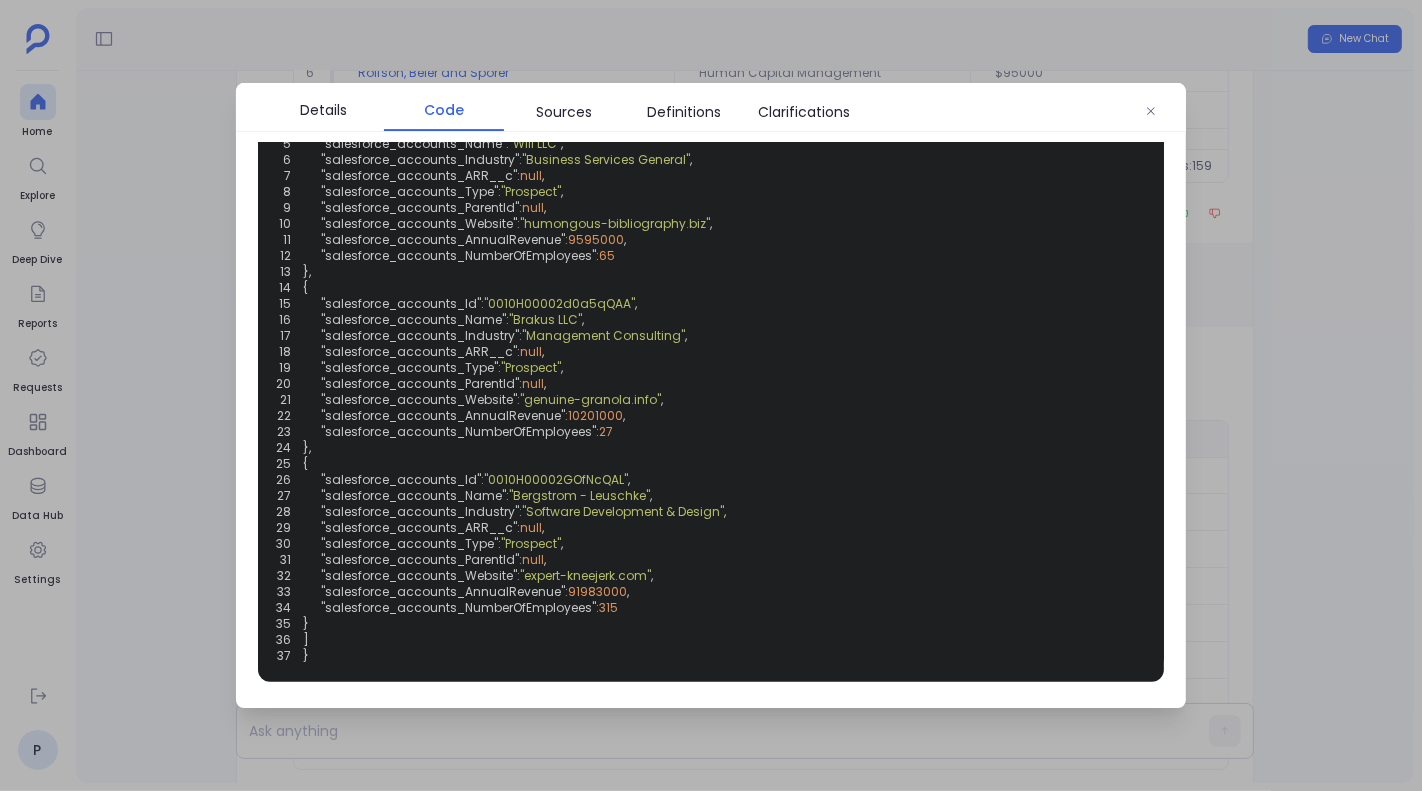 scroll, scrollTop: 0, scrollLeft: 0, axis: both 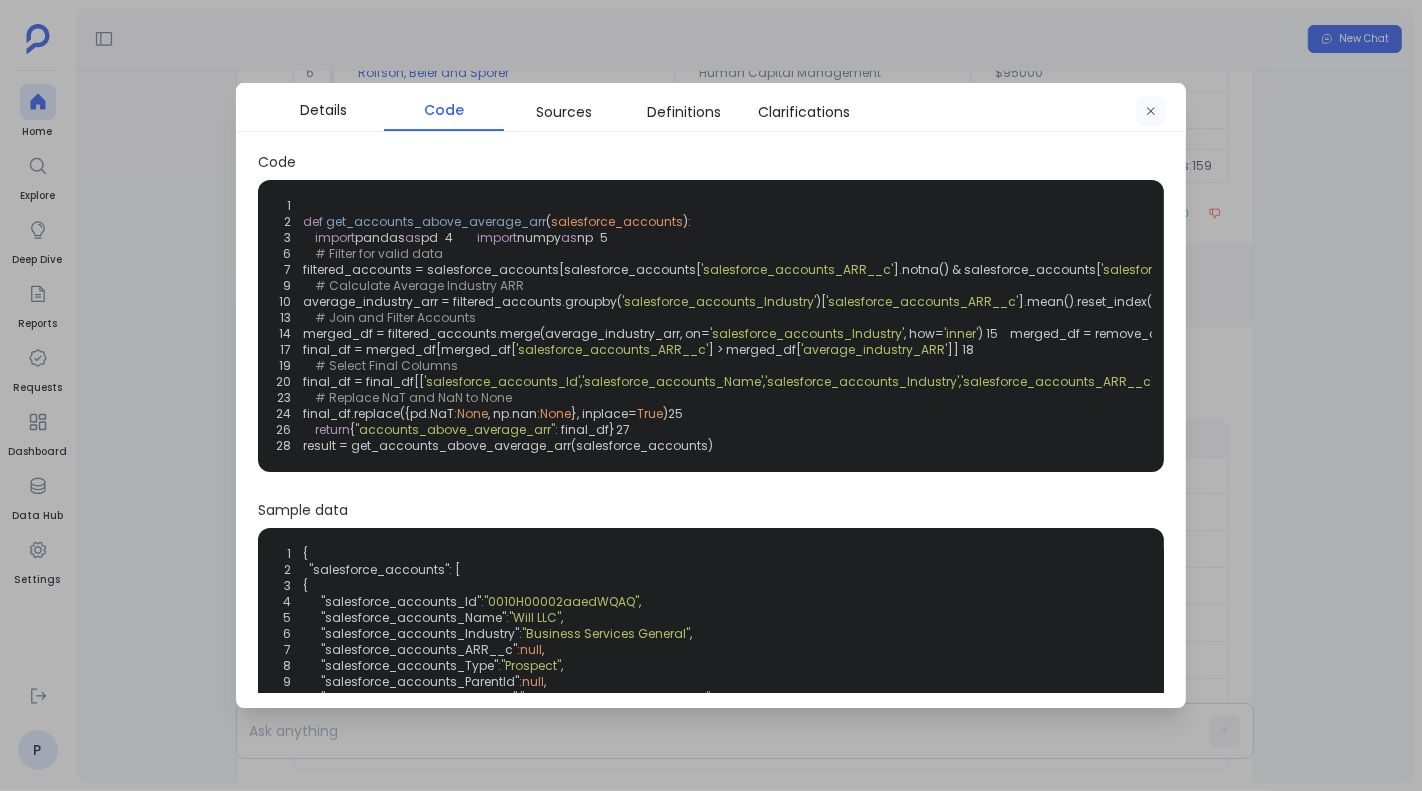 click 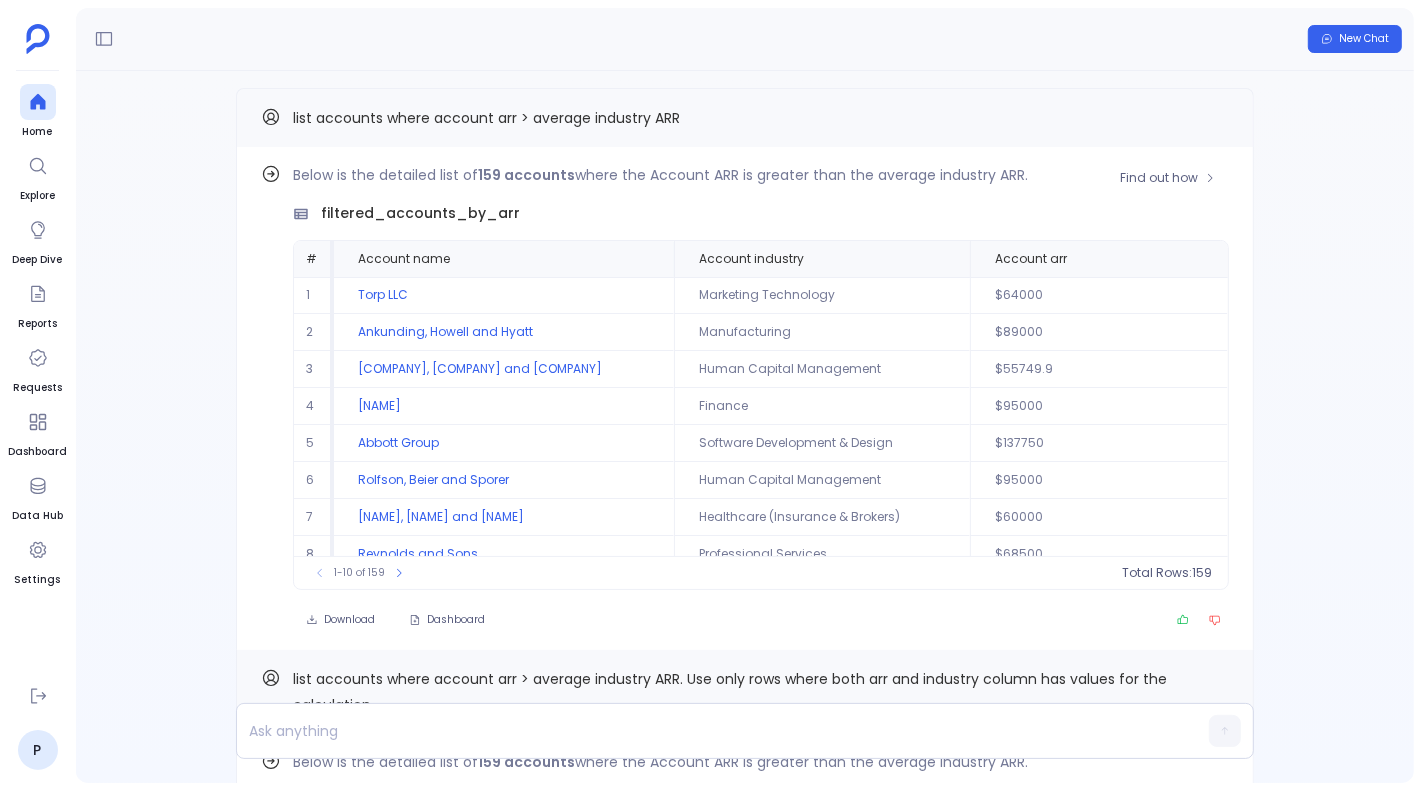 scroll, scrollTop: -562, scrollLeft: 0, axis: vertical 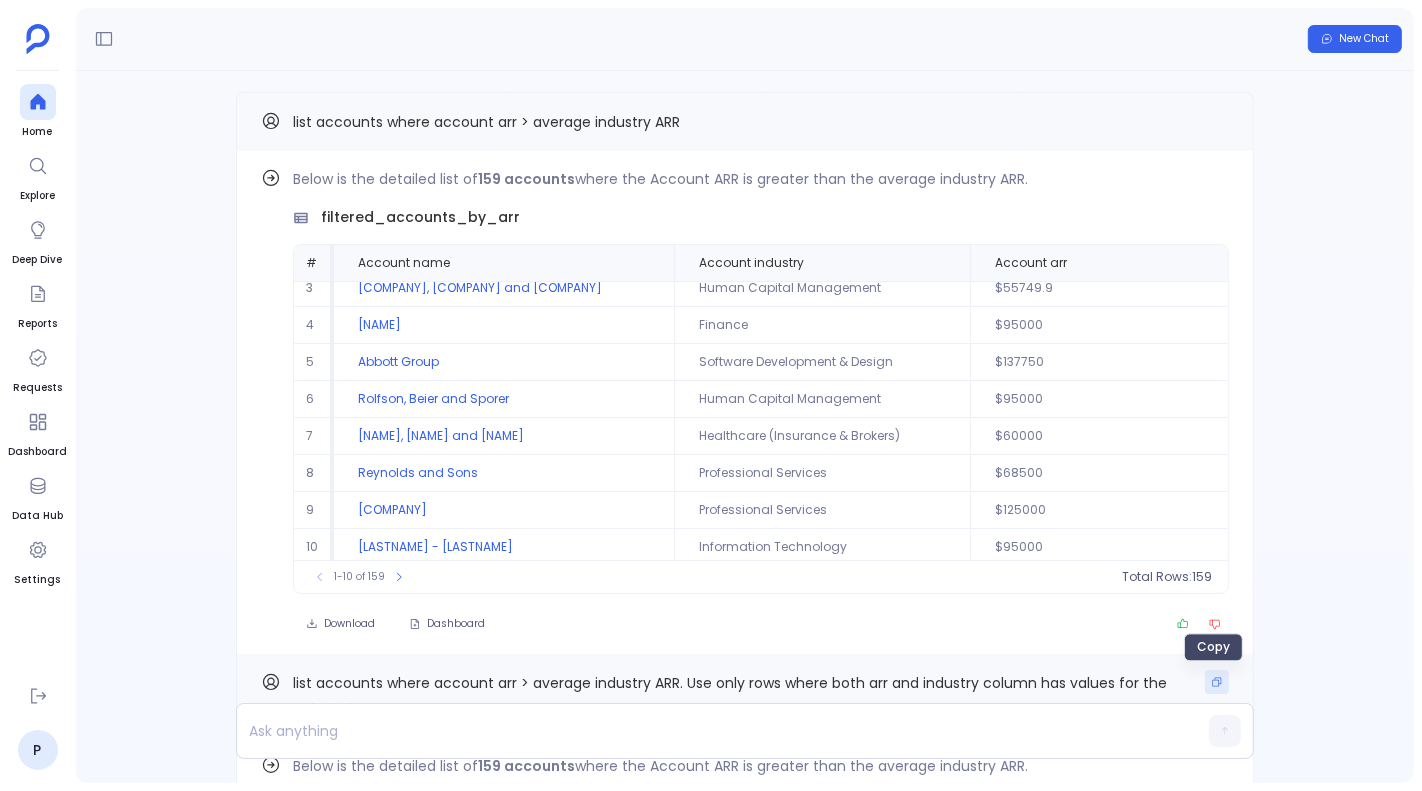 click at bounding box center (1217, 682) 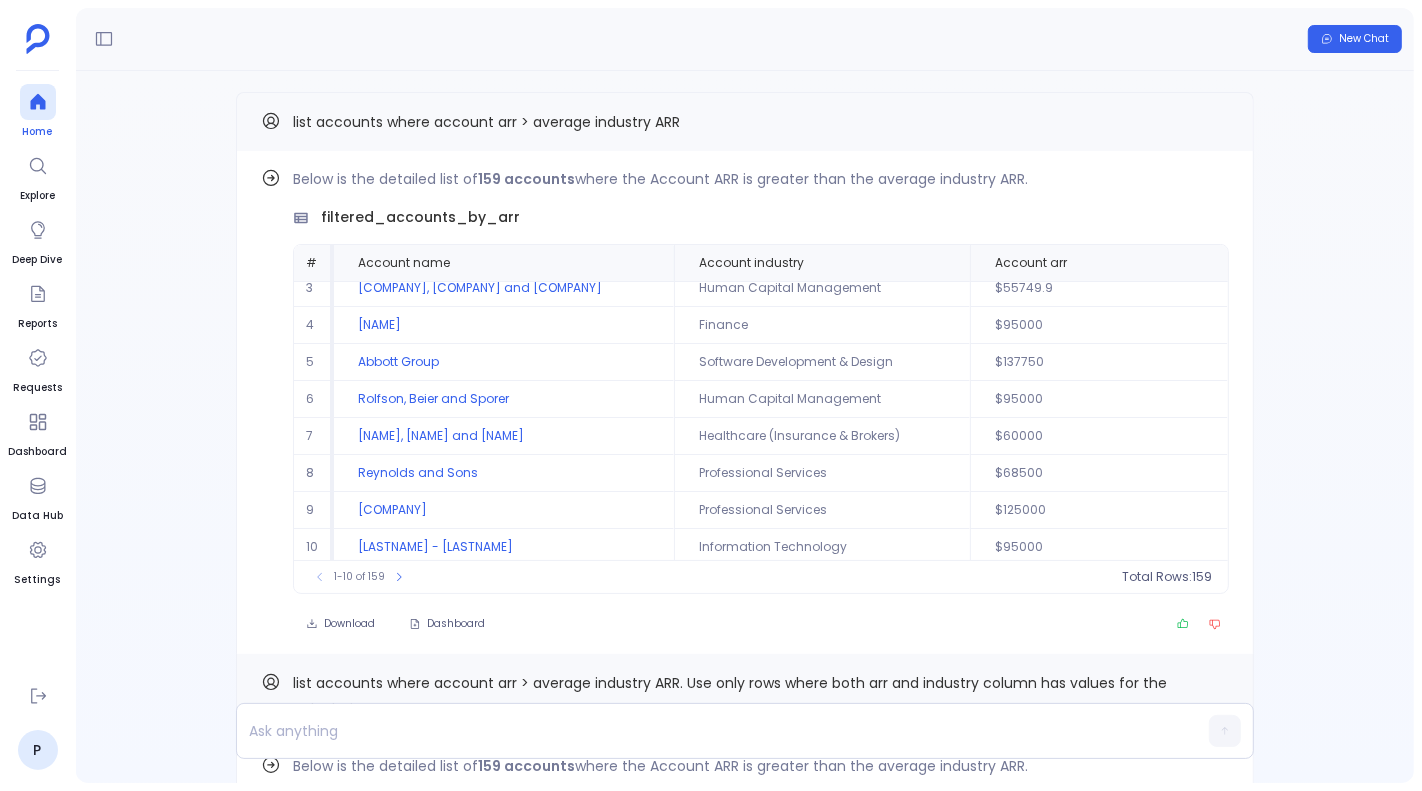 click 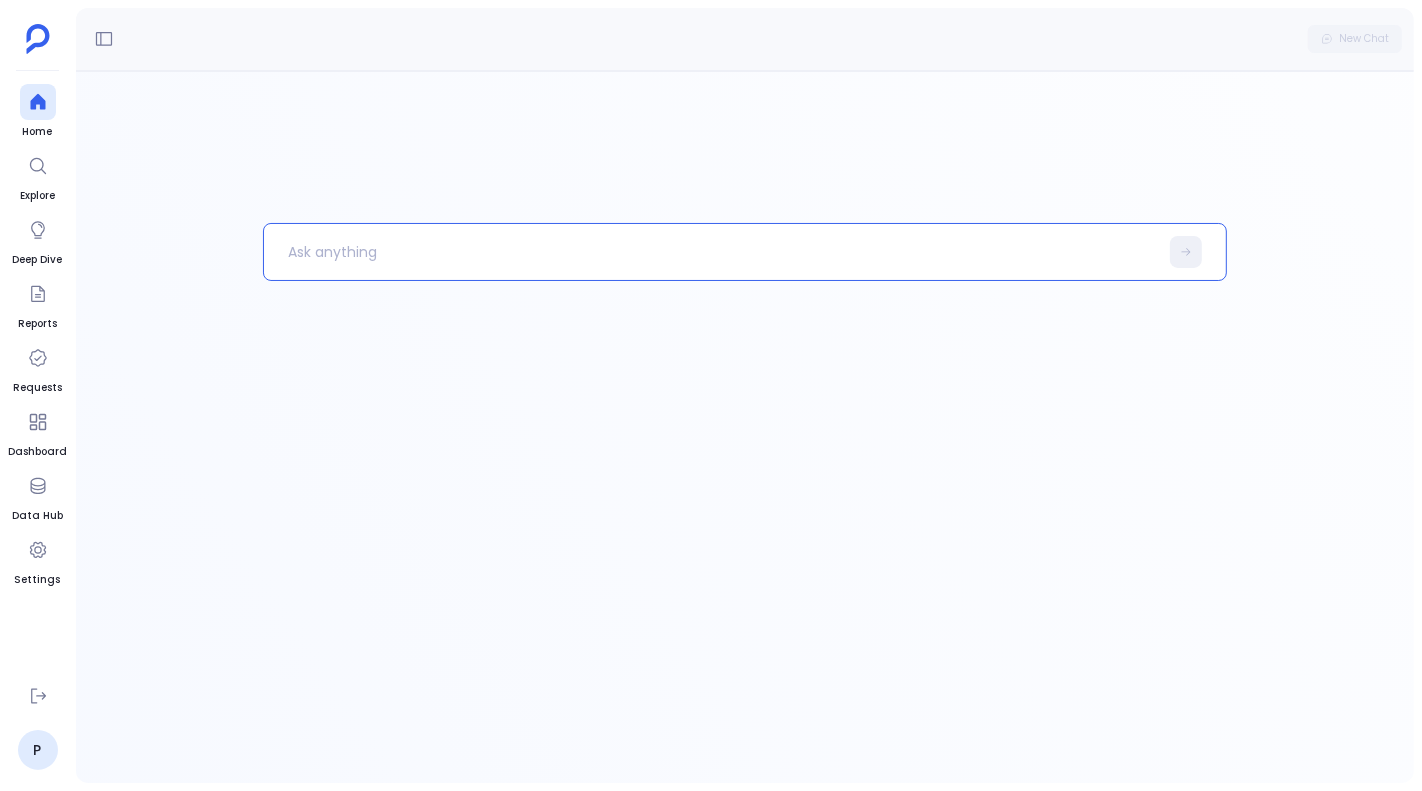 click at bounding box center [710, 252] 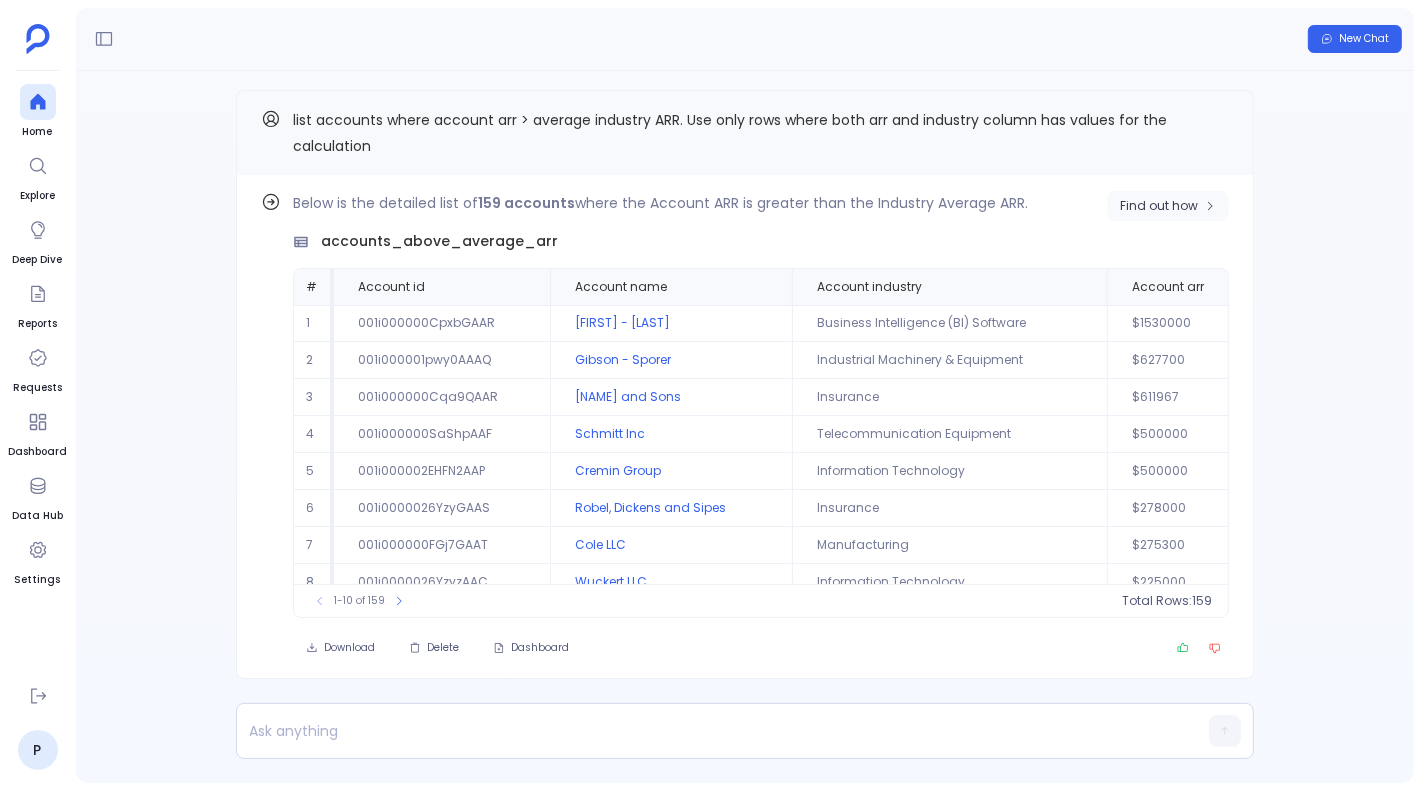 click on "Find out how" at bounding box center (1159, 206) 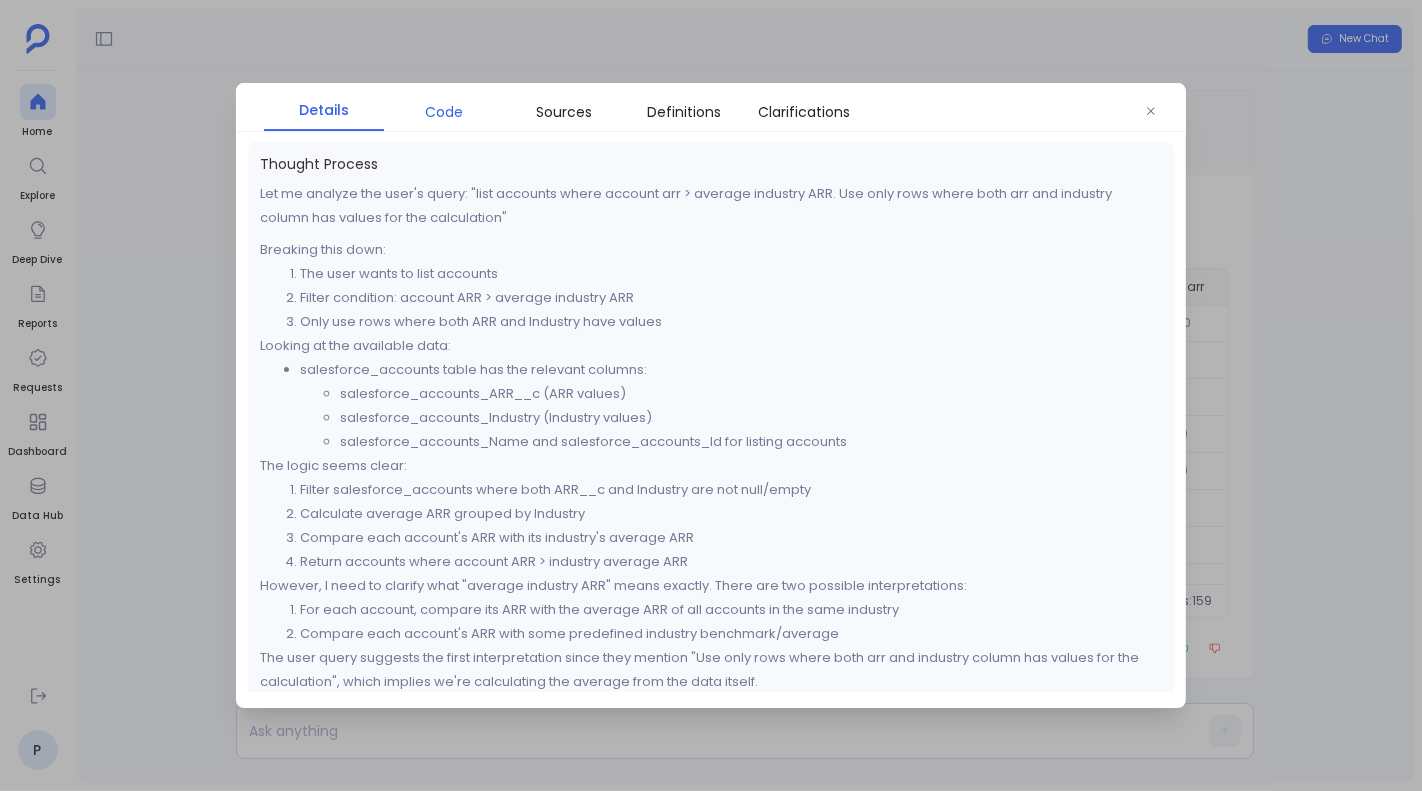 click on "Code" at bounding box center [444, 112] 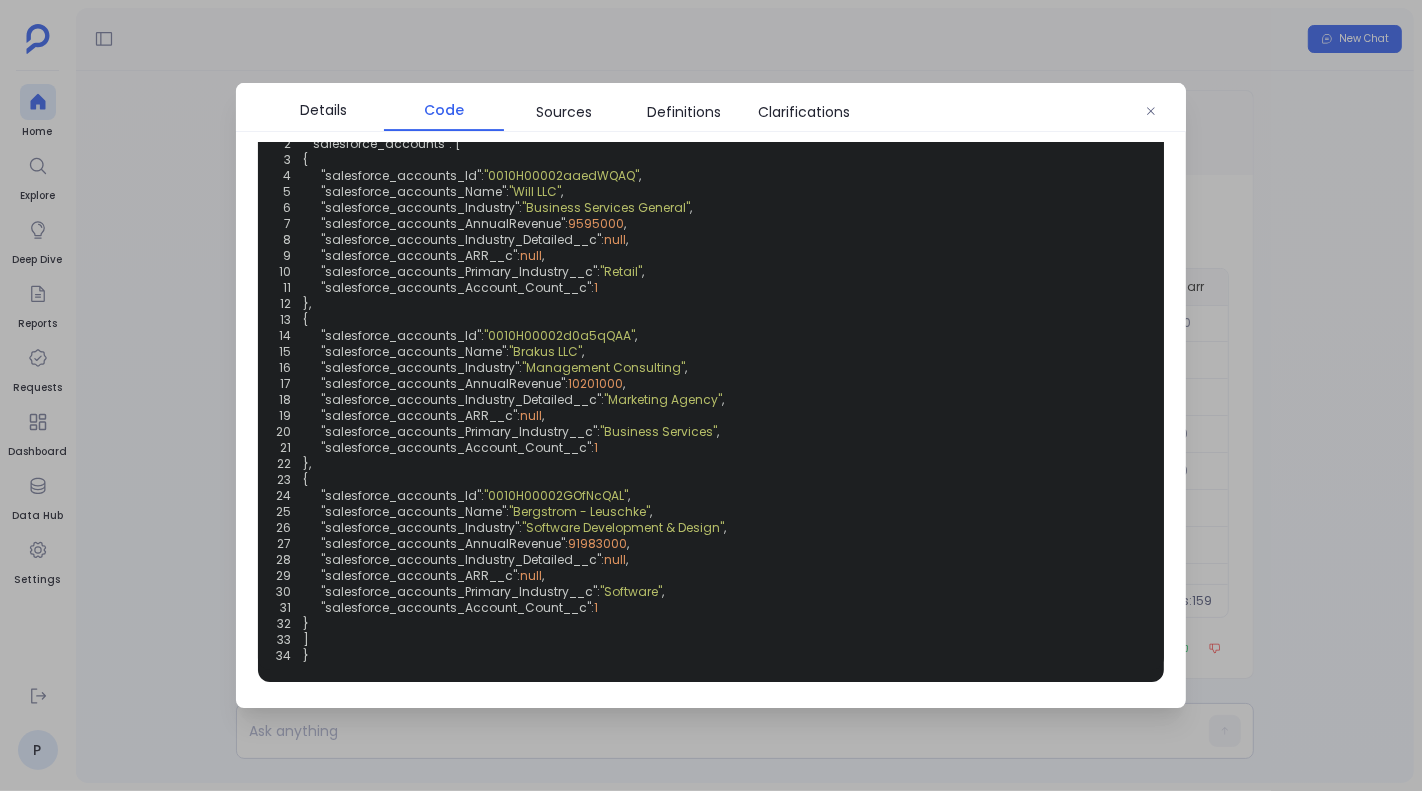 scroll, scrollTop: 0, scrollLeft: 0, axis: both 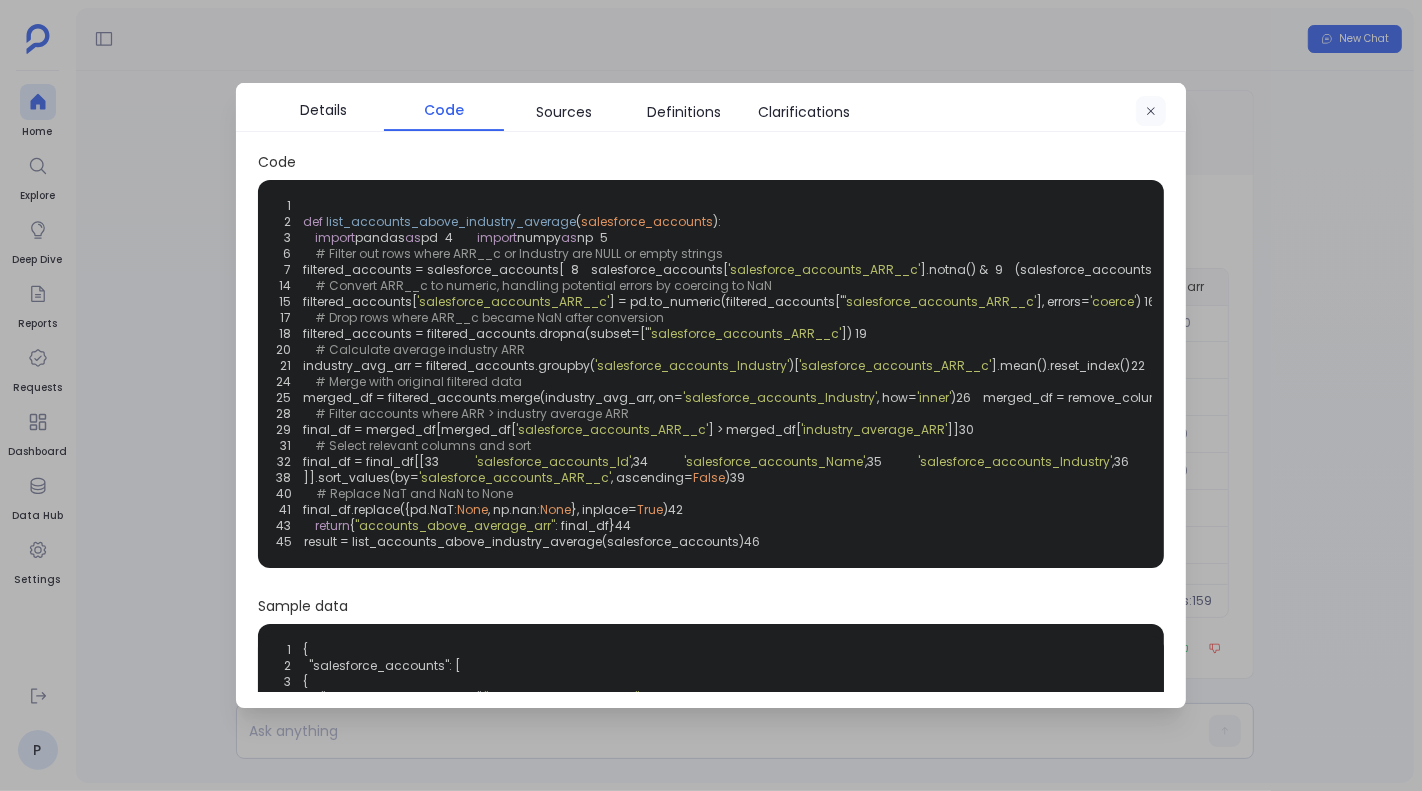 click at bounding box center (1151, 111) 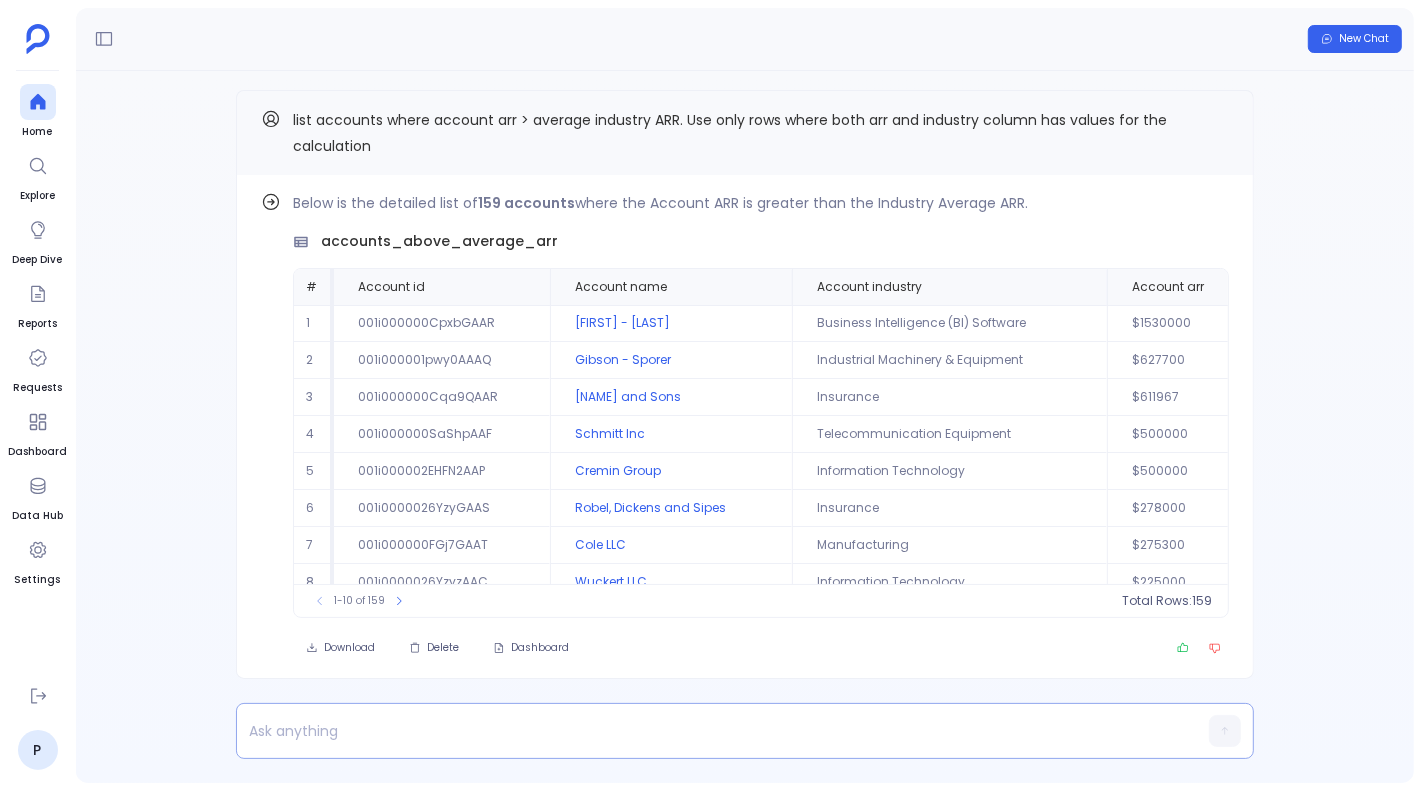 click at bounding box center (706, 731) 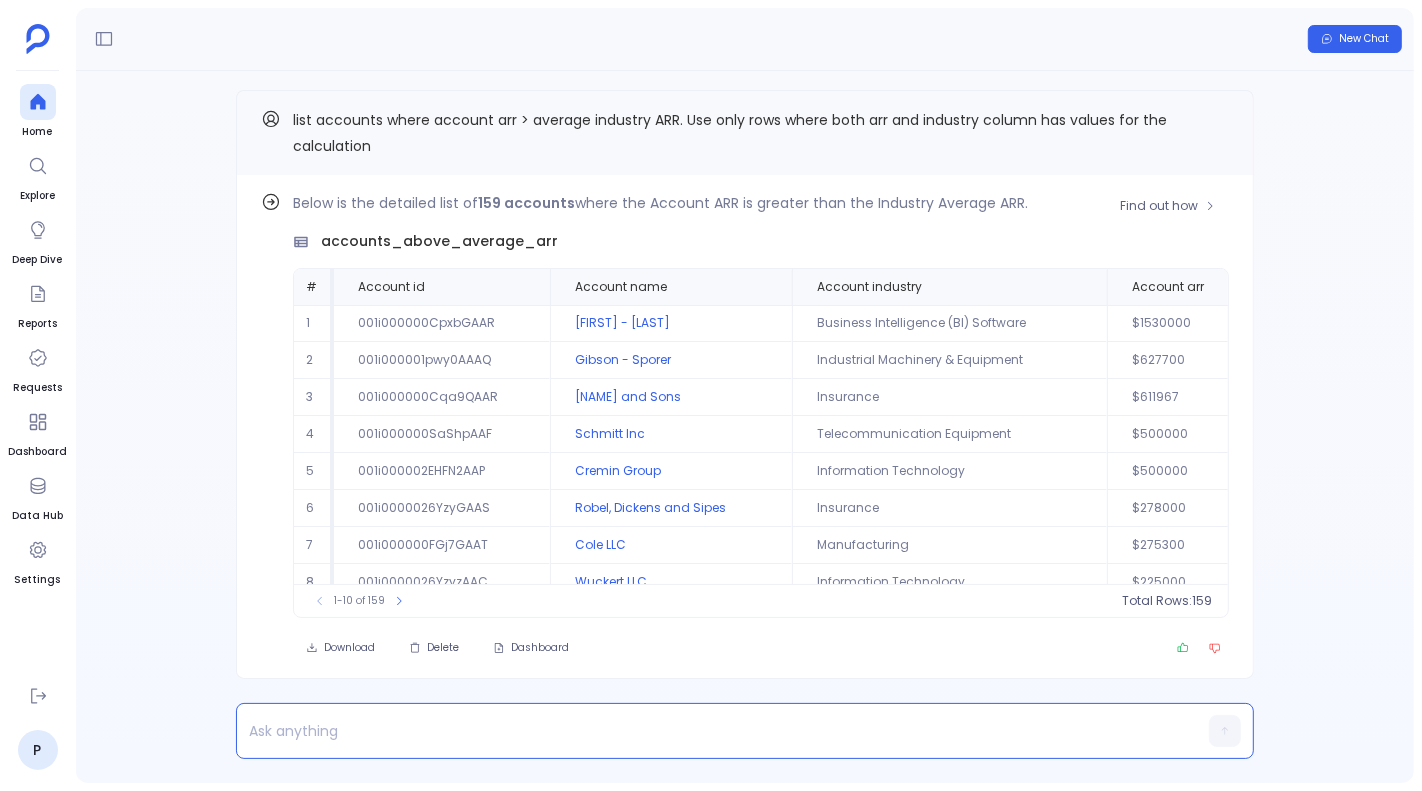 type 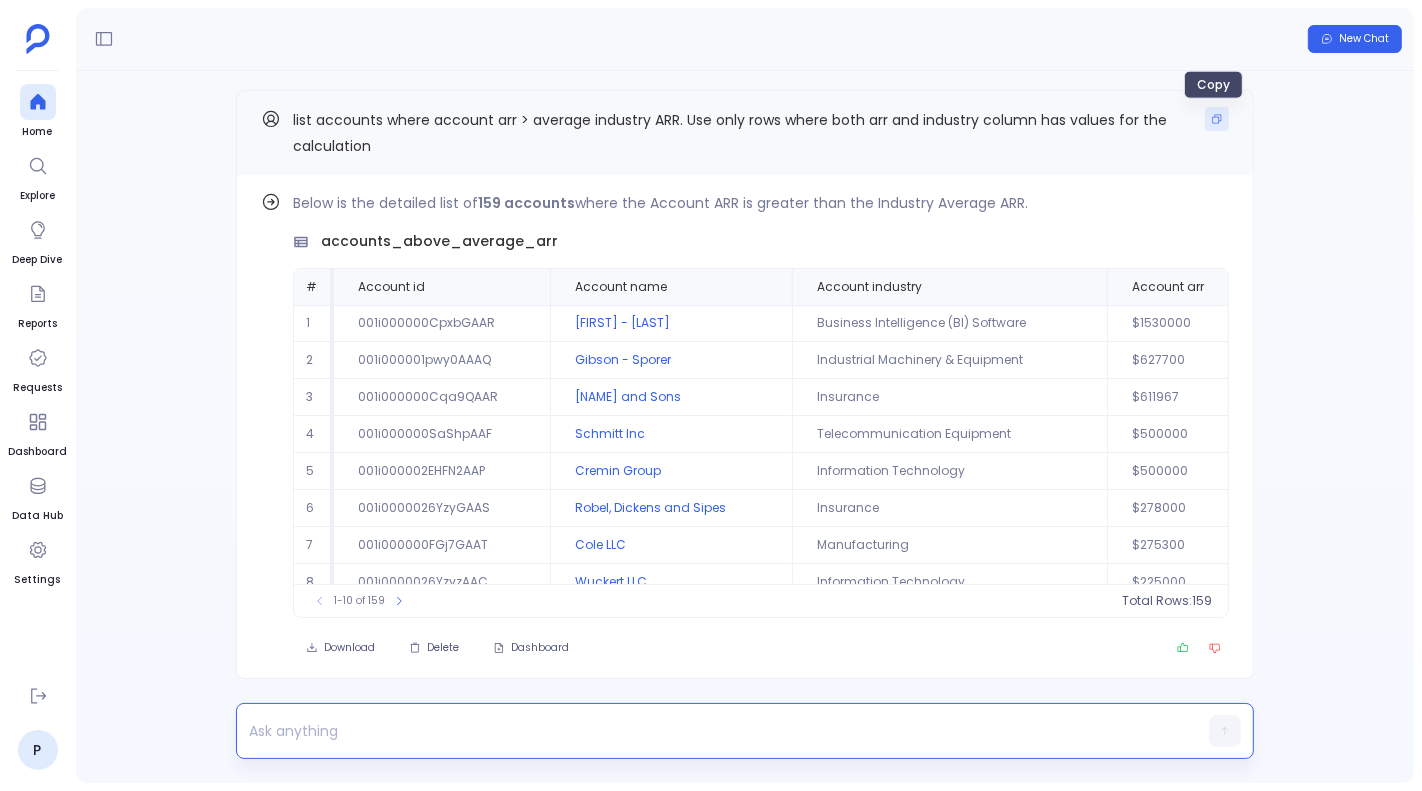 click at bounding box center [1217, 119] 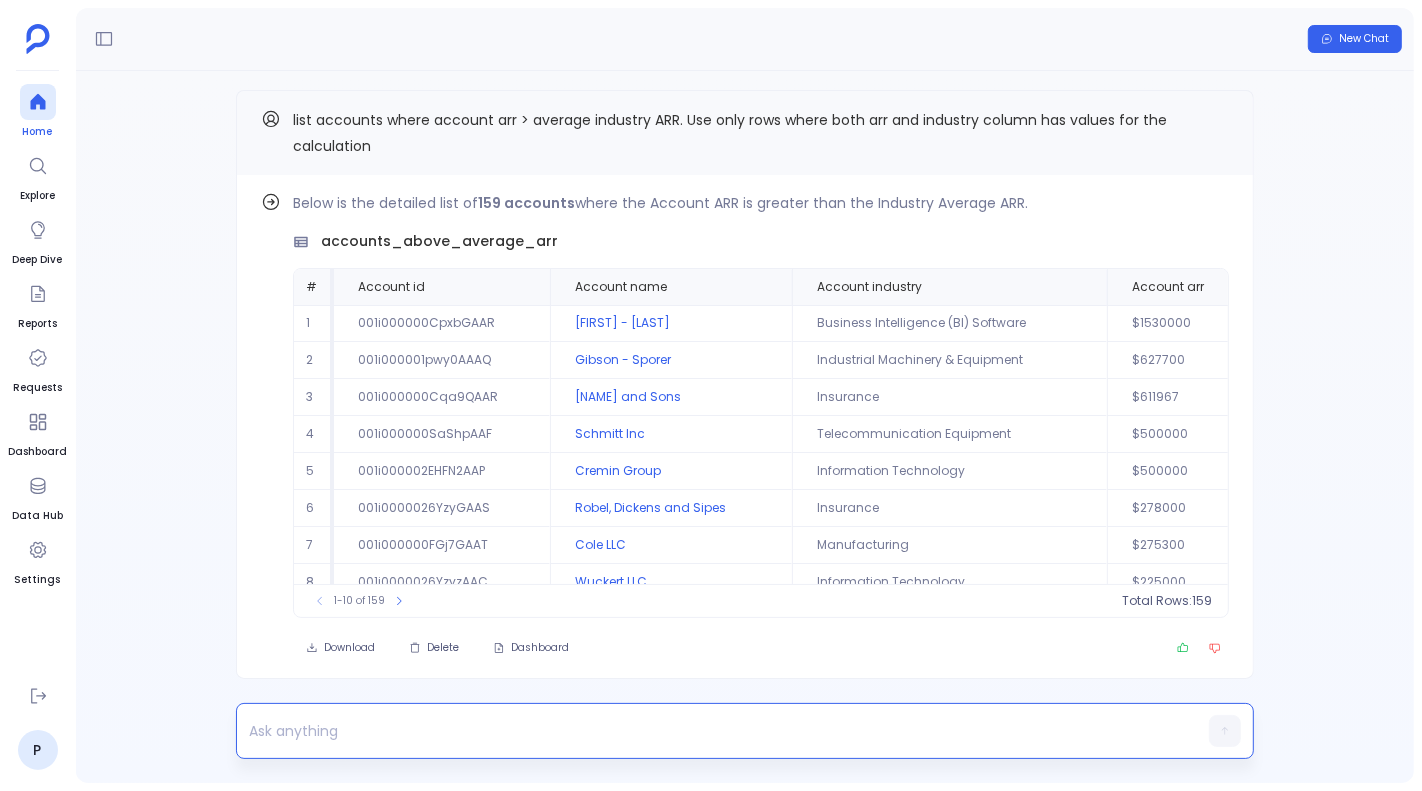 click at bounding box center [38, 102] 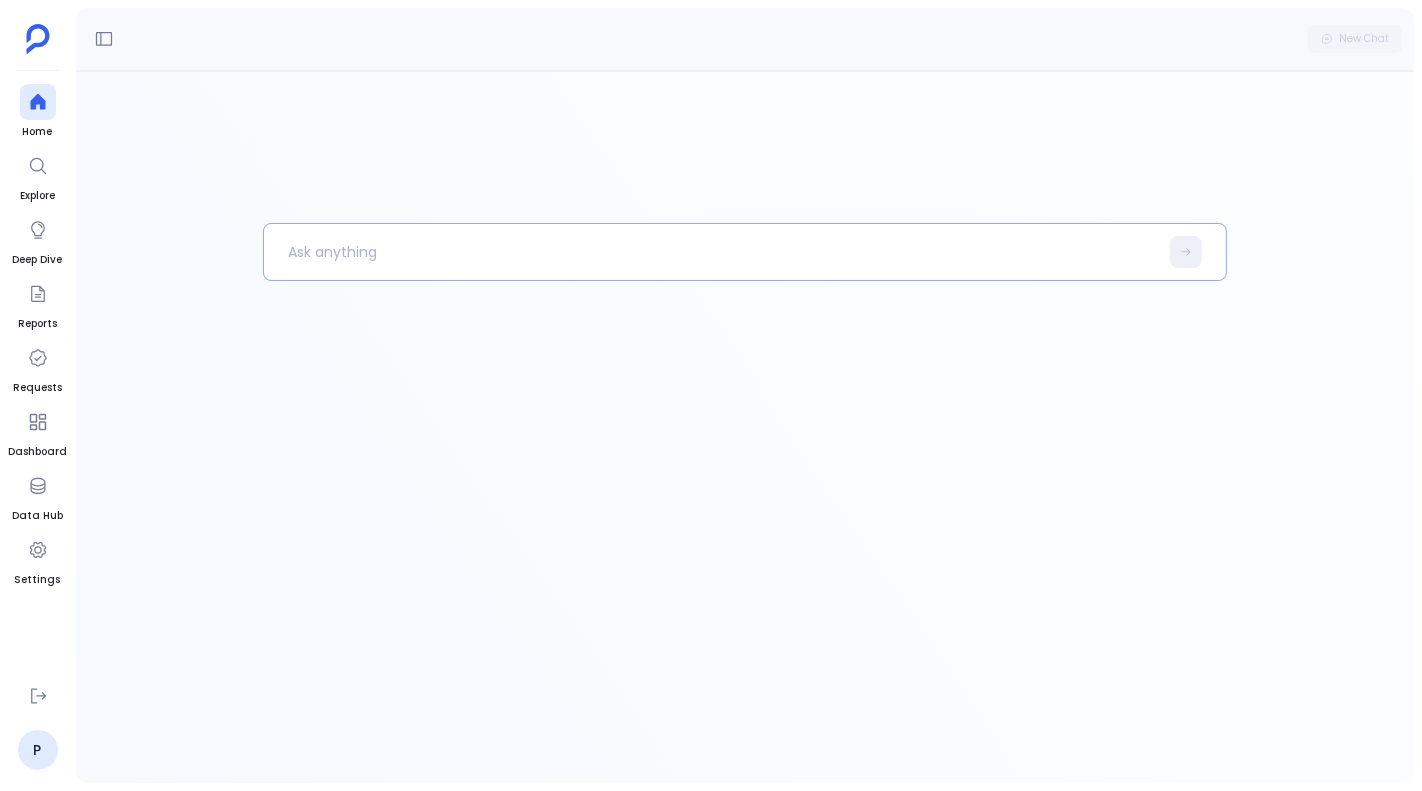 click at bounding box center (710, 252) 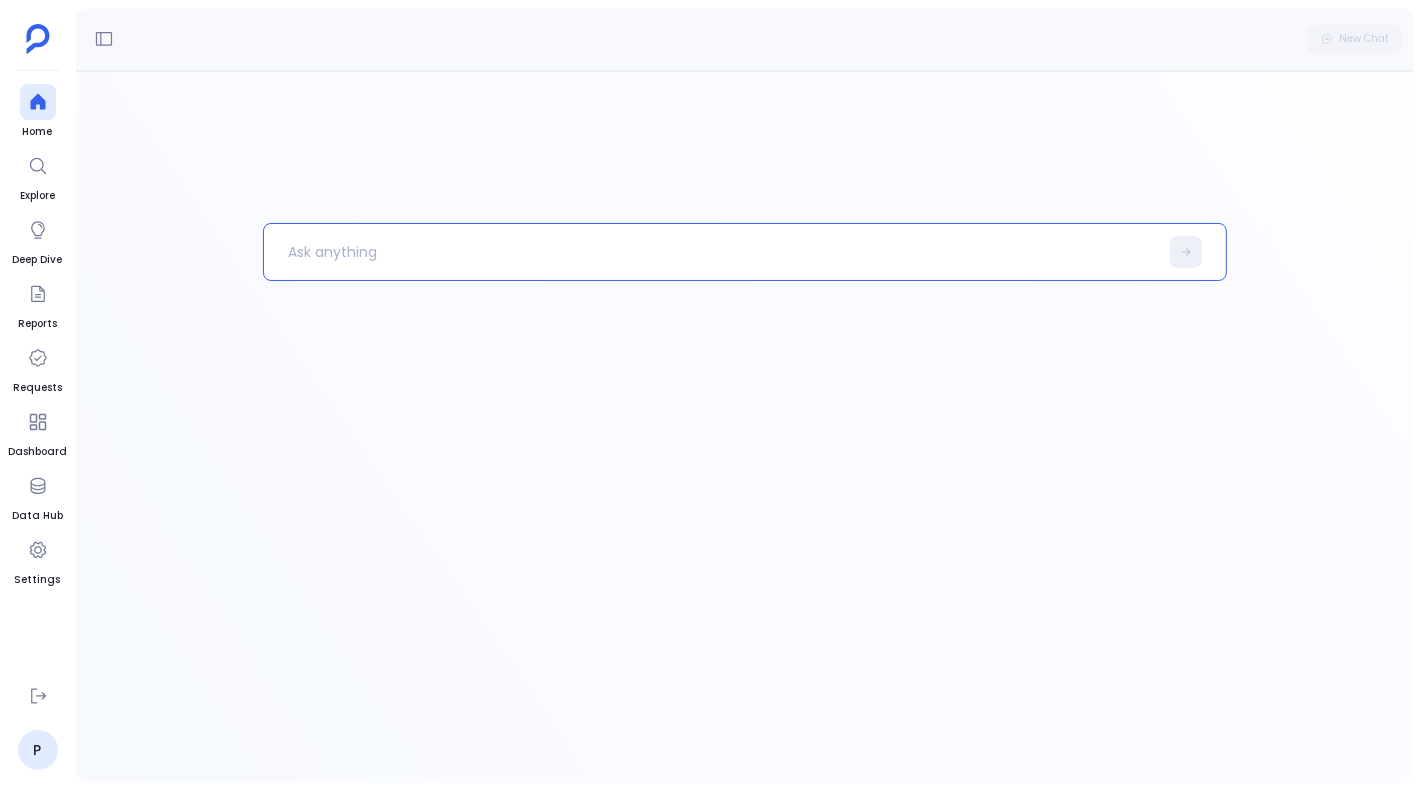 paste 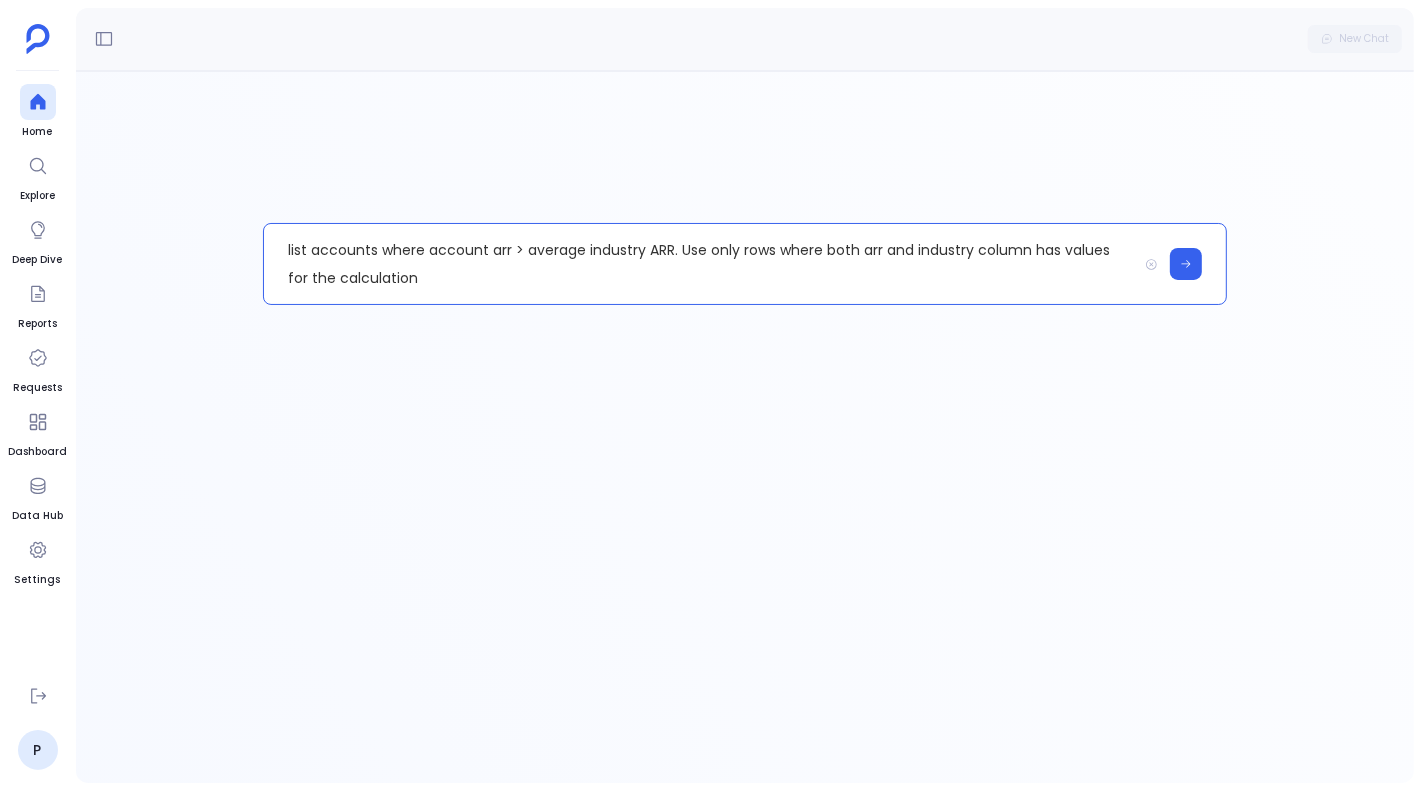type 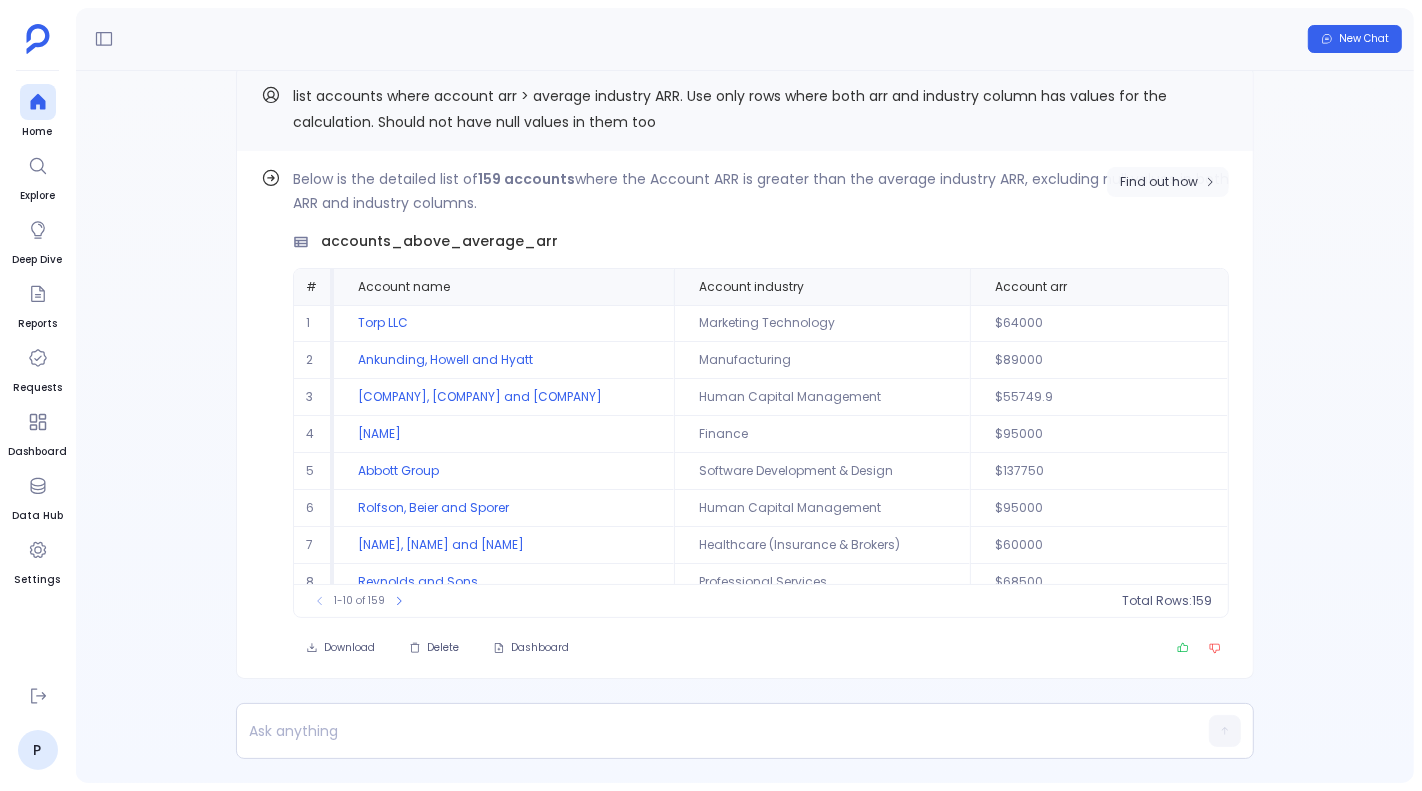 click on "Find out how" at bounding box center (1159, 182) 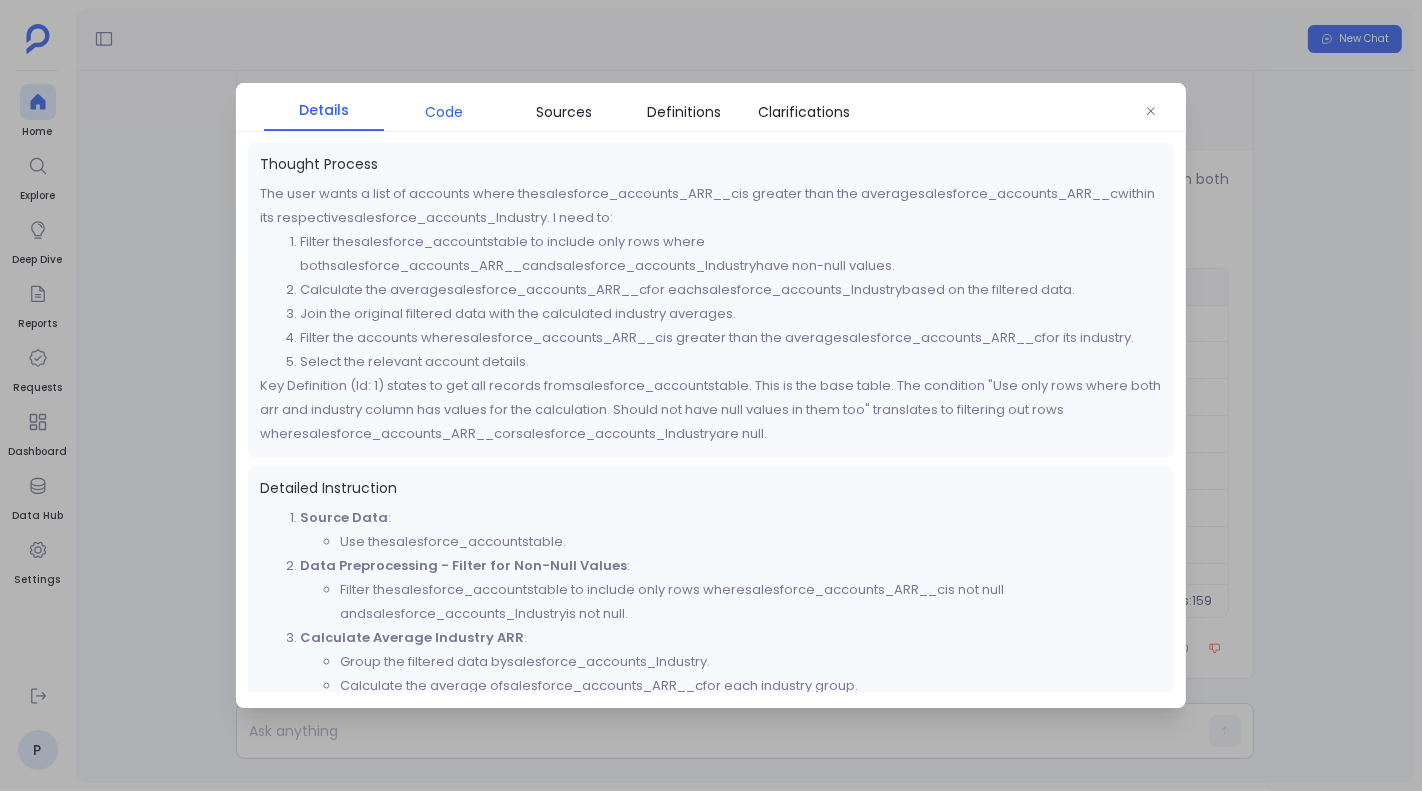 click on "Code" at bounding box center [444, 112] 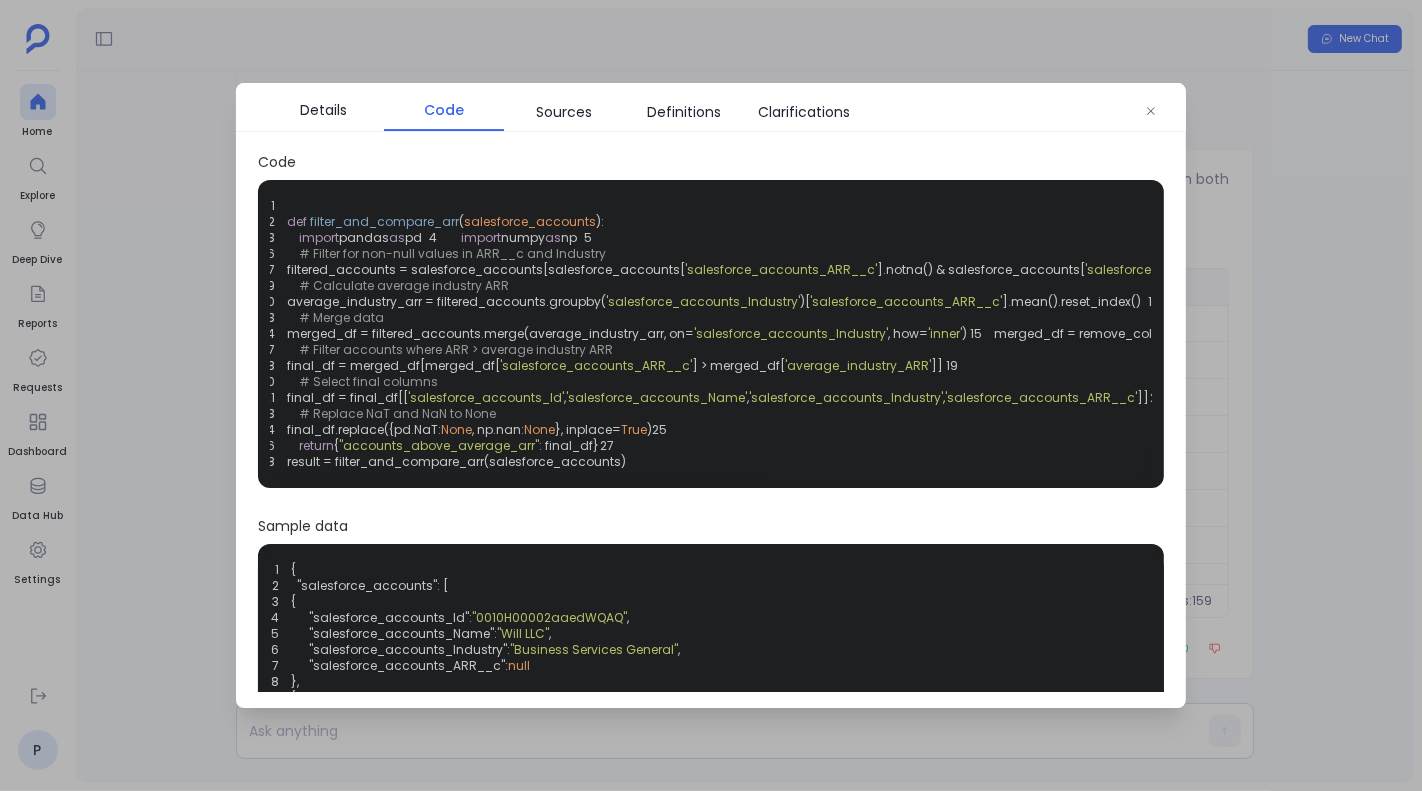 scroll, scrollTop: 0, scrollLeft: 0, axis: both 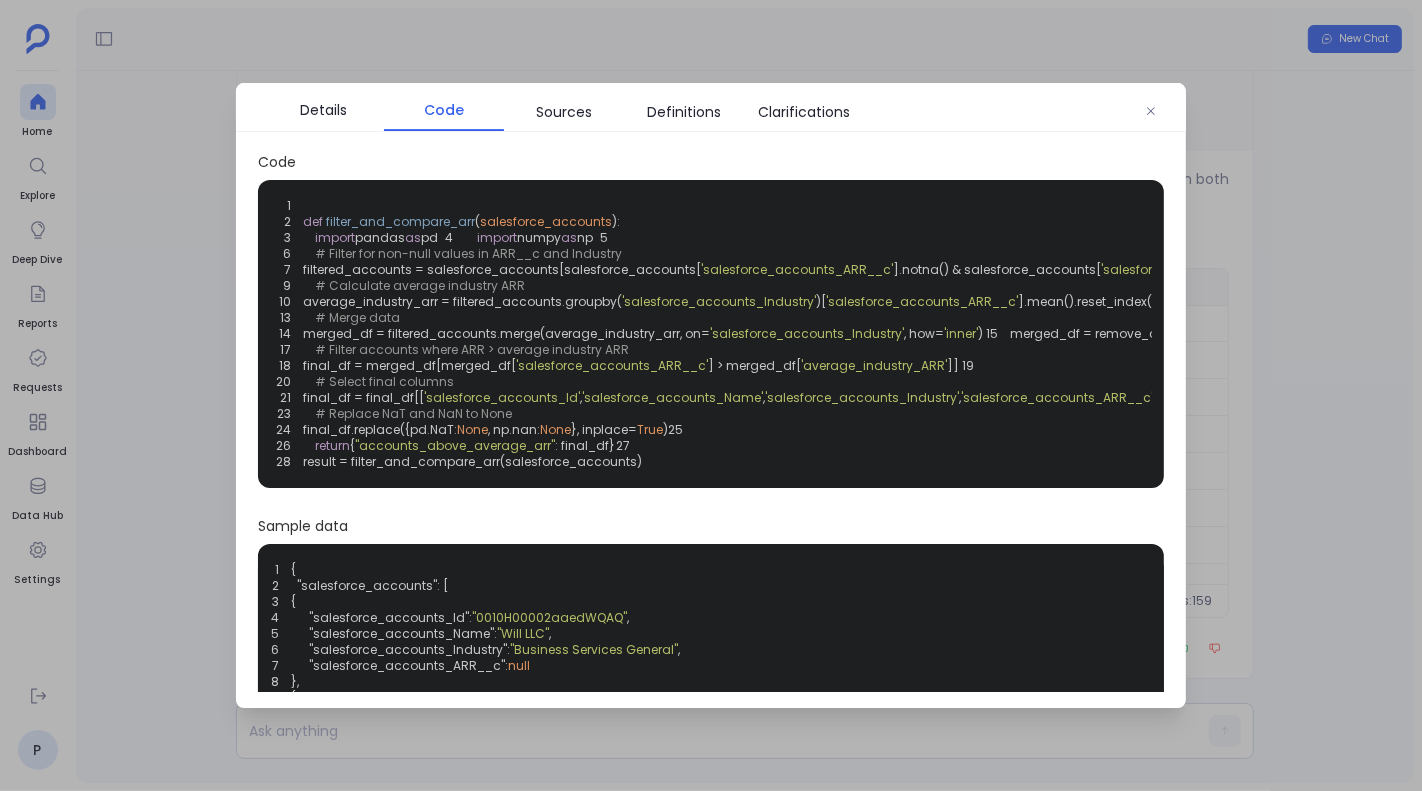click on "'salesforce_accounts_Industry'" at bounding box center [719, 301] 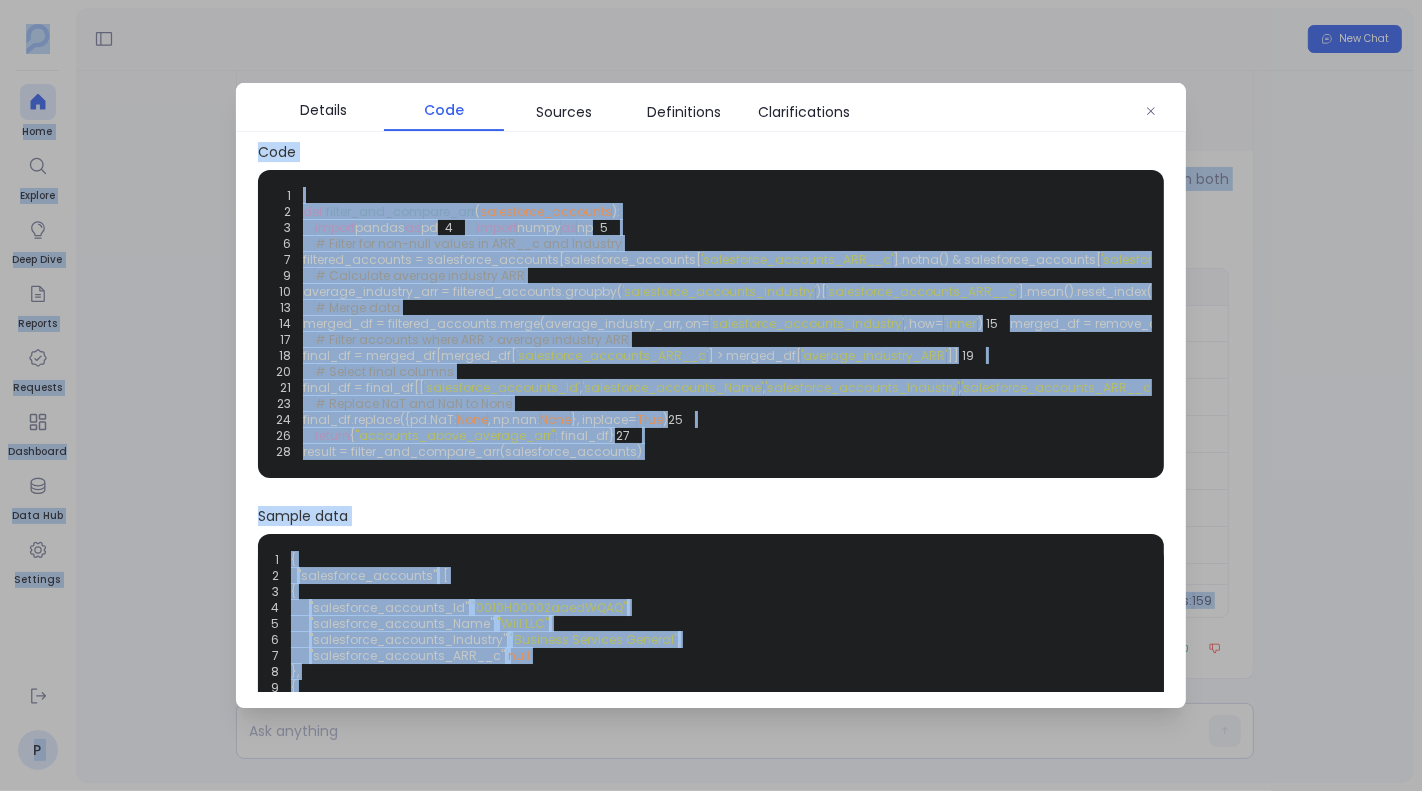 scroll, scrollTop: 11, scrollLeft: 0, axis: vertical 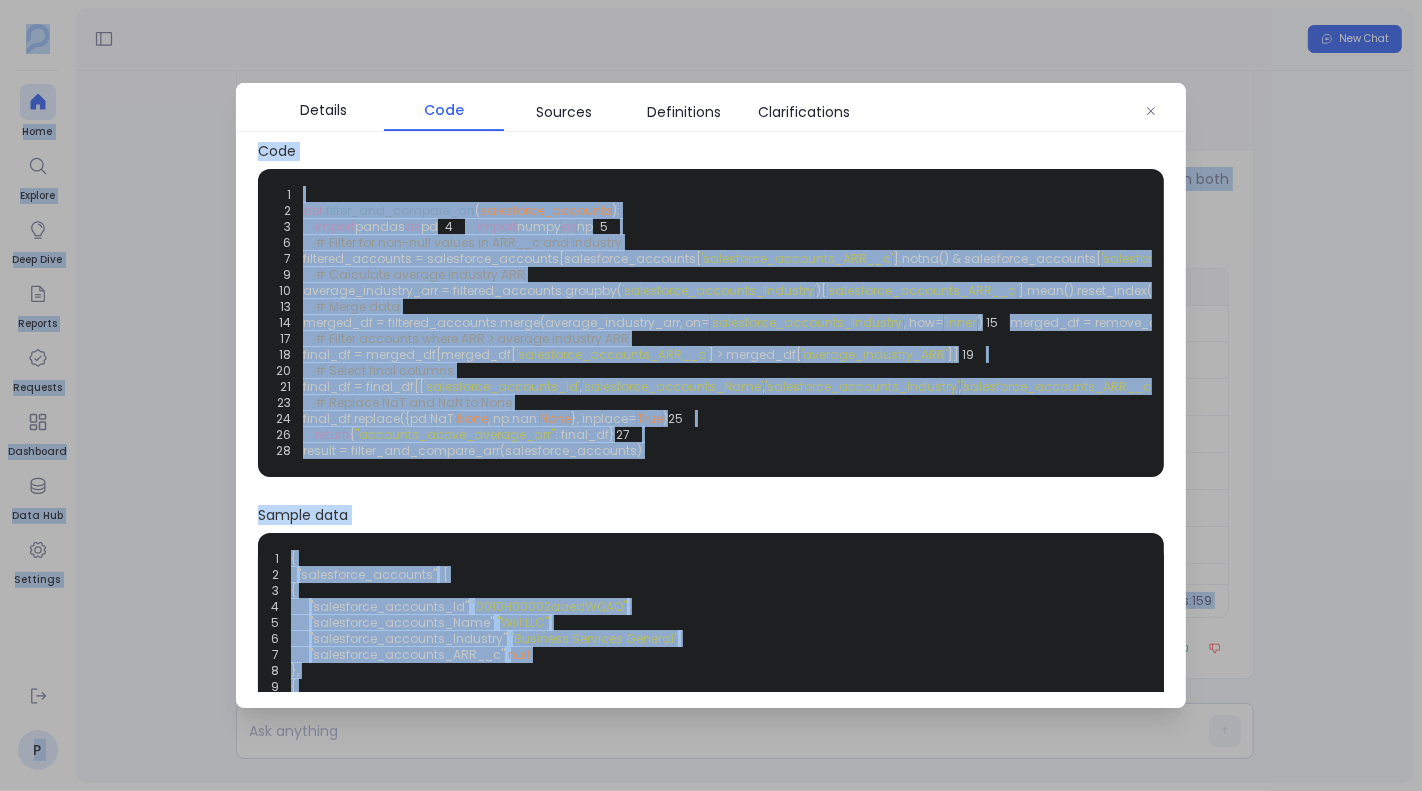 click on "'salesforce_accounts_ARR__c'" at bounding box center [1544, 290] 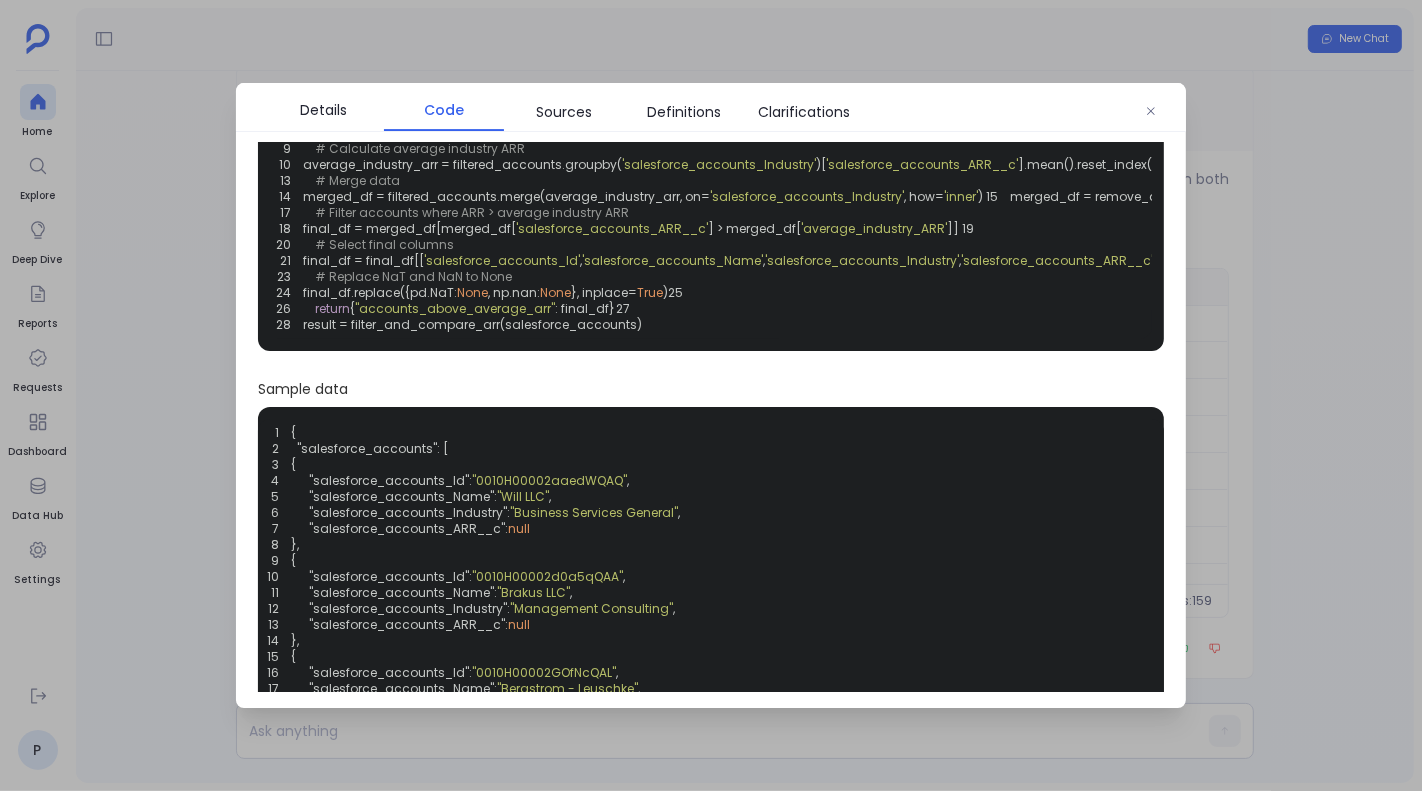 scroll, scrollTop: 431, scrollLeft: 0, axis: vertical 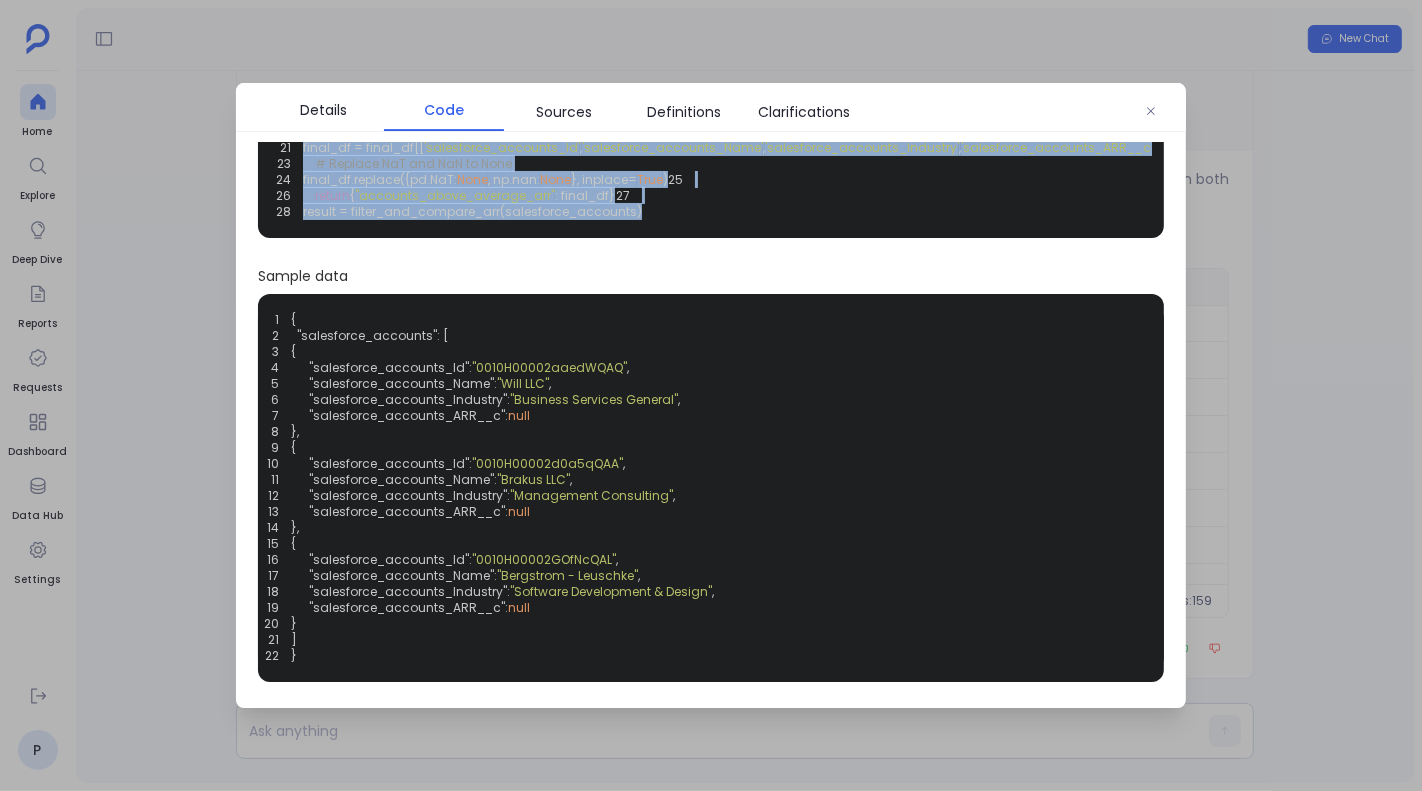 drag, startPoint x: 306, startPoint y: 208, endPoint x: 640, endPoint y: 209, distance: 334.0015 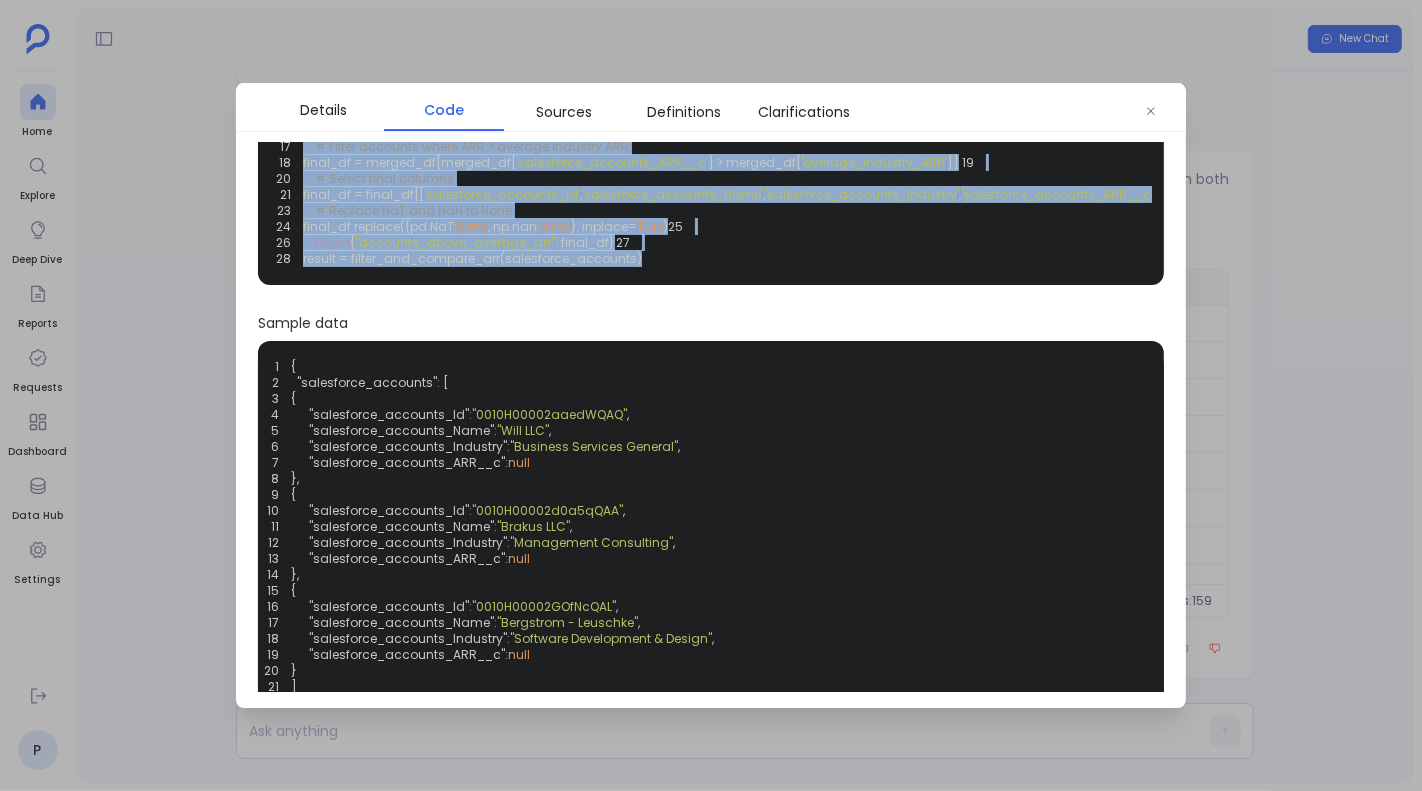 scroll, scrollTop: 0, scrollLeft: 0, axis: both 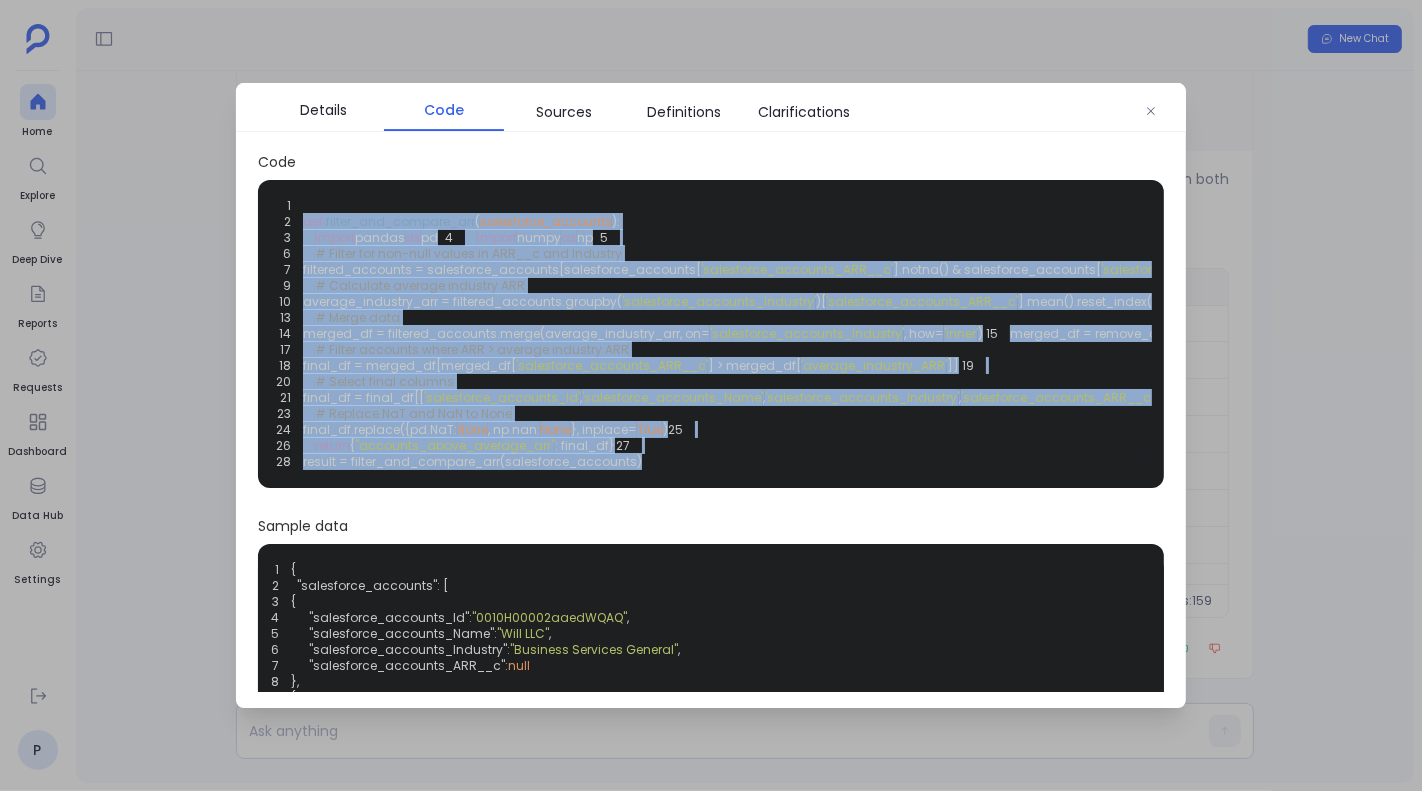 click on "1
2 def   filter_and_compare_arr ( salesforce_accounts ):
3      import  pandas  as  pd
4      import  numpy  as  np
5
6      # Filter for non-null values in ARR__c and Industry
7     filtered_accounts = salesforce_accounts[salesforce_accounts[ 'salesforce_accounts_ARR__c' ].notna() & salesforce_accounts[ 'salesforce_accounts_Industry' ].notna()]
8
9      # Calculate average industry ARR
10     average_industry_arr = filtered_accounts.groupby( 'salesforce_accounts_Industry' )[ 'salesforce_accounts_ARR__c' ].mean().reset_index()
11     average_industry_arr.rename(columns={ 'salesforce_accounts_ARR__c' :  'average_industry_ARR' }, inplace= True )
12
13      # Merge data
14     merged_df = filtered_accounts.merge(average_industry_arr, on= 'salesforce_accounts_Industry' , how= 'inner' )
15     merged_df = remove_column_collisions(merged_df,  'inner' )
16
17      # Filter accounts where ARR > average industry ARR
18     final_df = merged_df[merged_df[ 'salesforce_accounts_ARR__c' ]]
19" at bounding box center (711, 334) 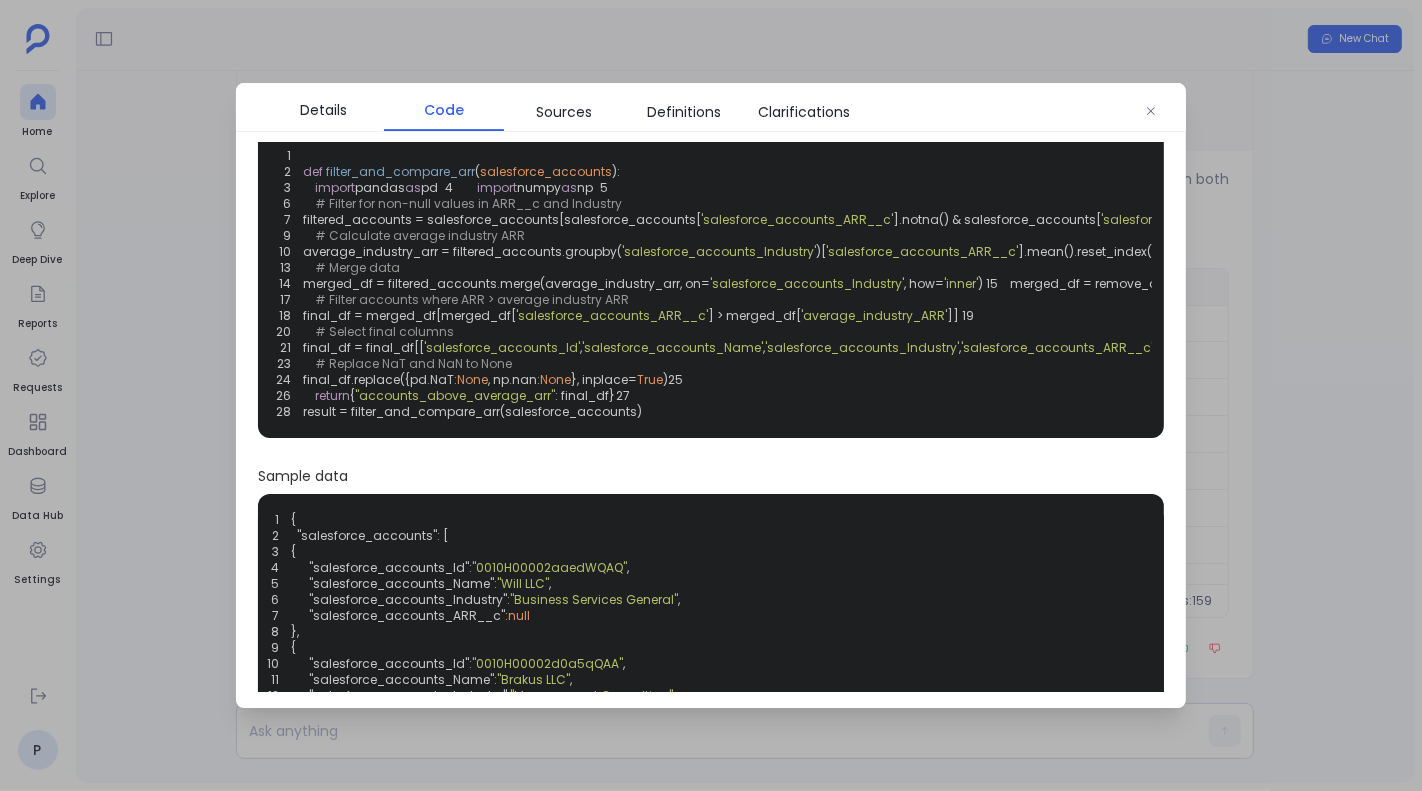 scroll, scrollTop: 0, scrollLeft: 0, axis: both 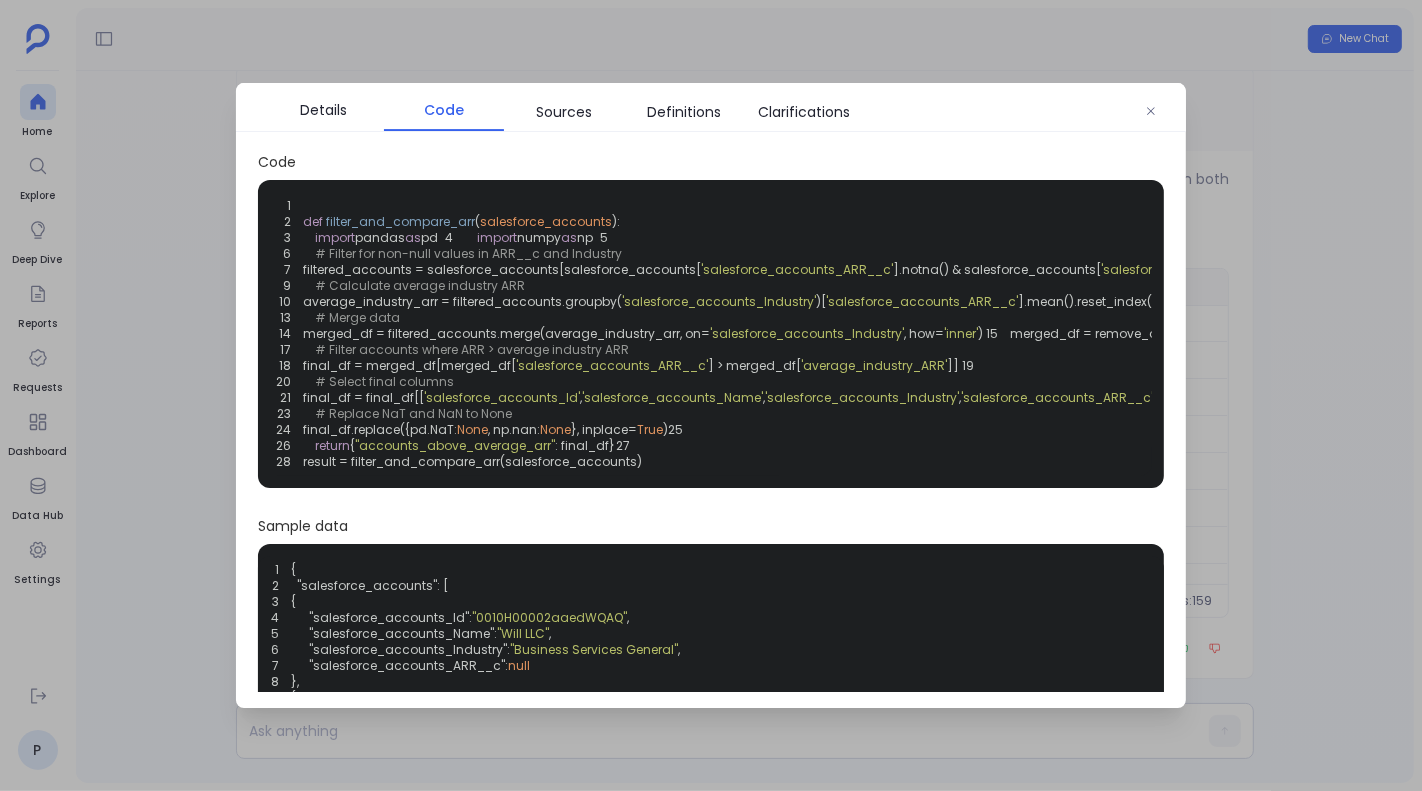 click at bounding box center [711, 395] 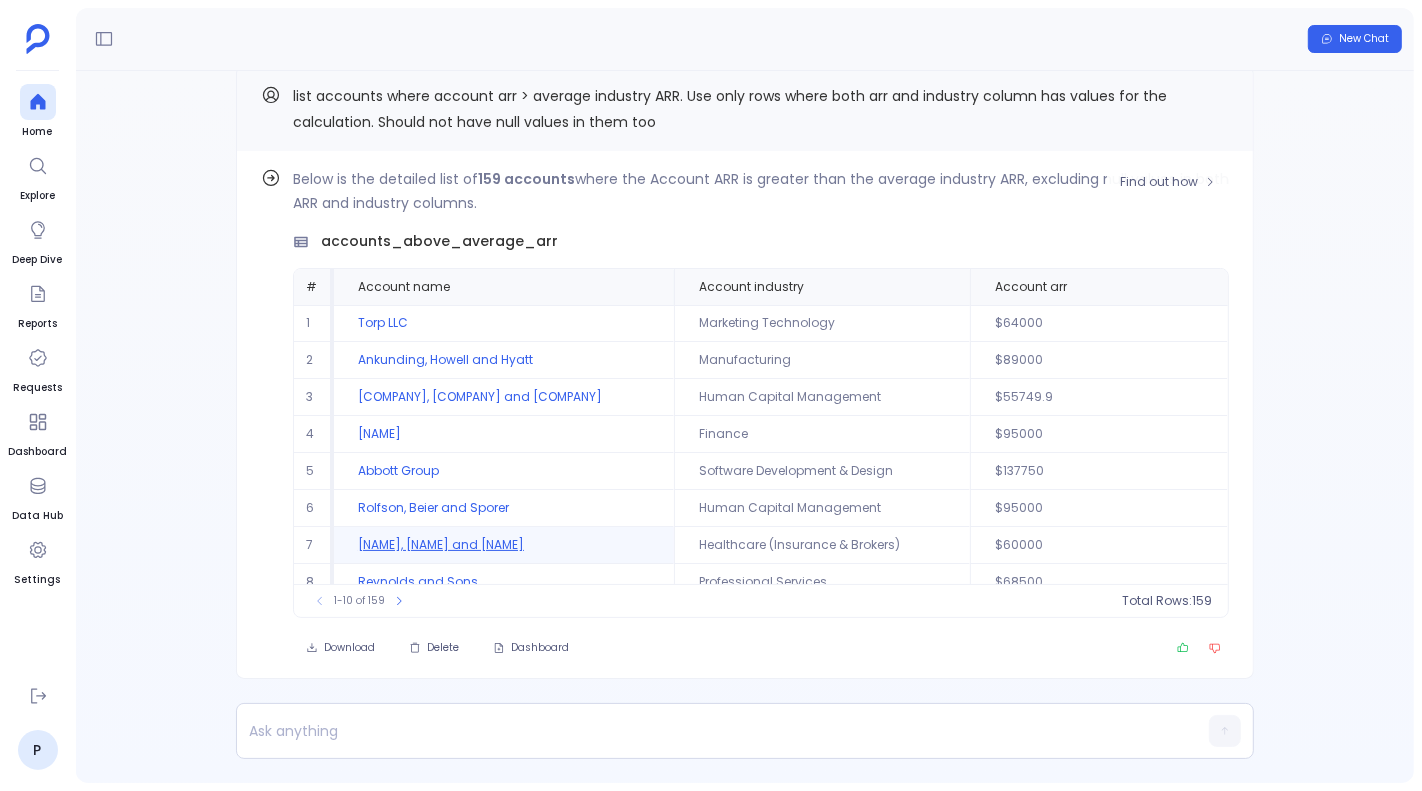 scroll, scrollTop: 85, scrollLeft: 0, axis: vertical 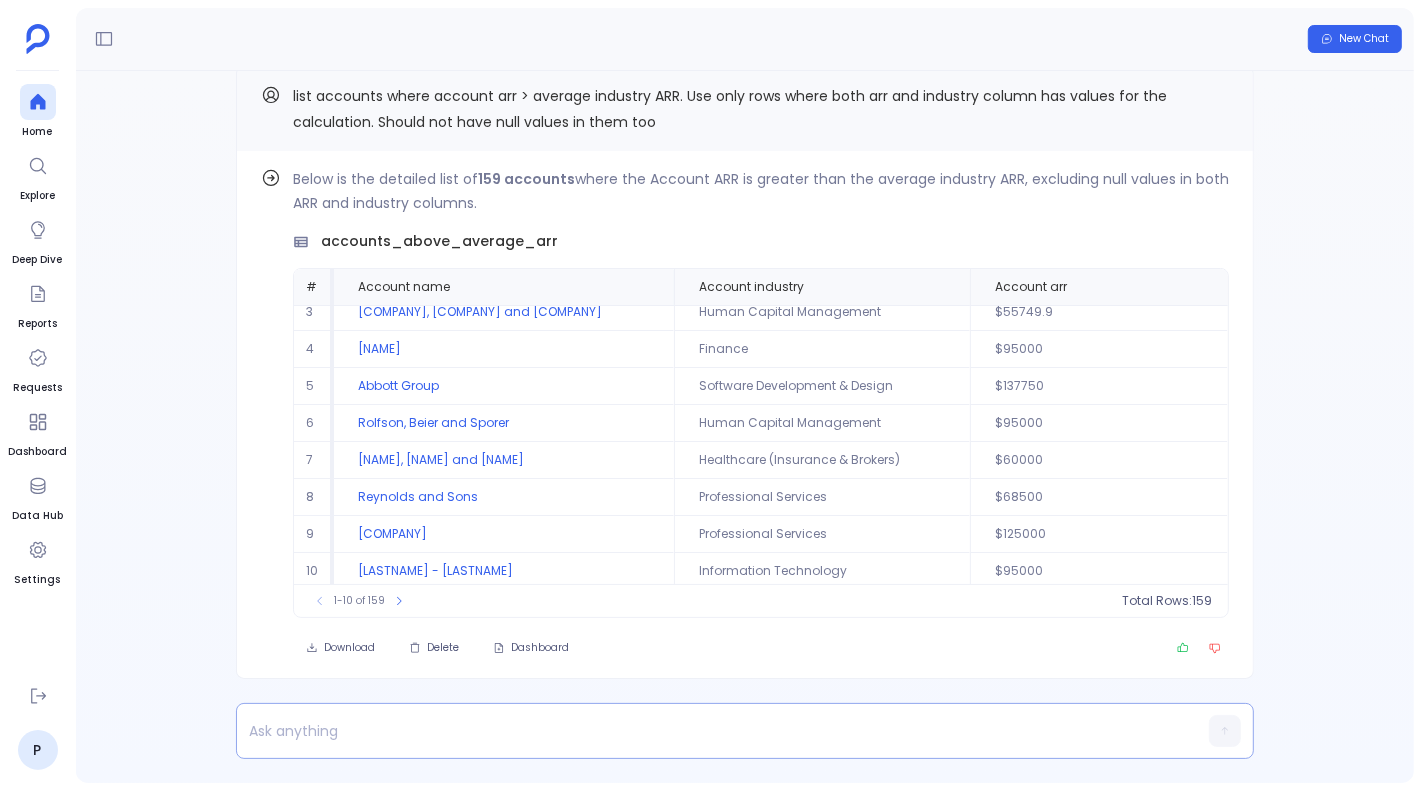 click at bounding box center (706, 731) 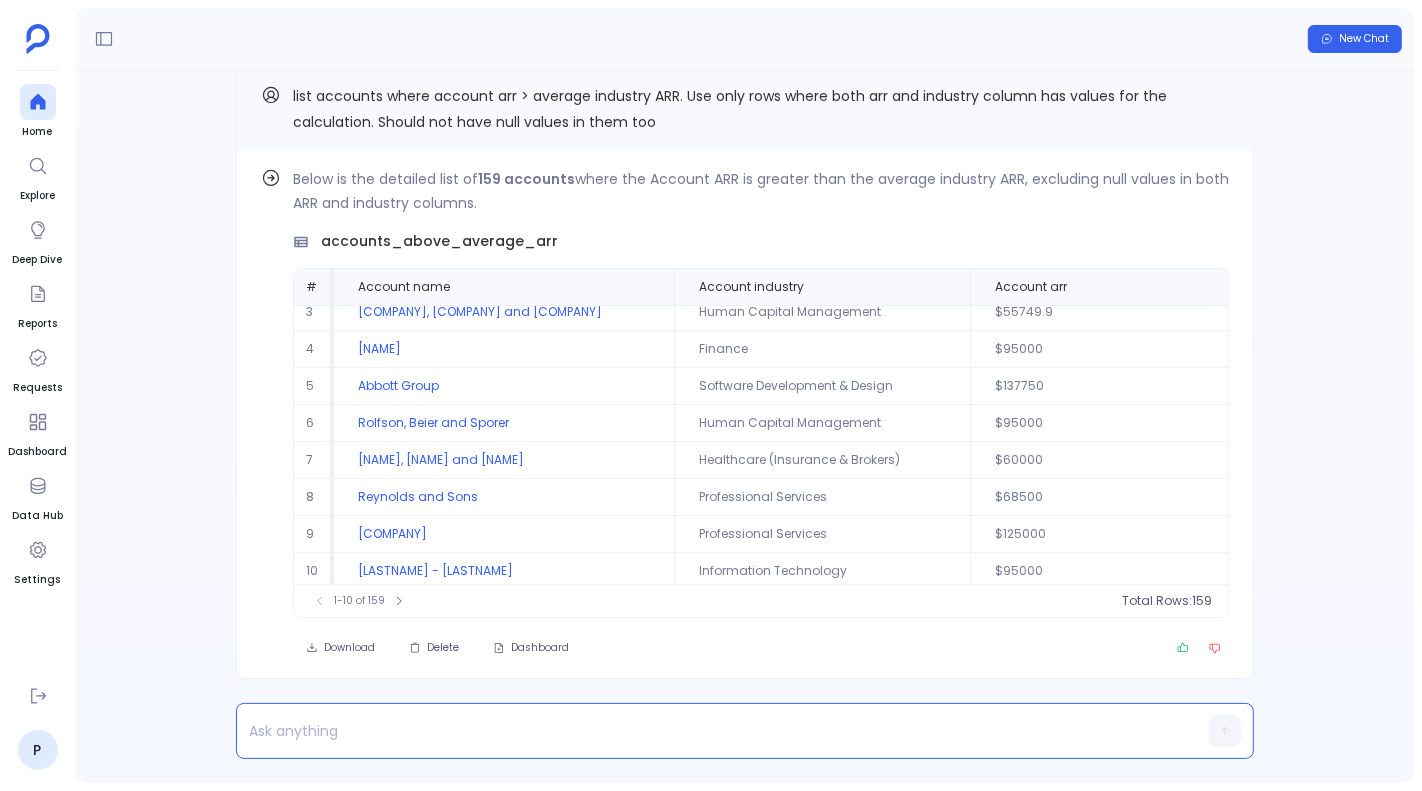 click at bounding box center [706, 731] 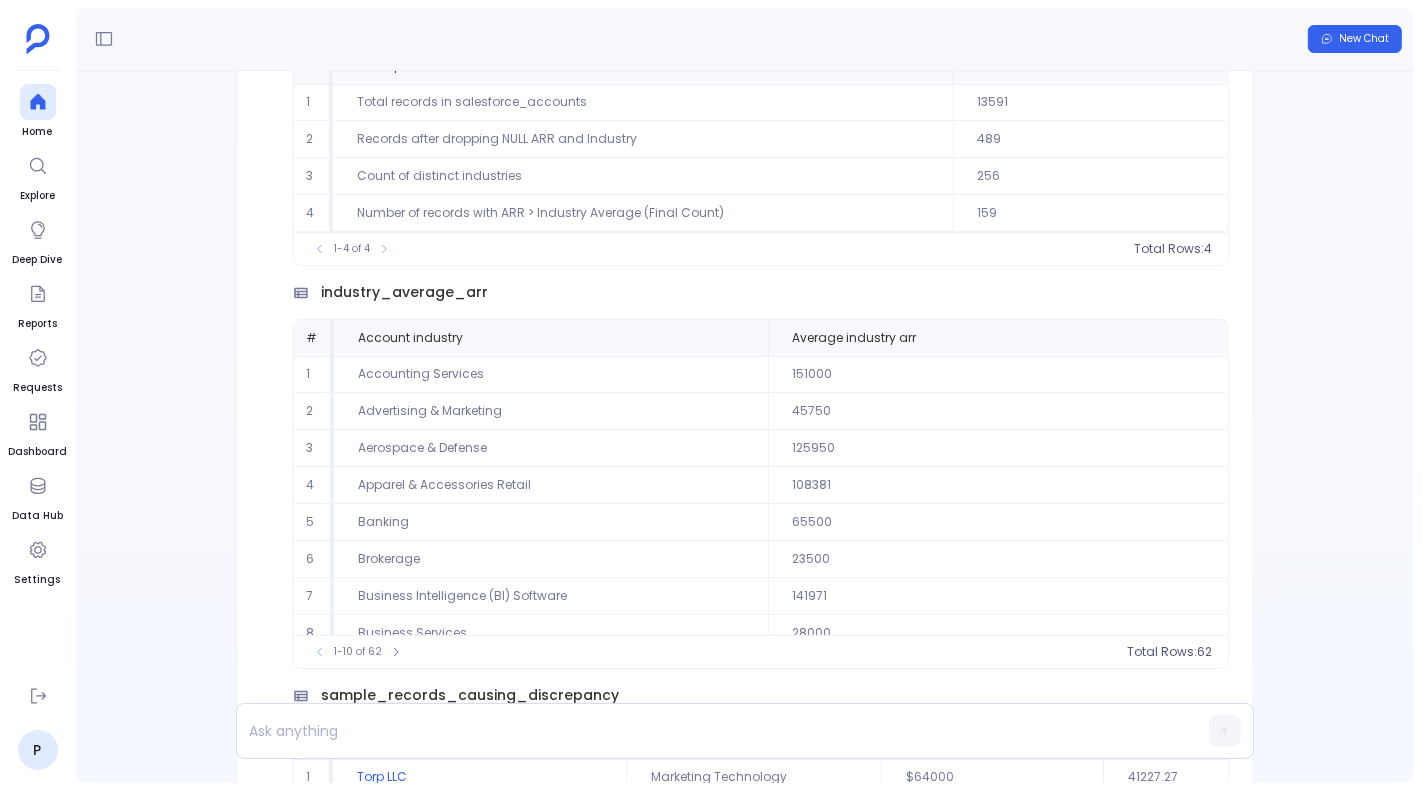 scroll, scrollTop: -344, scrollLeft: 0, axis: vertical 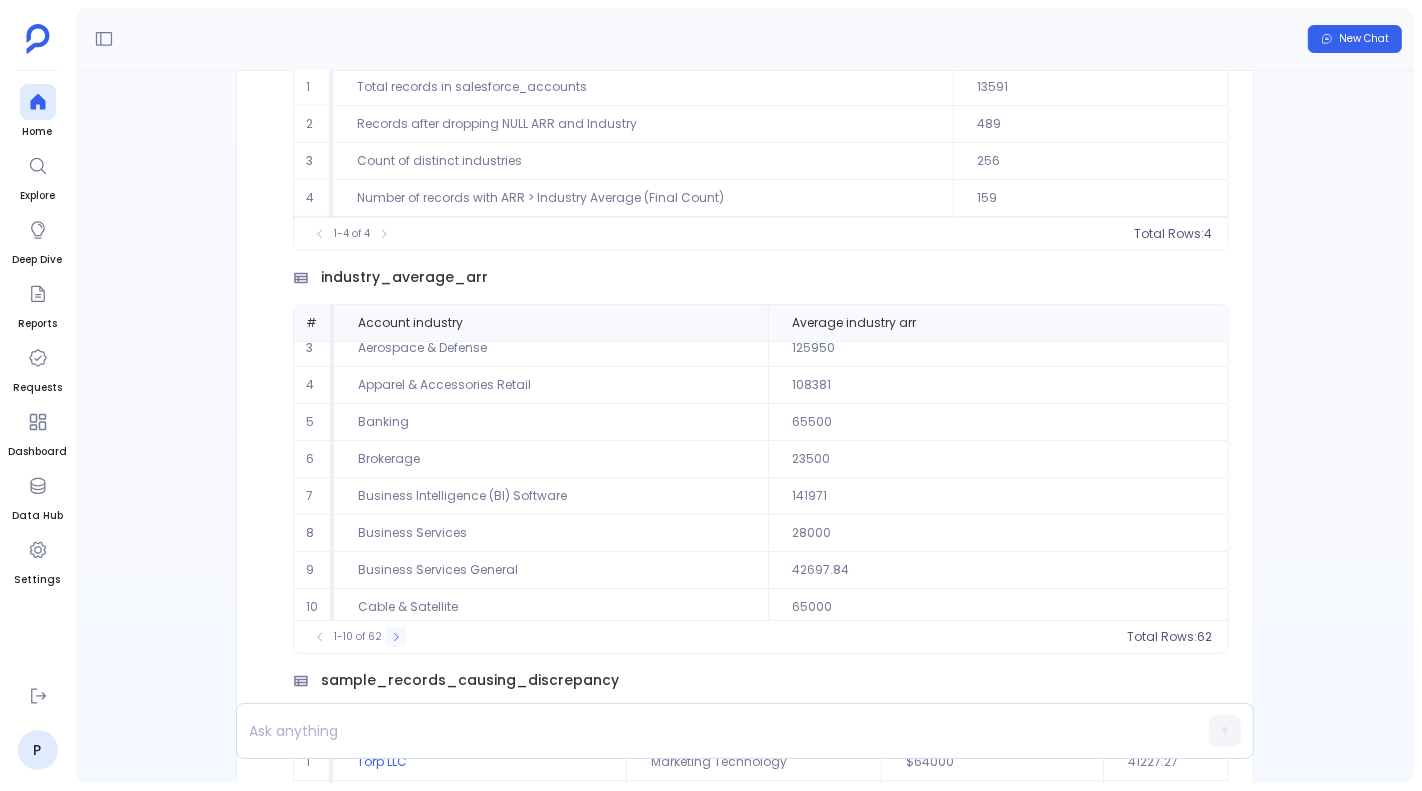 click 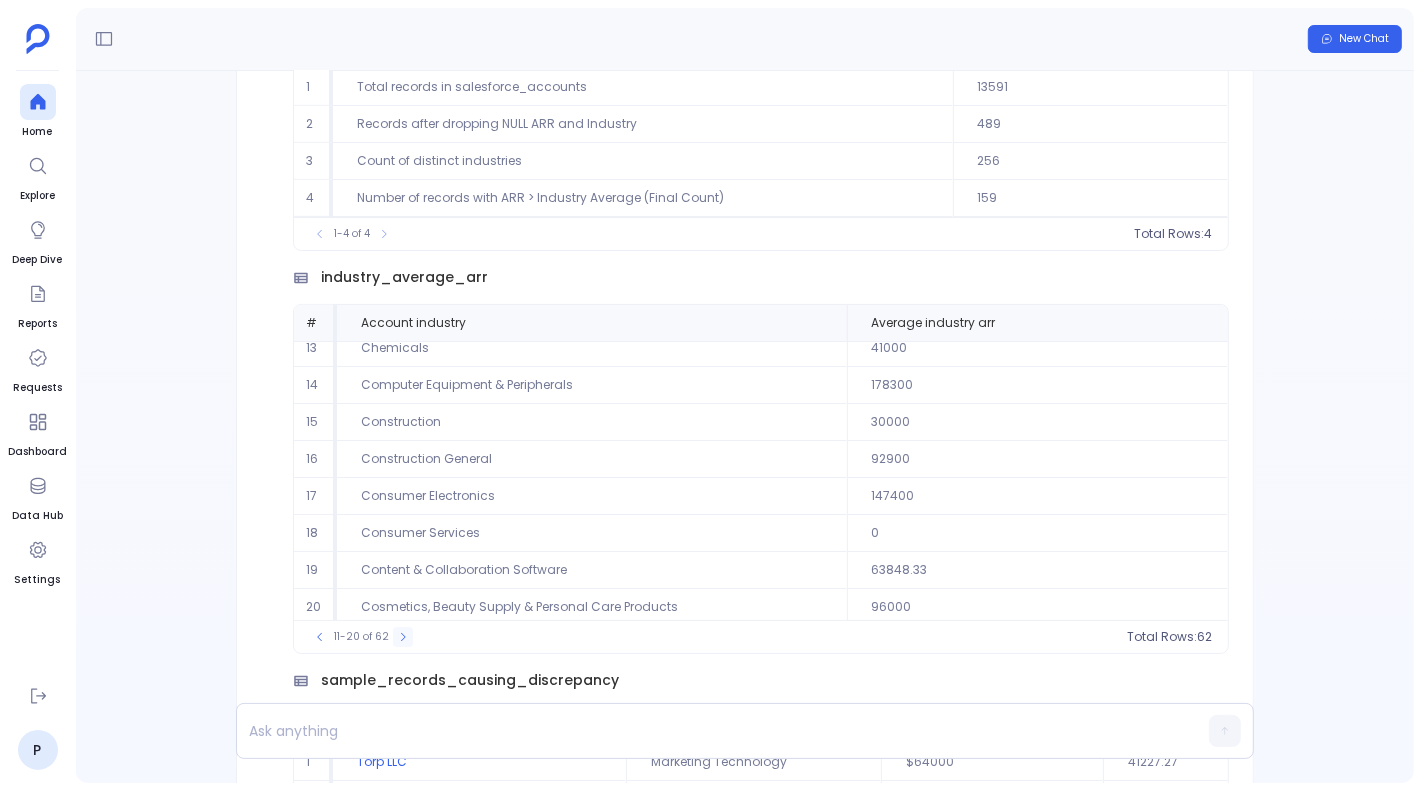 click at bounding box center [403, 637] 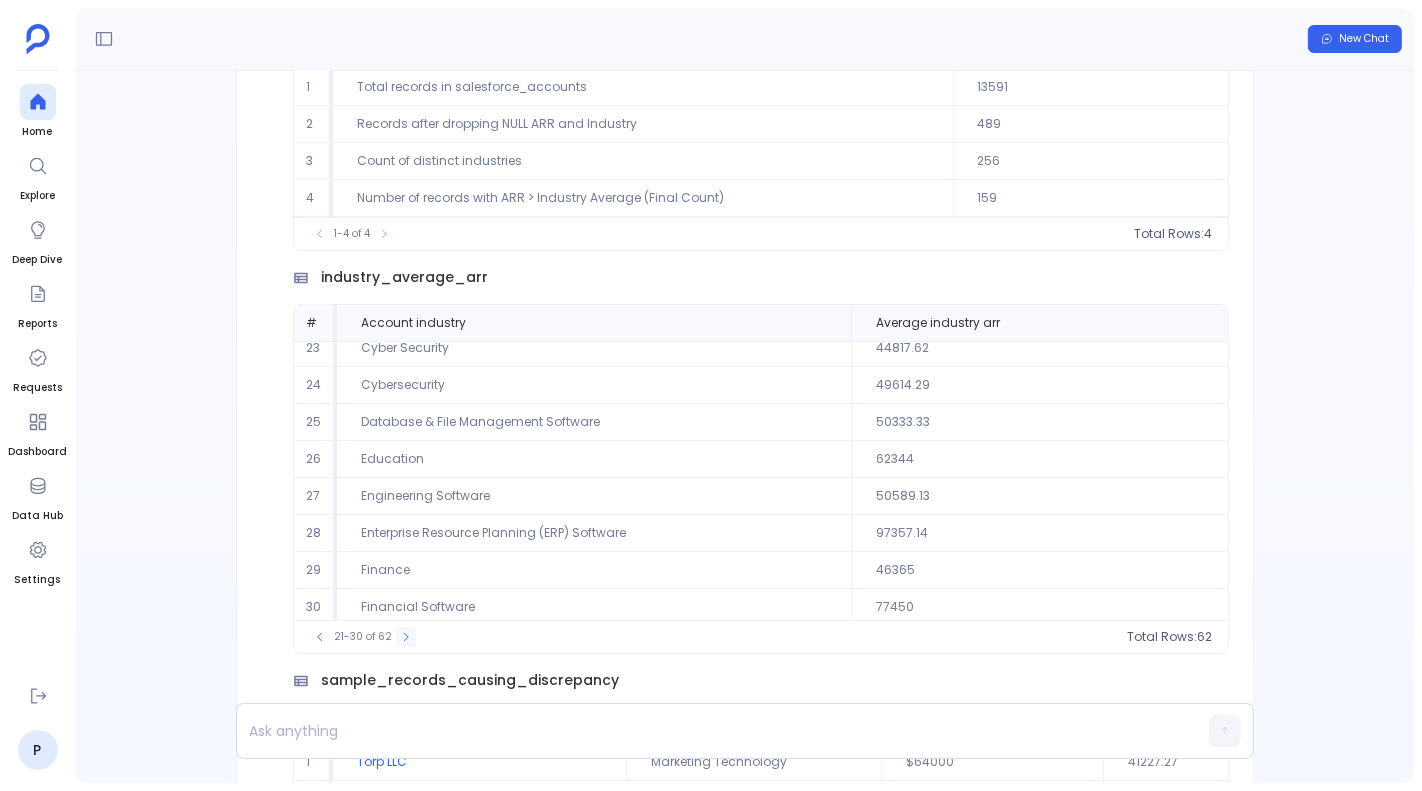 click at bounding box center (406, 637) 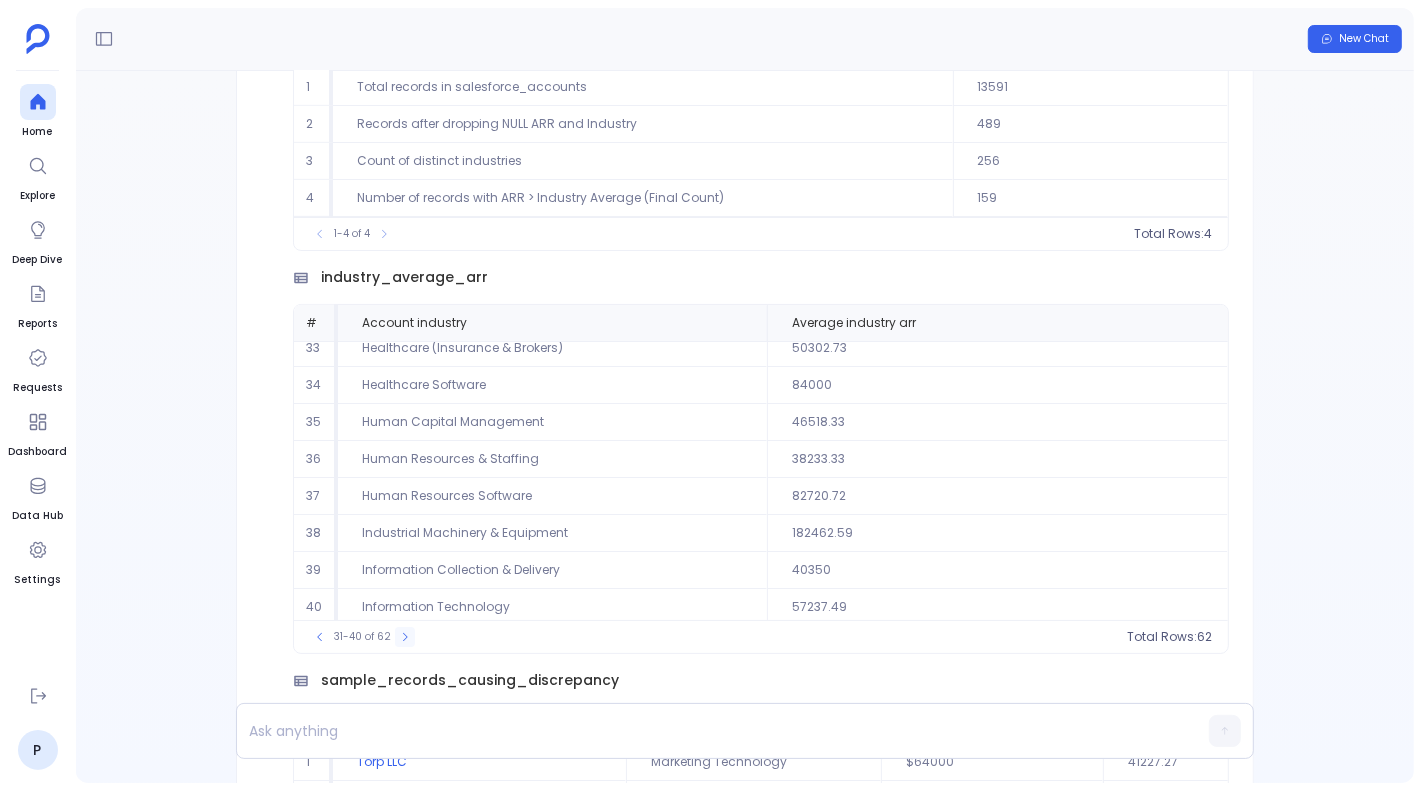 click at bounding box center (405, 637) 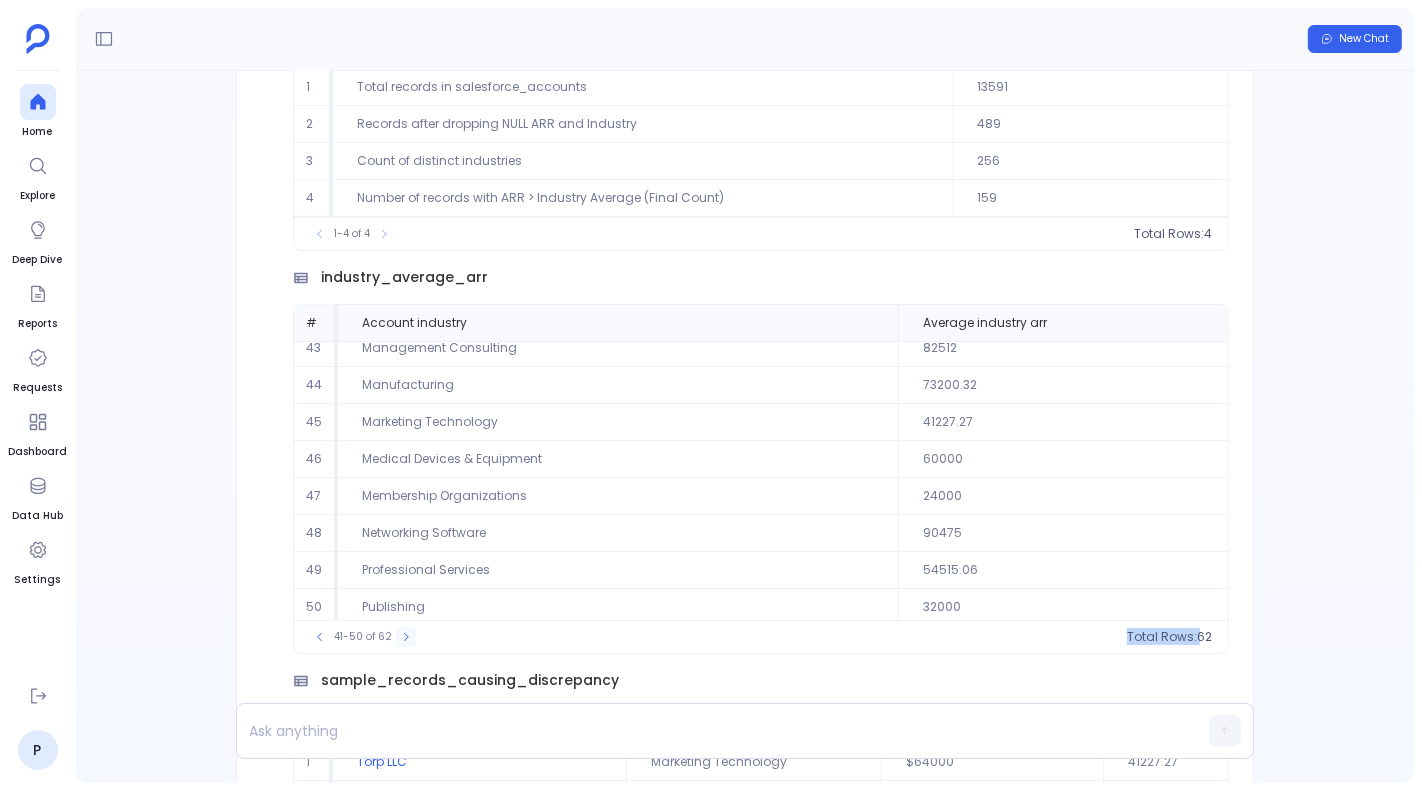 click on "41-50 of 62" at bounding box center (363, 637) 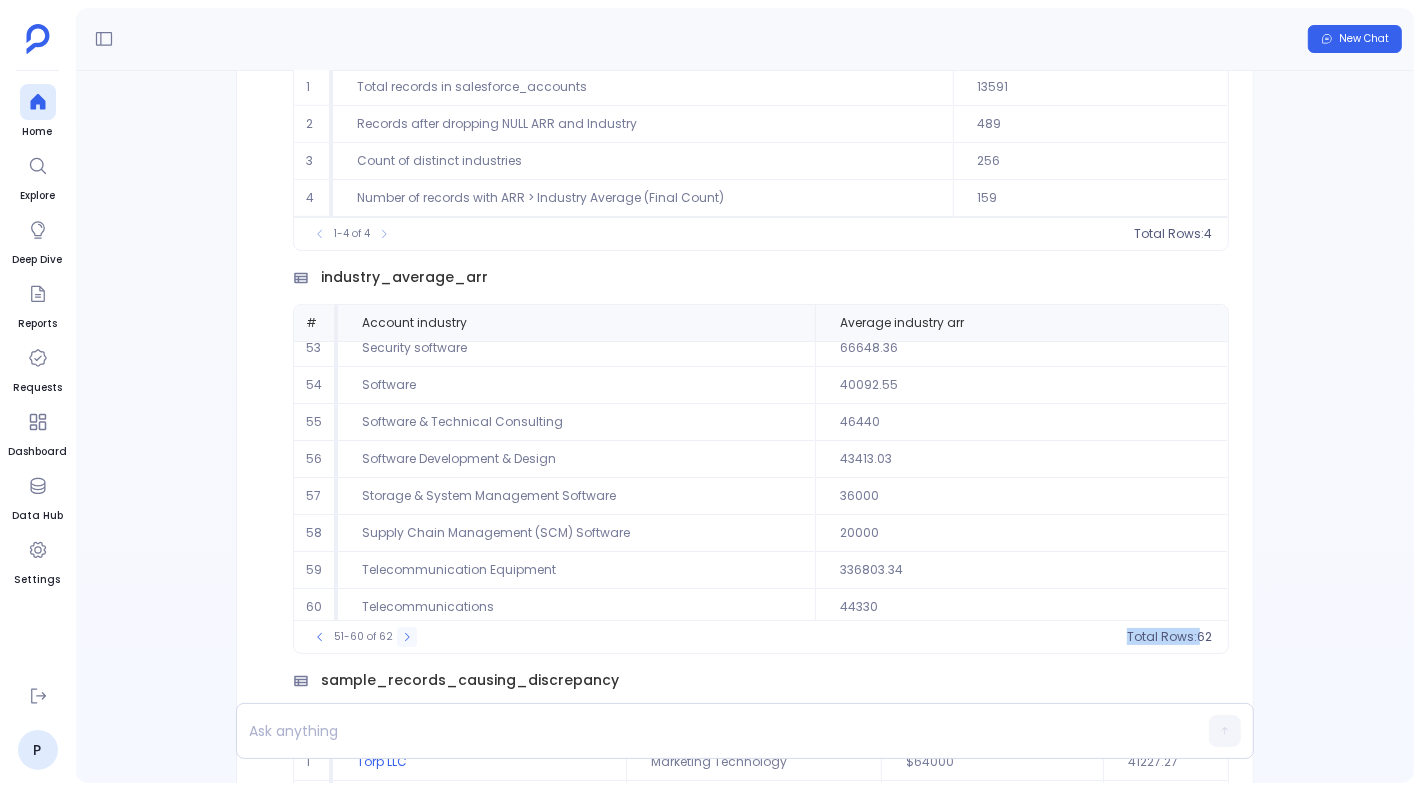 click 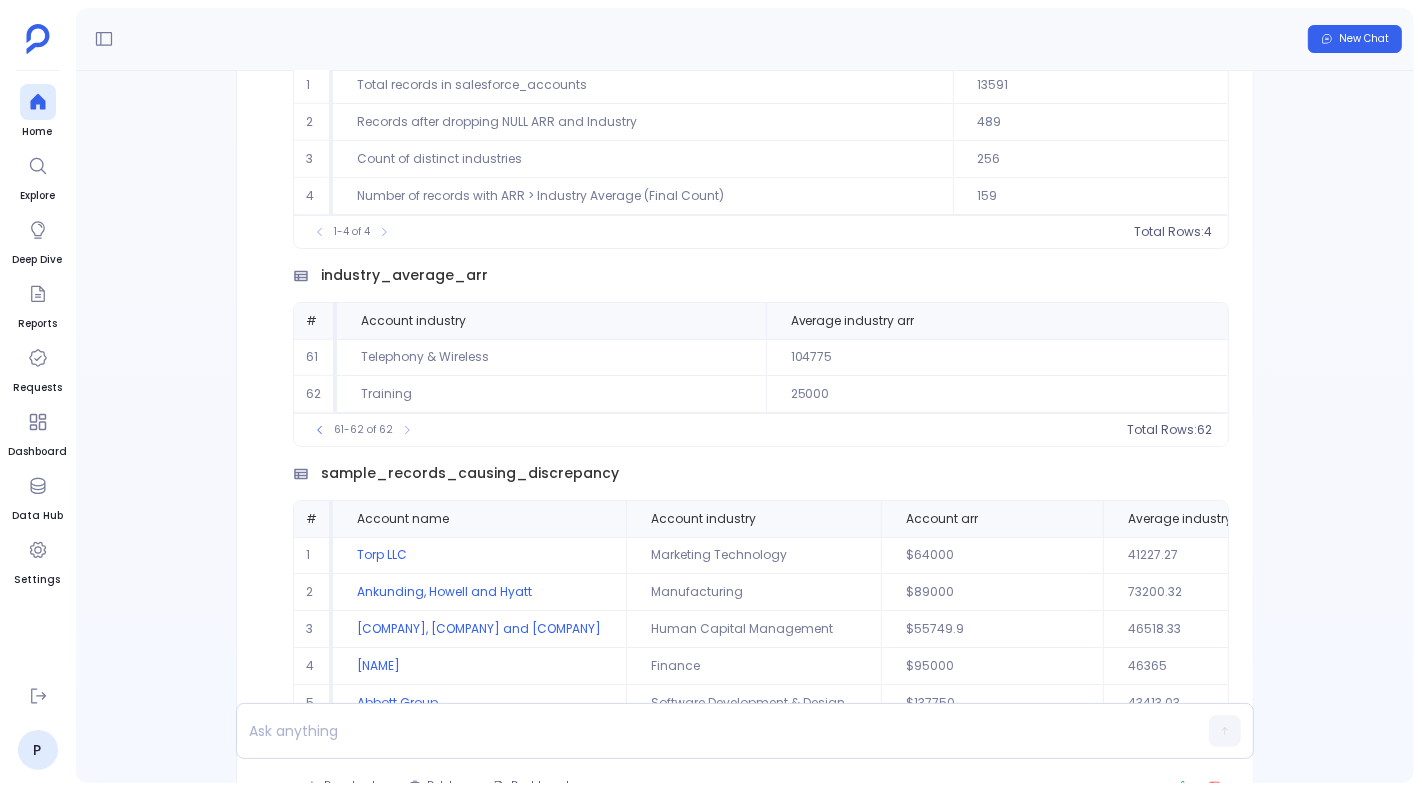 click on "sample_records_causing_discrepancy # Account name Account industry Account arr Average industry arr 1 Torp LLC Marketing Technology $64000 41227.27 2 Ankunding, Howell and Hyatt Manufacturing $89000 73200.32 3 Cummerata, Roob and O'Conner Human Capital Management $55749.9 46518.33 4 Lang - Kihn Finance $95000 46365 5 Abbott Group Software Development & Design $137750 43413.03
To pick up a draggable item, press the space bar.
While dragging, use the arrow keys to move the item.
Press space again to drop the item in its new position, or press escape to cancel.
1-5 of 5 Total Rows:  5" at bounding box center (761, 77) 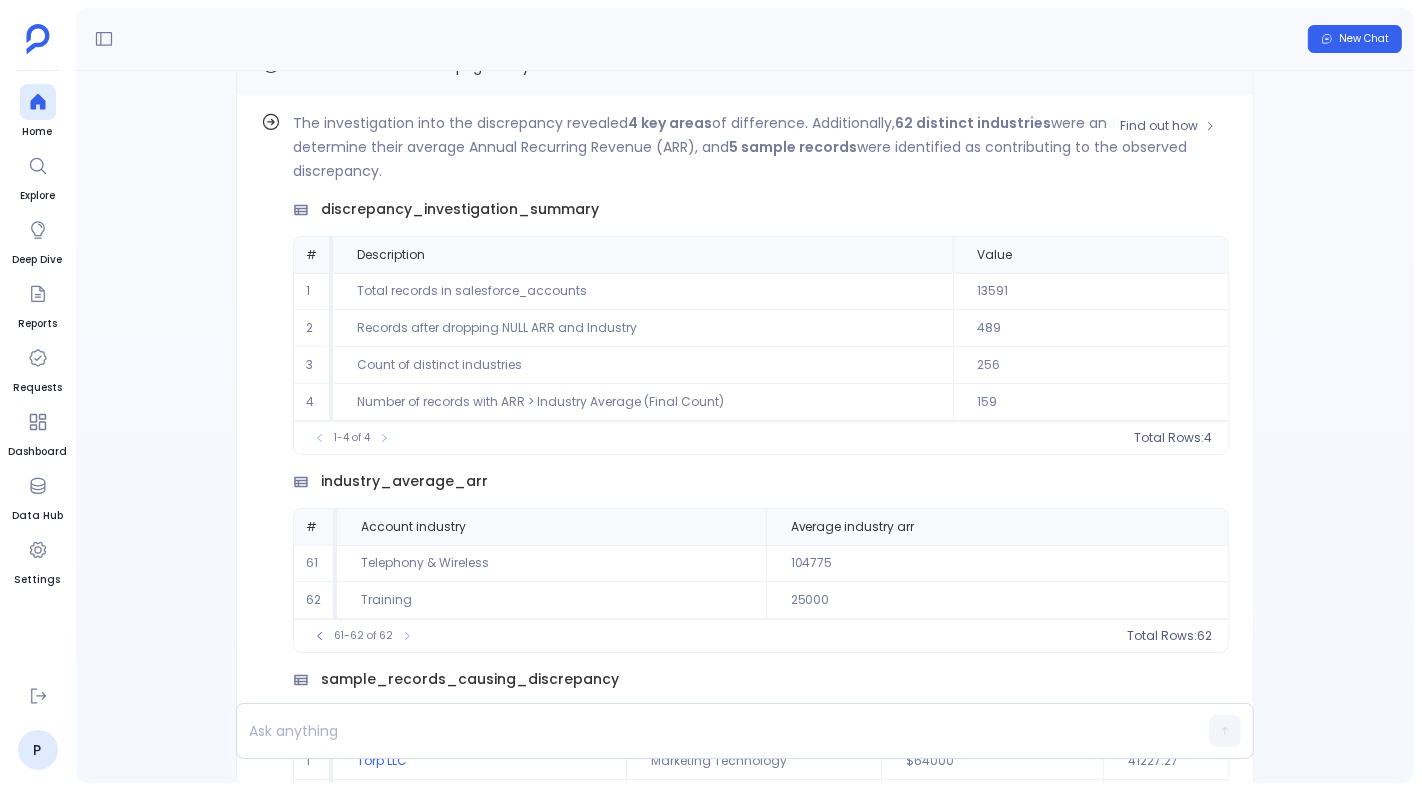 scroll, scrollTop: -352, scrollLeft: 0, axis: vertical 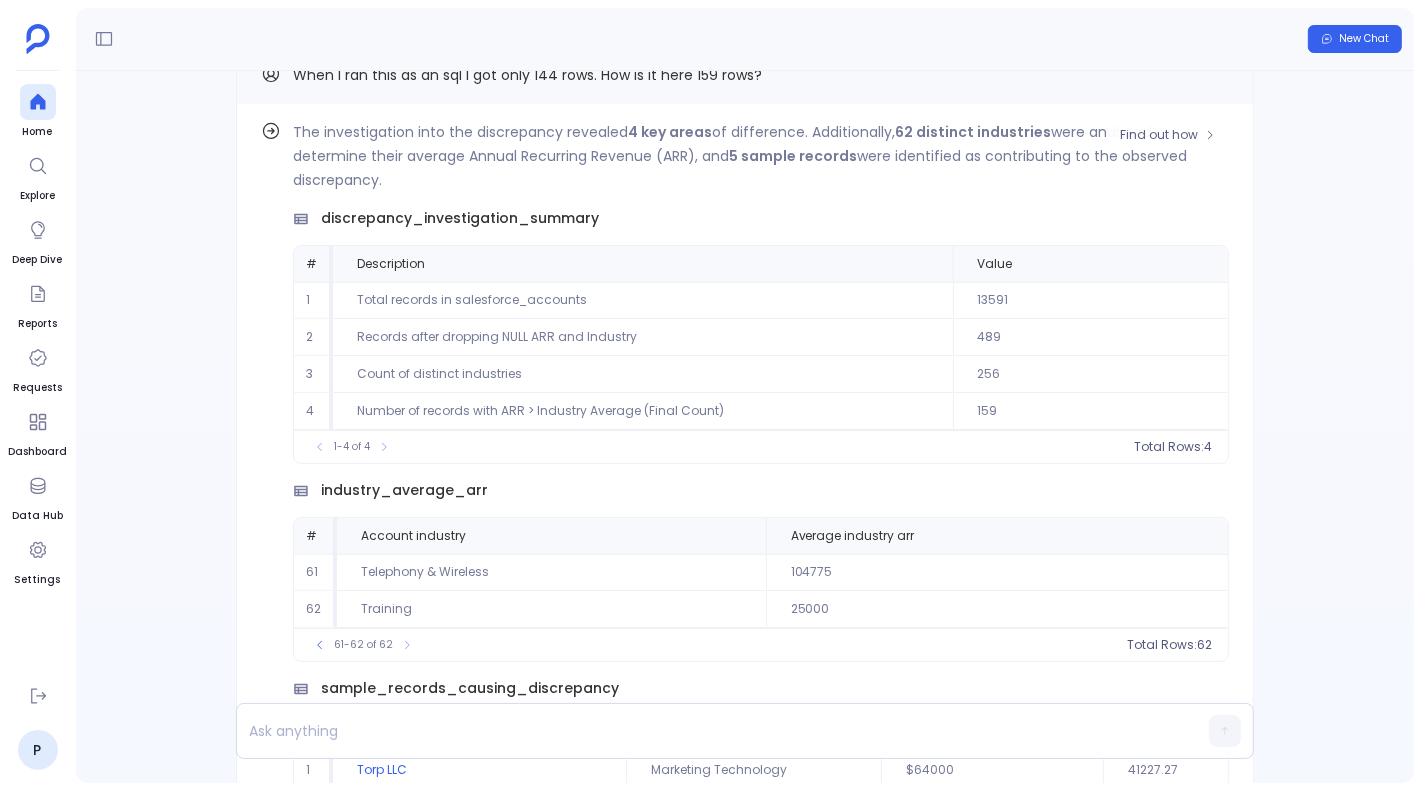 drag, startPoint x: 386, startPoint y: 305, endPoint x: 597, endPoint y: 294, distance: 211.28653 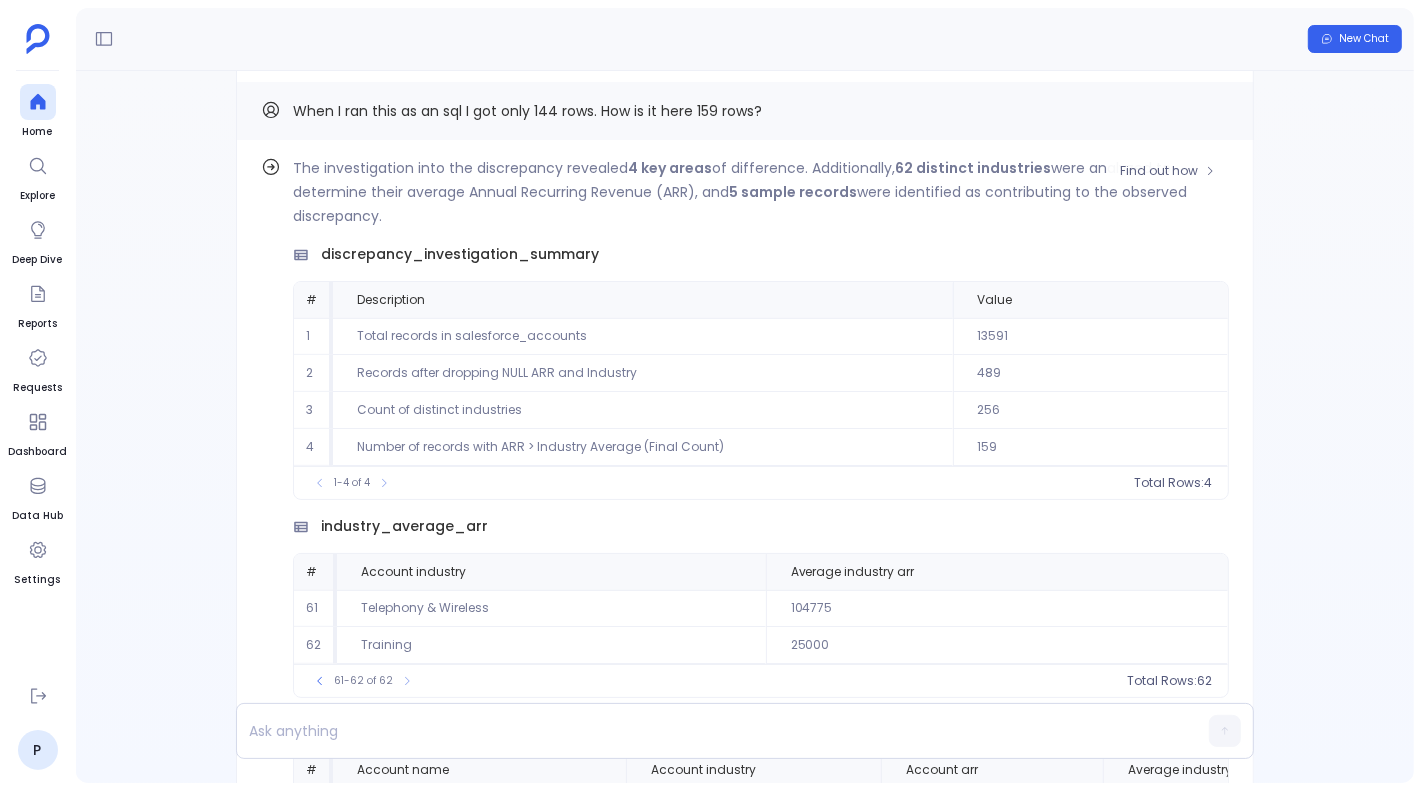 scroll, scrollTop: -389, scrollLeft: 0, axis: vertical 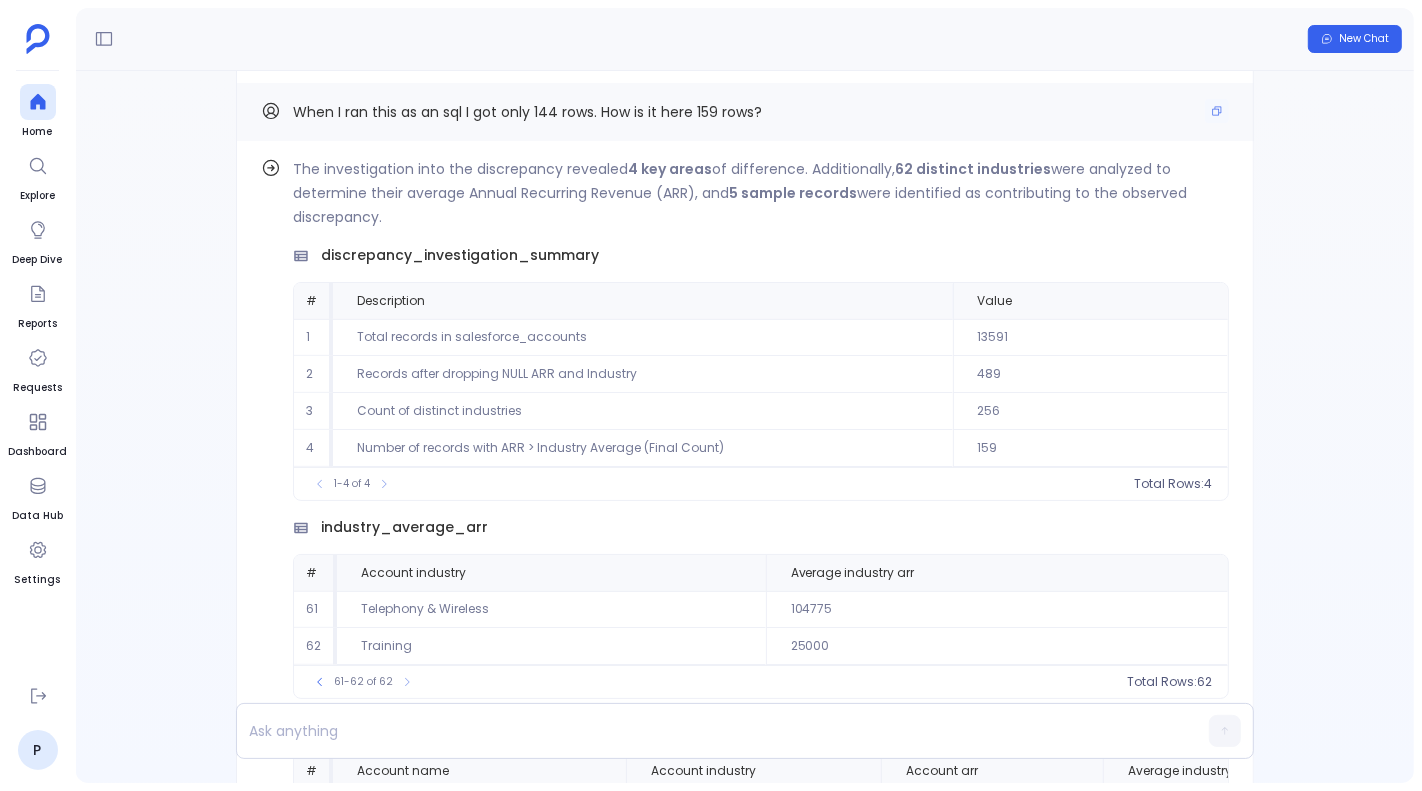 click on "When I ran this as an sql I got only 144 rows. How is it here 159 rows?" at bounding box center [527, 112] 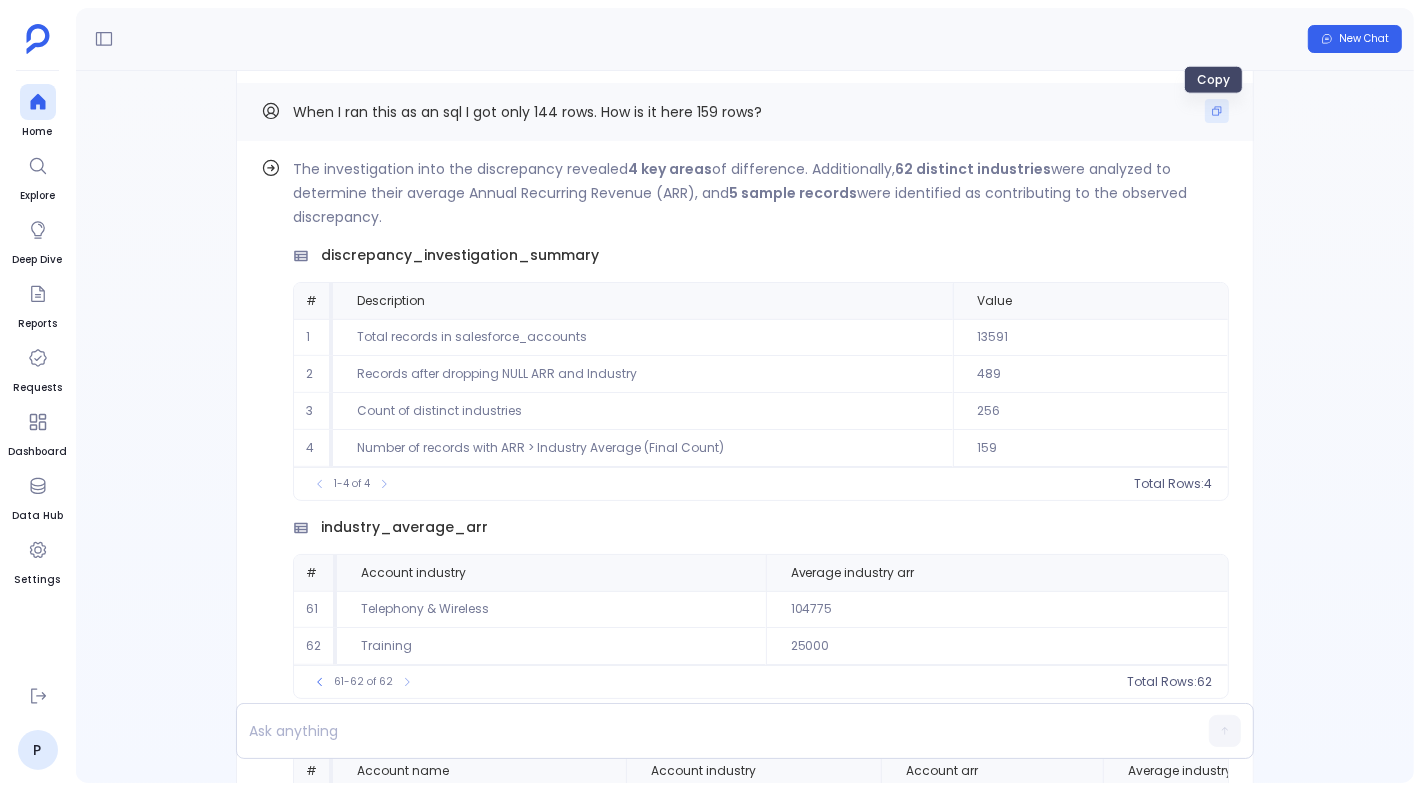click 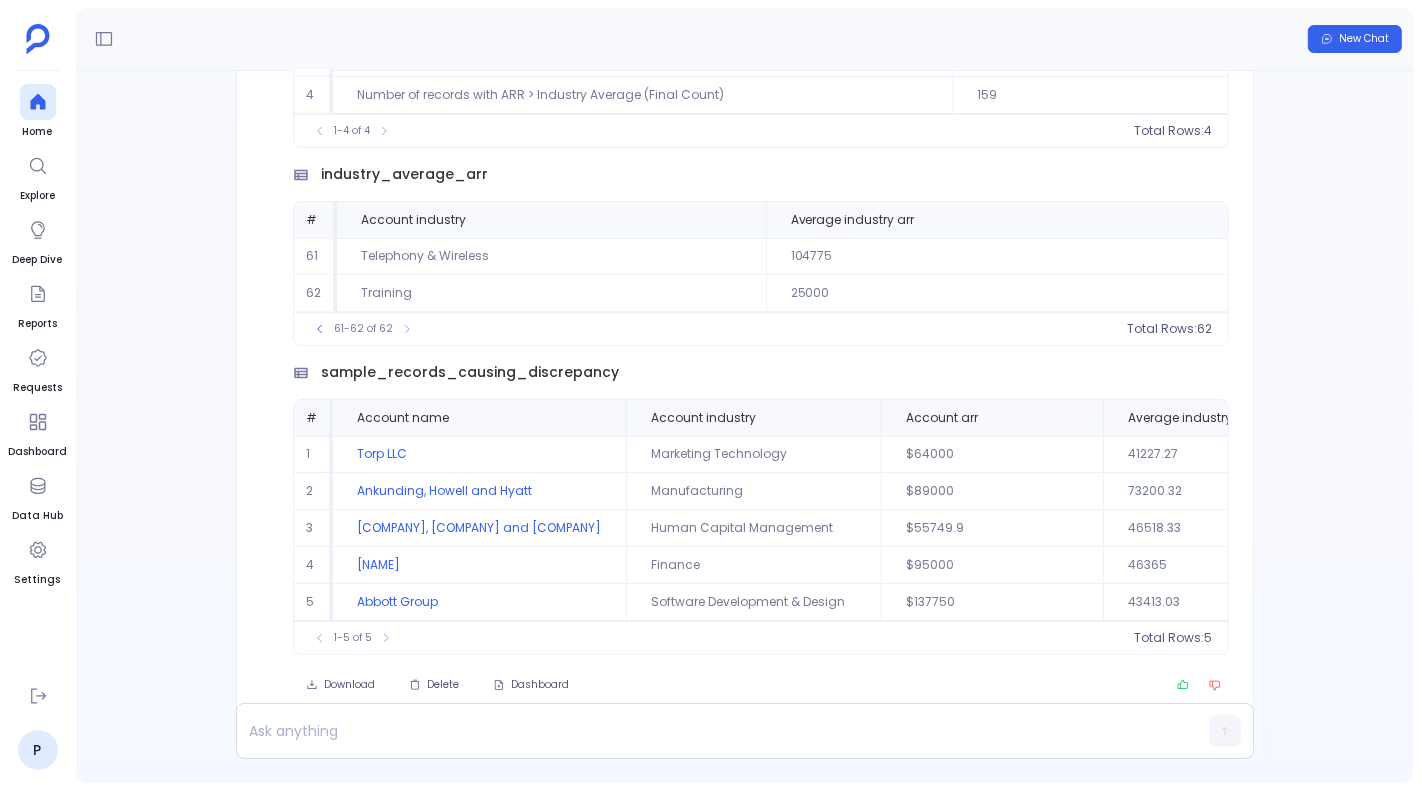 scroll, scrollTop: -27, scrollLeft: 0, axis: vertical 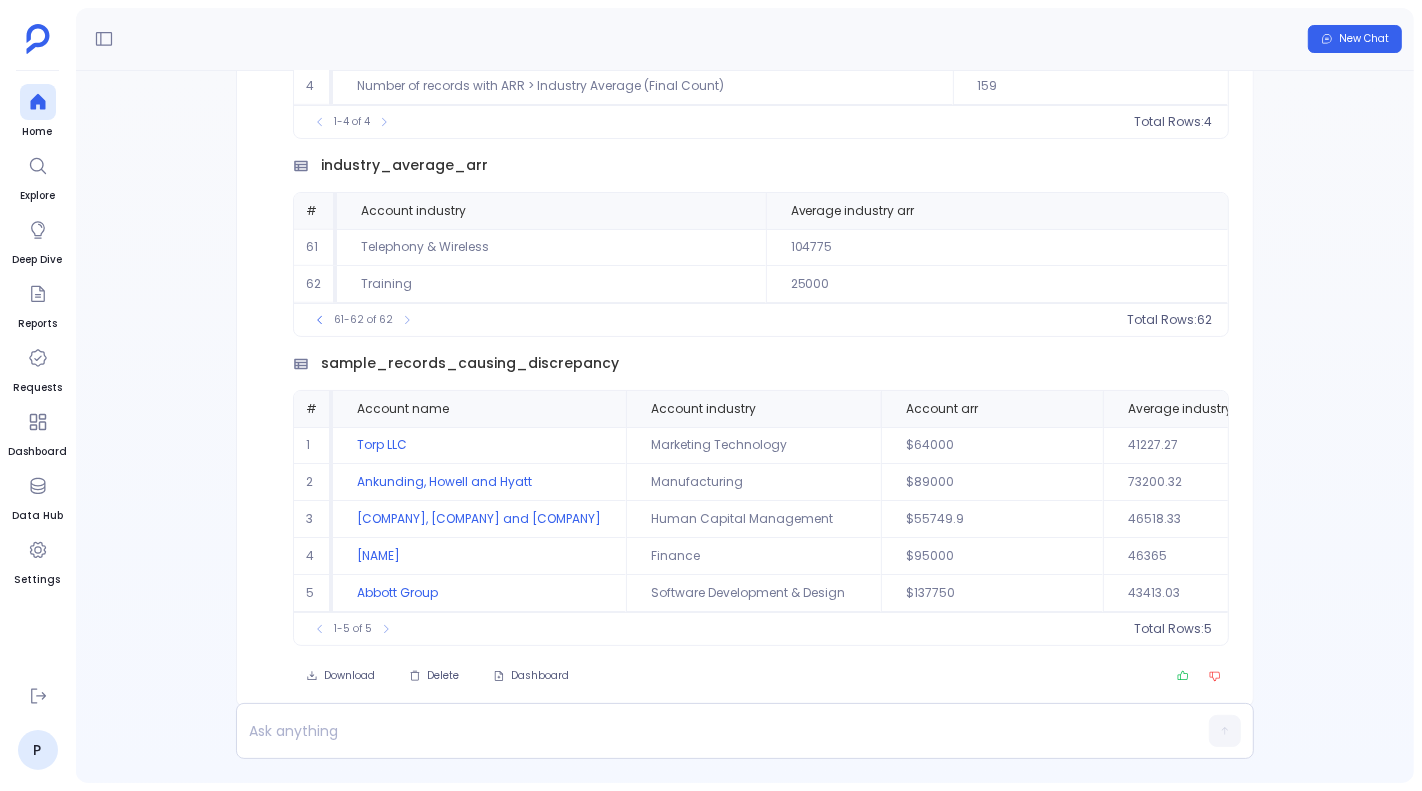 click on "sample_records_causing_discrepancy" at bounding box center [404, 165] 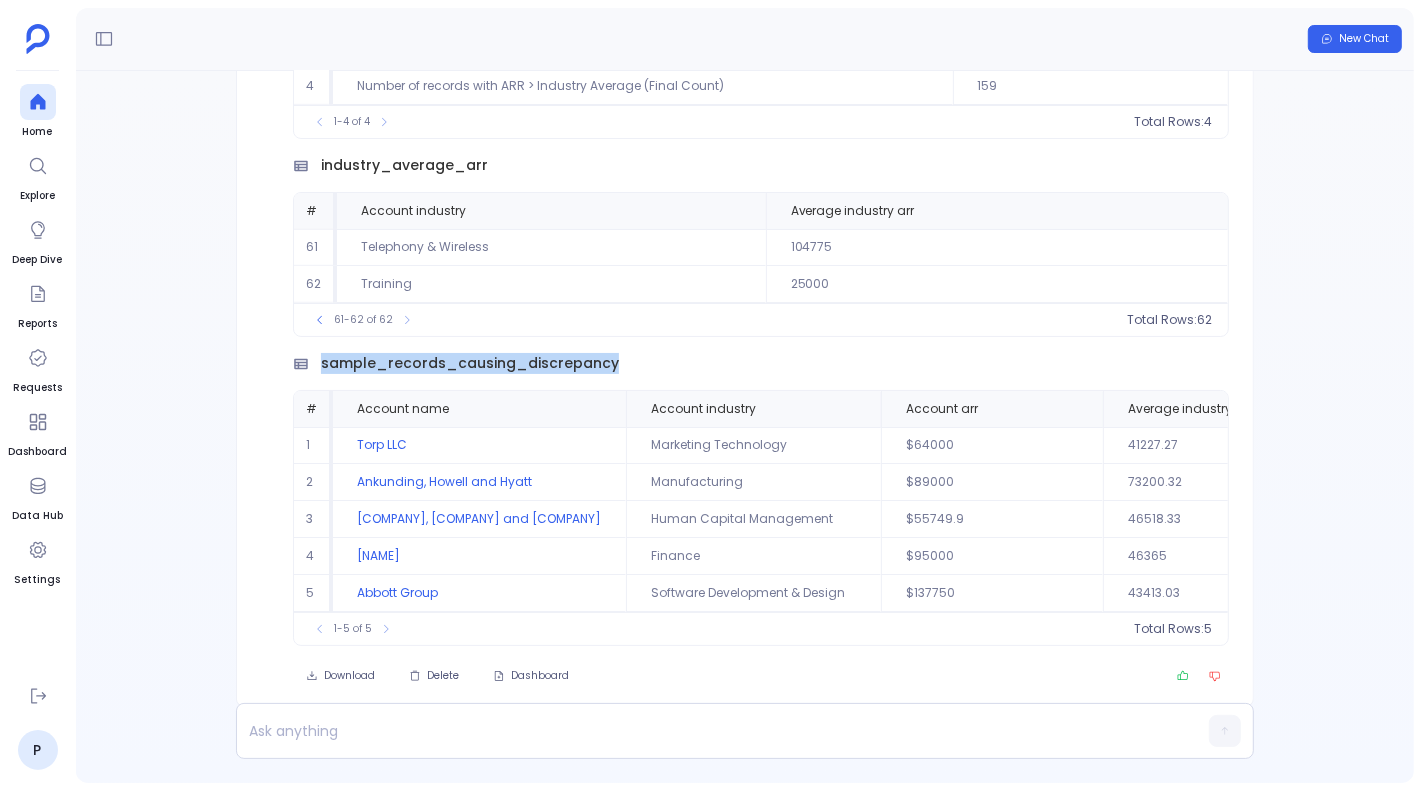 click on "sample_records_causing_discrepancy" at bounding box center [404, 165] 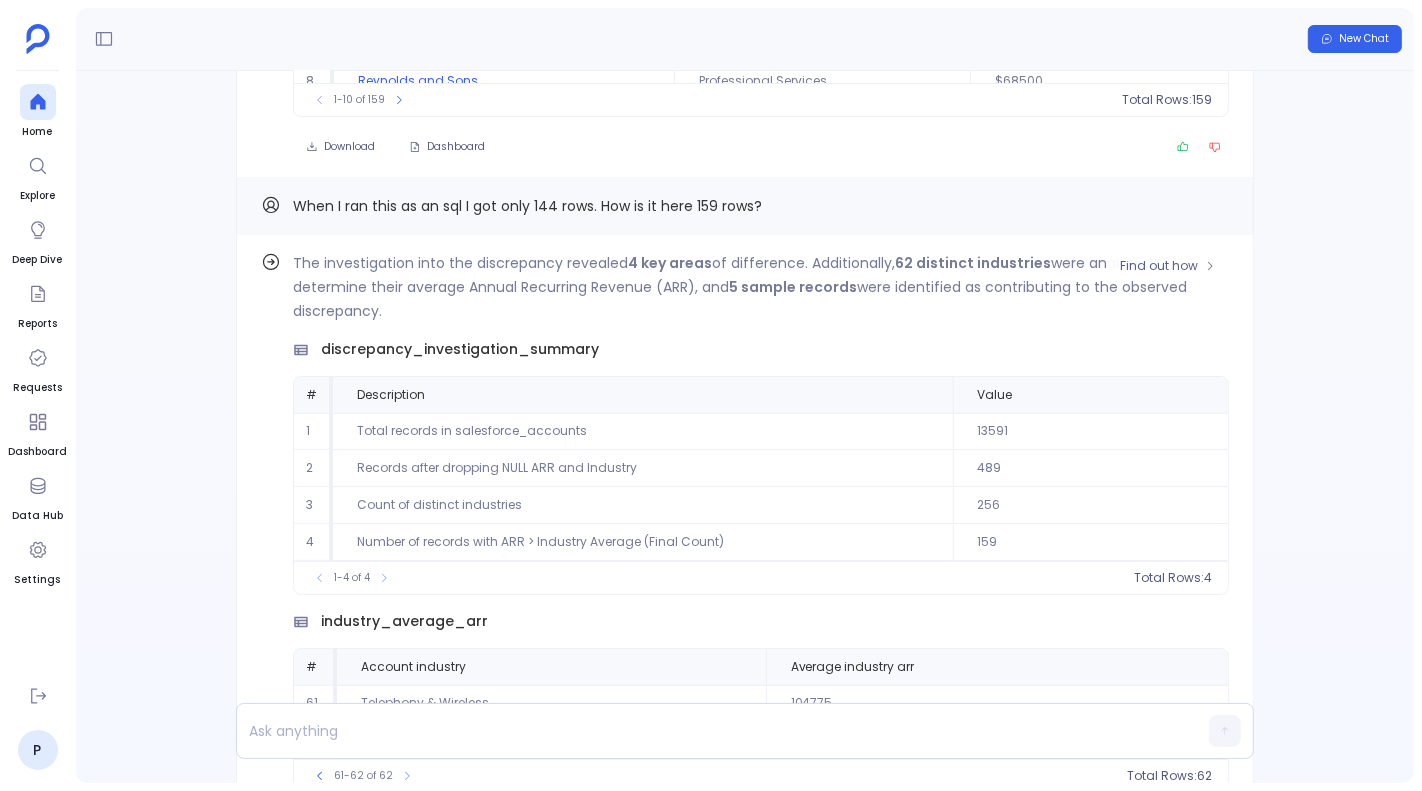 scroll, scrollTop: 0, scrollLeft: 0, axis: both 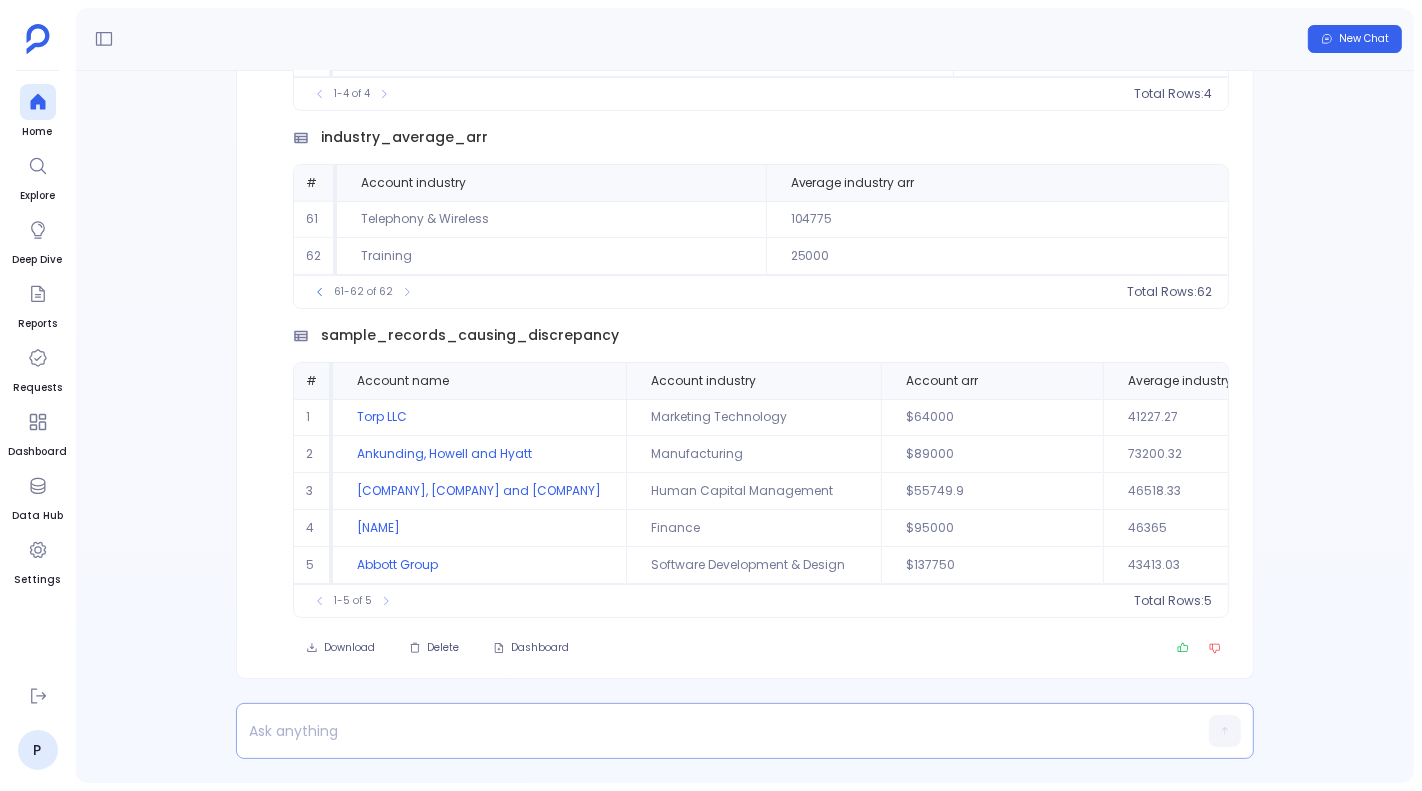 click at bounding box center (706, 731) 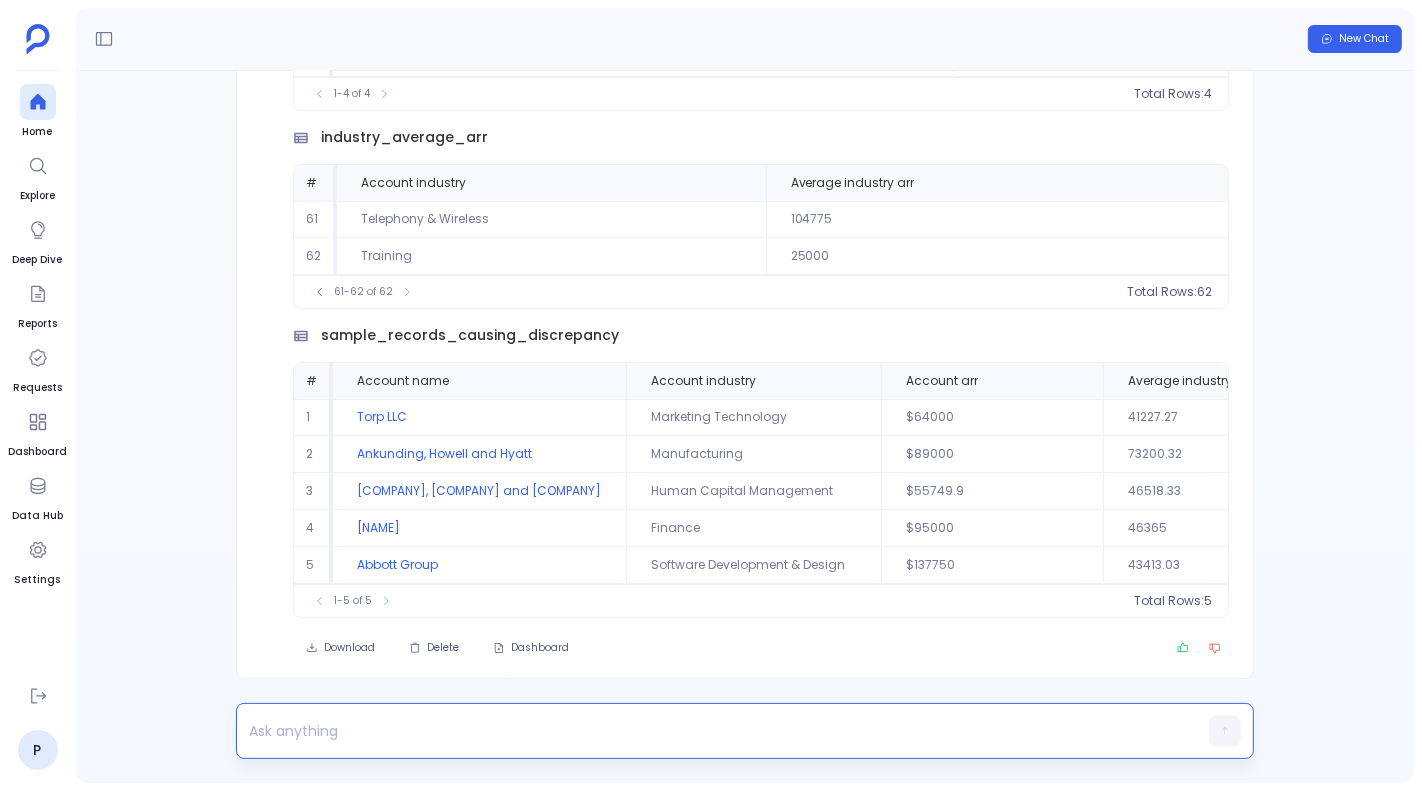 click at bounding box center [706, 731] 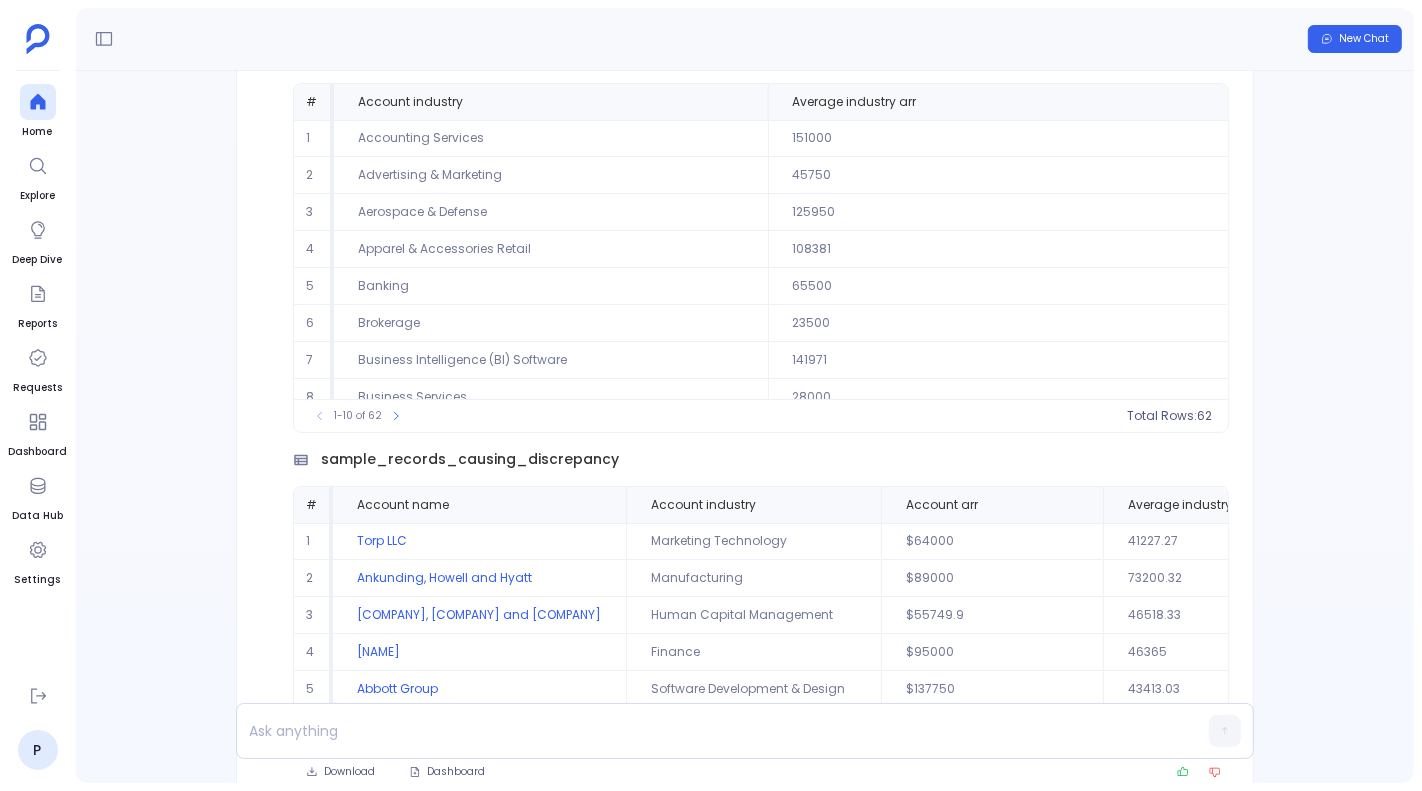 scroll, scrollTop: -626, scrollLeft: 0, axis: vertical 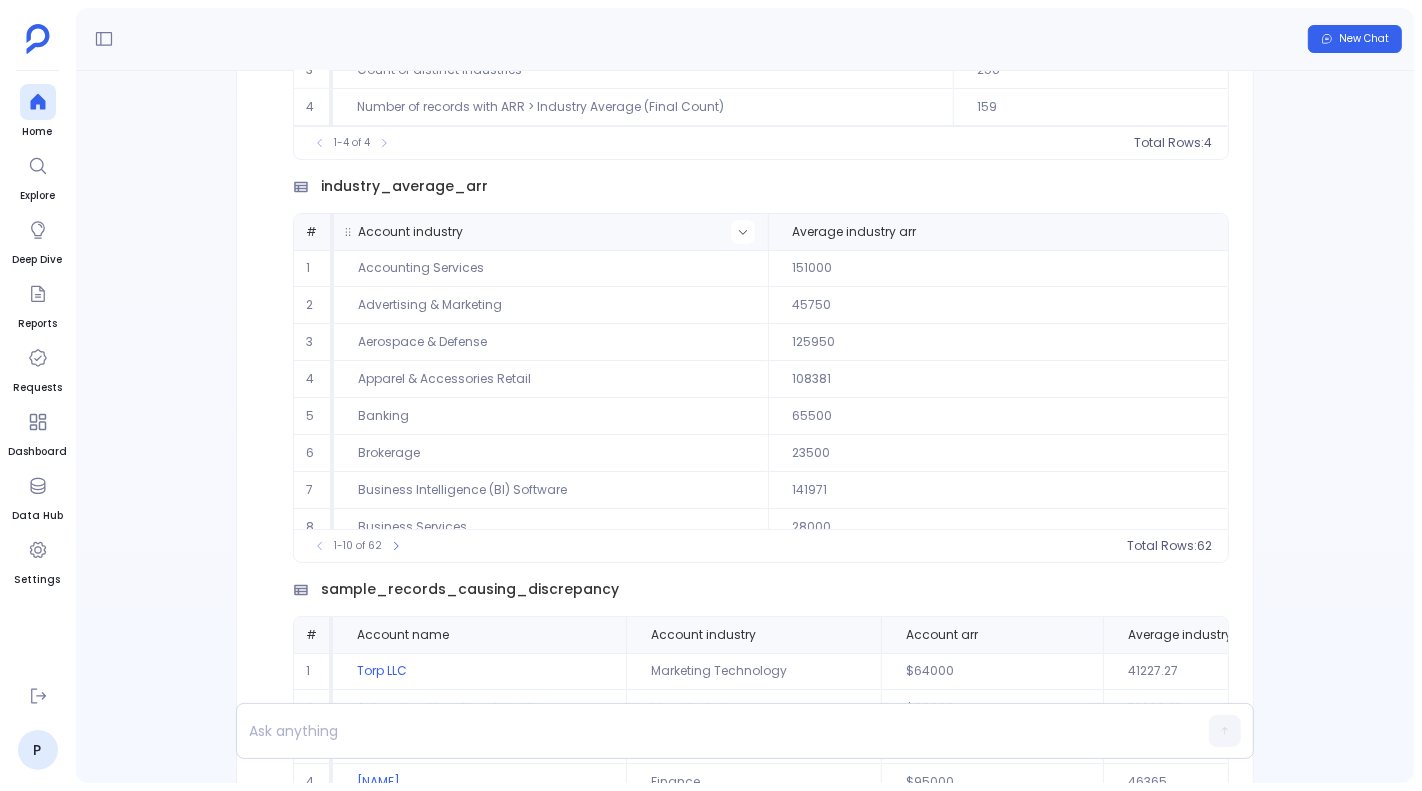 click 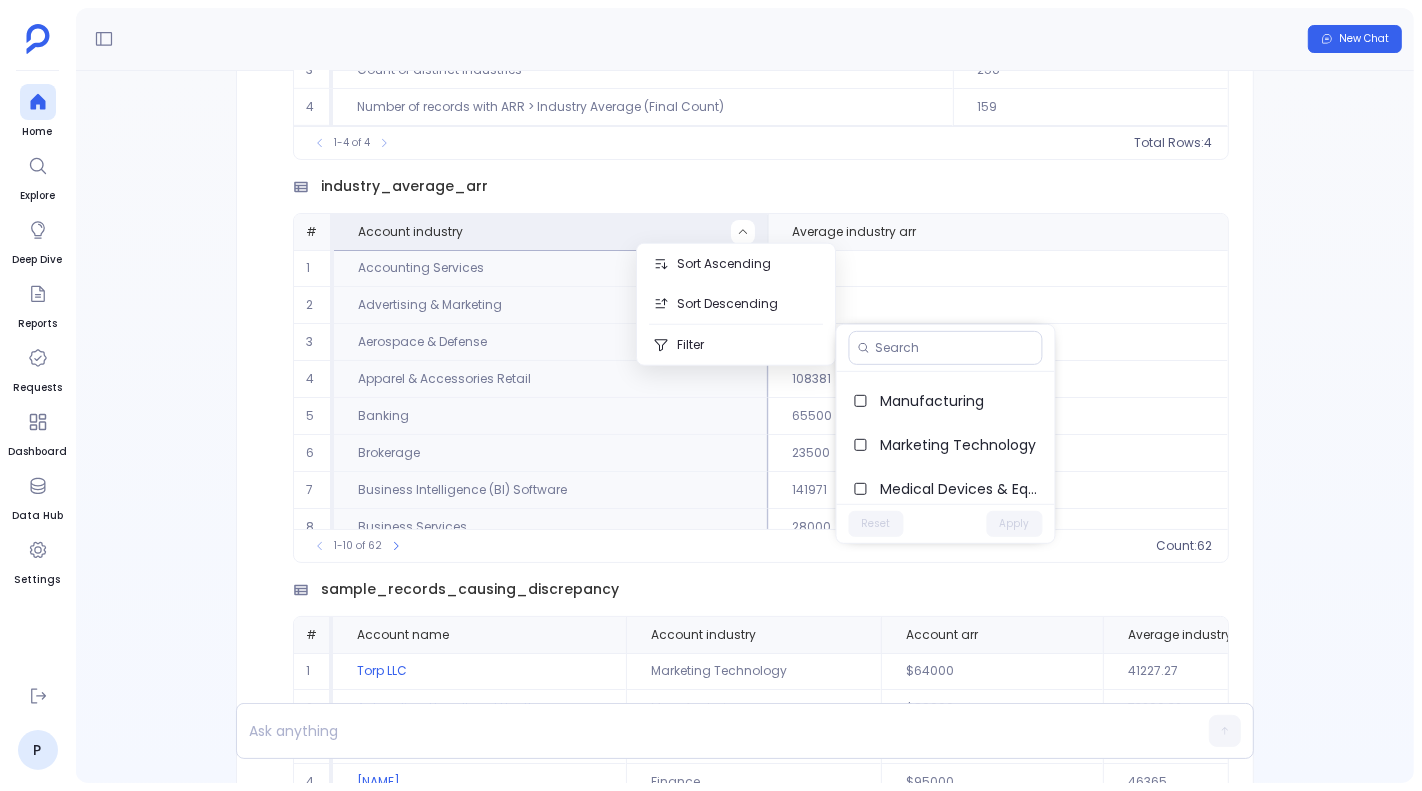scroll, scrollTop: 1881, scrollLeft: 0, axis: vertical 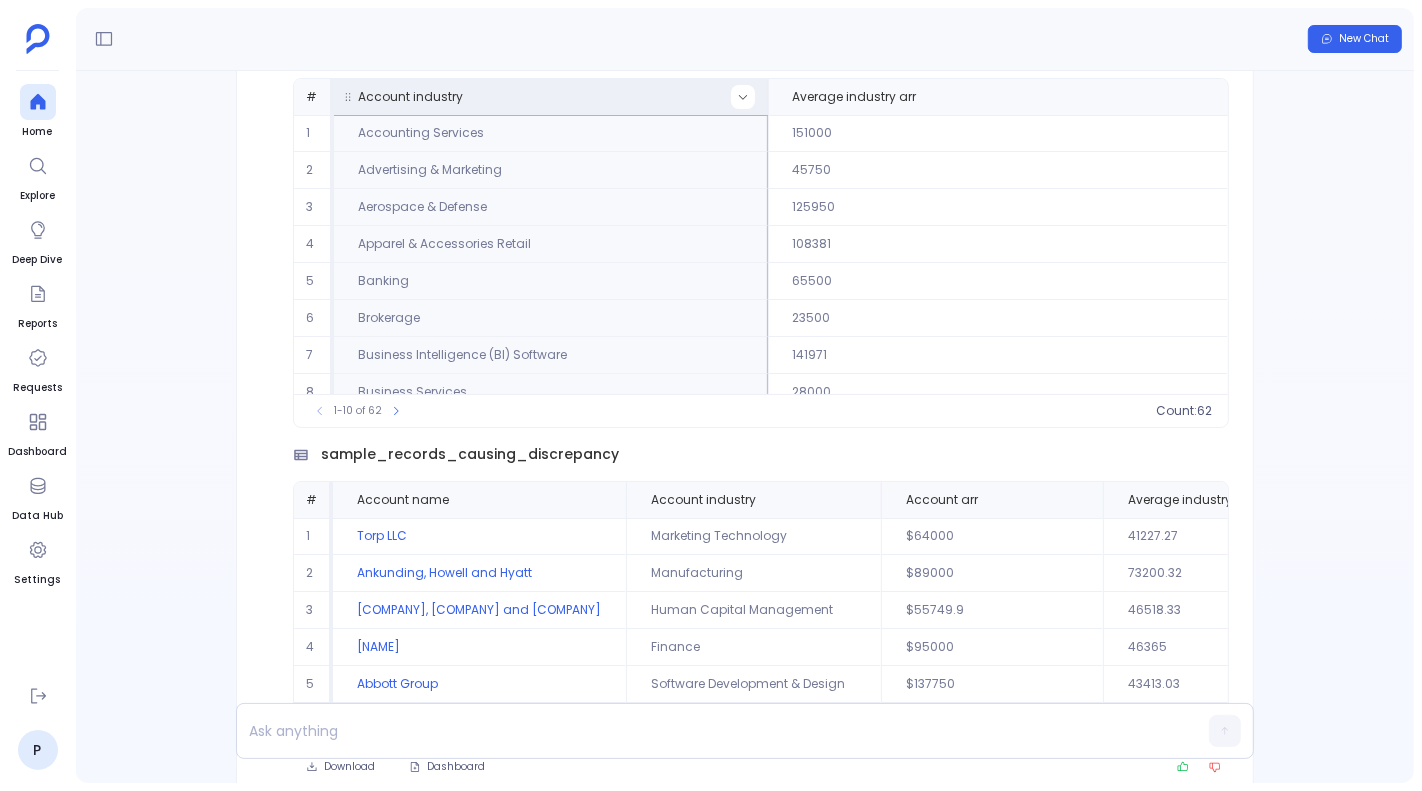 click 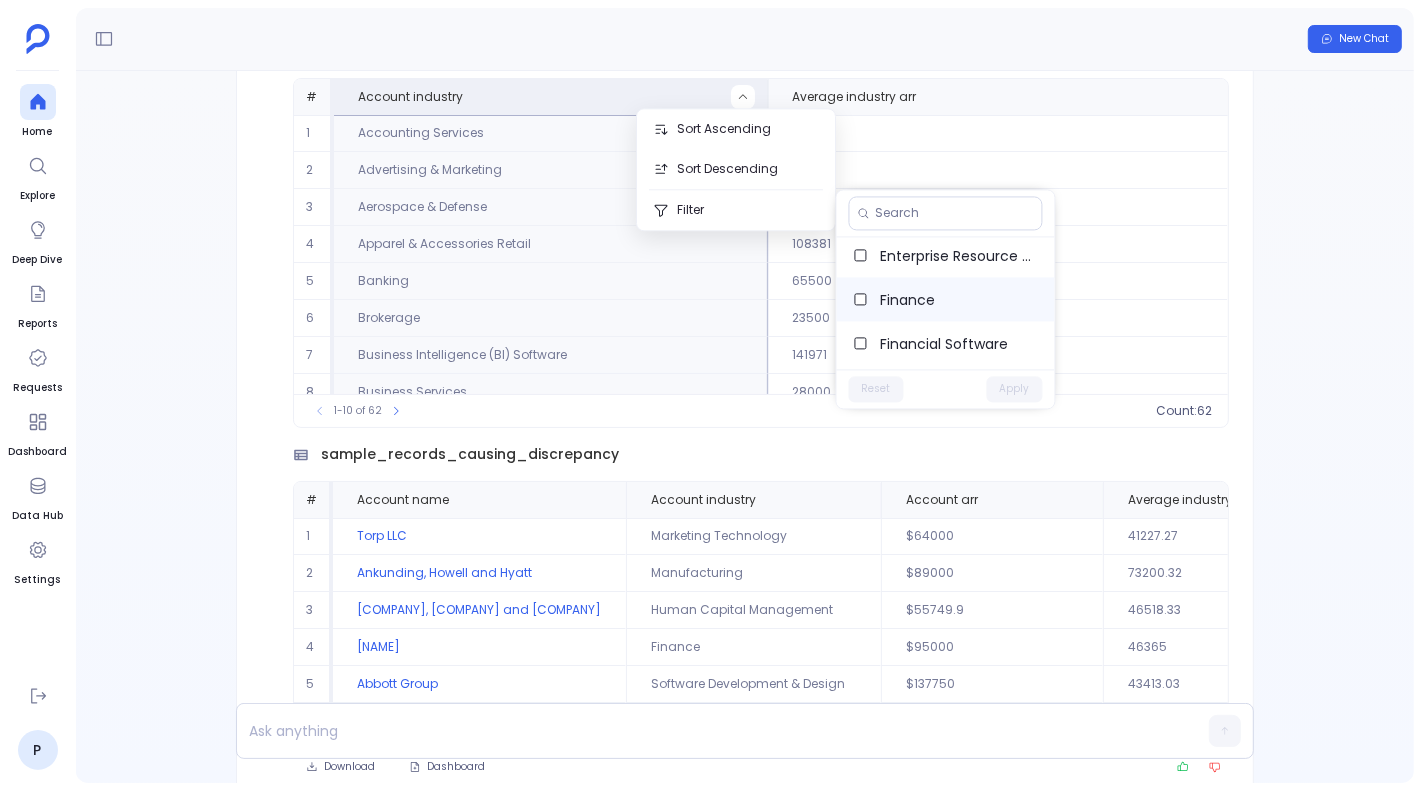 scroll, scrollTop: 1168, scrollLeft: 0, axis: vertical 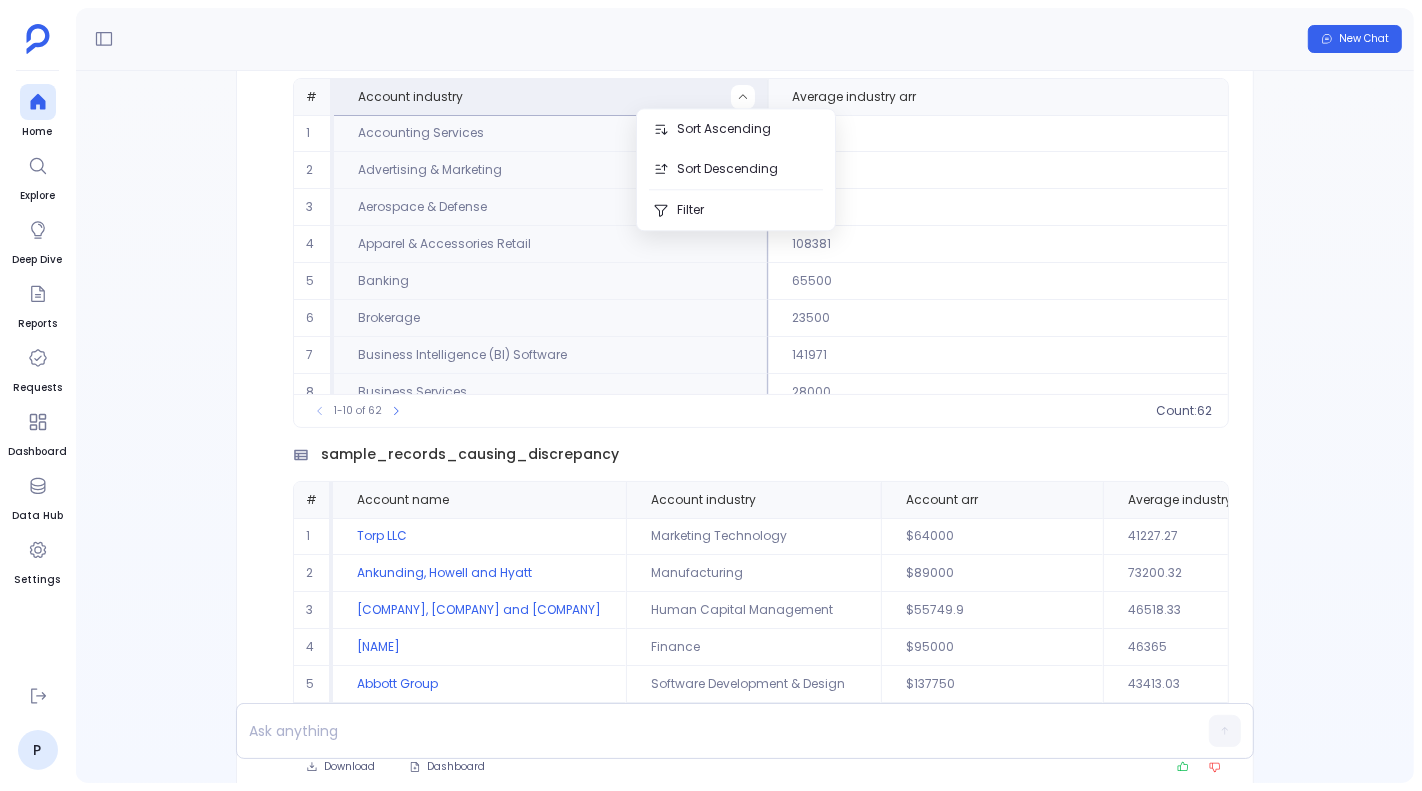 click on "Find out how Below is the detailed list of  5 accounts  causing discrepancy, along with their Account ID, Account Name, Account Industry, Account ARR, Average Industry ARR, and whether their ARR is above average. annotated_sample_records # Account name Account industry Account arr Average industry arr Is arr above average 1 Torp LLC Marketing Technology $64000 41227.27 true 2 Ankunding, Howell and Hyatt Manufacturing $89000 73200.32 true 3 Cummerata, Roob and O'Conner Human Capital Management $55749.9 46518.33 true 4 Lang - Kihn Finance $95000 46365 true 5 Abbott Group Software Development & Design $137750 43413.03 true
To pick up a draggable item, press the space bar.
While dragging, use the arrow keys to move the item.
Press space again to drop the item in its new position, or press escape to cancel.
1-5 of 5 Total Rows:  5 Download Delete Dashboard On what basis are these 5 rows causing descrepancy?? sample_records_causing_discrepancy Find out how 4 key areas  of difference. Additionally," at bounding box center (745, 427) 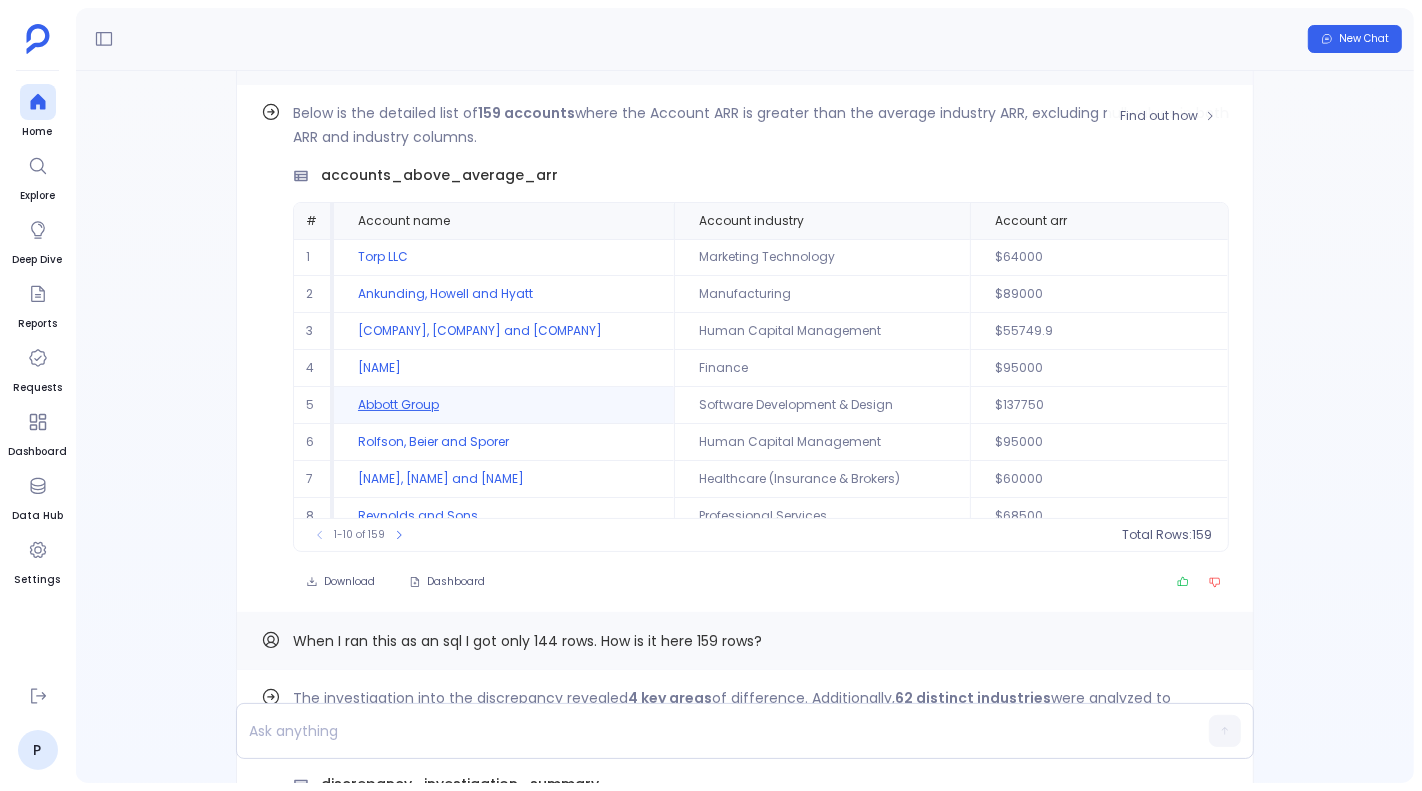 scroll, scrollTop: -1620, scrollLeft: 0, axis: vertical 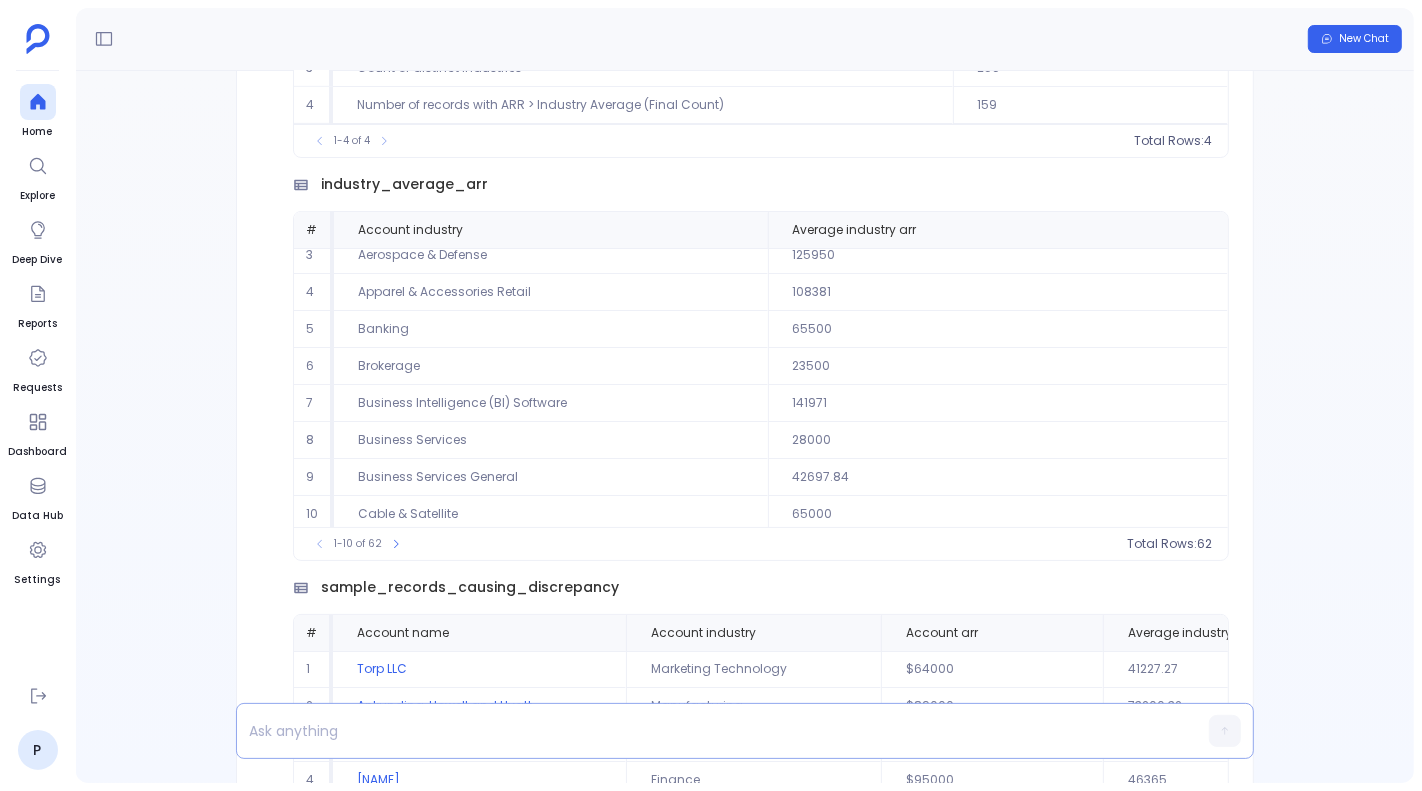 click at bounding box center (706, 731) 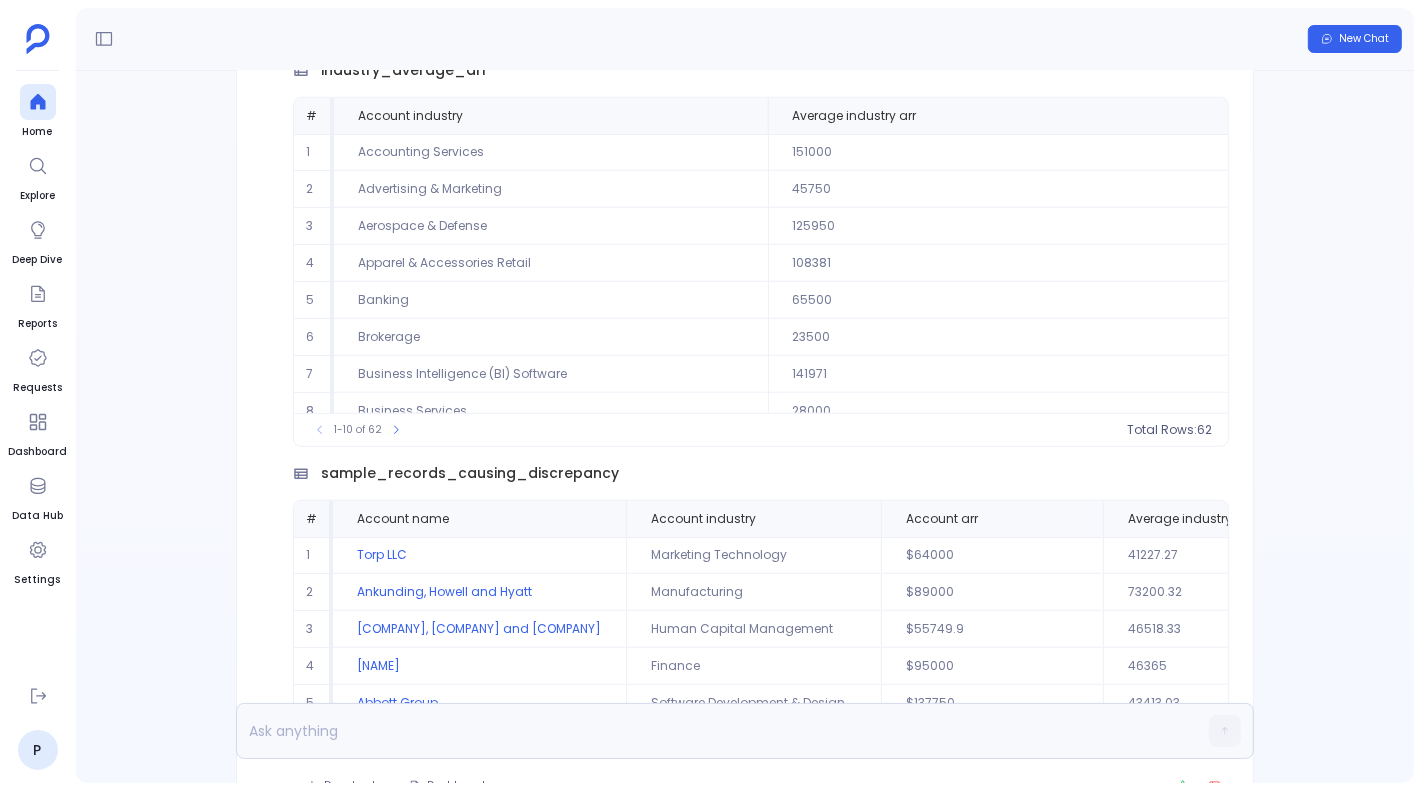 scroll, scrollTop: 0, scrollLeft: 0, axis: both 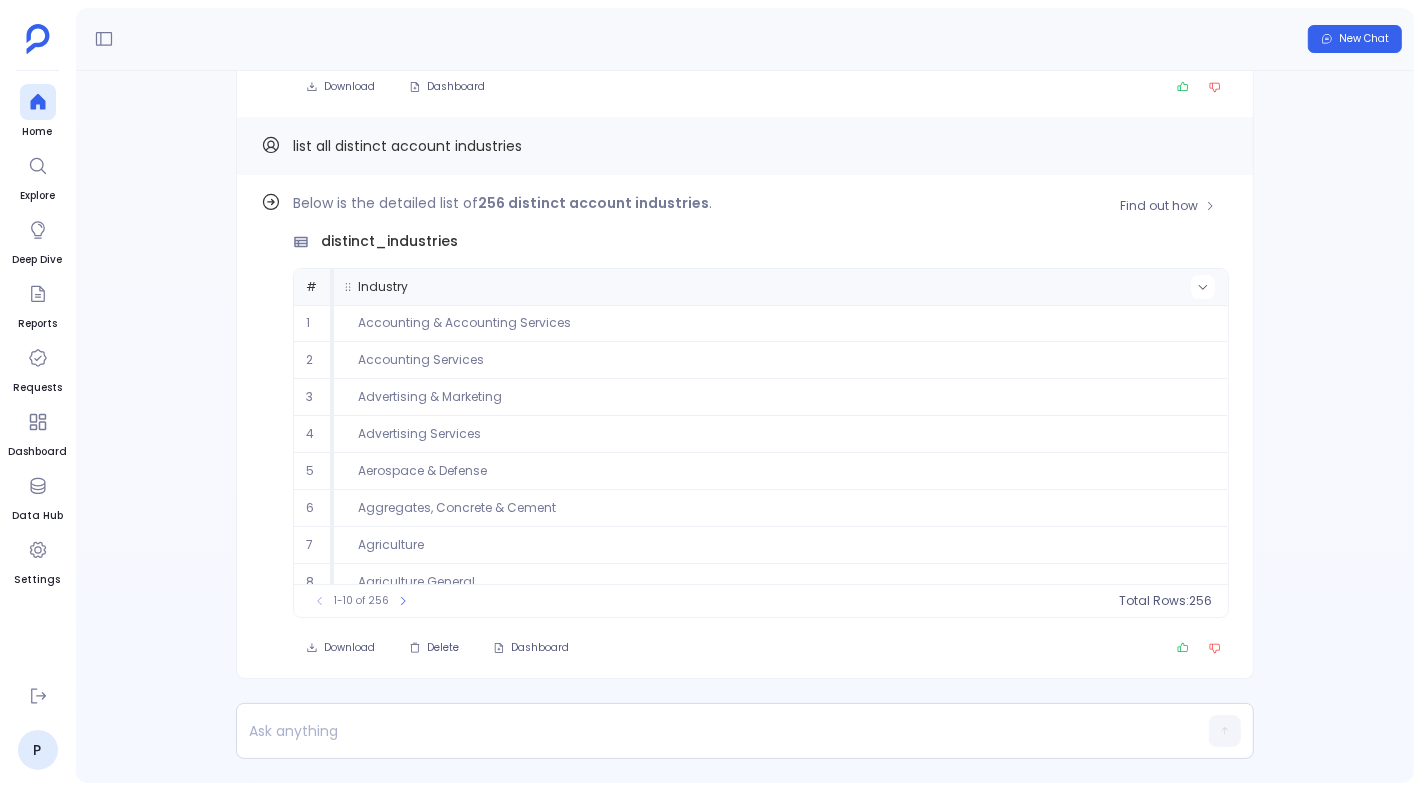 click 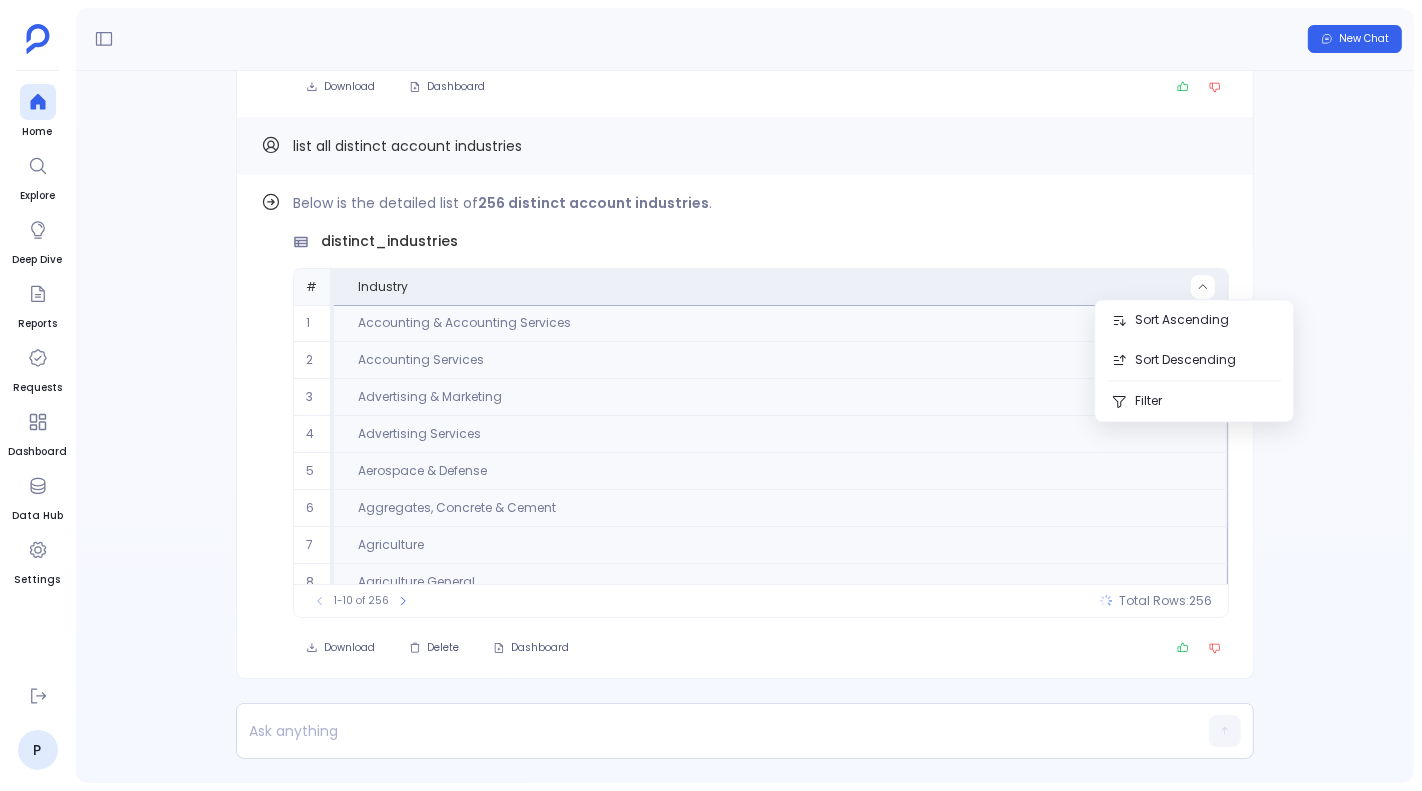 click on "Find out how Below is the detailed list of  256 distinct account industries . distinct_industries # Industry 1 Accounting & Accounting Services 2 Accounting Services 3 Advertising & Marketing 4 Advertising Services 5 Aerospace & Defense 6 Aggregates, Concrete & Cement 7 Agriculture 8 Agriculture General 9 Airlines, Airports & Air Services 10 Animals & Livestock
To pick up a draggable item, press the space bar.
While dragging, use the arrow keys to move the item.
Press space again to drop the item in its new position, or press escape to cancel.
1-10 of 256 Total Rows:  256 Download Delete Dashboard list all distinct account industries Find out how Below is the detailed list of  5 accounts  causing discrepancy, along with their Account ID, Account Name, Account Industry, Account ARR, Average Industry ARR, and whether their ARR is above average. annotated_sample_records # Account name Account industry Account arr Average industry arr Is arr above average 1 Torp LLC Marketing Technology $64000 2 3" at bounding box center (745, 427) 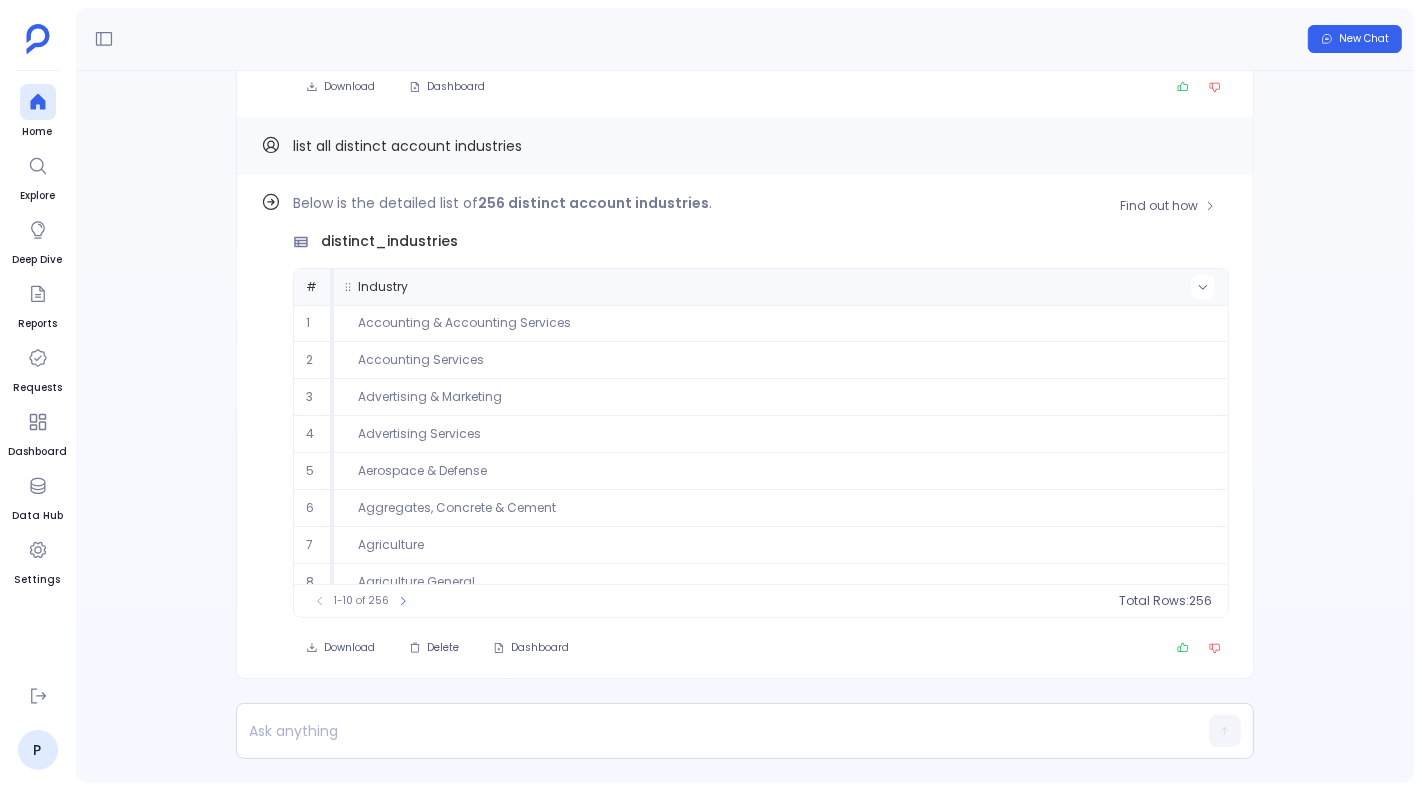 click 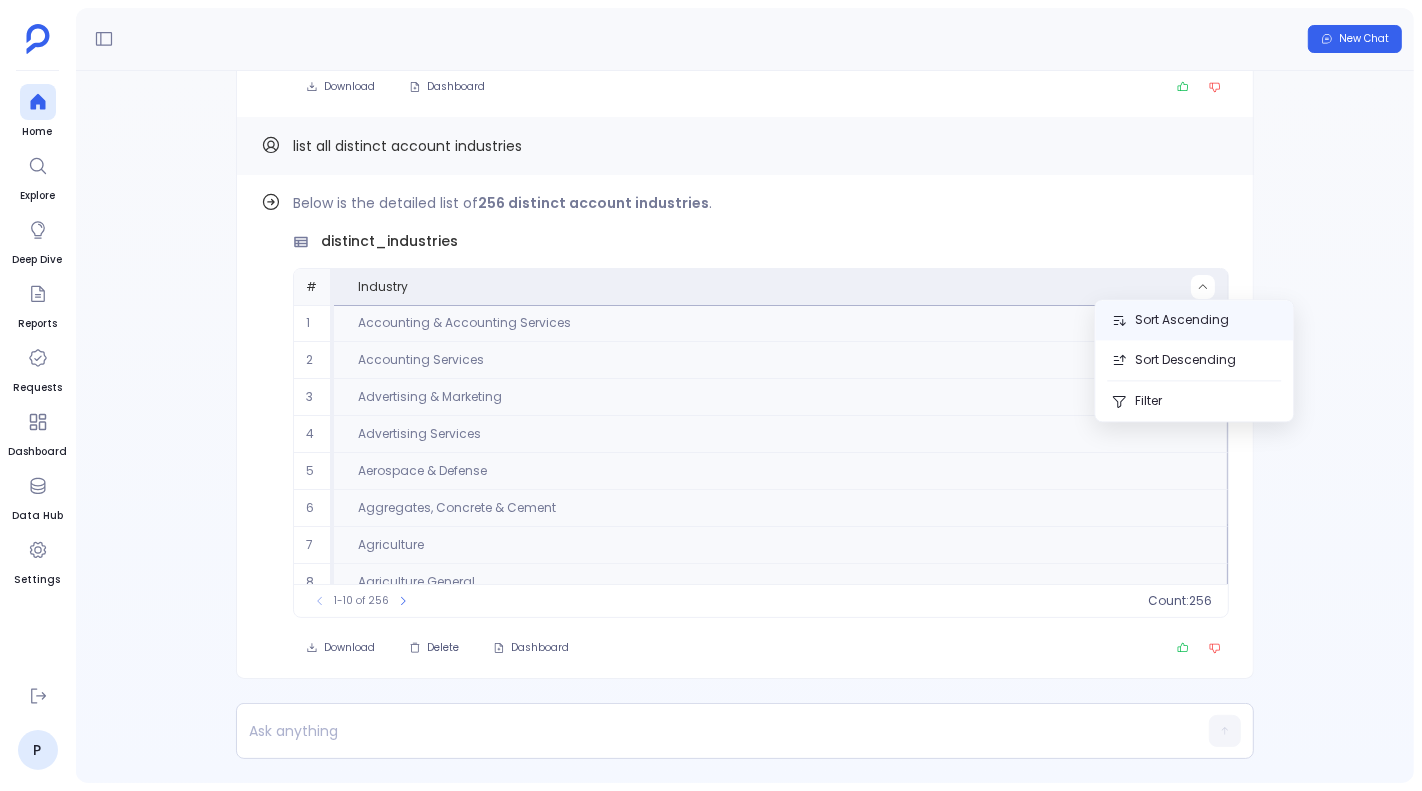click on "Sort Ascending" at bounding box center (1194, 320) 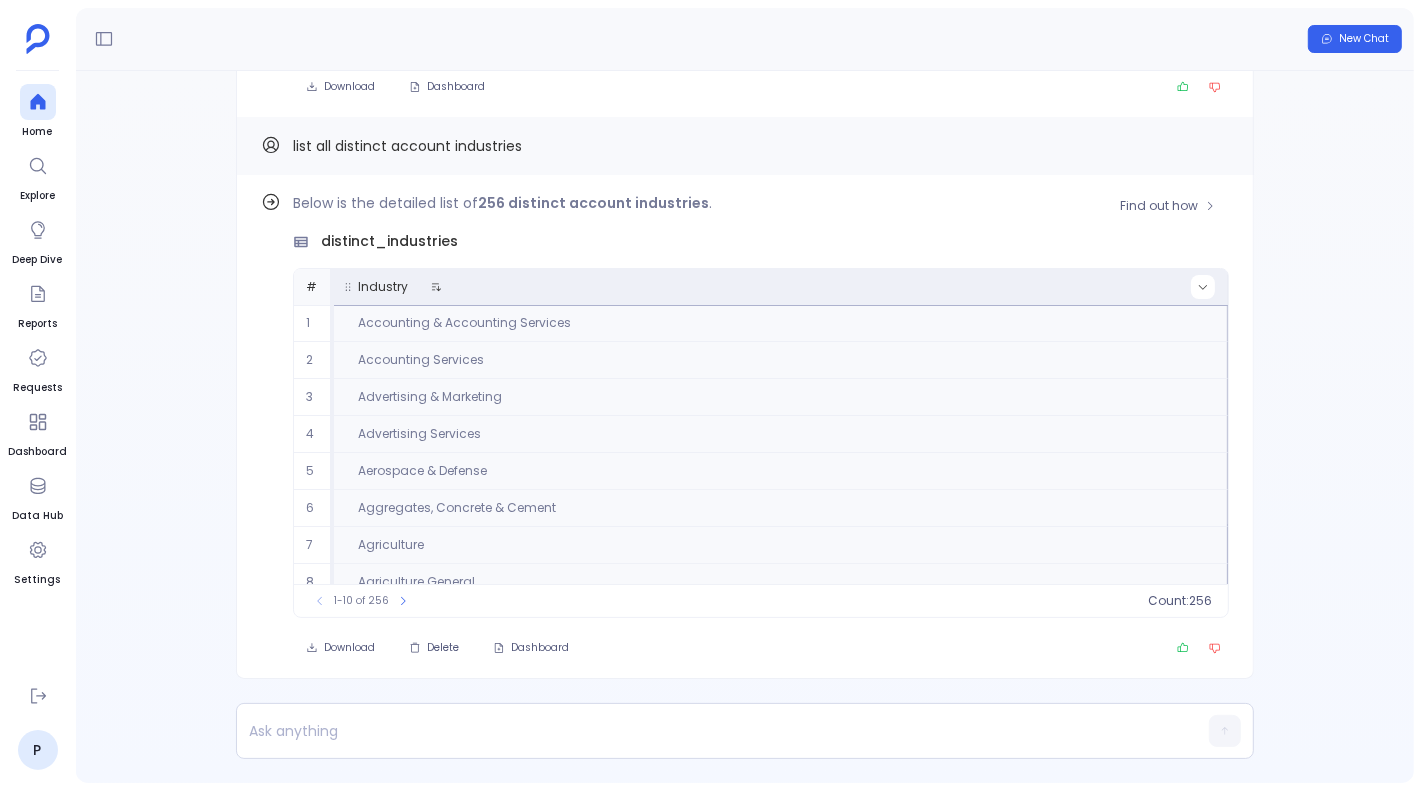 click 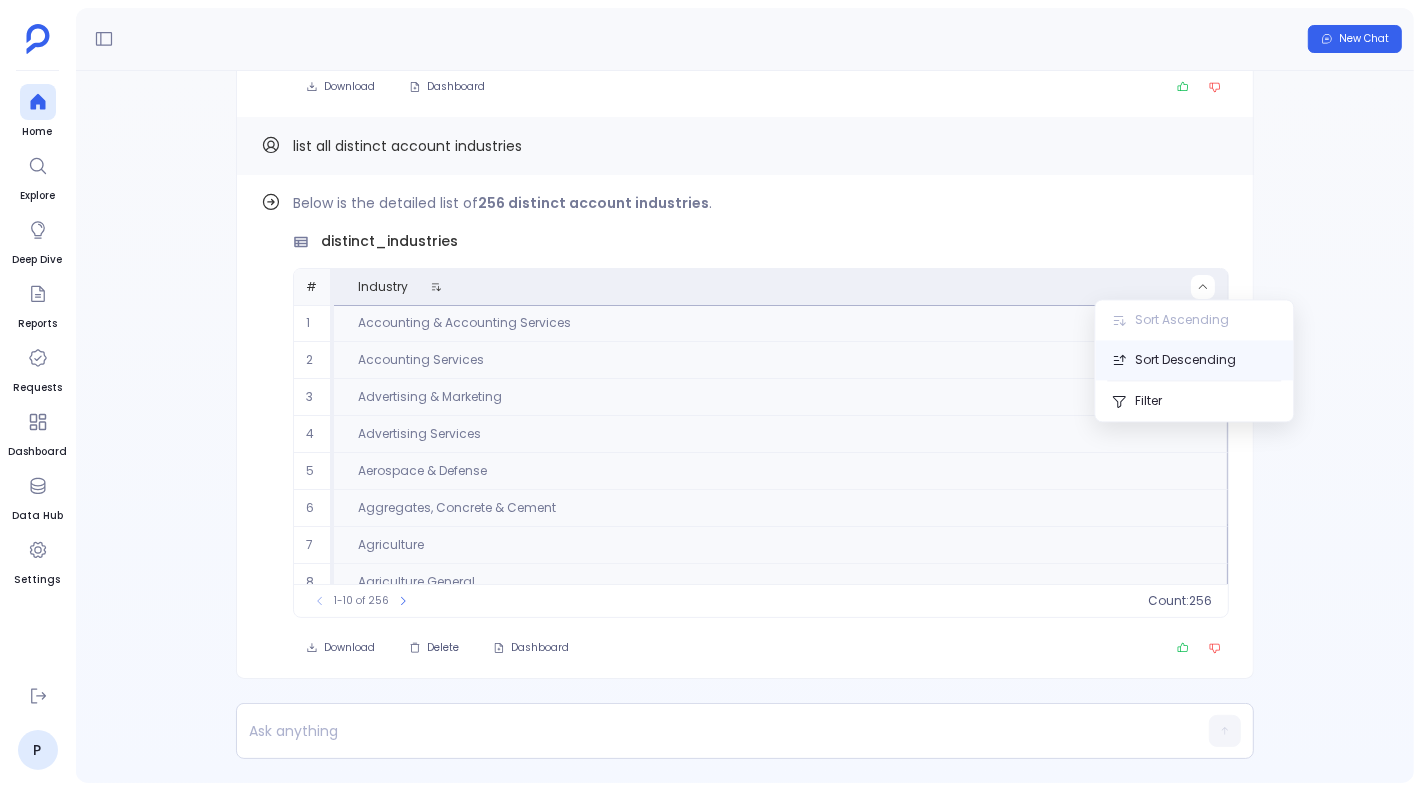 click on "Sort Descending" at bounding box center (1194, 360) 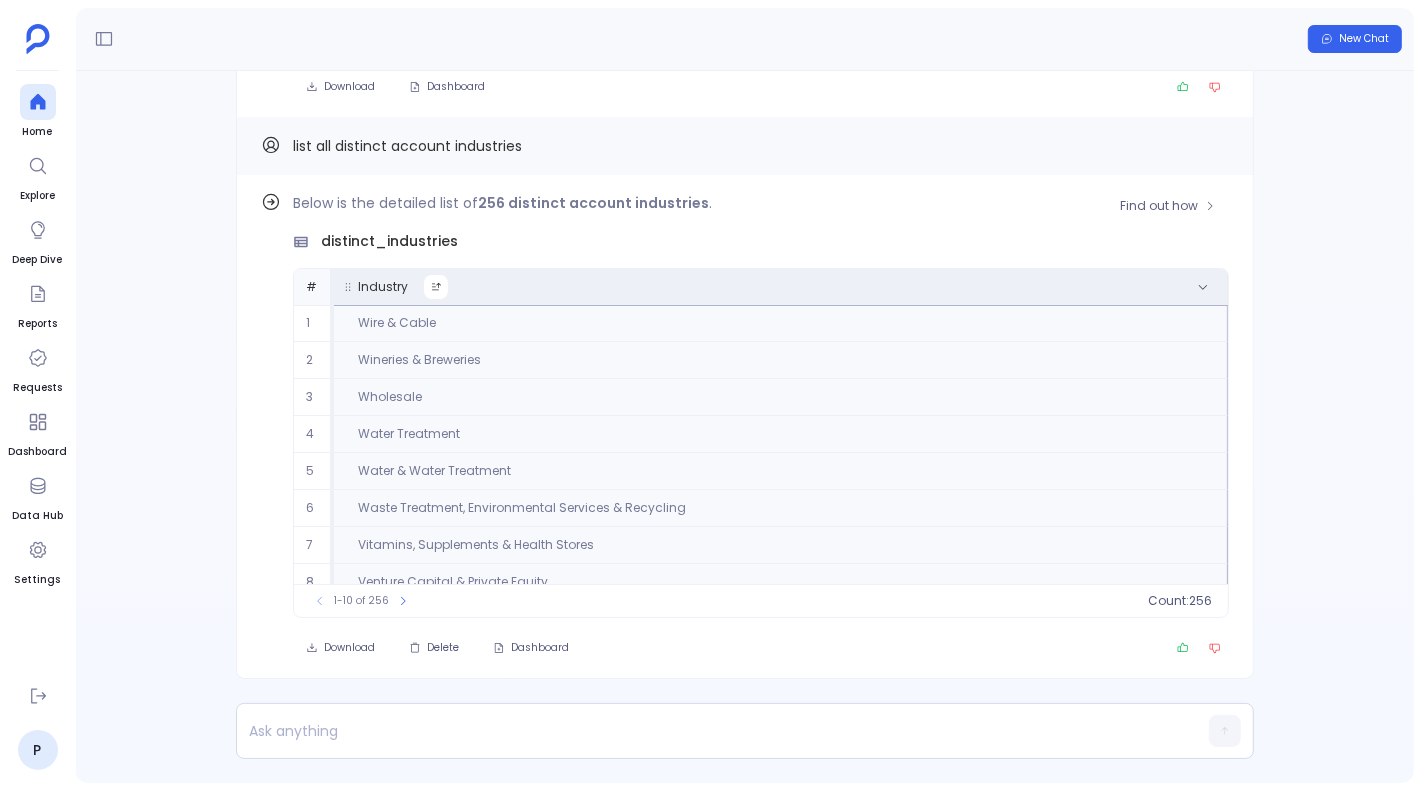 click 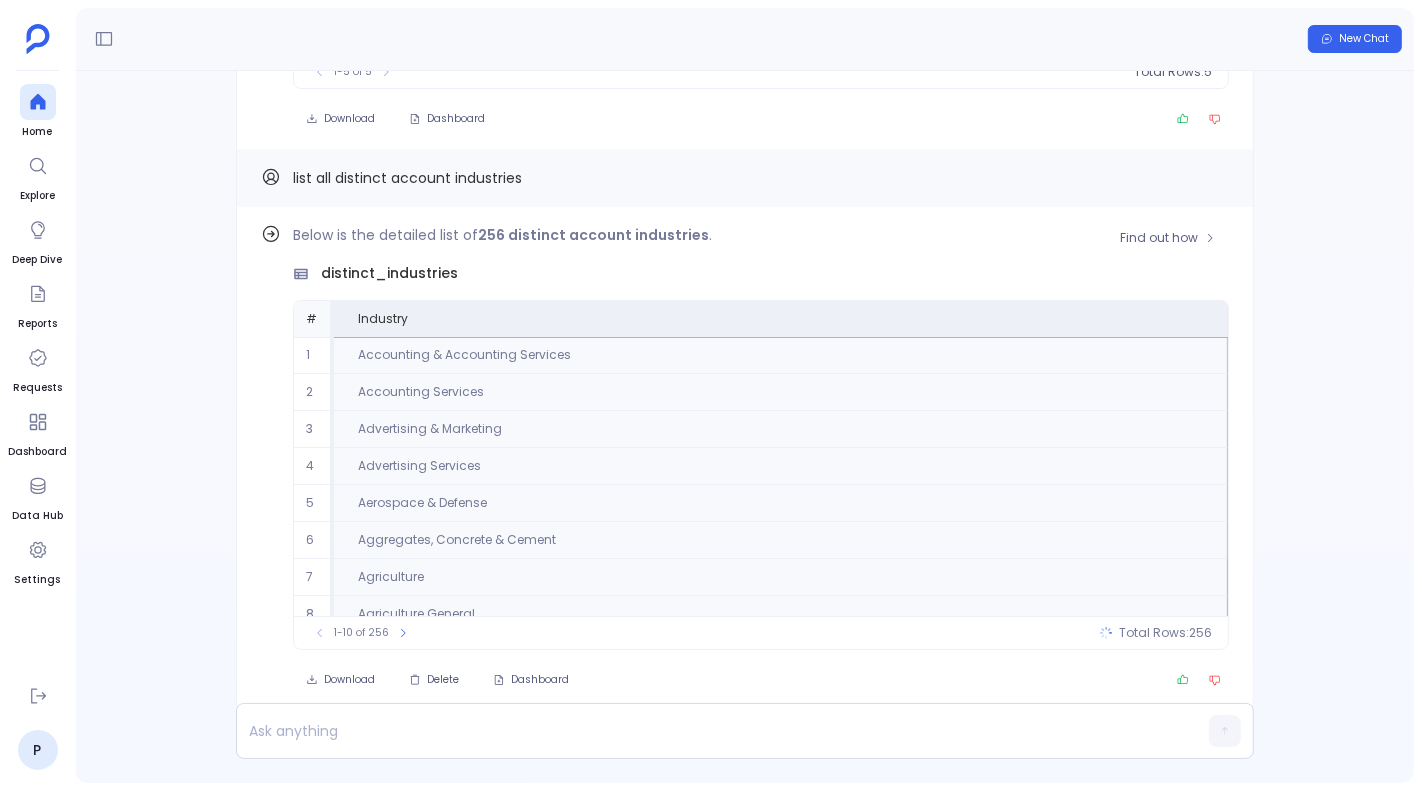 scroll, scrollTop: -42, scrollLeft: 0, axis: vertical 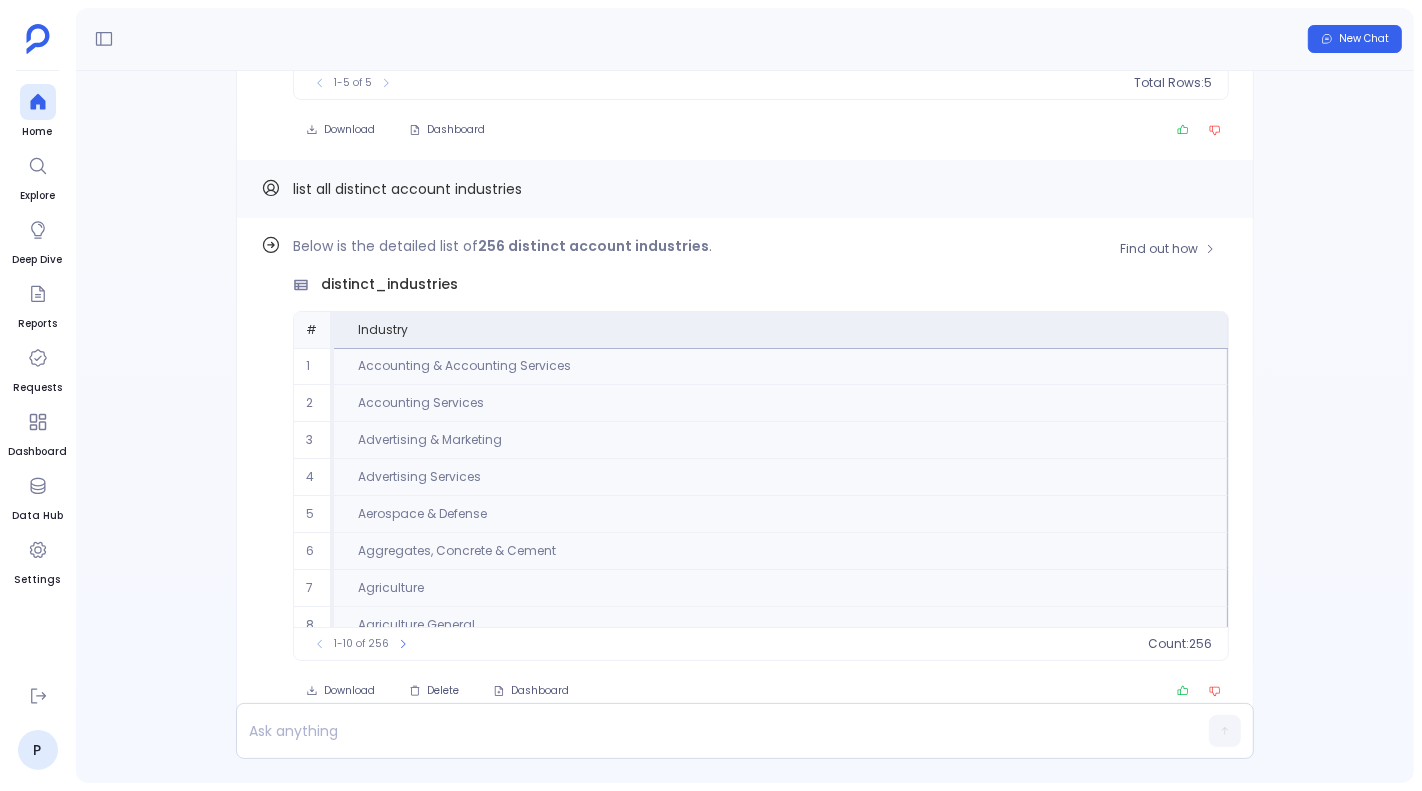 click on "Find out how Below is the detailed list of  256 distinct account industries . distinct_industries # Industry 1 Accounting & Accounting Services 2 Accounting Services 3 Advertising & Marketing 4 Advertising Services 5 Aerospace & Defense 6 Aggregates, Concrete & Cement 7 Agriculture 8 Agriculture General 9 Airlines, Airports & Air Services 10 Animals & Livestock
To pick up a draggable item, press the space bar.
While dragging, use the arrow keys to move the item.
Press space again to drop the item in its new position, or press escape to cancel.
1-10 of 256 count :  256 Download Delete Dashboard" at bounding box center [745, 470] 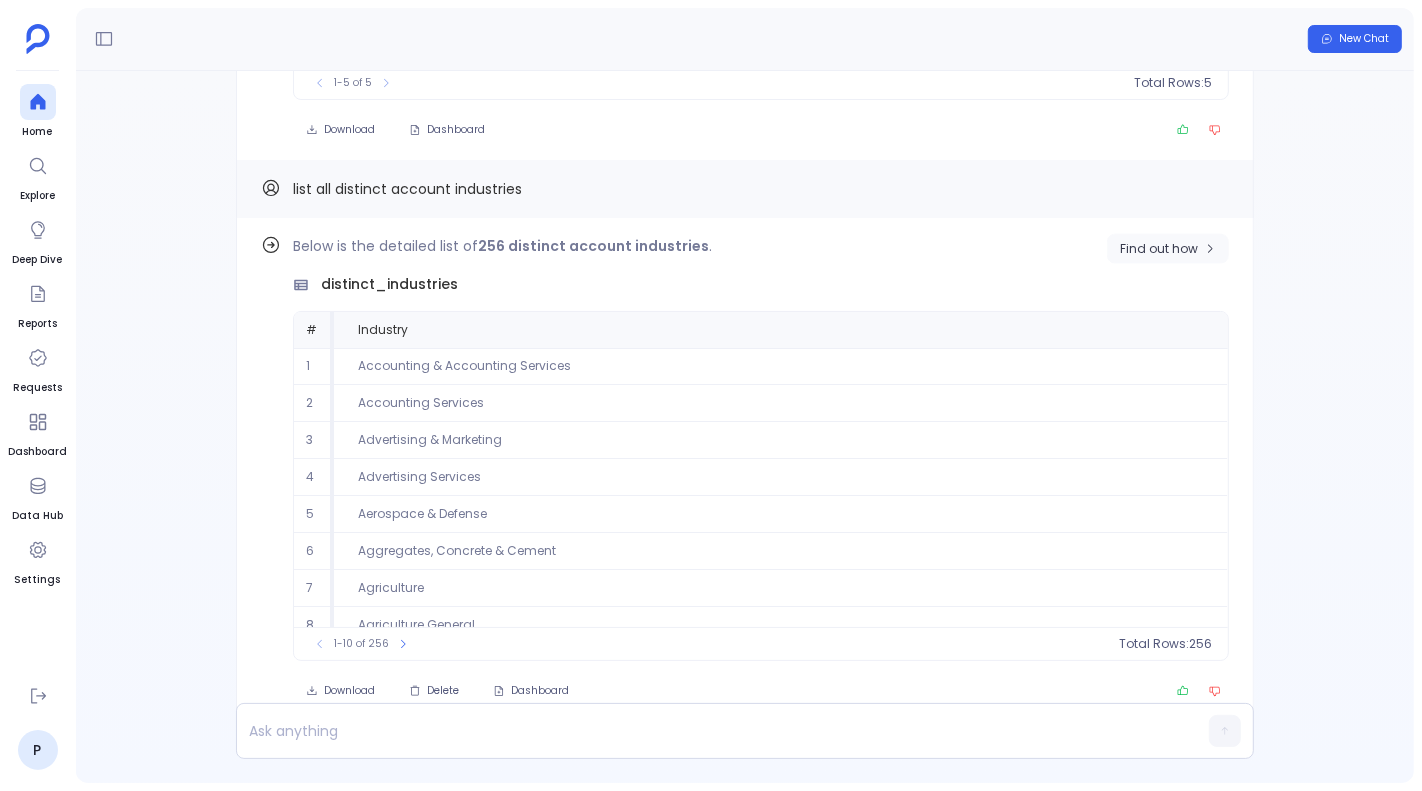 click on "Find out how" at bounding box center (1159, 249) 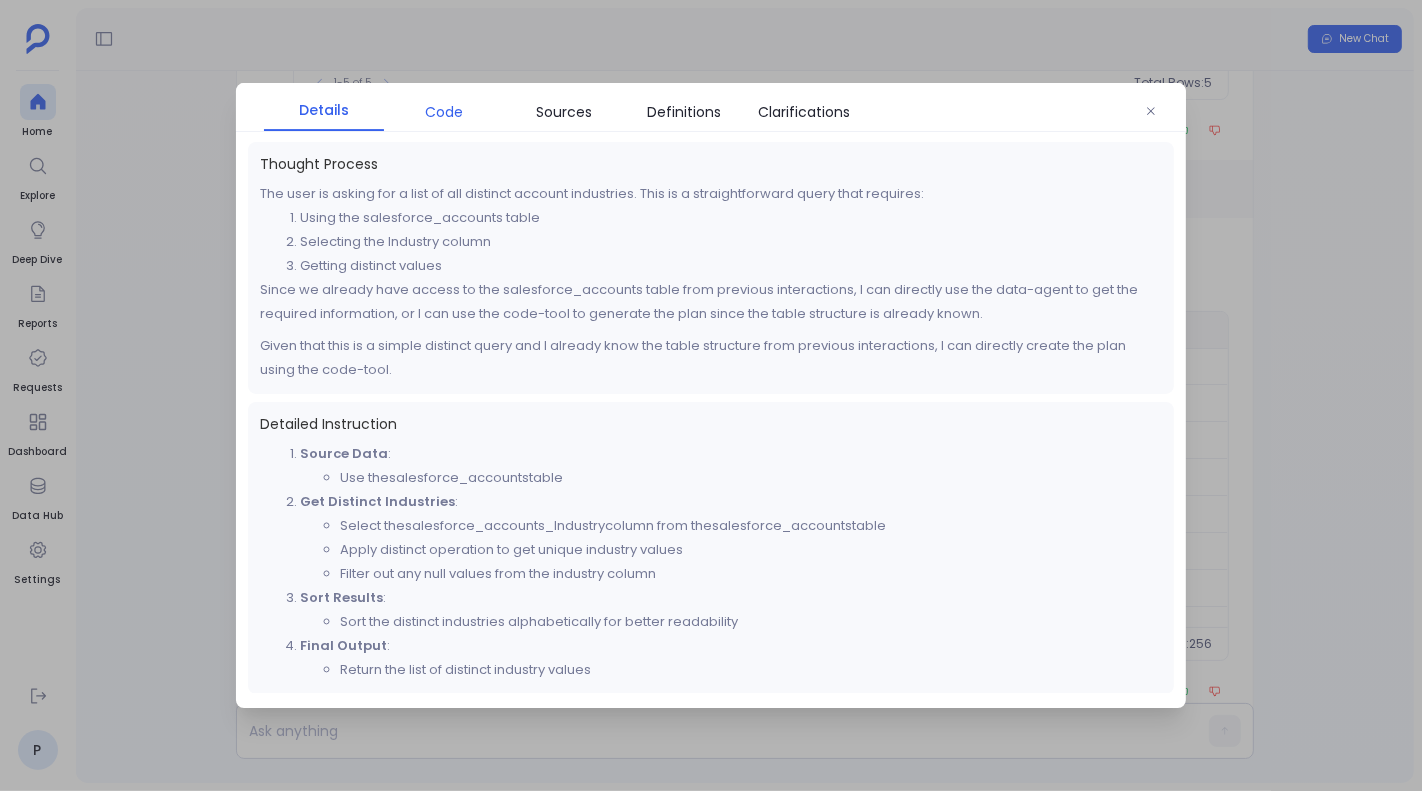click on "Code" at bounding box center (444, 112) 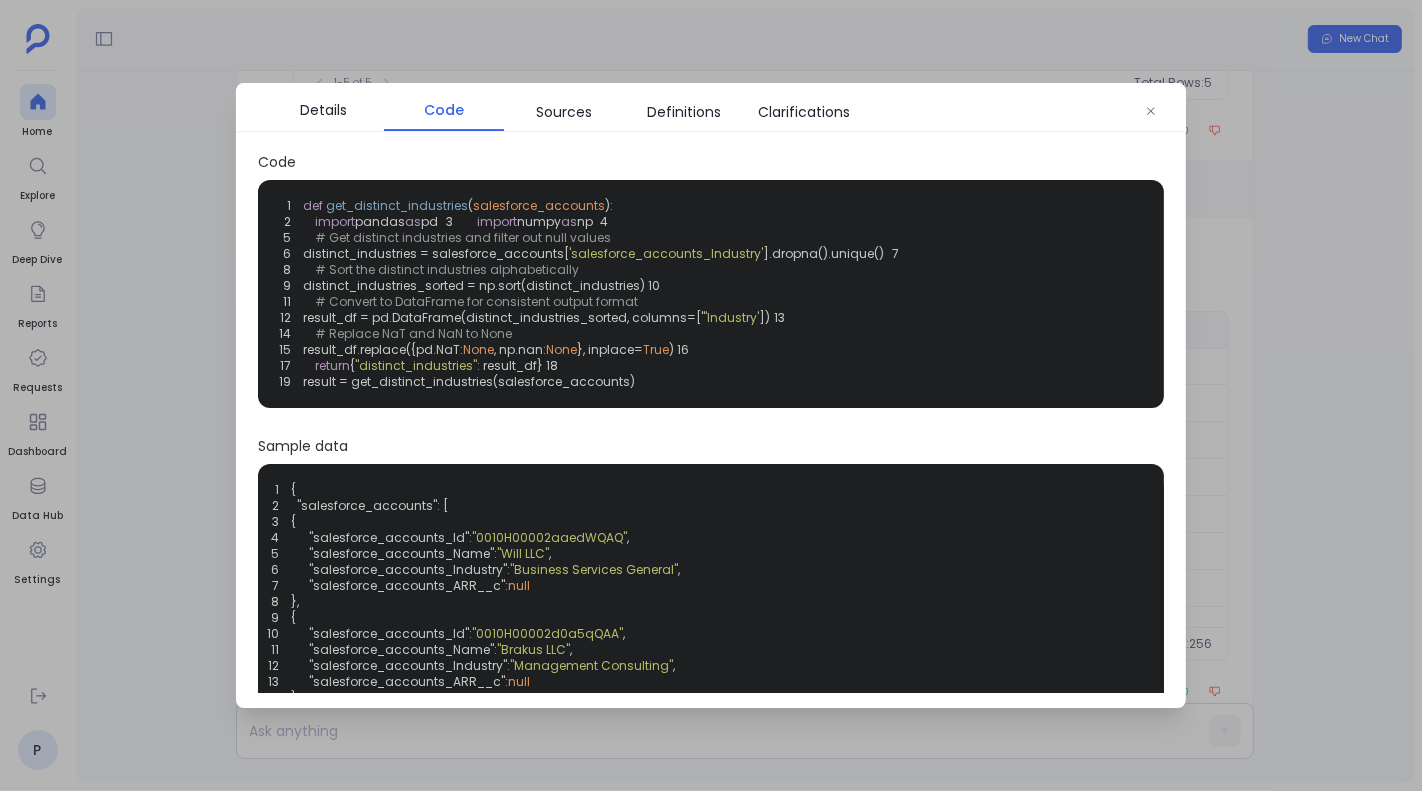 click at bounding box center [711, 395] 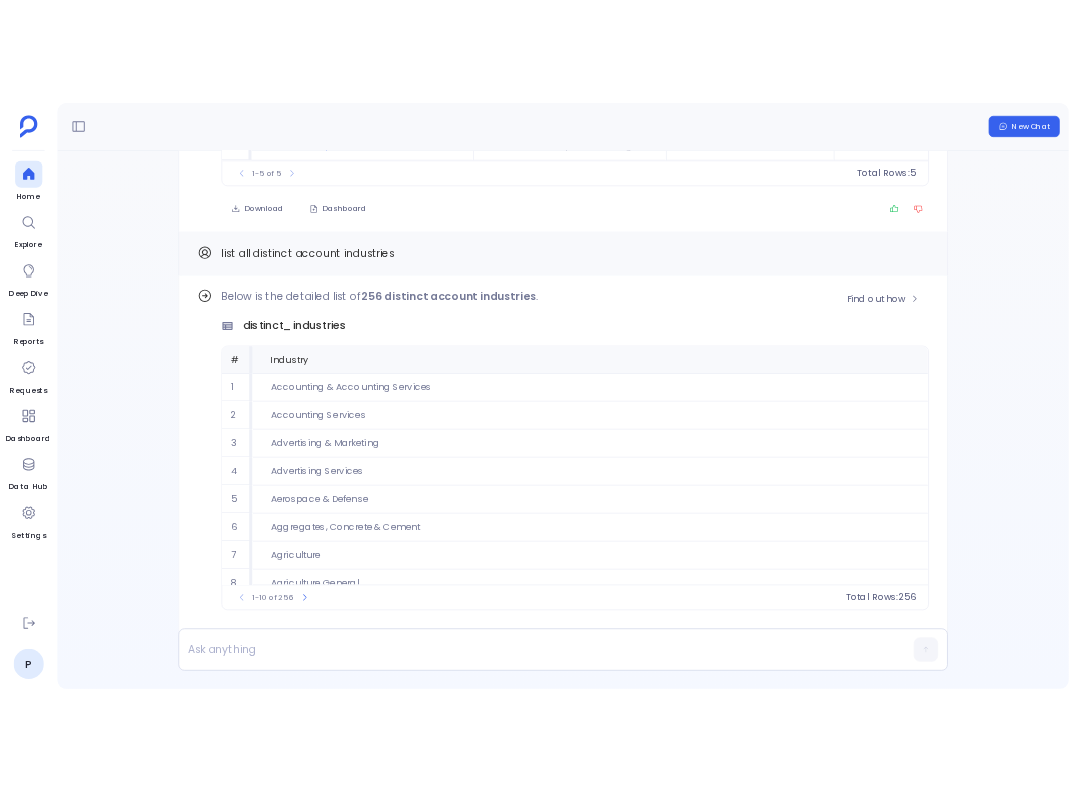 scroll, scrollTop: -62, scrollLeft: 0, axis: vertical 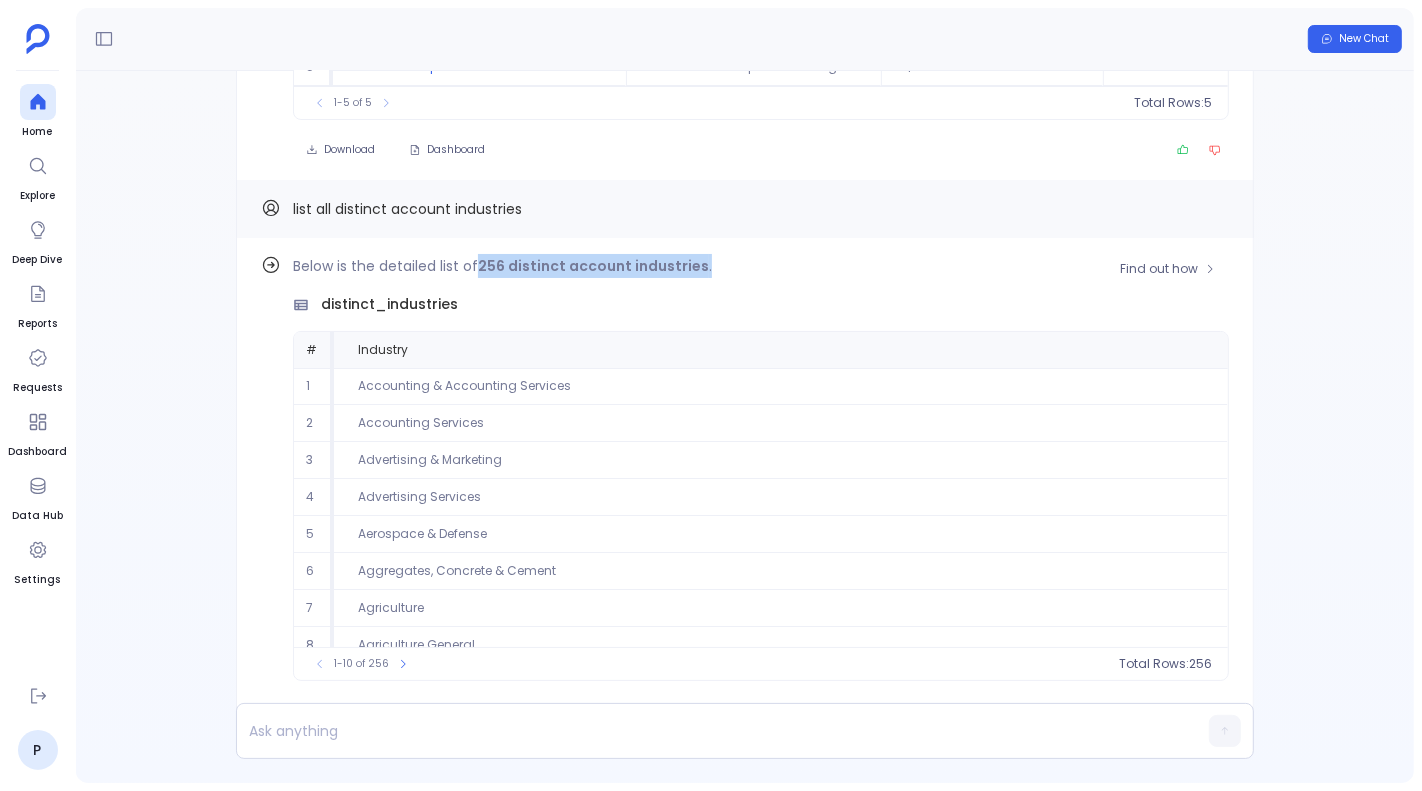 drag, startPoint x: 479, startPoint y: 265, endPoint x: 710, endPoint y: 265, distance: 231 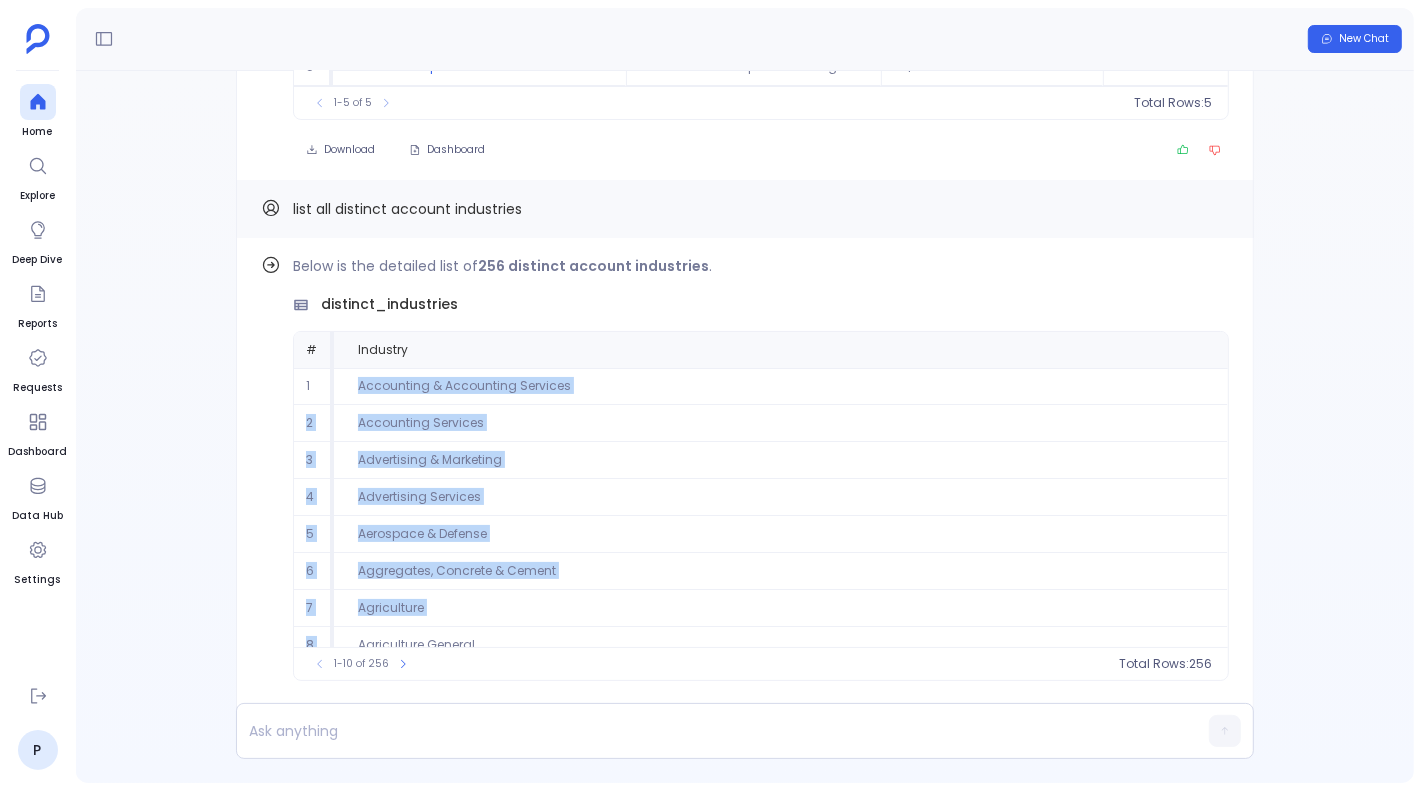 drag, startPoint x: 359, startPoint y: 385, endPoint x: 591, endPoint y: 626, distance: 334.52203 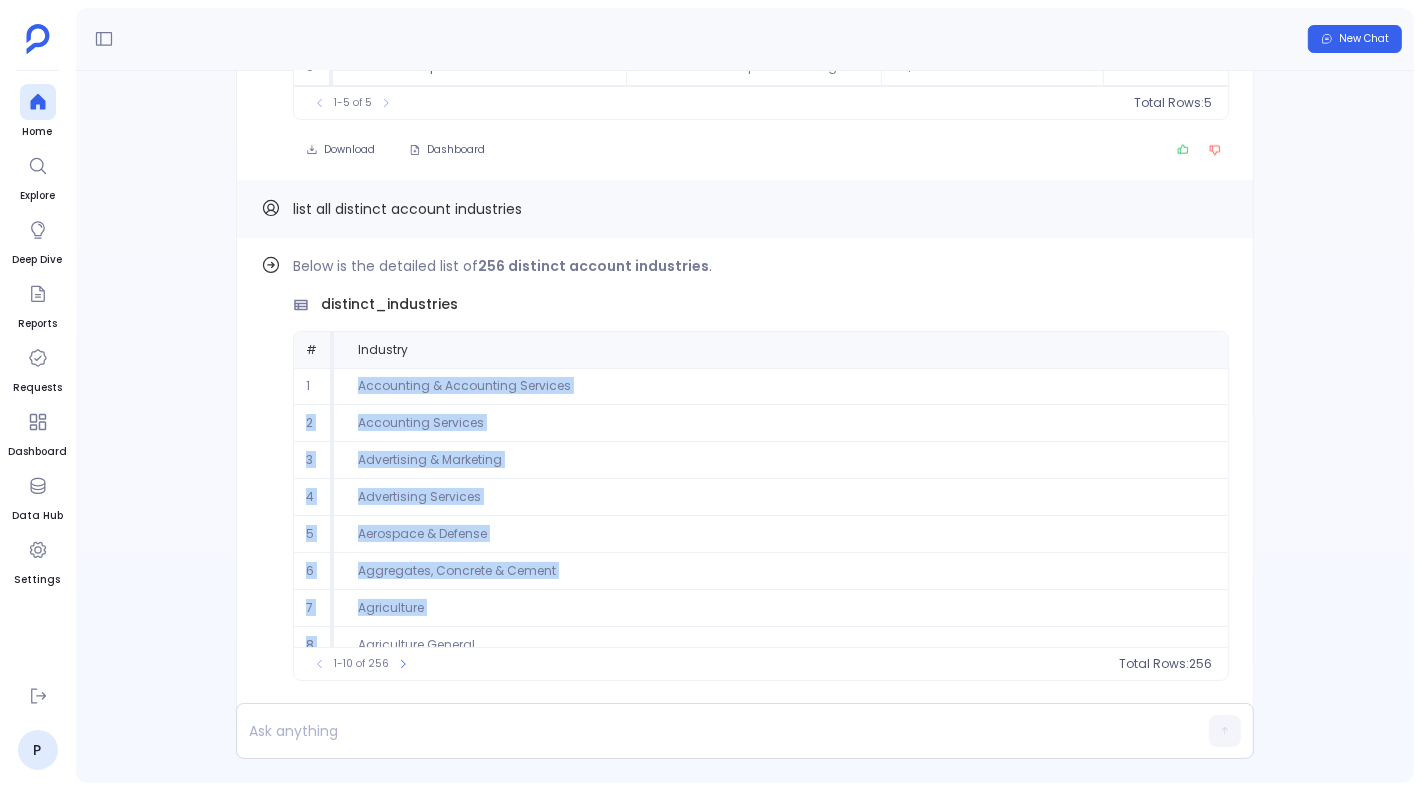click on "Find out how" at bounding box center [1159, 269] 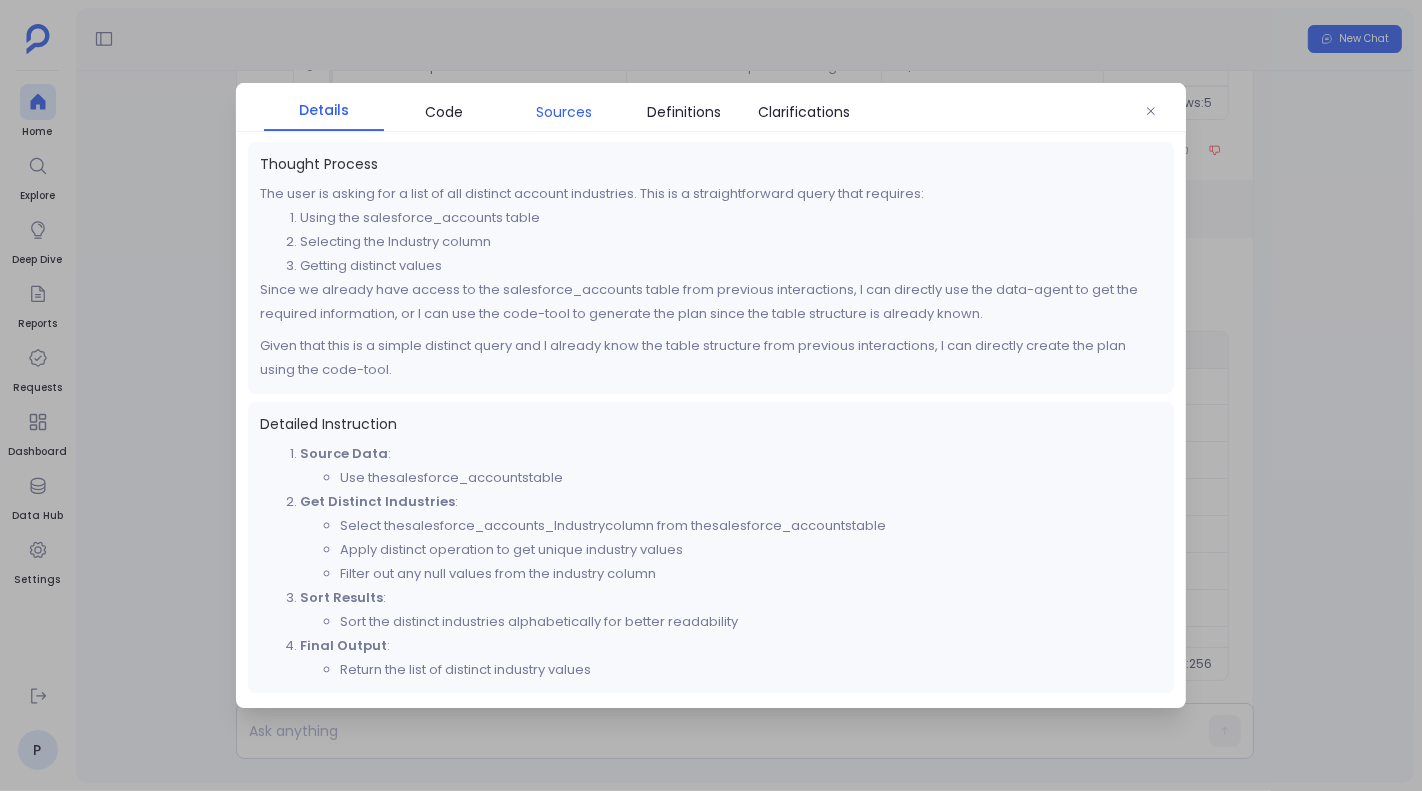 click on "Sources" at bounding box center (564, 112) 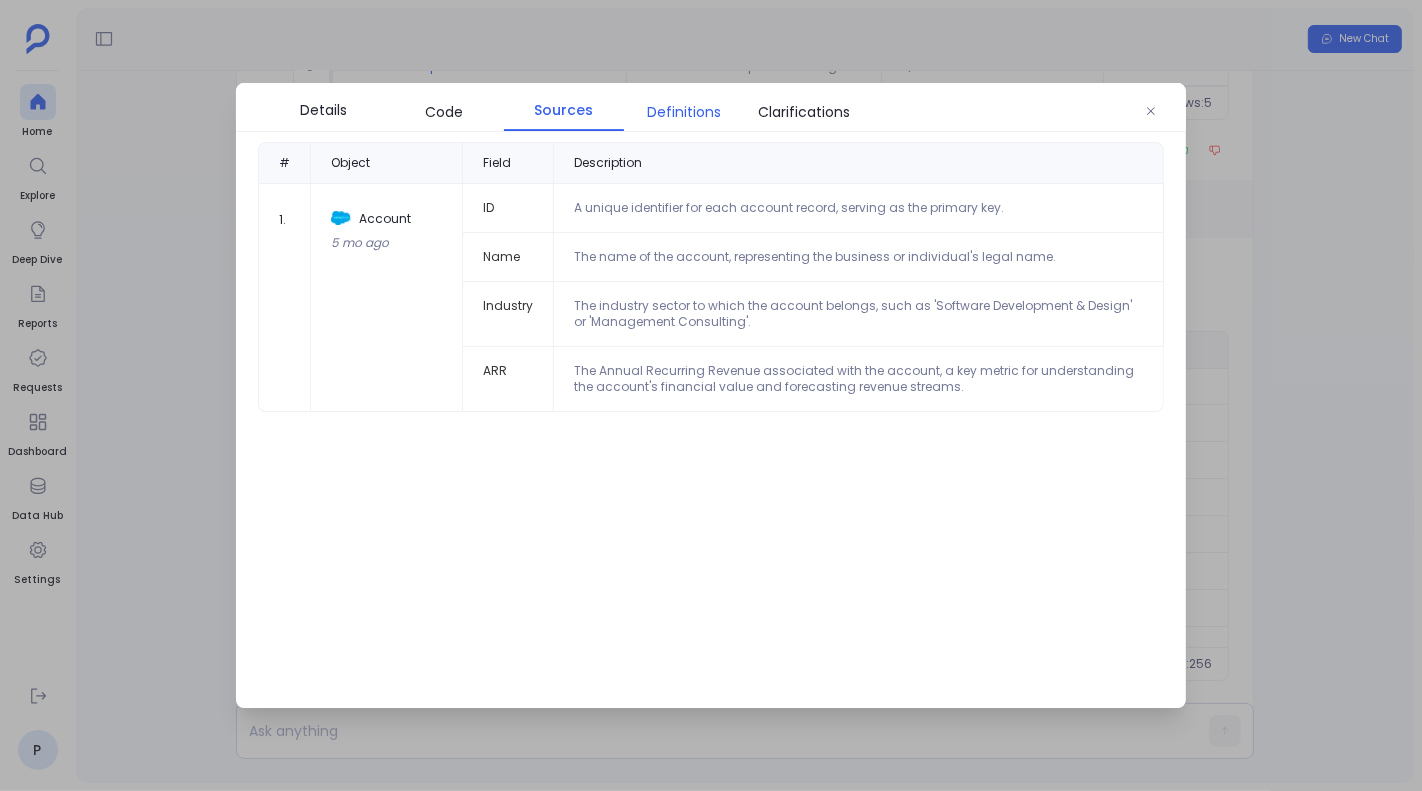 click on "Definitions" at bounding box center [684, 112] 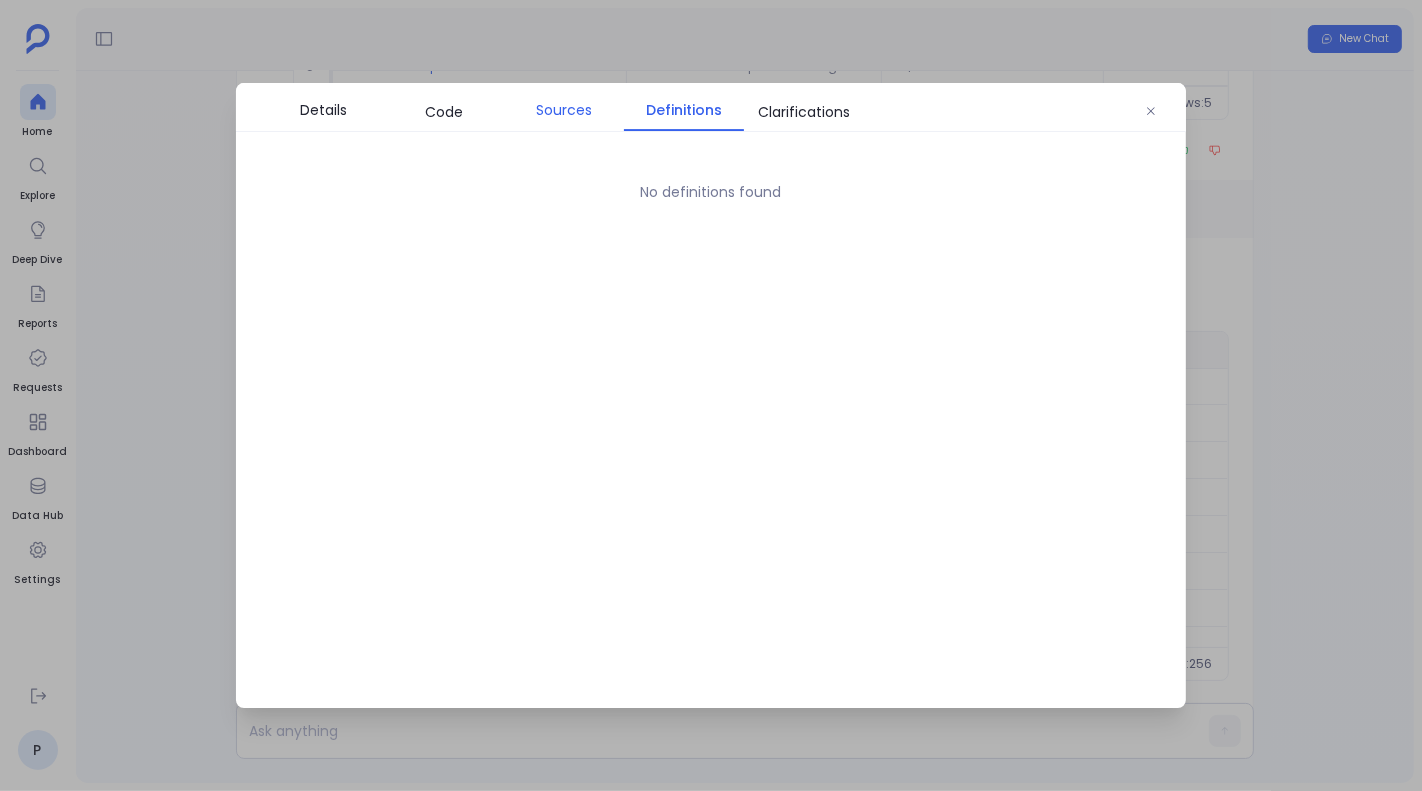 click on "Sources" at bounding box center [564, 110] 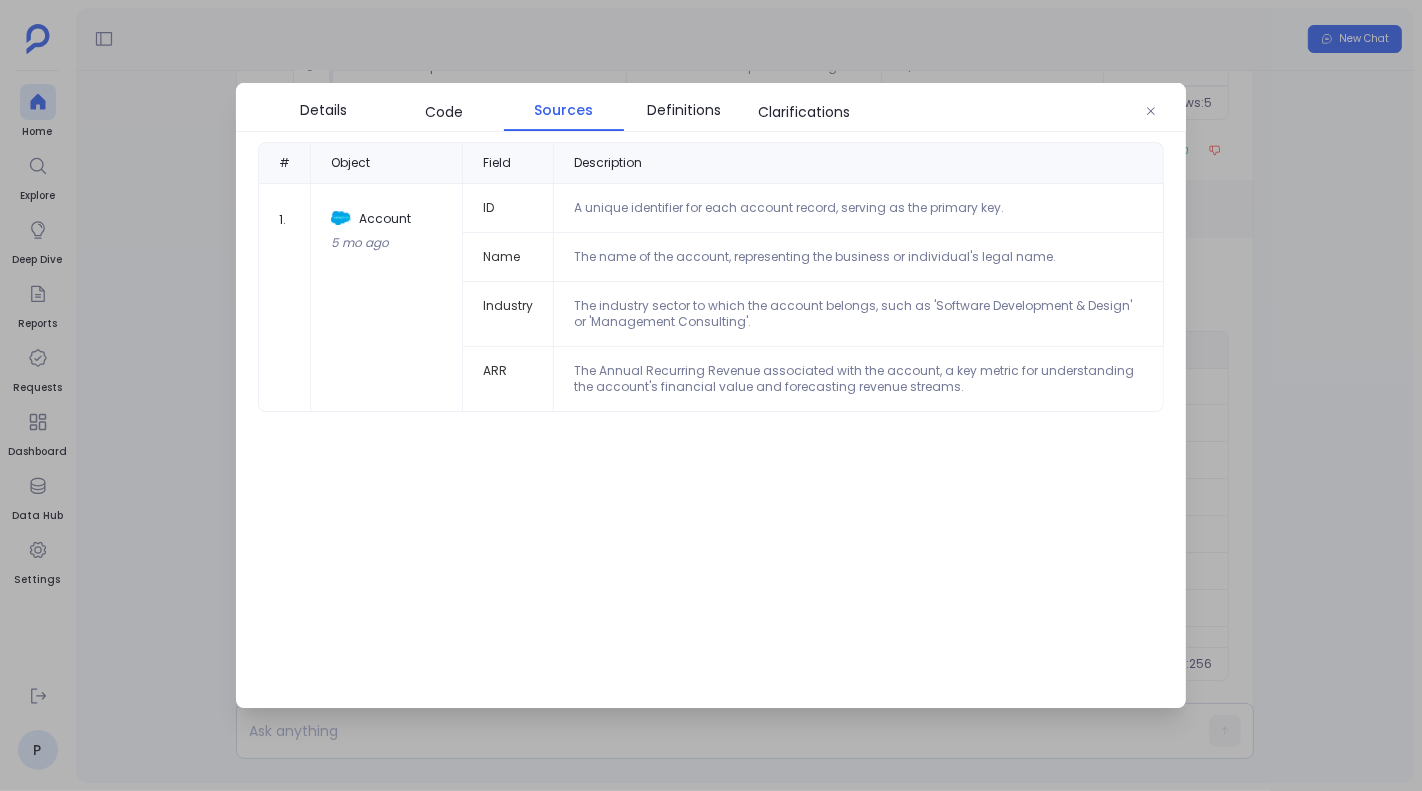 click at bounding box center [711, 395] 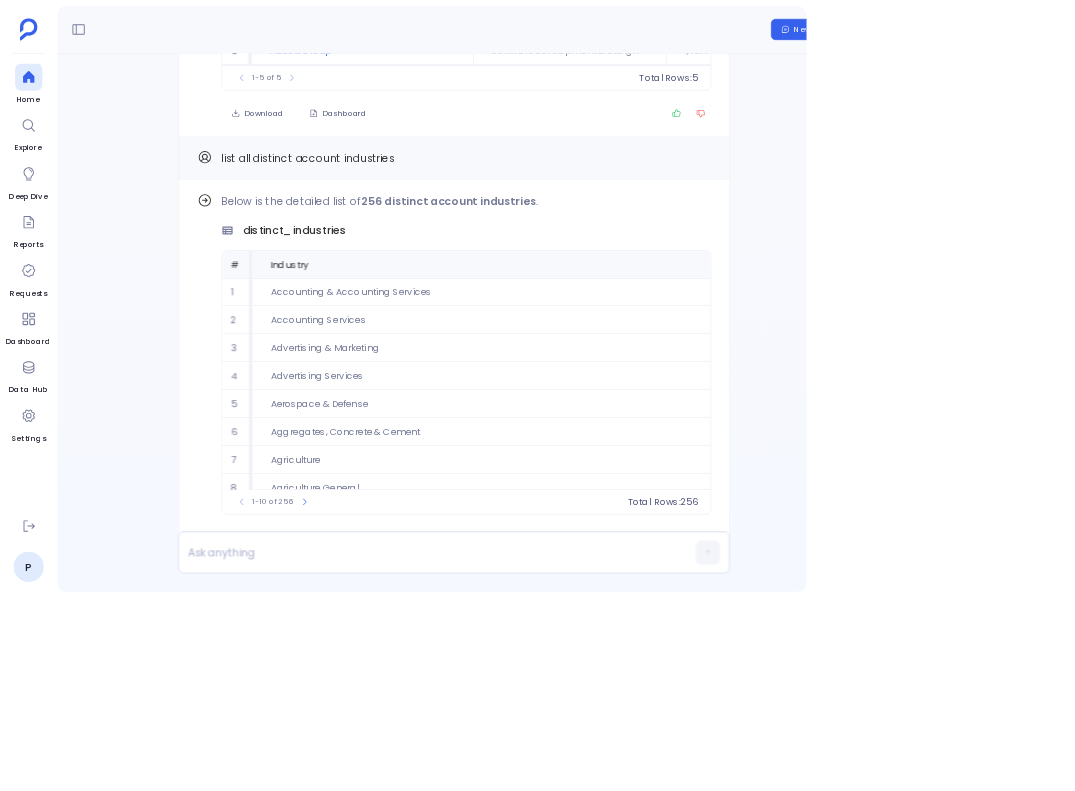 scroll, scrollTop: -67, scrollLeft: 0, axis: vertical 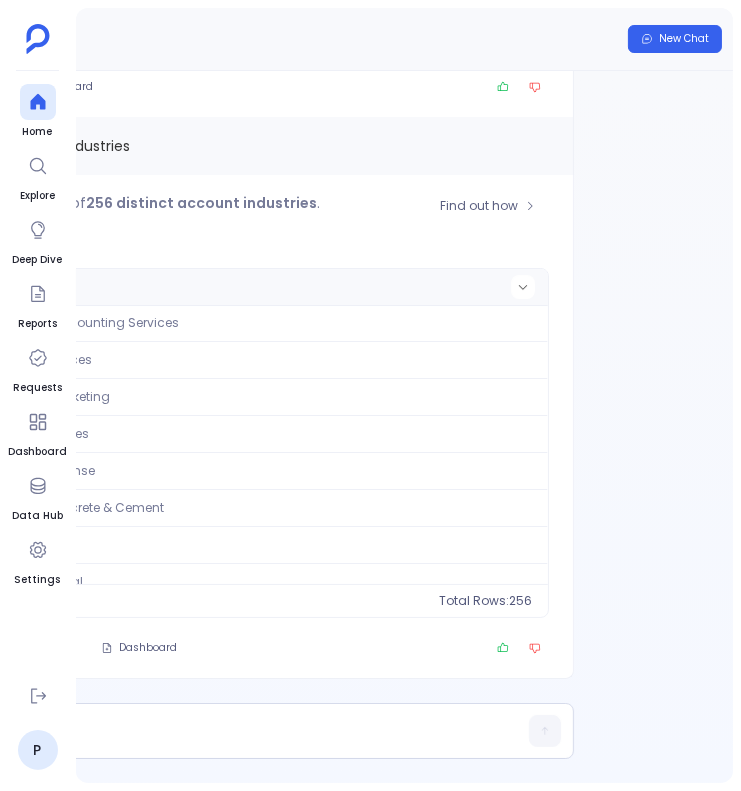 click 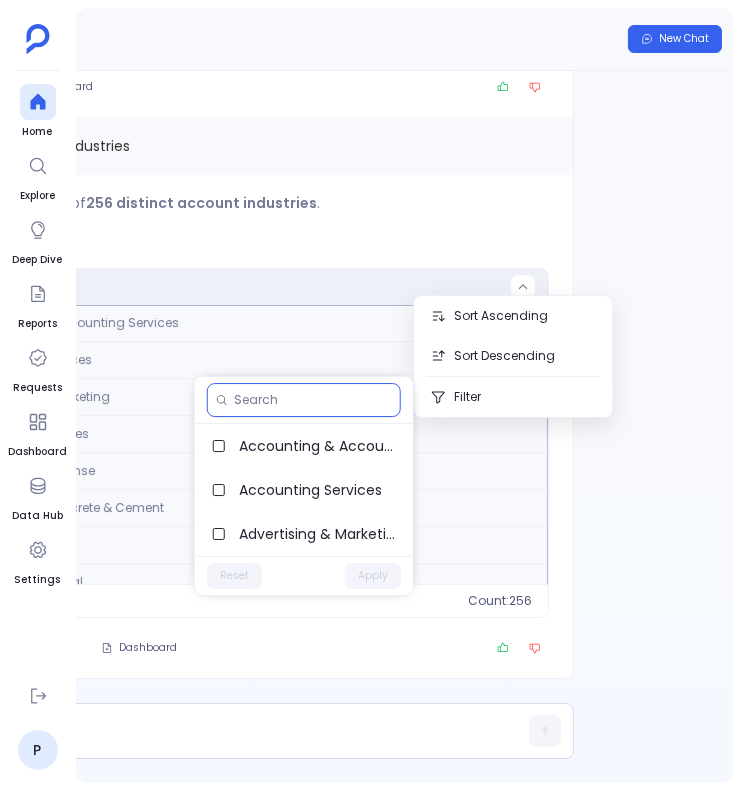 click at bounding box center [313, 400] 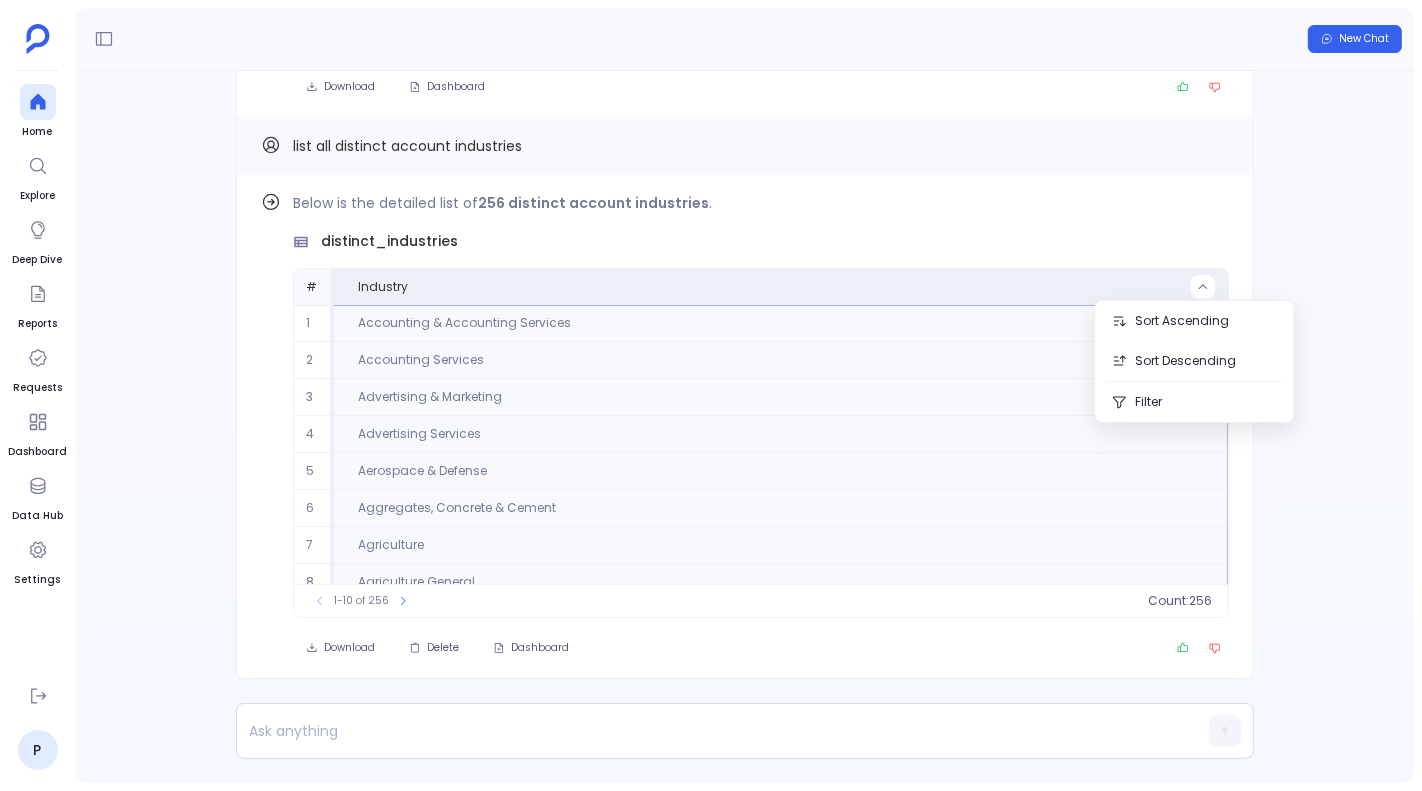 scroll, scrollTop: 0, scrollLeft: 0, axis: both 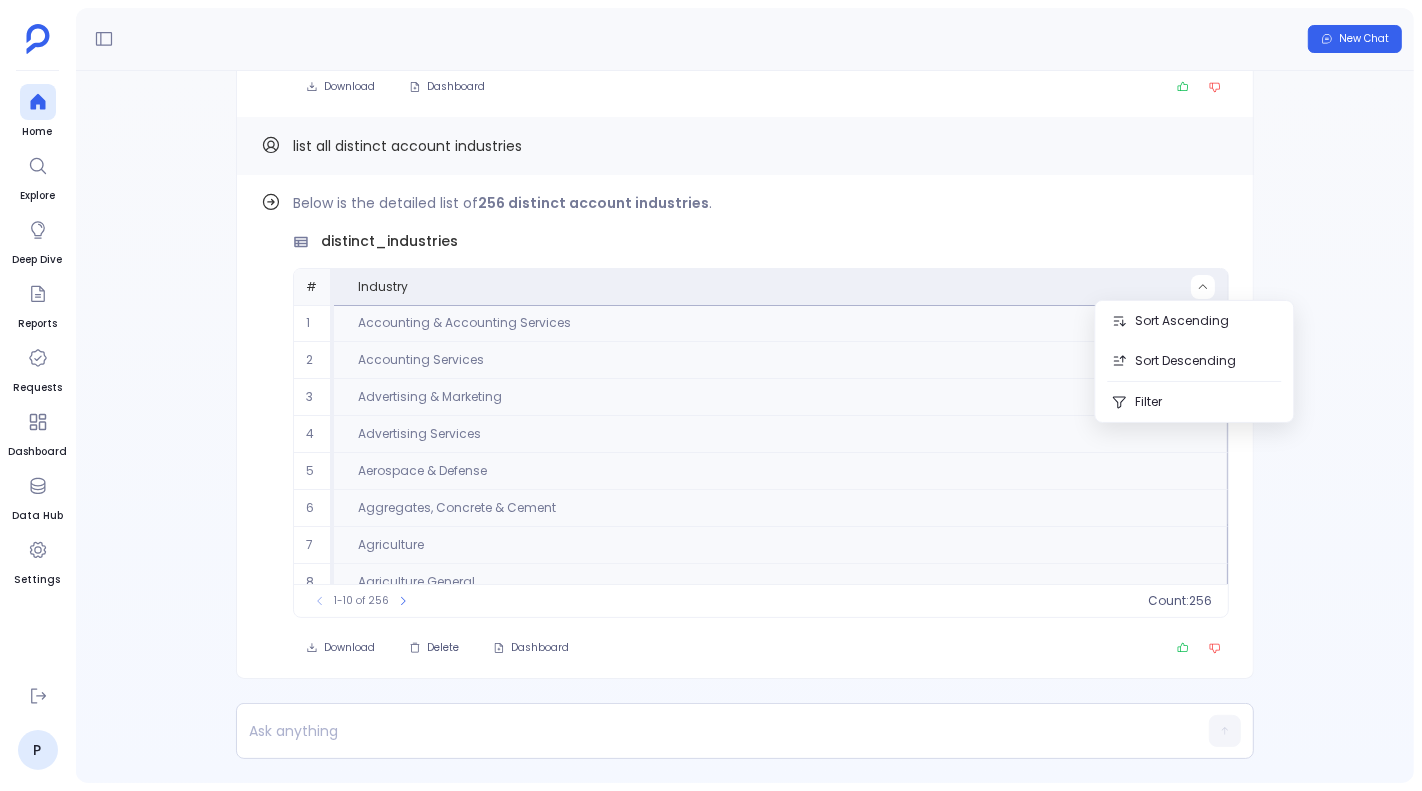 click on "Find out how Below is the detailed list of  256 distinct account industries . distinct_industries # Industry 1 Accounting & Accounting Services 2 Accounting Services 3 Advertising & Marketing 4 Advertising Services 5 Aerospace & Defense 6 Aggregates, Concrete & Cement 7 Agriculture 8 Agriculture General 9 Airlines, Airports & Air Services 10 Animals & Livestock
To pick up a draggable item, press the space bar.
While dragging, use the arrow keys to move the item.
Press space again to drop the item in its new position, or press escape to cancel.
1-10 of 256 count :  256 Download Delete Dashboard list all distinct account industries Find out how Below is the detailed list of  5 accounts  causing discrepancy, along with their Account ID, Account Name, Account Industry, Account ARR, Average Industry ARR, and whether their ARR is above average. annotated_sample_records # Account name Account industry Account arr Average industry arr Is arr above average 1 [NAME] LLC [INDUSTRY] [CURRENCY][NUMBER] [CURRENCY][NUMBER] true 2" at bounding box center [745, 427] 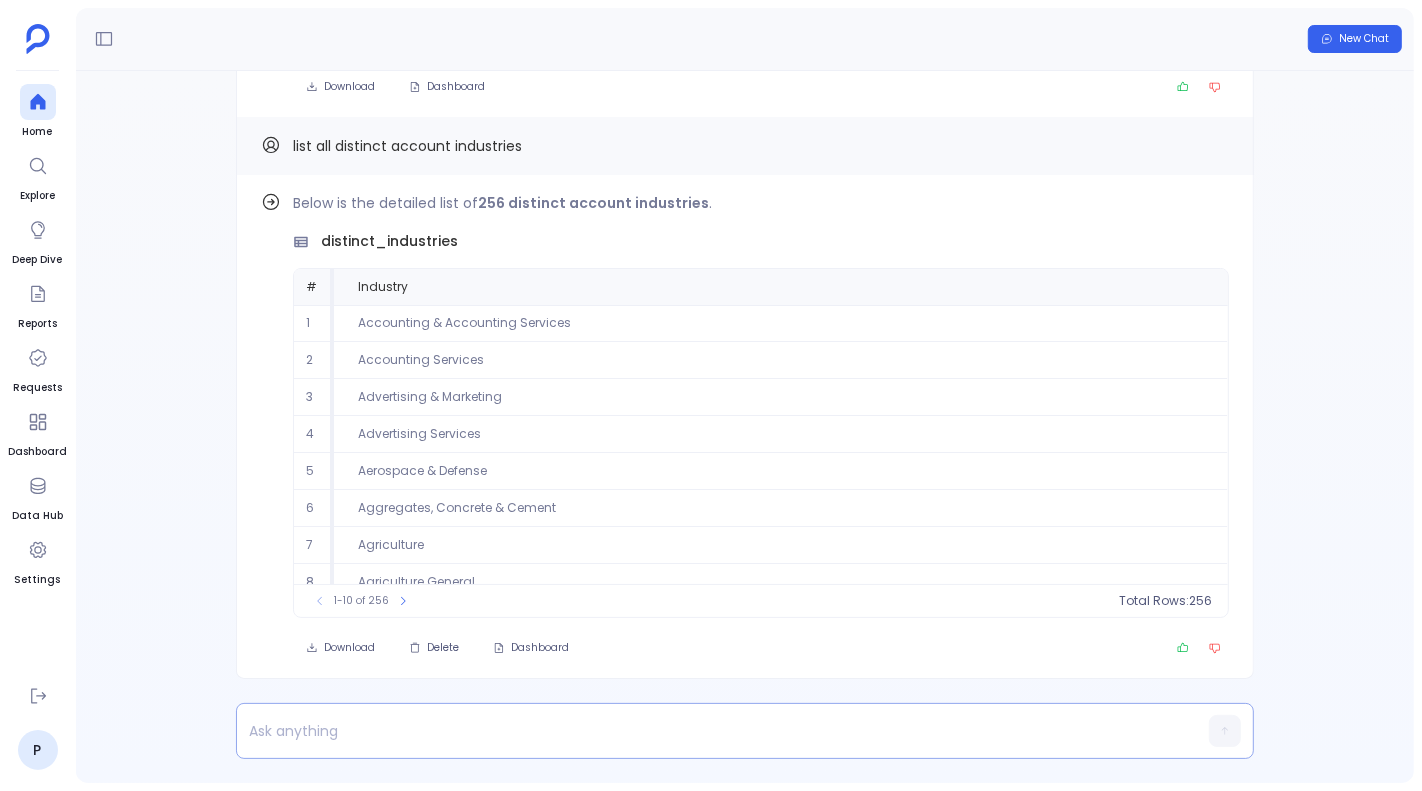 click at bounding box center (706, 731) 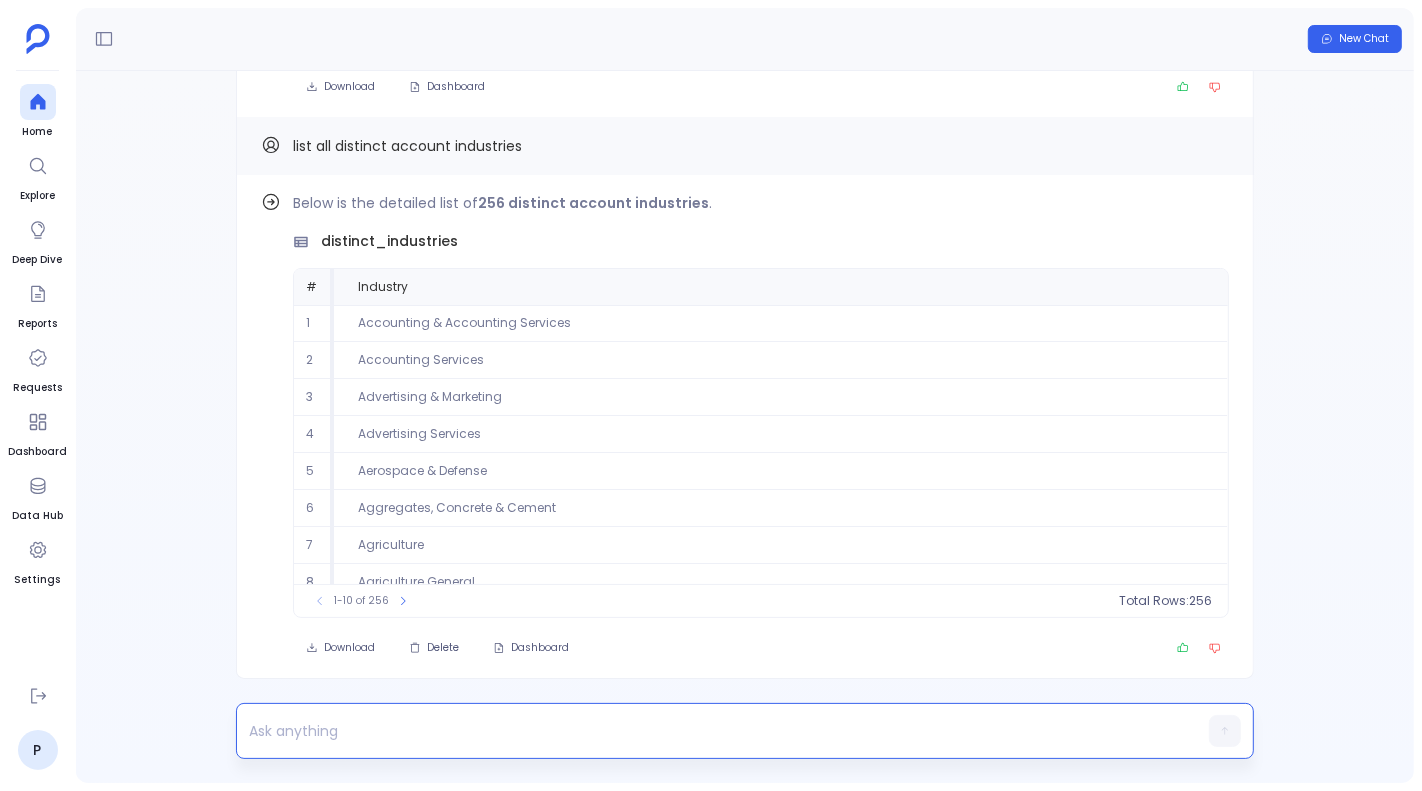 type 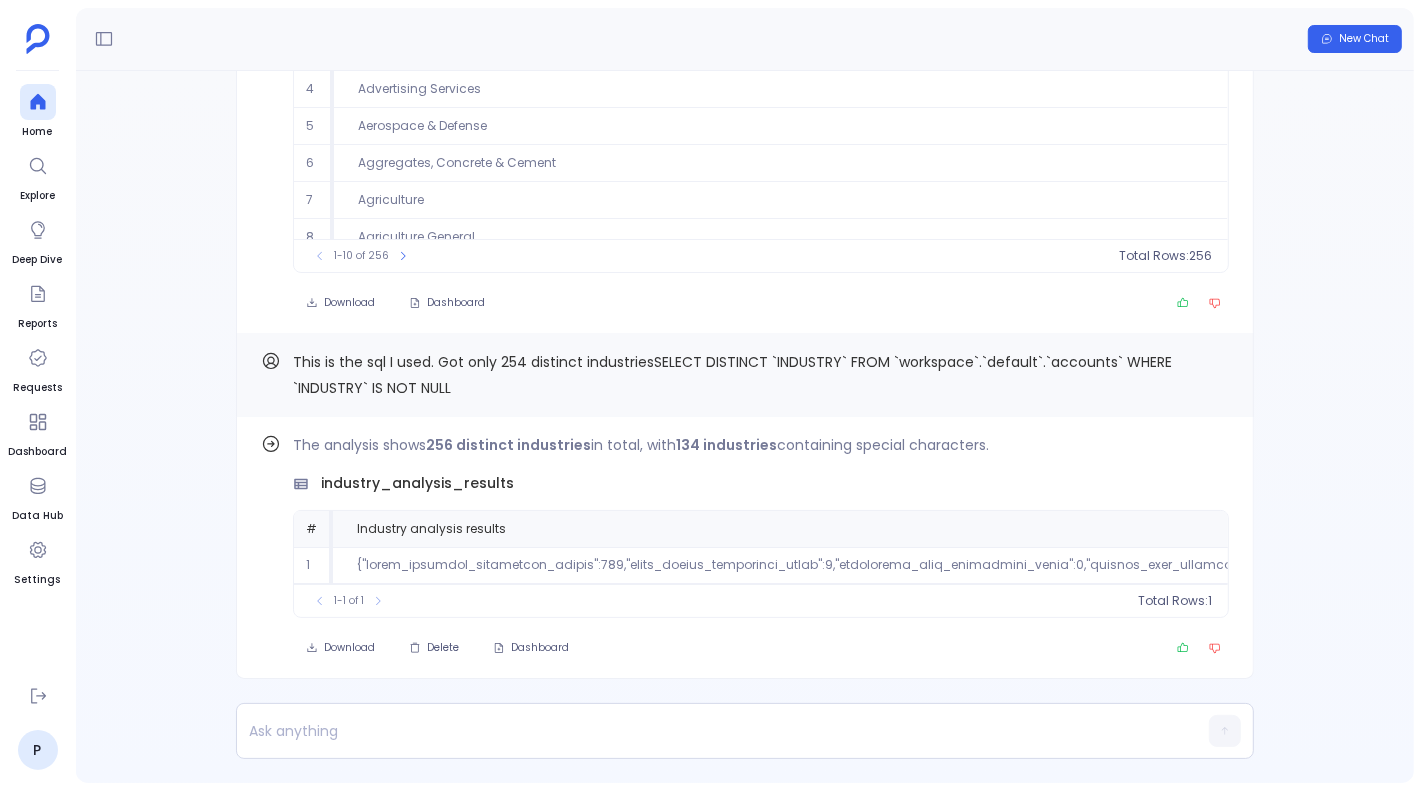 scroll, scrollTop: 0, scrollLeft: 0, axis: both 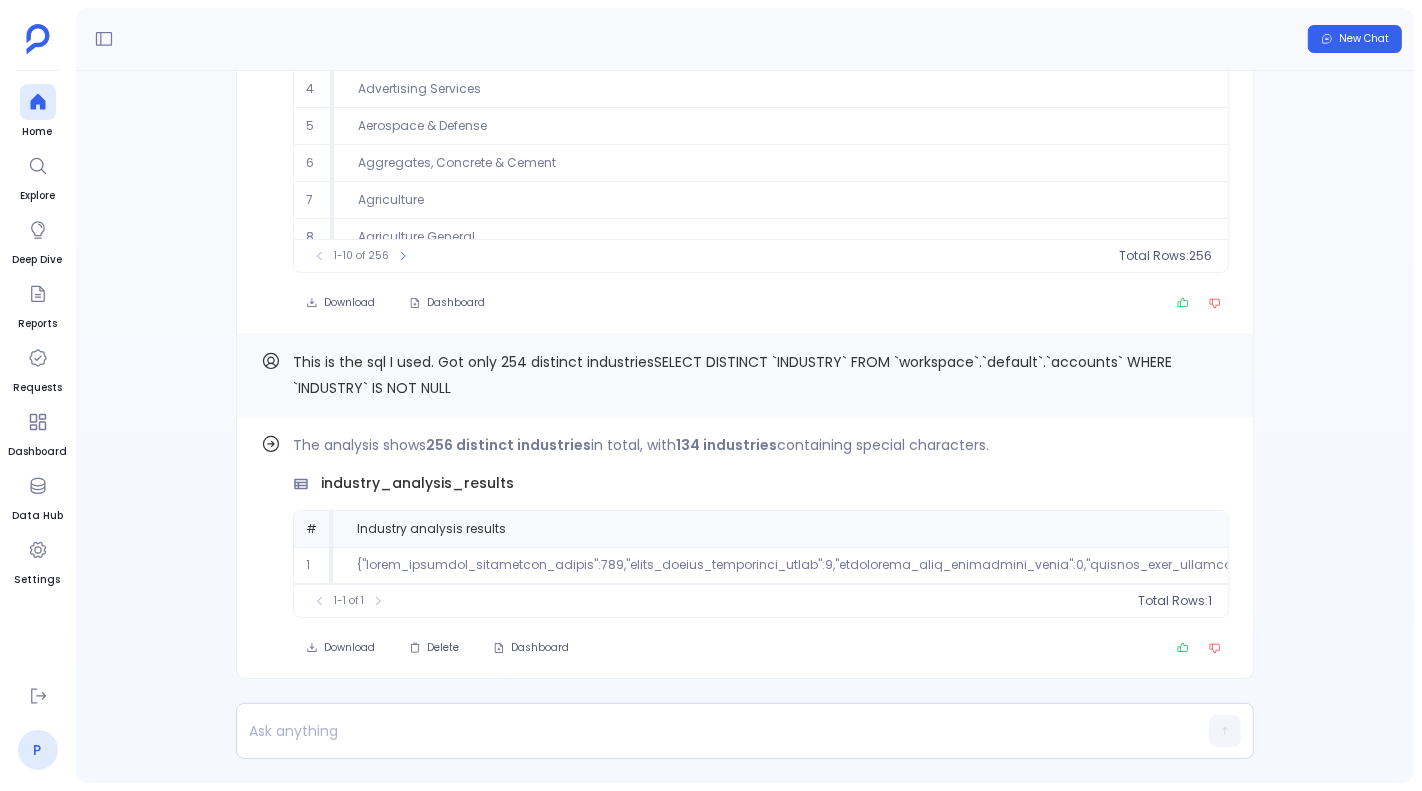 click on "P" at bounding box center (38, 750) 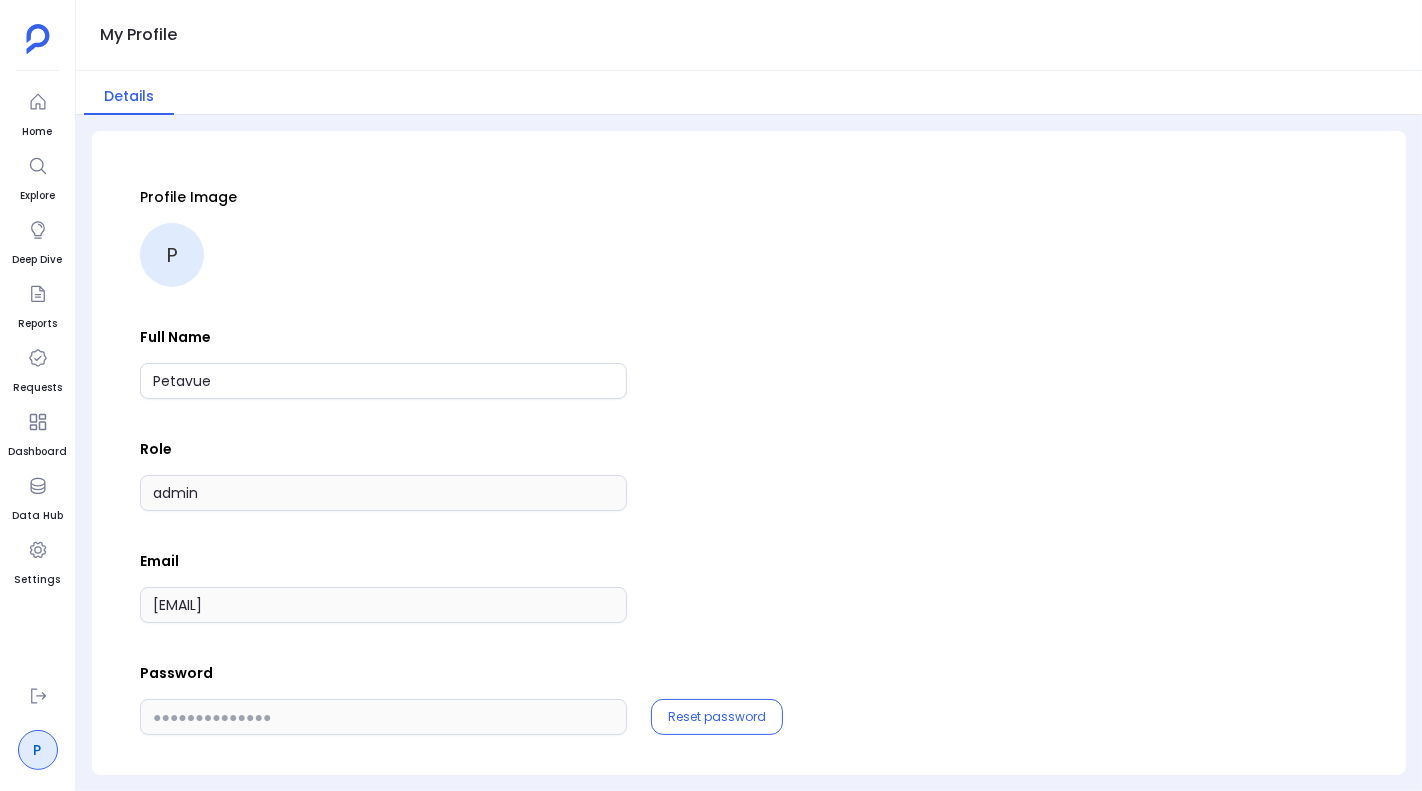 scroll, scrollTop: 8, scrollLeft: 0, axis: vertical 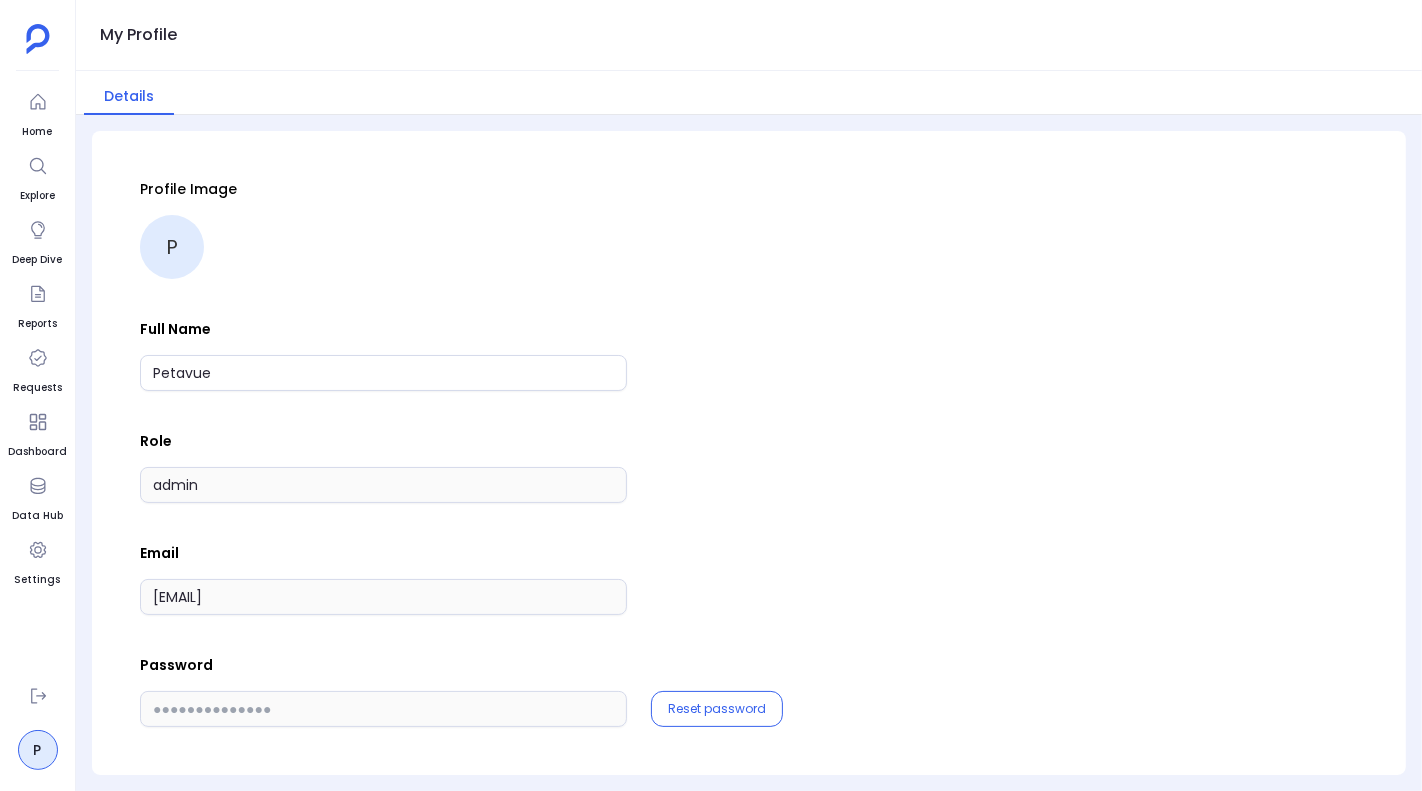 click on "Home Explore Deep Dive Reports Requests Dashboard Data Hub Settings" at bounding box center [37, 377] 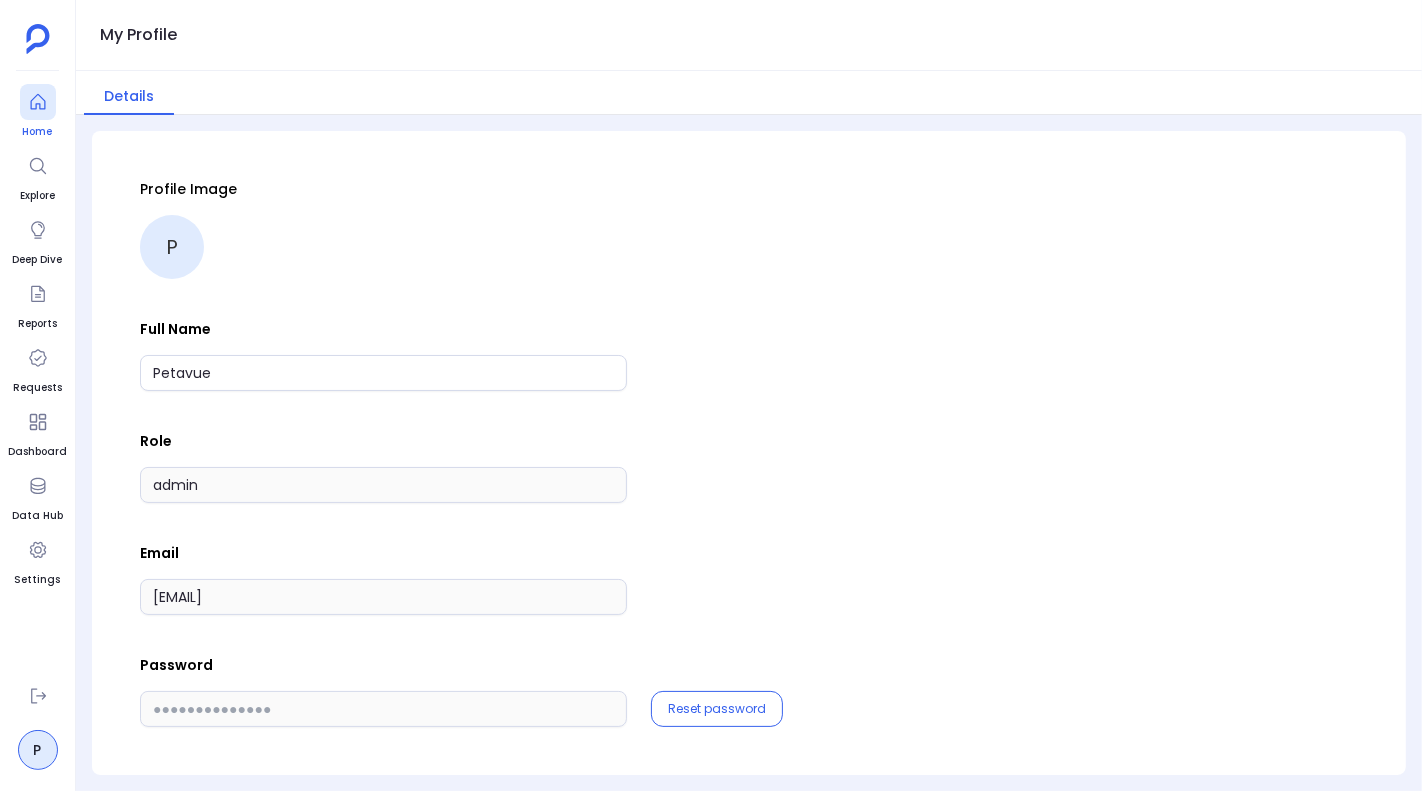 click 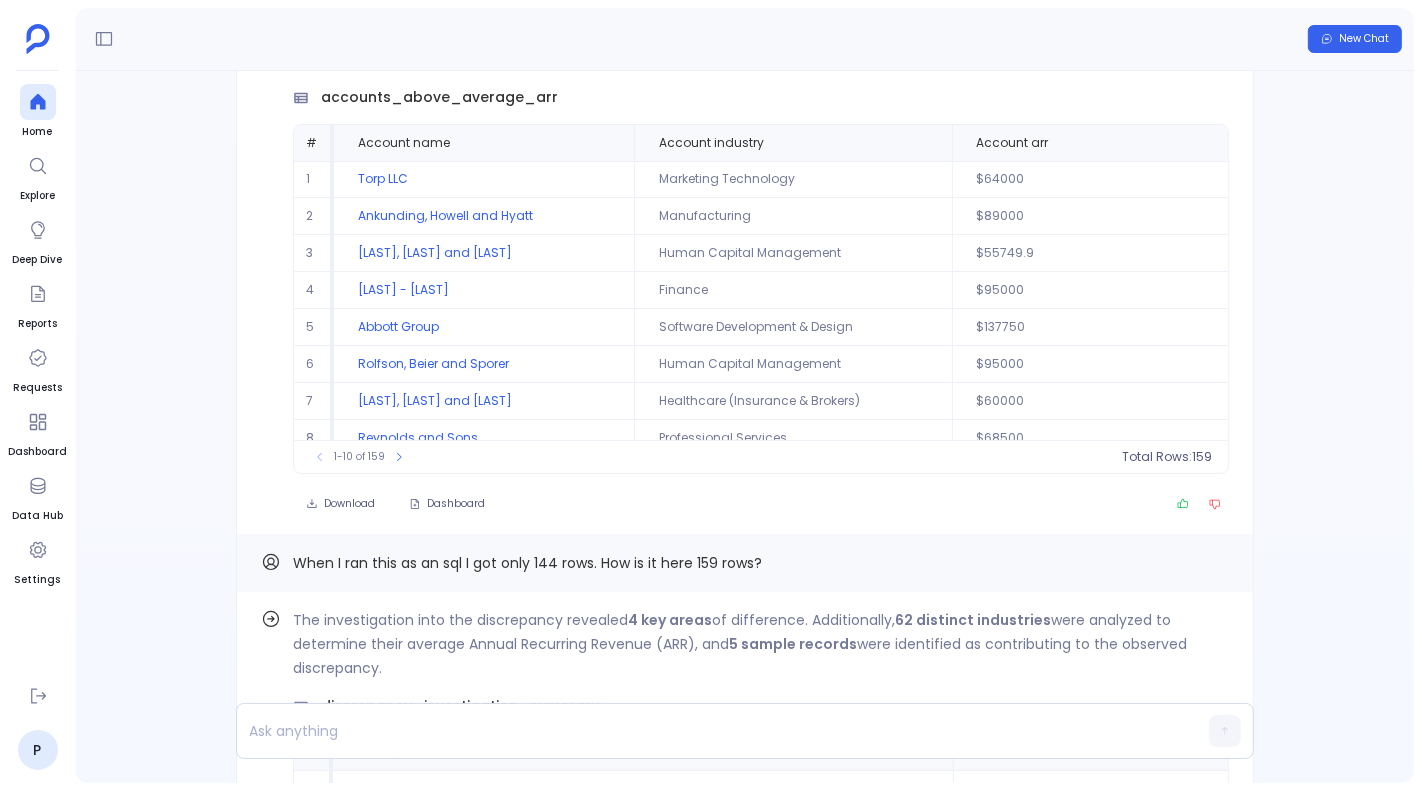 scroll, scrollTop: -2613, scrollLeft: 0, axis: vertical 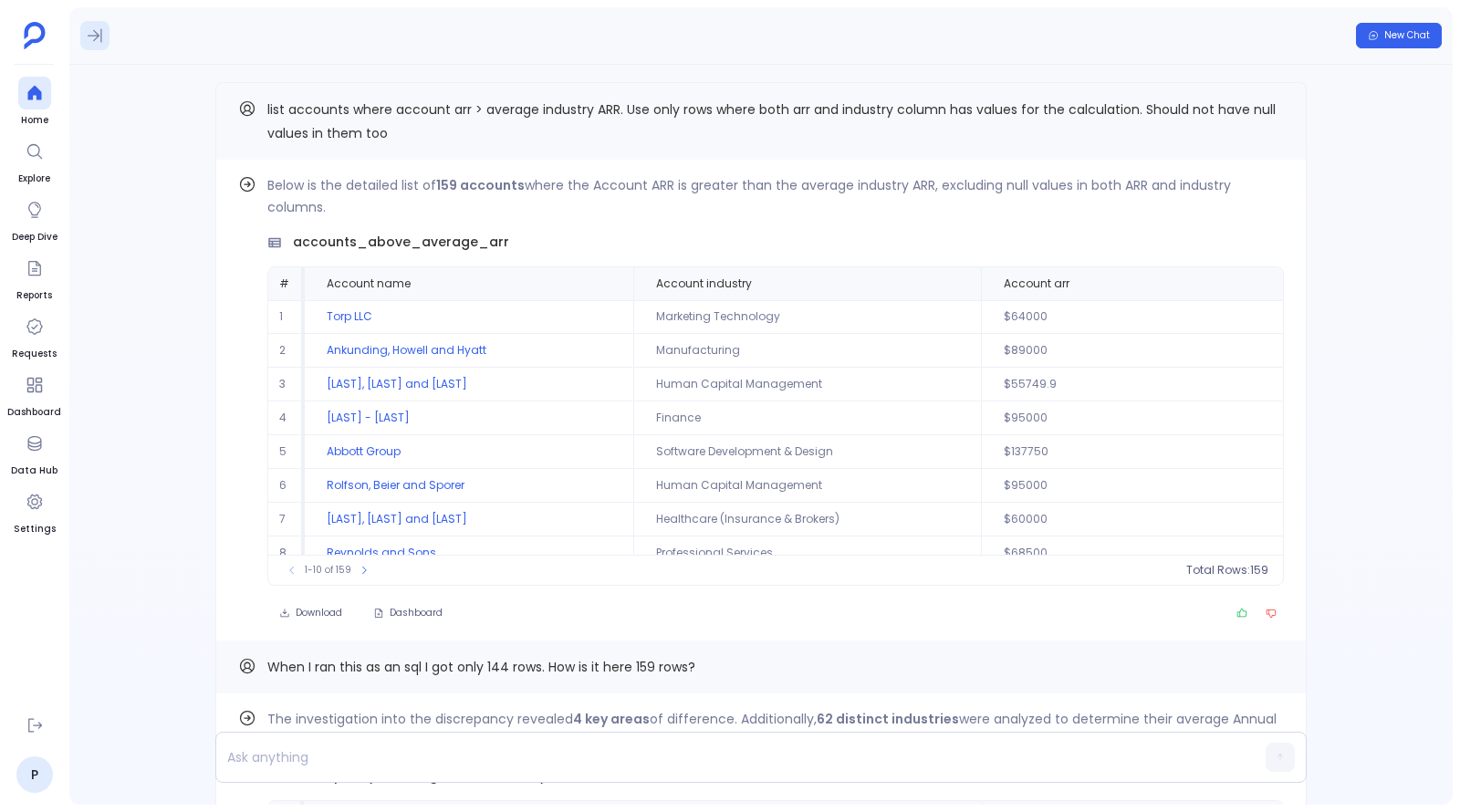 click 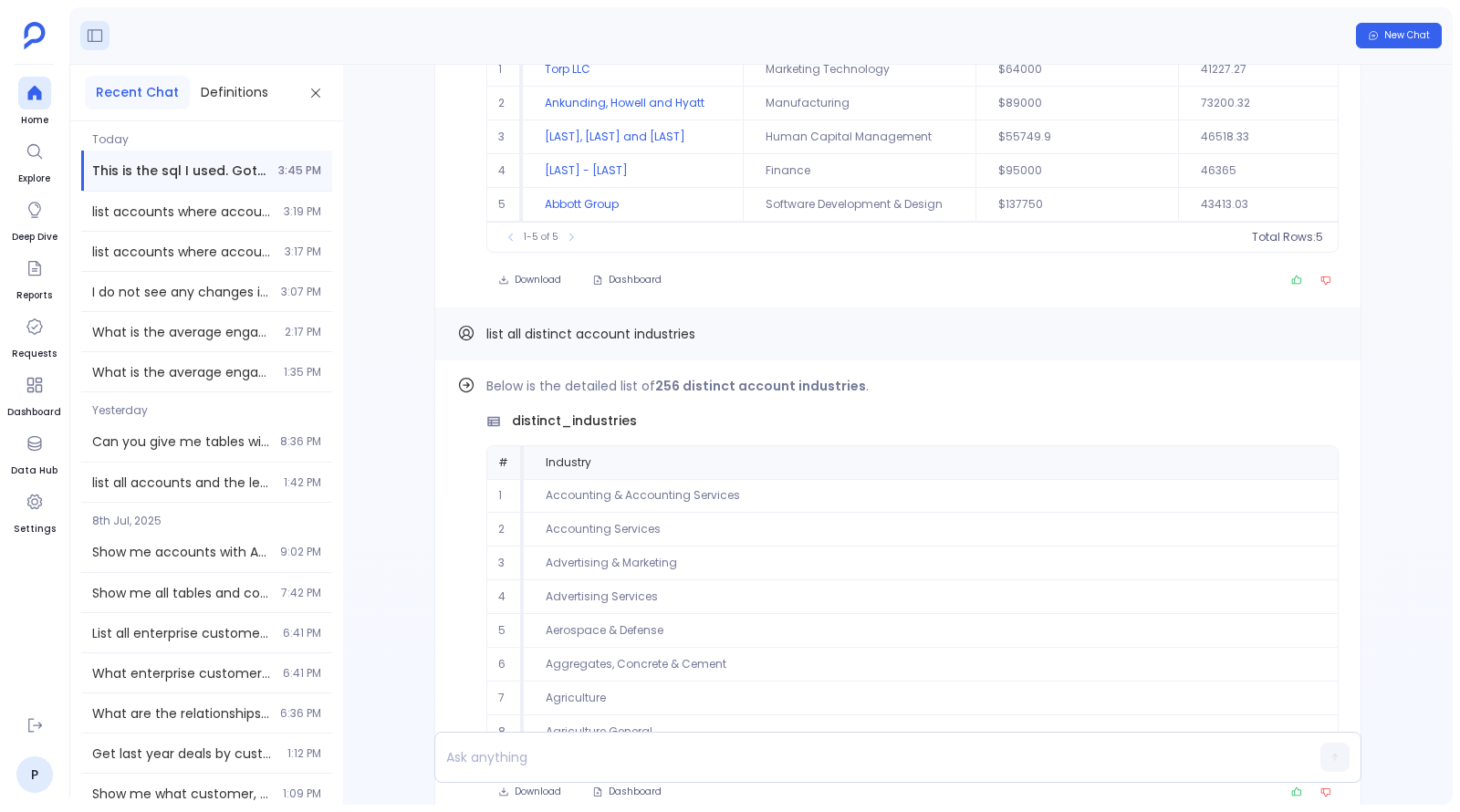 scroll, scrollTop: 0, scrollLeft: 0, axis: both 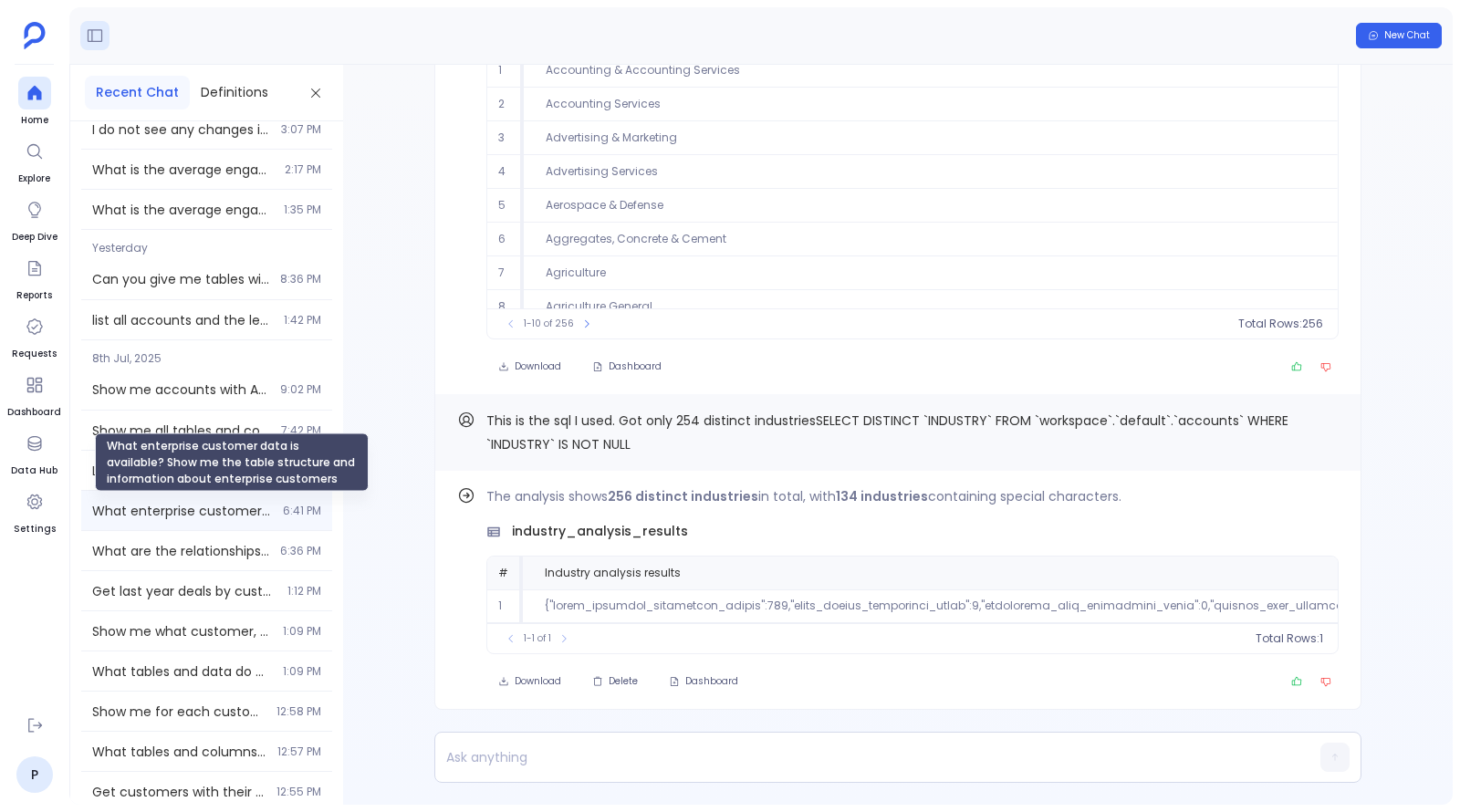 click on "What enterprise customer data is available? Show me the table structure and information about enterprise customers" at bounding box center [182, 511] 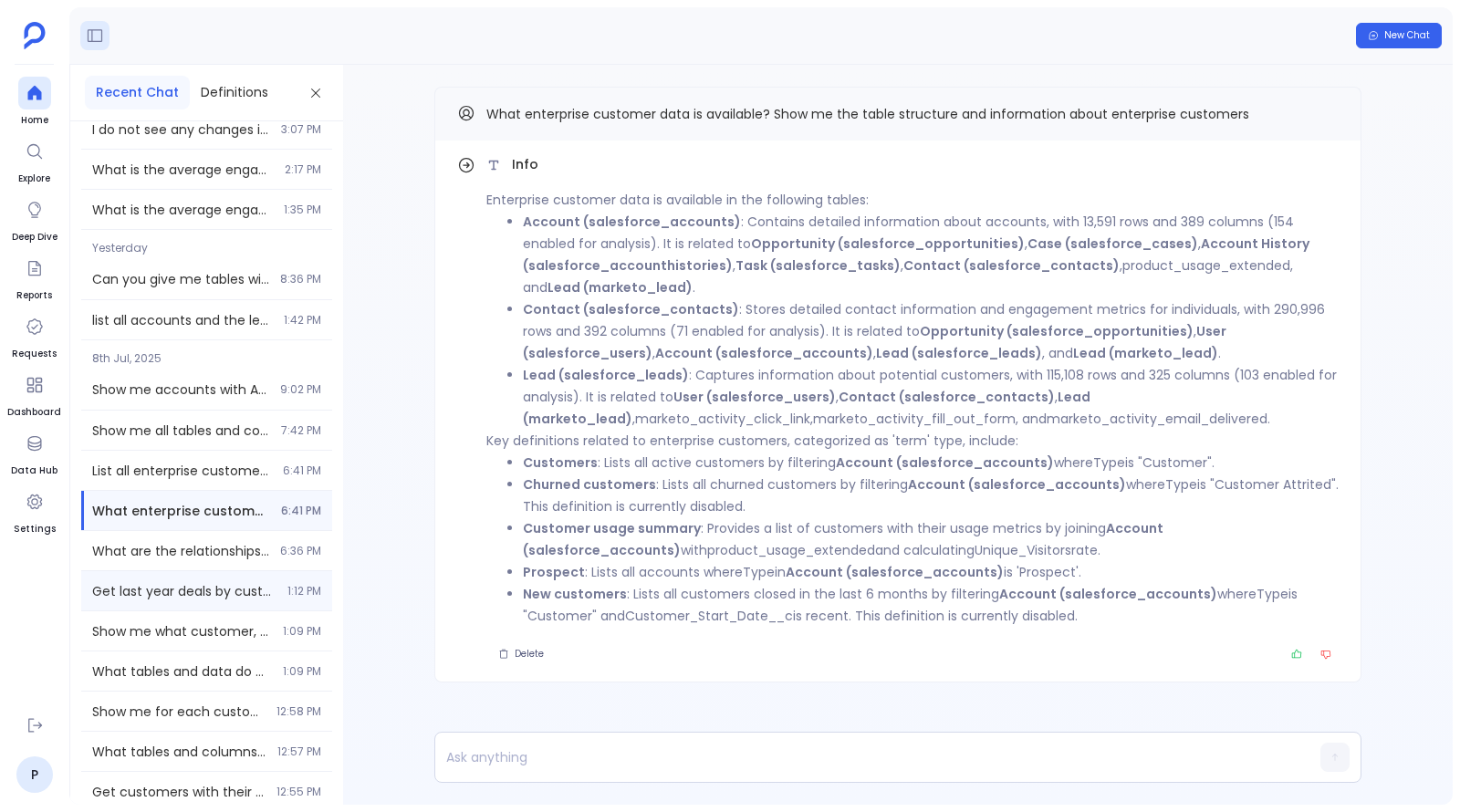 click on "Get last year deals by customer with lead data and conversion rates 1:12 PM" at bounding box center [206, 590] 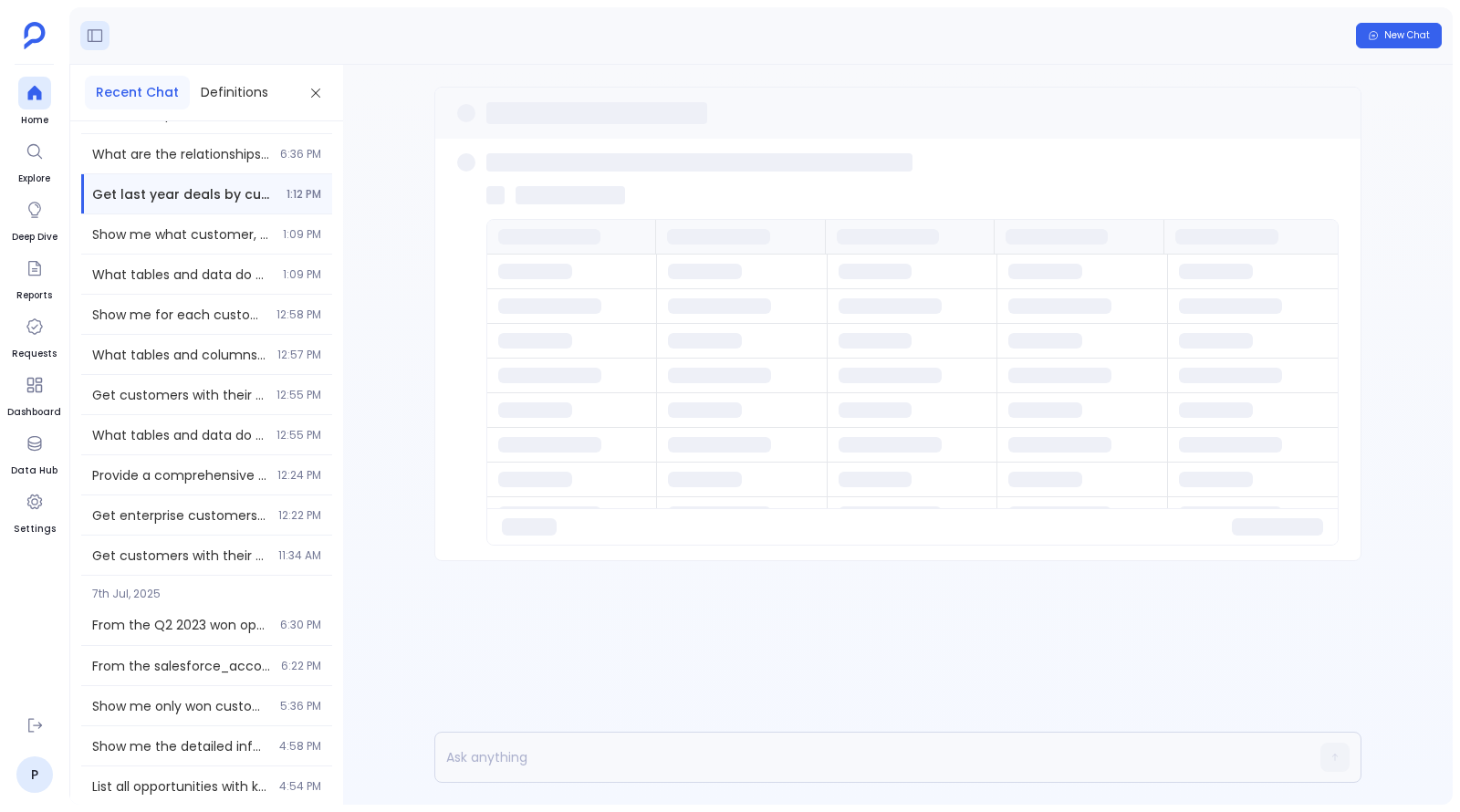 scroll, scrollTop: 579, scrollLeft: 0, axis: vertical 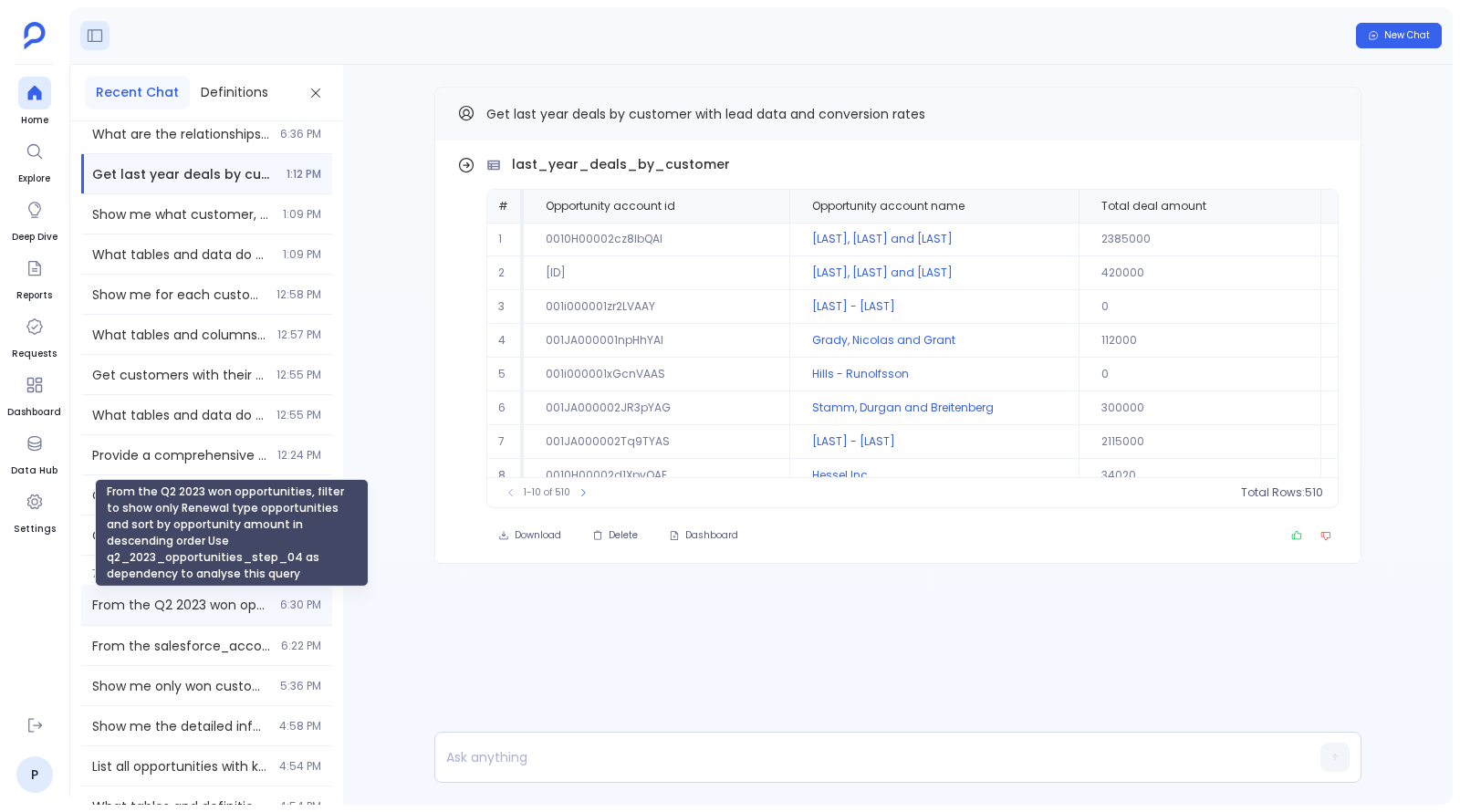 click on "From the Q2 2023 won opportunities, filter to show only Renewal type opportunities and sort by opportunity amount in descending order
Use q2_2023_opportunities_step_04 as dependency to analyse this query" at bounding box center (181, 605) 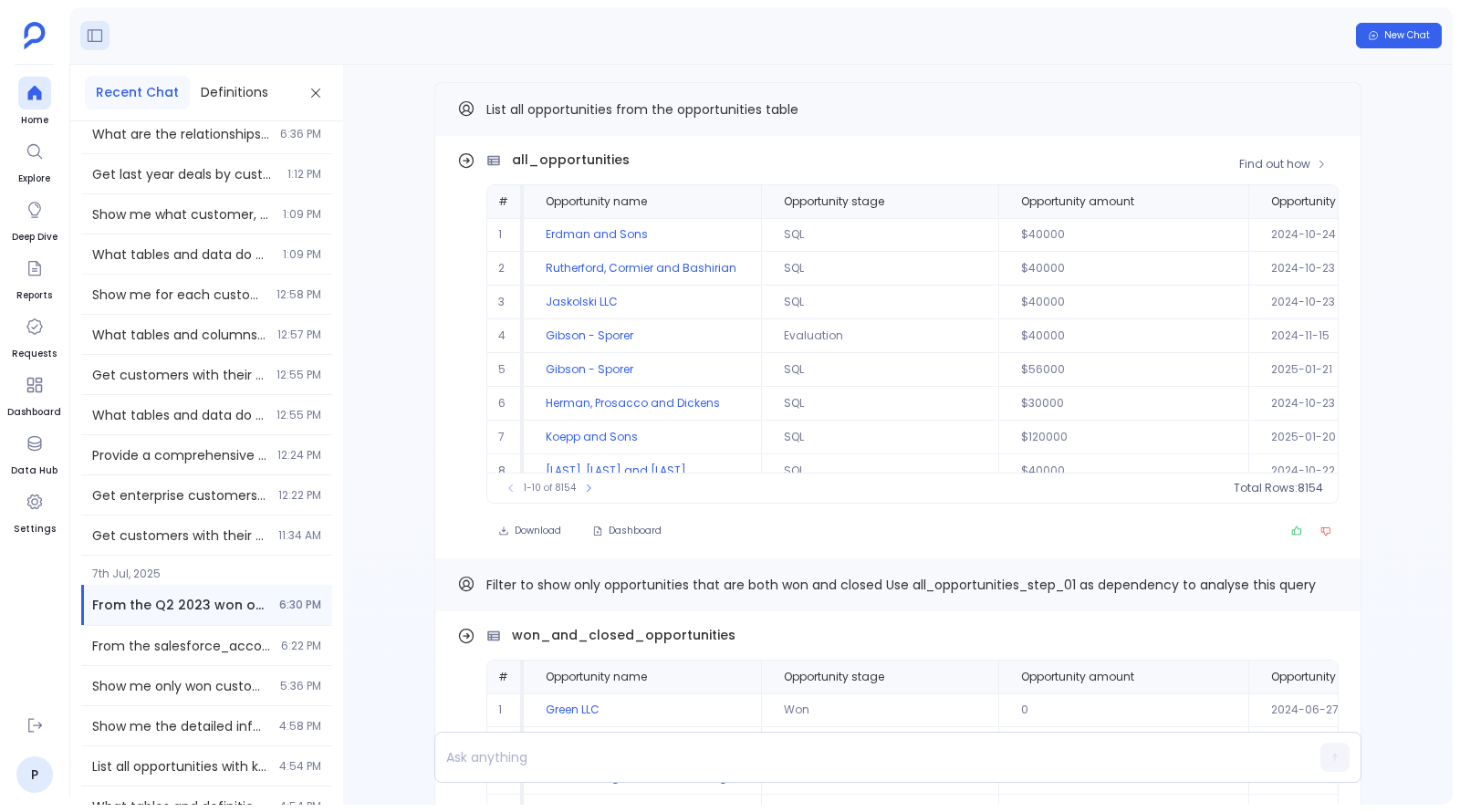 scroll, scrollTop: -2261, scrollLeft: 0, axis: vertical 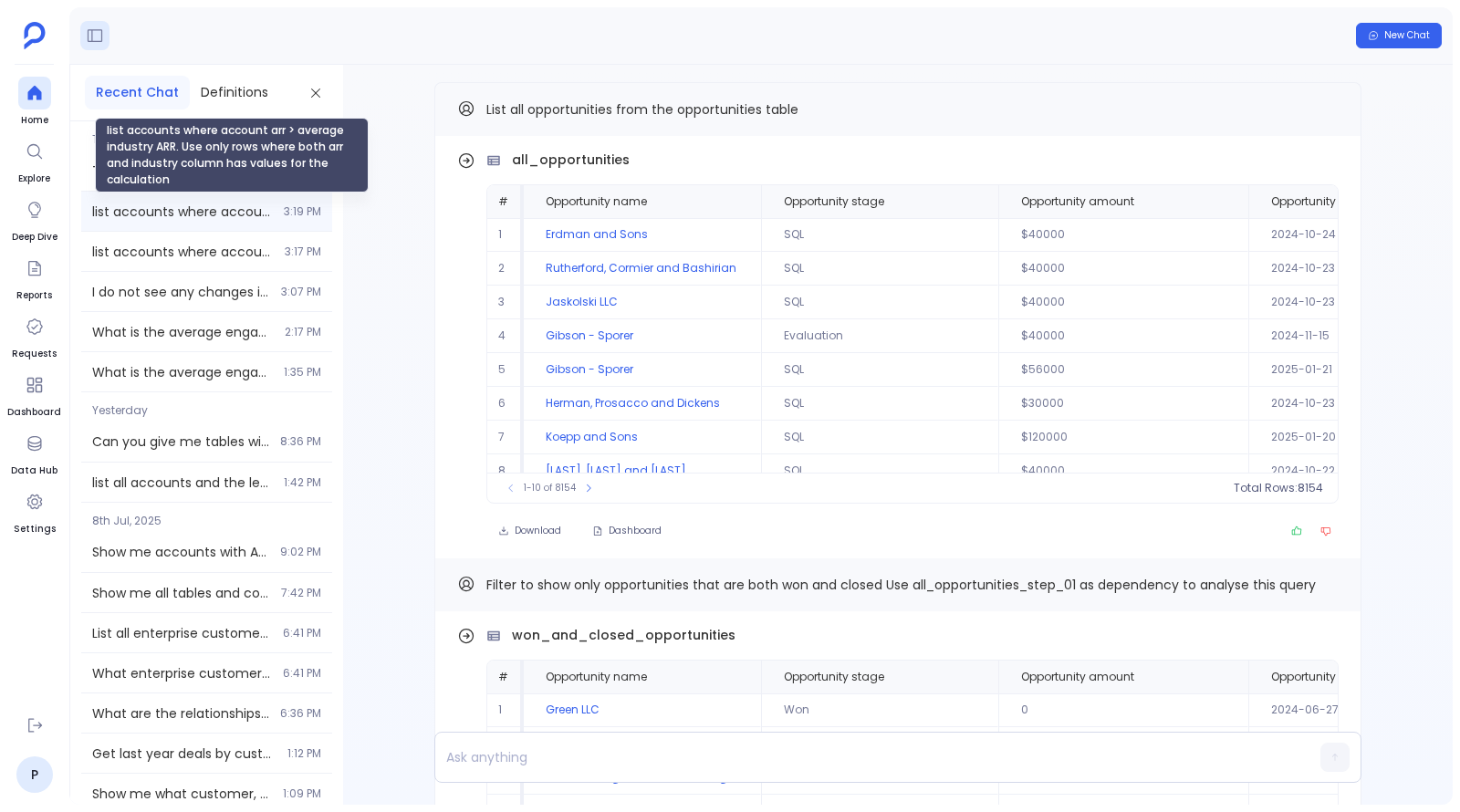 click on "list accounts where account arr > average industry ARR. Use only rows where both arr and industry column has values for the calculation" at bounding box center [232, 155] 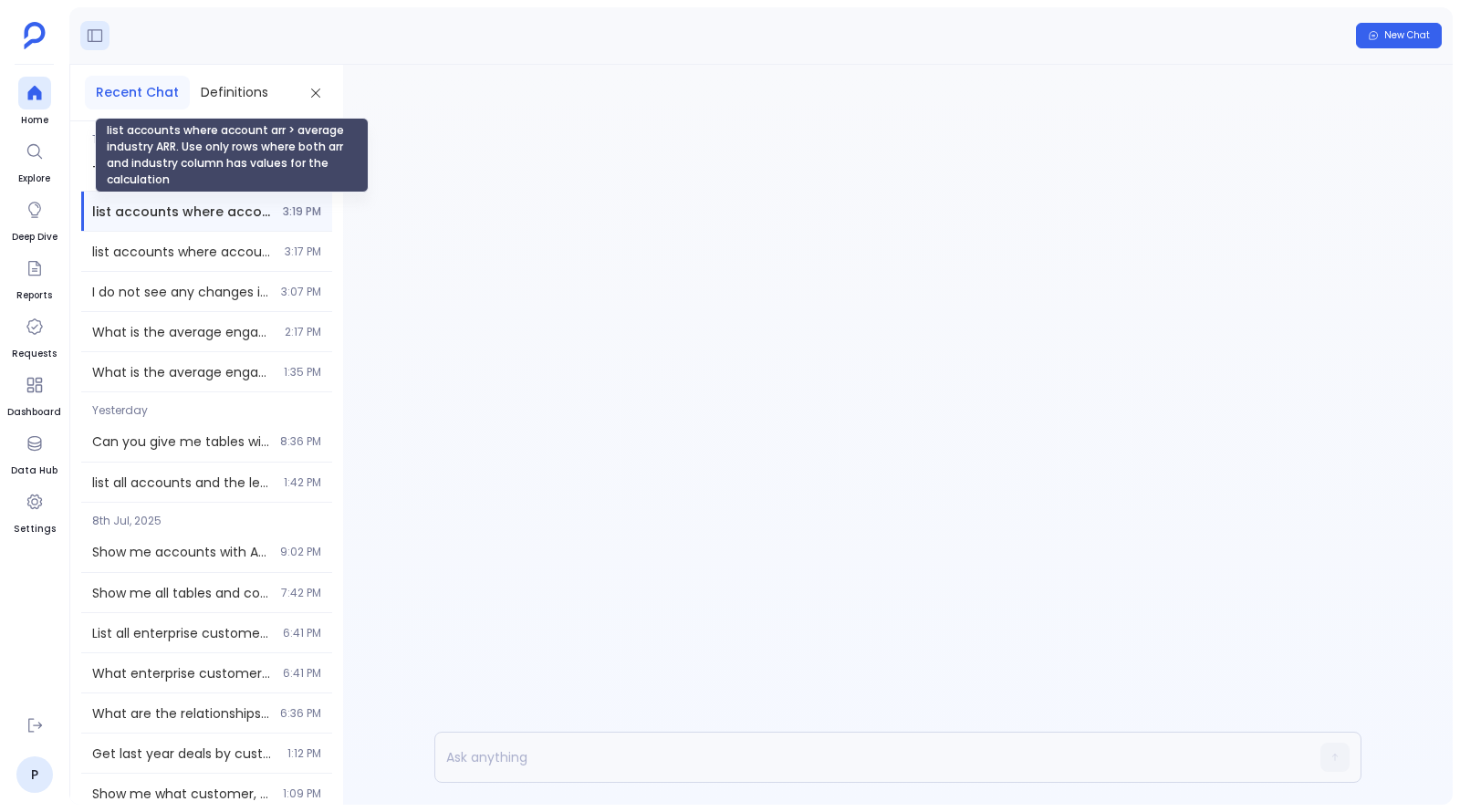 scroll, scrollTop: 0, scrollLeft: 0, axis: both 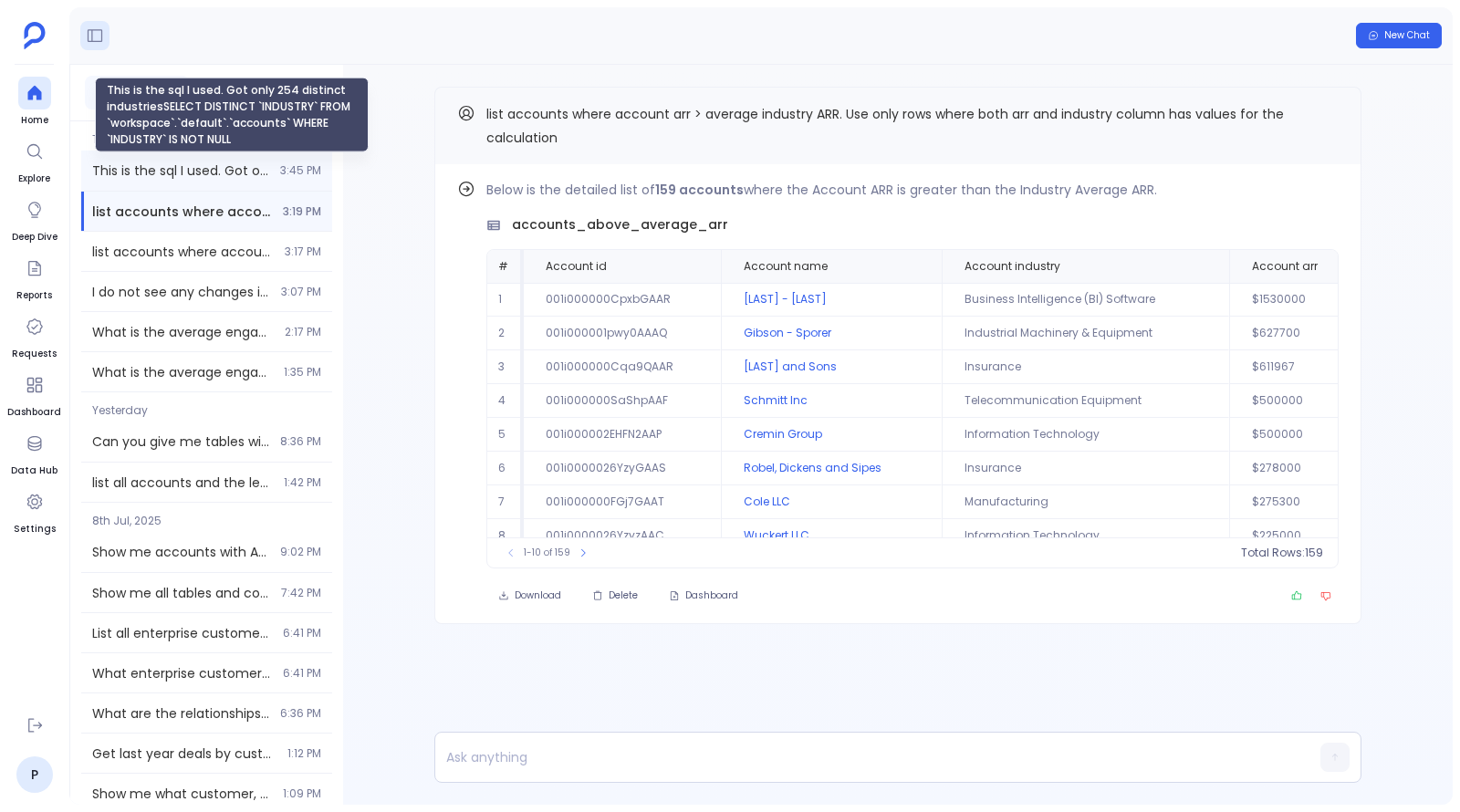 click on "This is the sql I used. Got only 254 distinct industriesSELECT DISTINCT
`INDUSTRY`
FROM
`workspace`.`default`.`accounts`
WHERE
`INDUSTRY` IS NOT NULL" at bounding box center [181, 171] 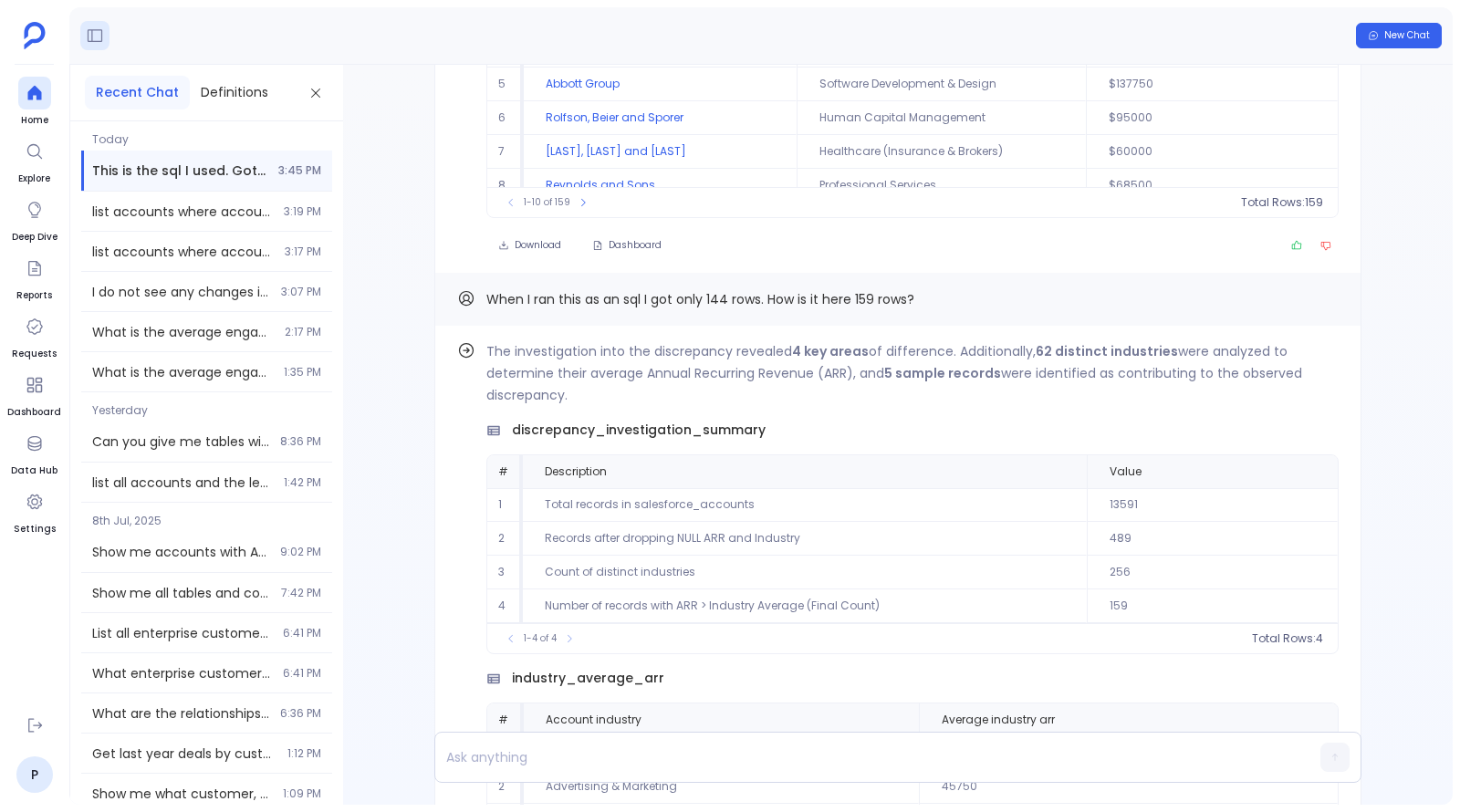 scroll, scrollTop: -1925, scrollLeft: 0, axis: vertical 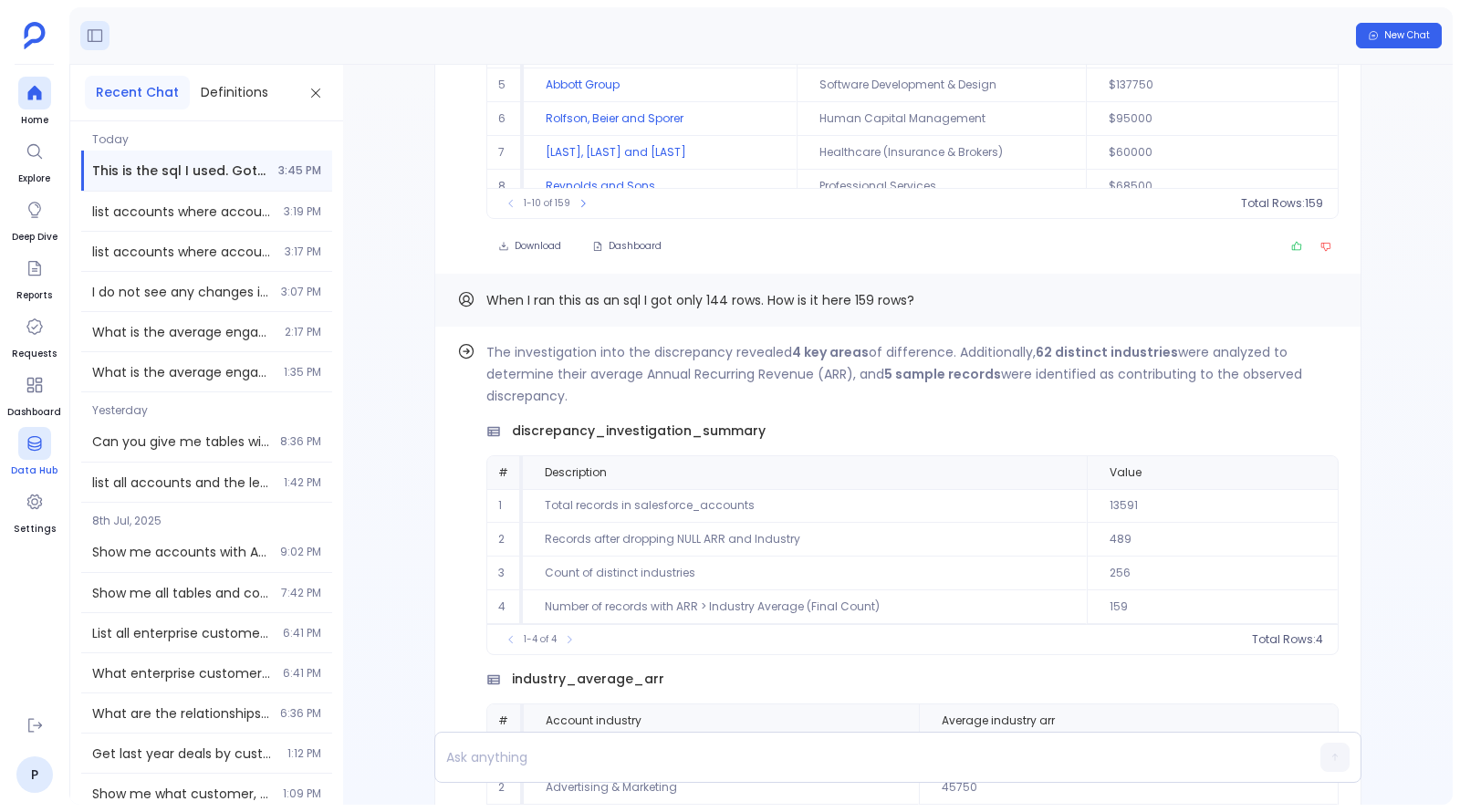 click at bounding box center [35, 443] 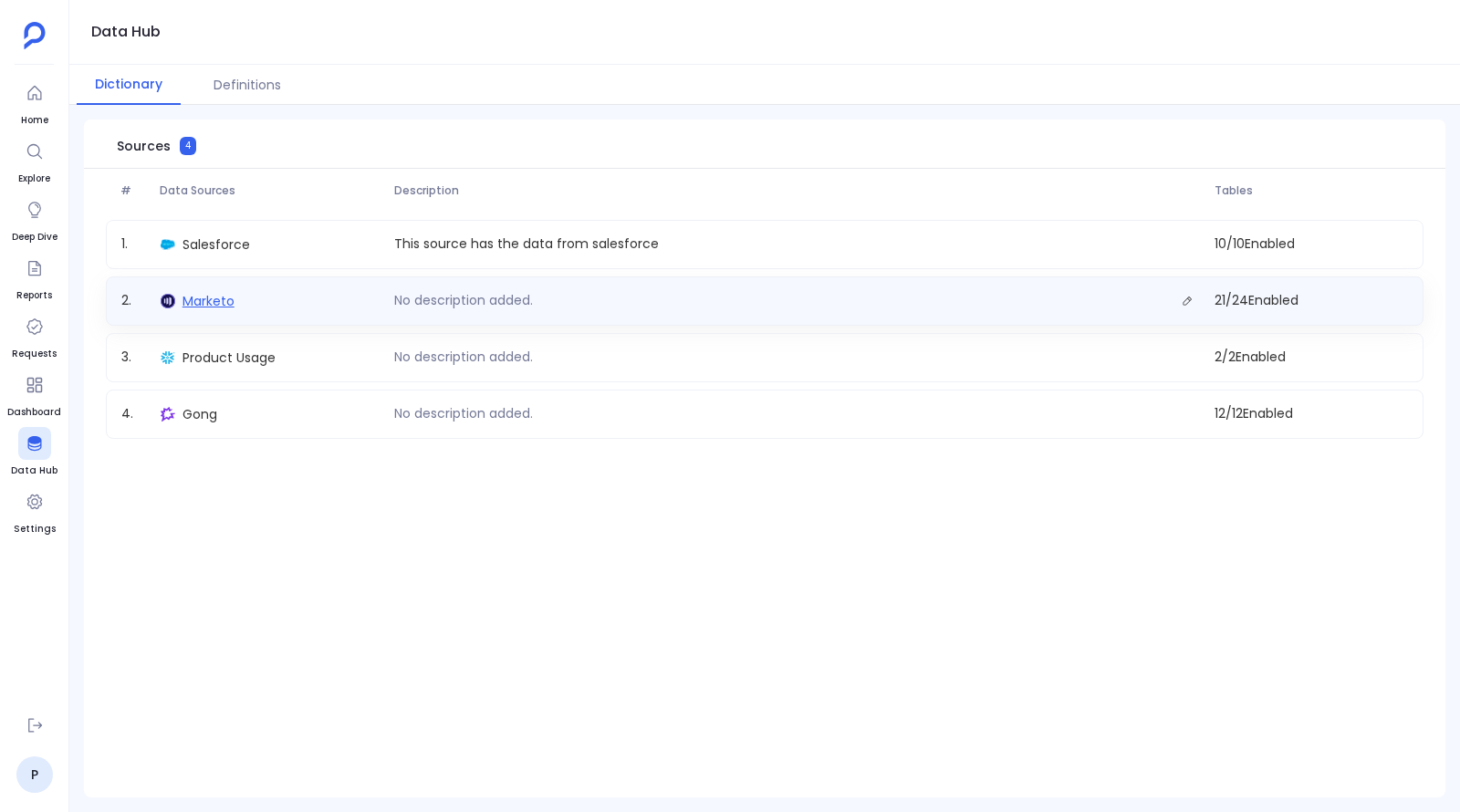 click on "Marketo" at bounding box center (208, 301) 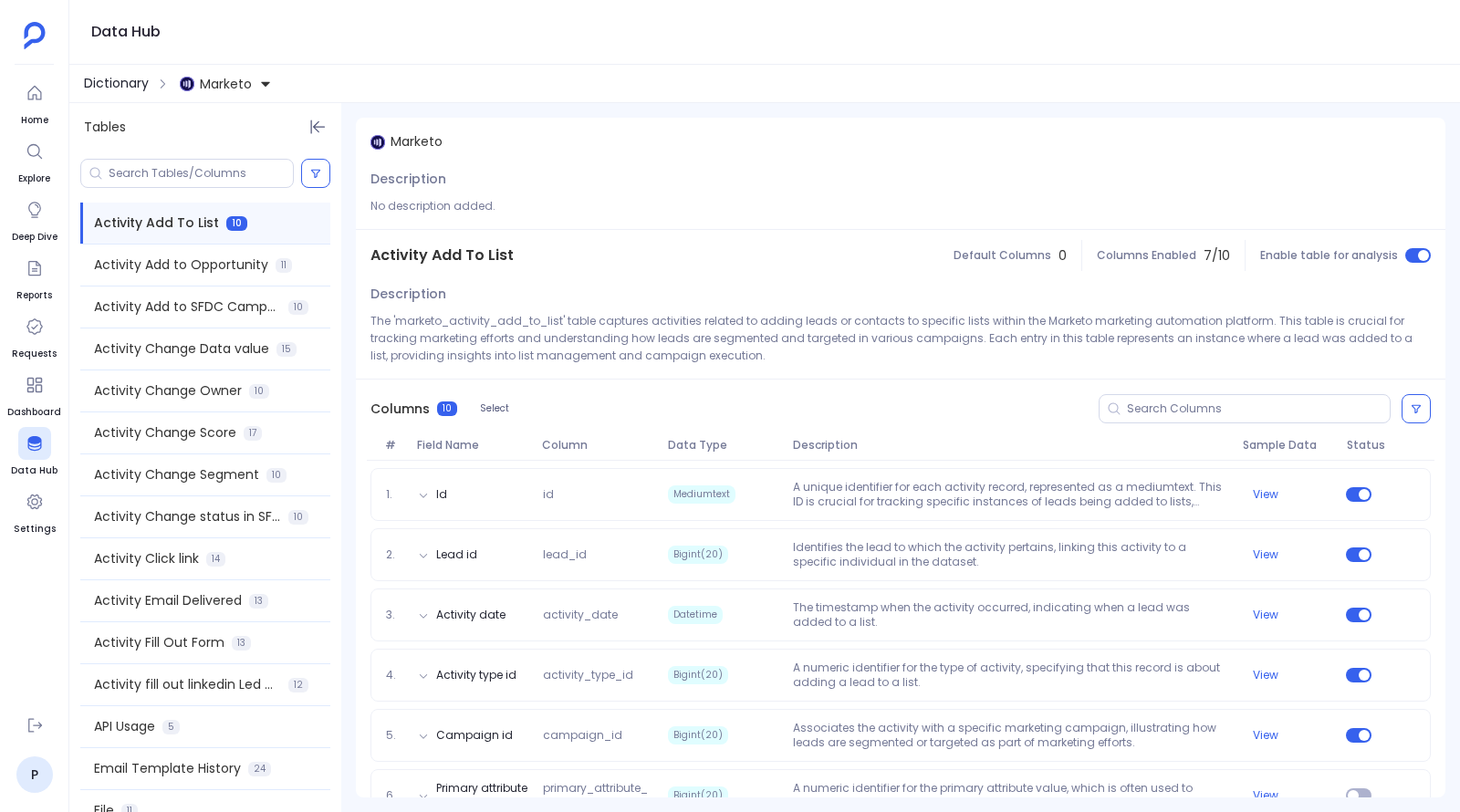 click on "Dictionary" at bounding box center [116, 83] 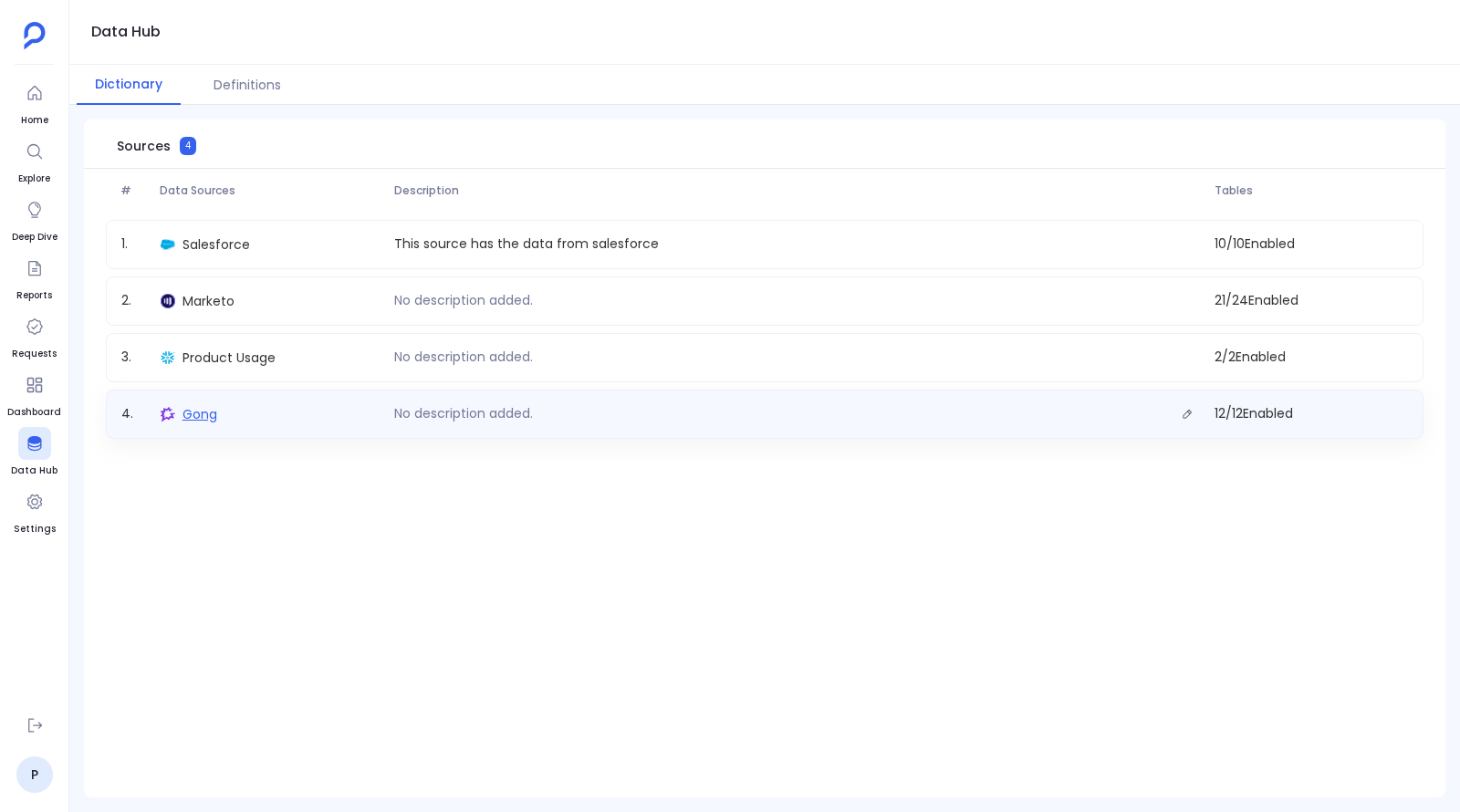 click on "Gong" at bounding box center [200, 414] 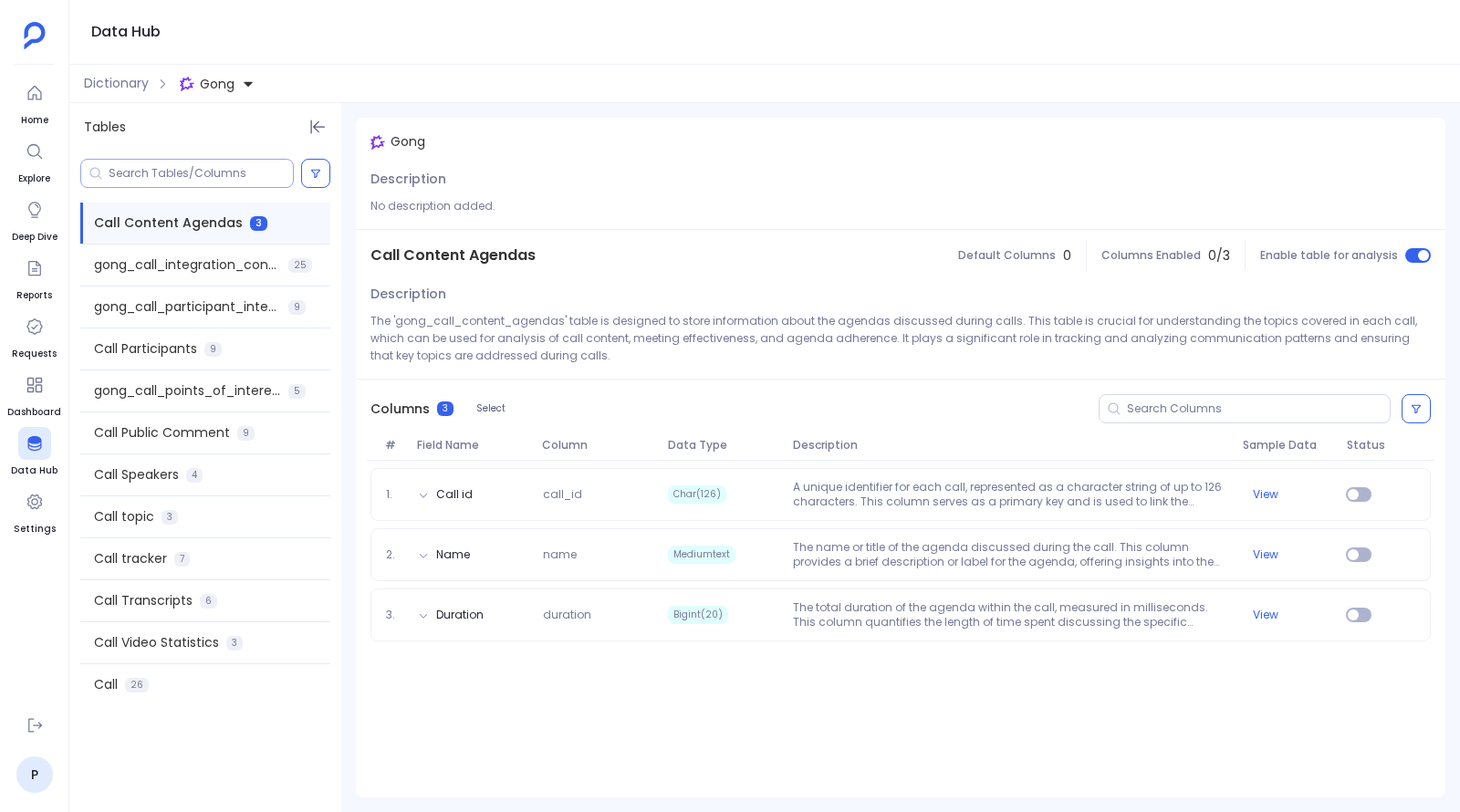 click at bounding box center [201, 173] 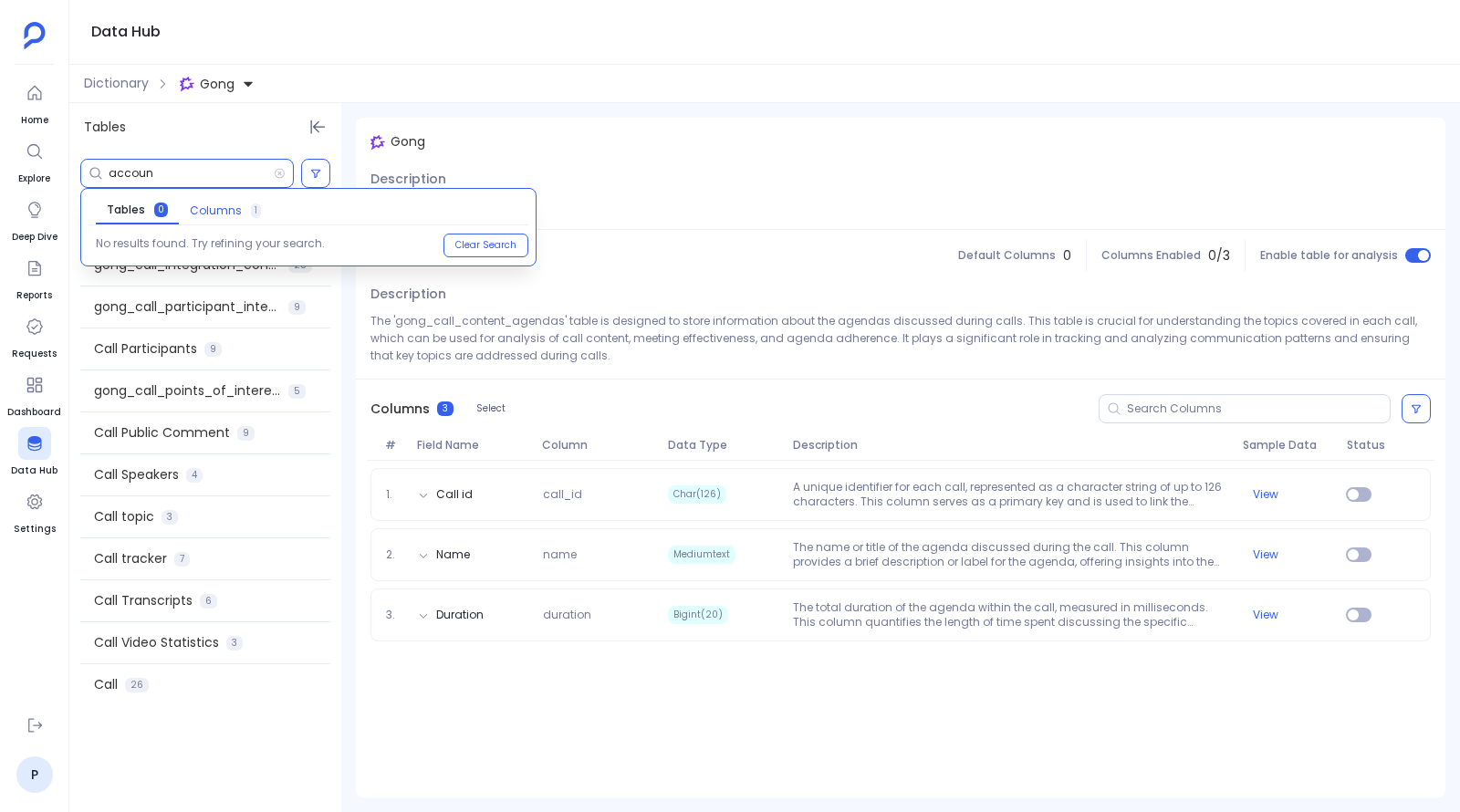 click on "Columns" at bounding box center [215, 211] 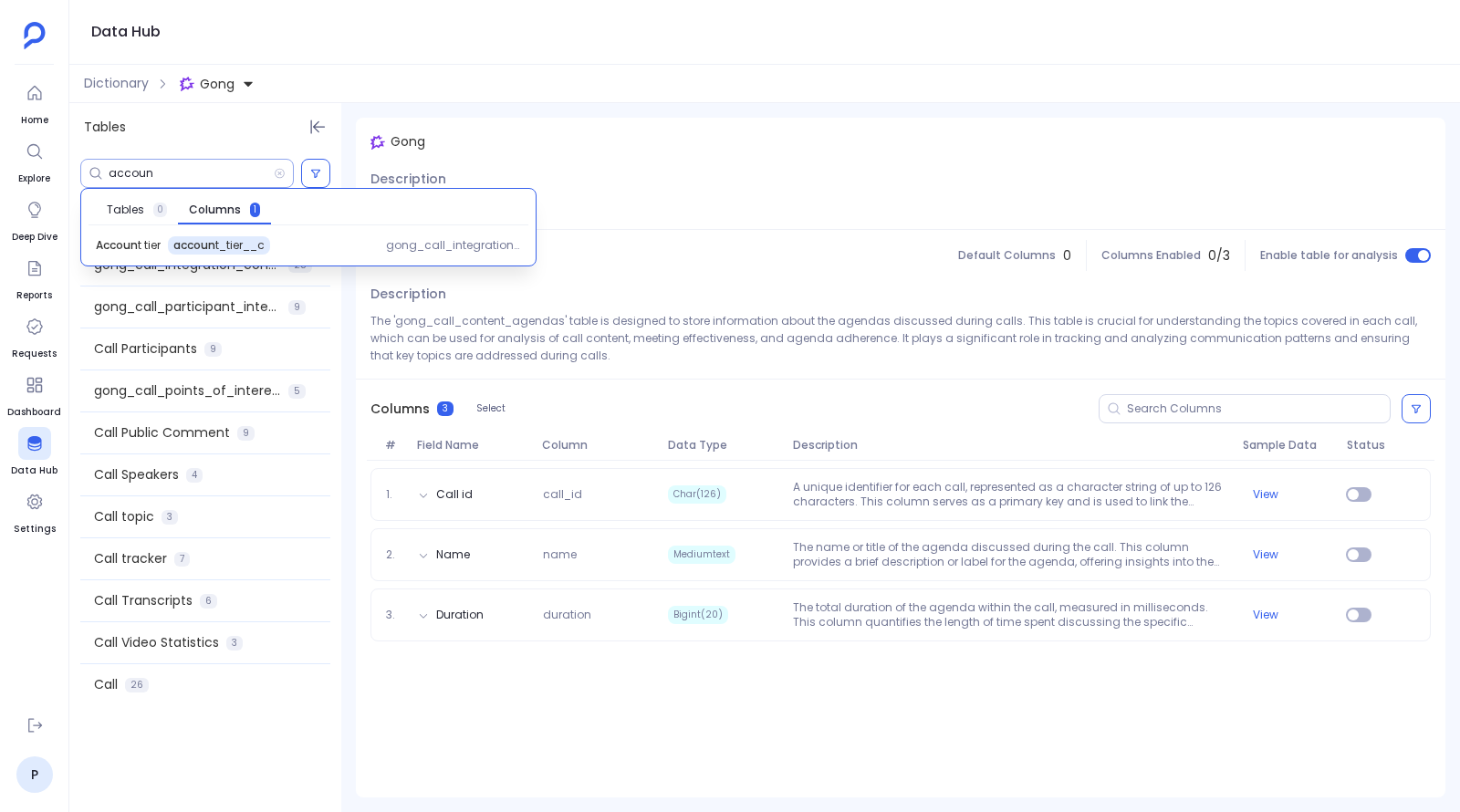 click on "accoun" at bounding box center [191, 173] 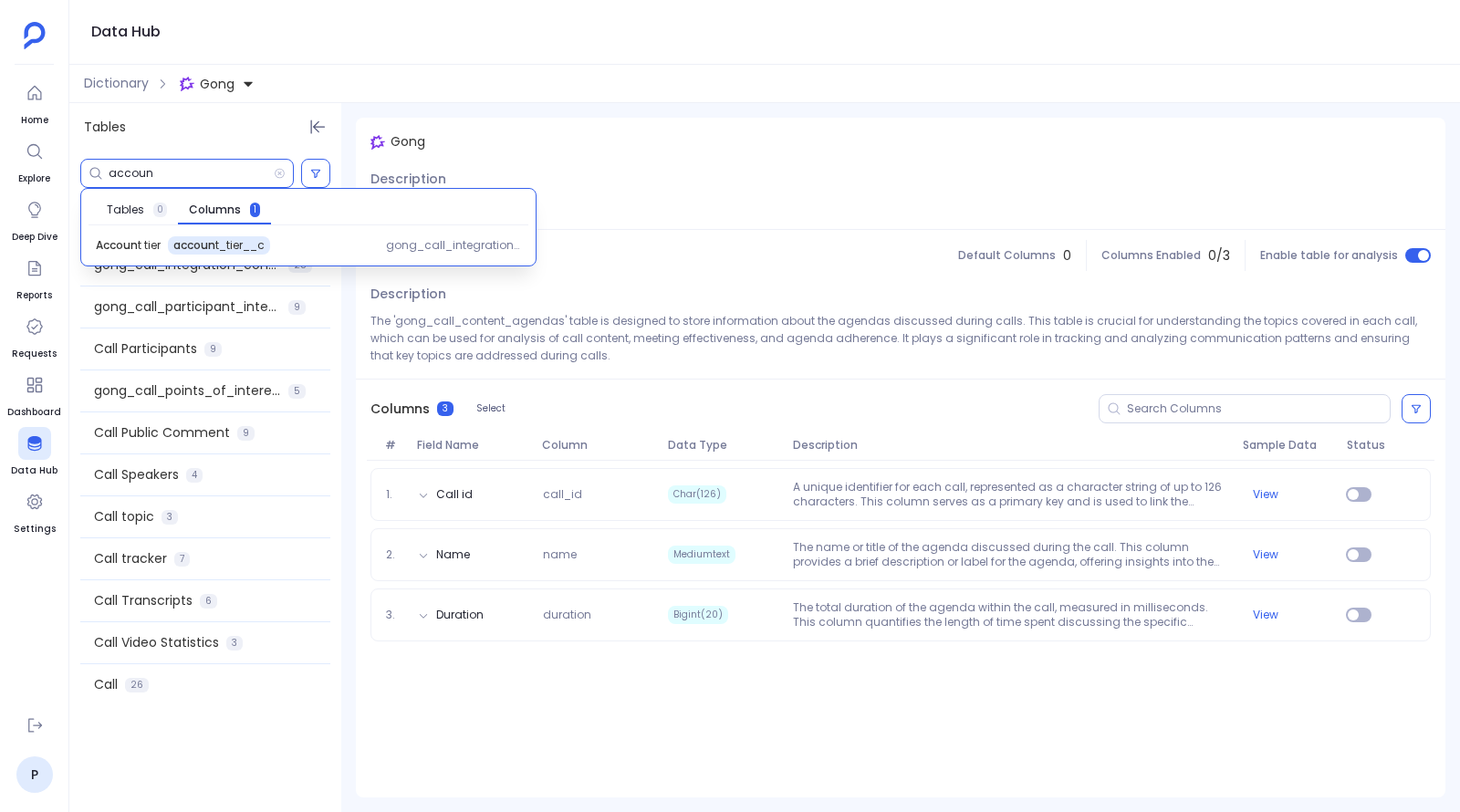 click on "accoun" at bounding box center [191, 173] 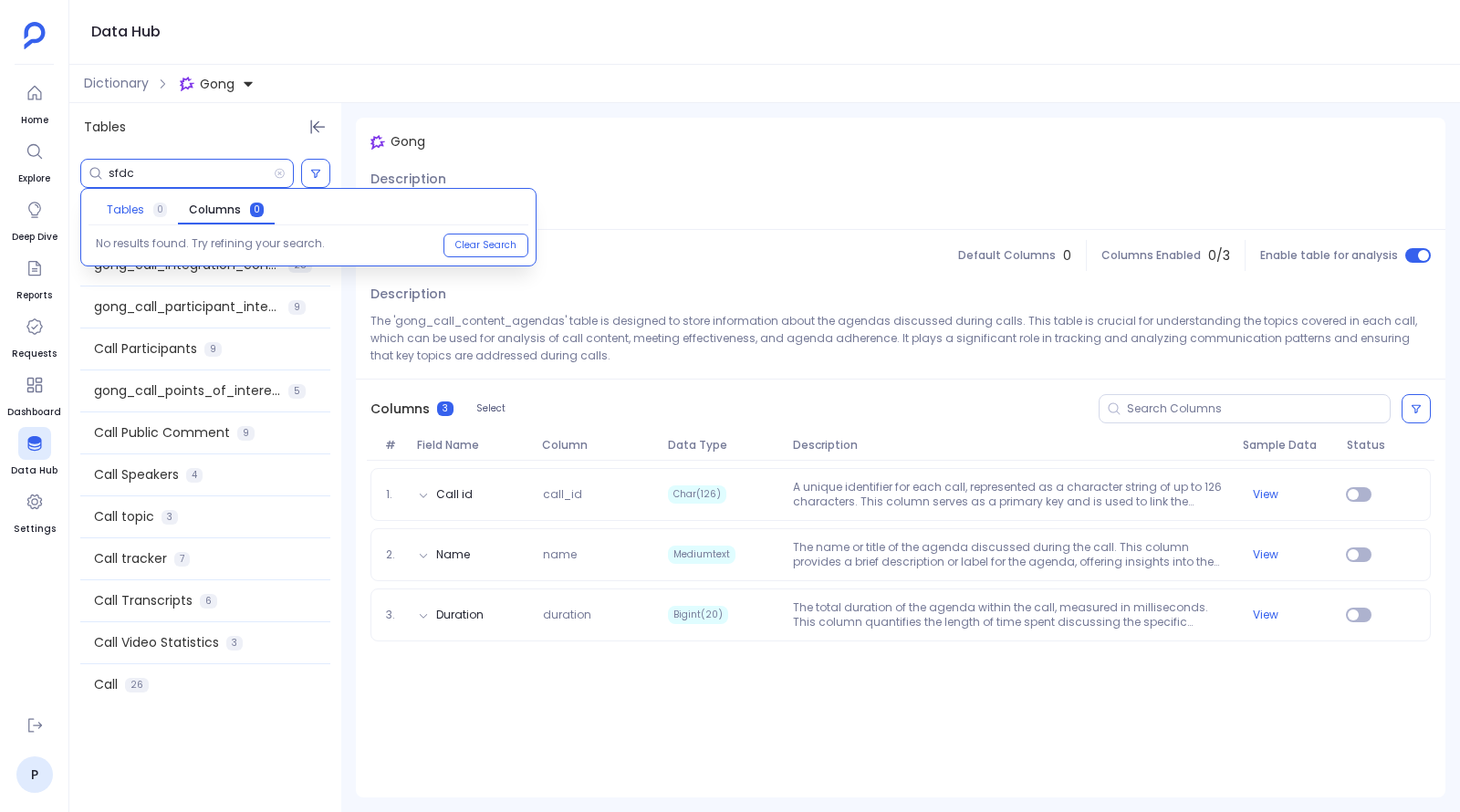 type on "sfdc" 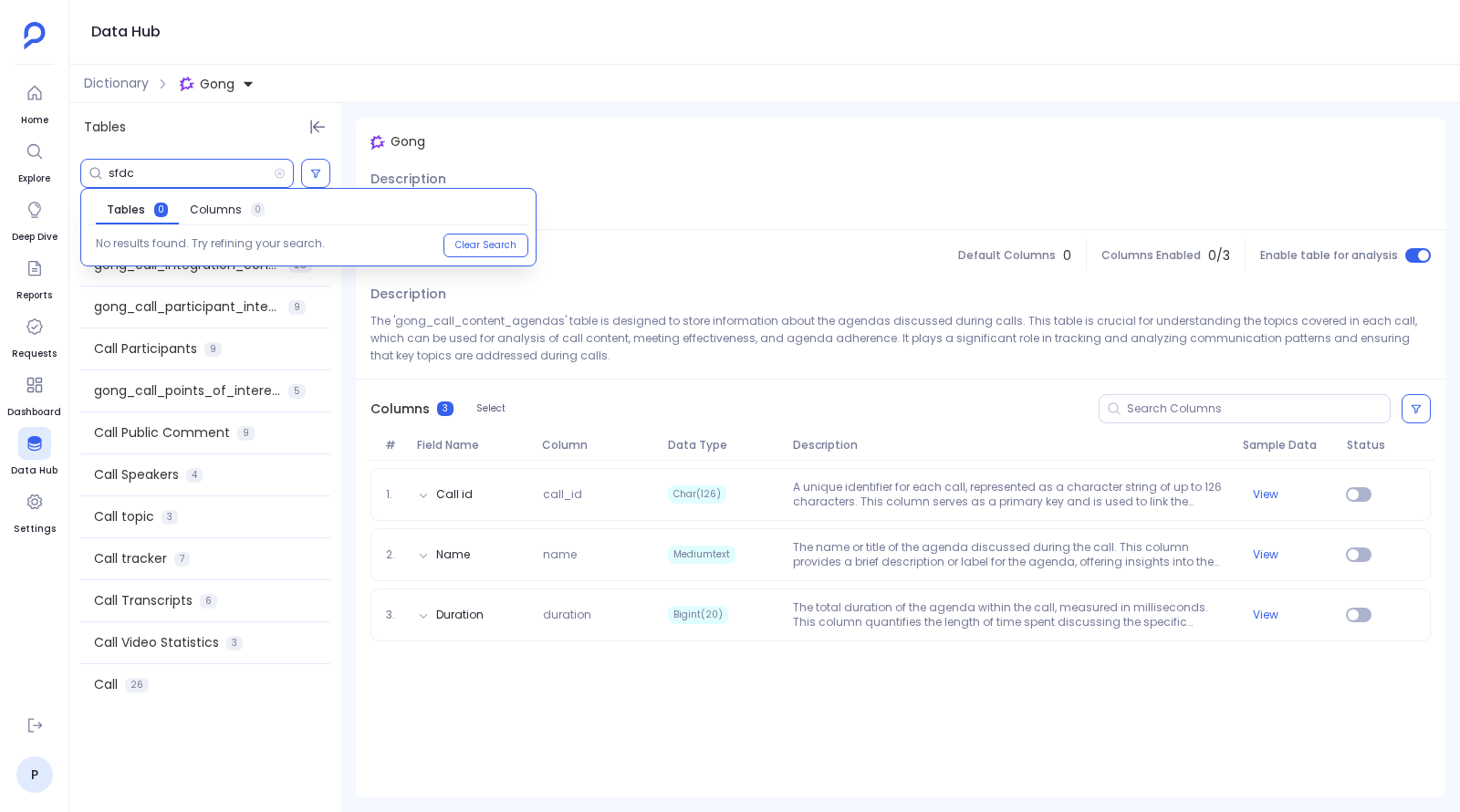 click on "Dictionary Gong" at bounding box center [765, 84] 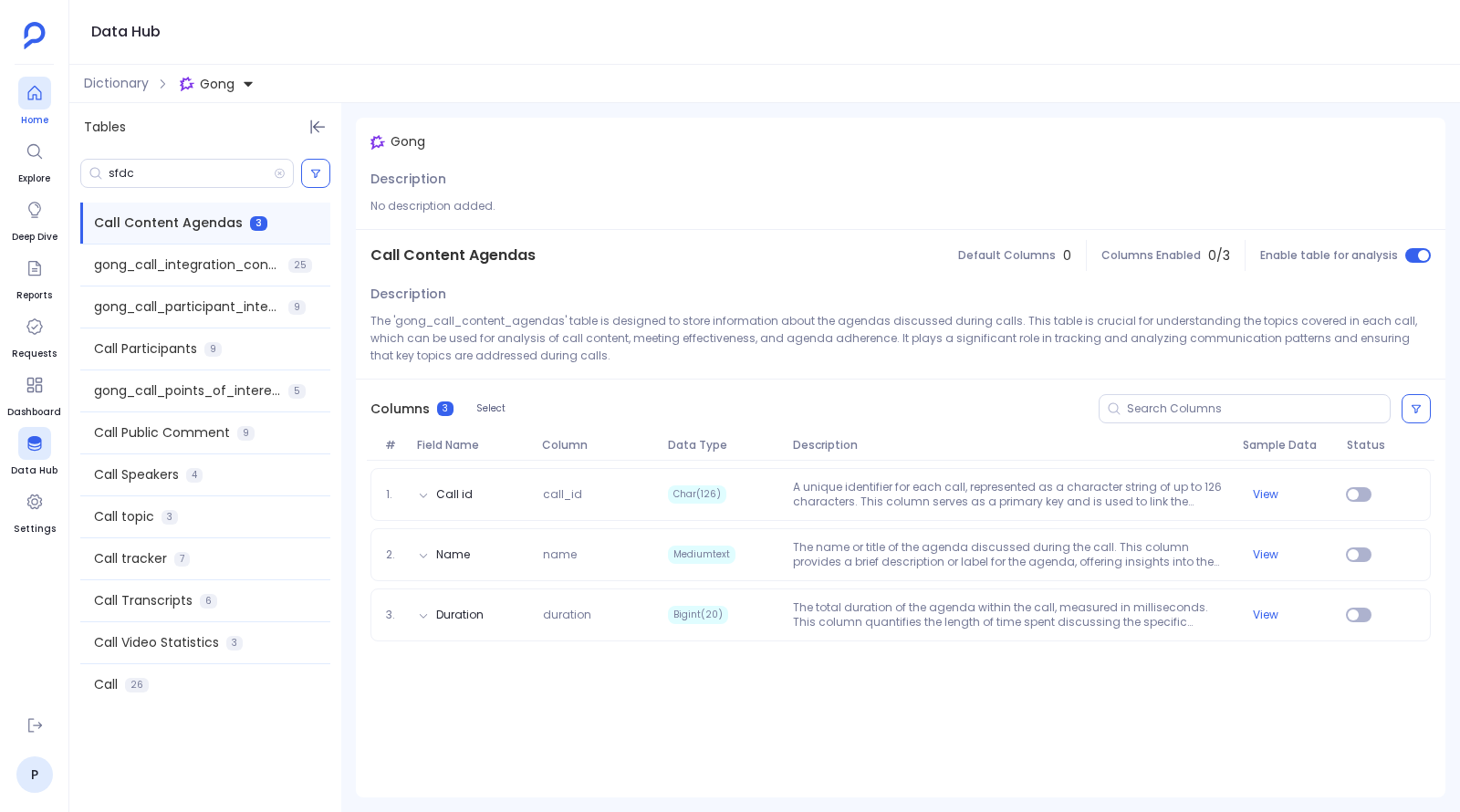 click 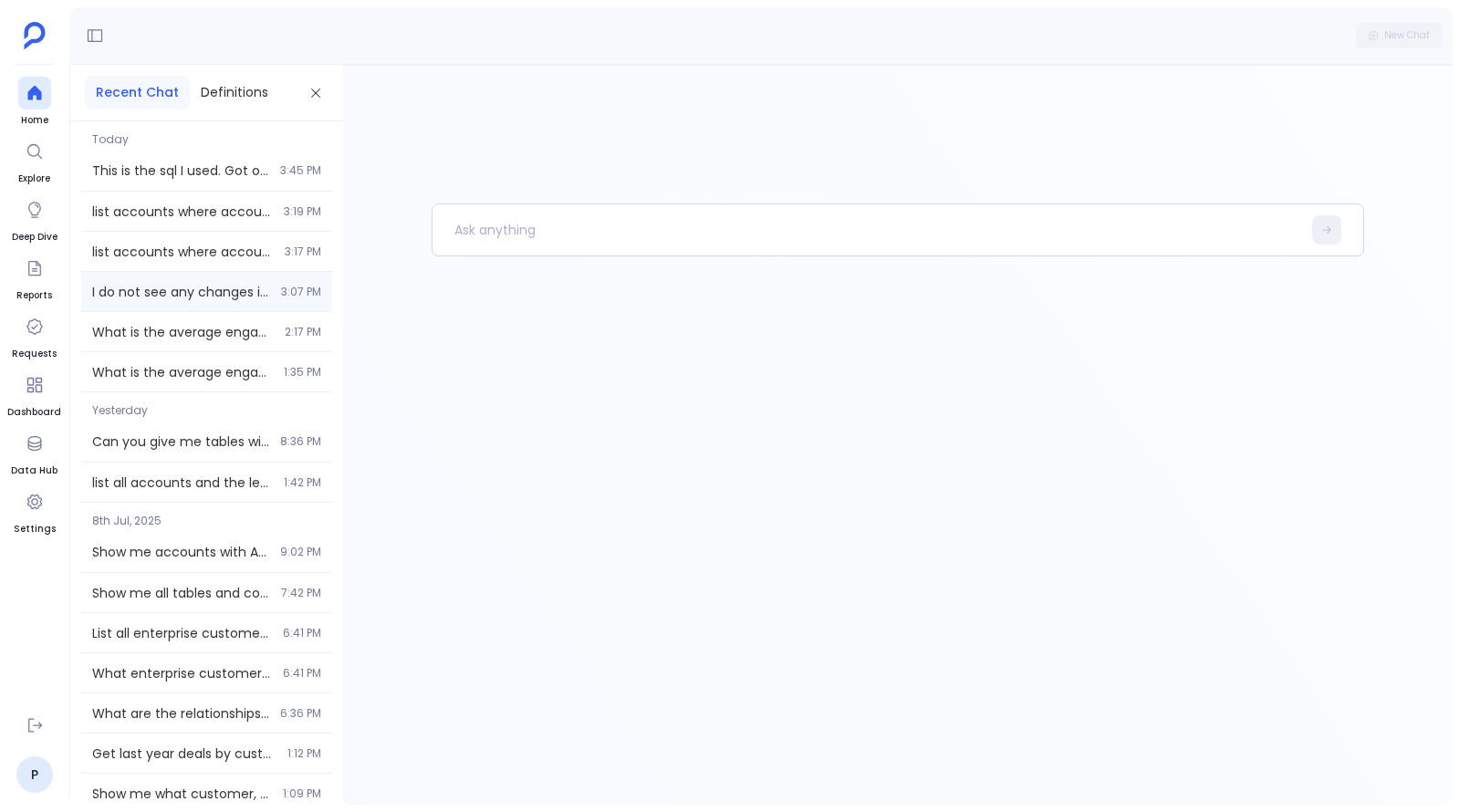 click on "I do not see any changes in the code. for the caluclation of list accounts wheer ARR__C > average industry ARR I want you to consider the source rows only where bith arr and industry fields are not null 3:07 PM" at bounding box center [206, 291] 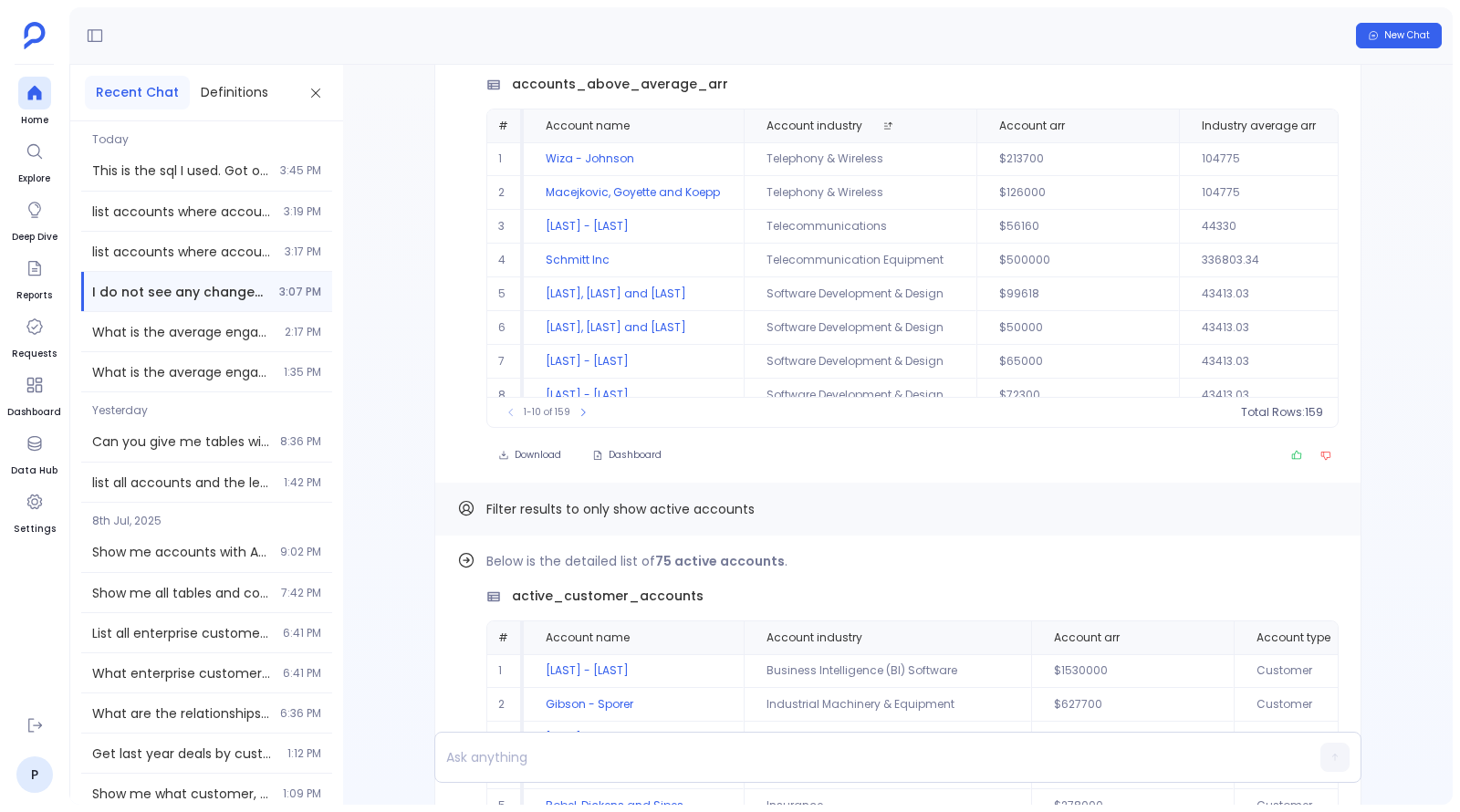 scroll, scrollTop: -2046, scrollLeft: 0, axis: vertical 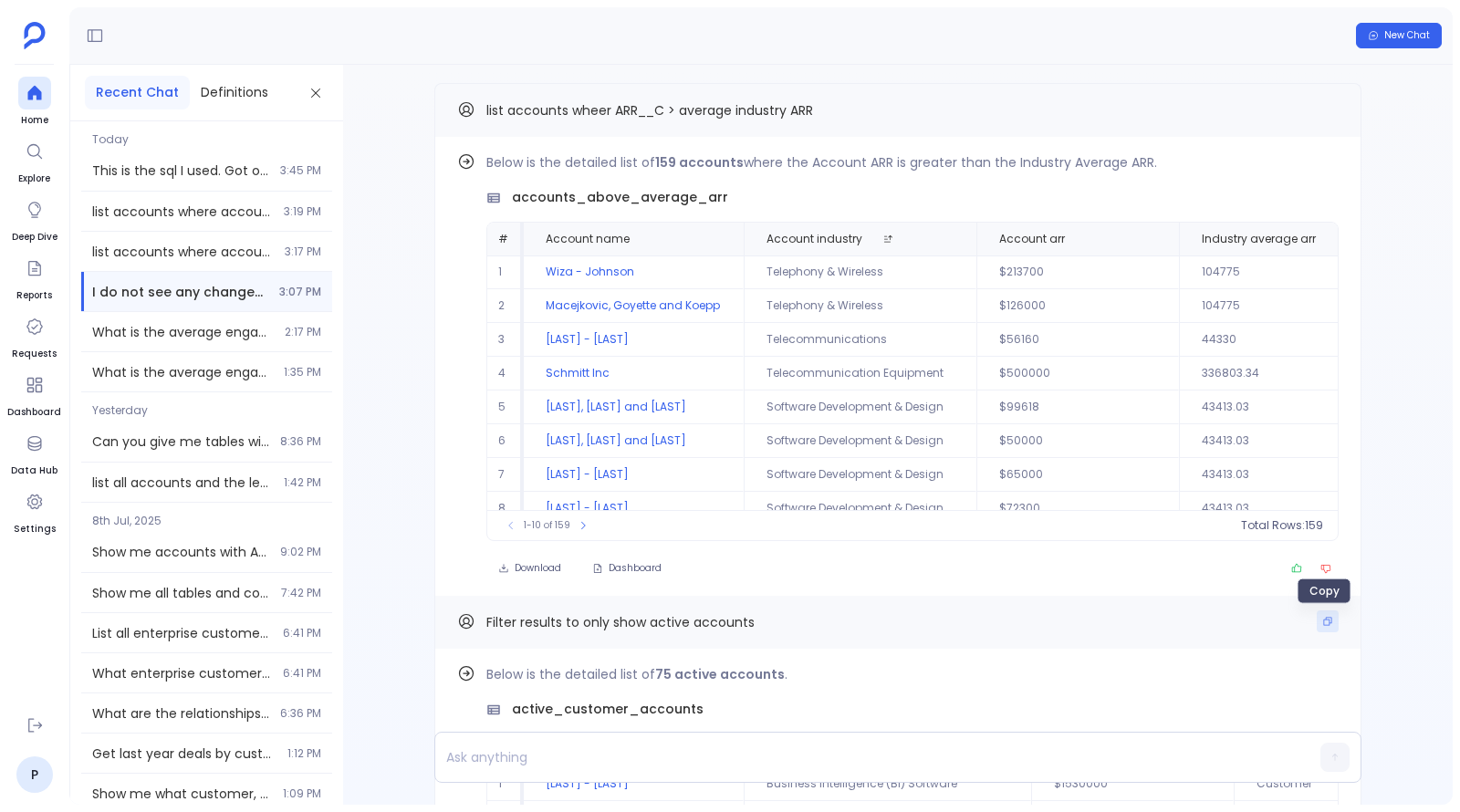 click 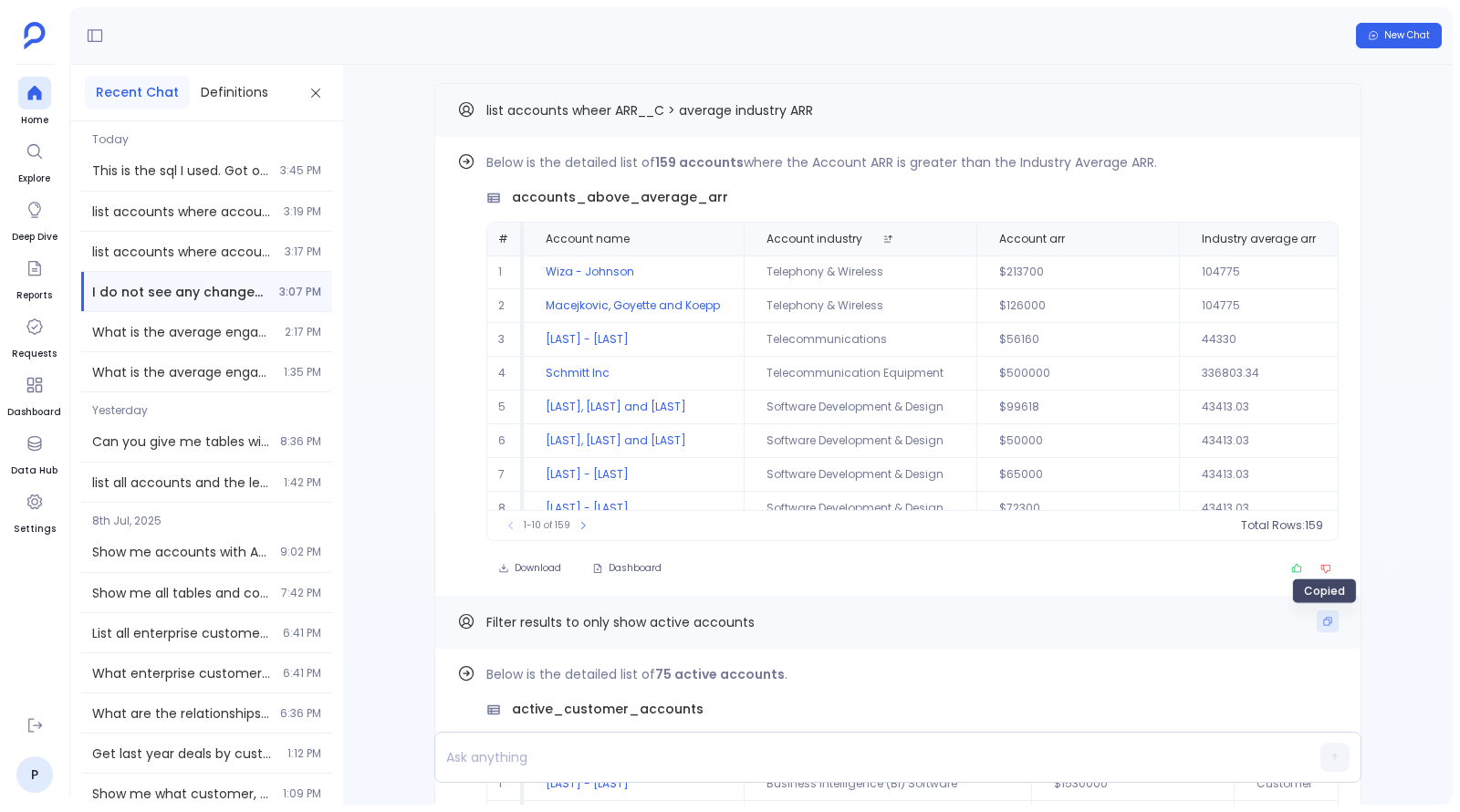 type 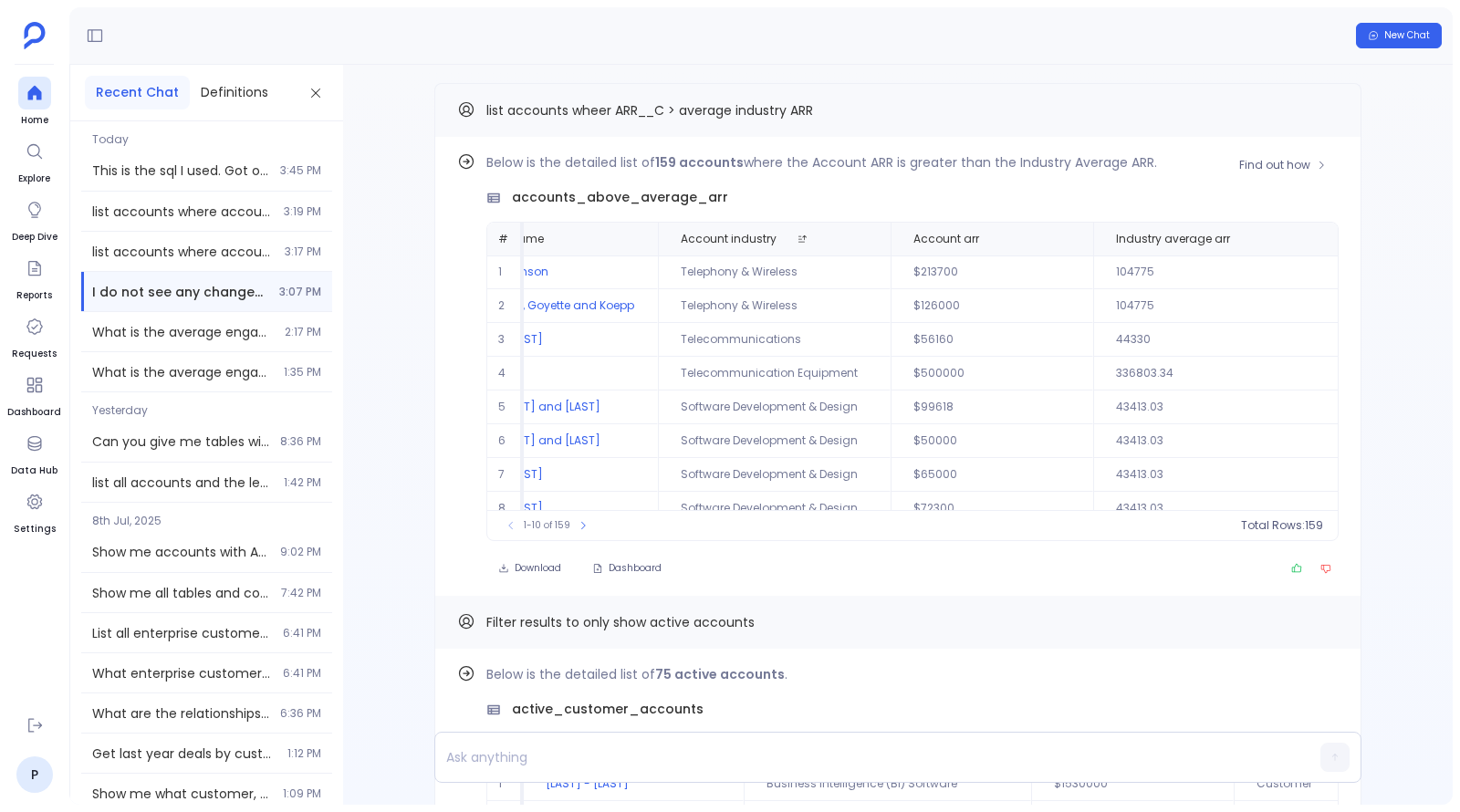 scroll, scrollTop: 0, scrollLeft: 0, axis: both 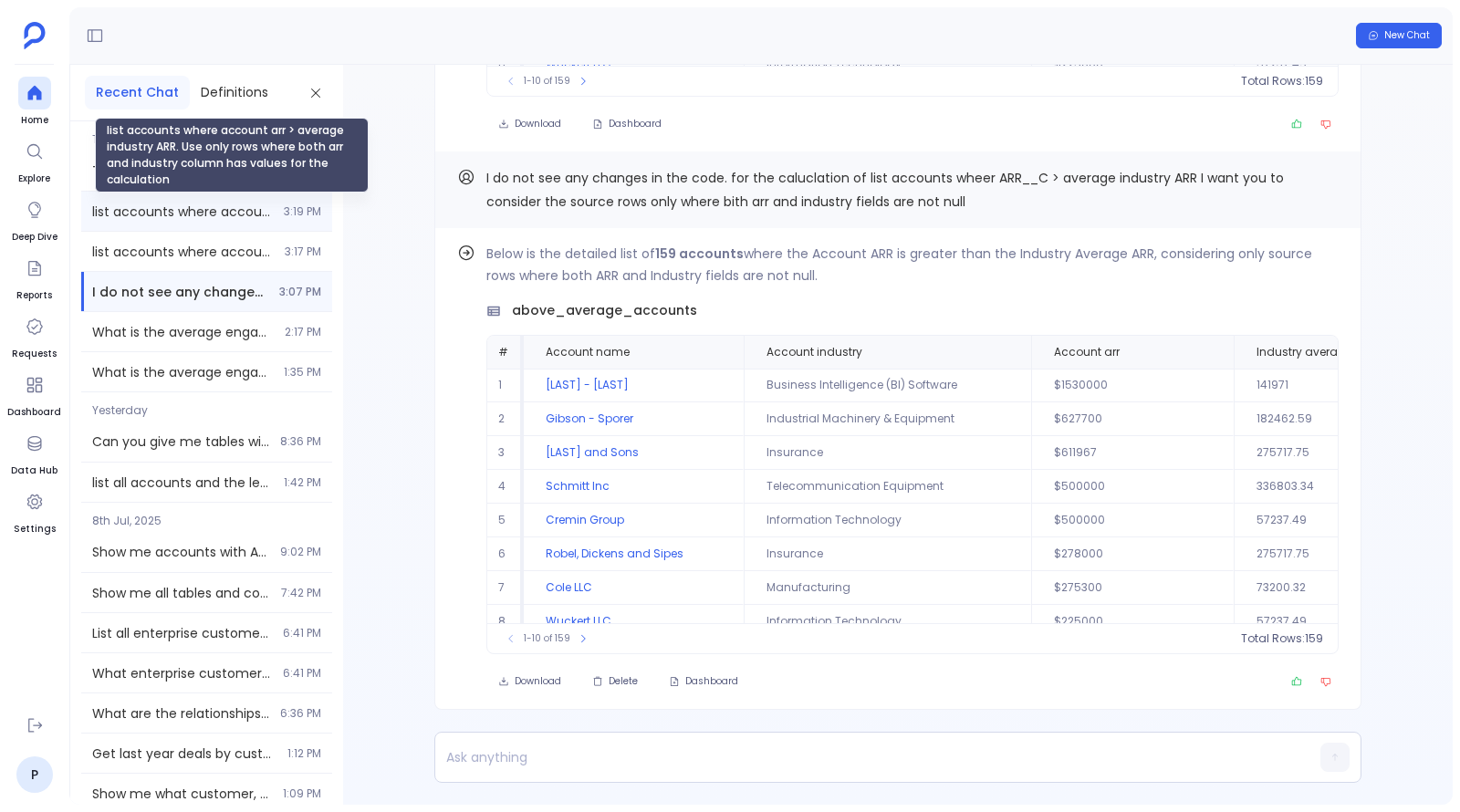 click on "list accounts where account arr > average industry ARR. Use only rows where both arr and industry column has values for the calculation" at bounding box center [182, 212] 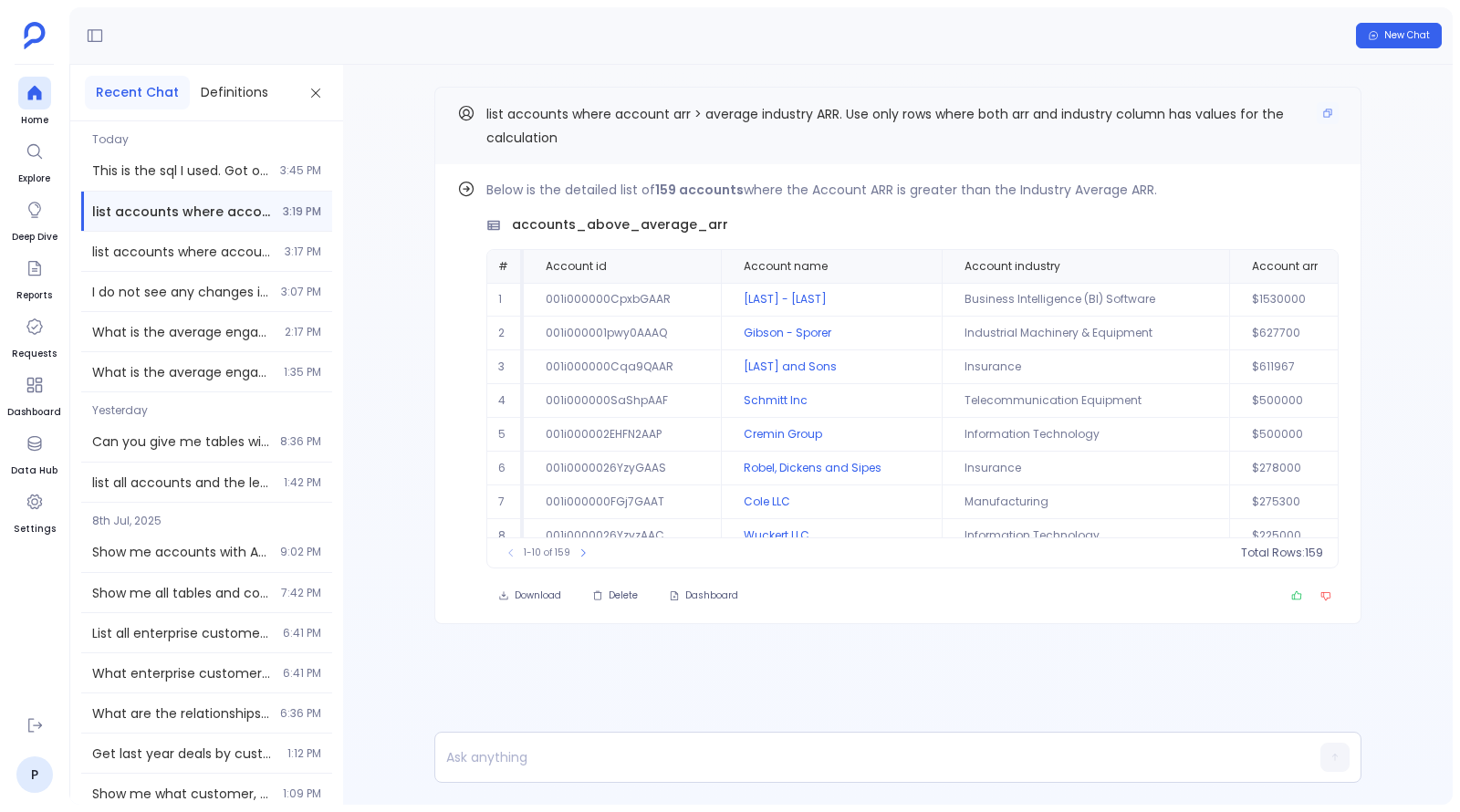 drag, startPoint x: 485, startPoint y: 110, endPoint x: 599, endPoint y: 132, distance: 116.1034 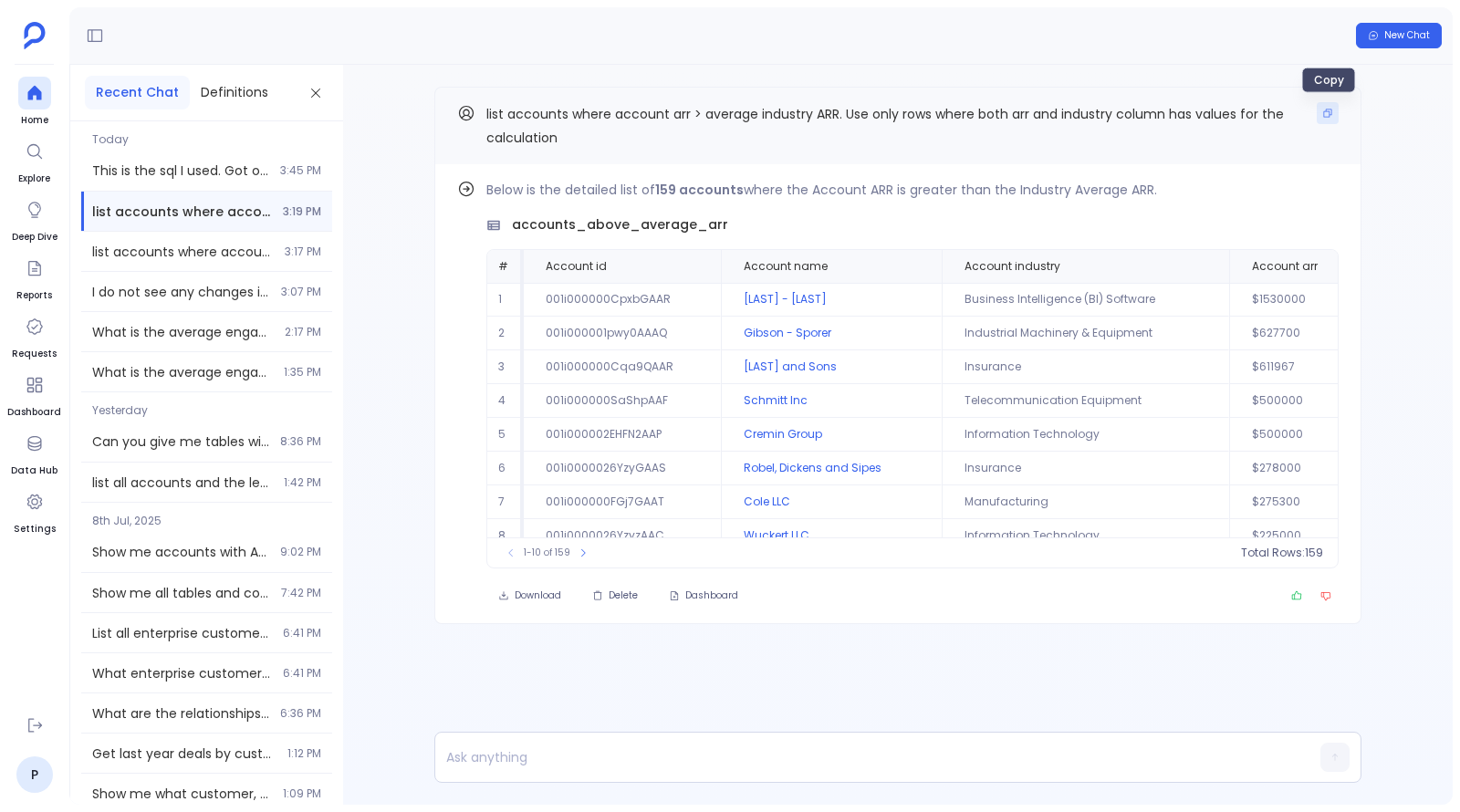 click 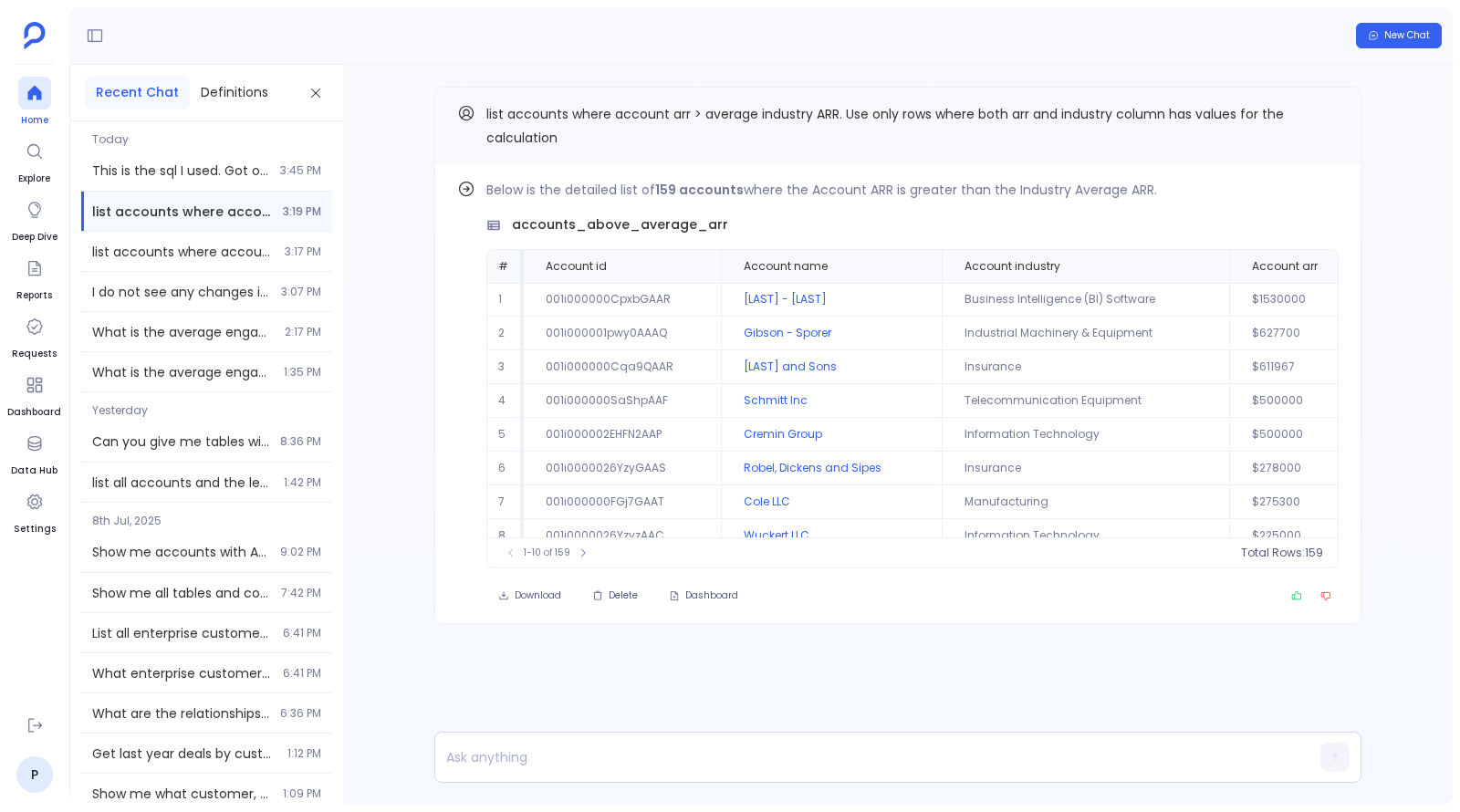click 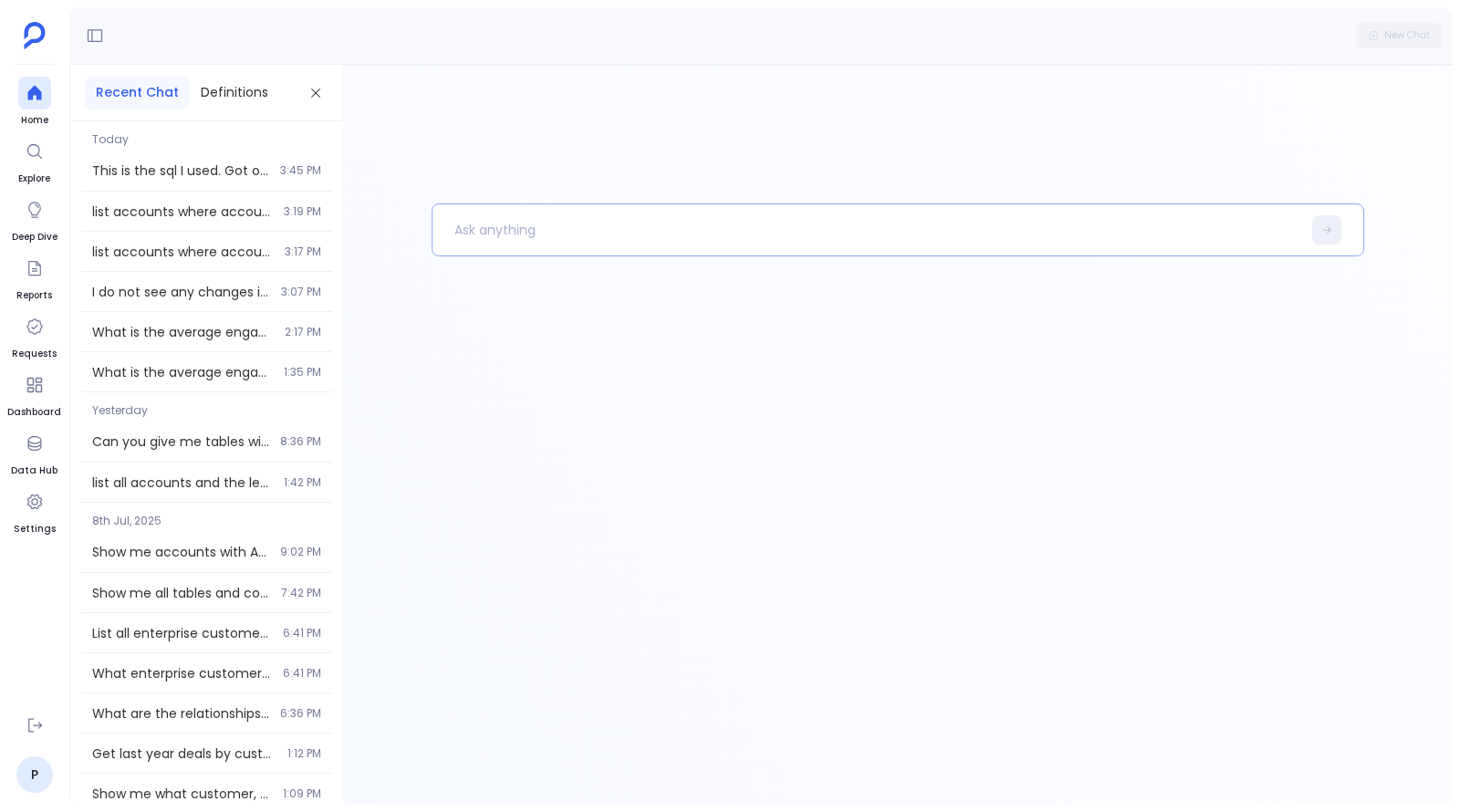 click at bounding box center [866, 230] 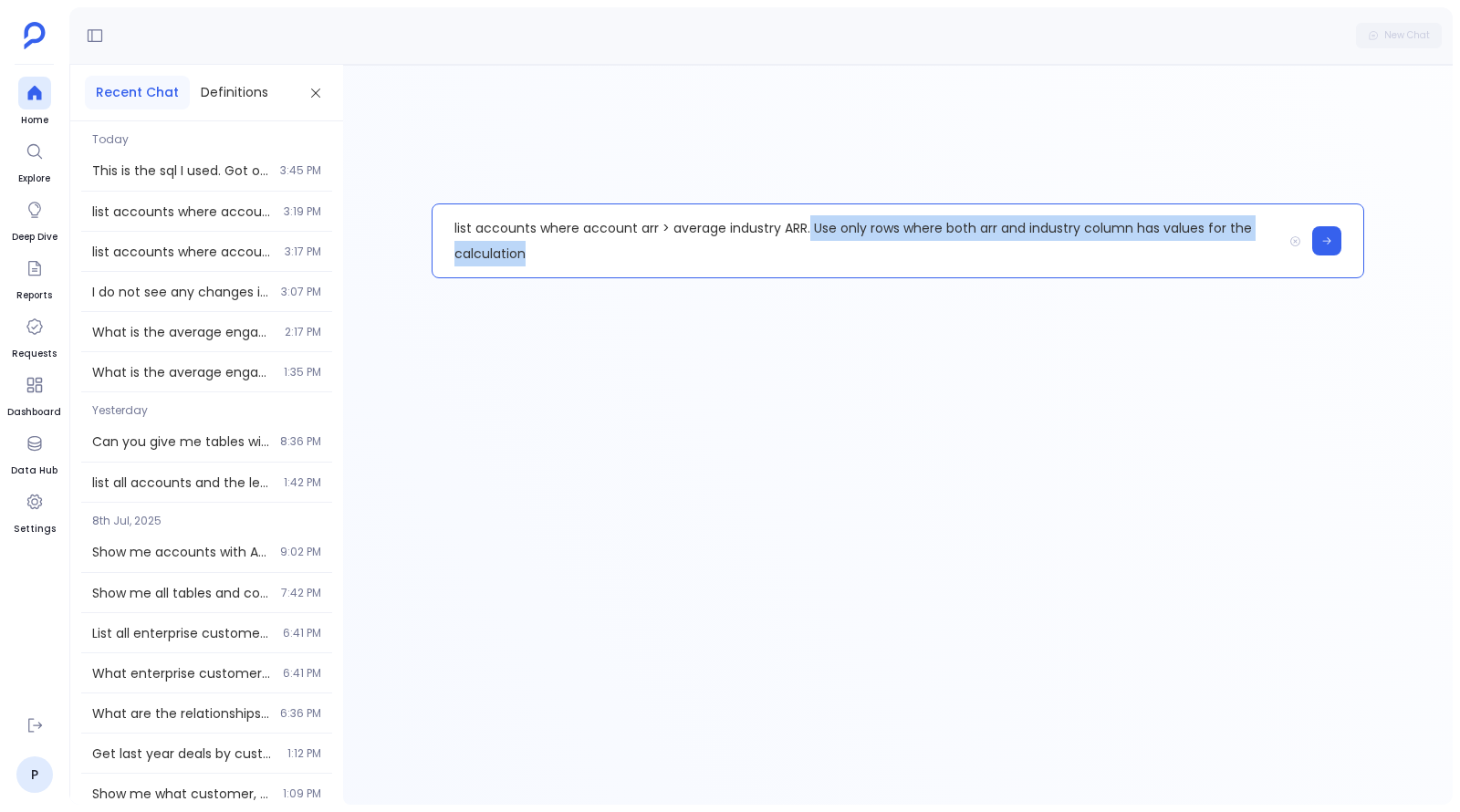 drag, startPoint x: 808, startPoint y: 227, endPoint x: 830, endPoint y: 258, distance: 38.013156 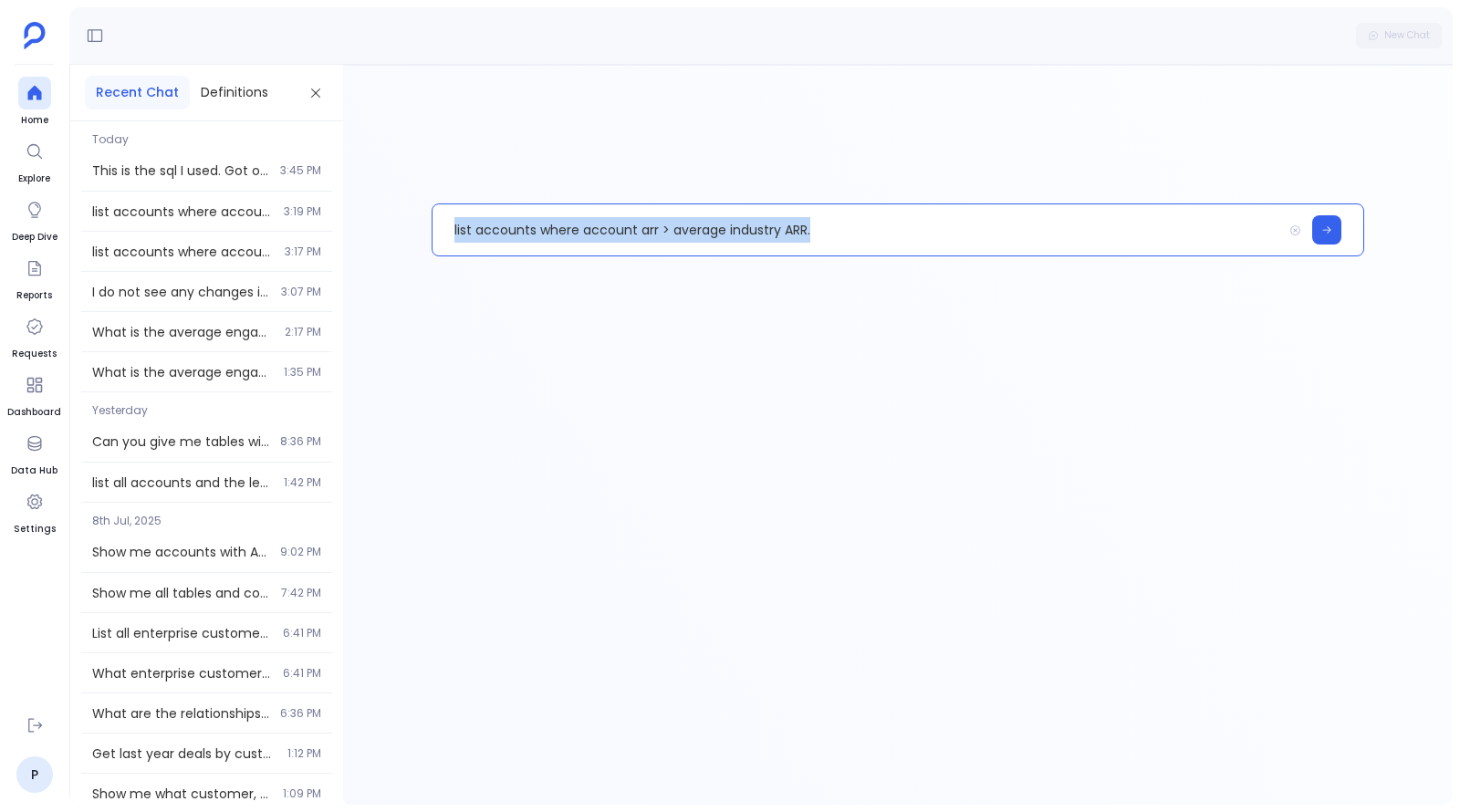copy on "list accounts where account arr > average industry ARR." 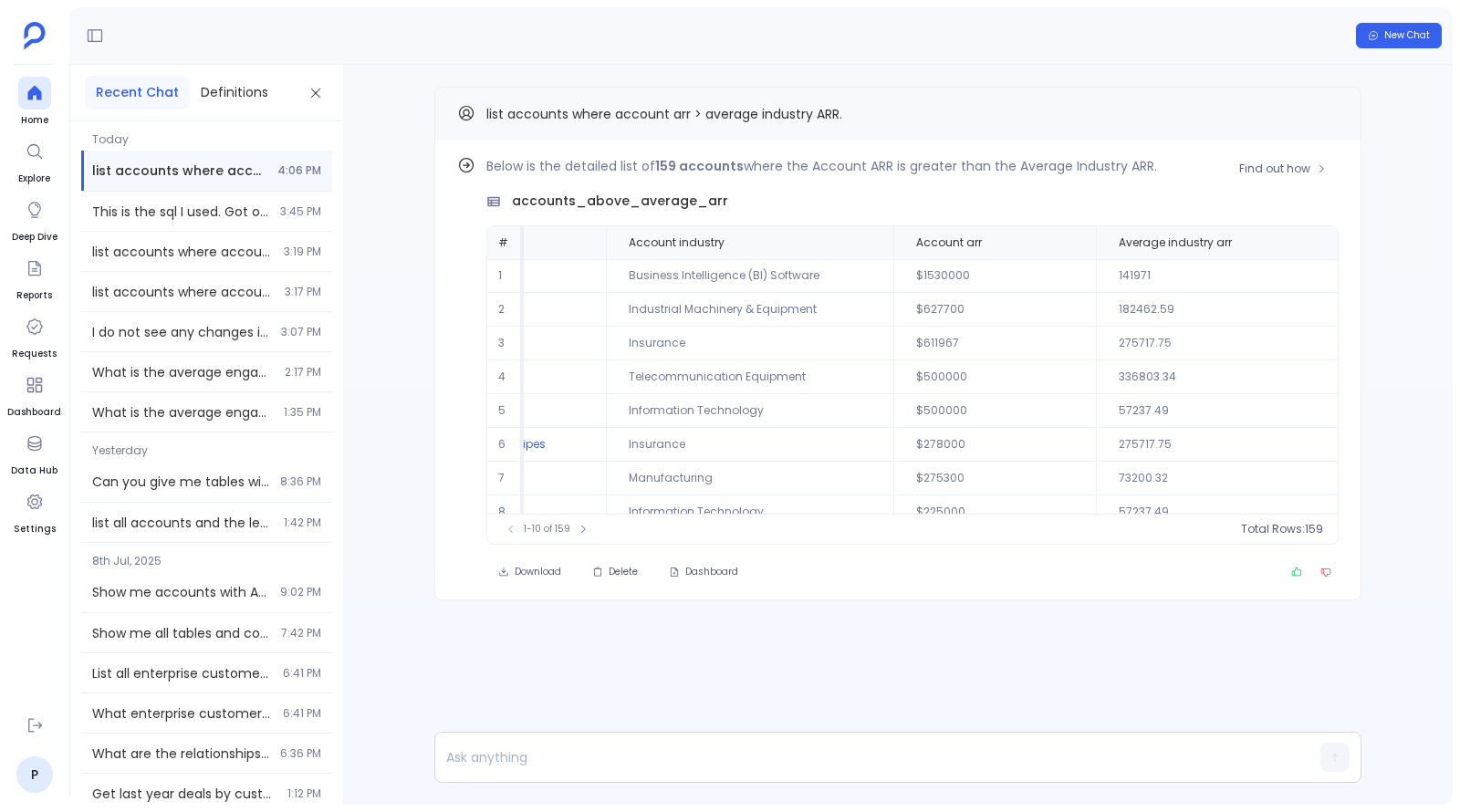 scroll, scrollTop: 0, scrollLeft: 0, axis: both 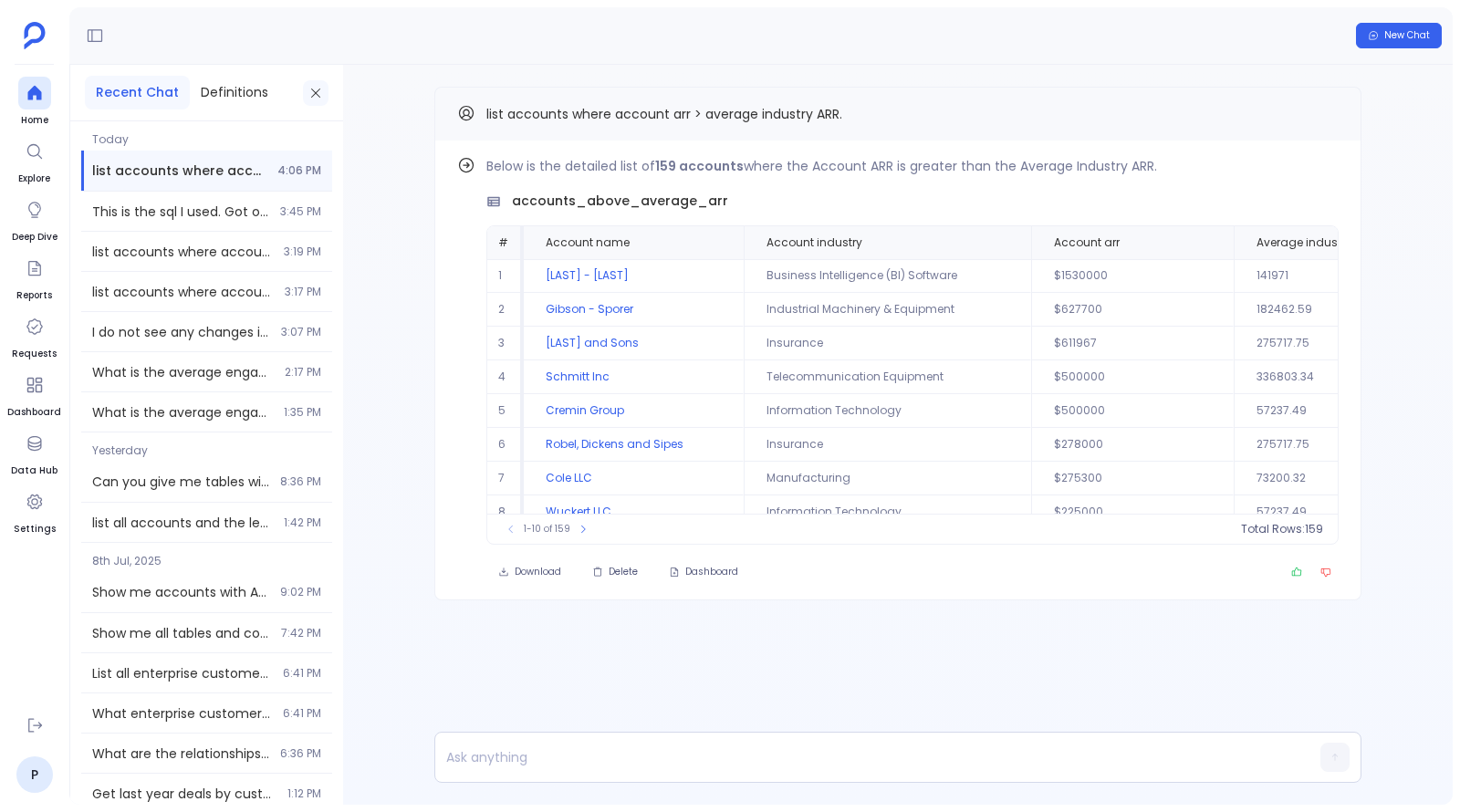 click 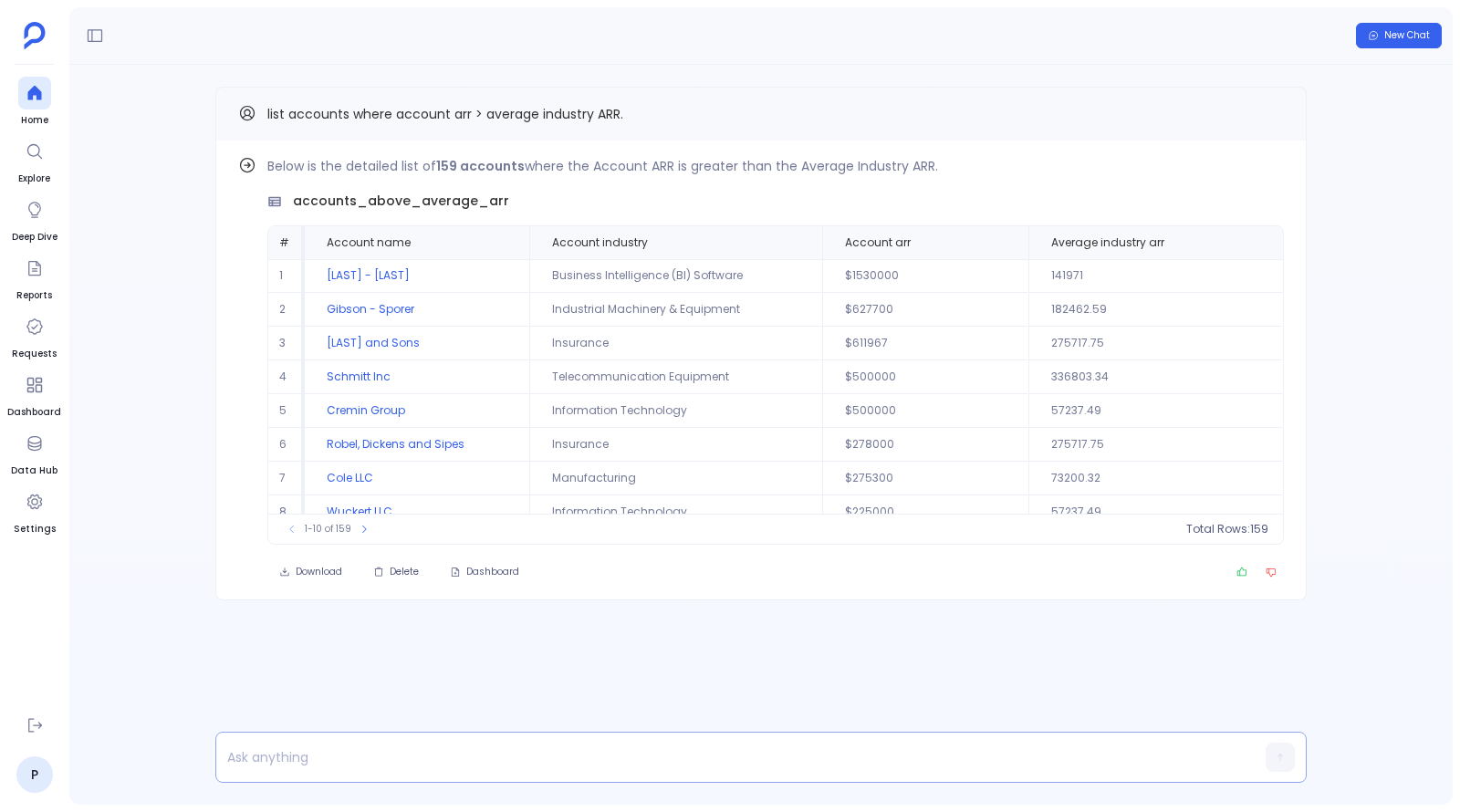 click at bounding box center (725, 757) 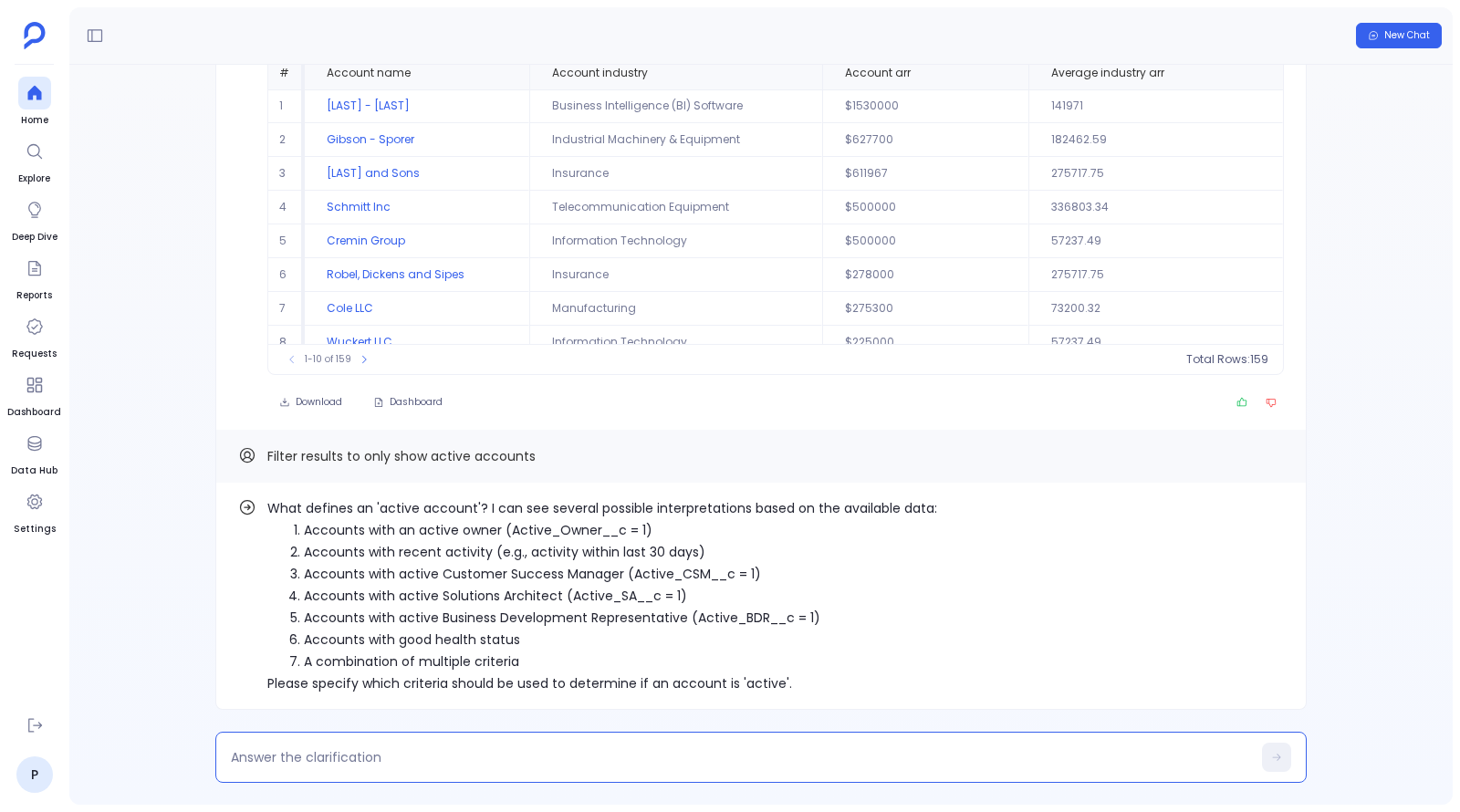click at bounding box center (741, 757) 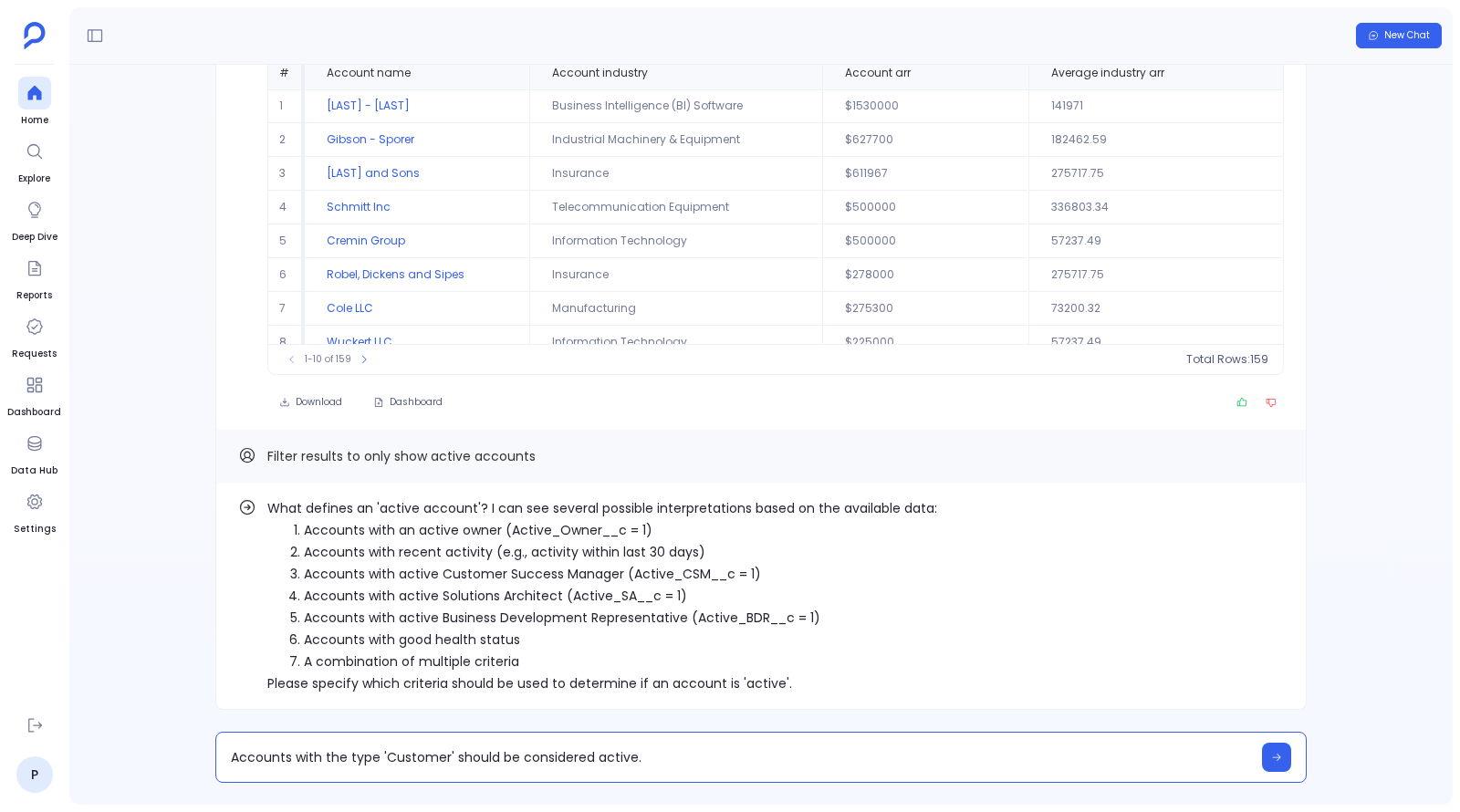type on "Accounts with the type 'Customer' should be considered active" 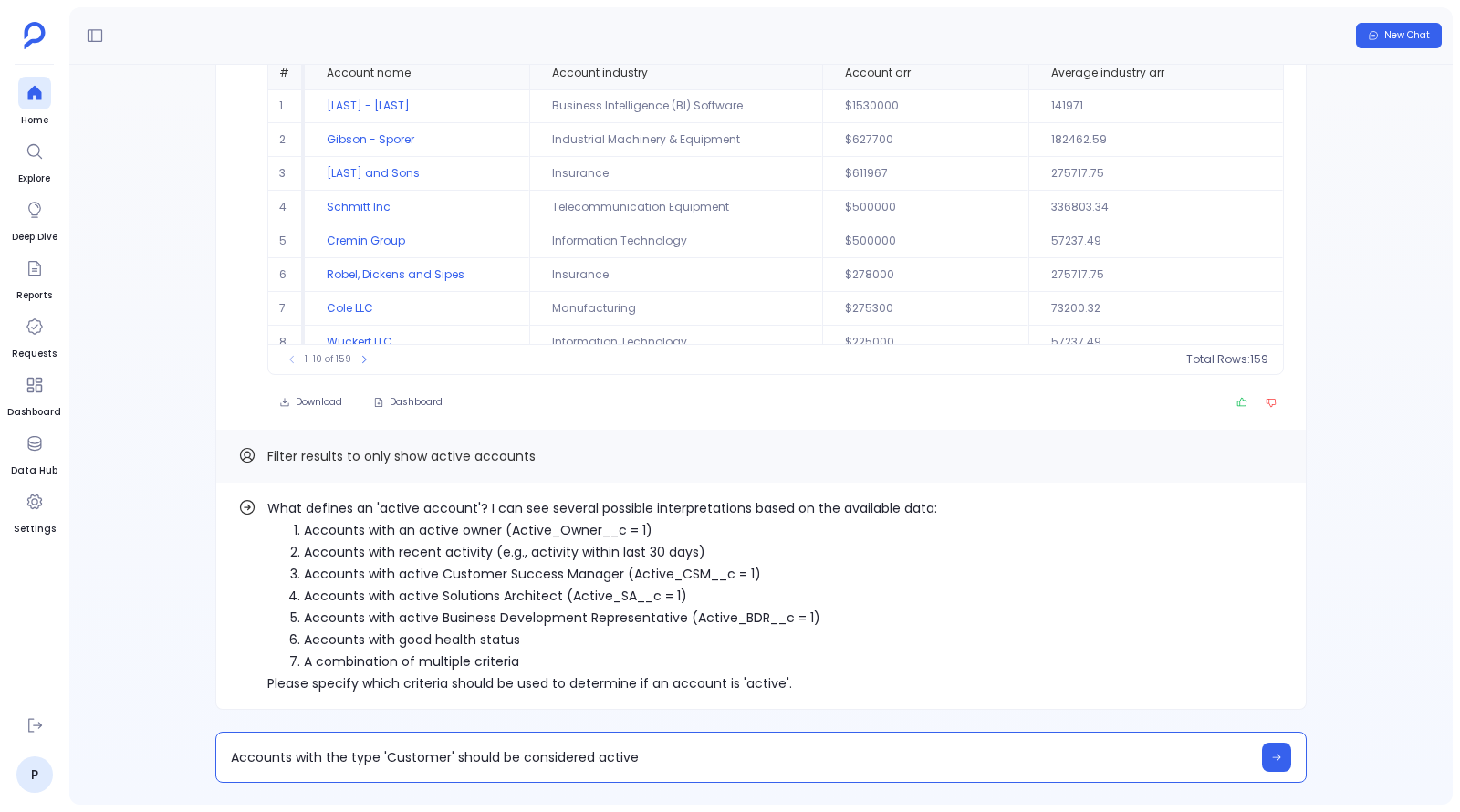 click on "Accounts with the type 'Customer' should be considered active" at bounding box center [741, 757] 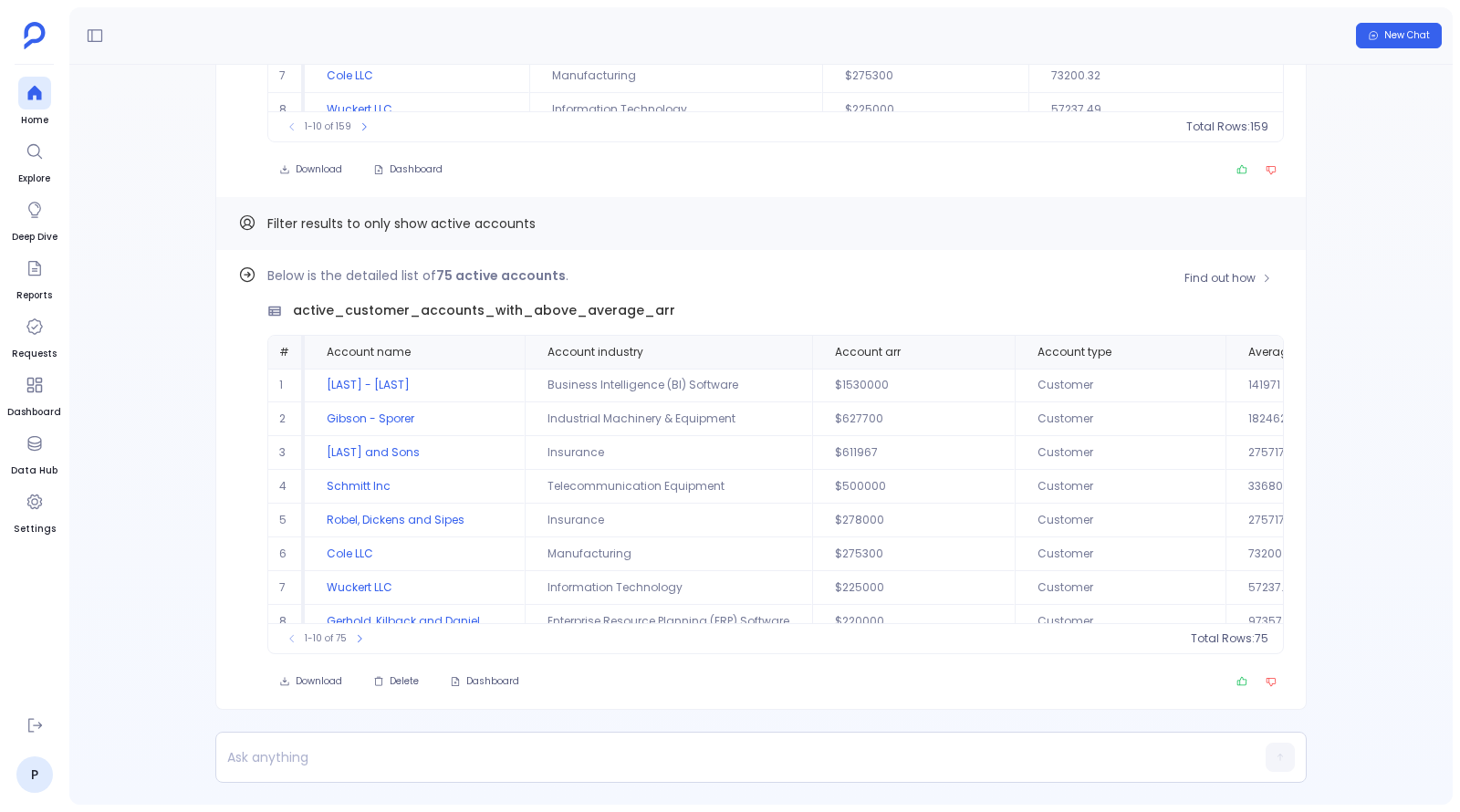 scroll, scrollTop: 83, scrollLeft: 0, axis: vertical 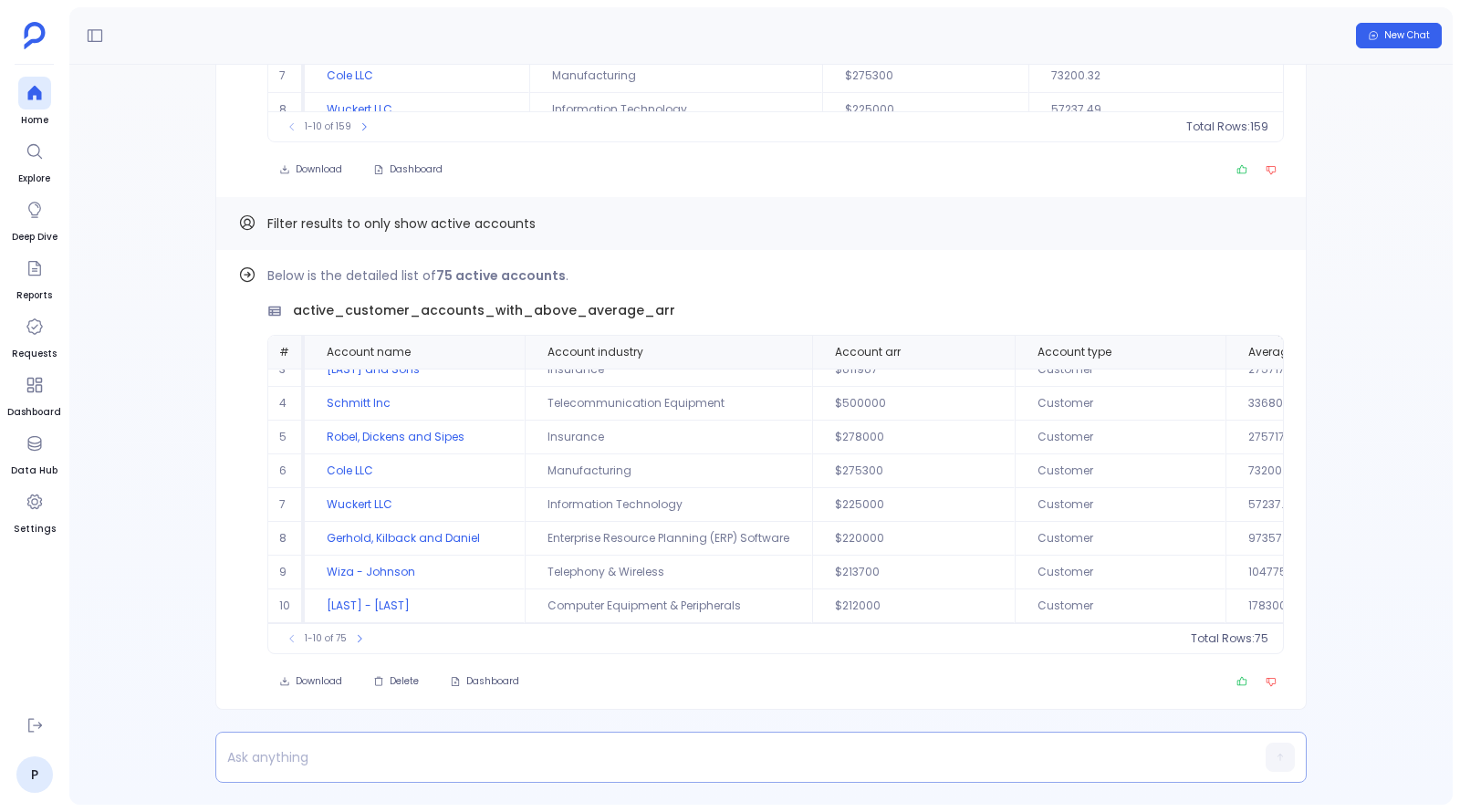 click at bounding box center [725, 757] 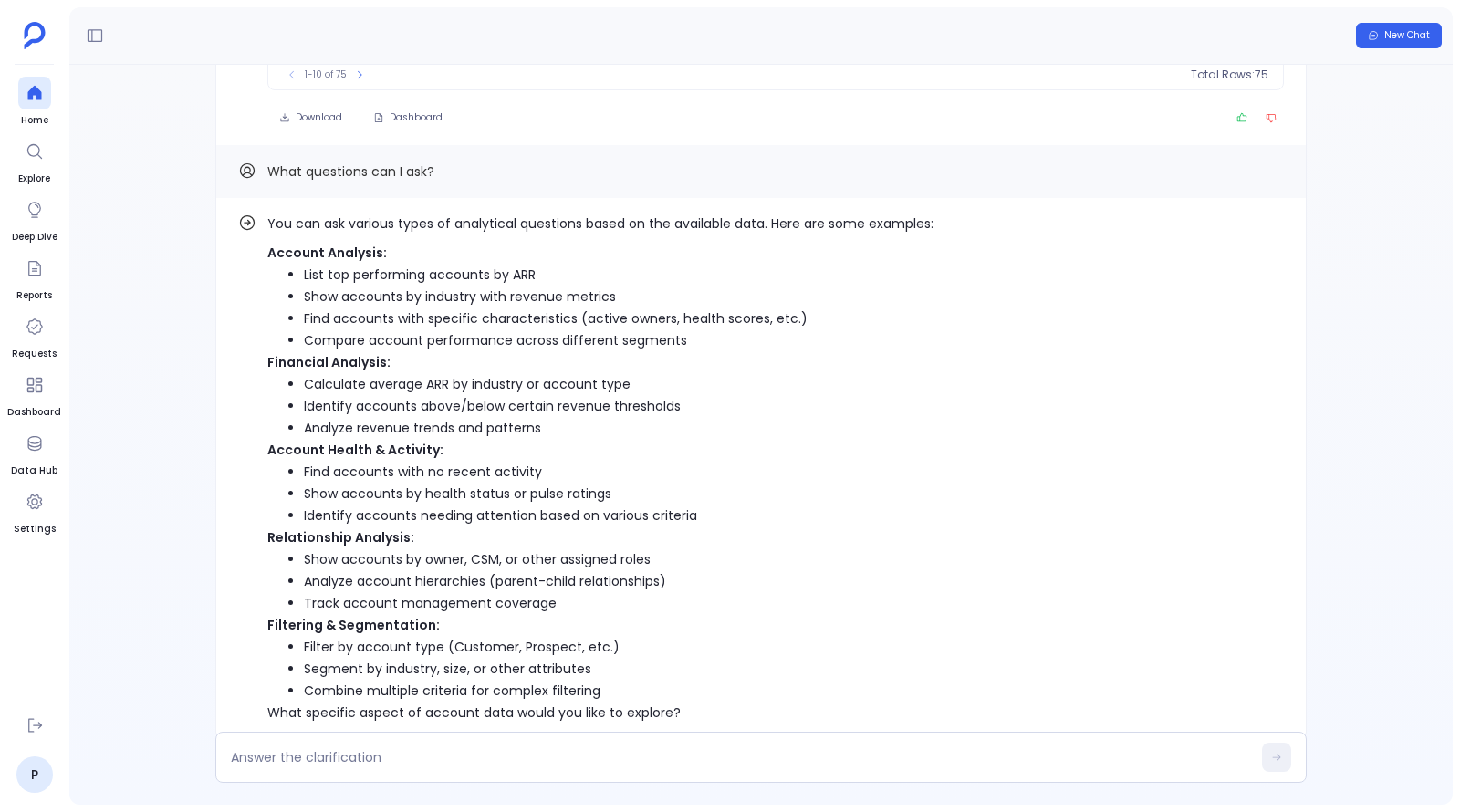 scroll, scrollTop: 0, scrollLeft: 0, axis: both 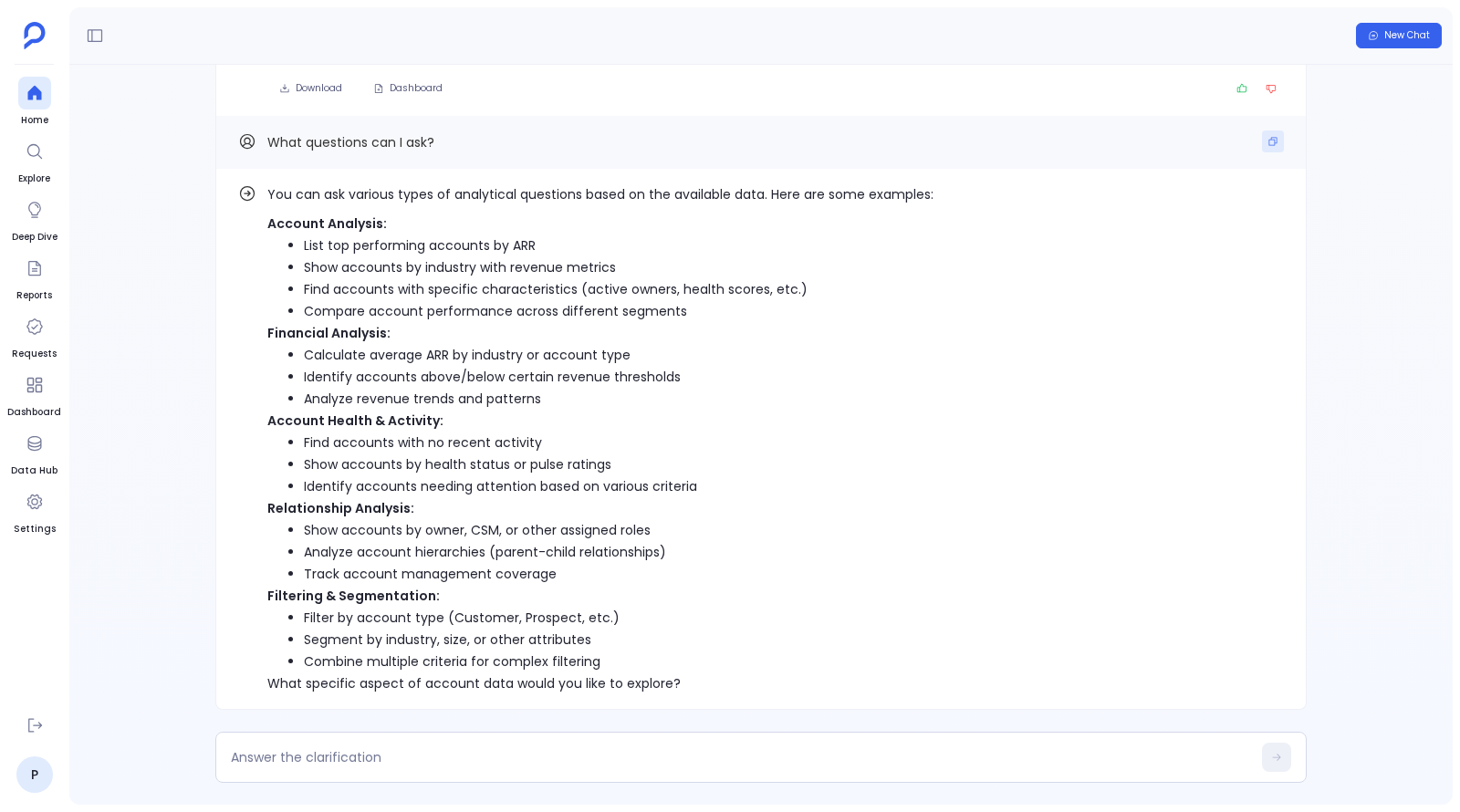 click 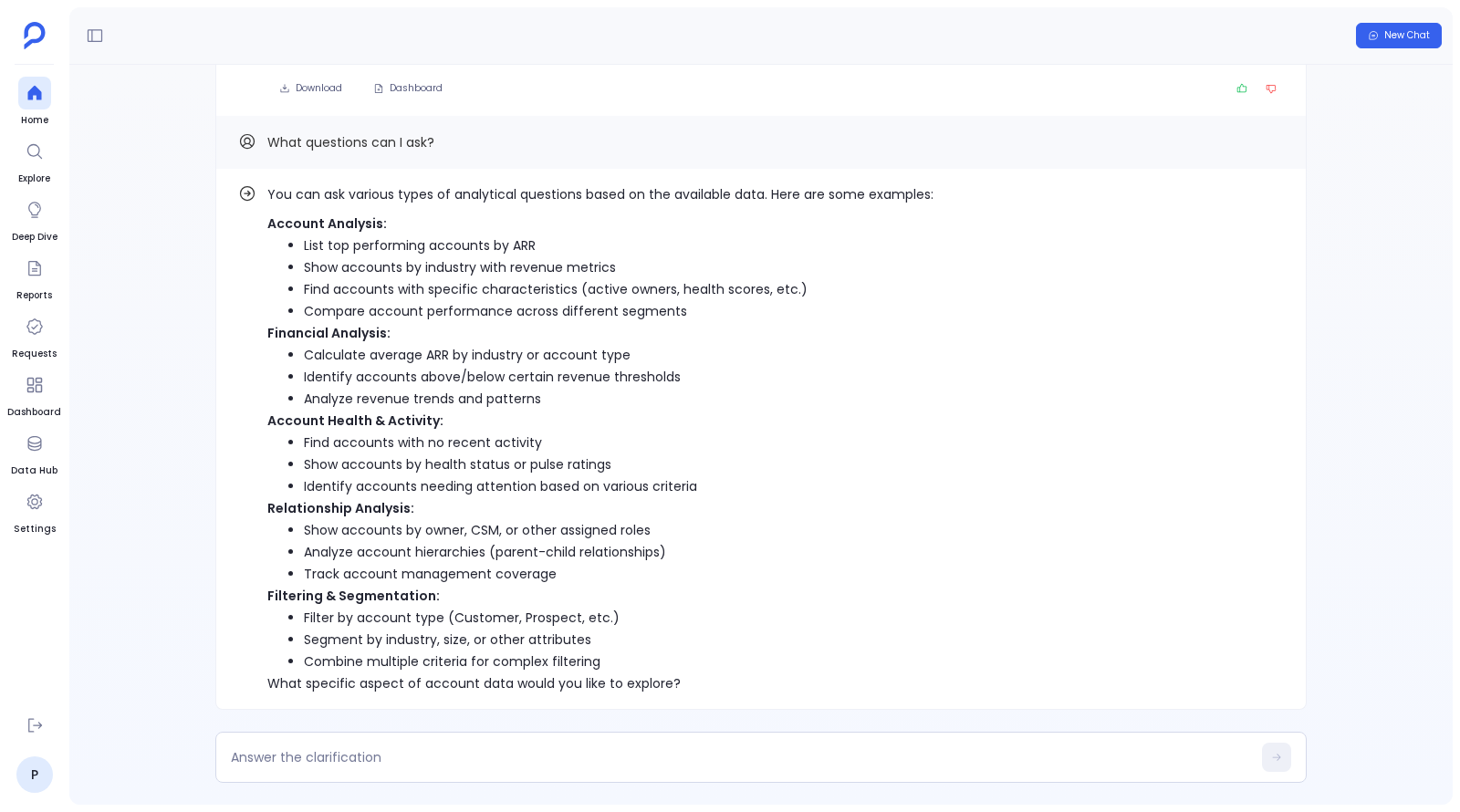 type 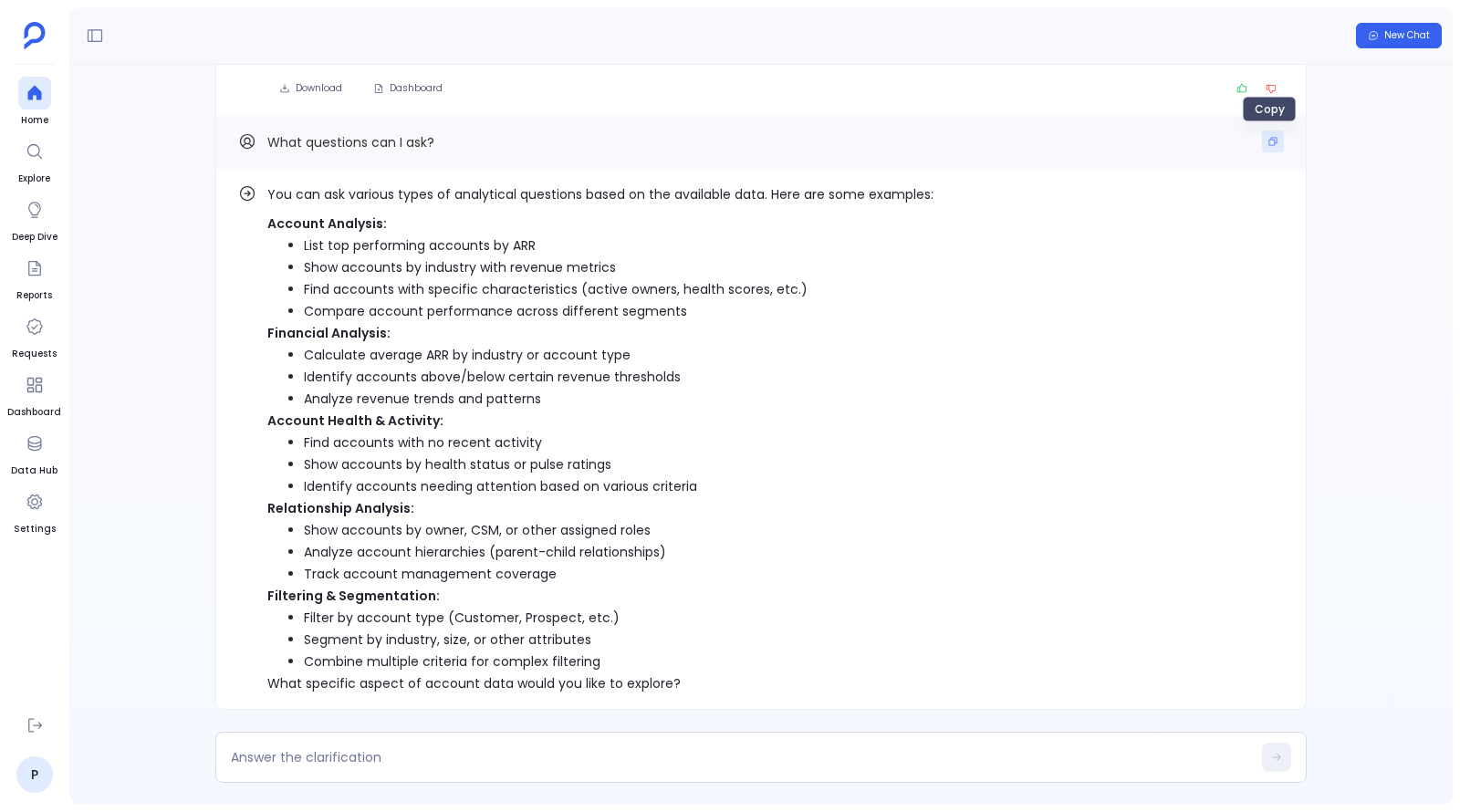 click 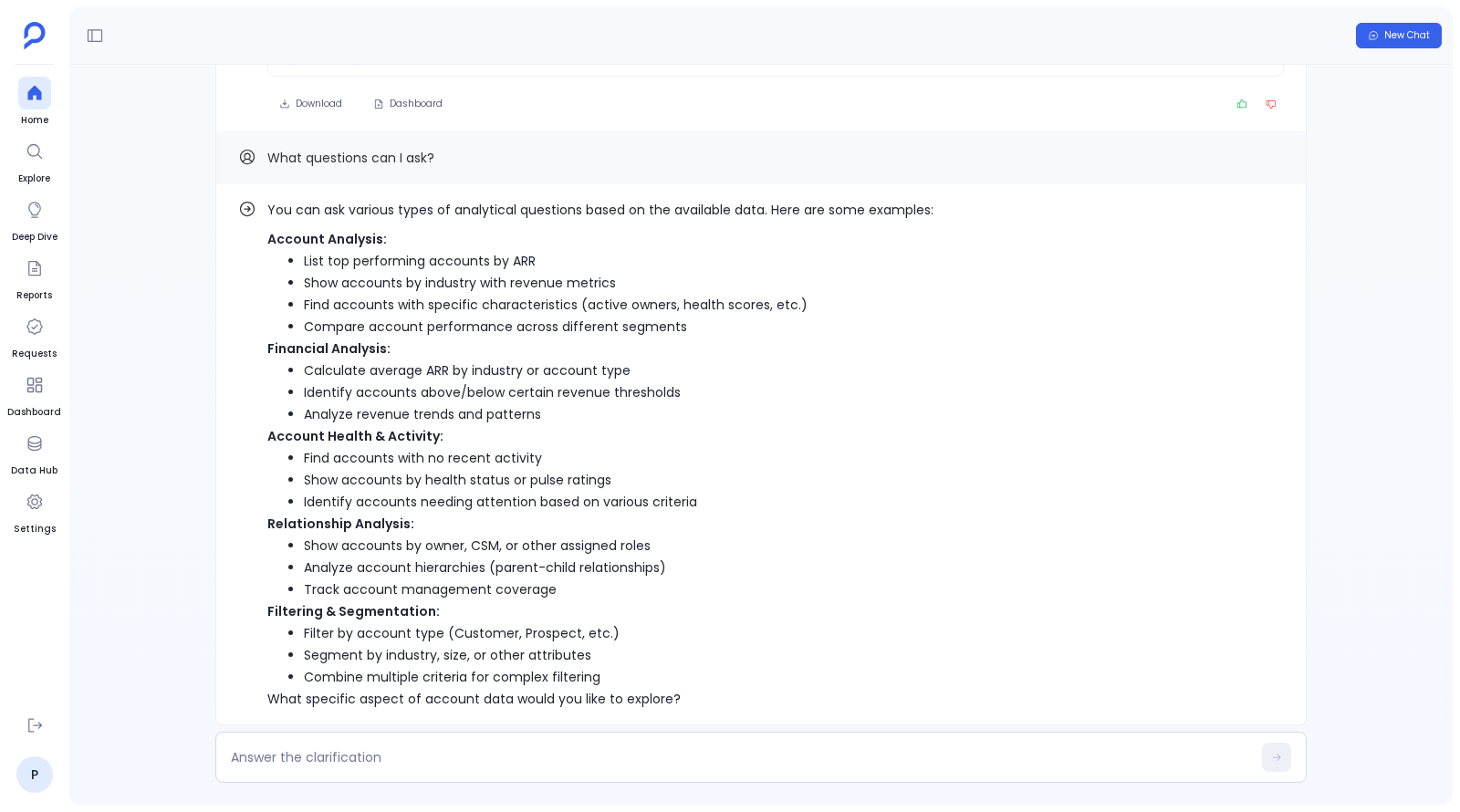 scroll, scrollTop: 0, scrollLeft: 0, axis: both 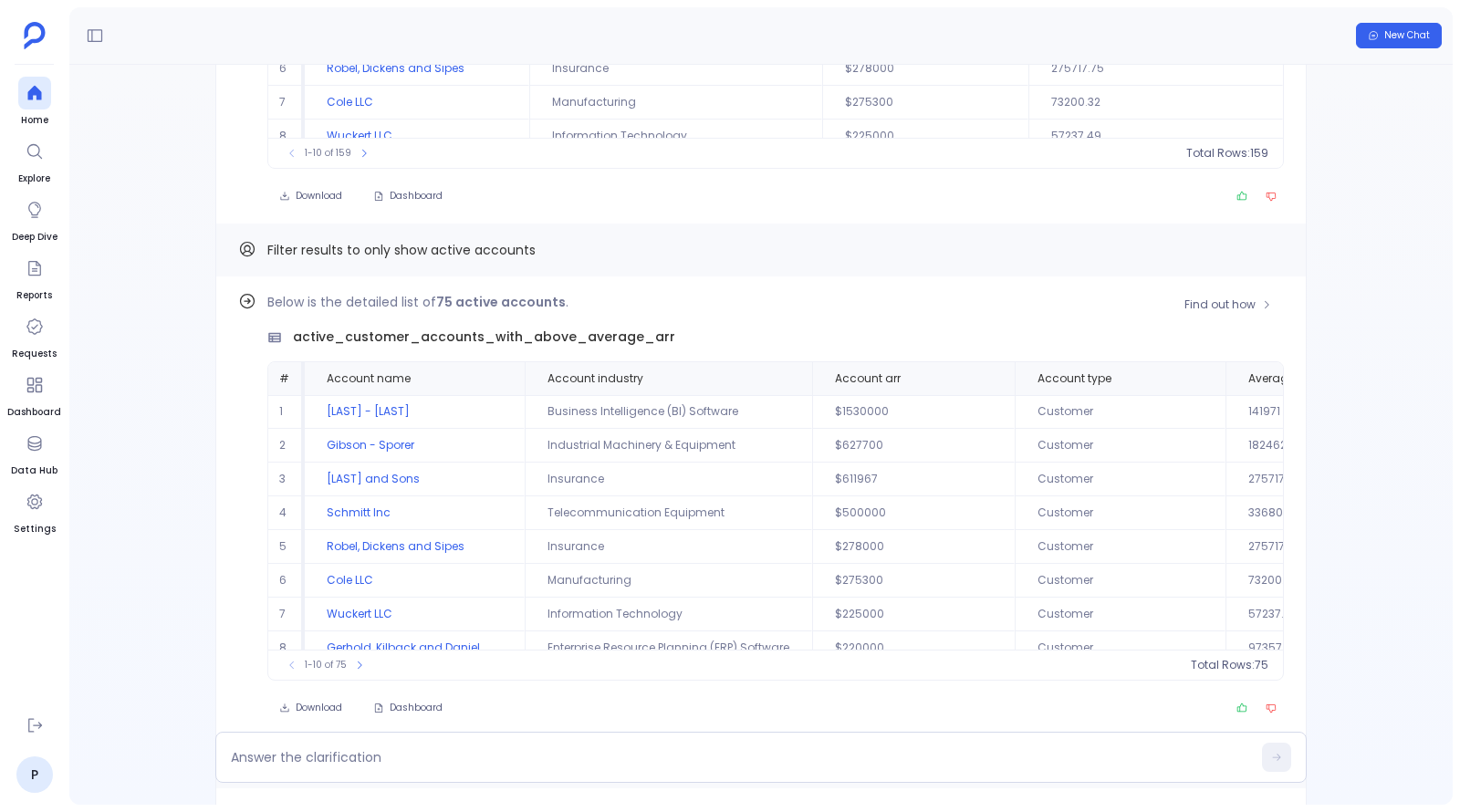 click on "active_customer_accounts_with_above_average_arr" at bounding box center [484, 337] 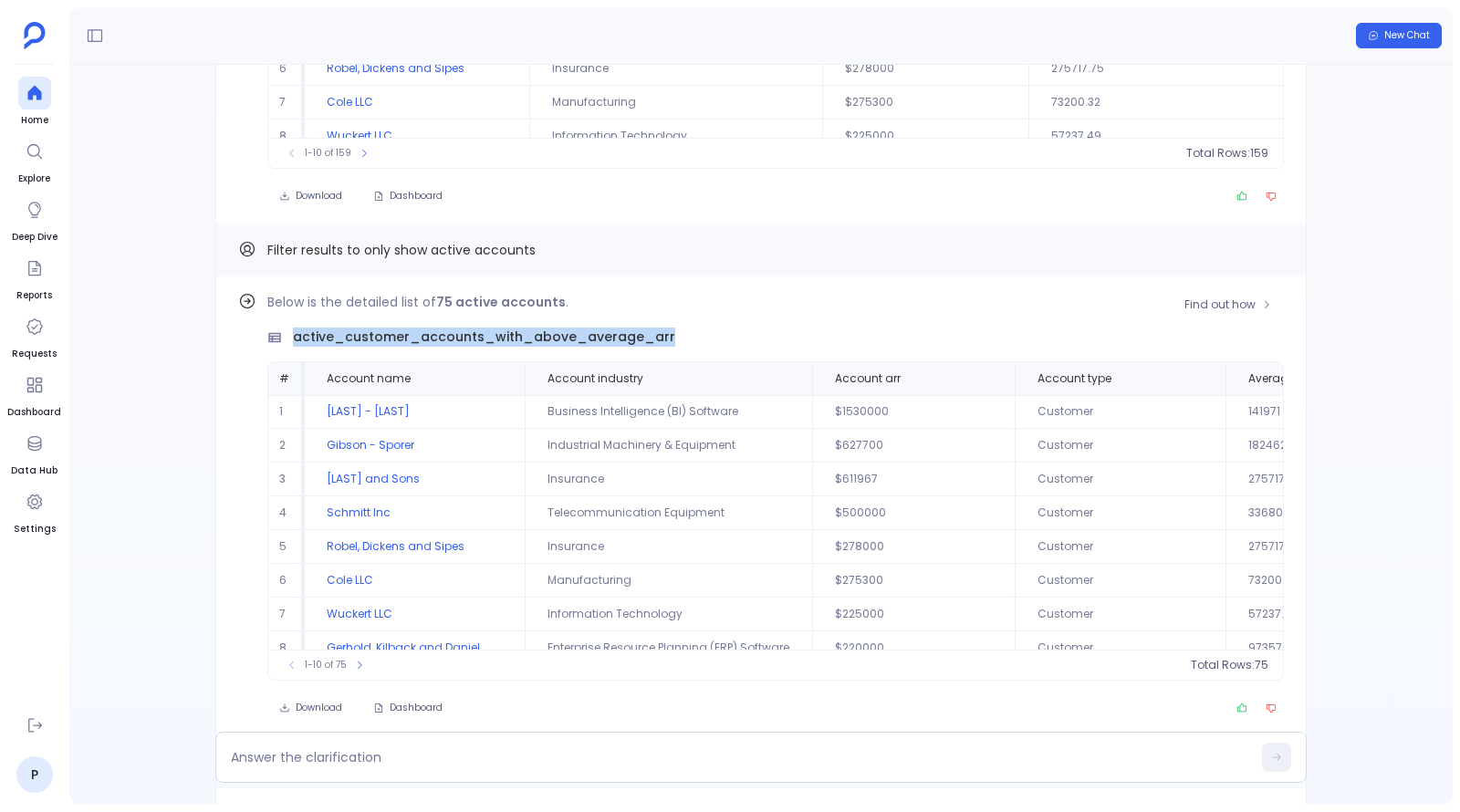 click on "active_customer_accounts_with_above_average_arr" at bounding box center [484, 337] 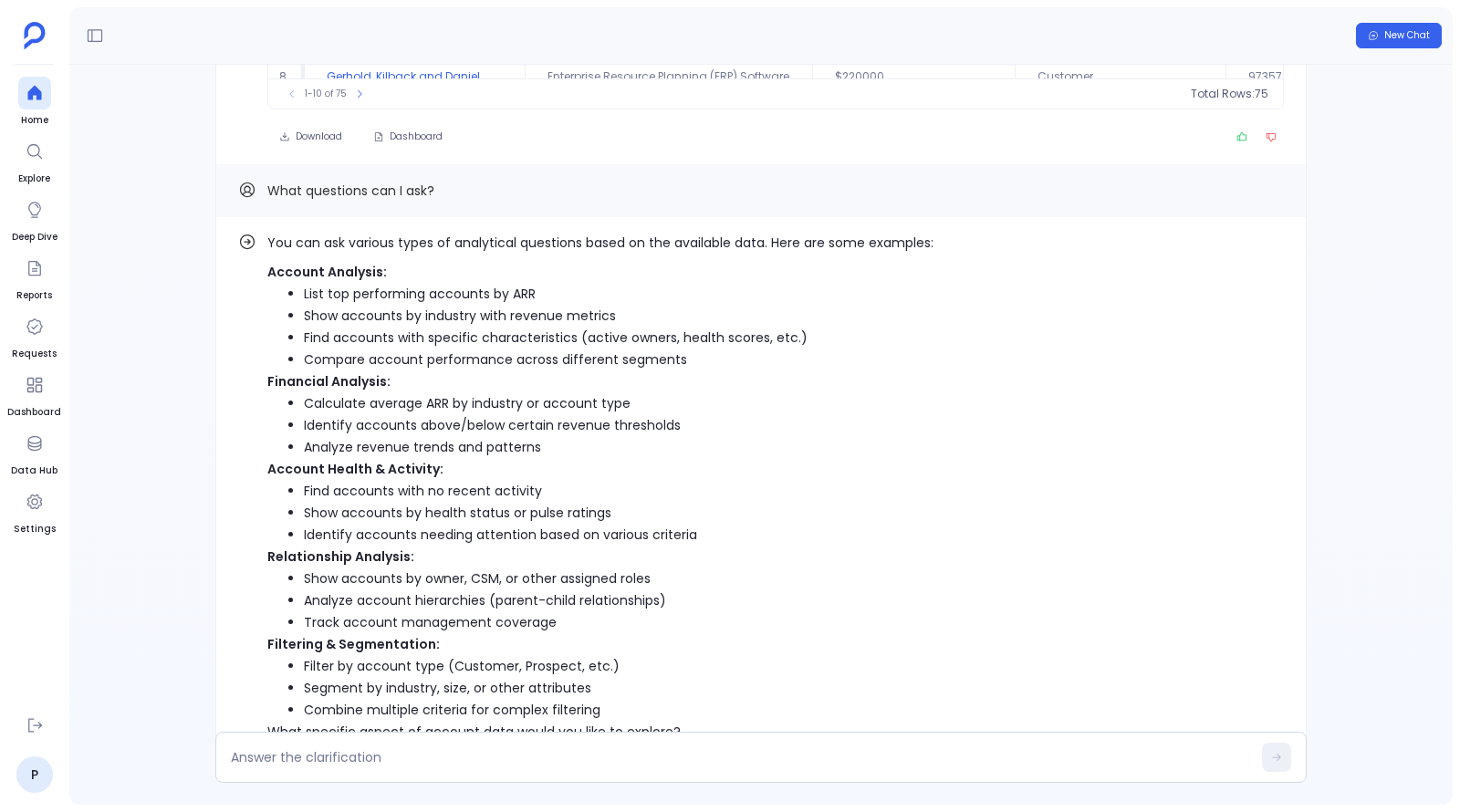 scroll, scrollTop: 0, scrollLeft: 0, axis: both 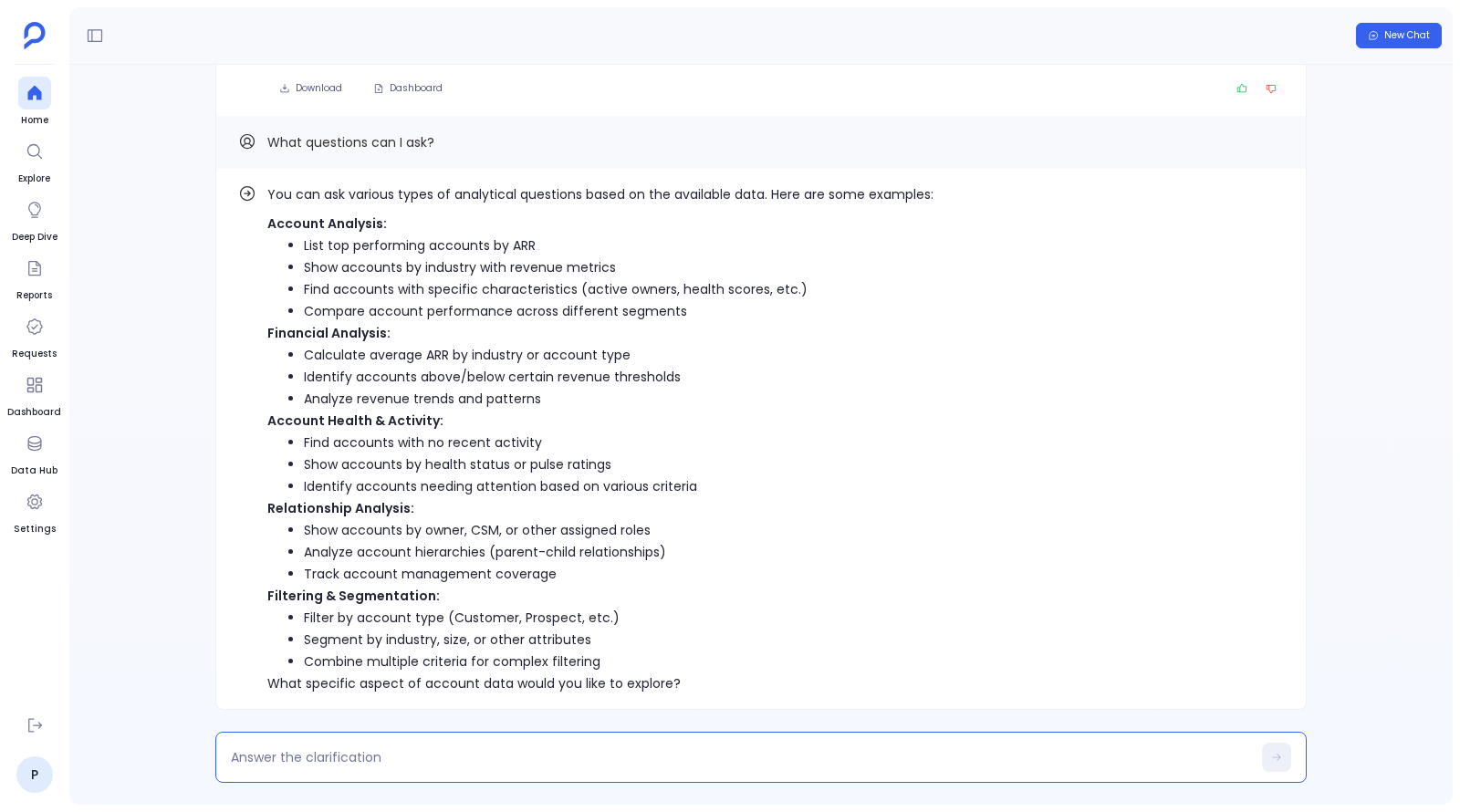 click at bounding box center (741, 757) 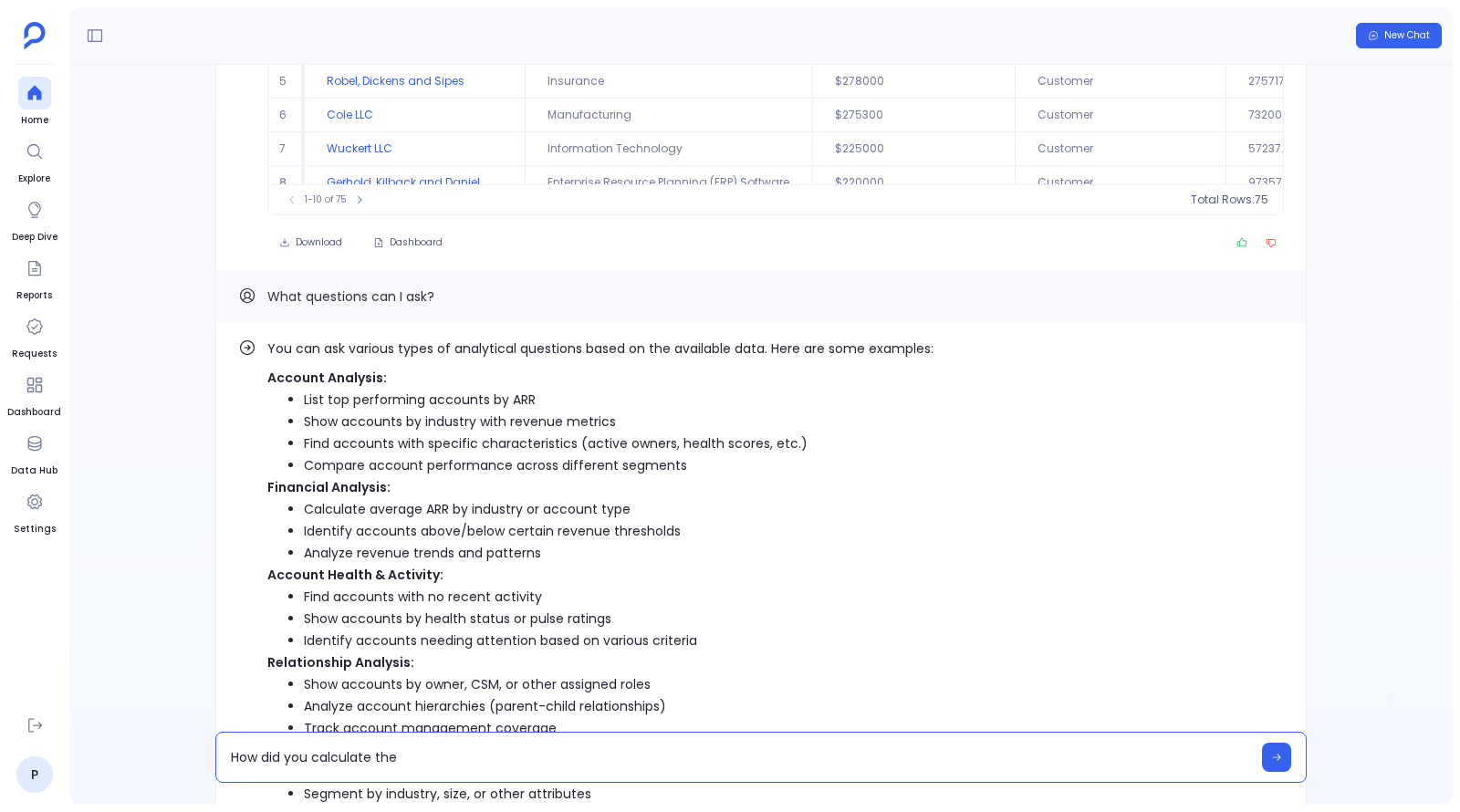 scroll, scrollTop: -152, scrollLeft: 0, axis: vertical 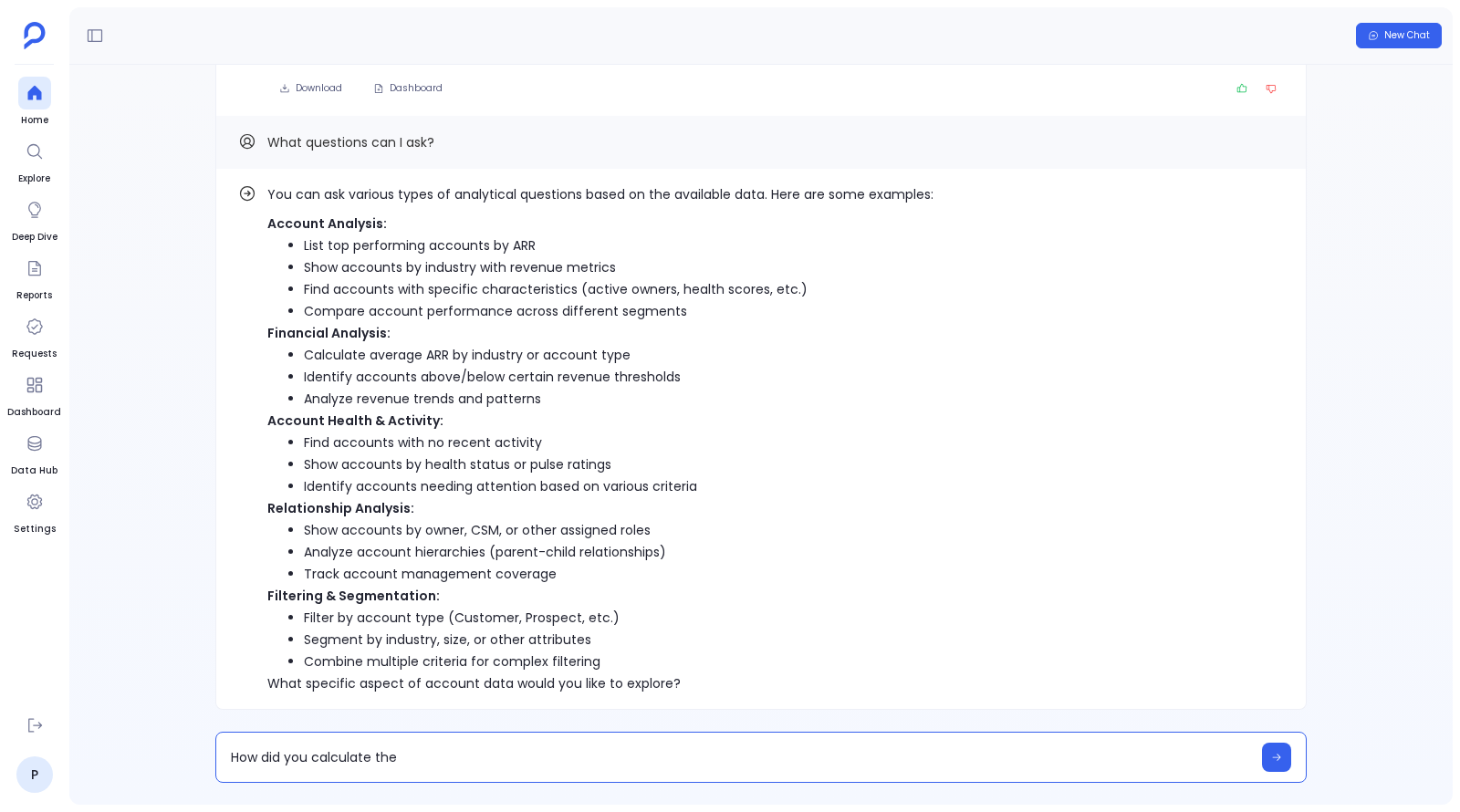 click on "How did you calculate the" at bounding box center (741, 757) 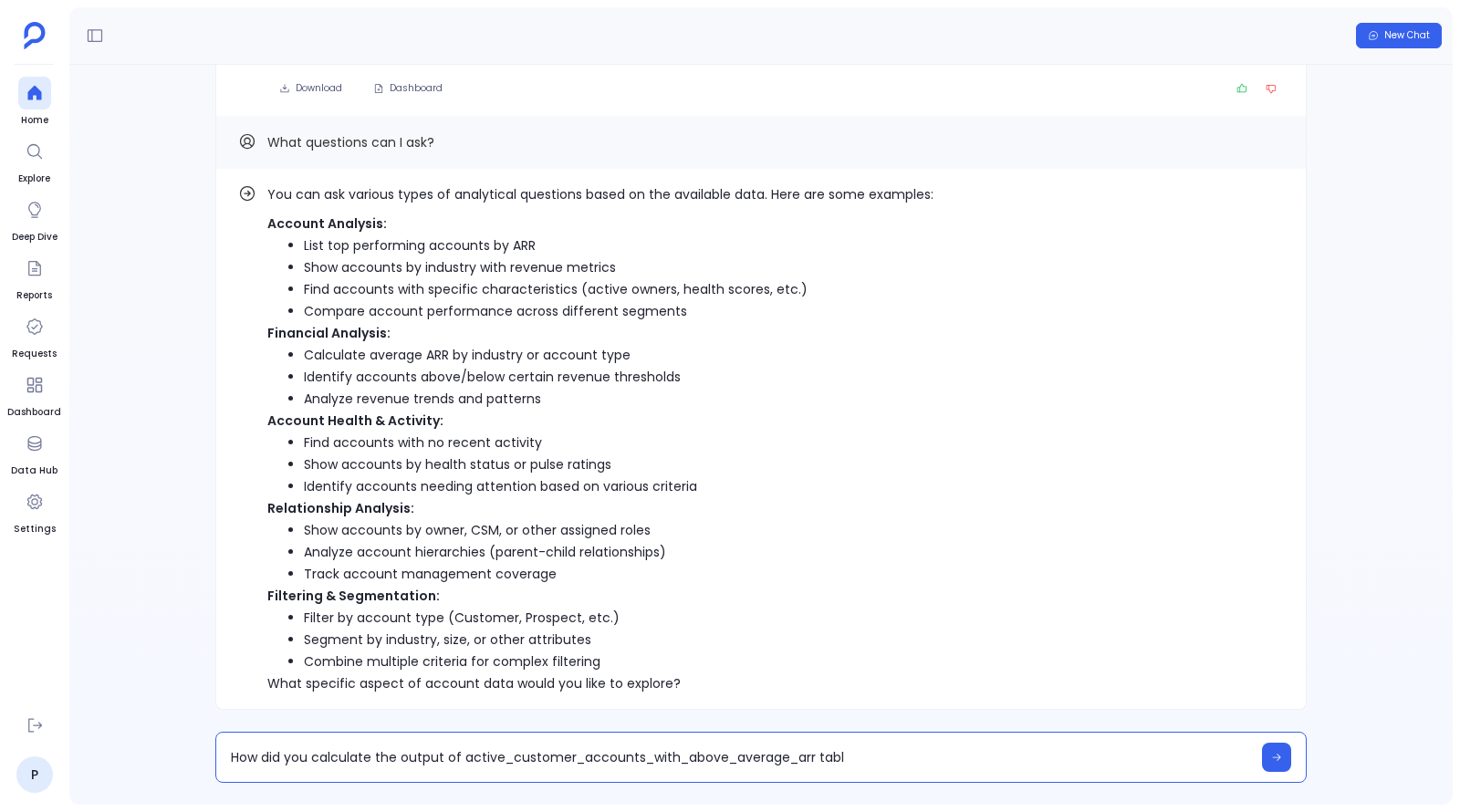 type on "How did you calculate the output of active_customer_accounts_with_above_average_arr table" 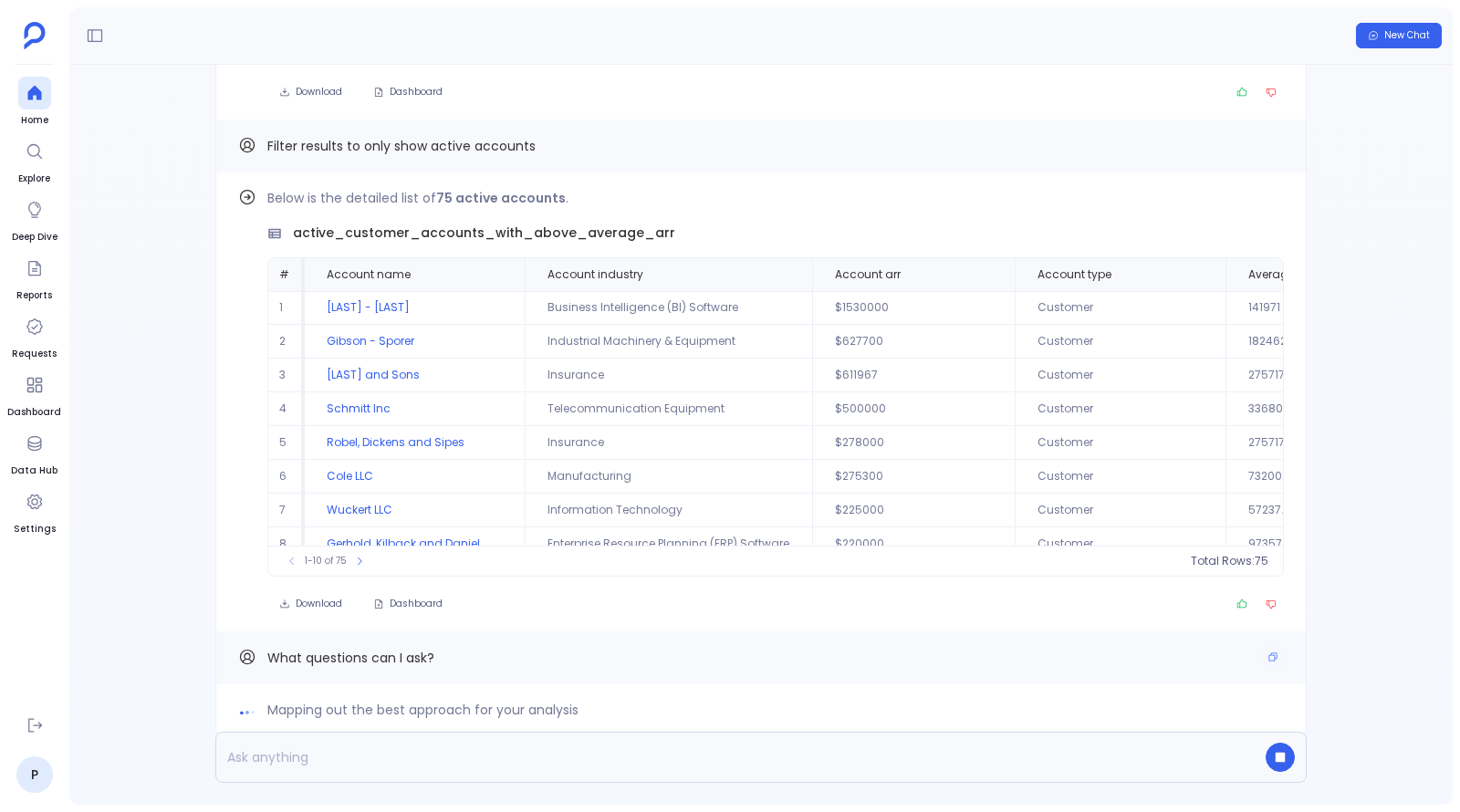 scroll, scrollTop: 0, scrollLeft: 0, axis: both 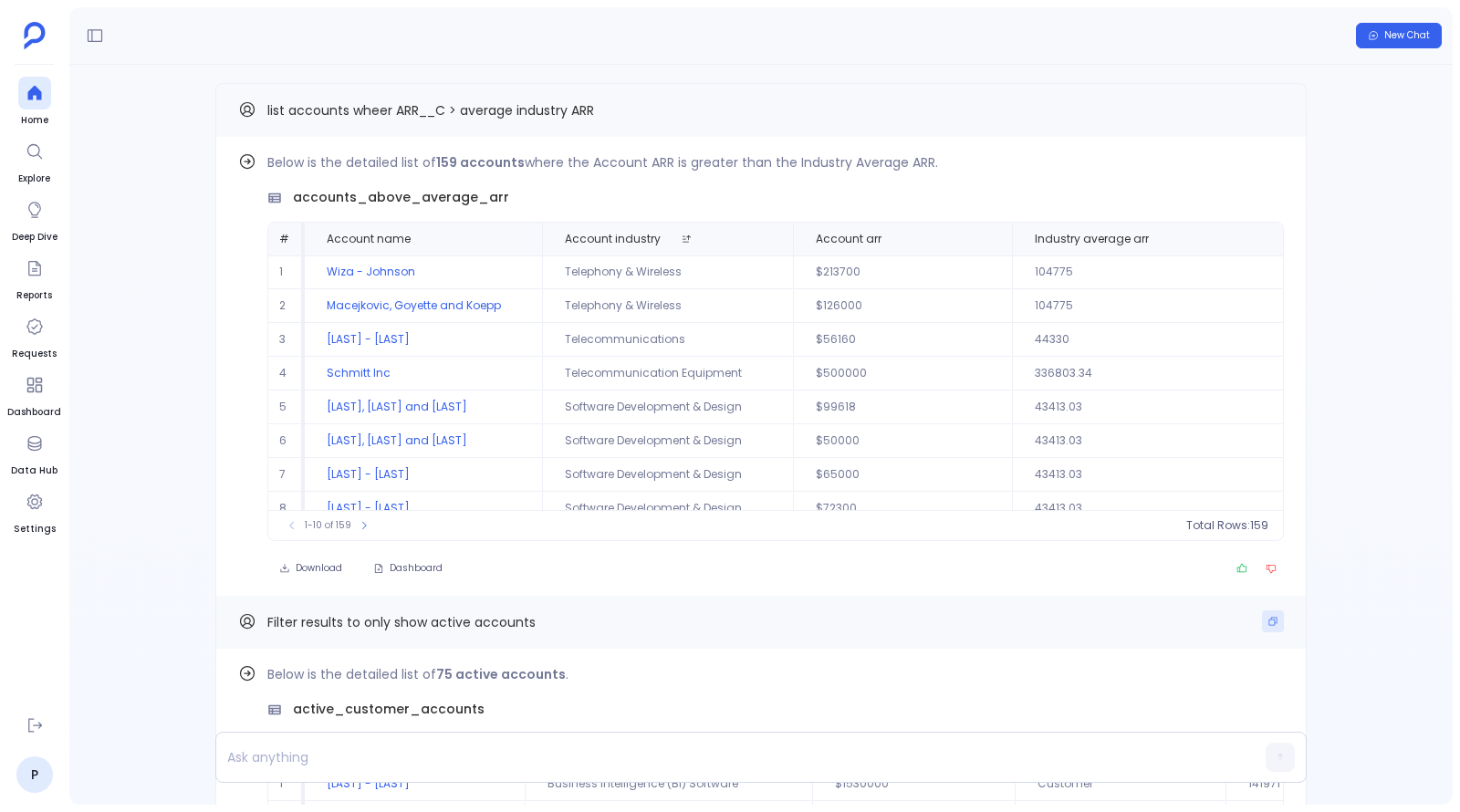 click 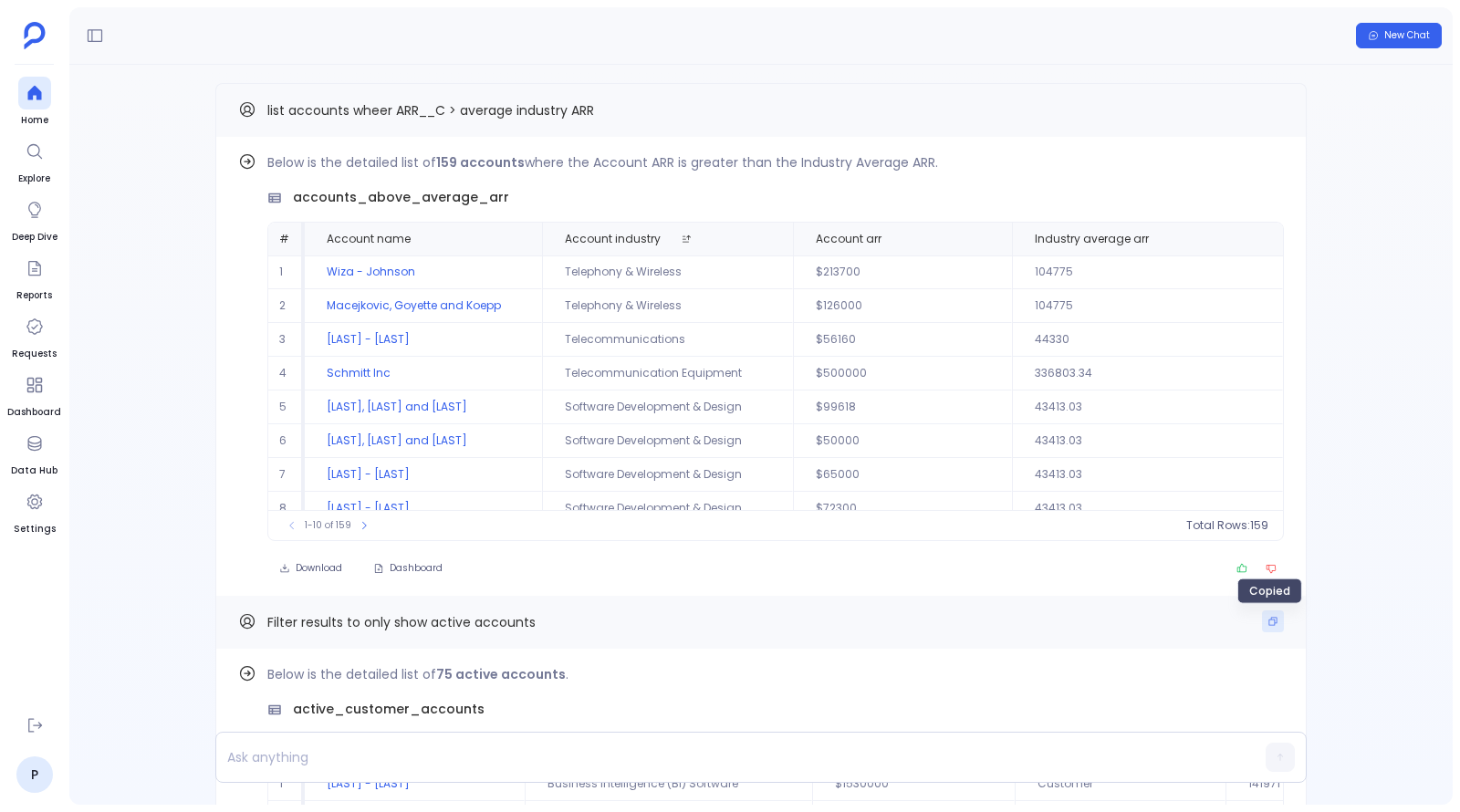 type 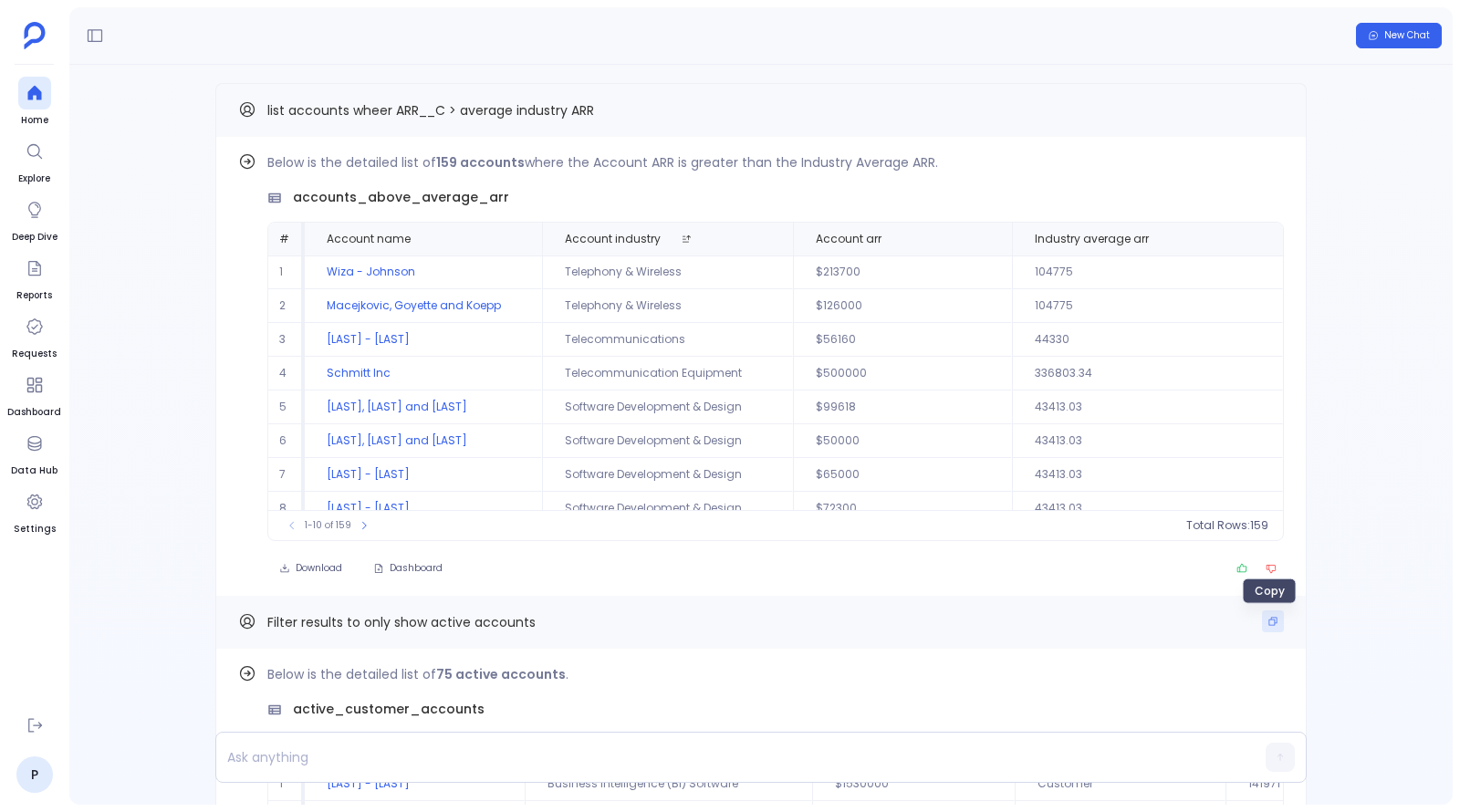 click 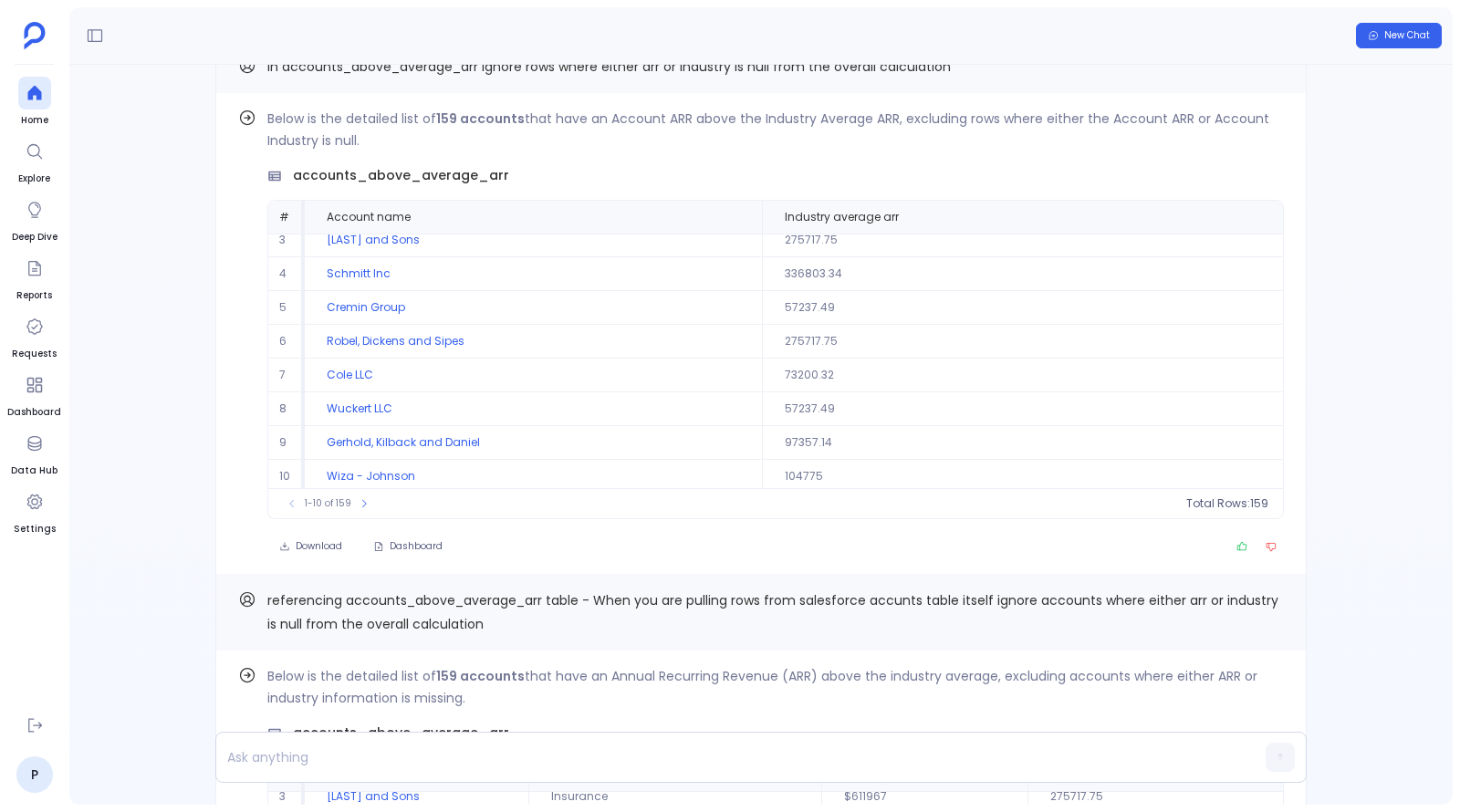 scroll, scrollTop: -255, scrollLeft: 0, axis: vertical 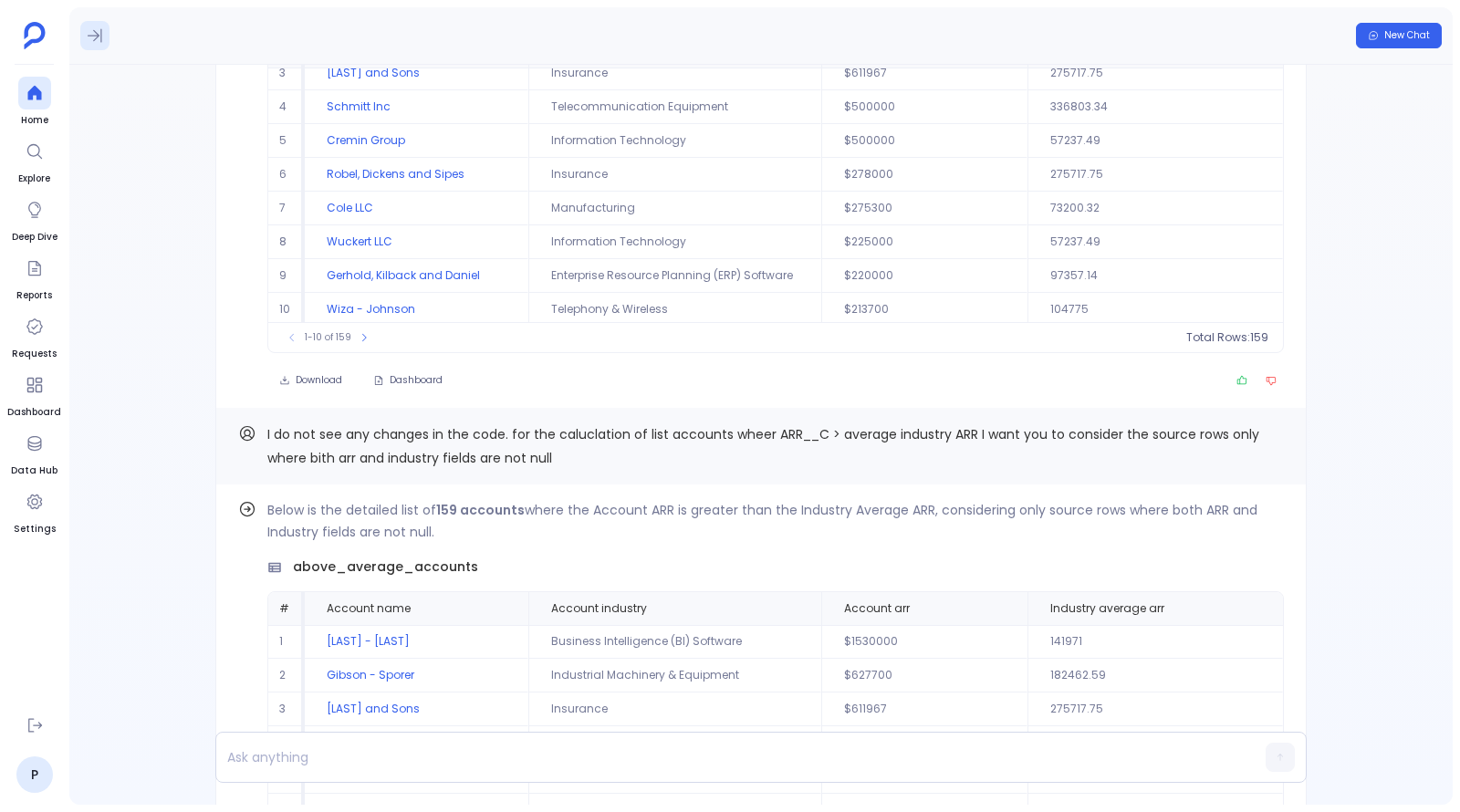 click 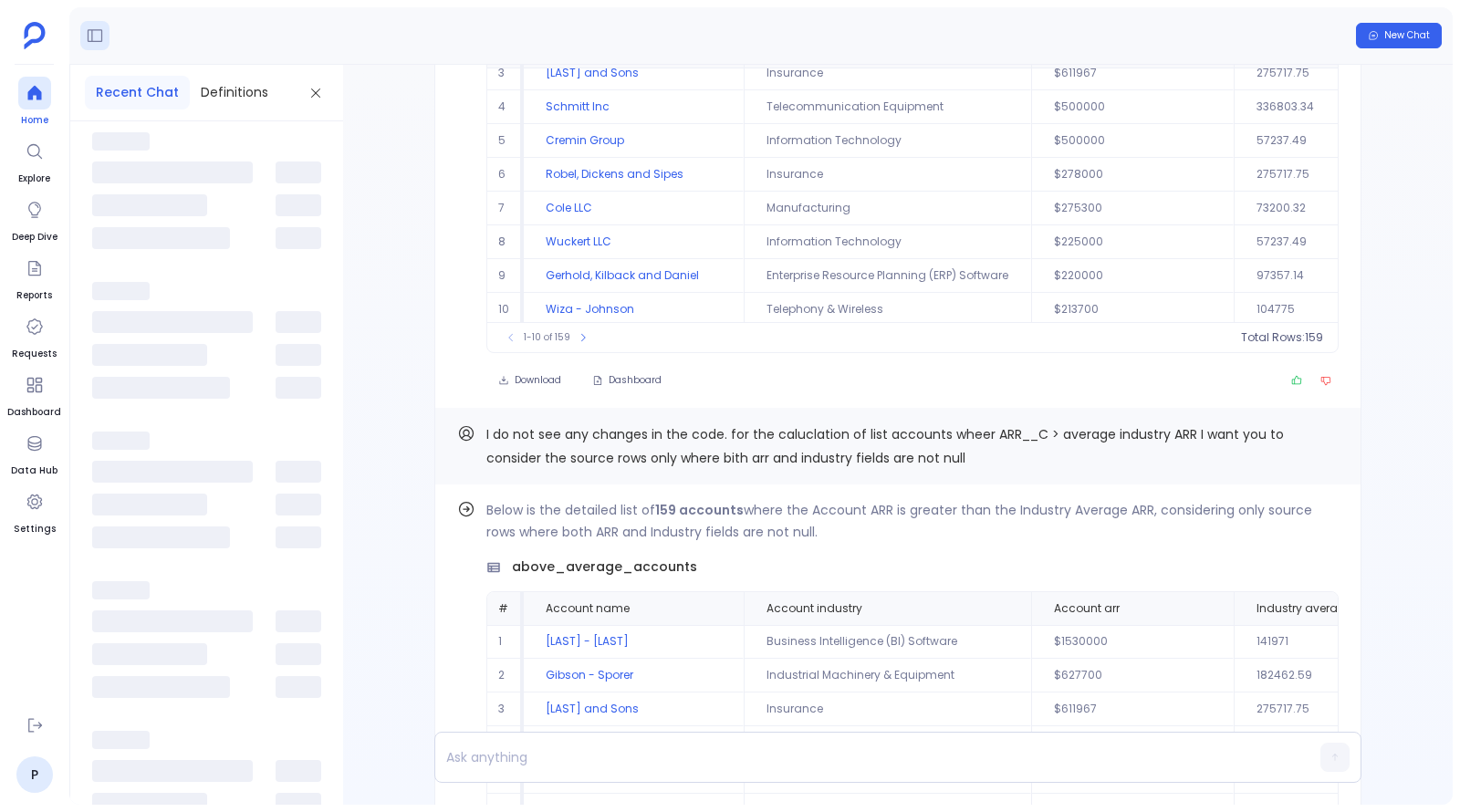 click on "Home" at bounding box center [35, 102] 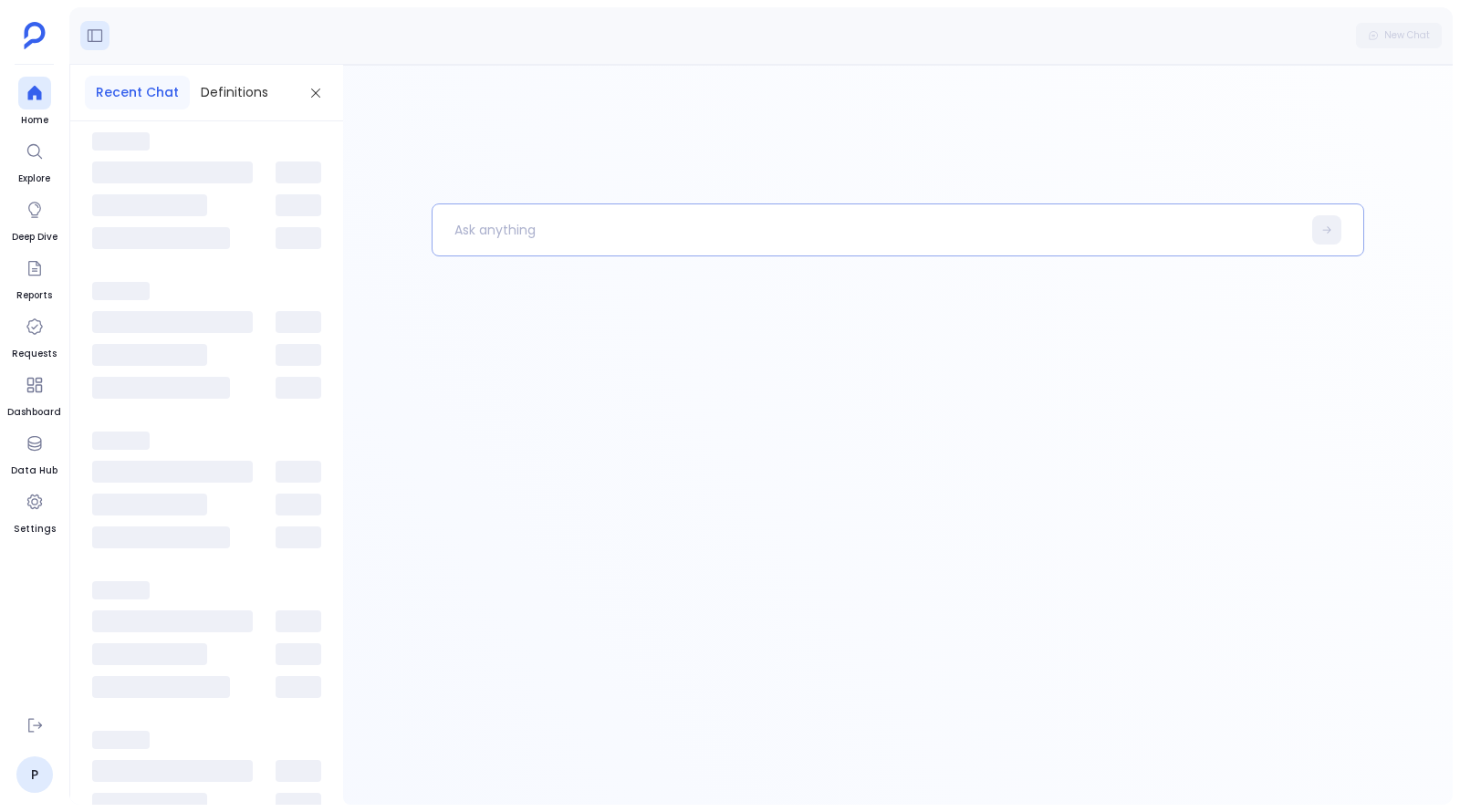 click at bounding box center [866, 230] 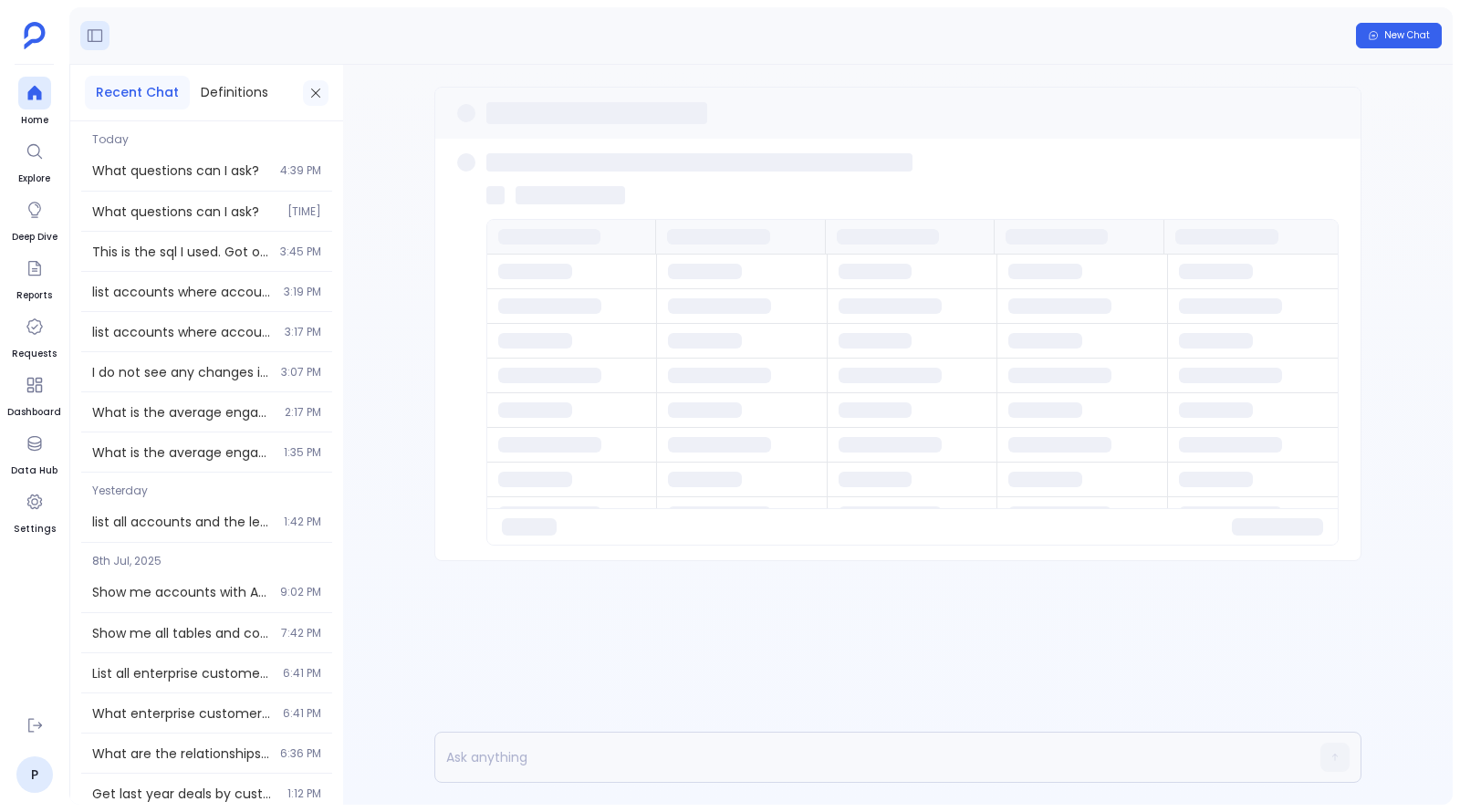 click at bounding box center (316, 93) 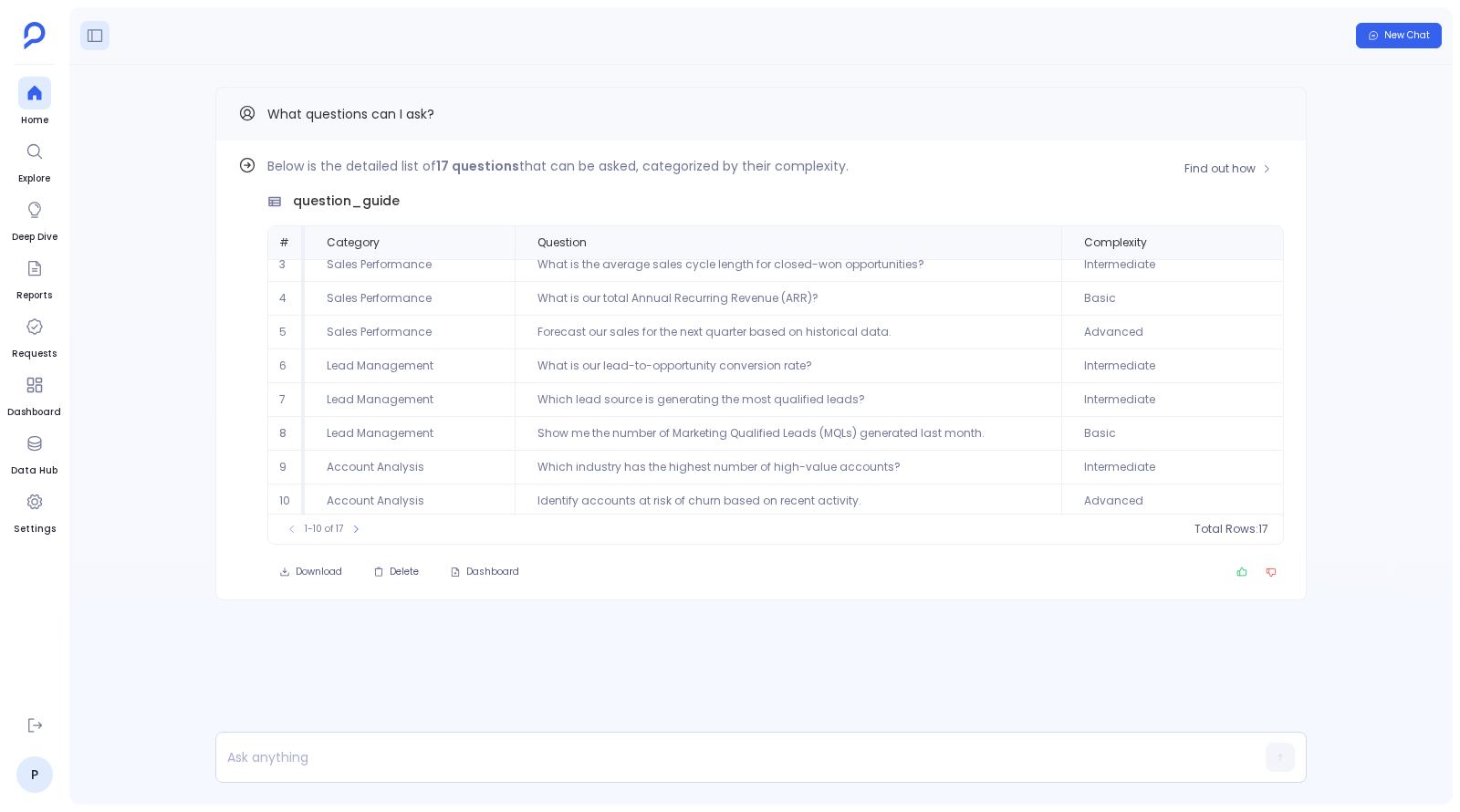scroll, scrollTop: 0, scrollLeft: 0, axis: both 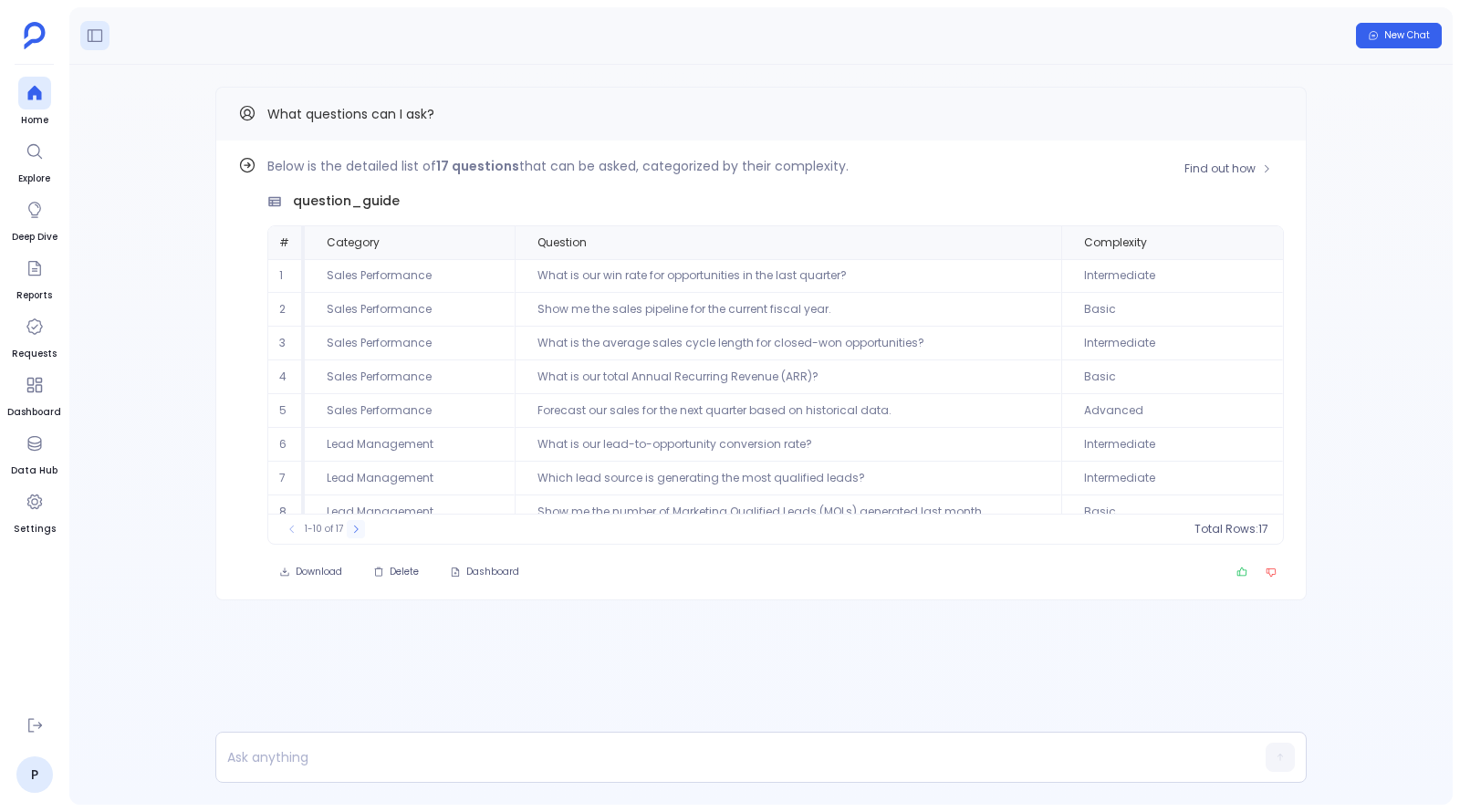 click 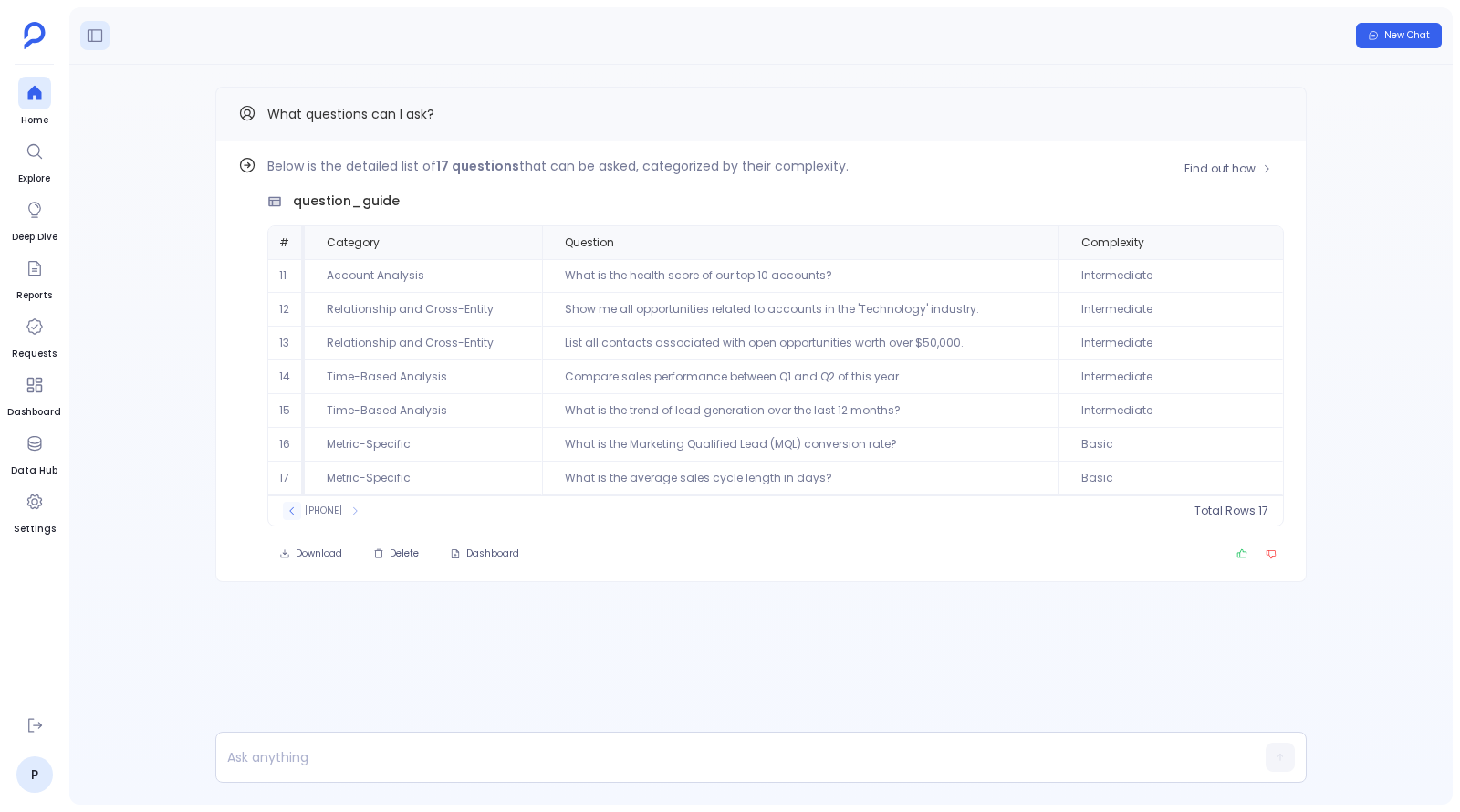 click 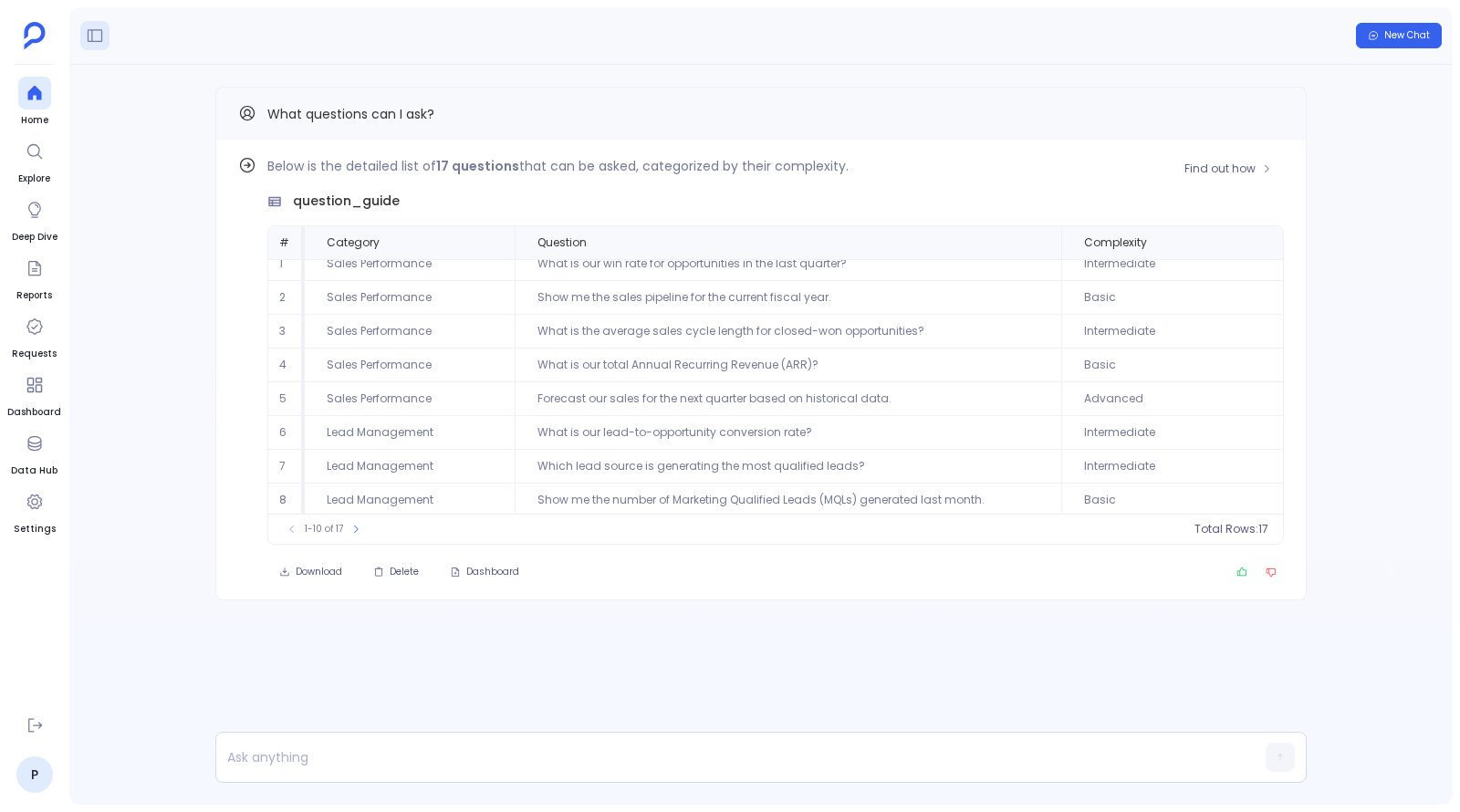 scroll, scrollTop: 0, scrollLeft: 0, axis: both 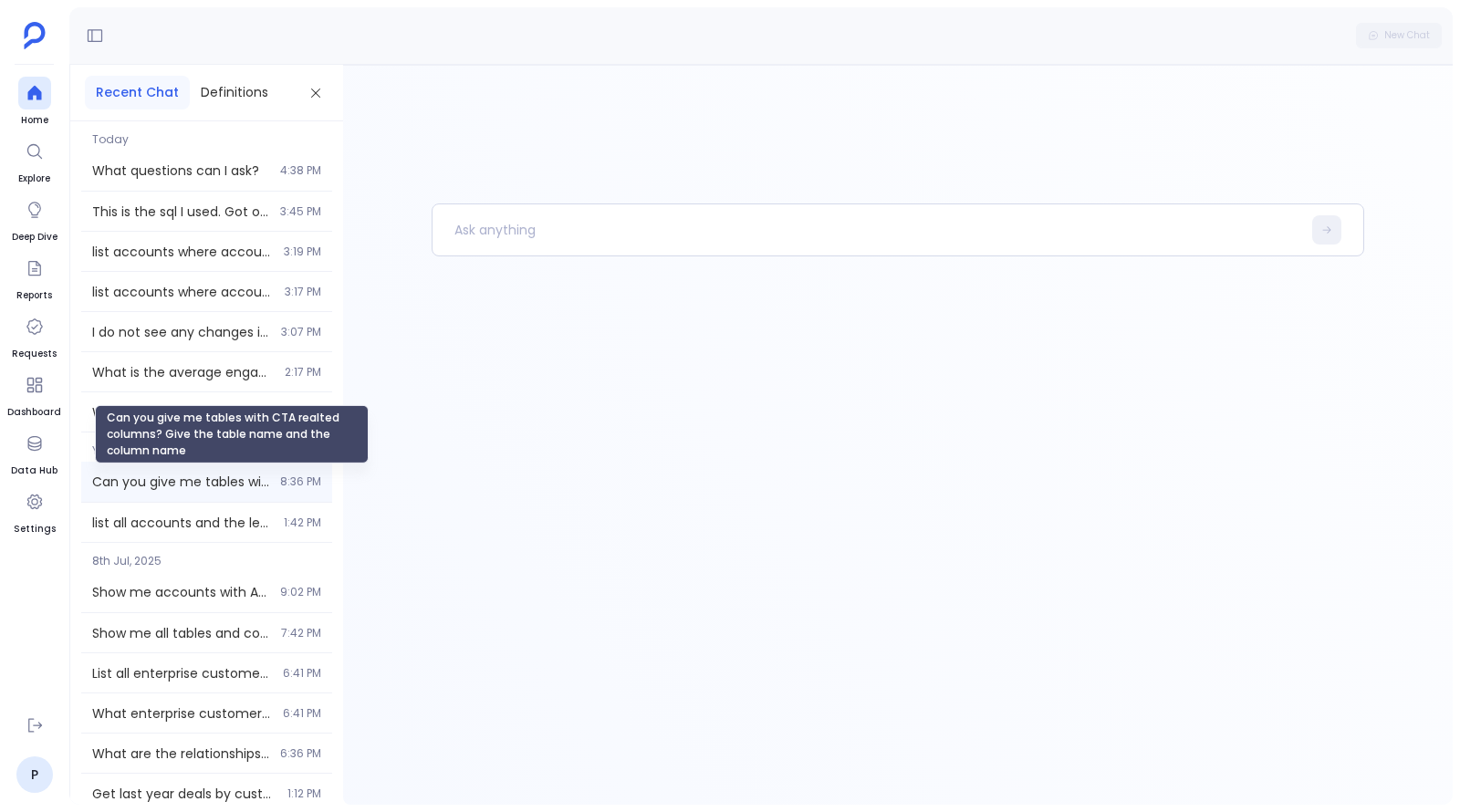 click on "Can you give me tables with CTA realted columns? Give the table name and the column name" at bounding box center (181, 482) 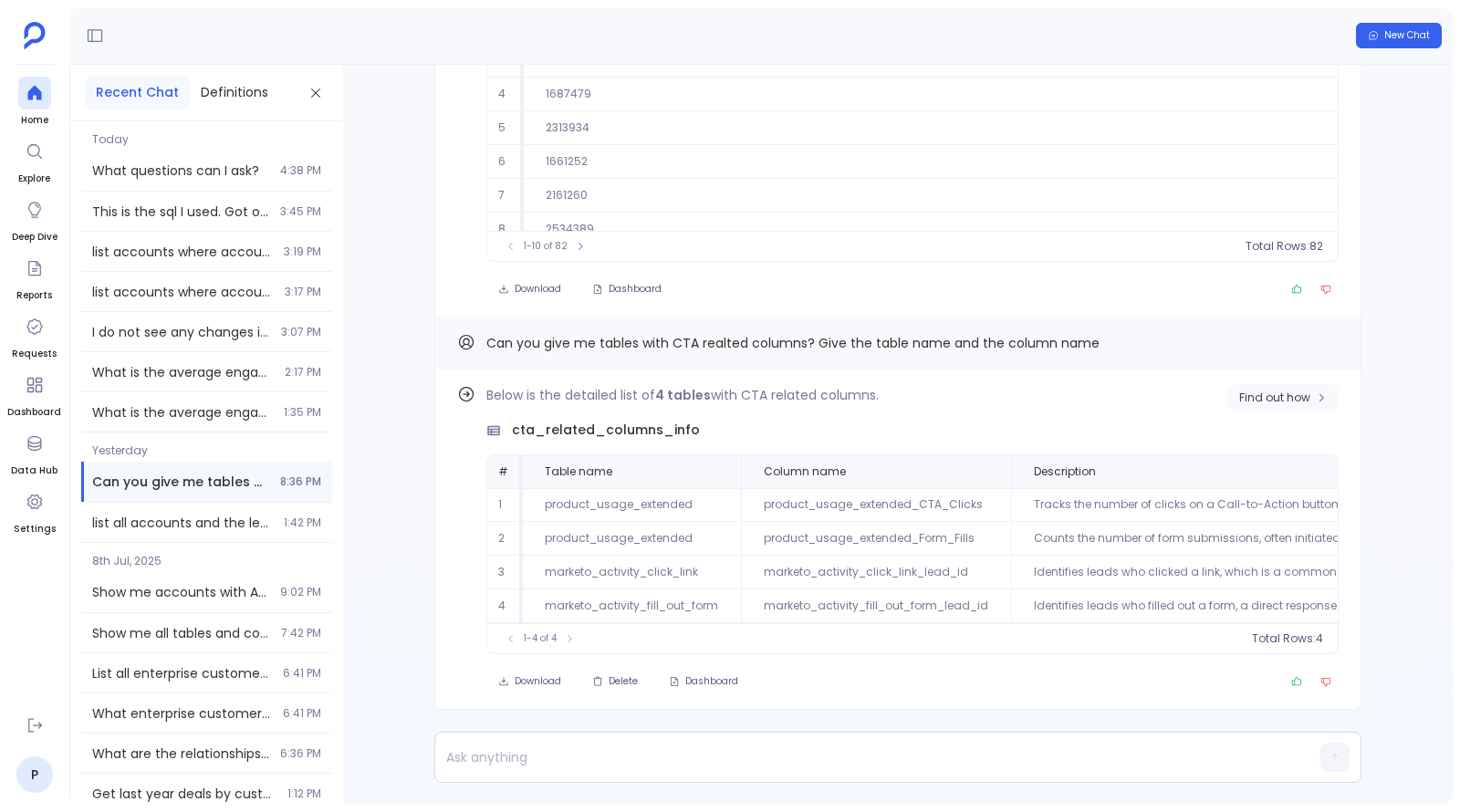 click 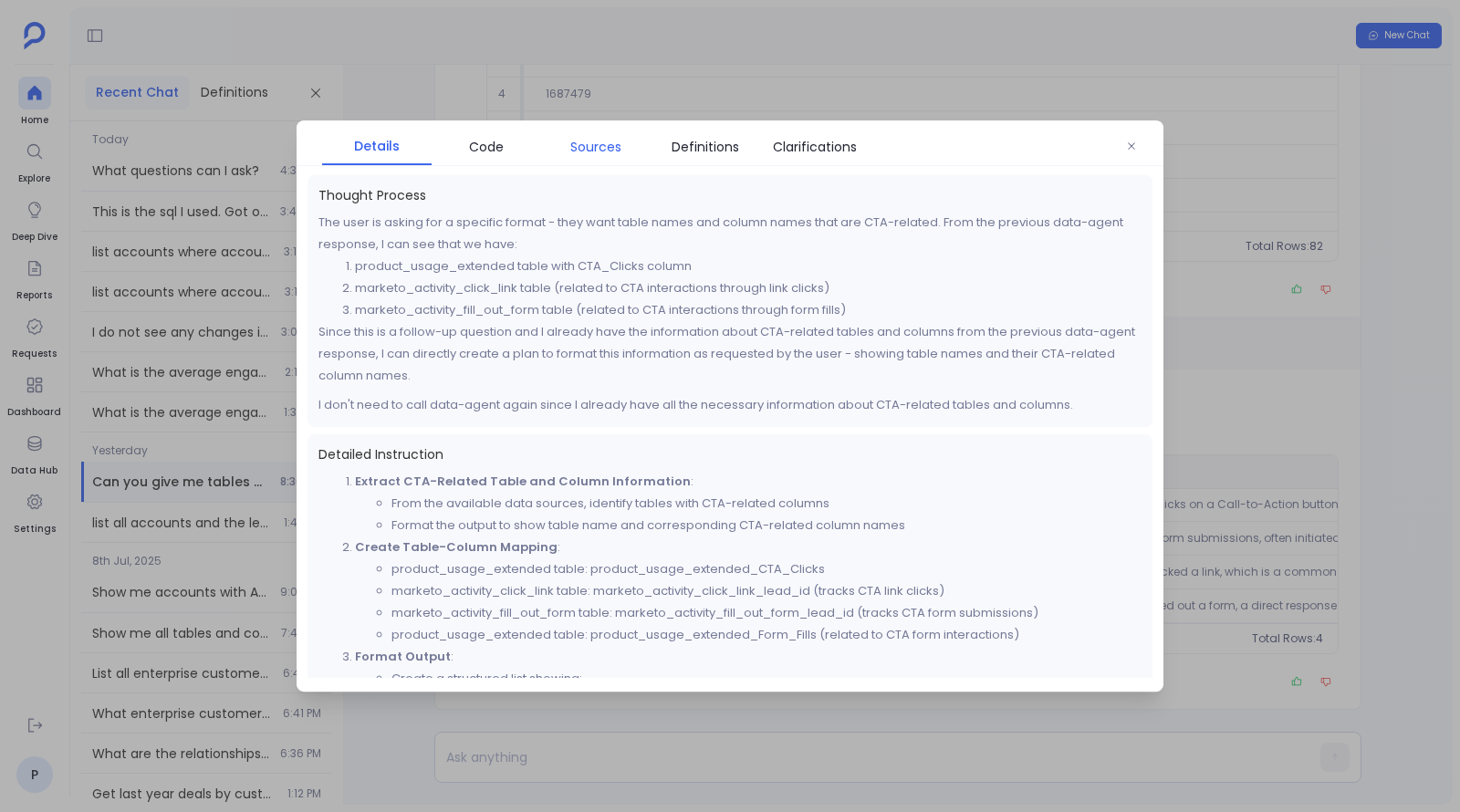 click on "Sources" at bounding box center (596, 147) 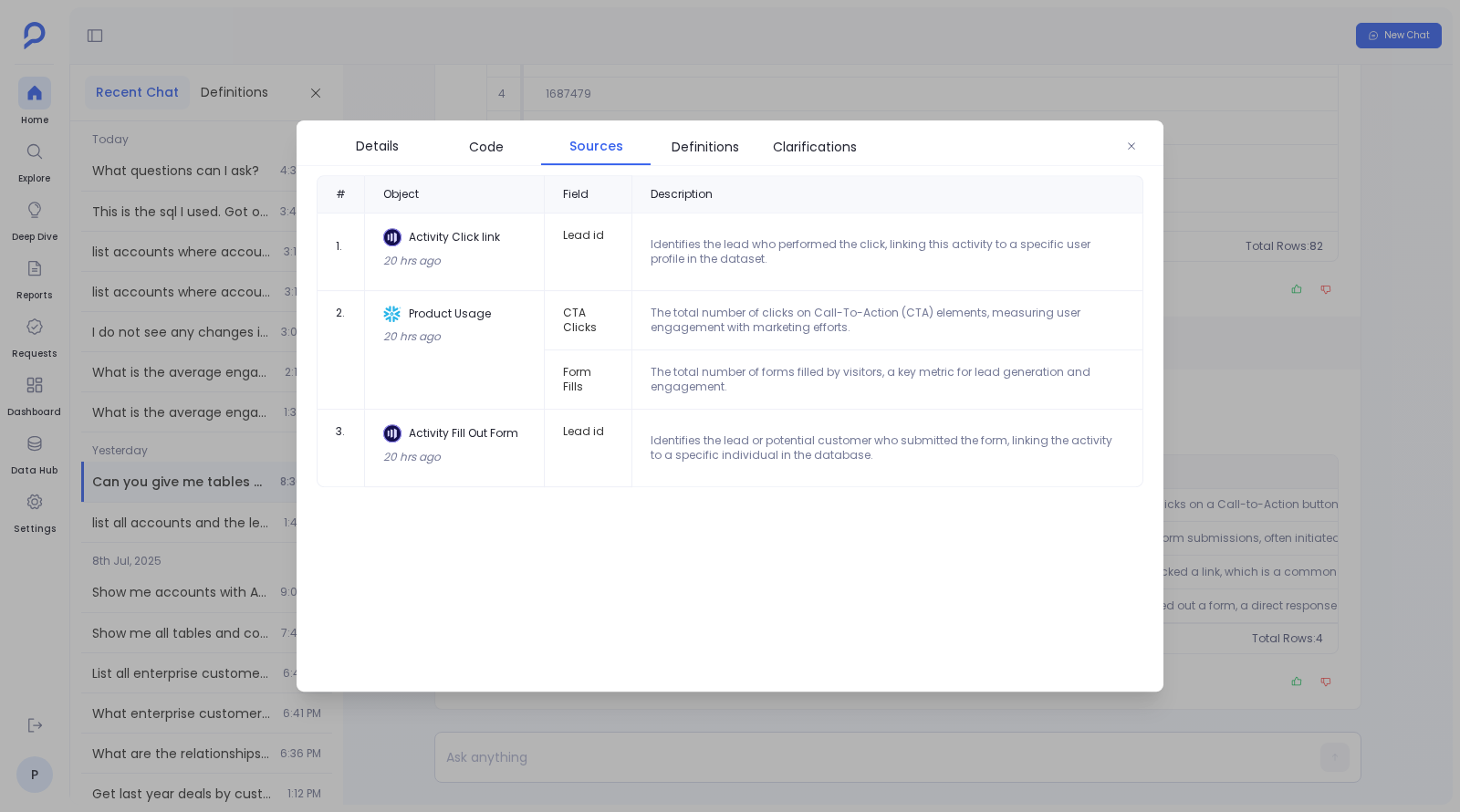 click at bounding box center [730, 406] 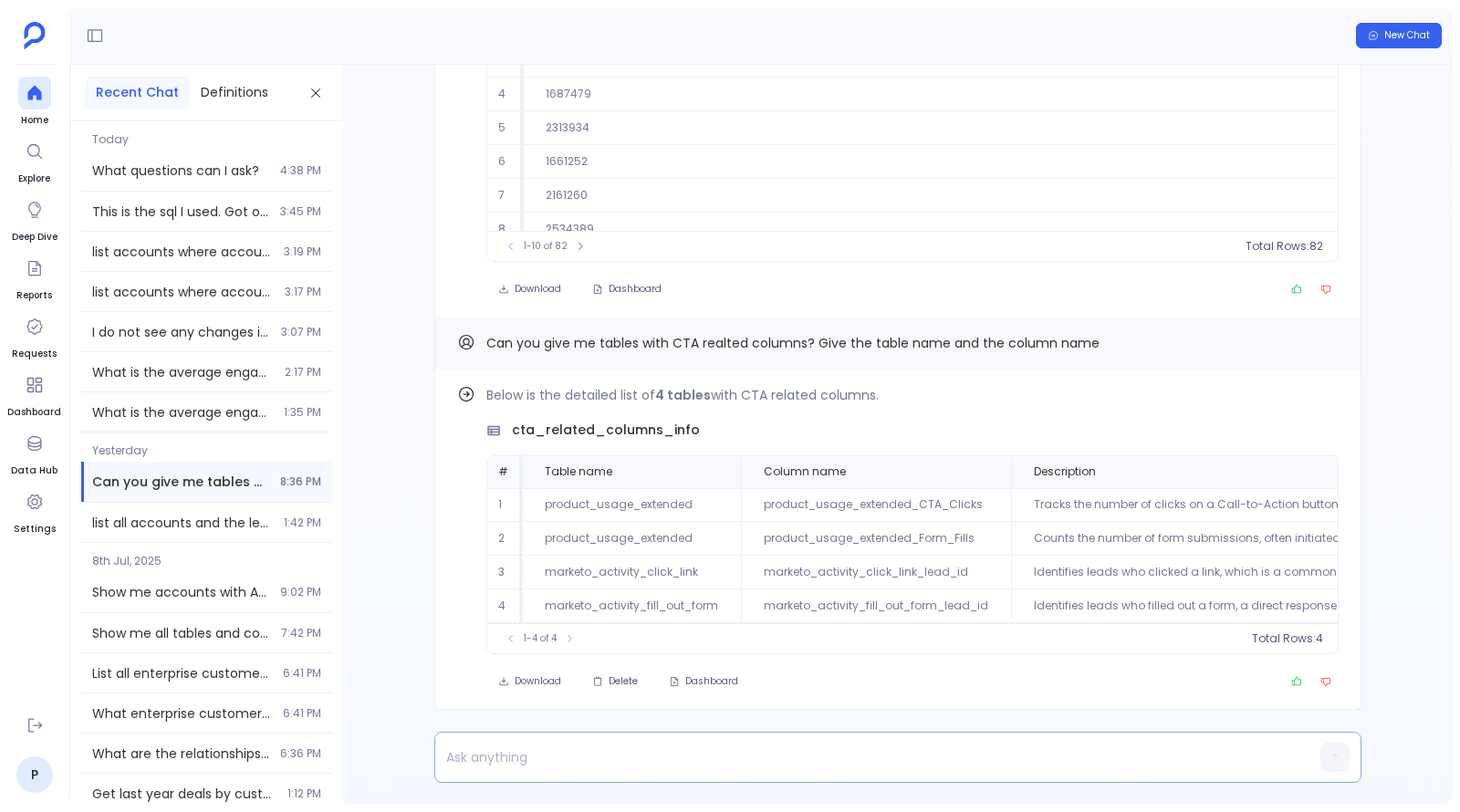 click at bounding box center [862, 757] 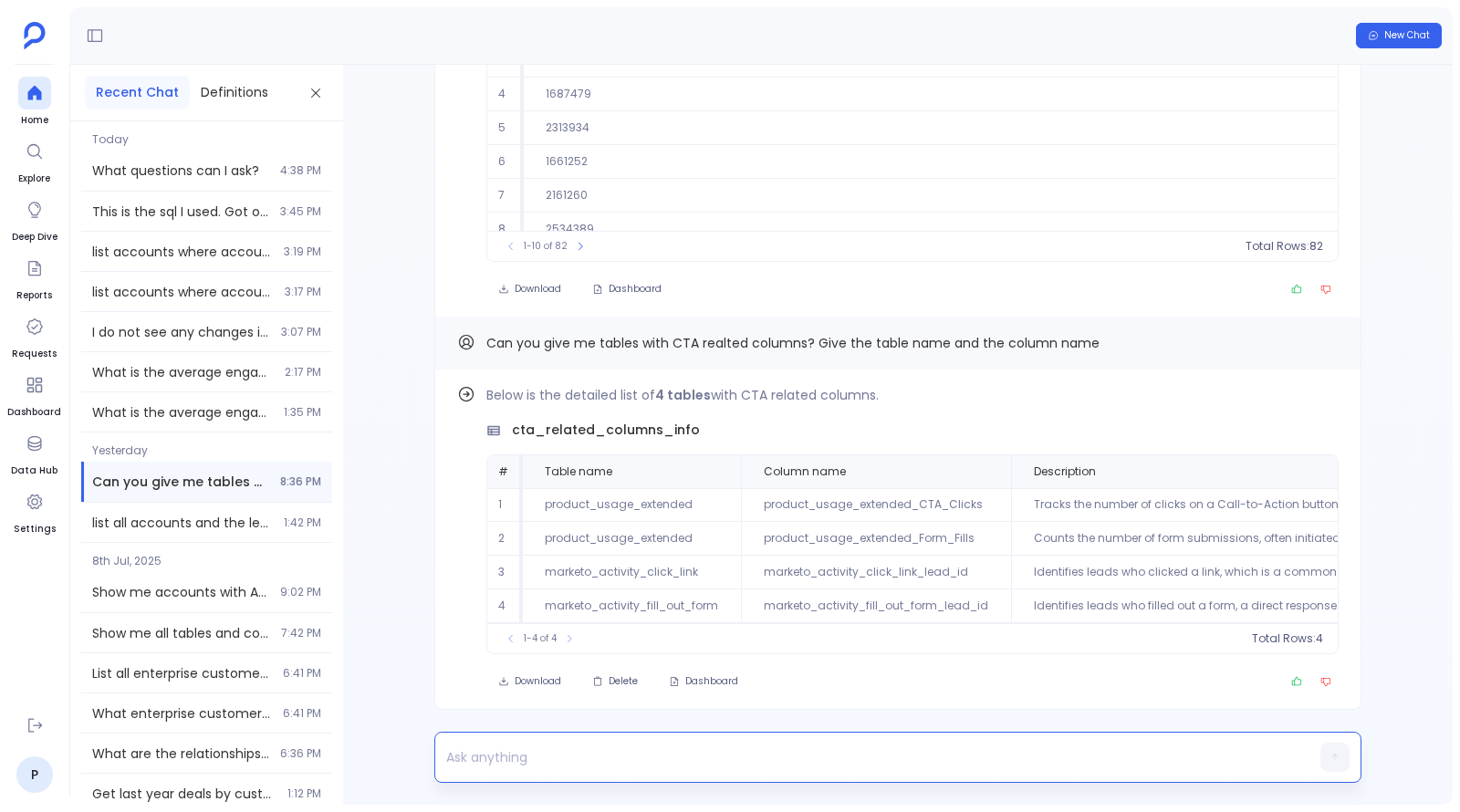 click at bounding box center (862, 757) 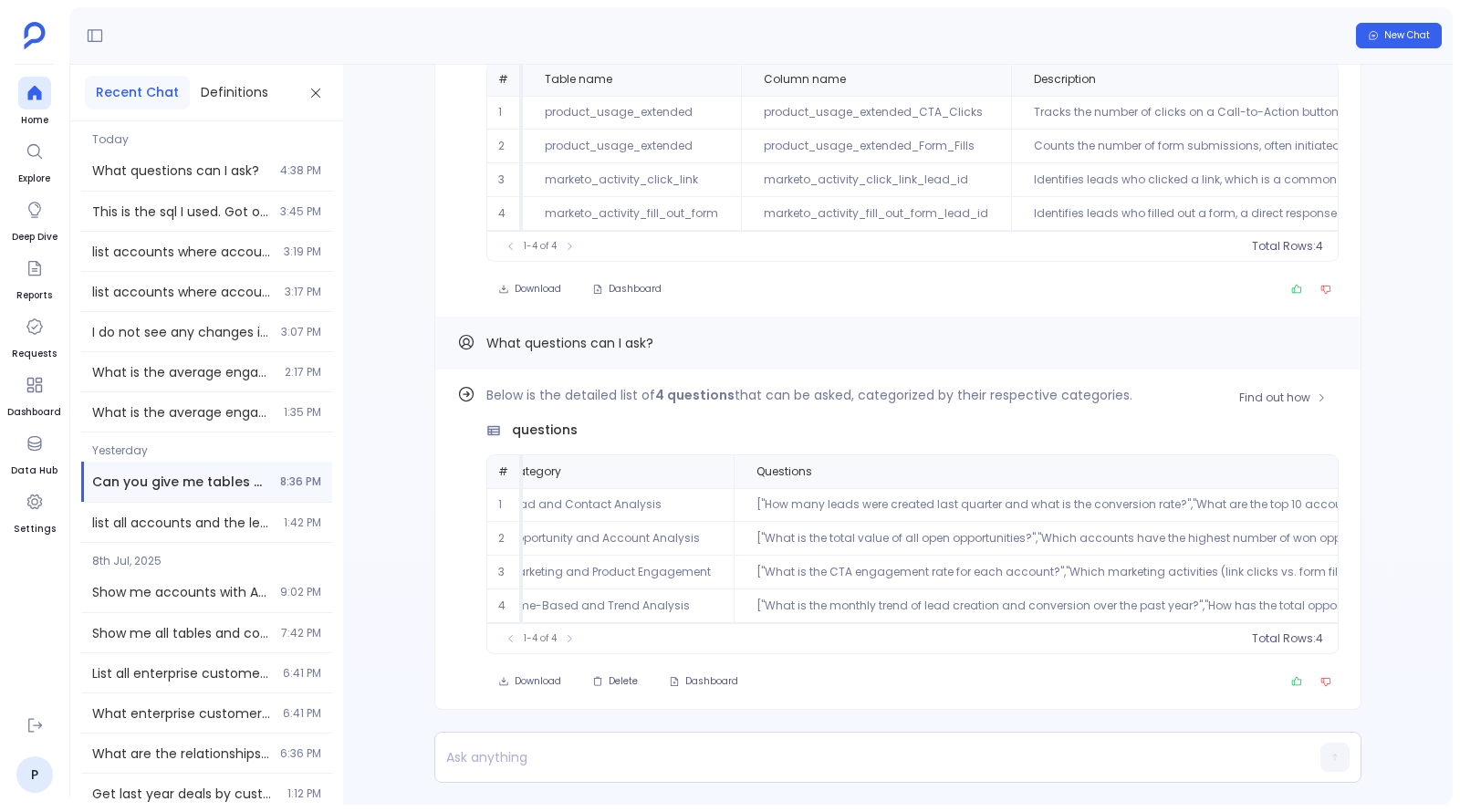 scroll, scrollTop: 0, scrollLeft: 0, axis: both 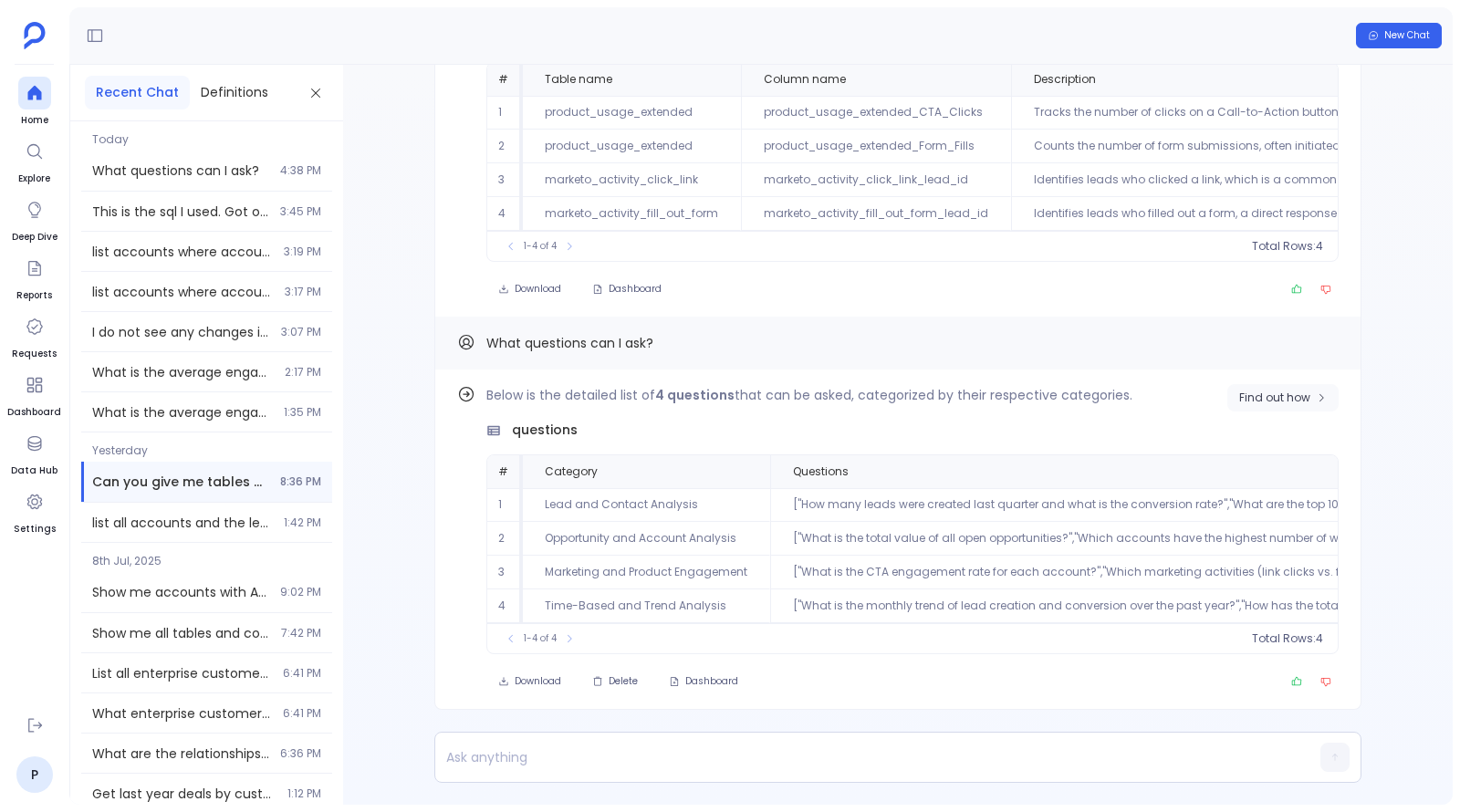 click on "Find out how" at bounding box center [1275, 398] 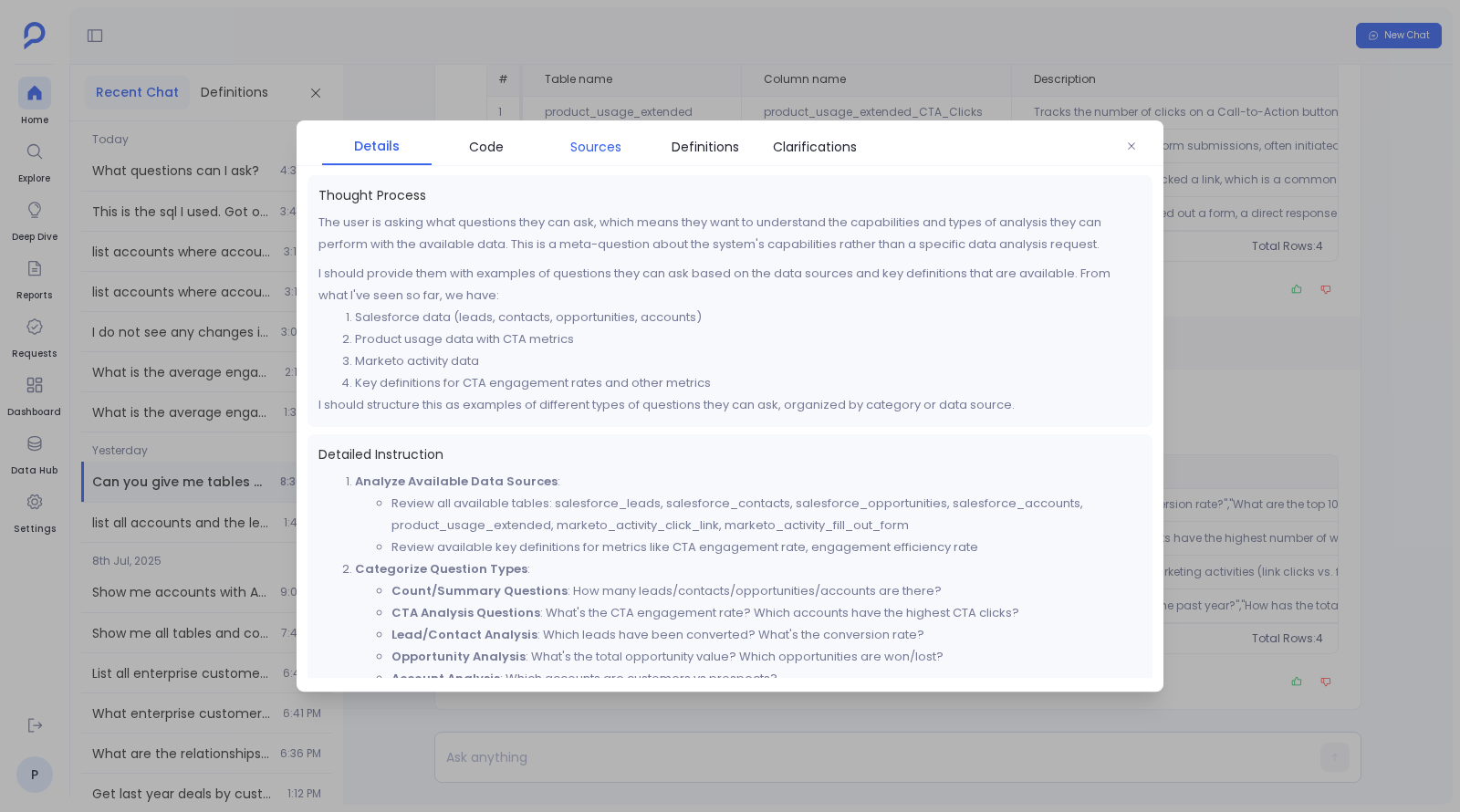 click on "Sources" at bounding box center [596, 147] 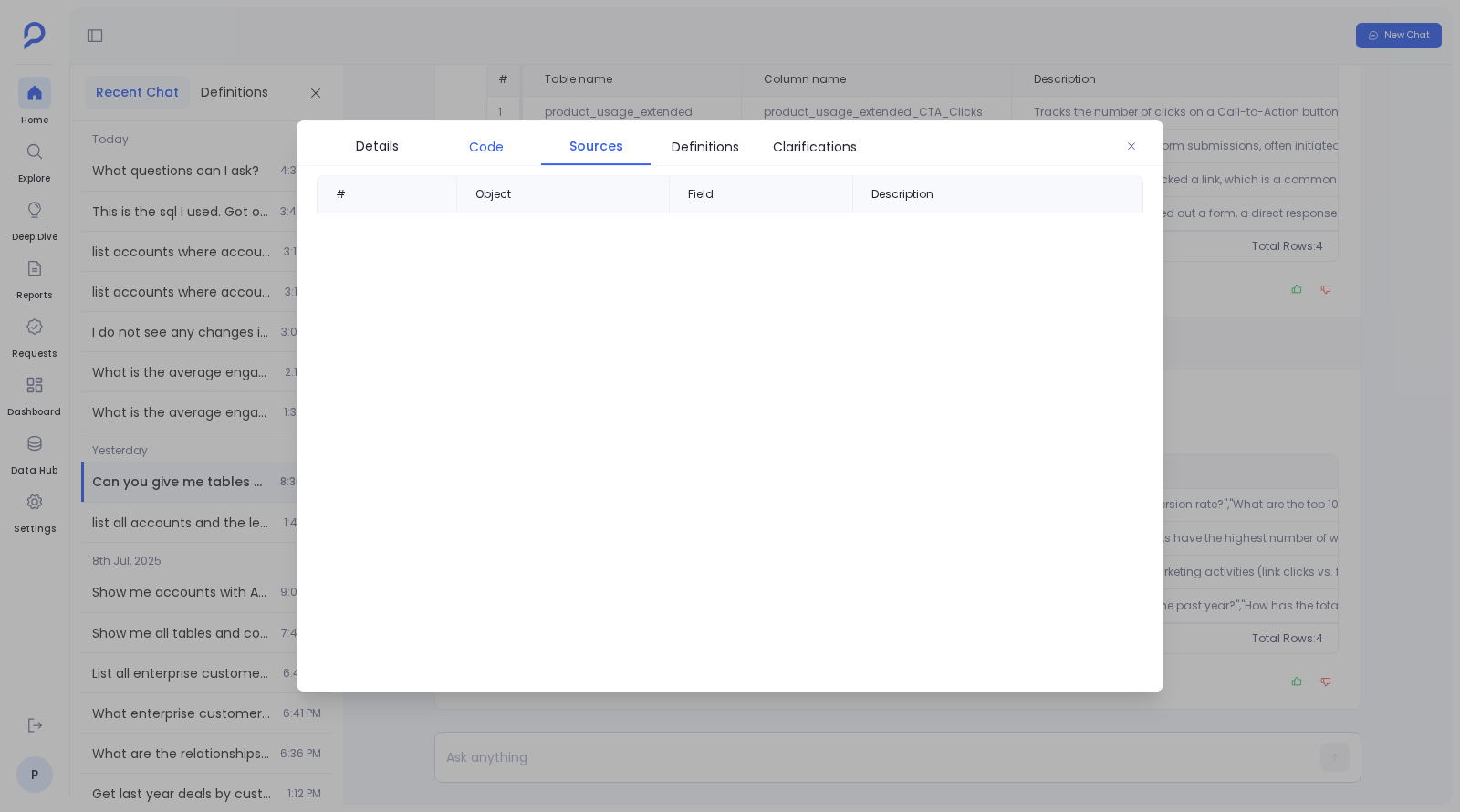 click on "Code" at bounding box center (486, 147) 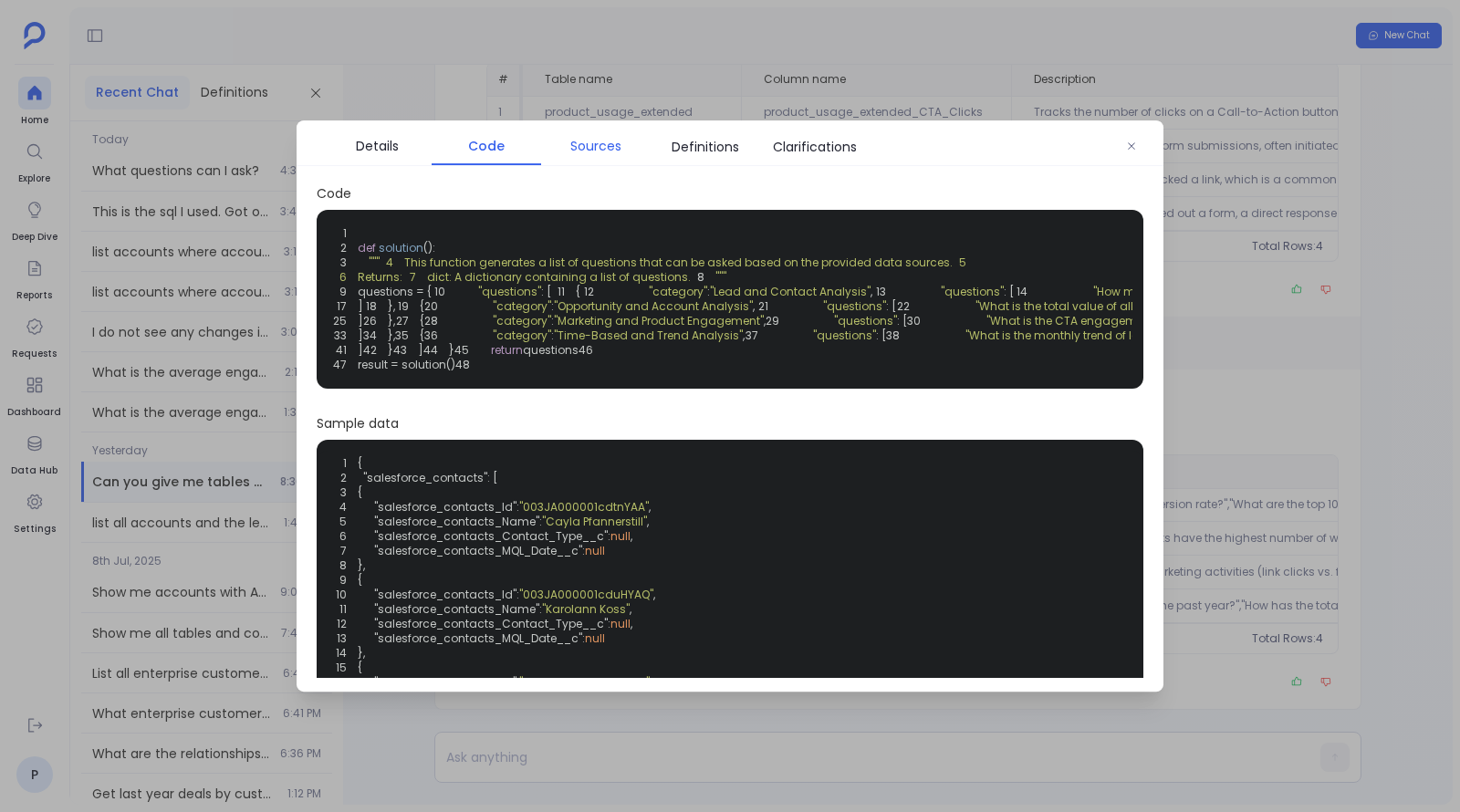 click on "Sources" at bounding box center [596, 146] 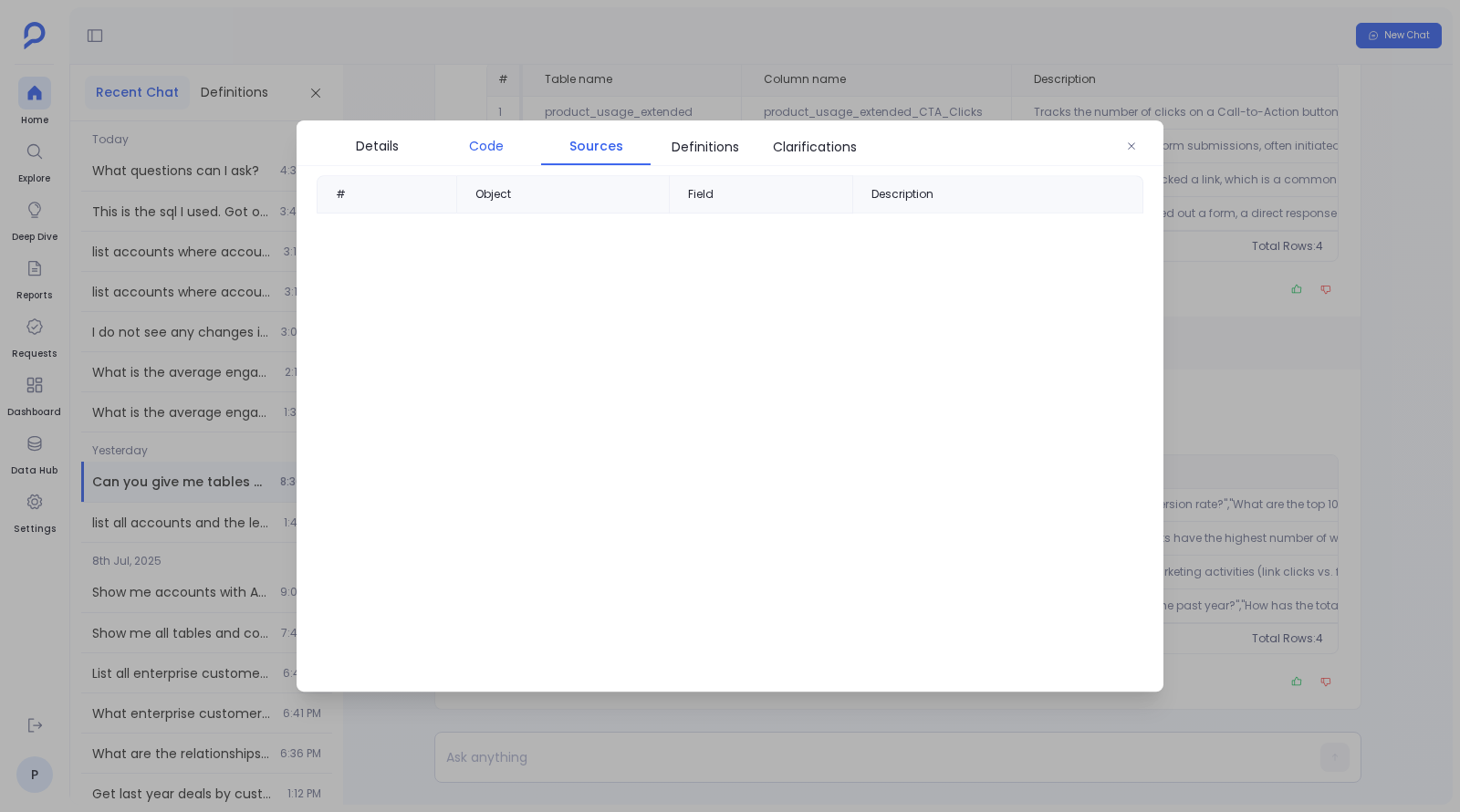 click on "Code" at bounding box center [486, 146] 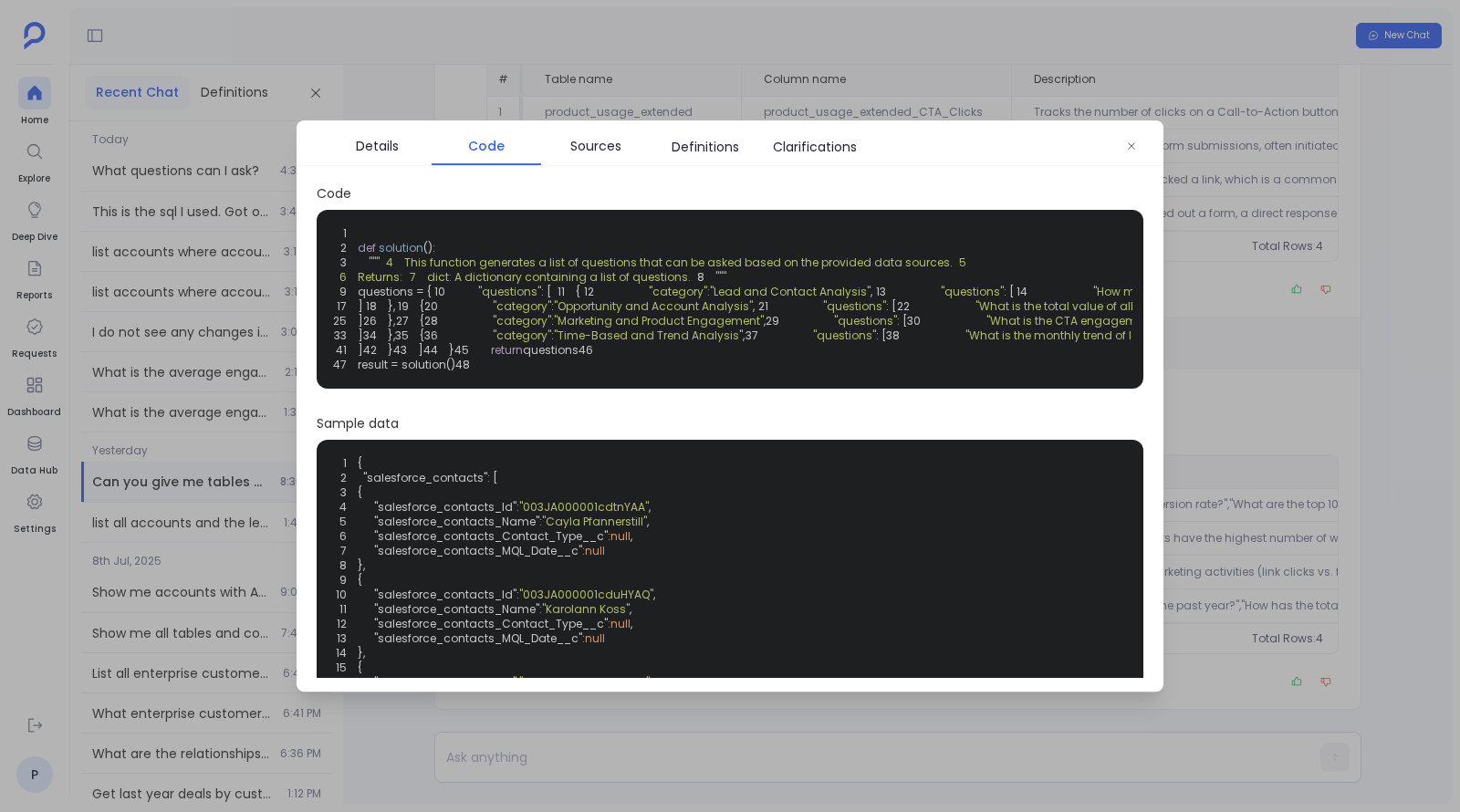 click at bounding box center [730, 406] 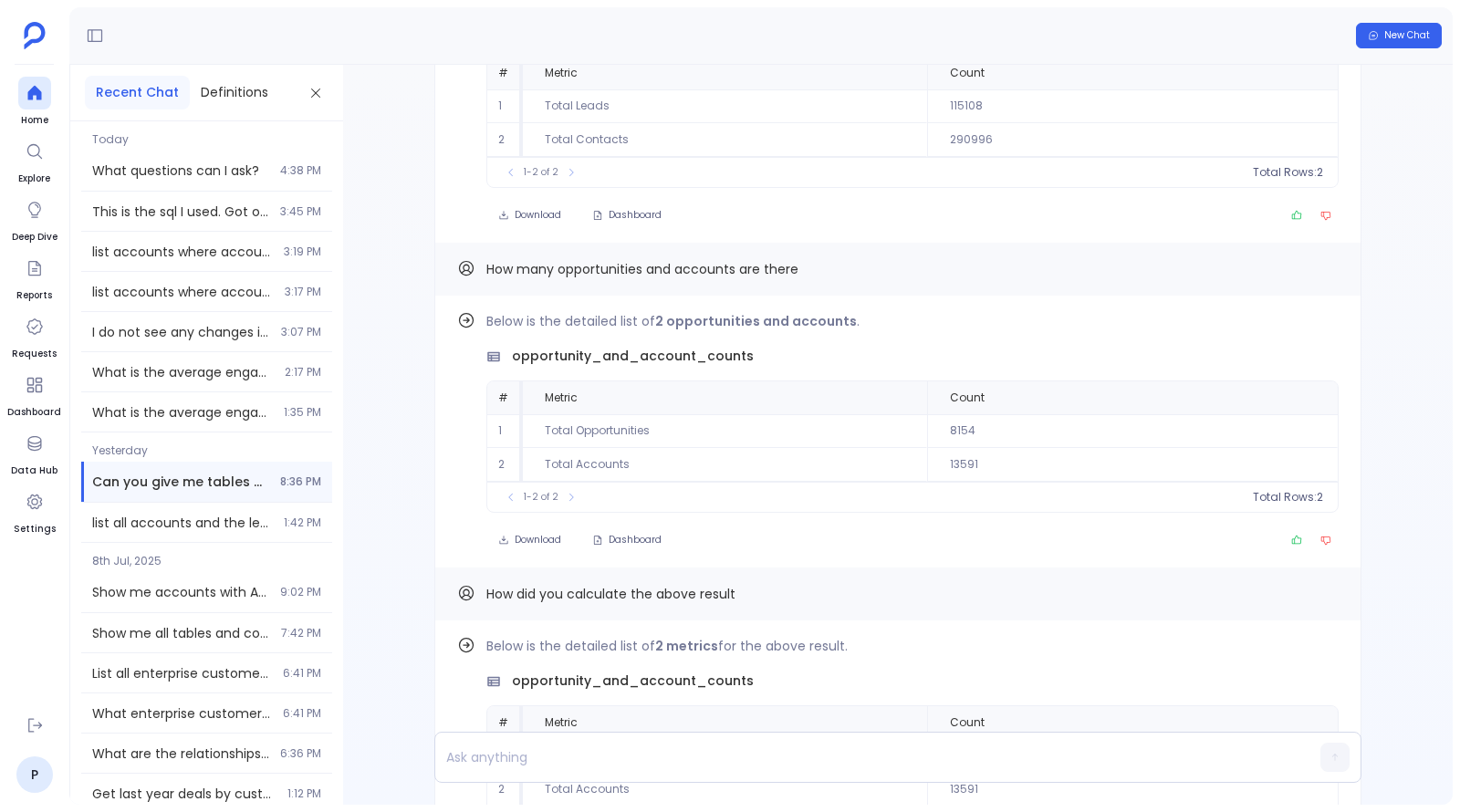 scroll, scrollTop: -2400, scrollLeft: 0, axis: vertical 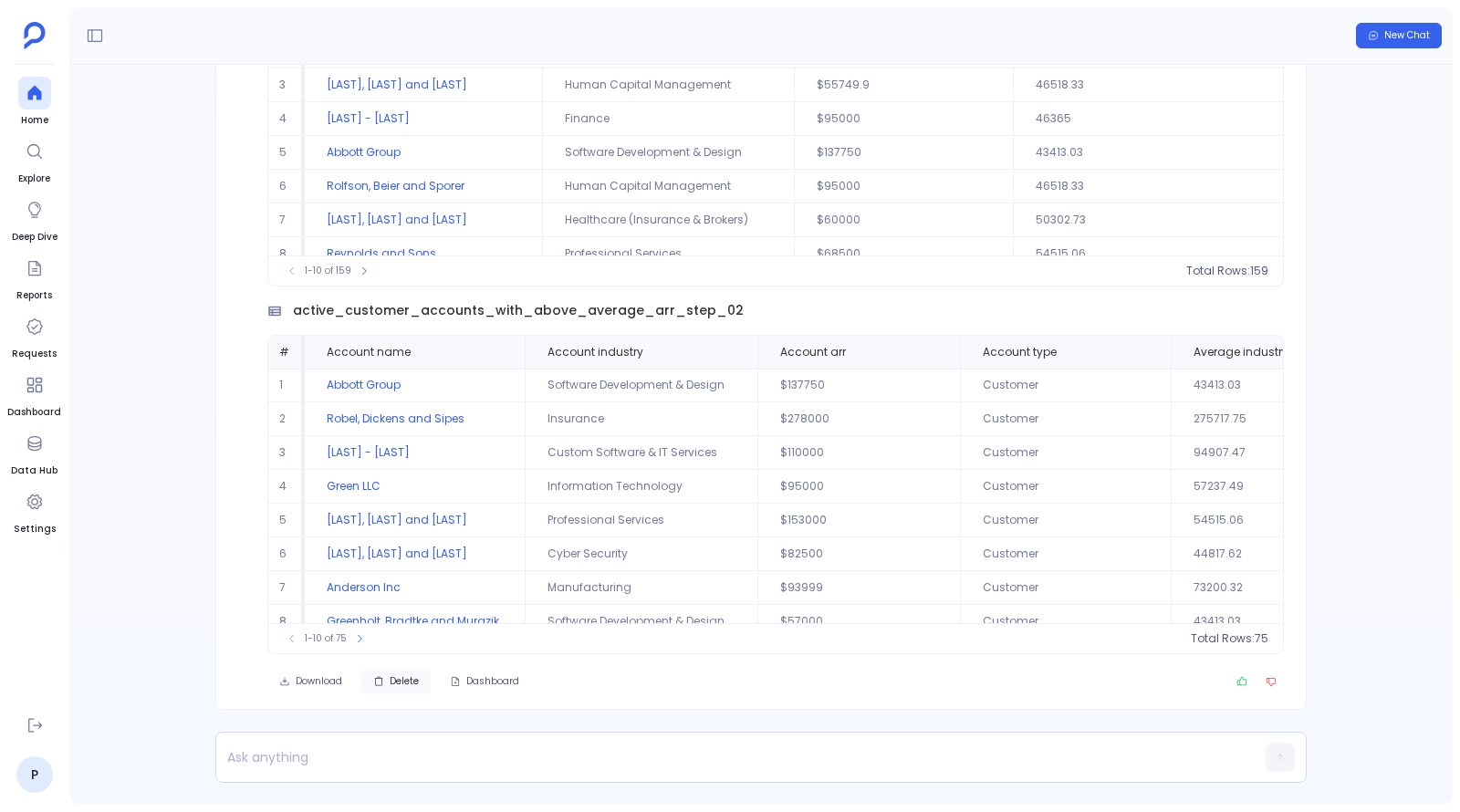 click 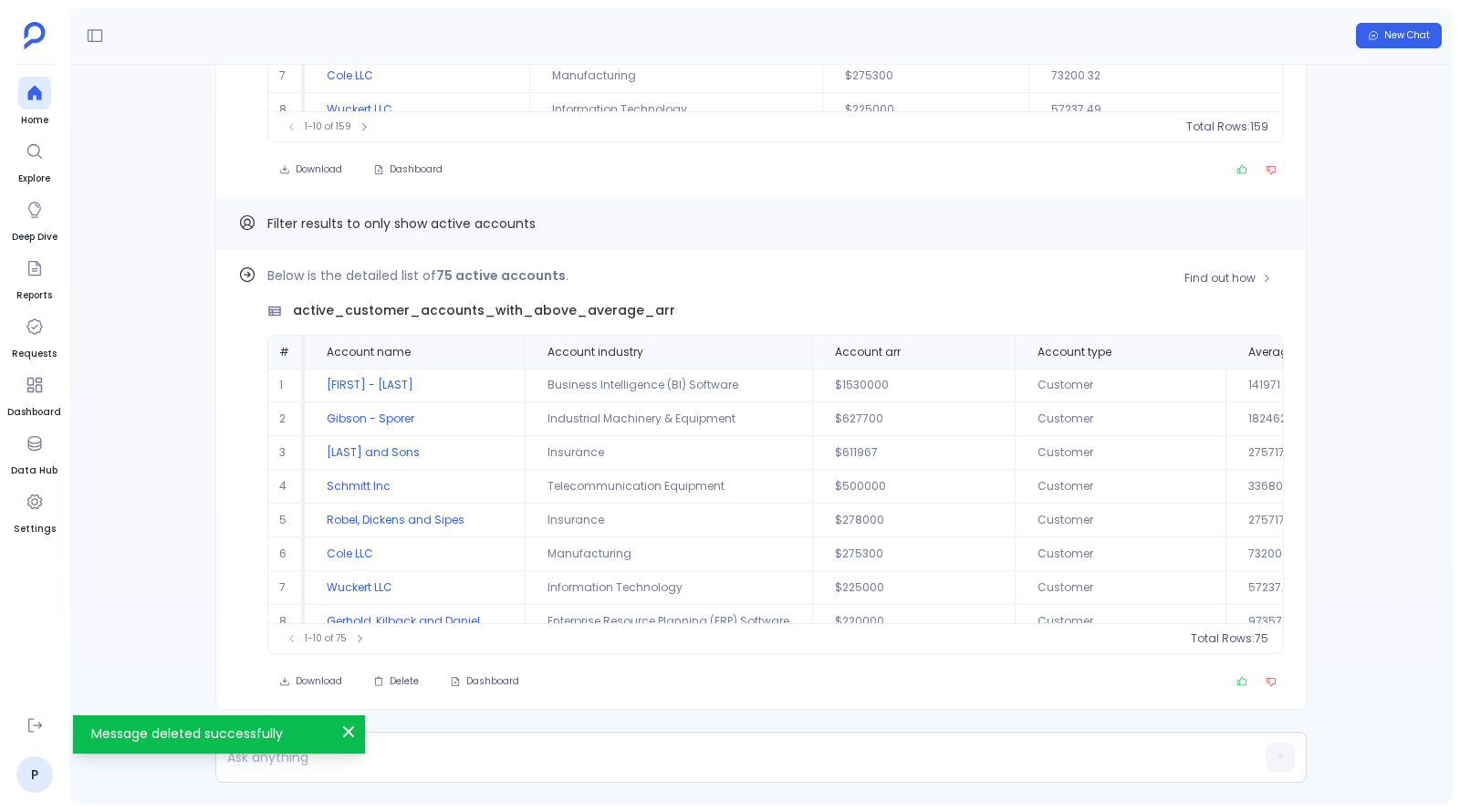 scroll, scrollTop: 0, scrollLeft: 0, axis: both 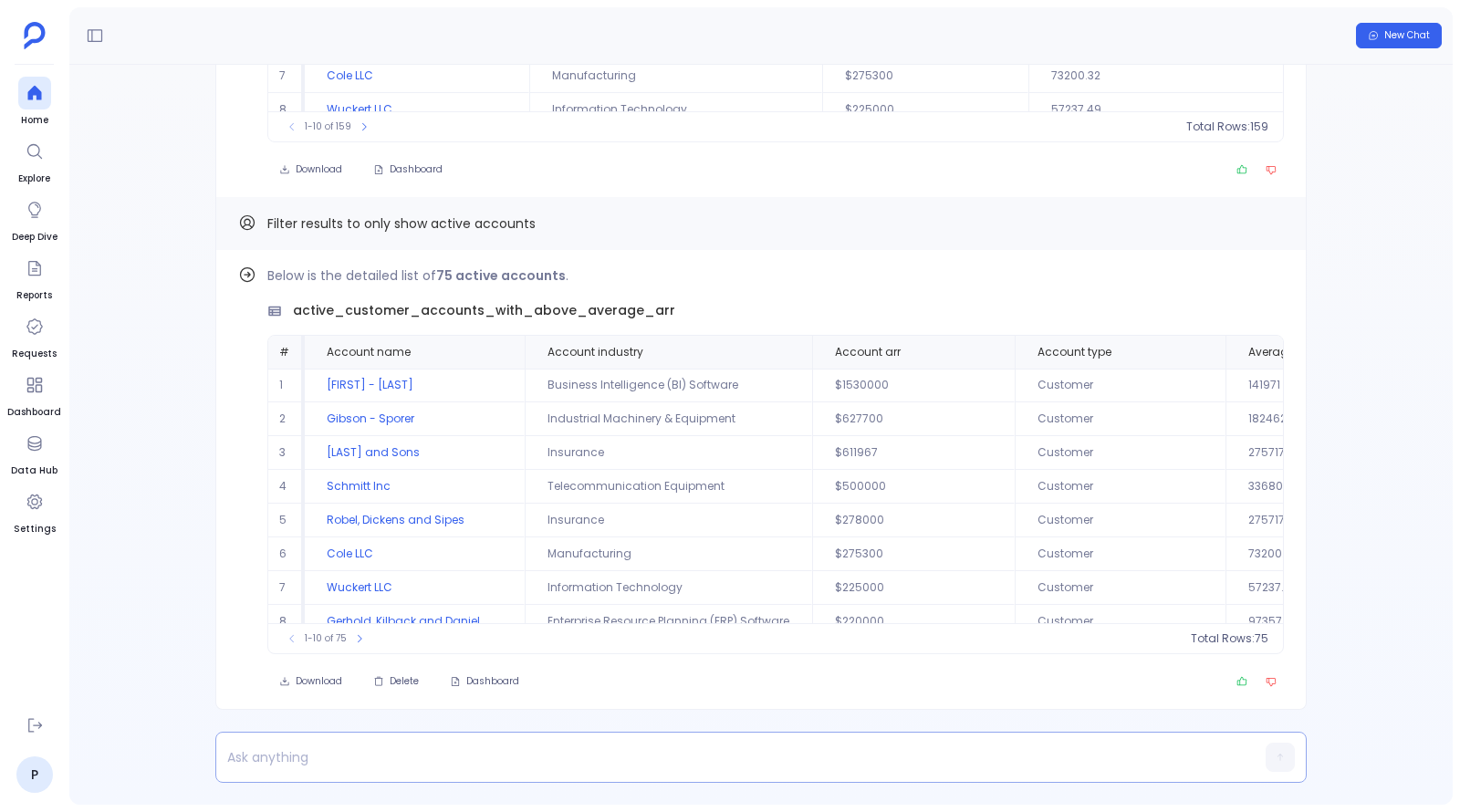 click at bounding box center (725, 757) 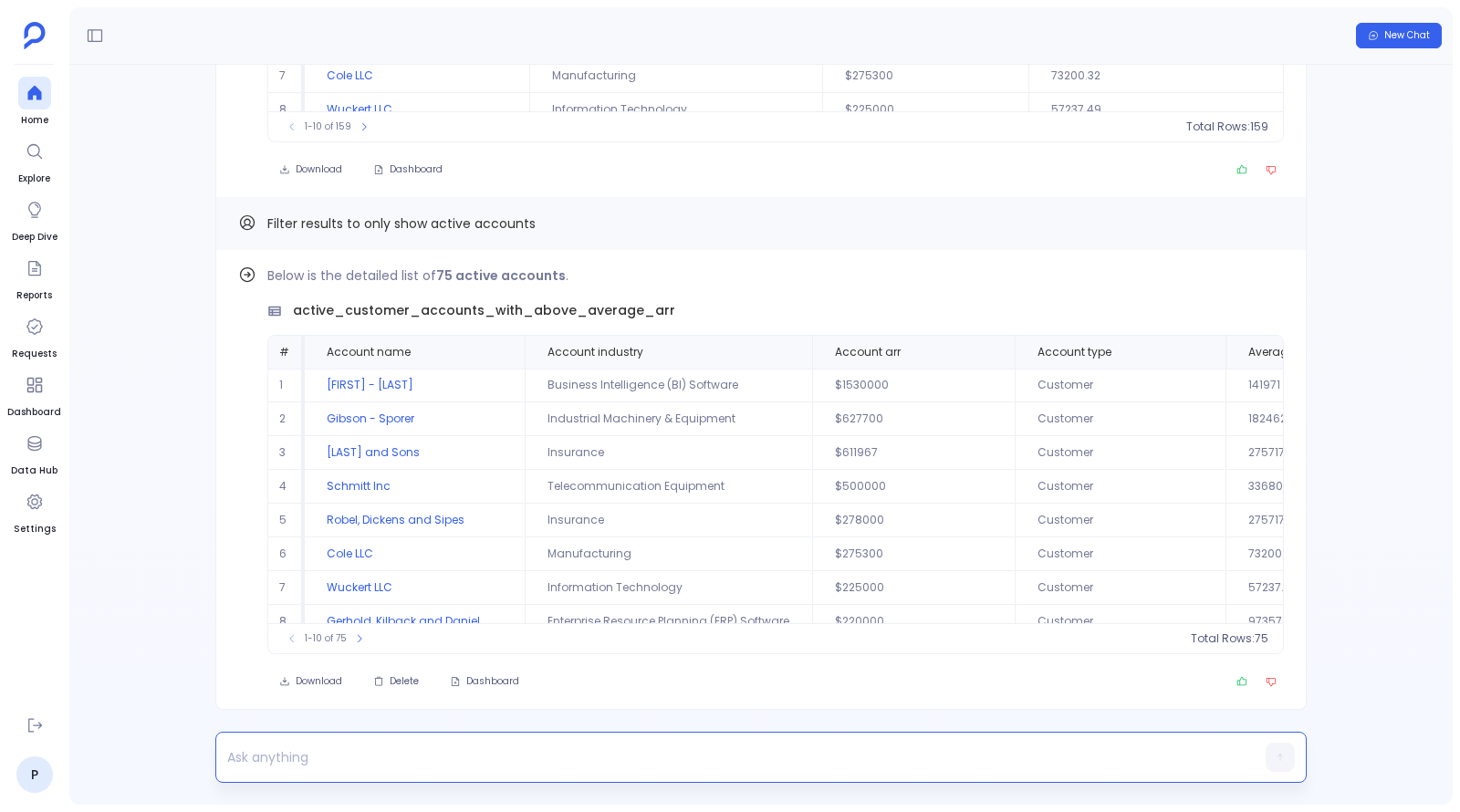 type 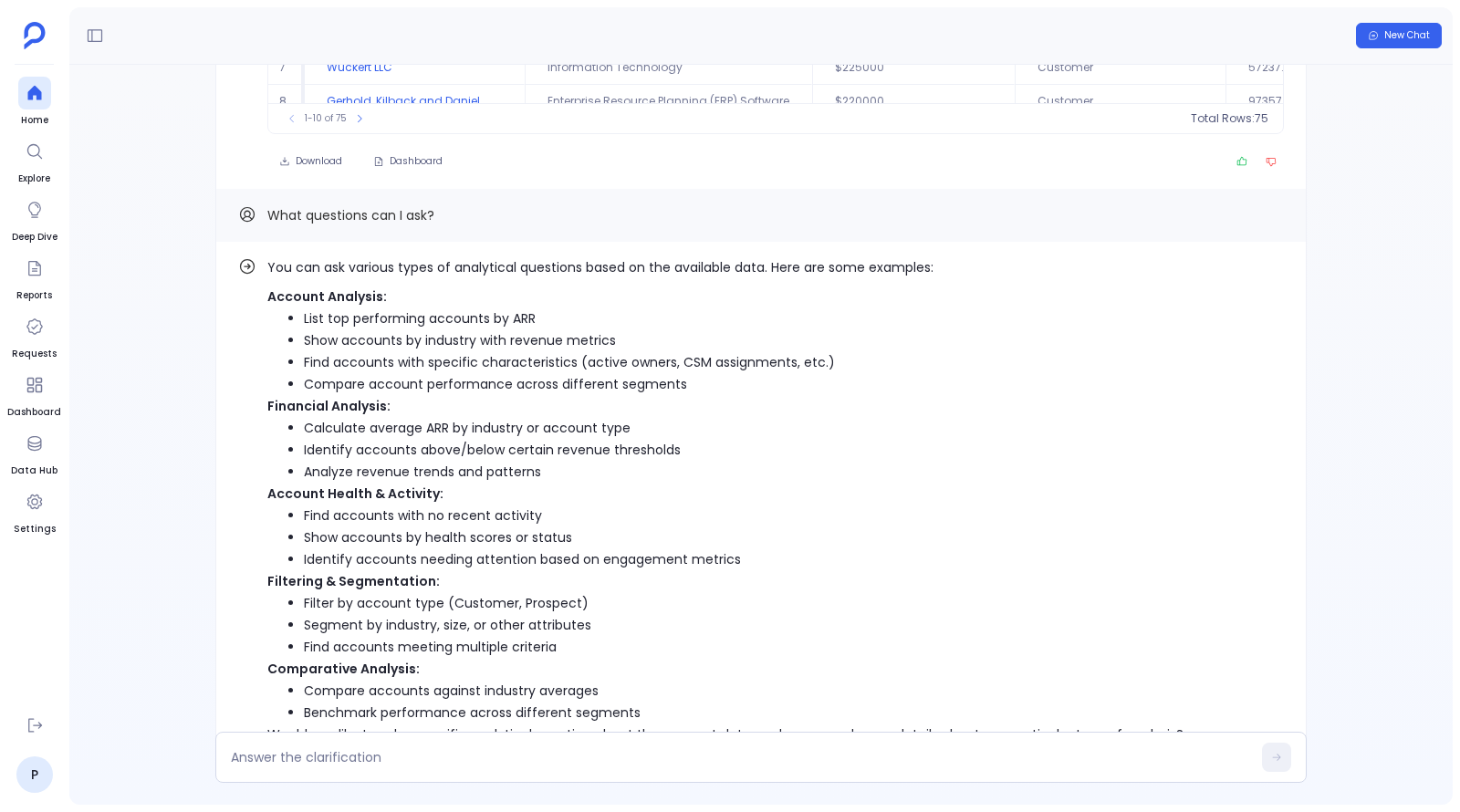 scroll, scrollTop: 0, scrollLeft: 0, axis: both 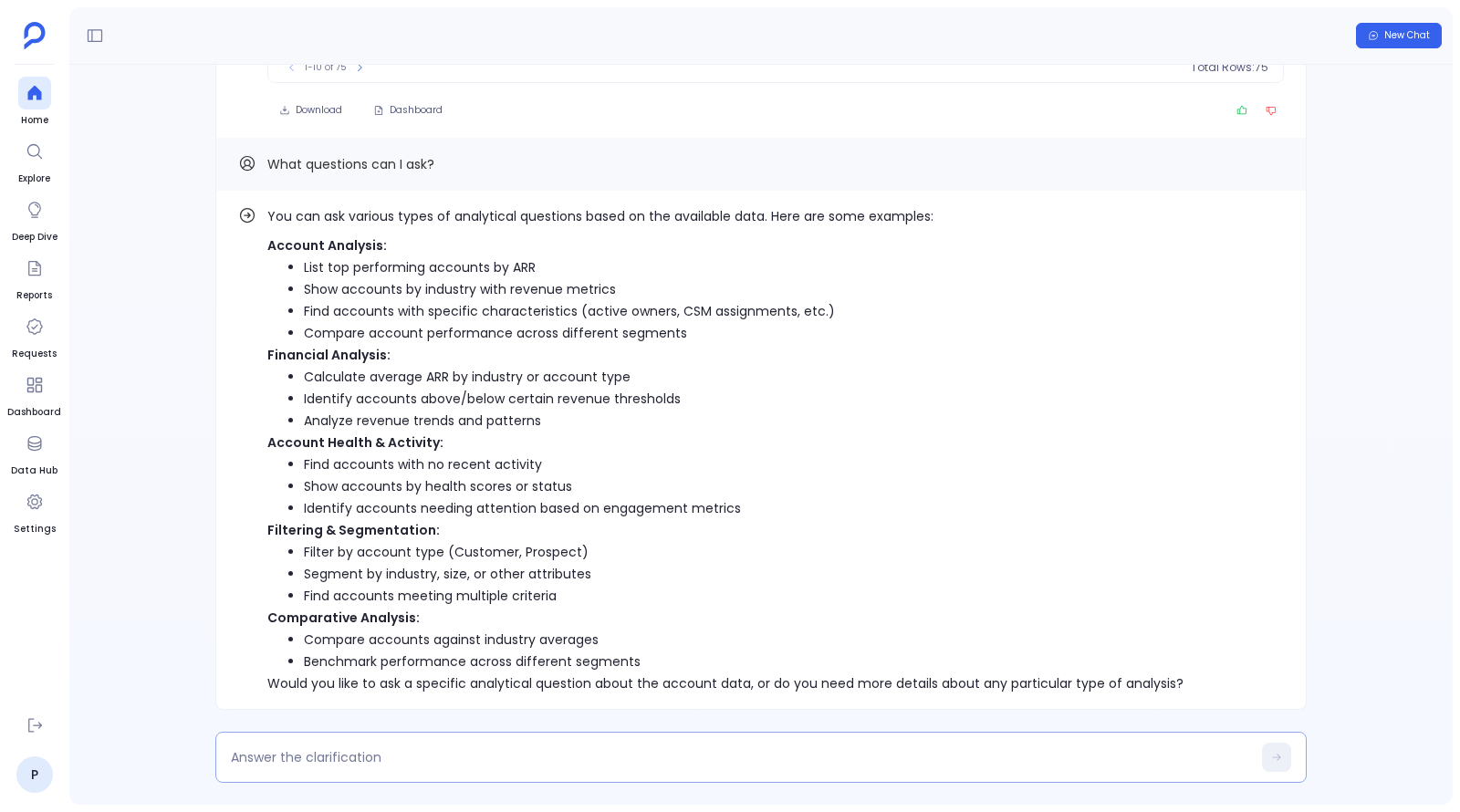 click at bounding box center (741, 757) 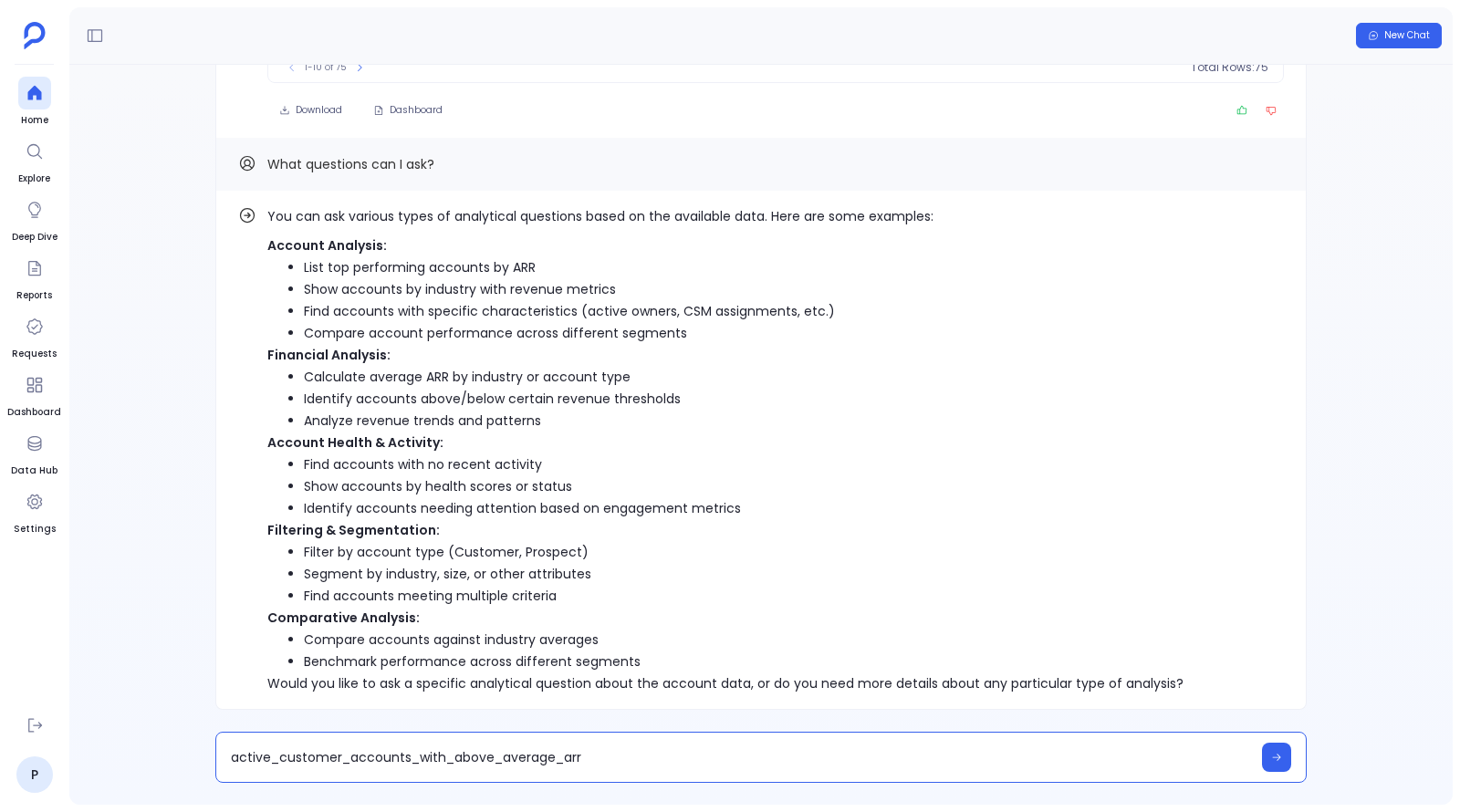 type on "active_customer_accounts_with_above_average_arr" 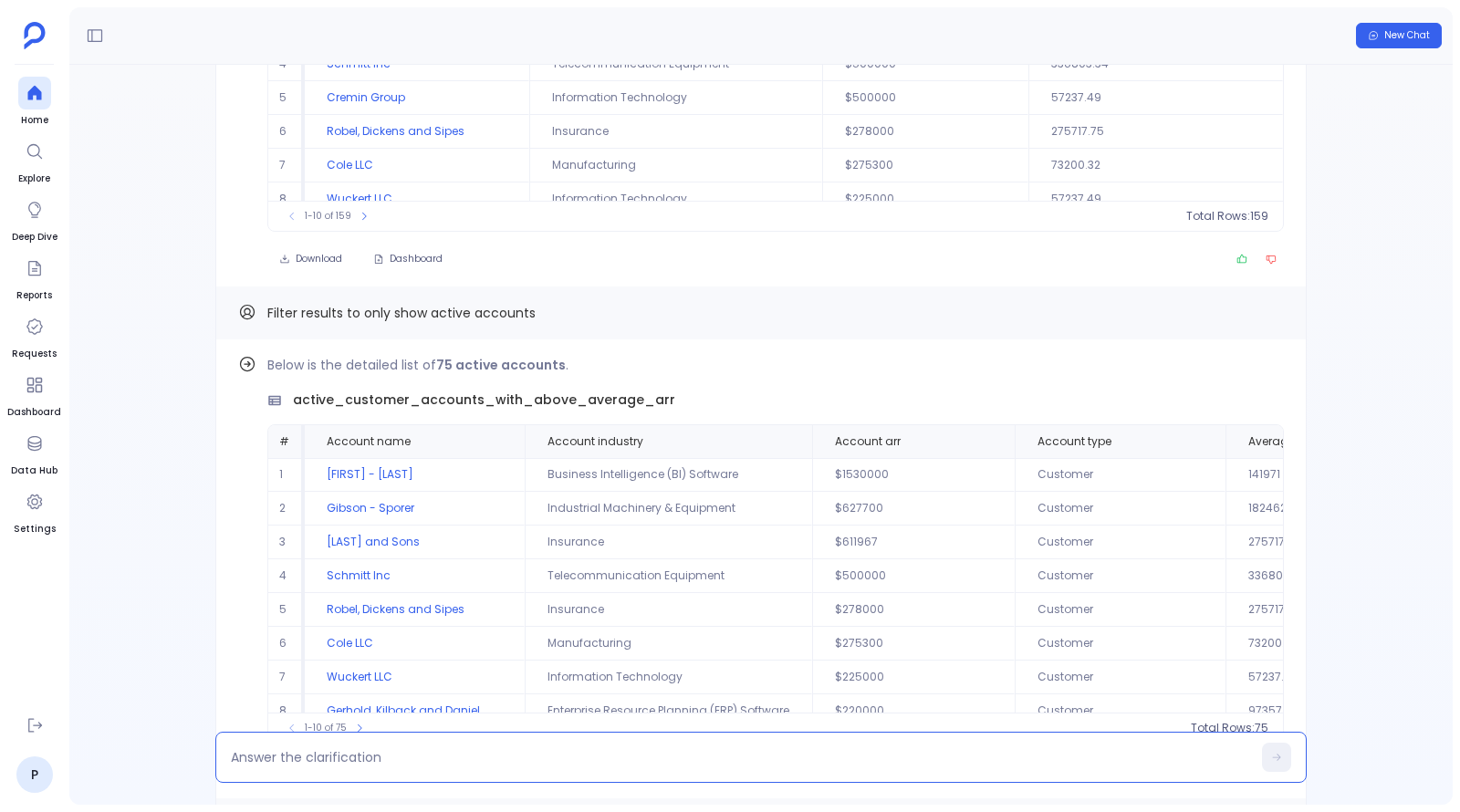 scroll, scrollTop: -668, scrollLeft: 0, axis: vertical 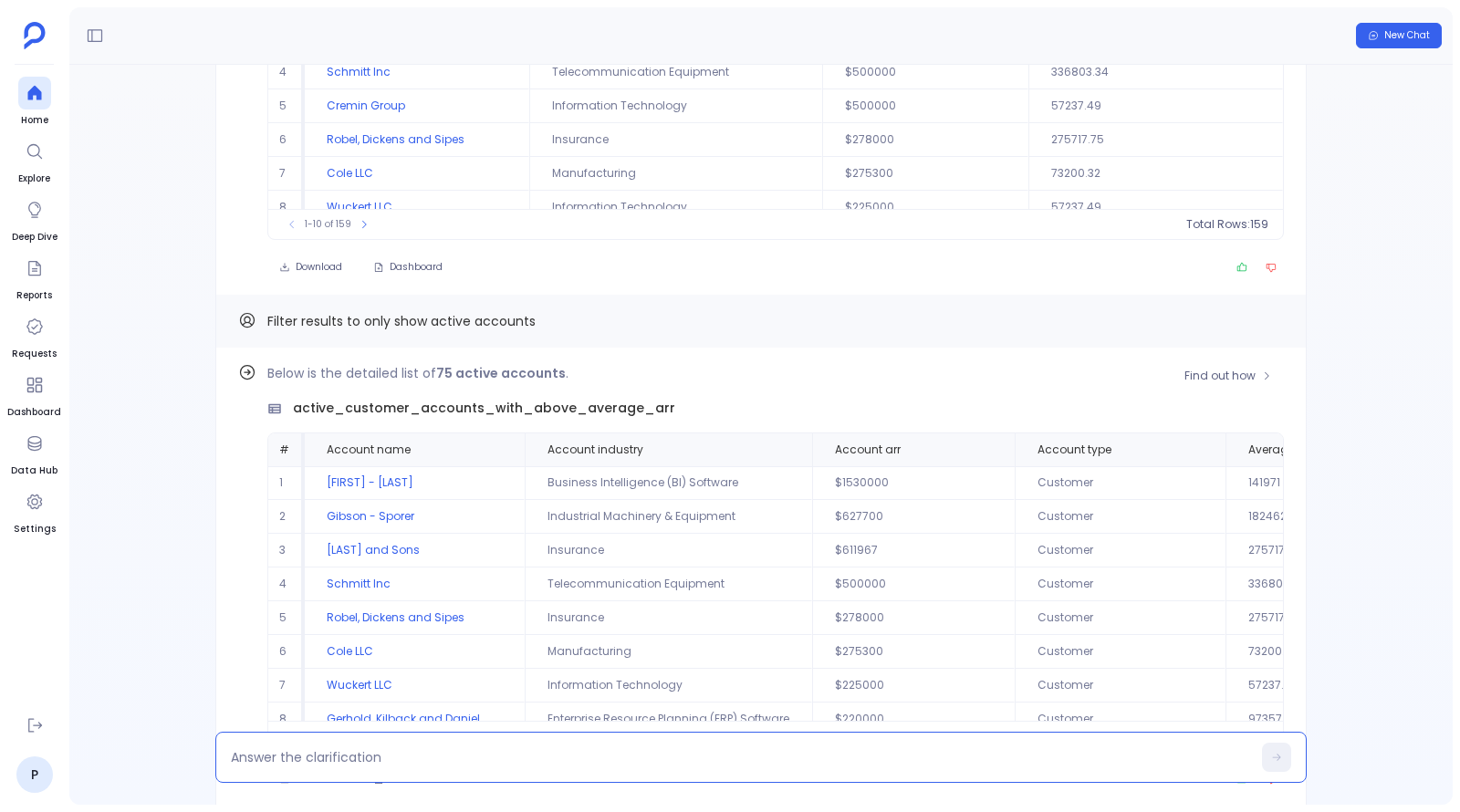 click on "active_customer_accounts_with_above_average_arr" at bounding box center [484, 408] 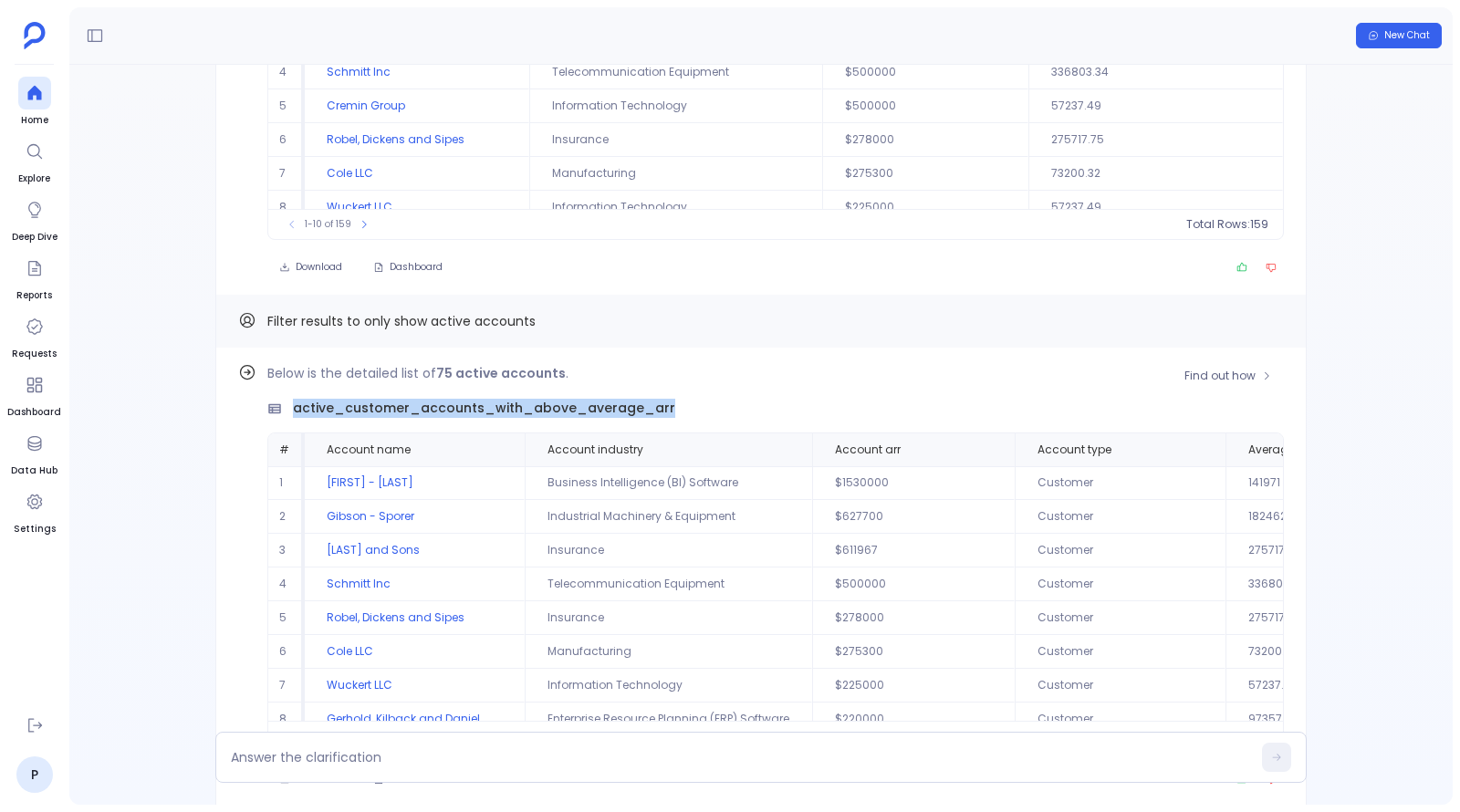 click on "active_customer_accounts_with_above_average_arr" at bounding box center [484, 408] 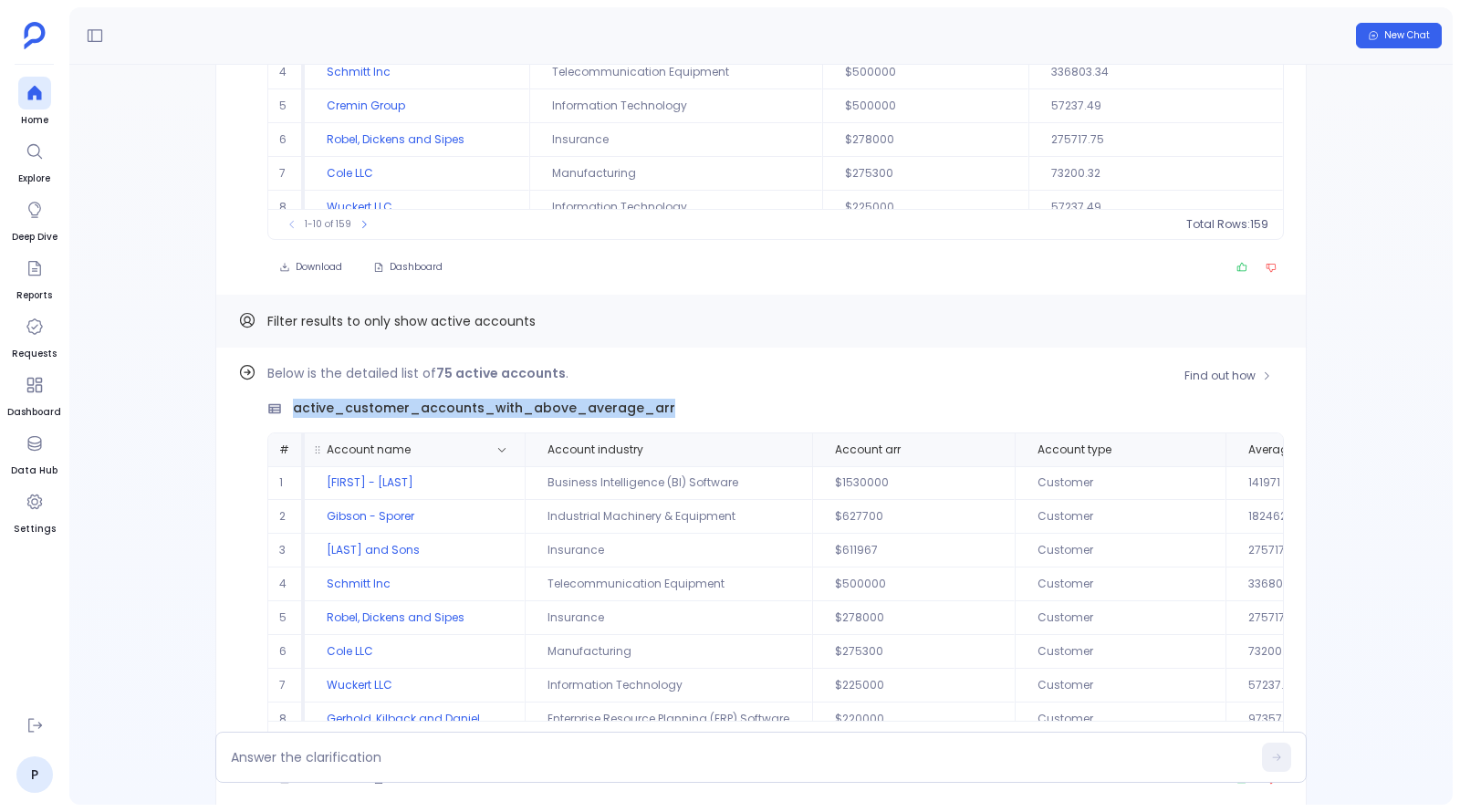 scroll, scrollTop: 83, scrollLeft: 0, axis: vertical 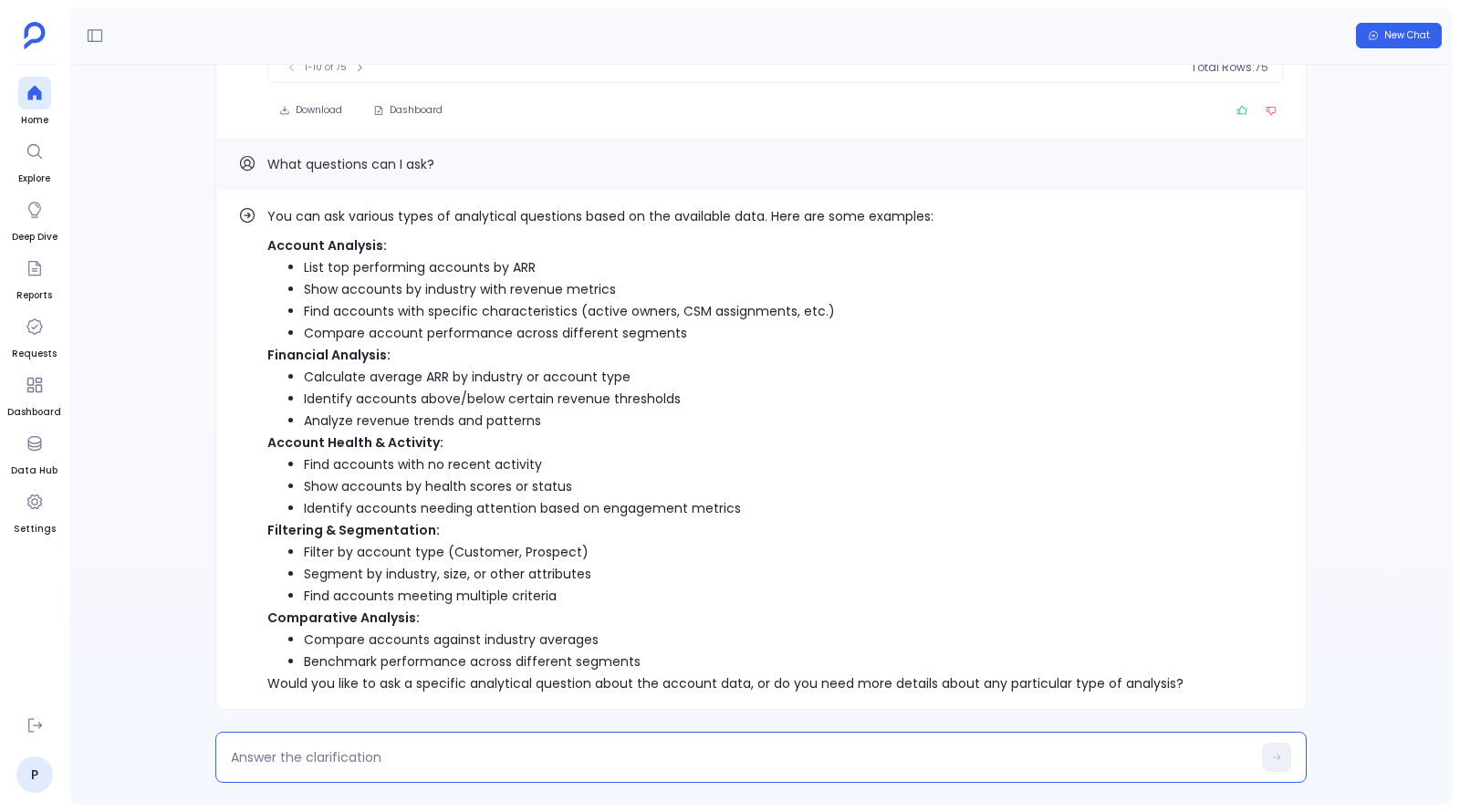 click at bounding box center (741, 757) 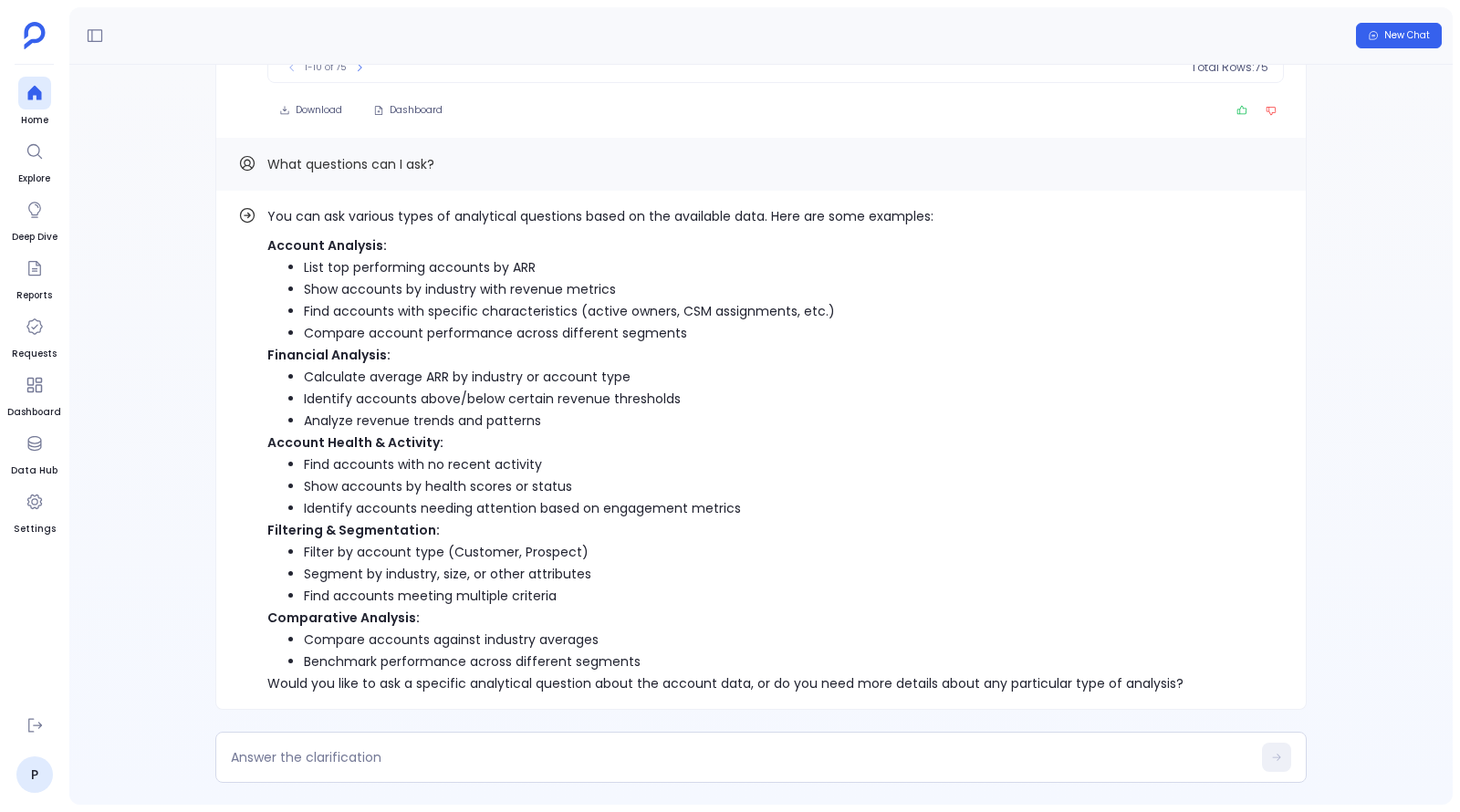 click on "You can ask various types of analytical questions based on the available data. Here are some examples:
Account Analysis:
List top performing accounts by ARR
Show accounts by industry with revenue metrics
Find accounts with specific characteristics (active owners, [LAST] assignments, etc.)
Compare account performance across different segments
Financial Analysis:
Calculate average ARR by industry or account type
Identify accounts above/below certain revenue thresholds
Analyze revenue trends and patterns
Account Health & Activity:
Find accounts with no recent activity
Show accounts by health scores or status
Identify accounts needing attention based on engagement metrics
Filtering & Segmentation:
Filter by account type (Customer, Prospect)
Segment by industry, size, or other attributes
Find accounts meeting multiple criteria
Comparative Analysis:
Compare accounts against industry averages
Benchmark performance across different segments
Find out how . # 1" at bounding box center (761, 434) 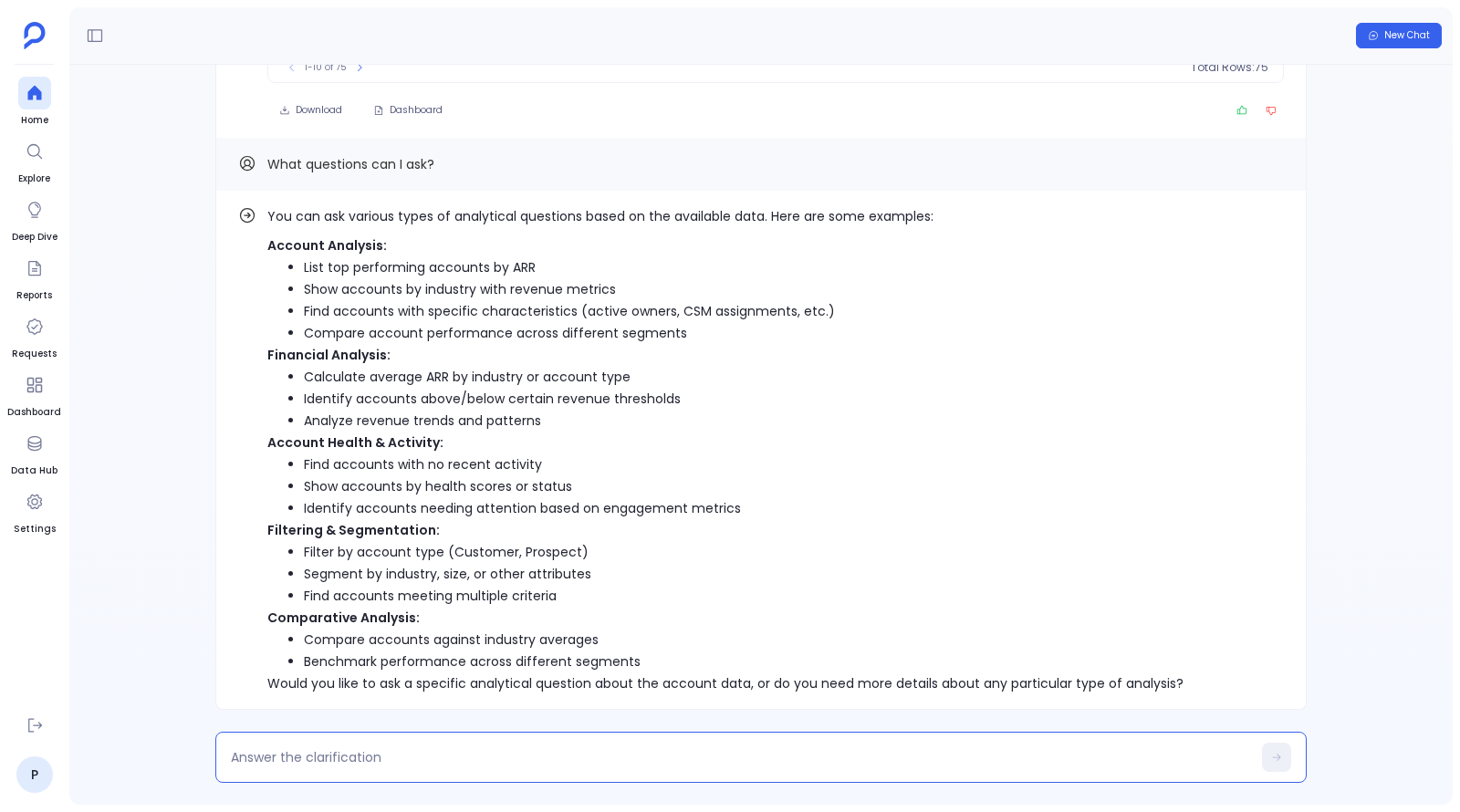 click at bounding box center (741, 757) 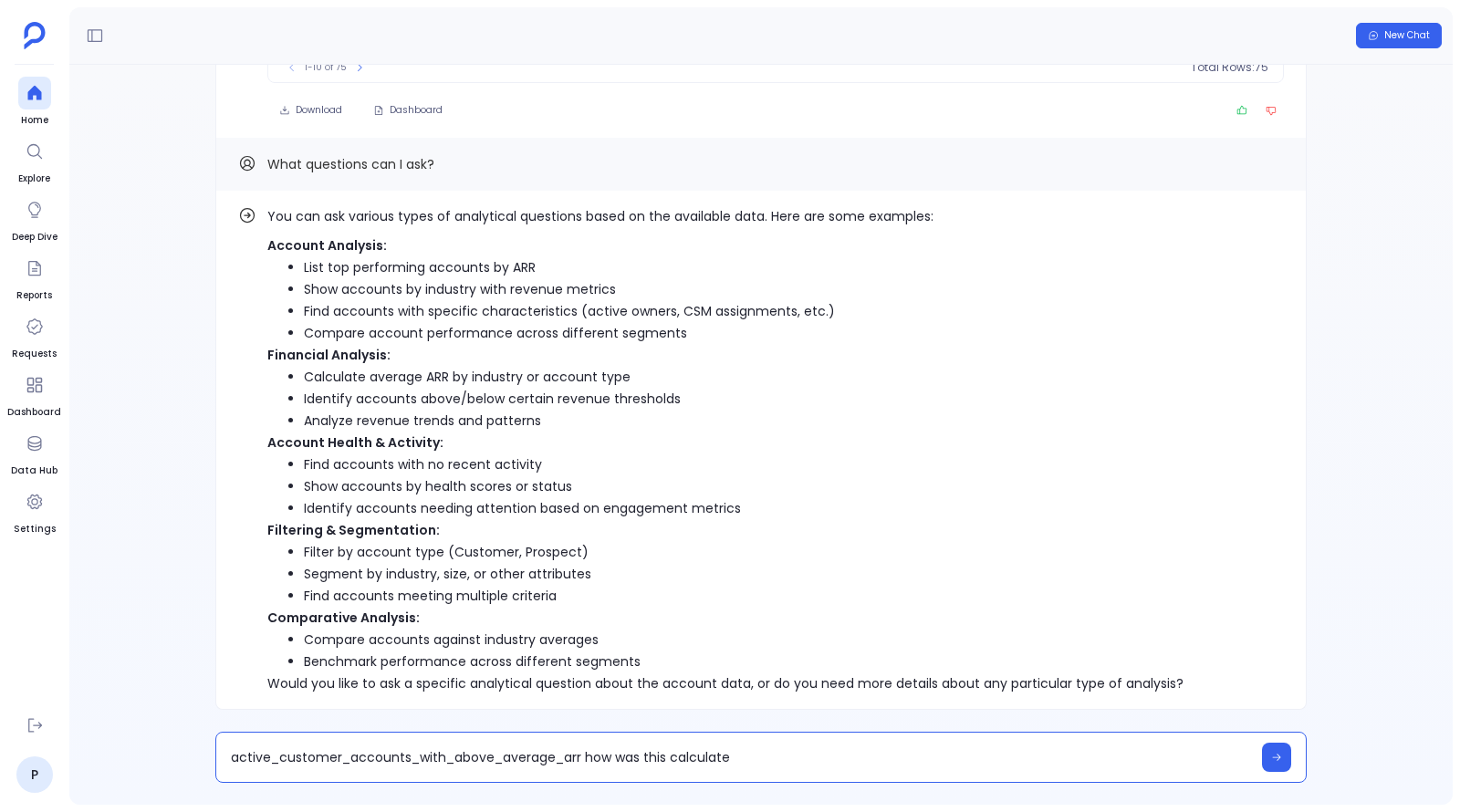 type on "active_customer_accounts_with_above_average_arr how was this calculated" 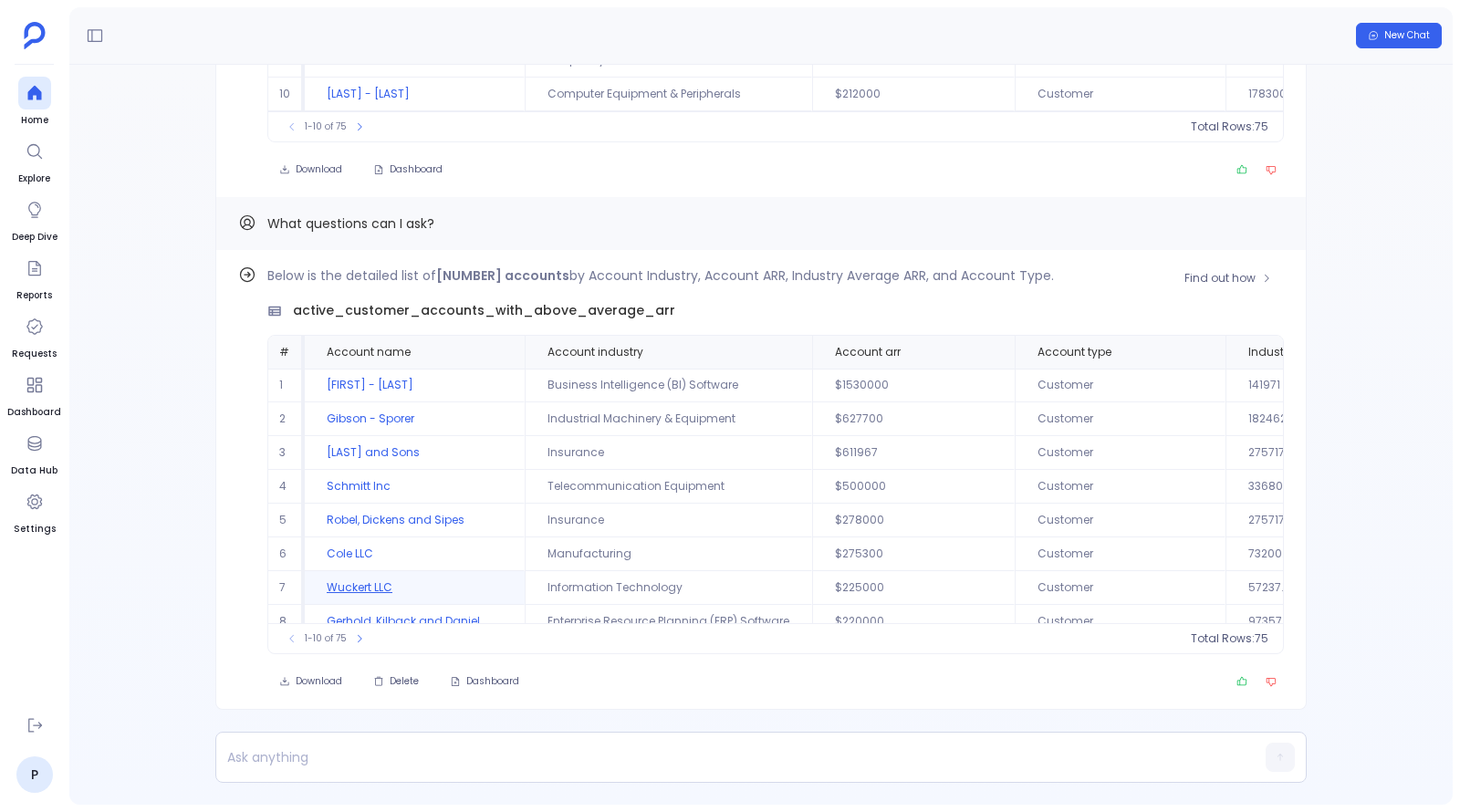 scroll, scrollTop: 83, scrollLeft: 0, axis: vertical 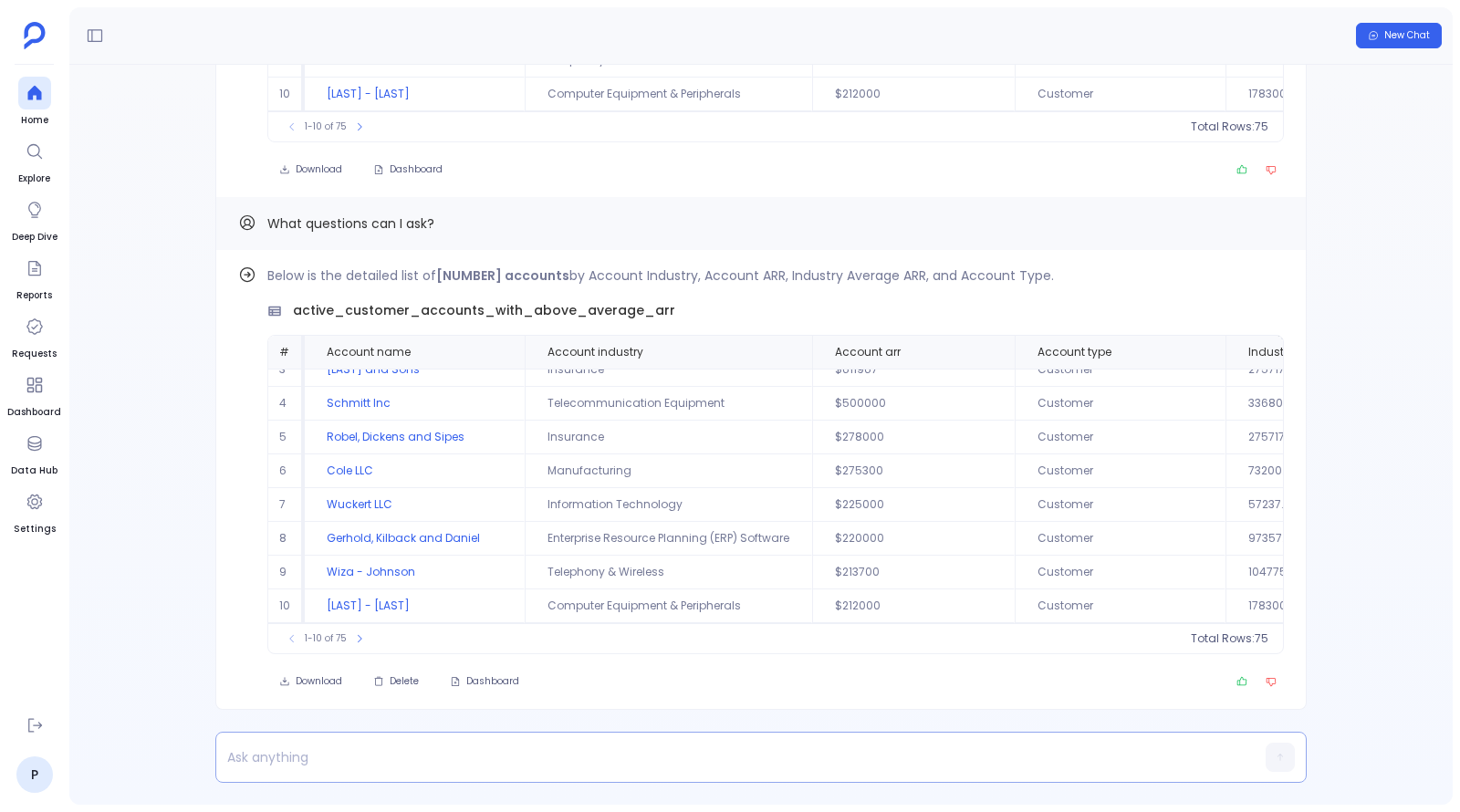click at bounding box center [725, 757] 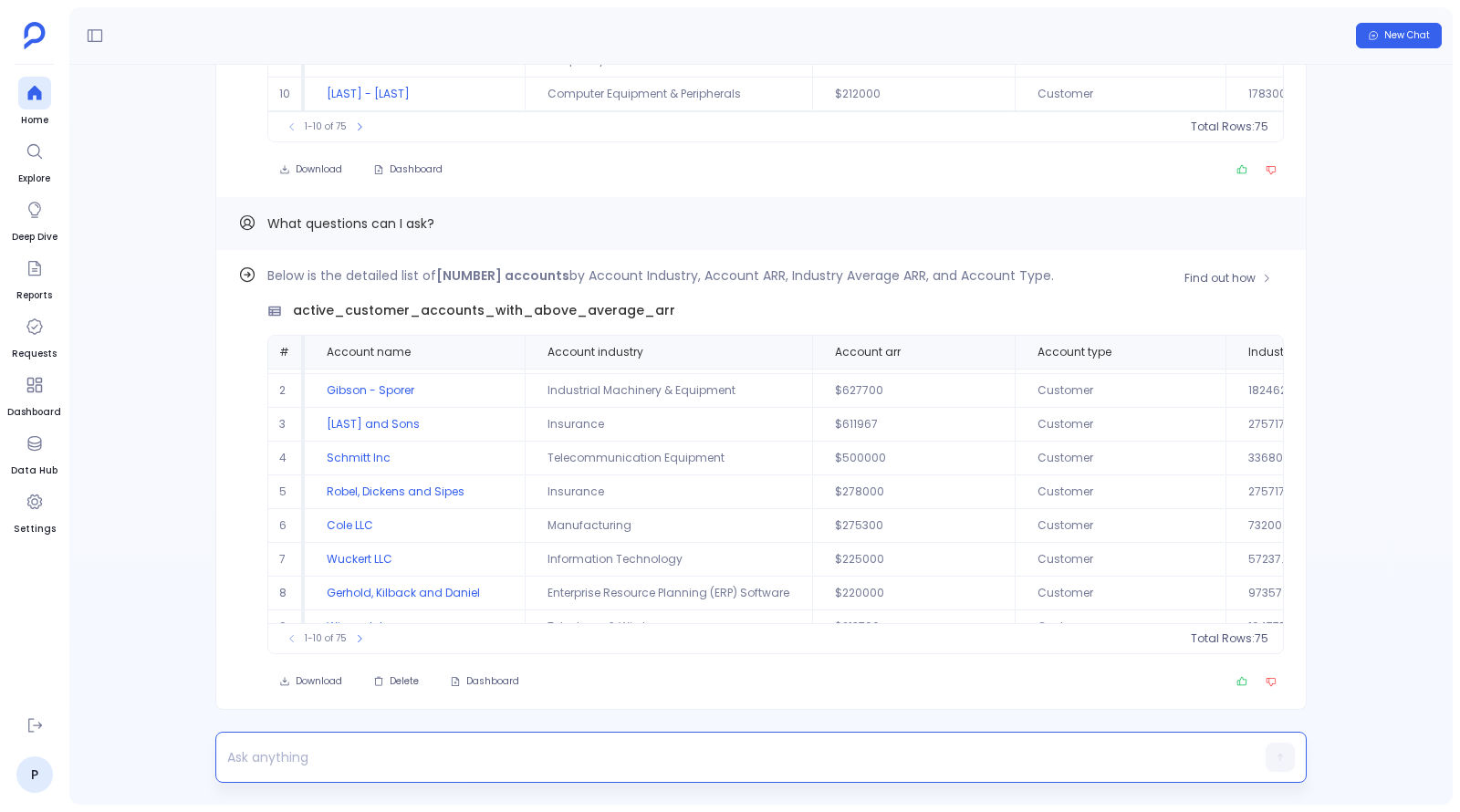 scroll, scrollTop: 0, scrollLeft: 0, axis: both 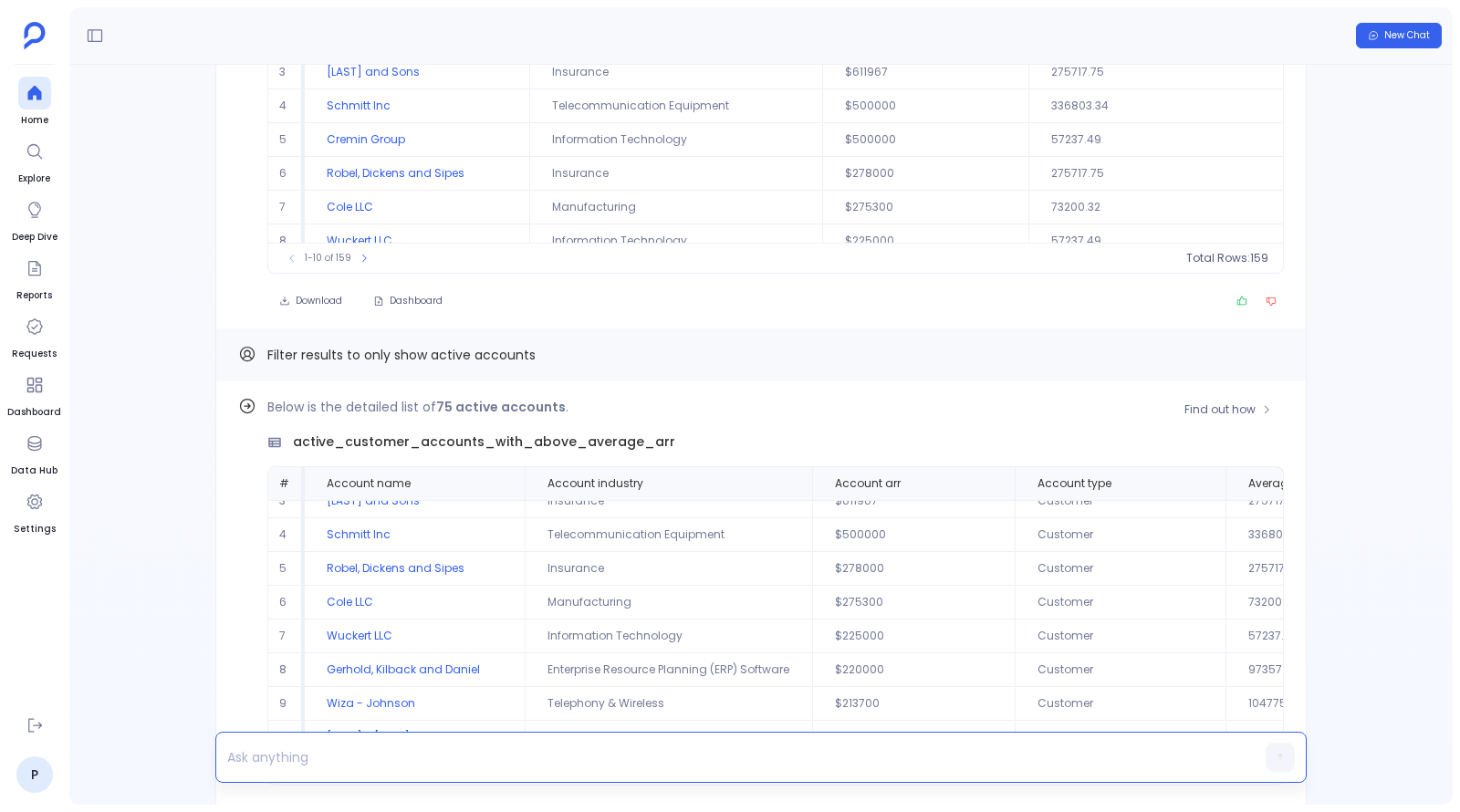 click on "active_customer_accounts_with_above_average_arr" at bounding box center [484, 442] 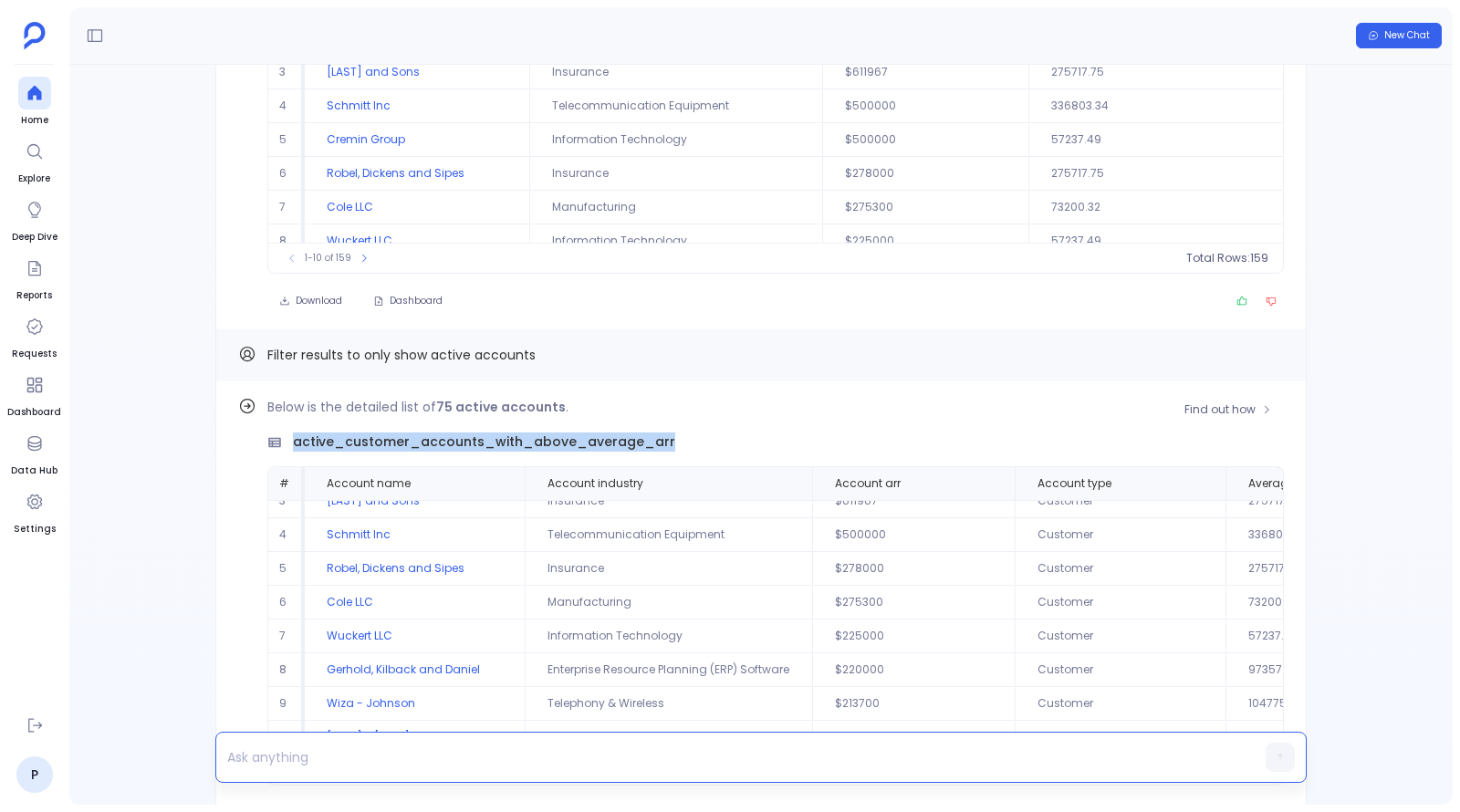 click on "active_customer_accounts_with_above_average_arr" at bounding box center (484, 442) 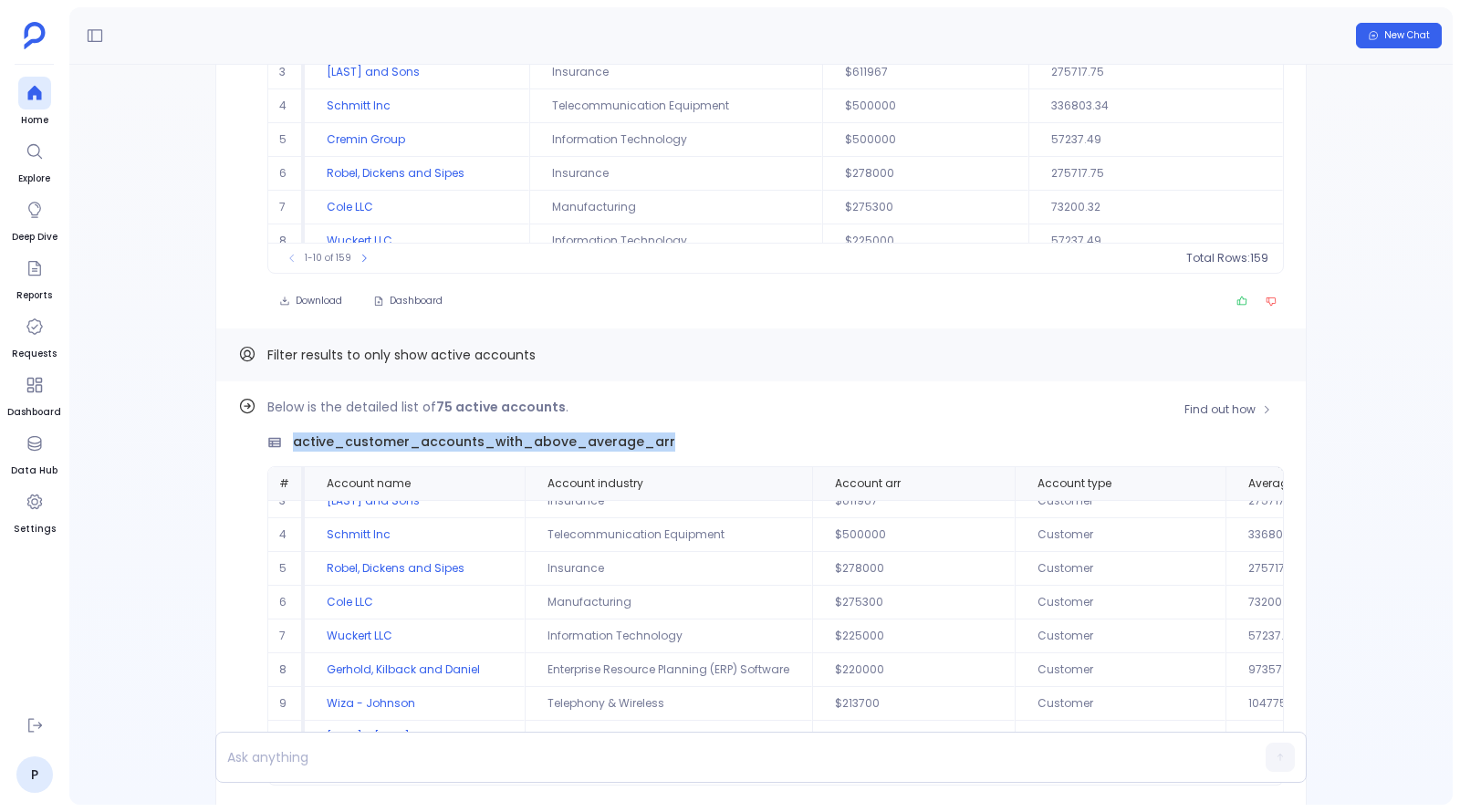 click on "active_customer_accounts_with_above_average_arr" at bounding box center [484, 442] 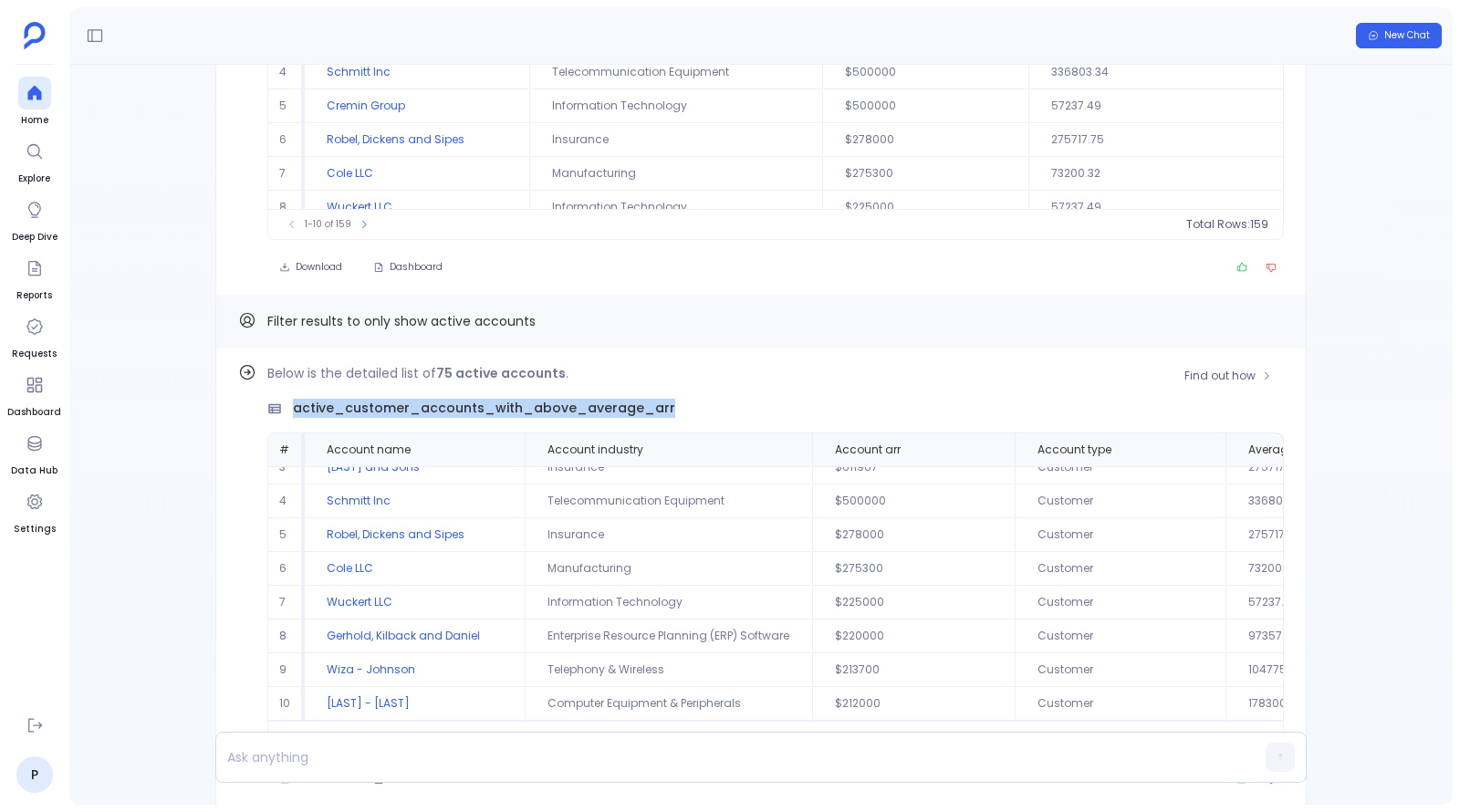scroll, scrollTop: 0, scrollLeft: 0, axis: both 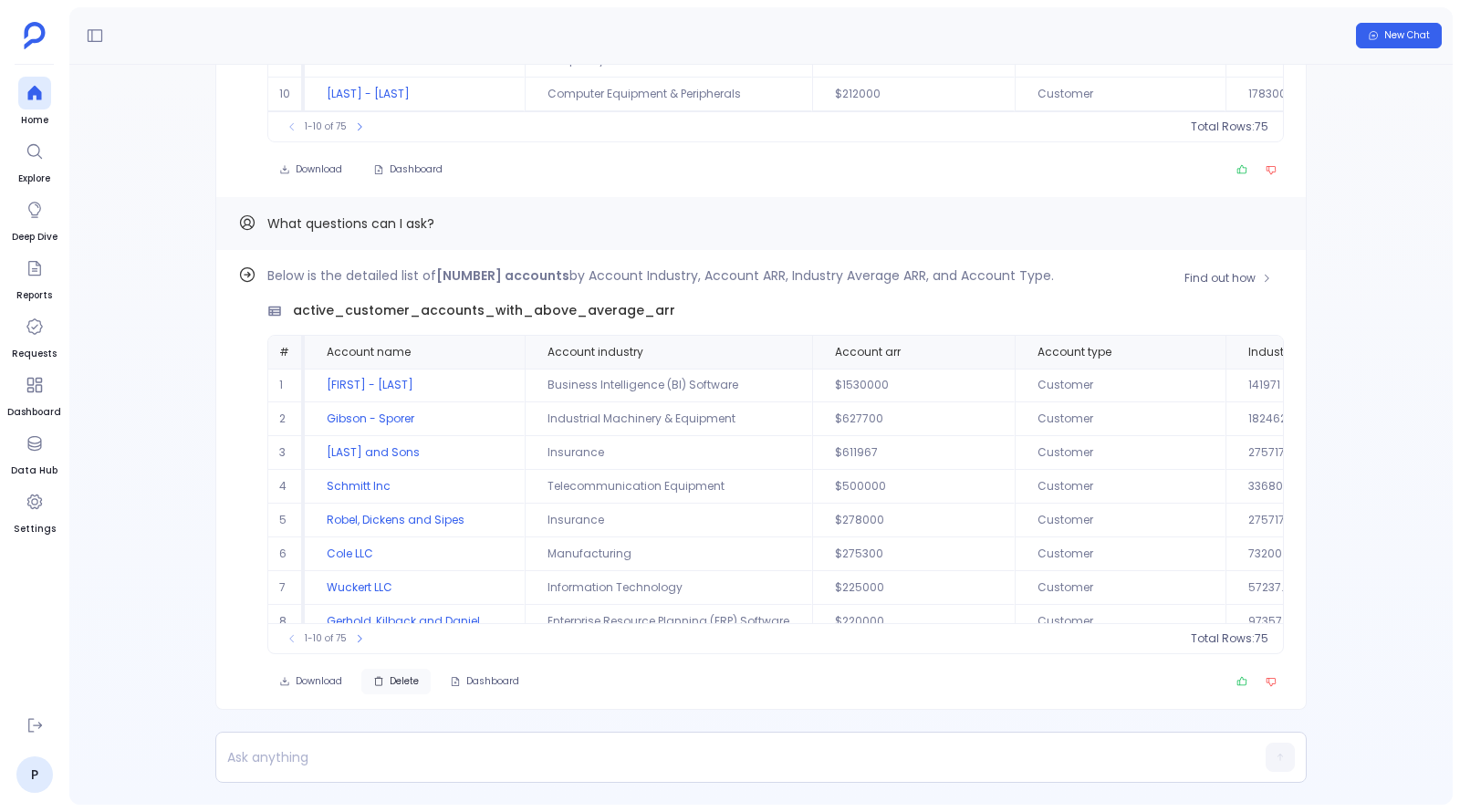 click on "Delete" at bounding box center [404, 682] 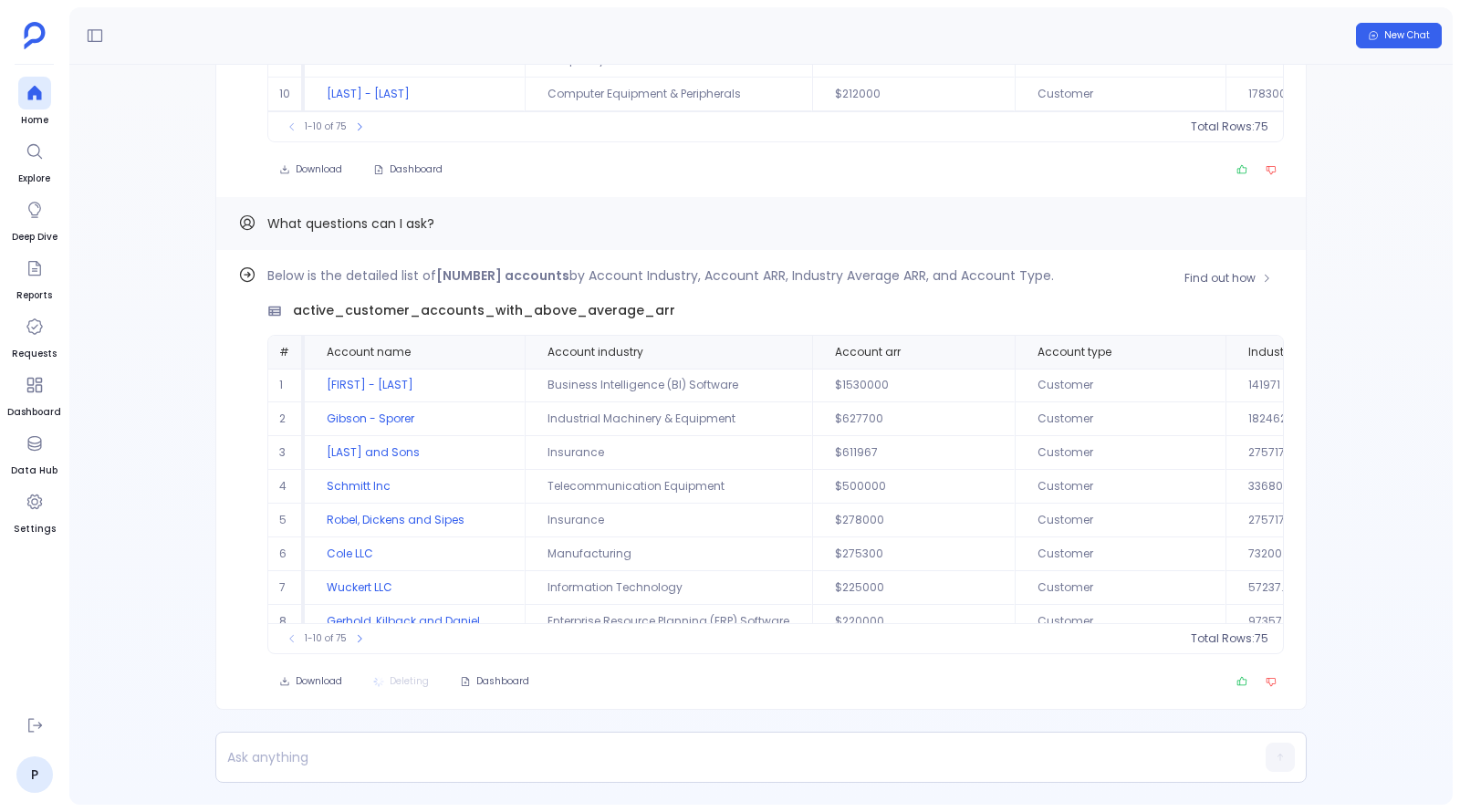 scroll, scrollTop: 78, scrollLeft: 0, axis: vertical 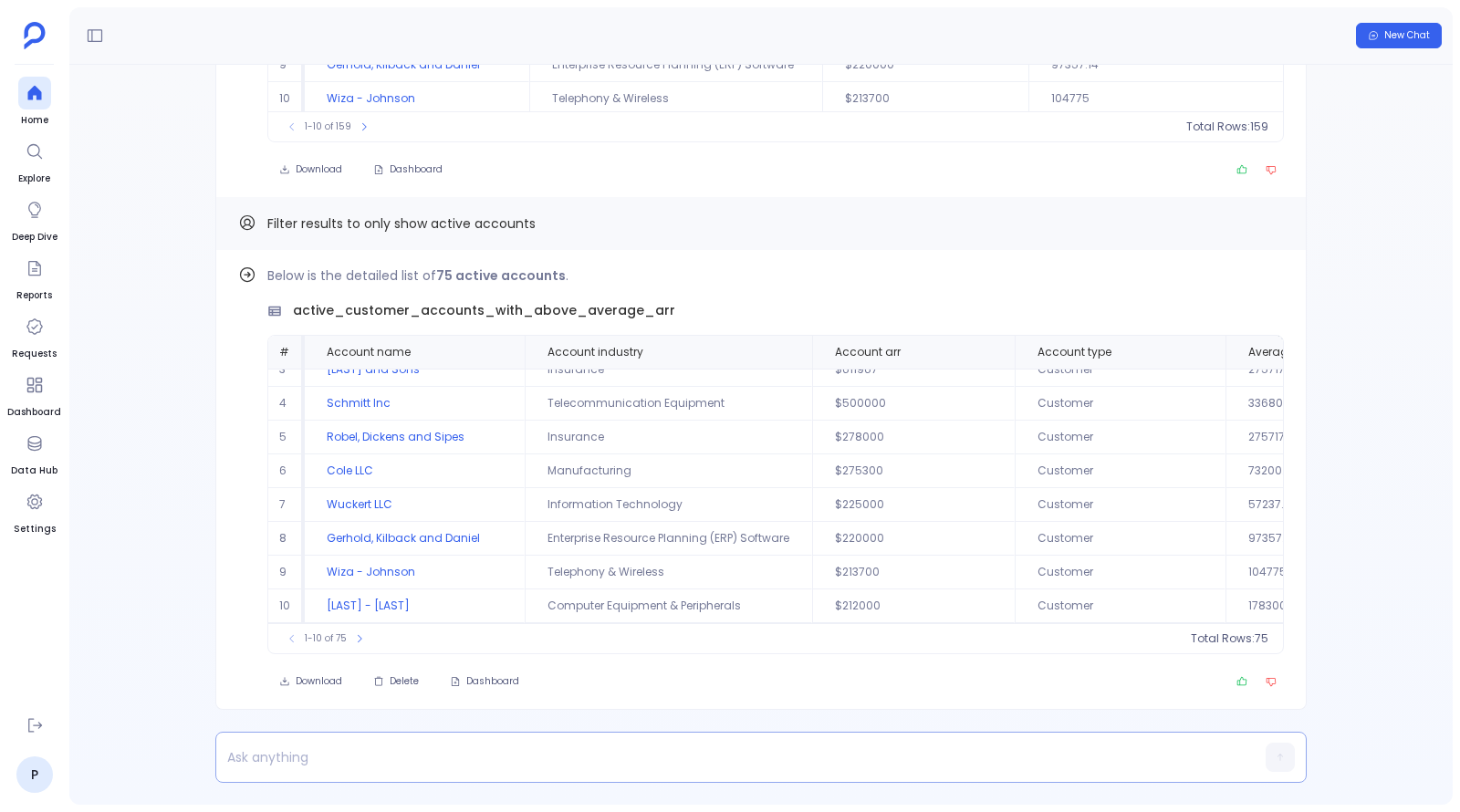 click at bounding box center (725, 757) 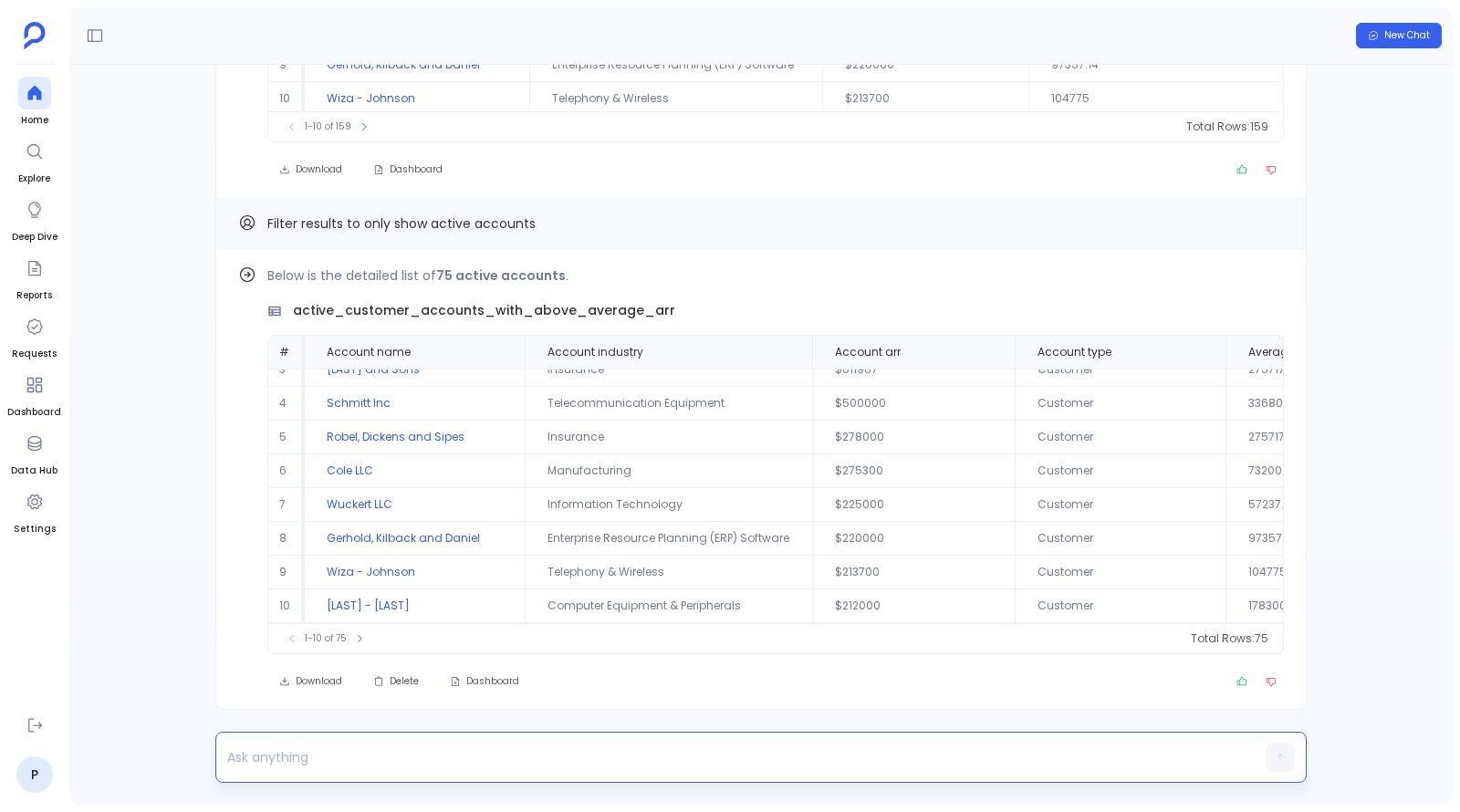 type 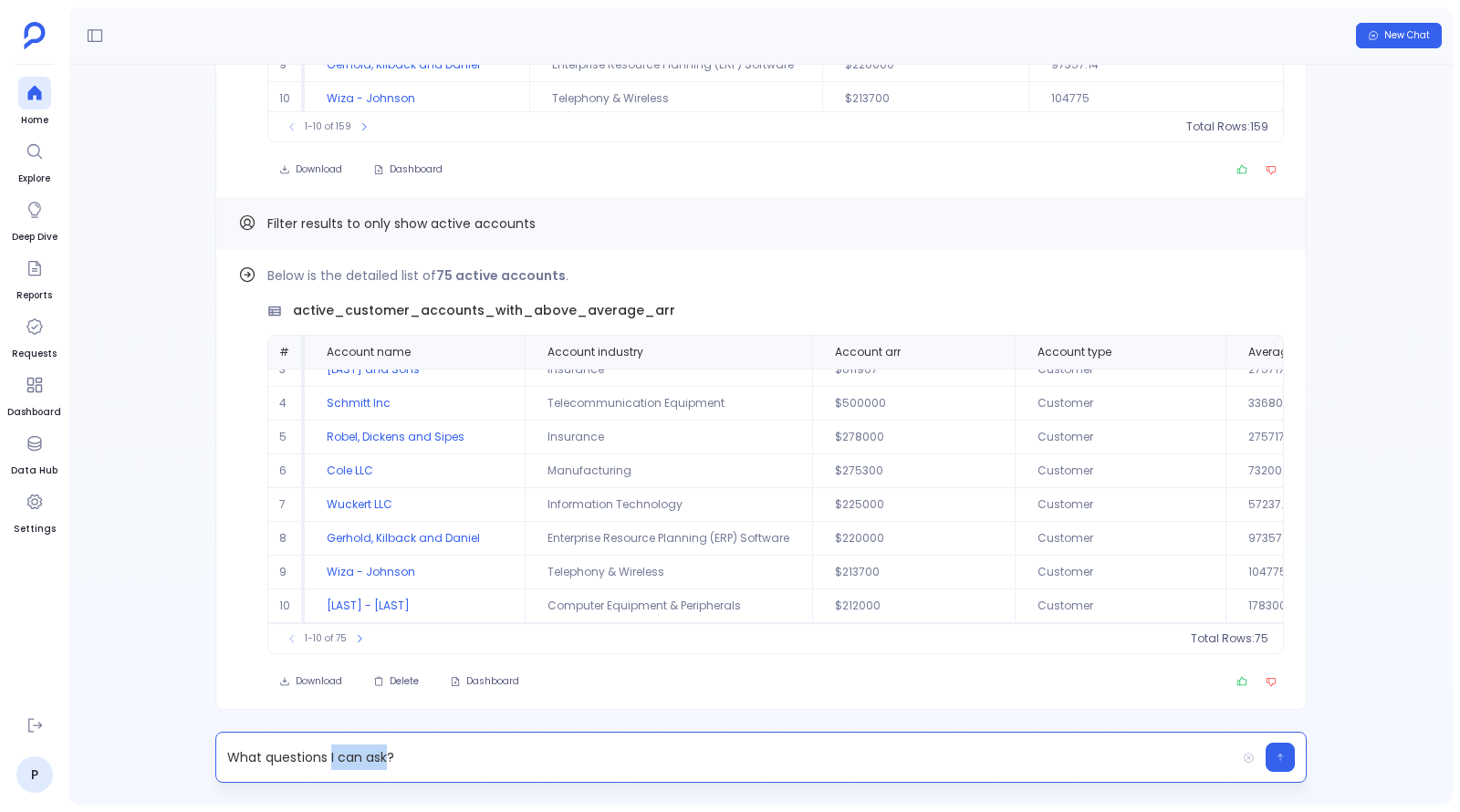 drag, startPoint x: 328, startPoint y: 762, endPoint x: 386, endPoint y: 762, distance: 58 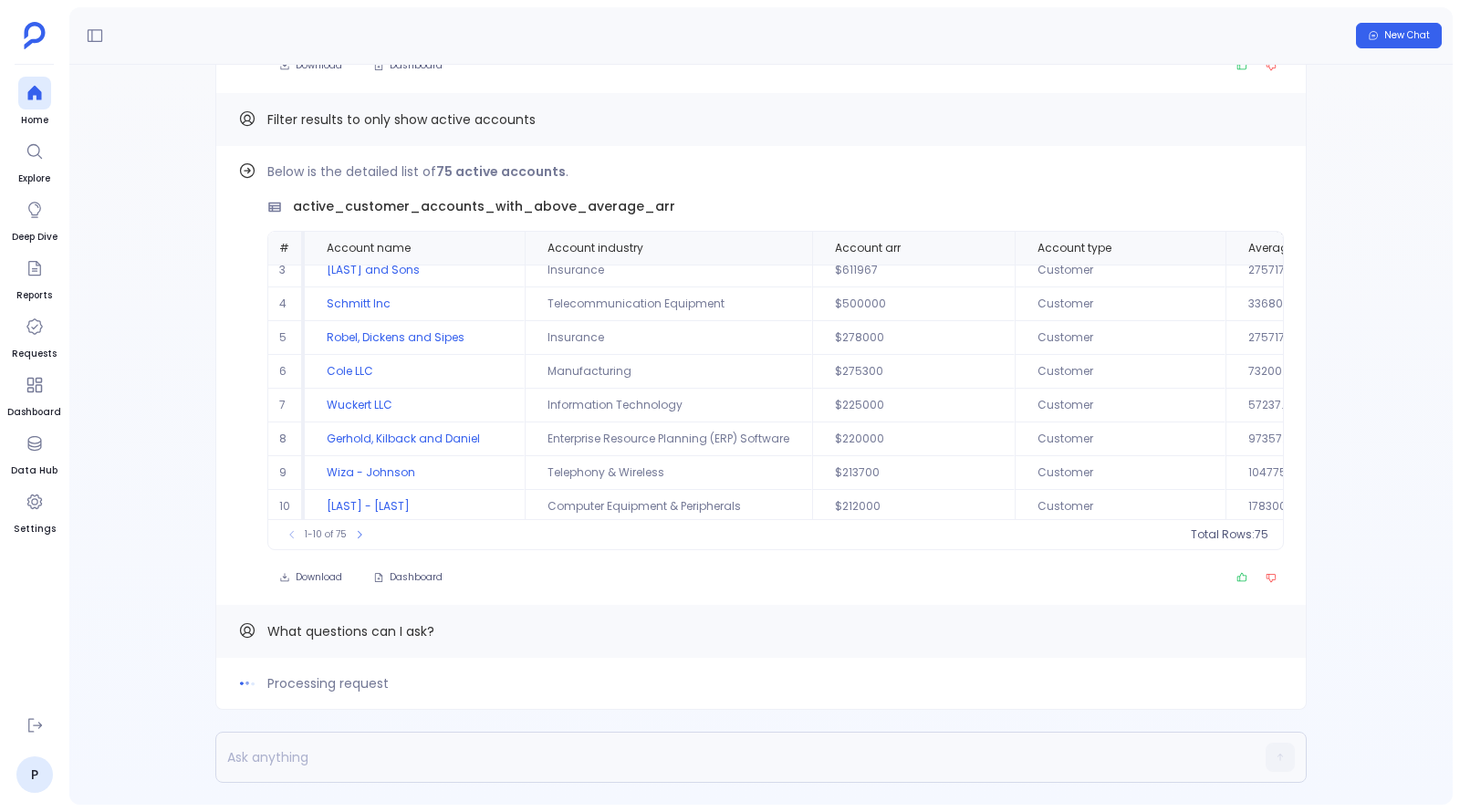 scroll, scrollTop: 0, scrollLeft: 0, axis: both 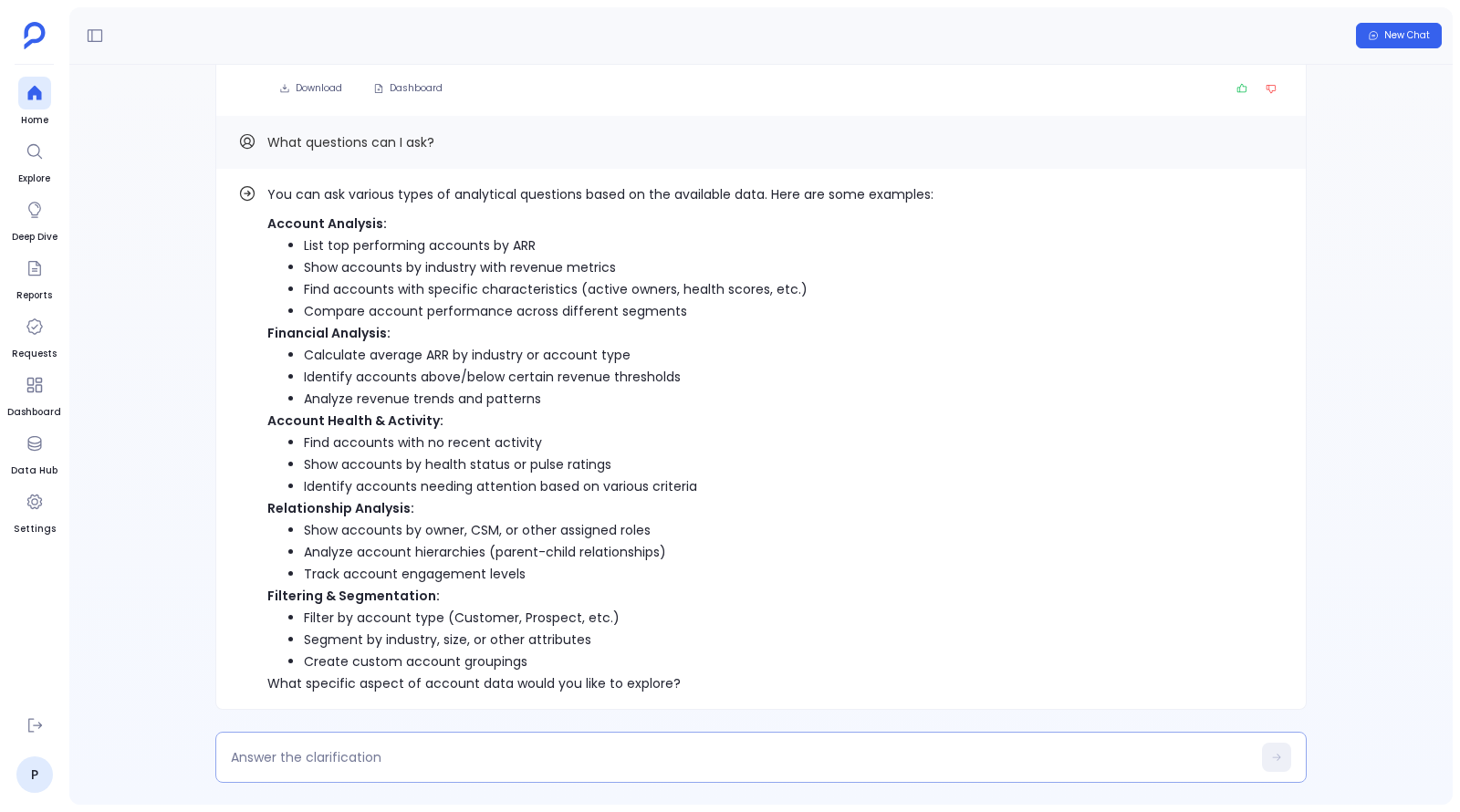 click at bounding box center [761, 757] 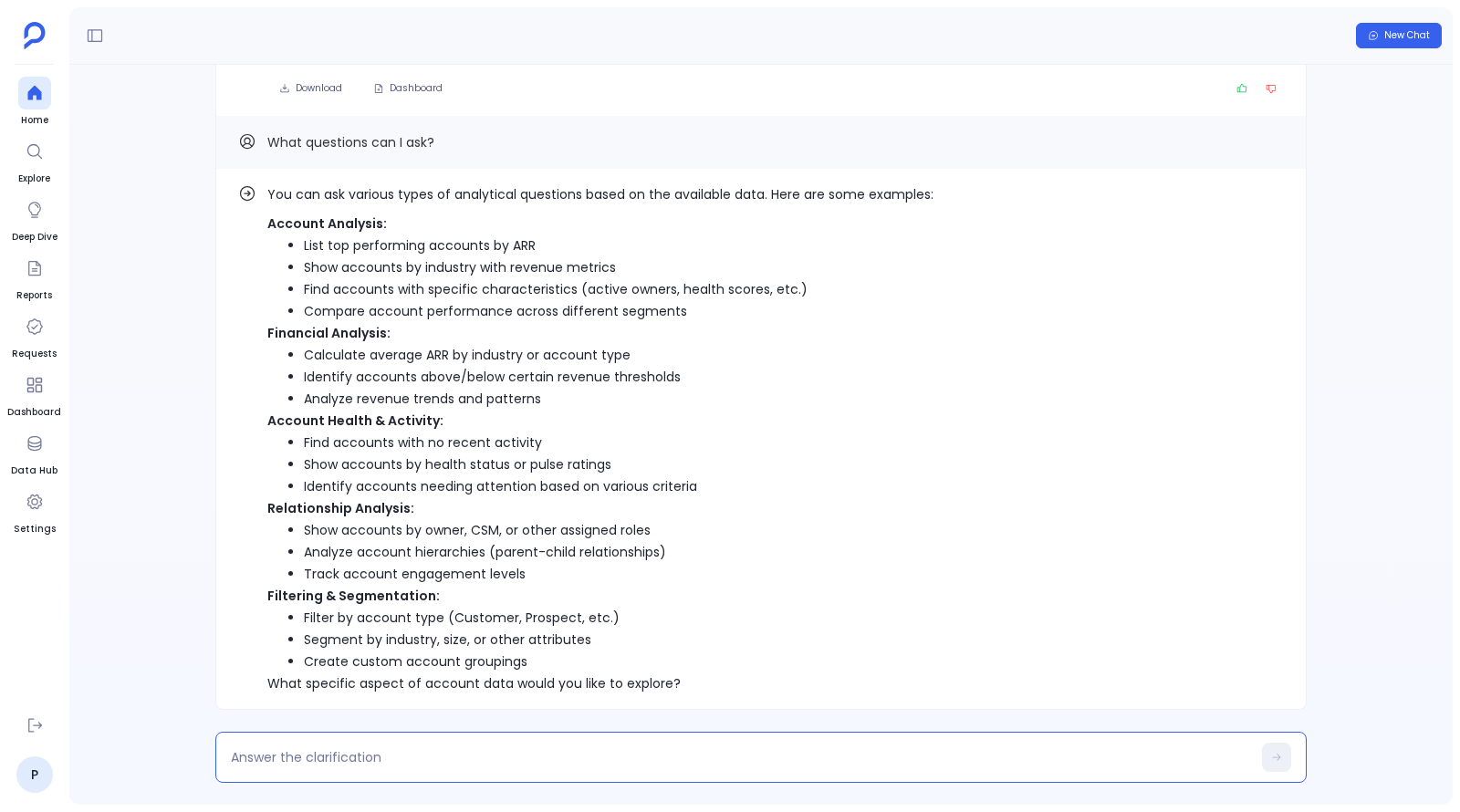 click at bounding box center (741, 757) 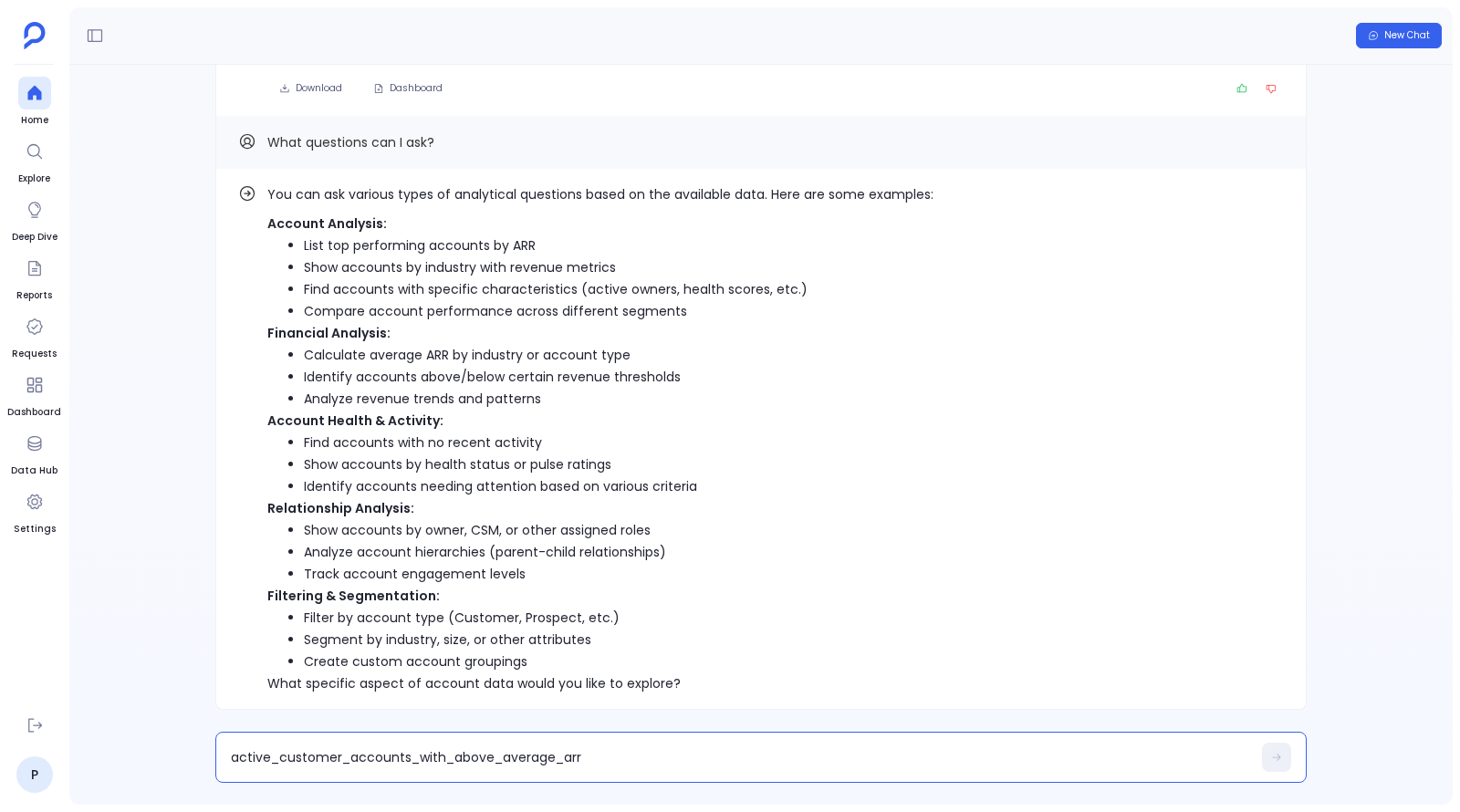 scroll, scrollTop: 0, scrollLeft: 0, axis: both 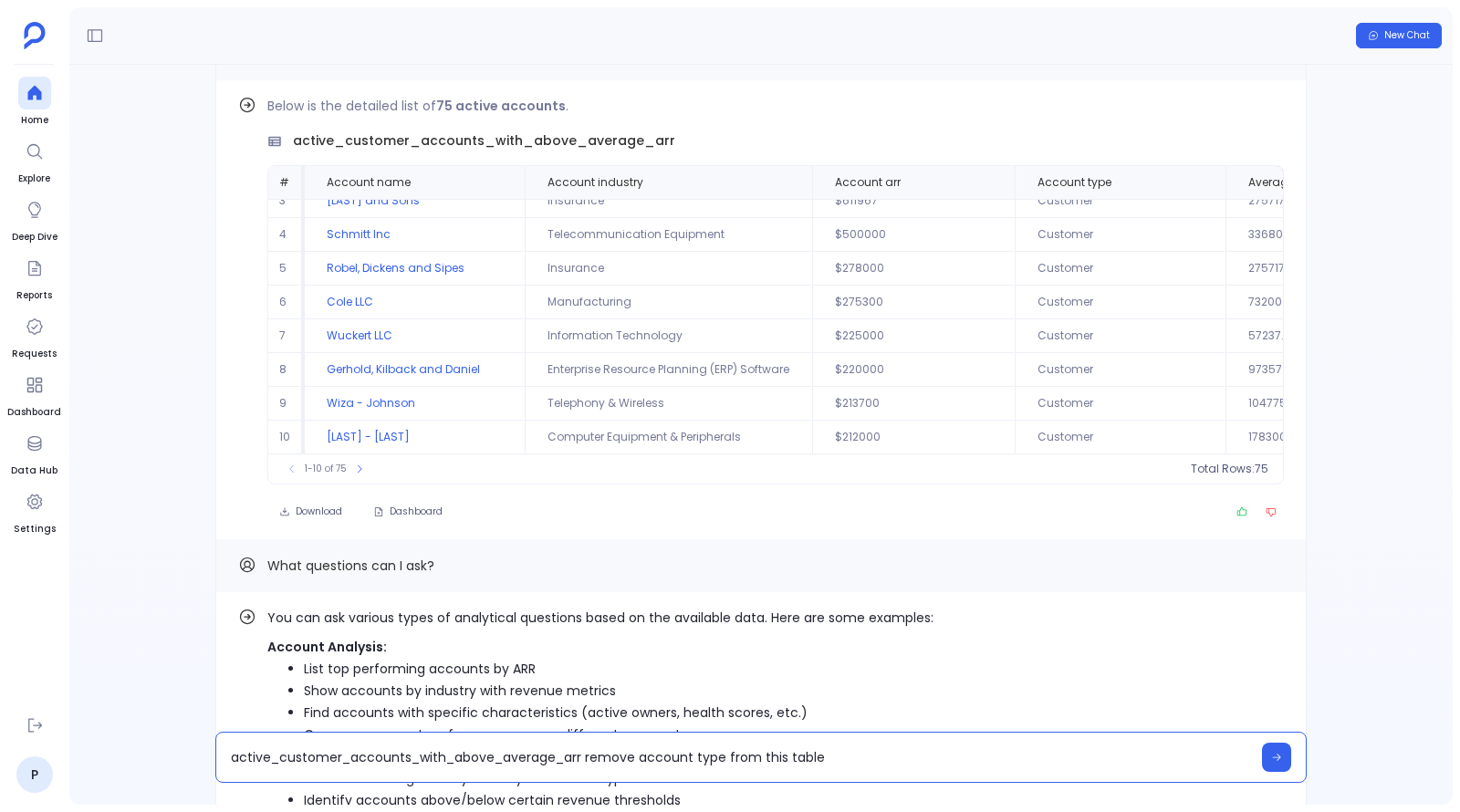 drag, startPoint x: 591, startPoint y: 755, endPoint x: 185, endPoint y: 754, distance: 406.0012 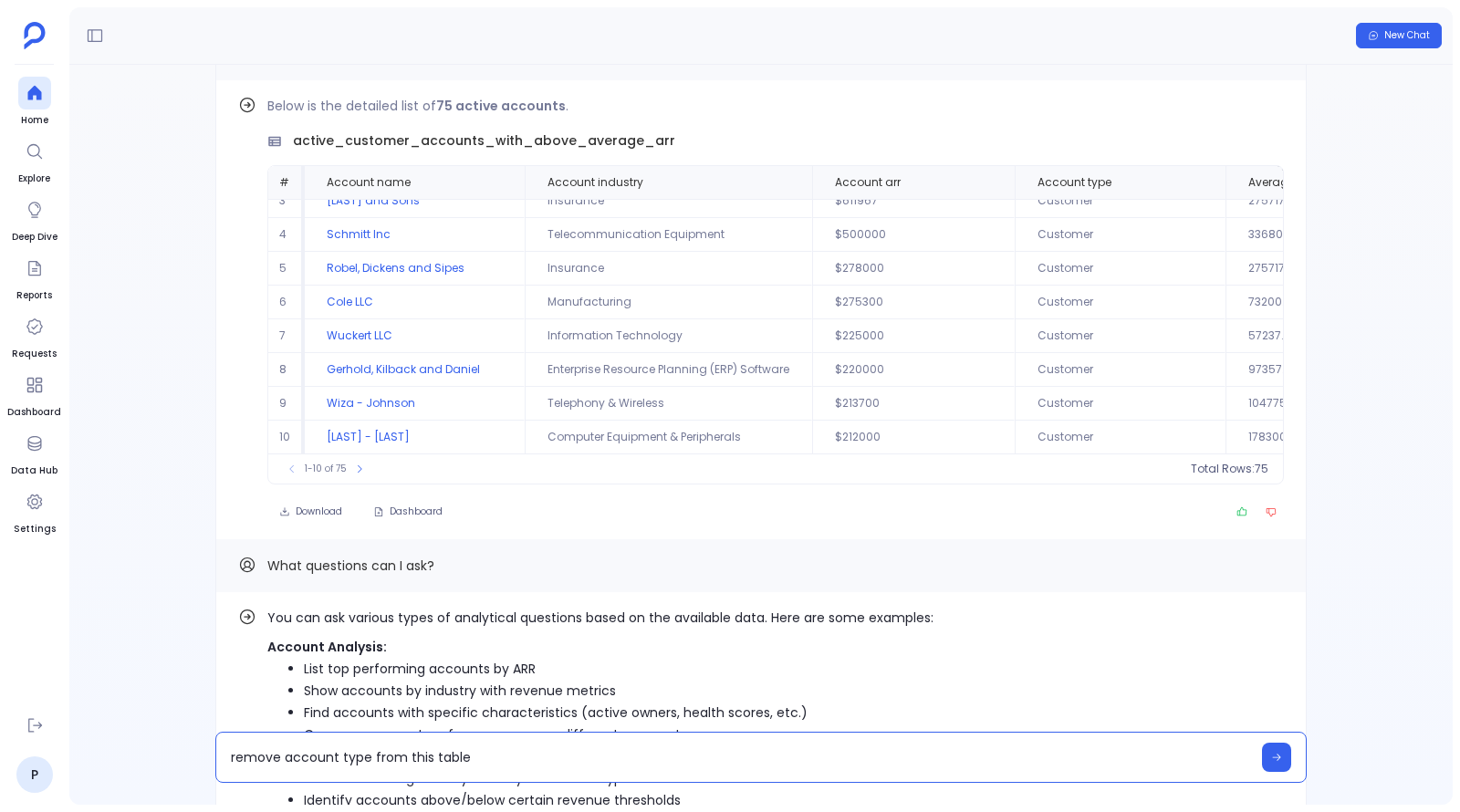 click on "remove account type from this table" at bounding box center [741, 757] 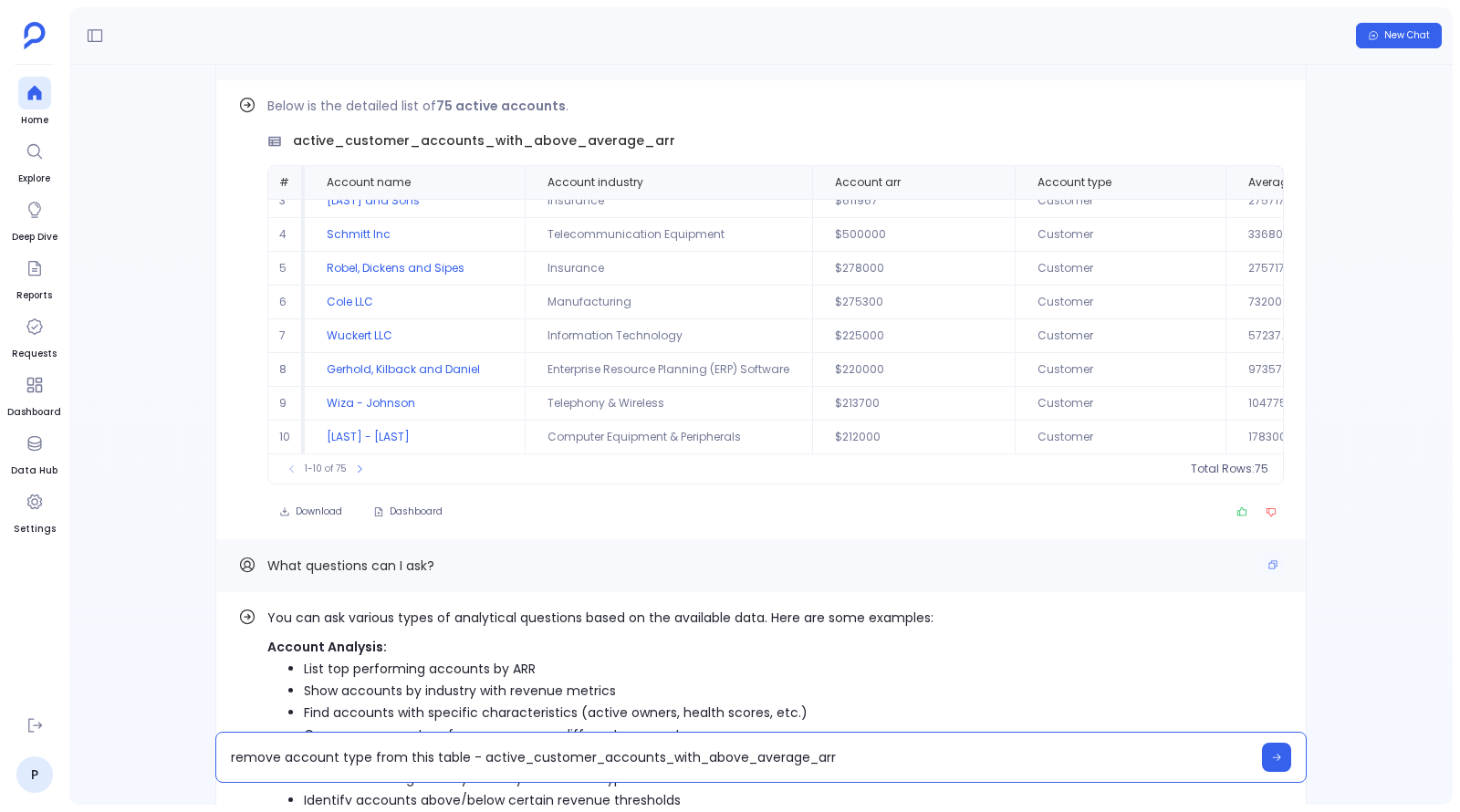 scroll, scrollTop: 0, scrollLeft: 0, axis: both 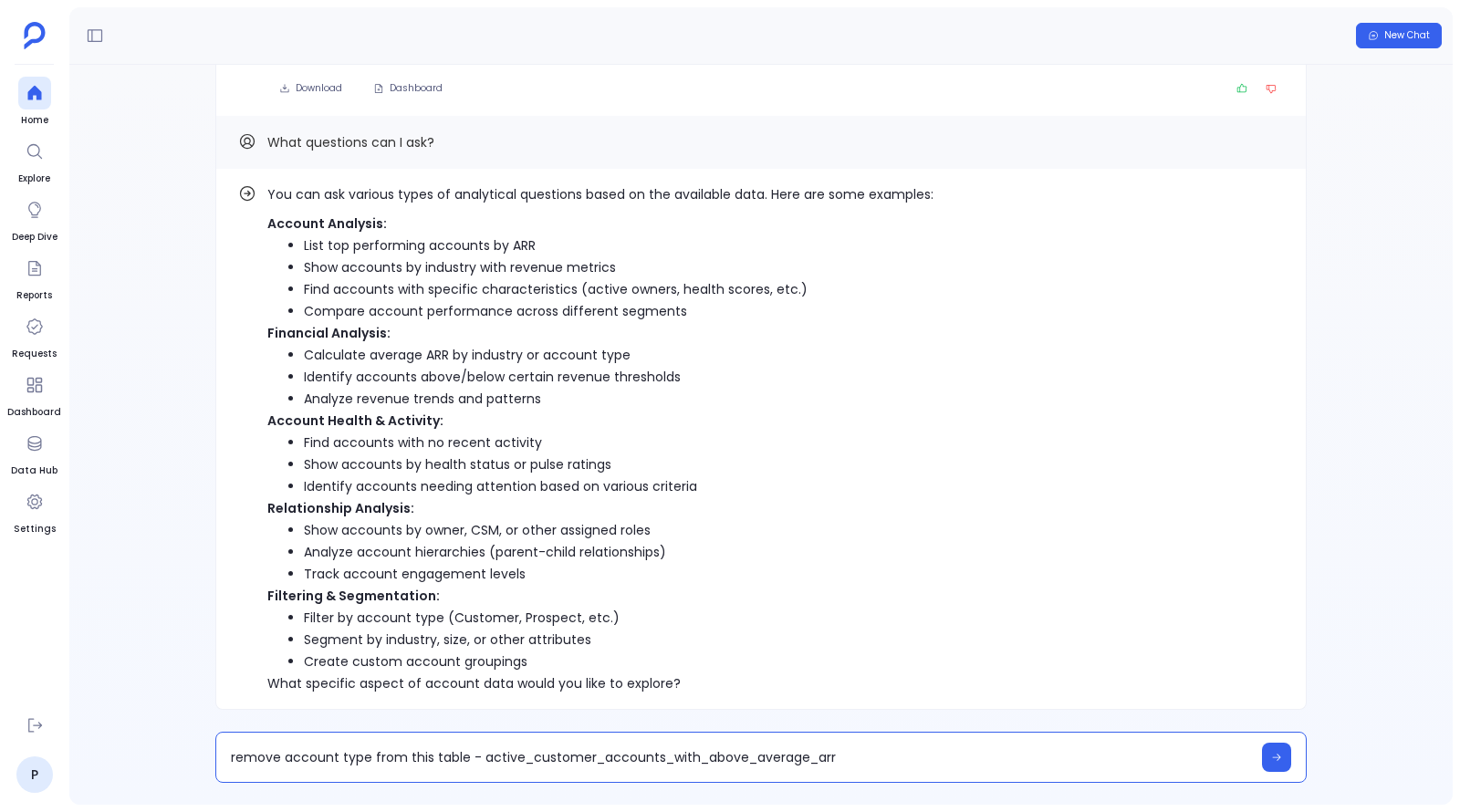 type on "remove account type from this table - active_customer_accounts_with_above_average_arr" 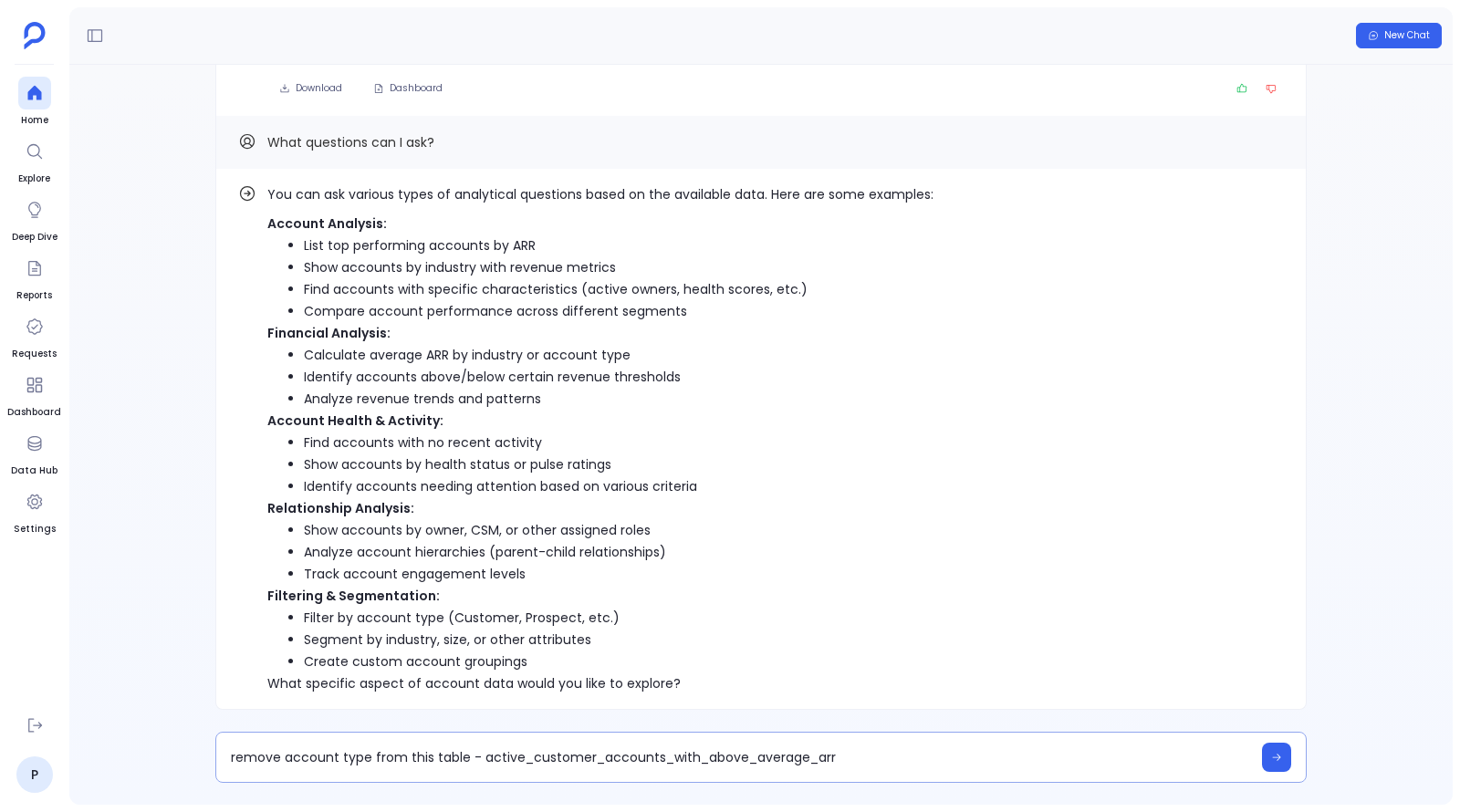 click on "remove account type from this table - active_customer_accounts_with_above_average_arr" at bounding box center [741, 757] 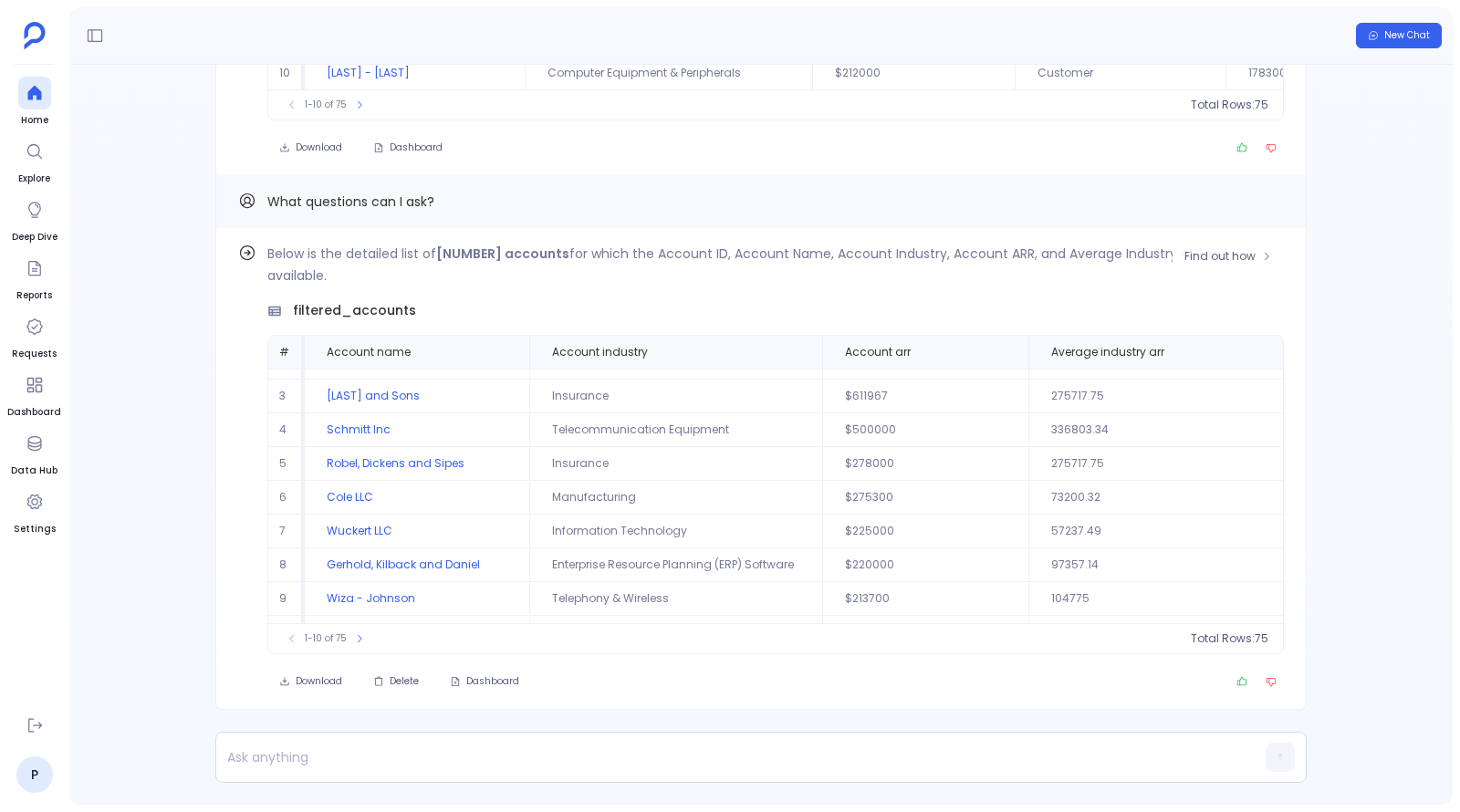 scroll, scrollTop: 0, scrollLeft: 0, axis: both 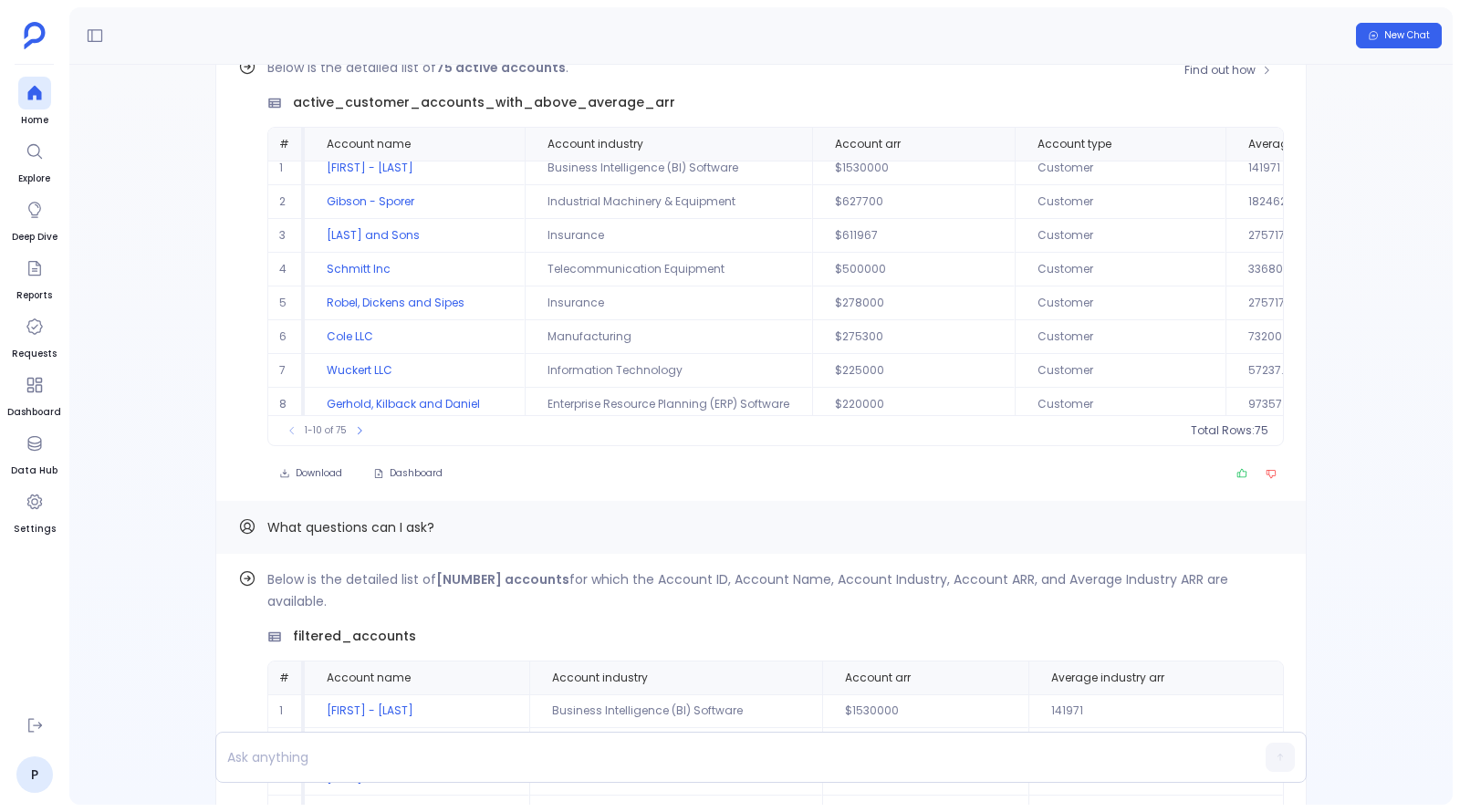 click on "active_customer_accounts_with_above_average_arr" at bounding box center (484, 102) 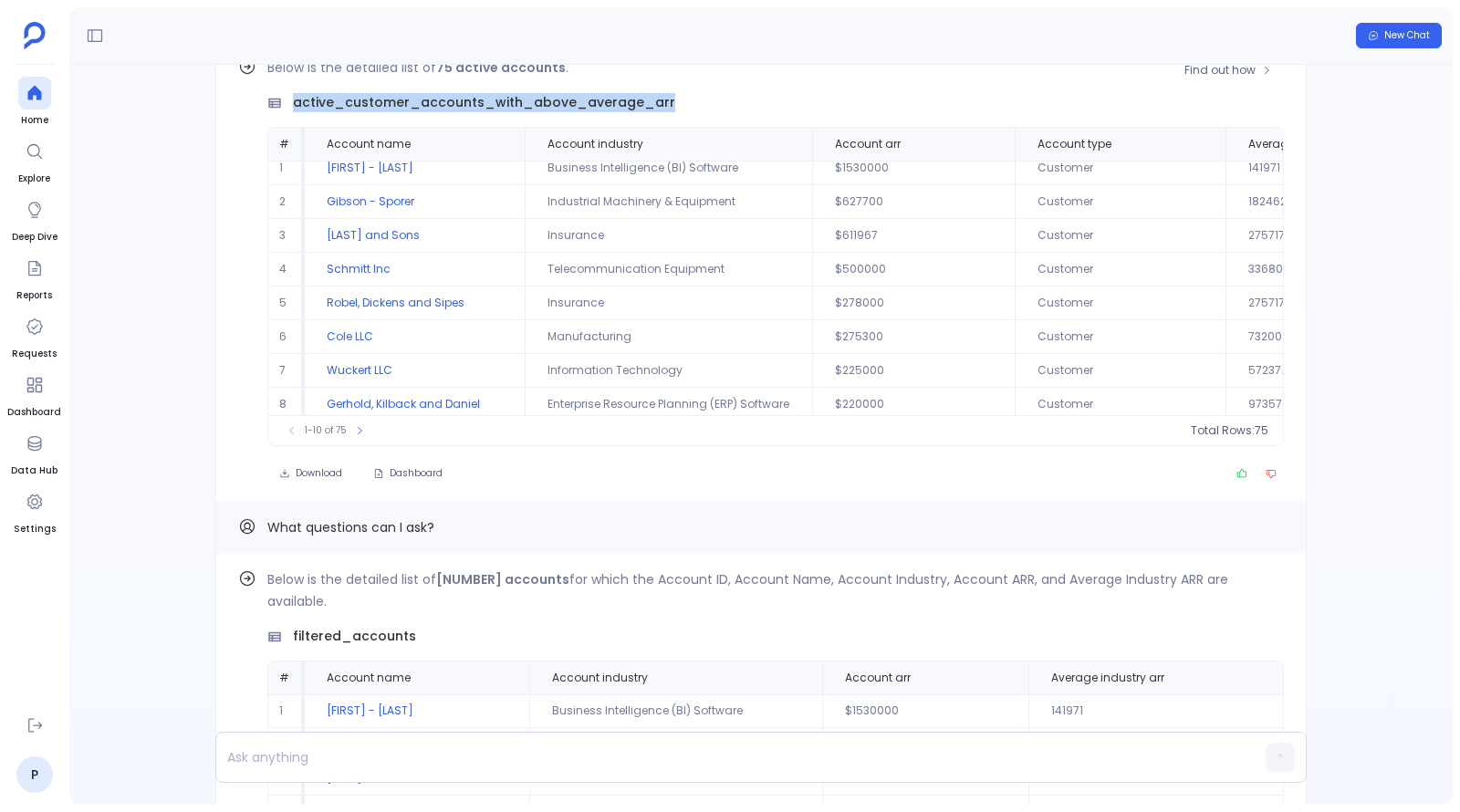 click on "active_customer_accounts_with_above_average_arr" at bounding box center (484, 102) 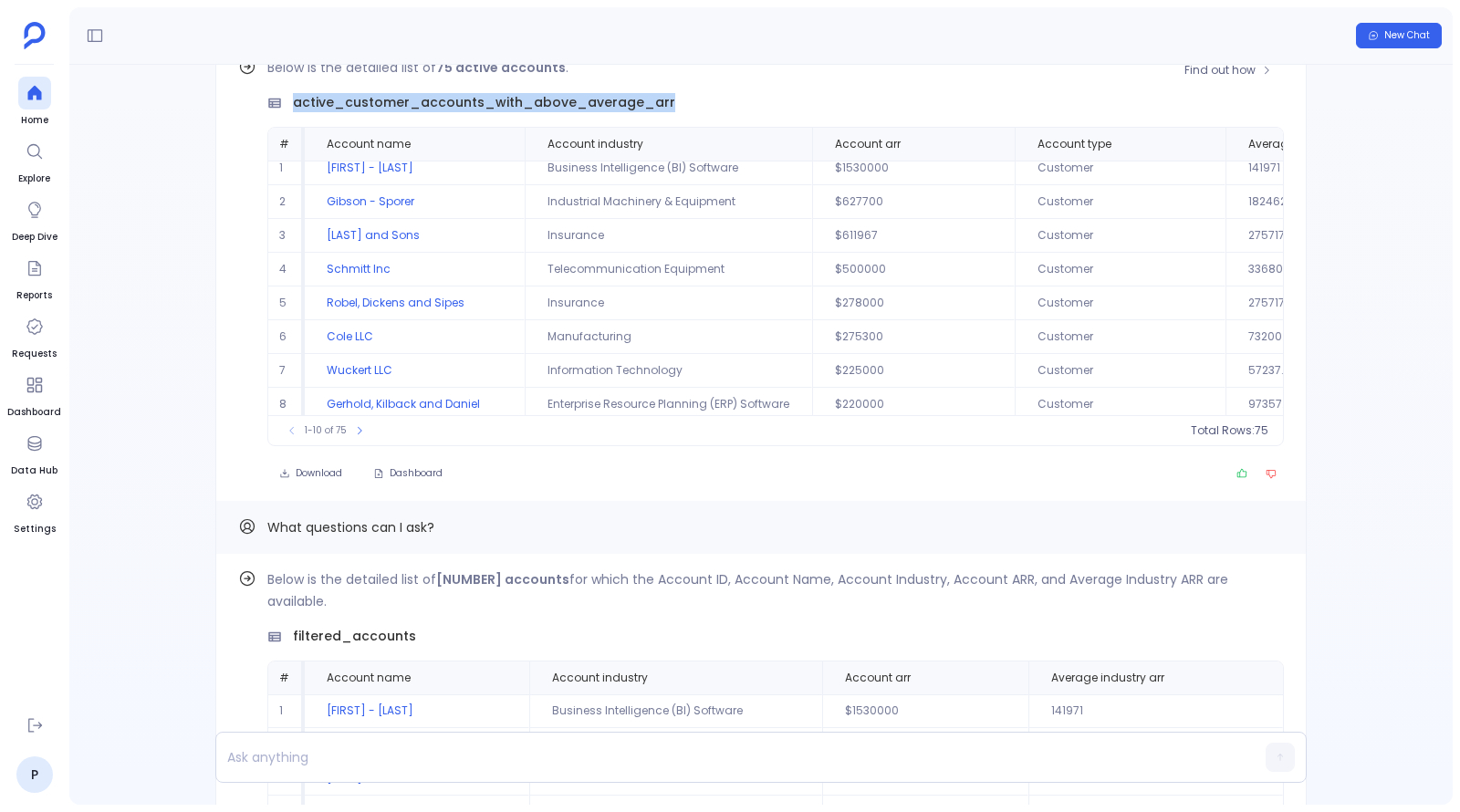 scroll, scrollTop: 0, scrollLeft: 0, axis: both 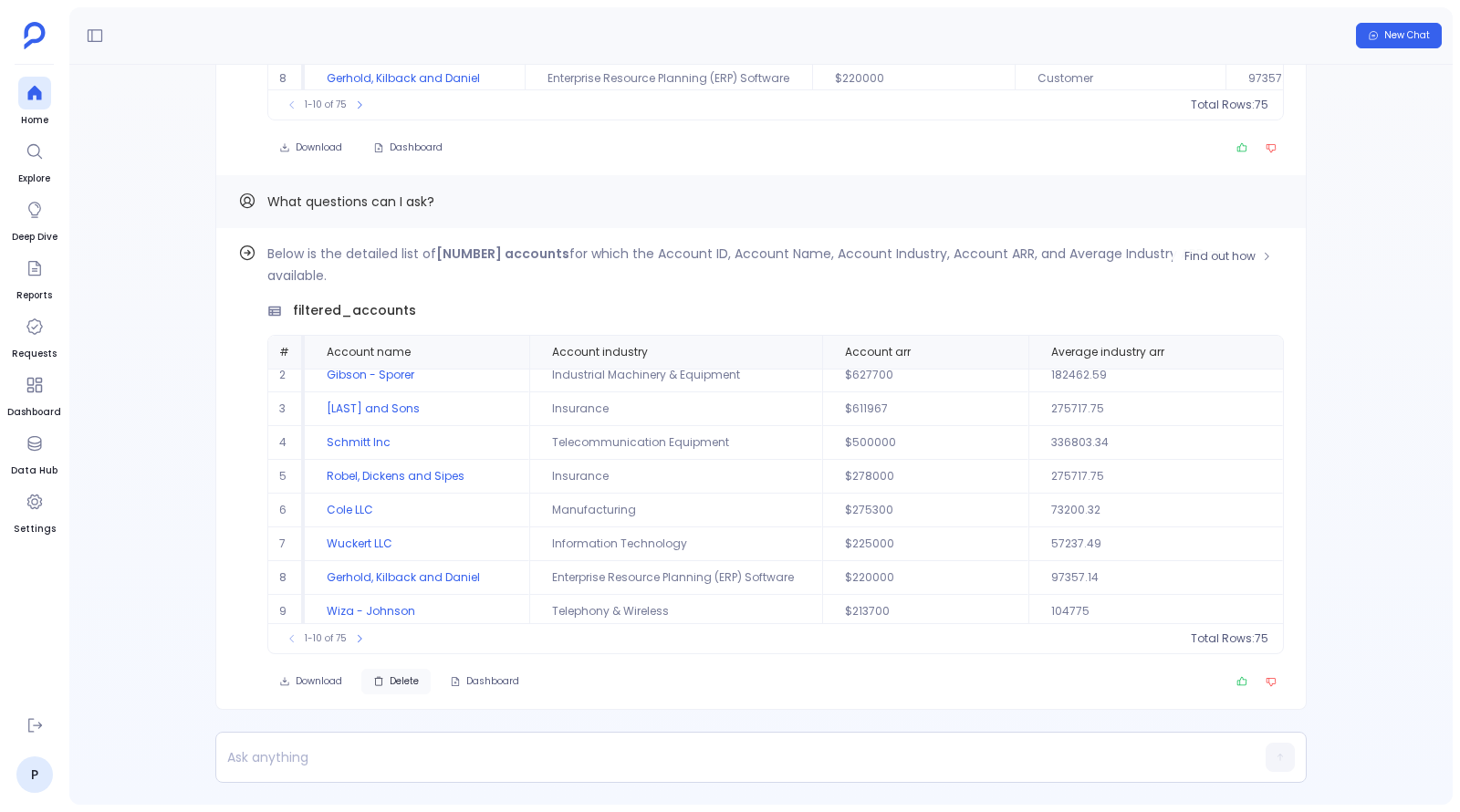 click 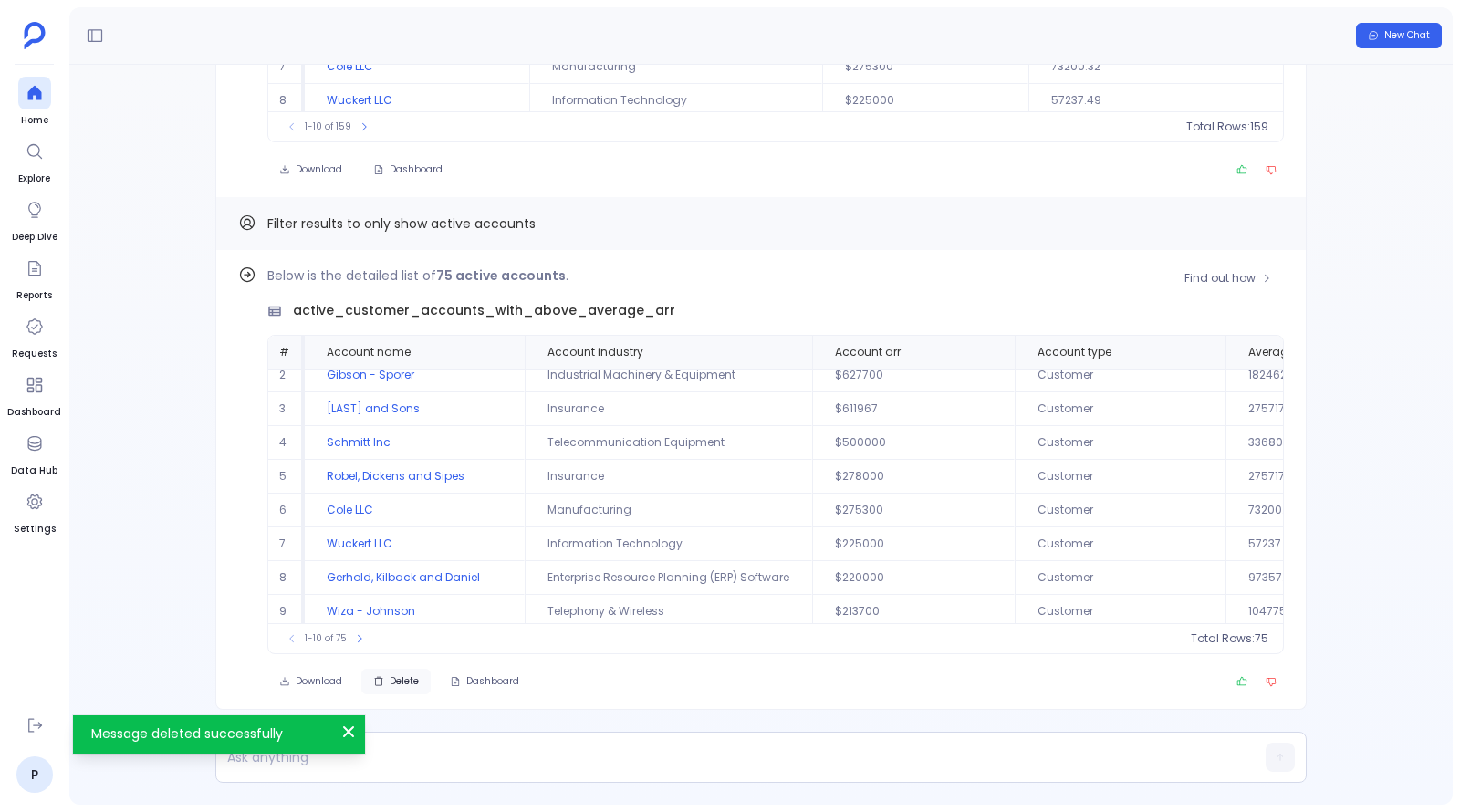 scroll, scrollTop: 83, scrollLeft: 0, axis: vertical 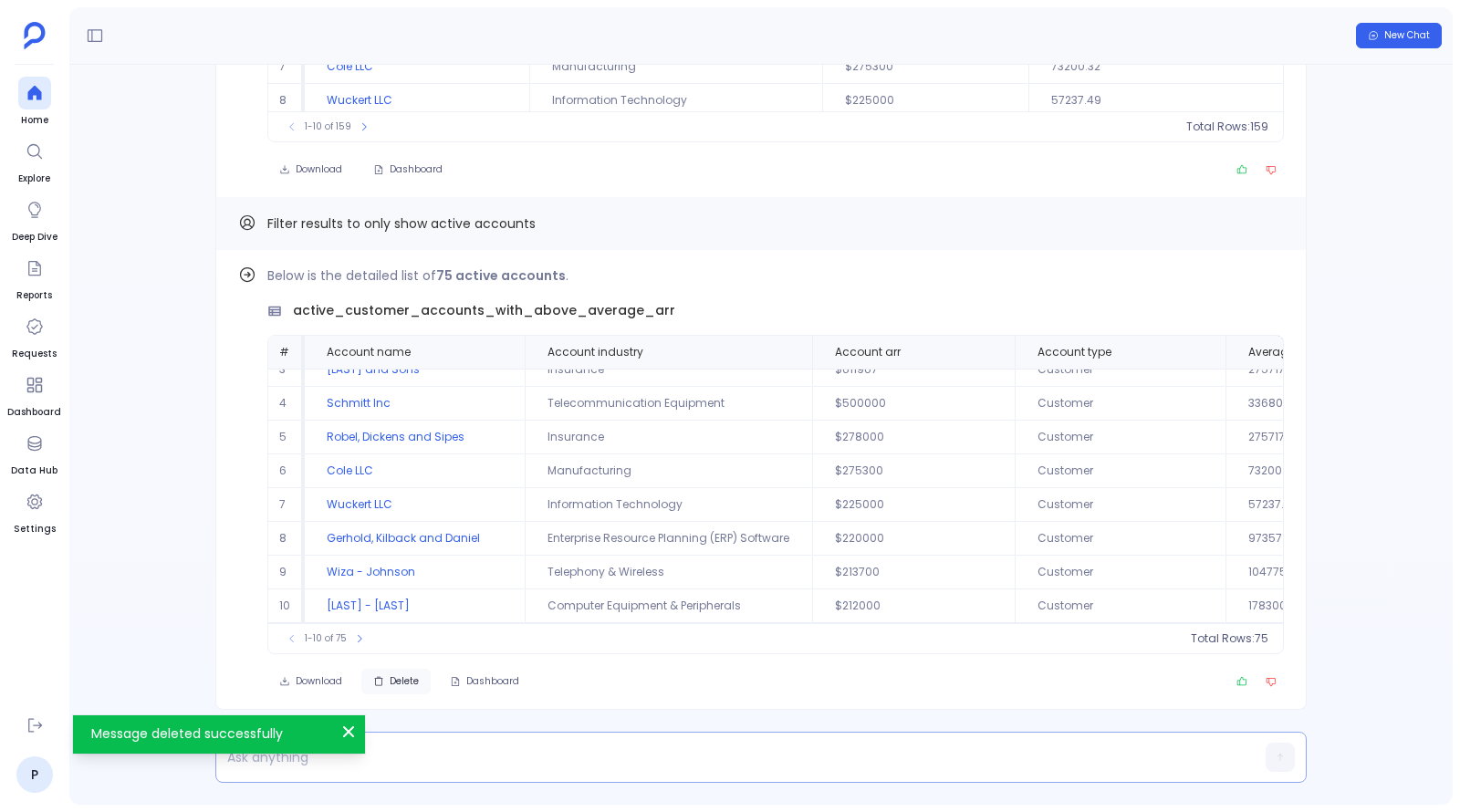 click at bounding box center [725, 757] 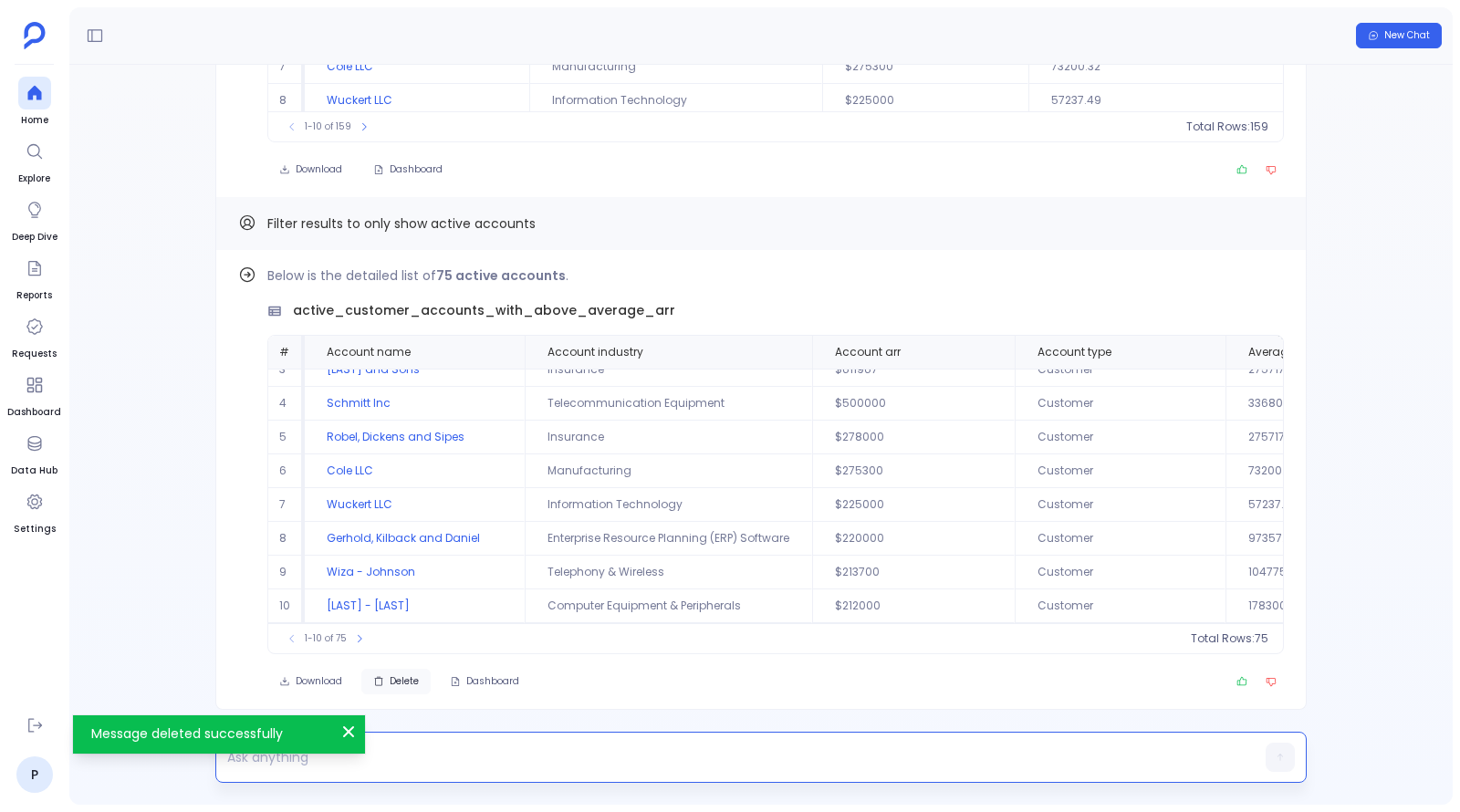 type 